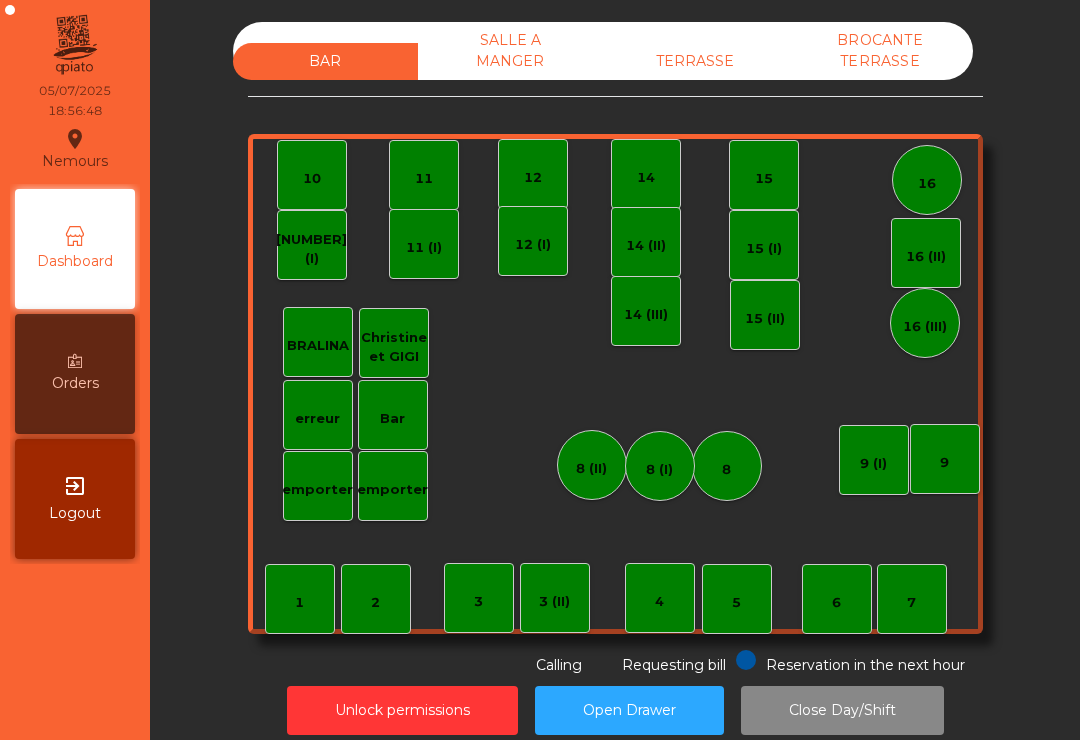 scroll, scrollTop: 0, scrollLeft: 0, axis: both 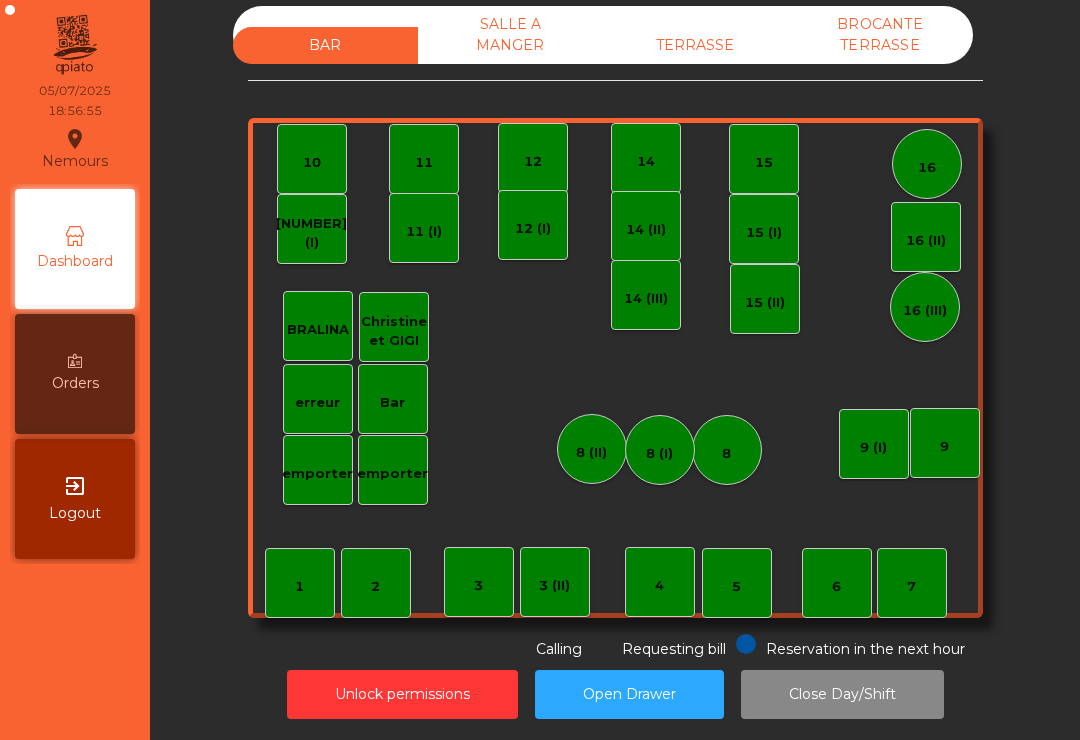 click on "TERRASSE" at bounding box center (695, 45) 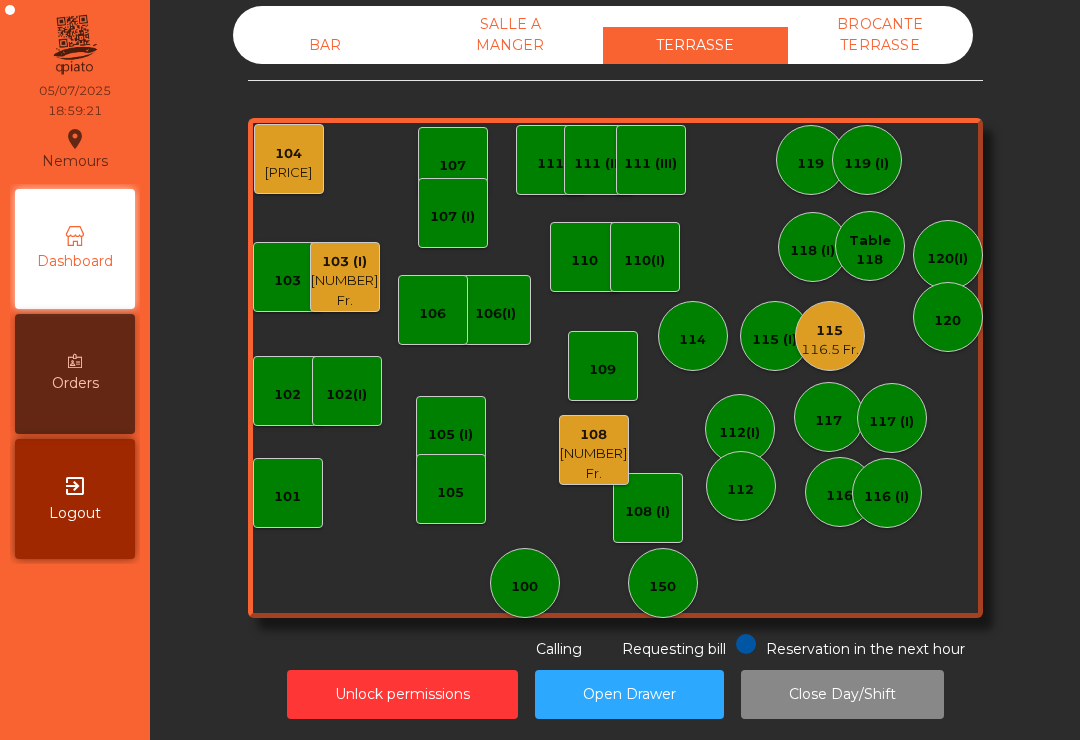 click on "102(I)" at bounding box center [287, 281] 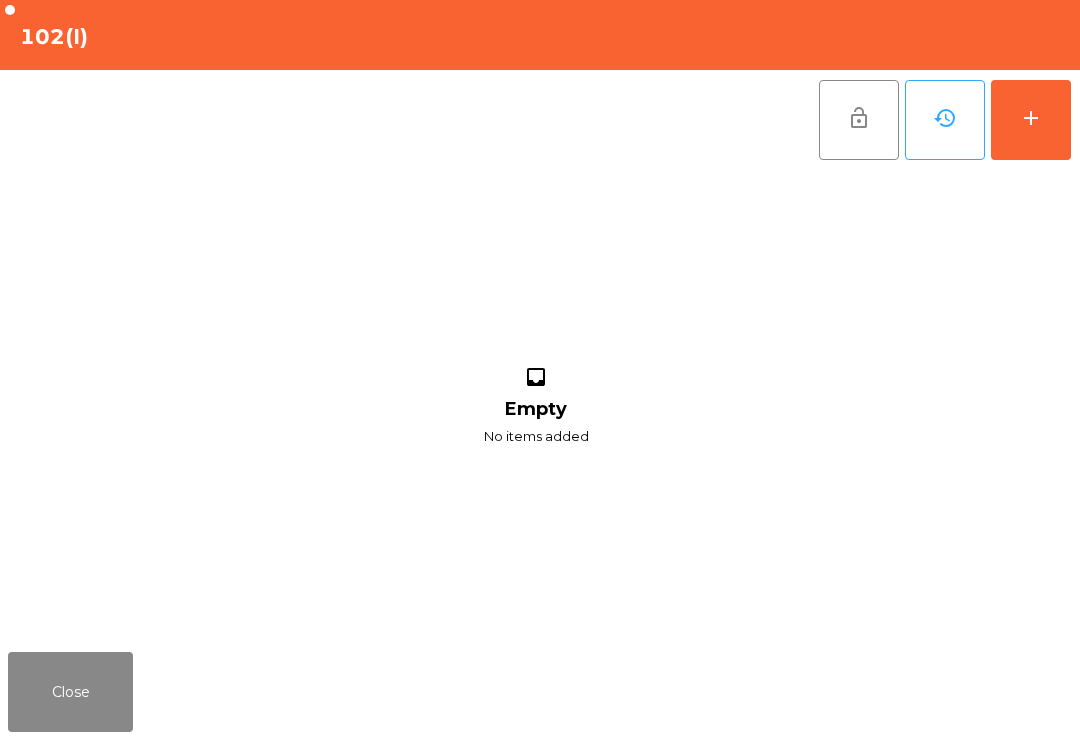 click on "add" at bounding box center [1031, 120] 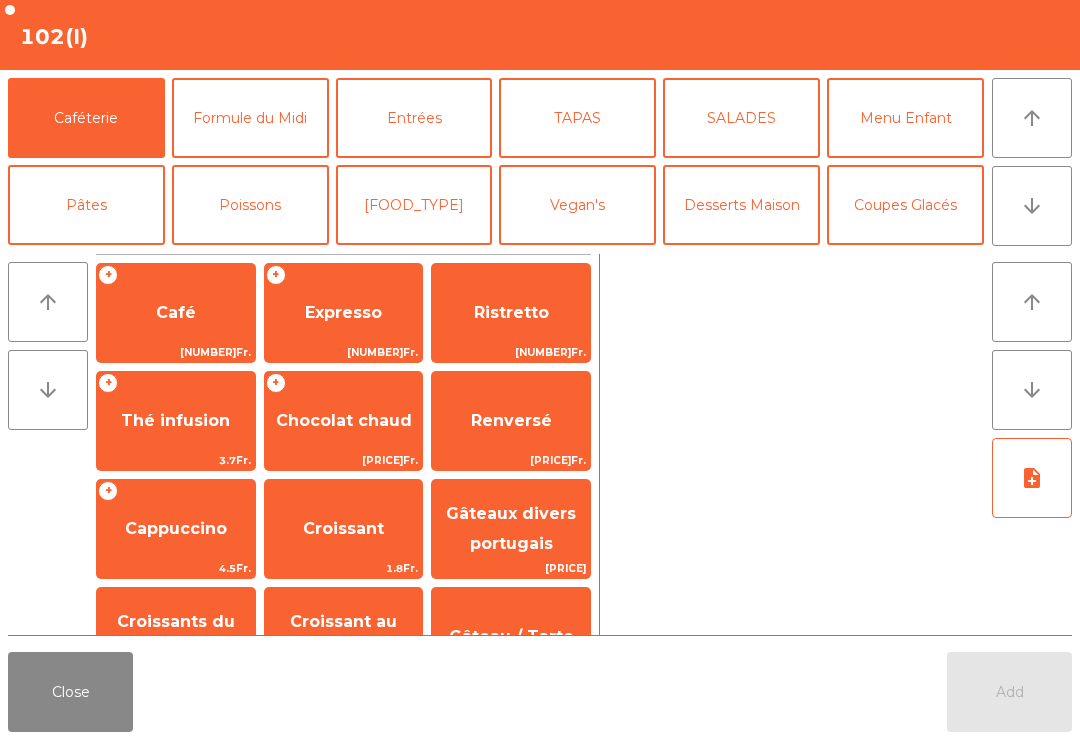 click on "arrow_downward" at bounding box center (1032, 206) 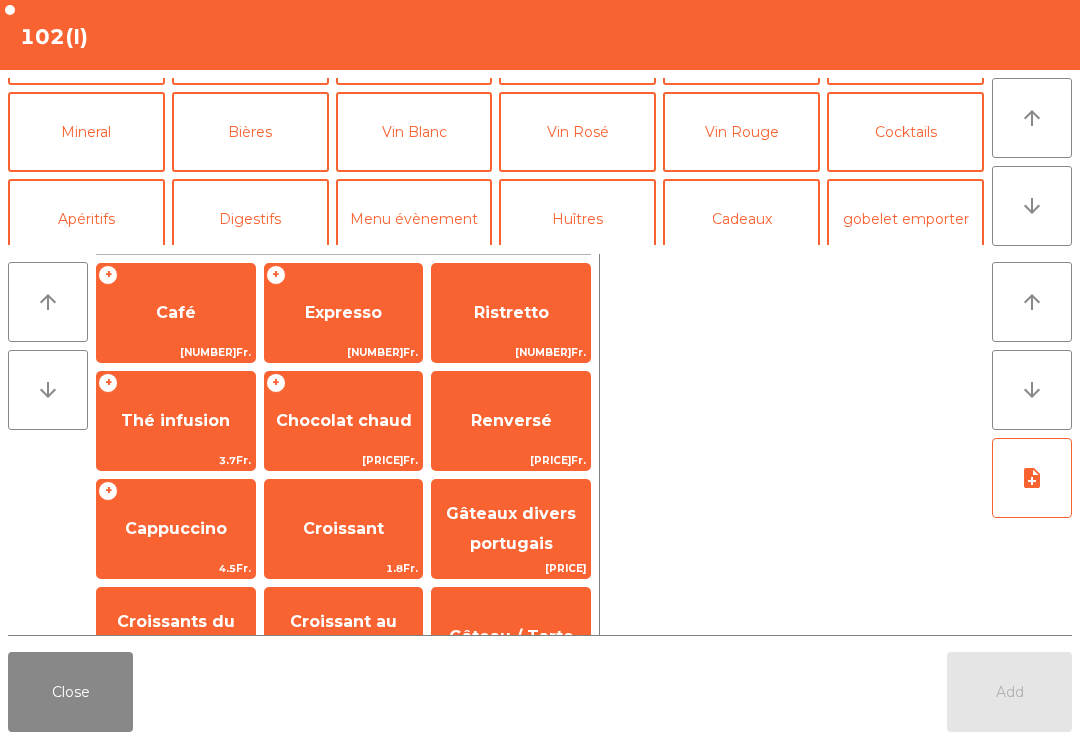 scroll, scrollTop: 174, scrollLeft: 0, axis: vertical 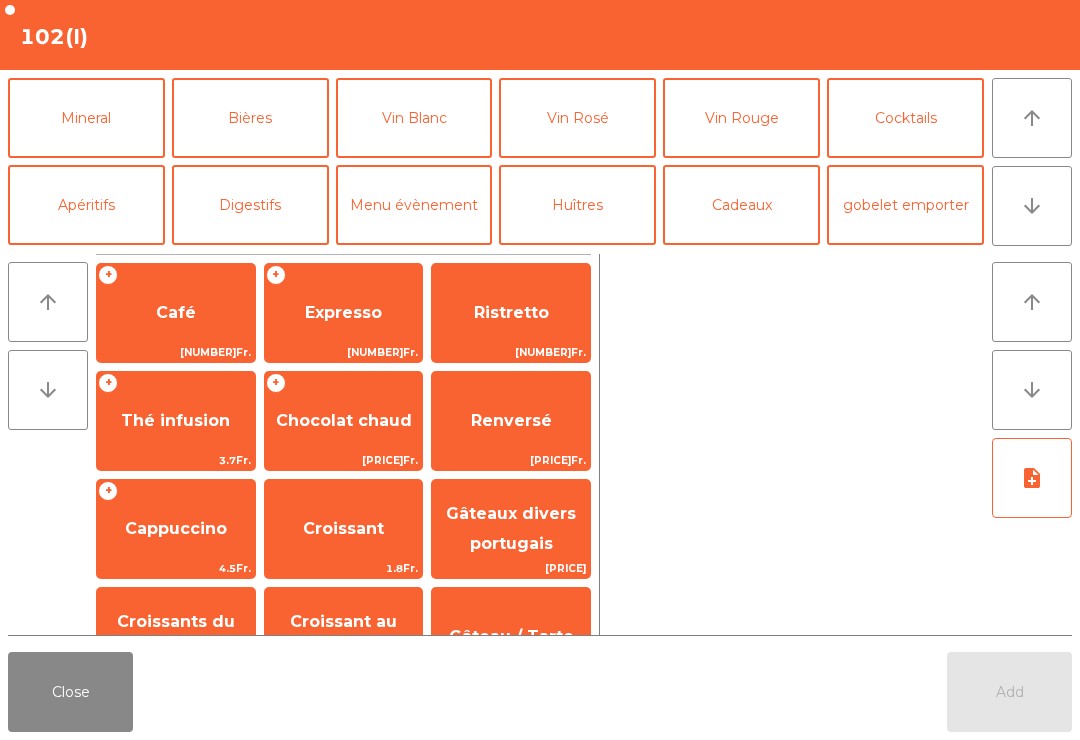 click on "Vin Blanc" at bounding box center (414, 118) 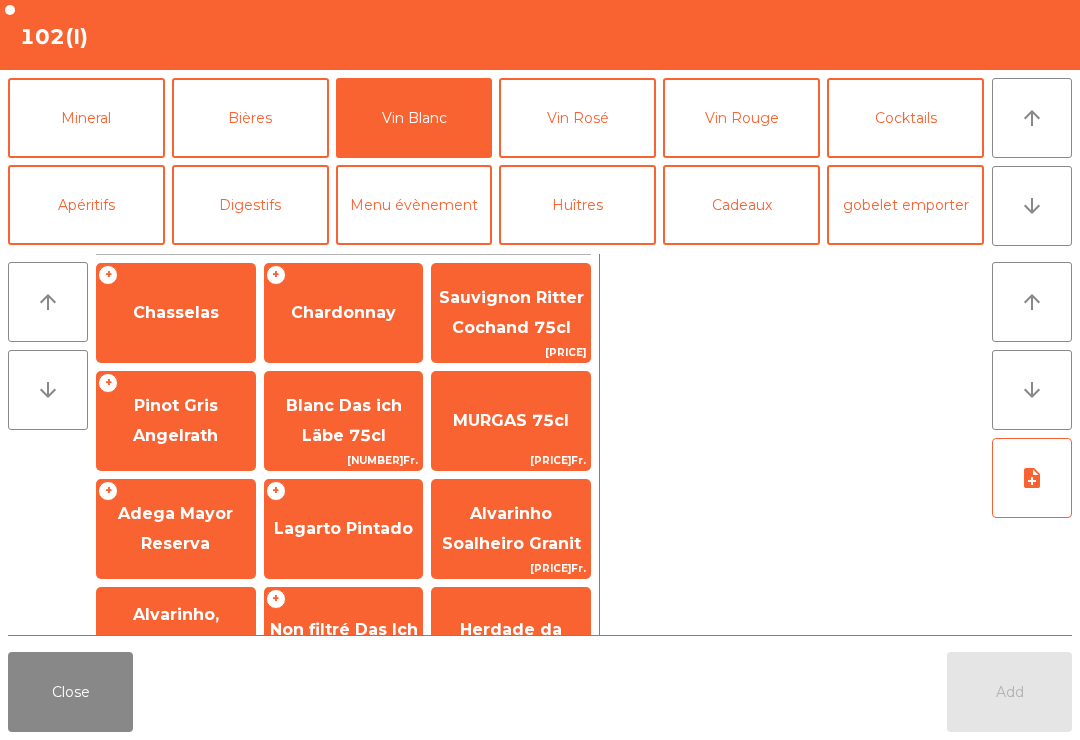 click on "Chasselas" at bounding box center (176, 312) 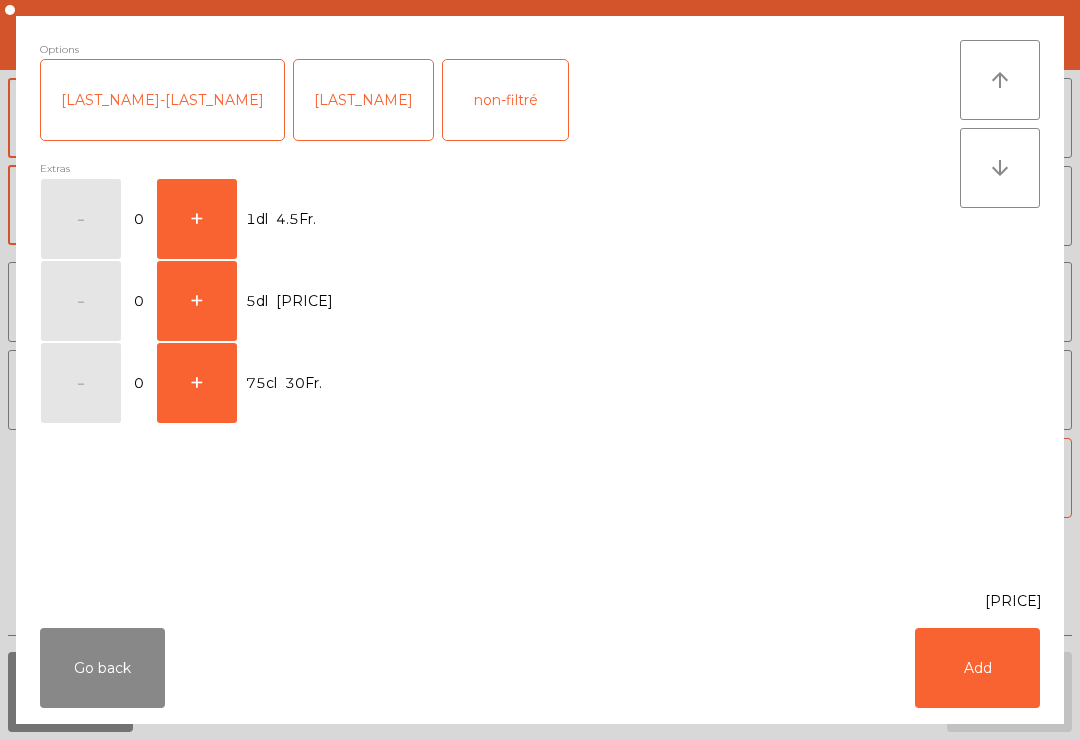 click on "+" at bounding box center (81, 219) 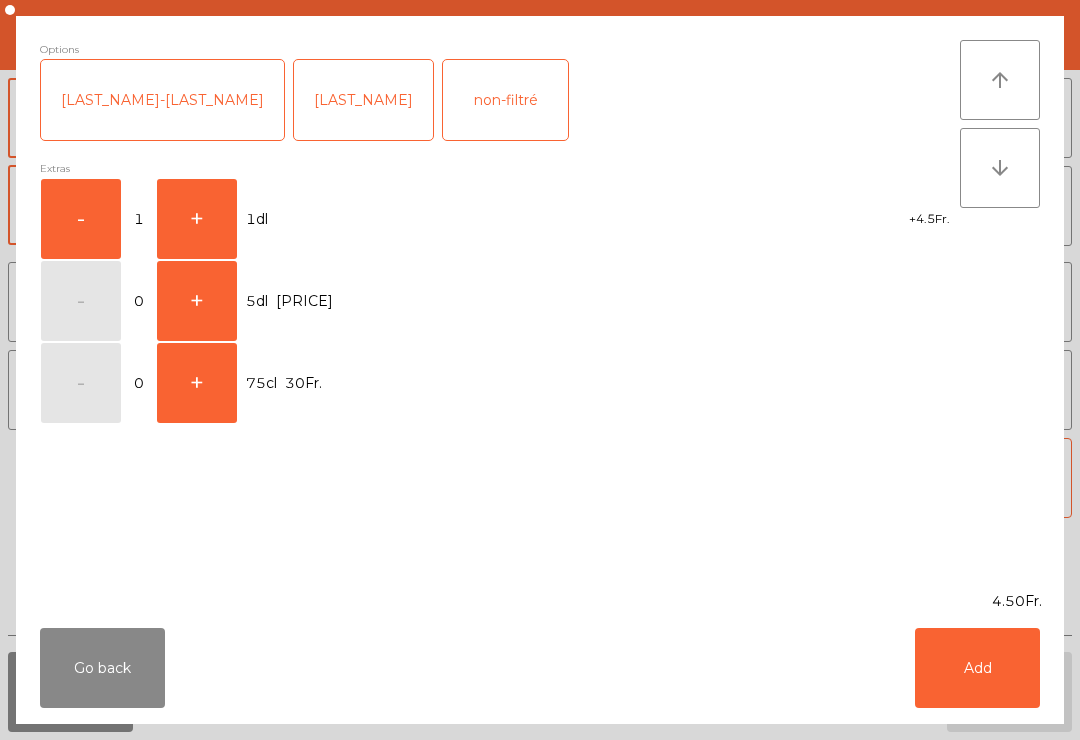 click on "Add" at bounding box center [977, 668] 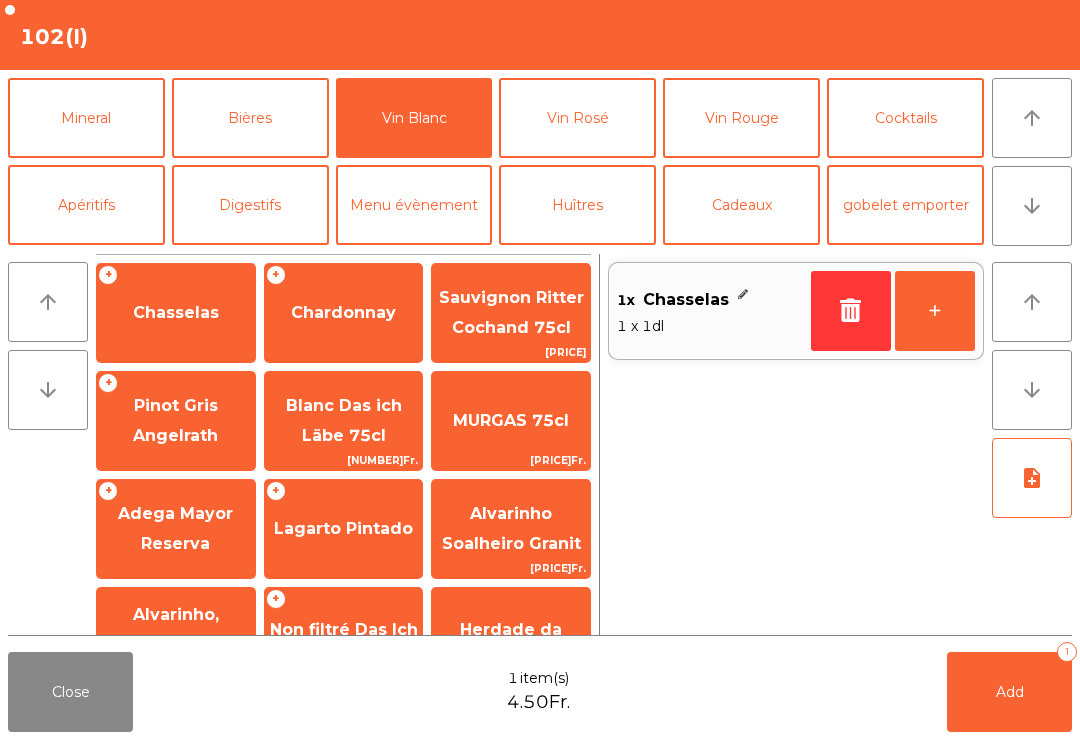 click on "Mineral" at bounding box center [86, 118] 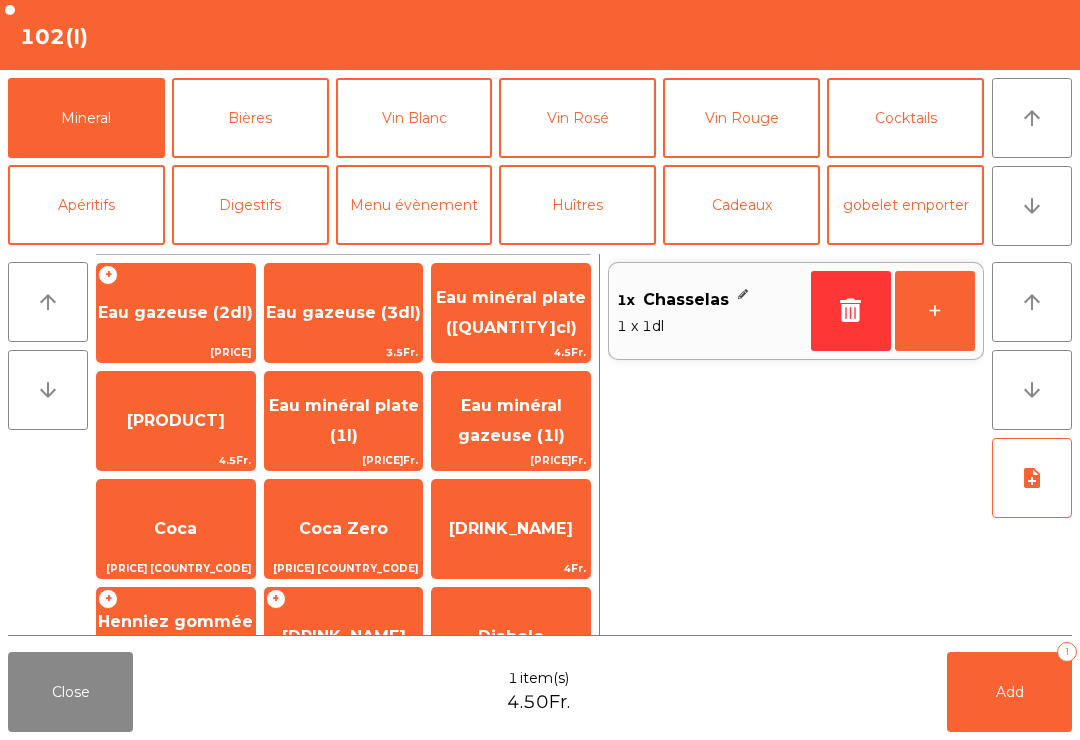 click on "Eau minéral plate (1l)" at bounding box center (344, 313) 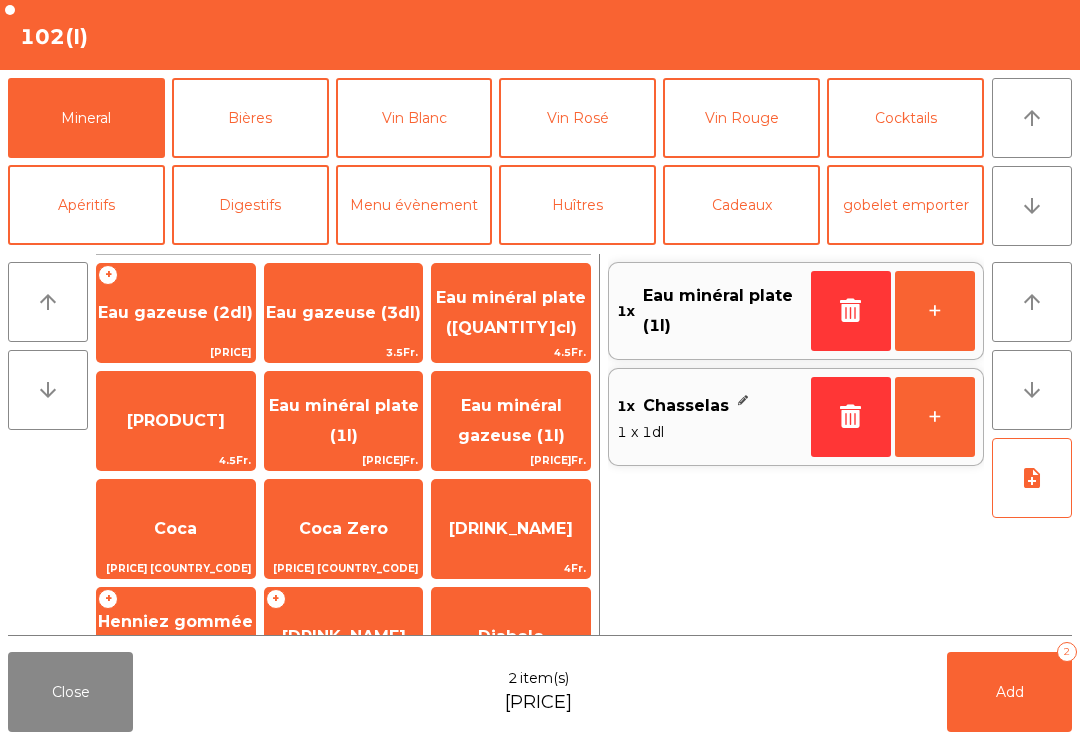 click at bounding box center [851, 311] 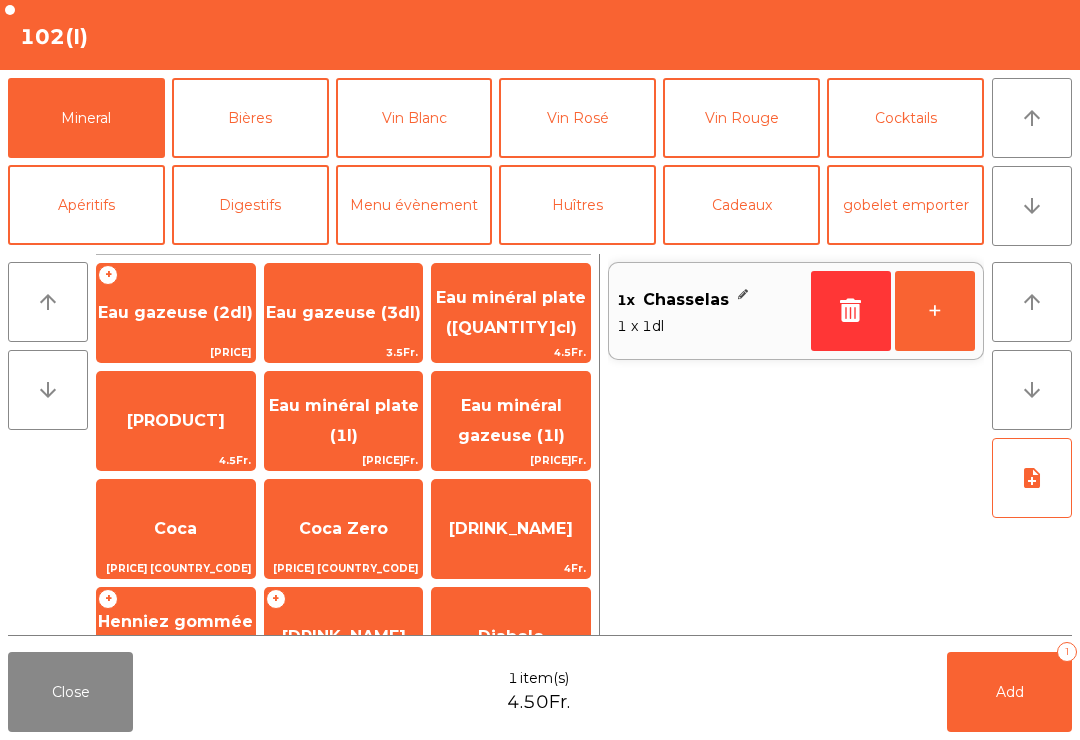 click on "[PRODUCT]" at bounding box center [175, 312] 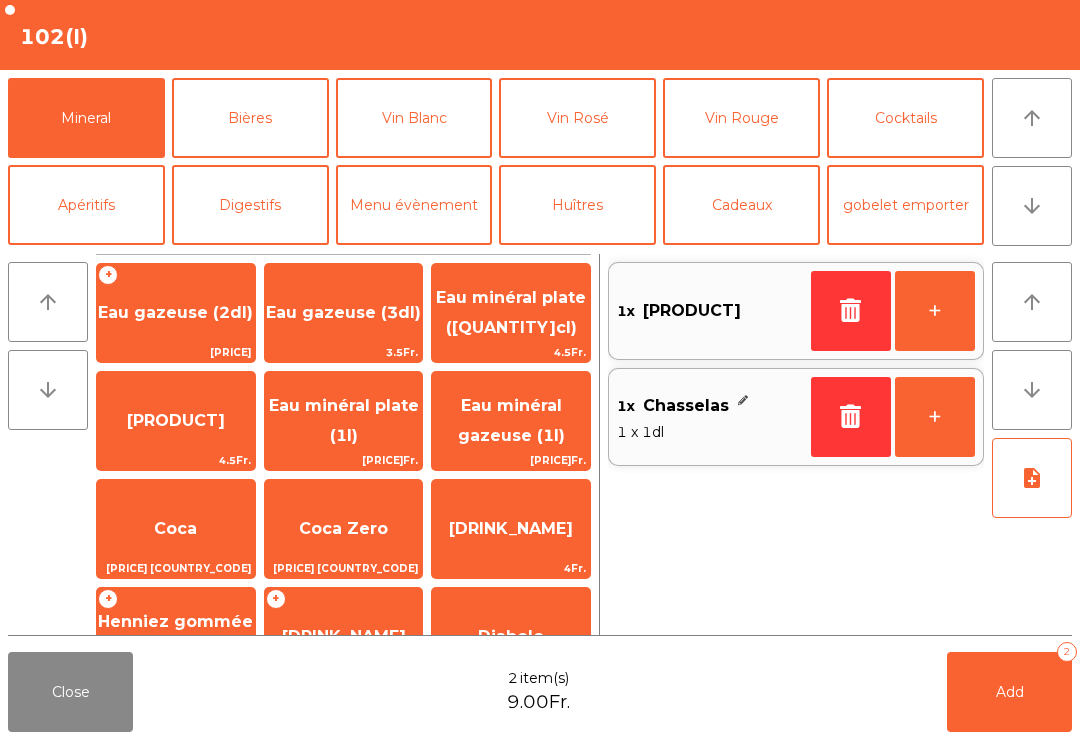 click on "Add   2" at bounding box center [1009, 692] 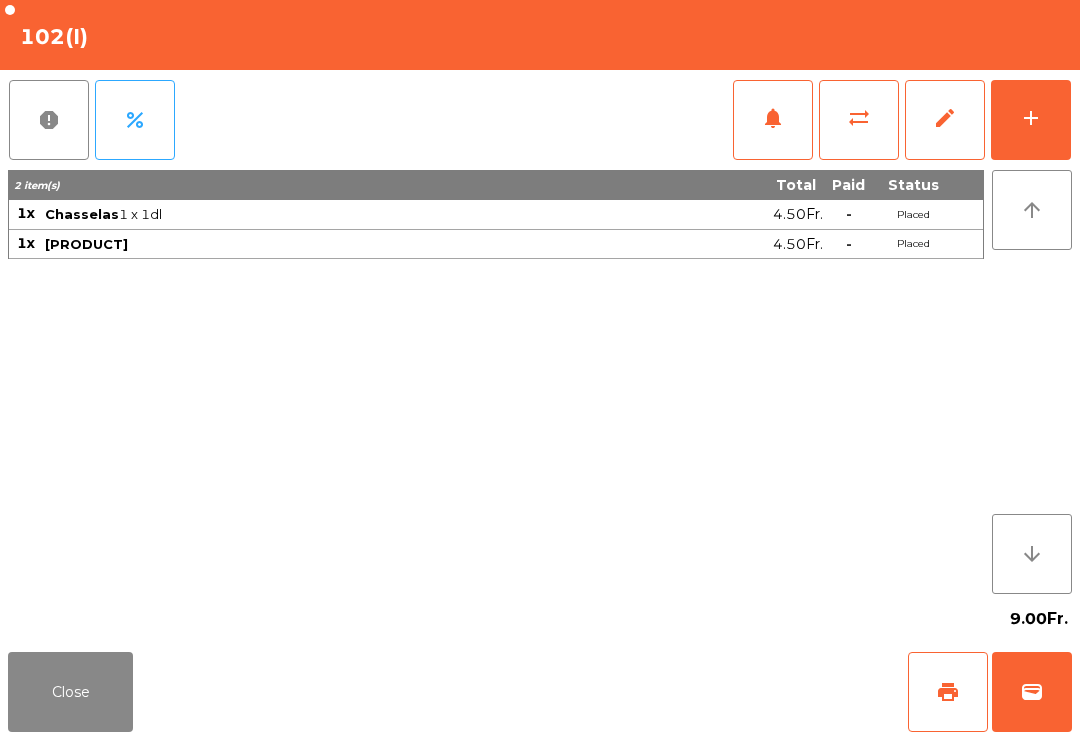 click on "Close" at bounding box center (70, 692) 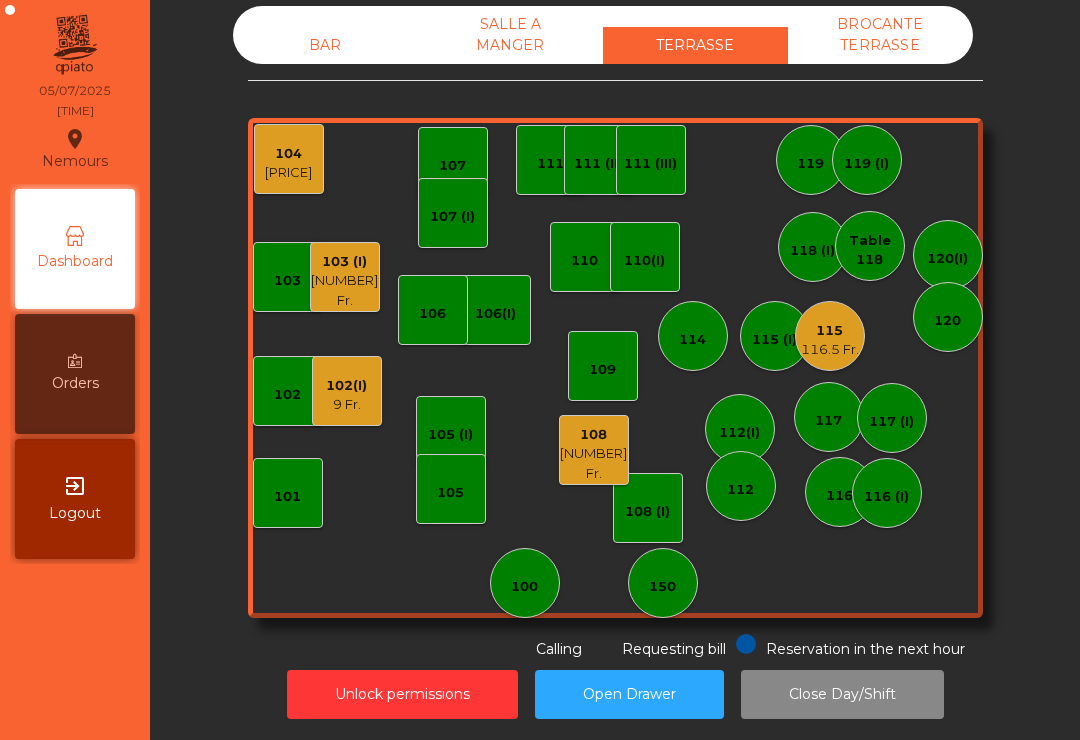 click on "115" at bounding box center [830, 331] 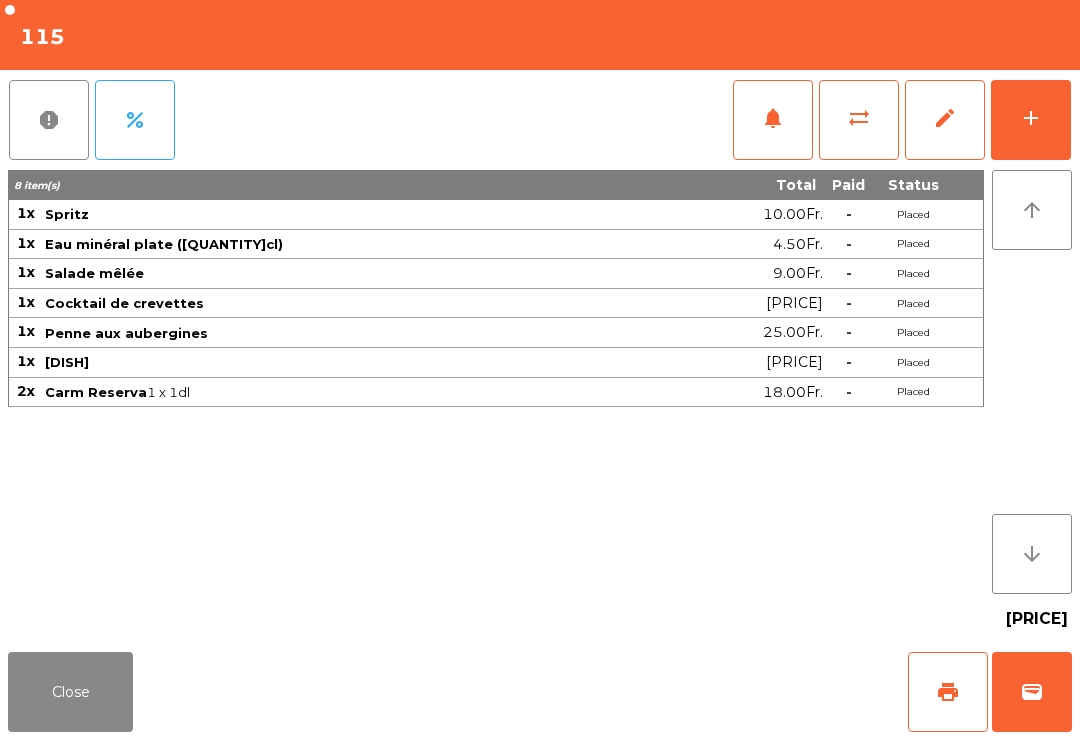 click on "notifications" at bounding box center [773, 120] 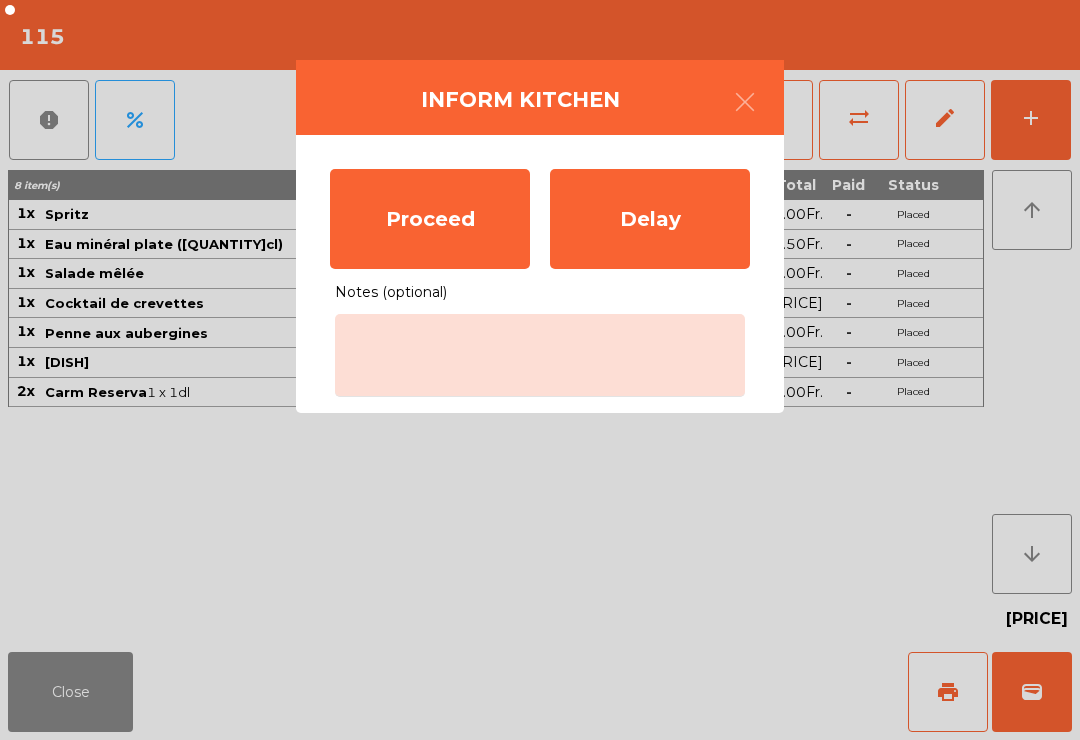 click on "Proceed" at bounding box center (430, 219) 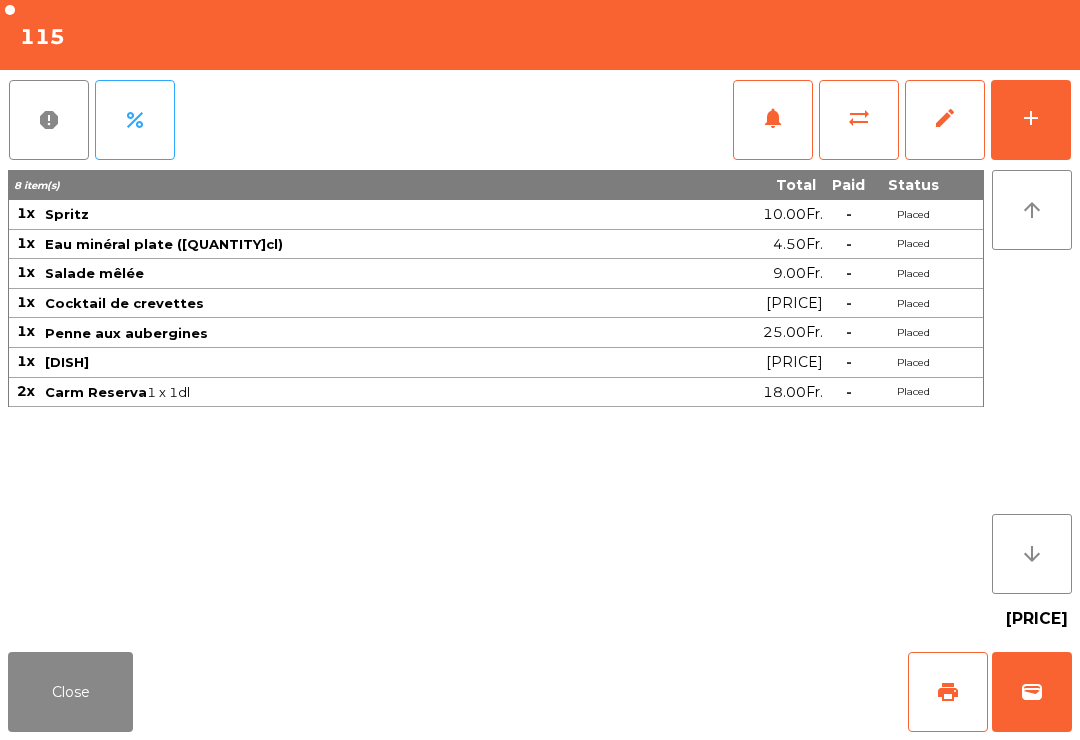 click on "Close" at bounding box center (70, 692) 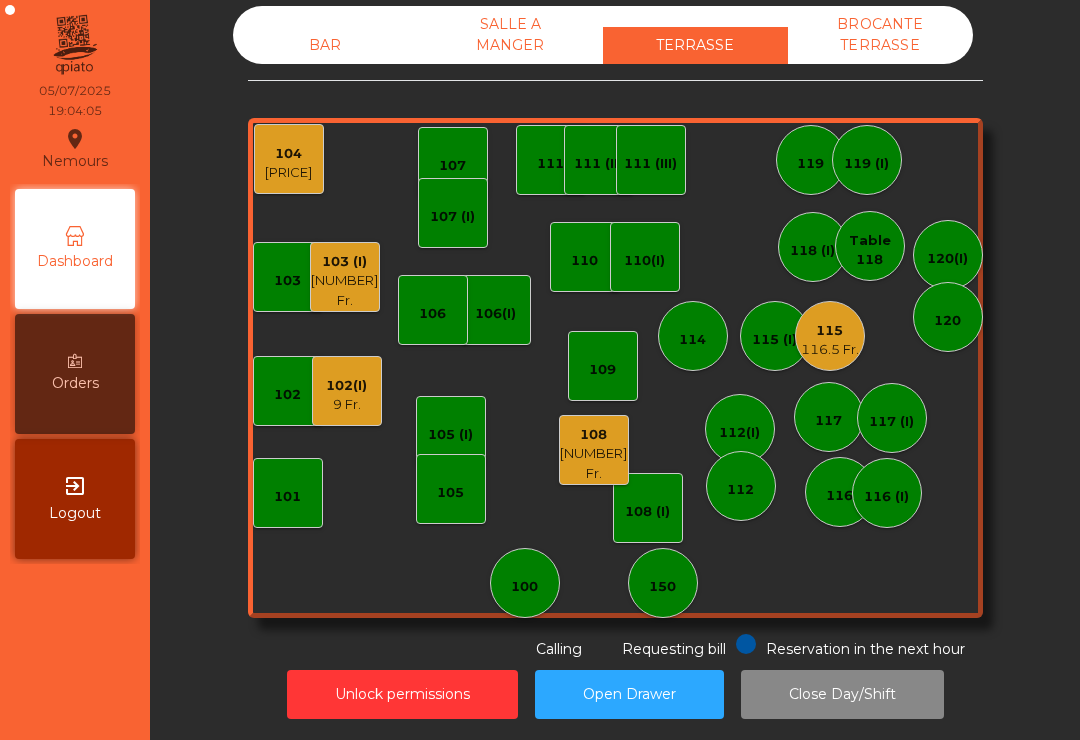 click on "109" at bounding box center [287, 281] 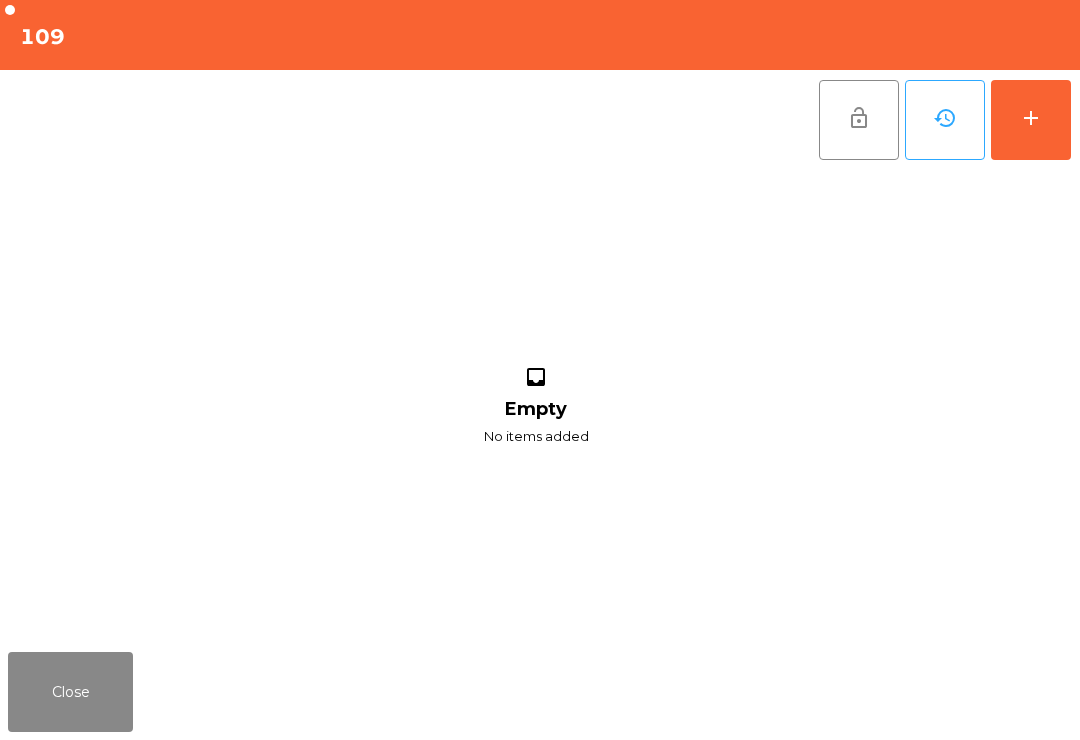 click on "add" at bounding box center (1031, 120) 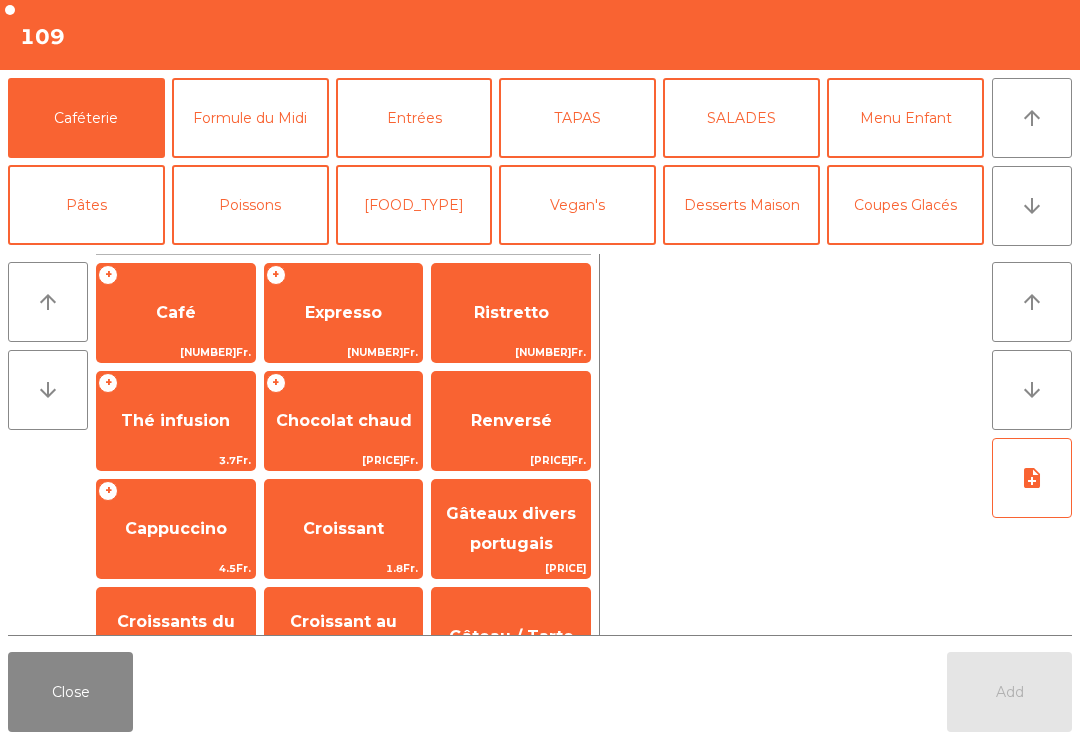 click on "arrow_downward" at bounding box center [1032, 118] 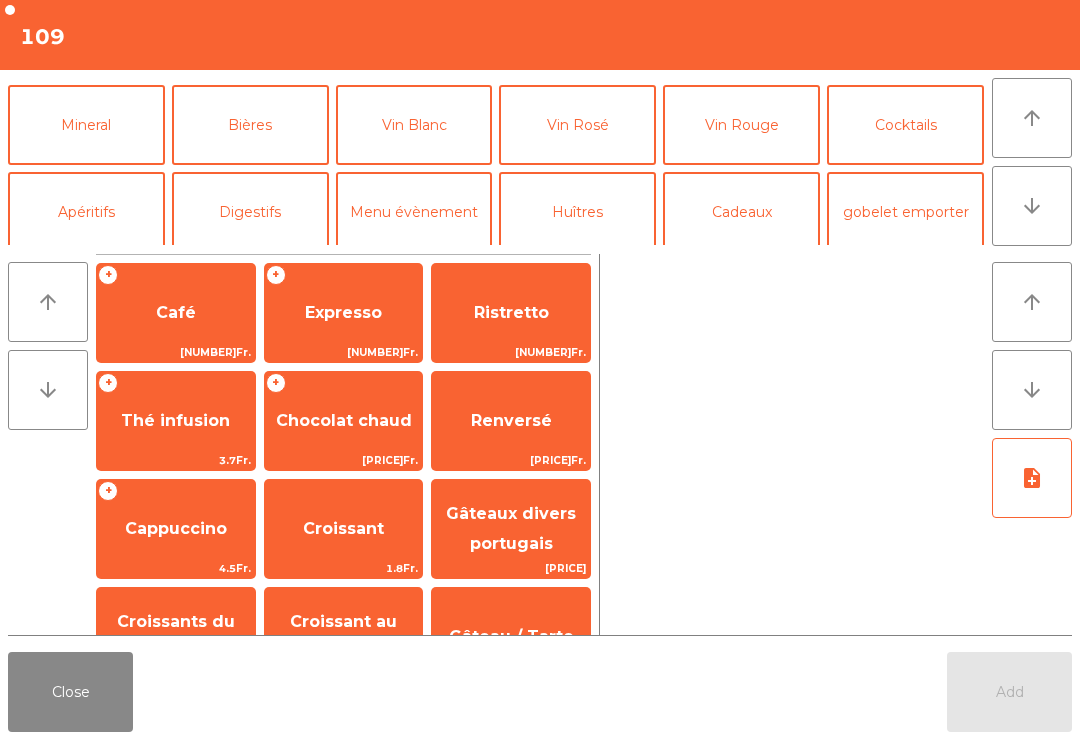 scroll, scrollTop: 174, scrollLeft: 0, axis: vertical 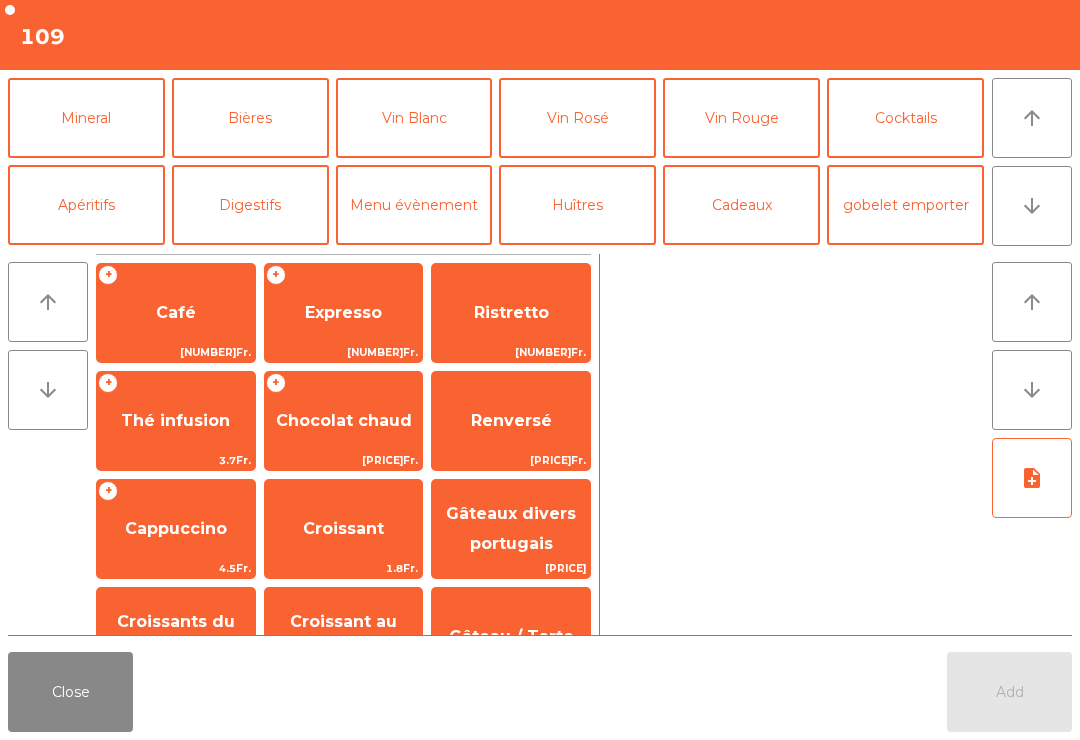 click on "Mineral" at bounding box center (86, 118) 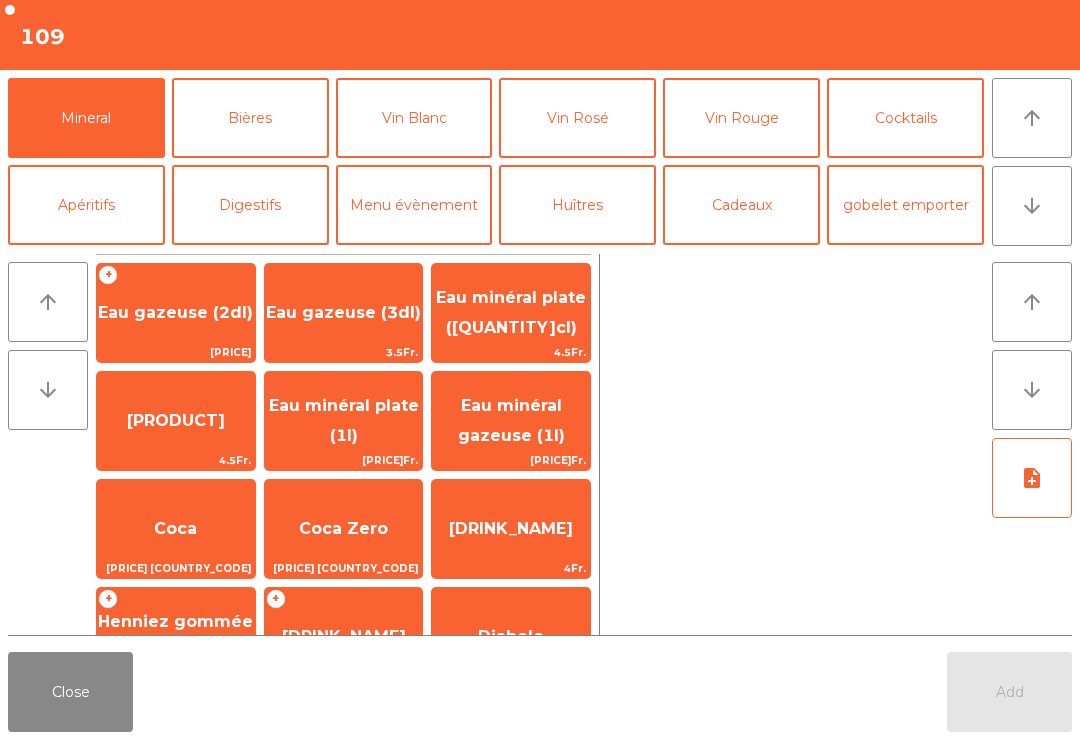 click on "Eau minéral gazeuse (1l)" at bounding box center [344, 313] 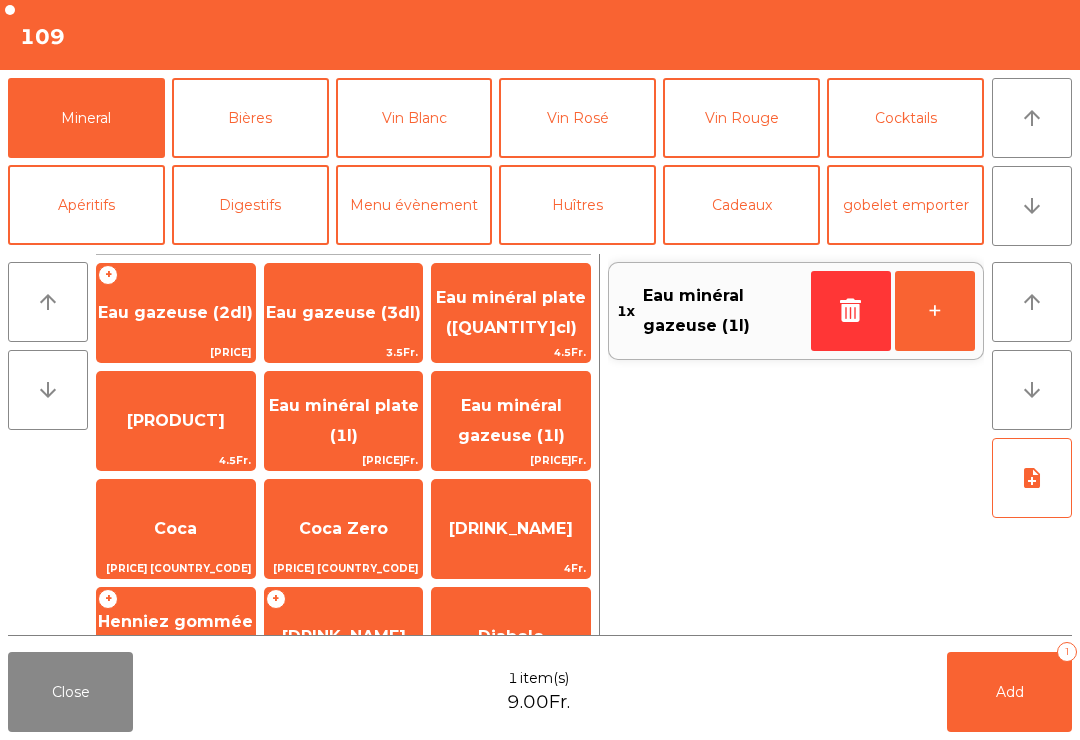 click on "Vin Blanc" at bounding box center (414, 118) 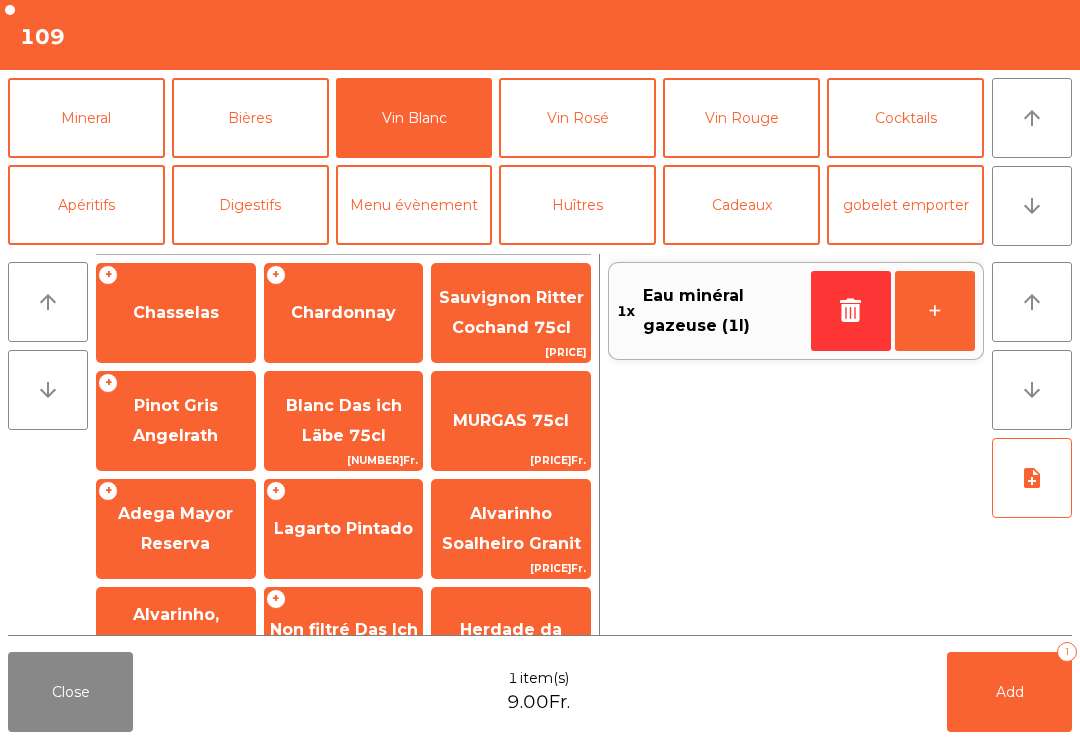 click on "Pinot Gris Angelrath" at bounding box center [176, 312] 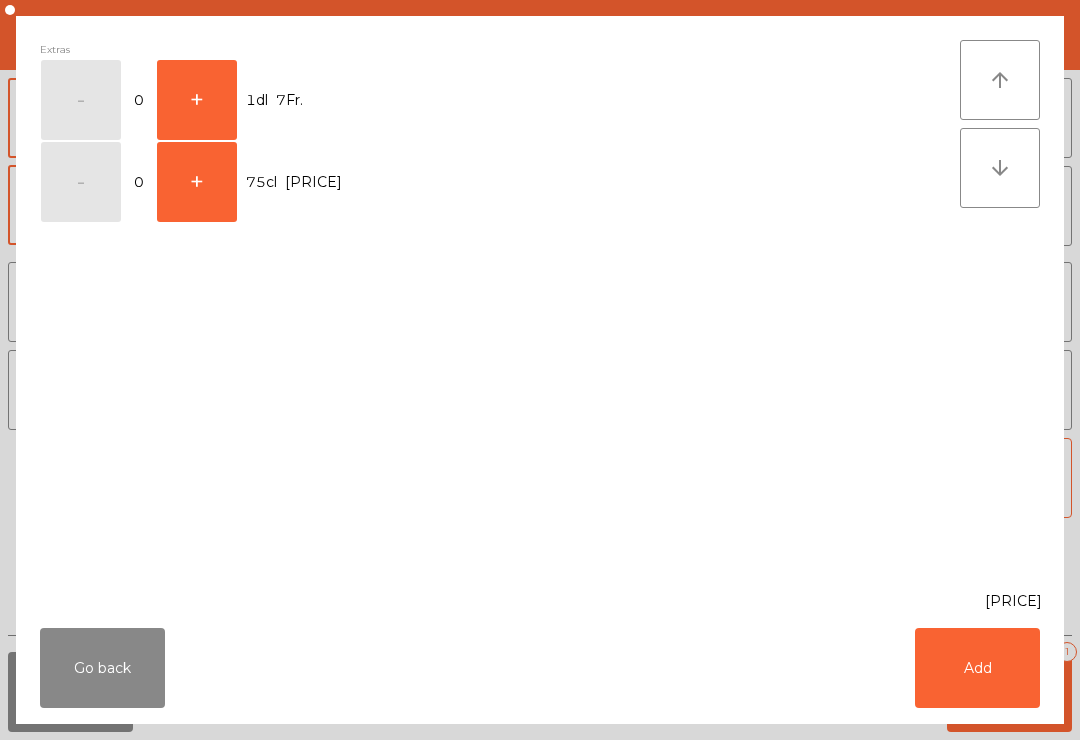 click on "+" at bounding box center (81, 100) 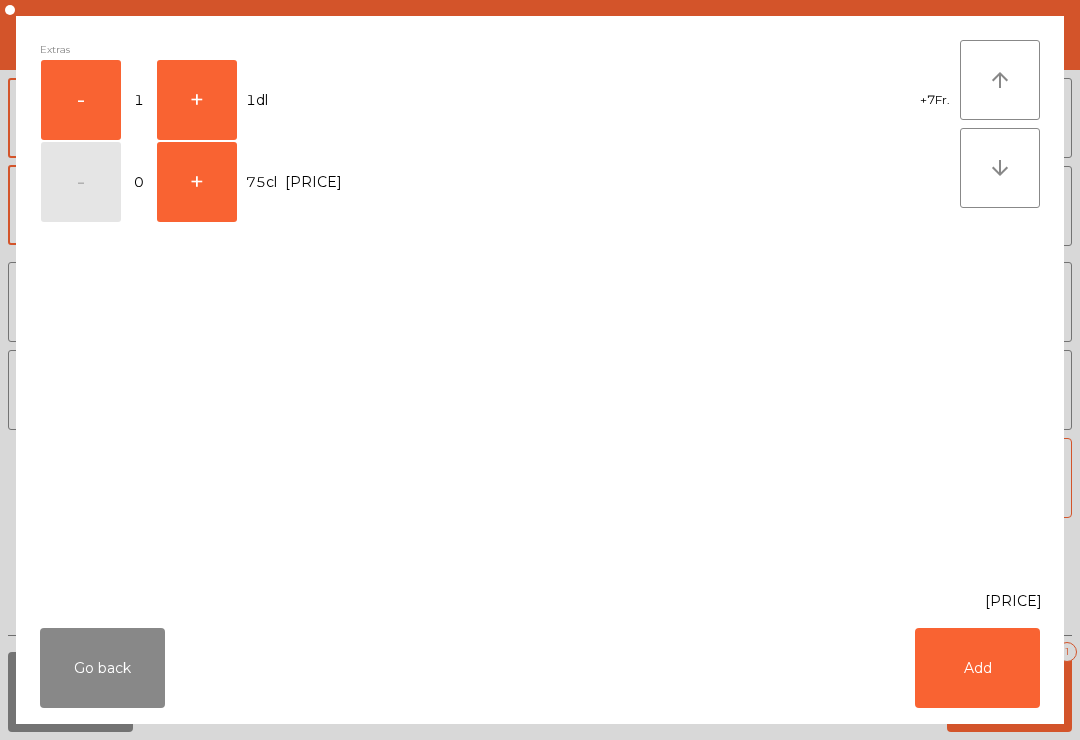 click on "Add" at bounding box center (977, 668) 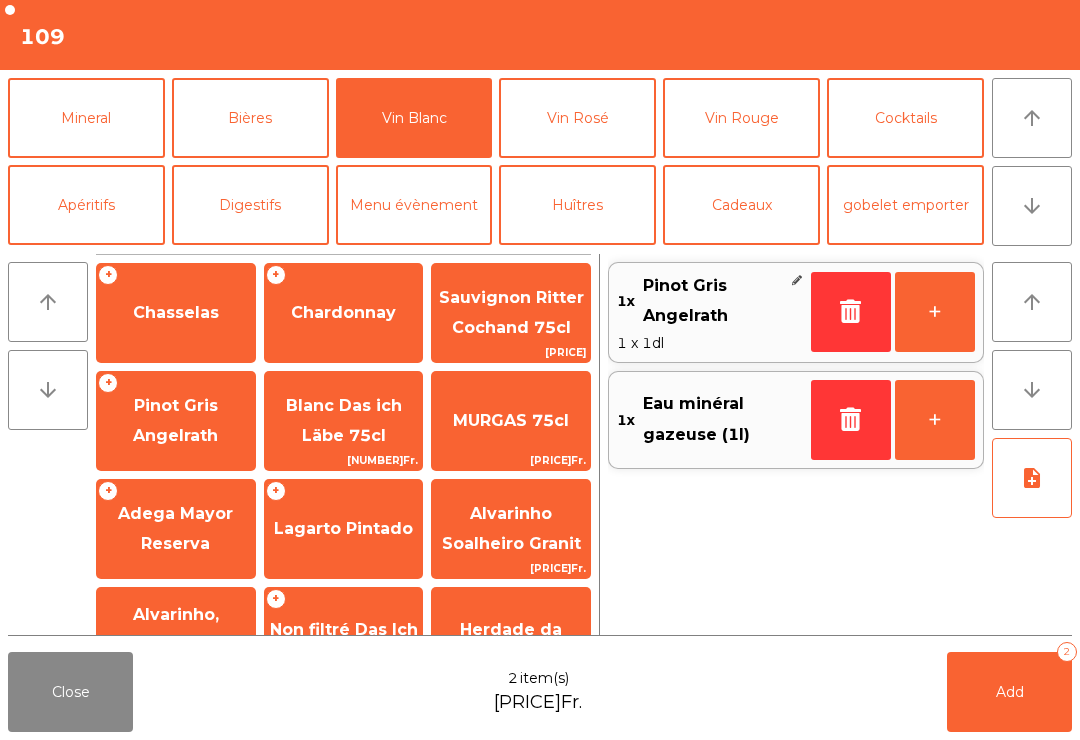 click on "+" at bounding box center (935, 312) 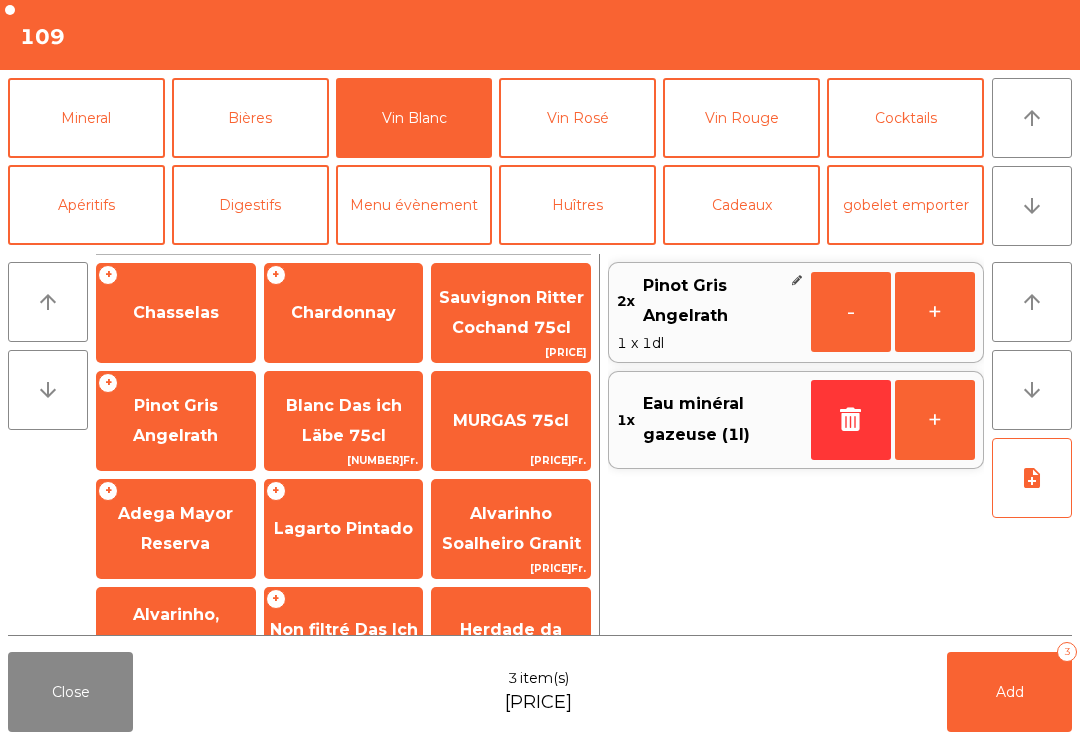 click on "+" at bounding box center (851, 312) 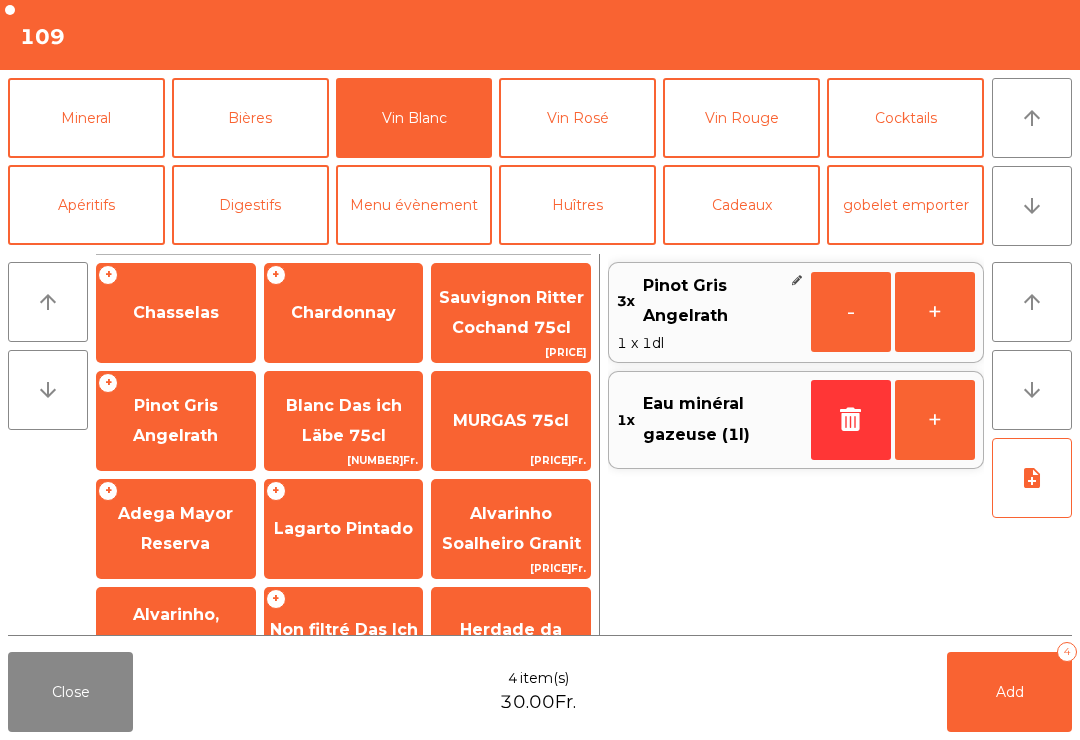 click on "-" at bounding box center (851, 312) 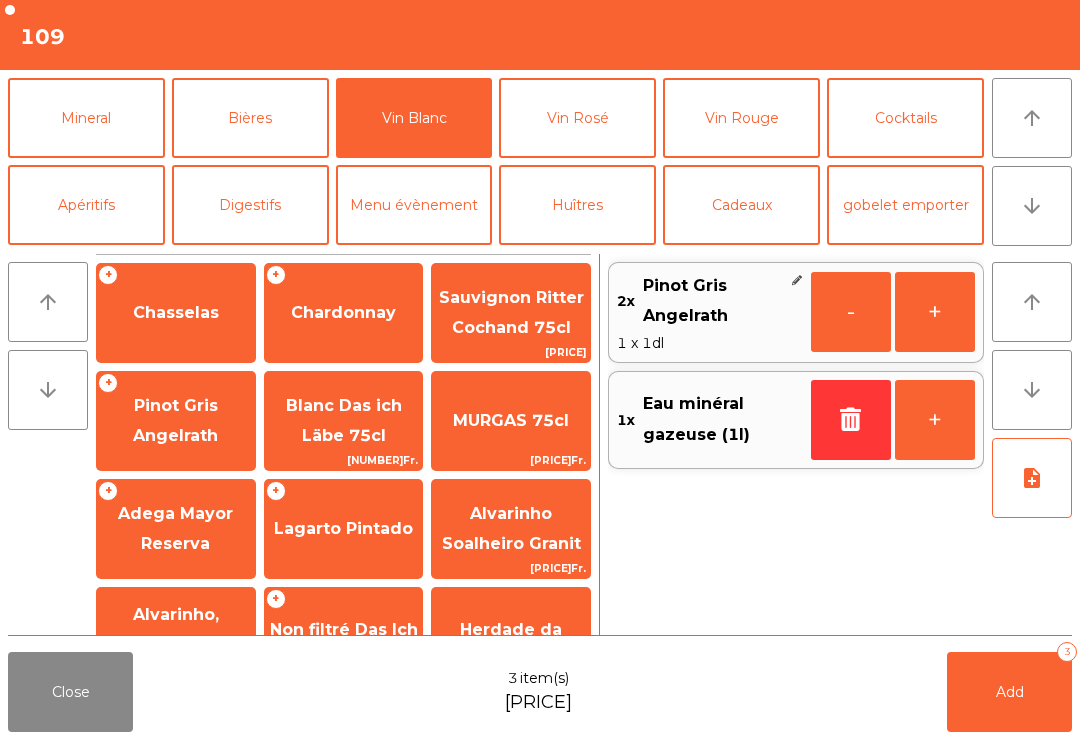 click on "Add   3" at bounding box center [1009, 692] 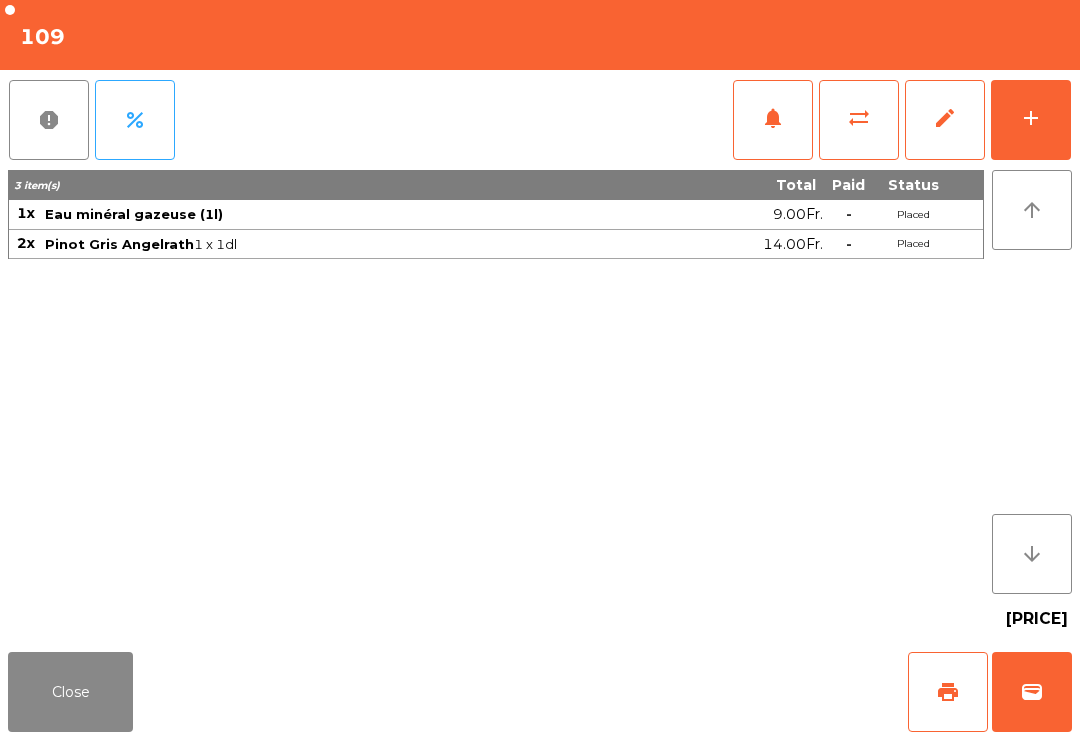 click on "Close" at bounding box center (70, 692) 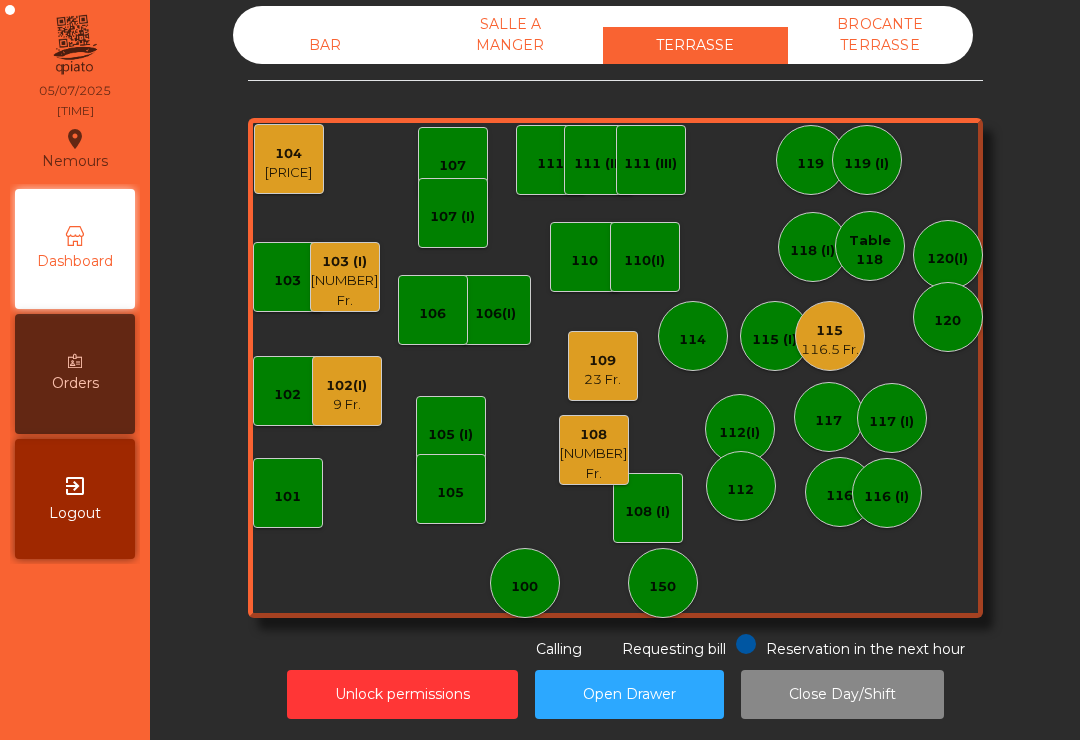 click on "9 Fr." at bounding box center [346, 405] 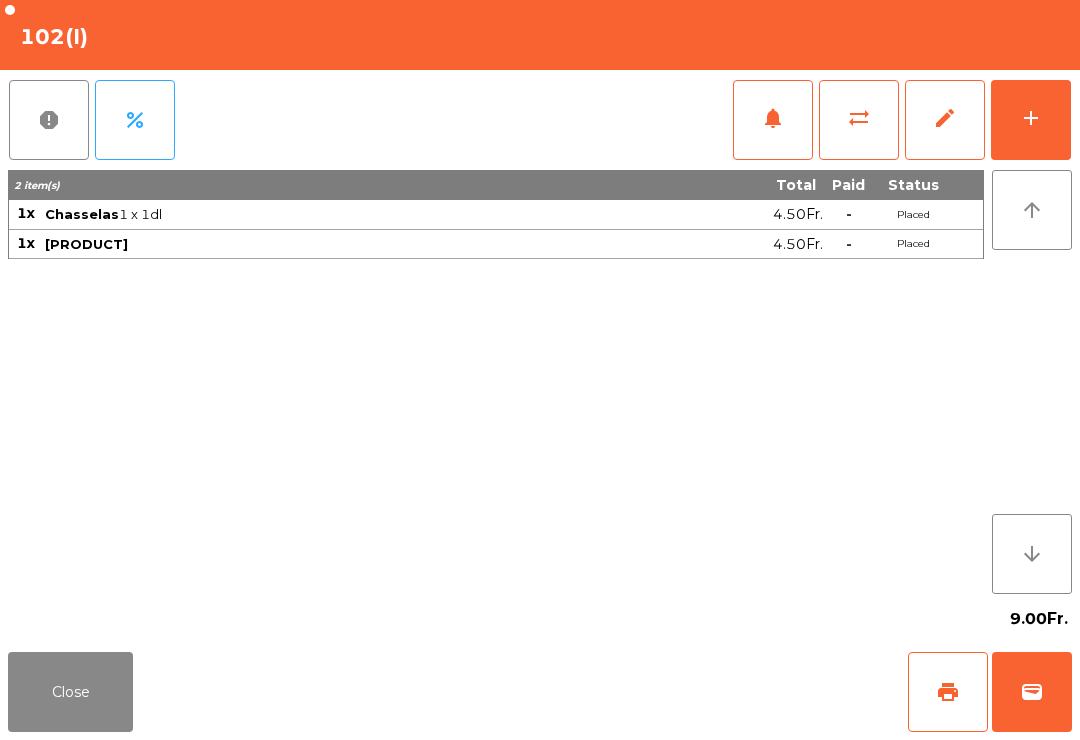 click on "add" at bounding box center [1031, 120] 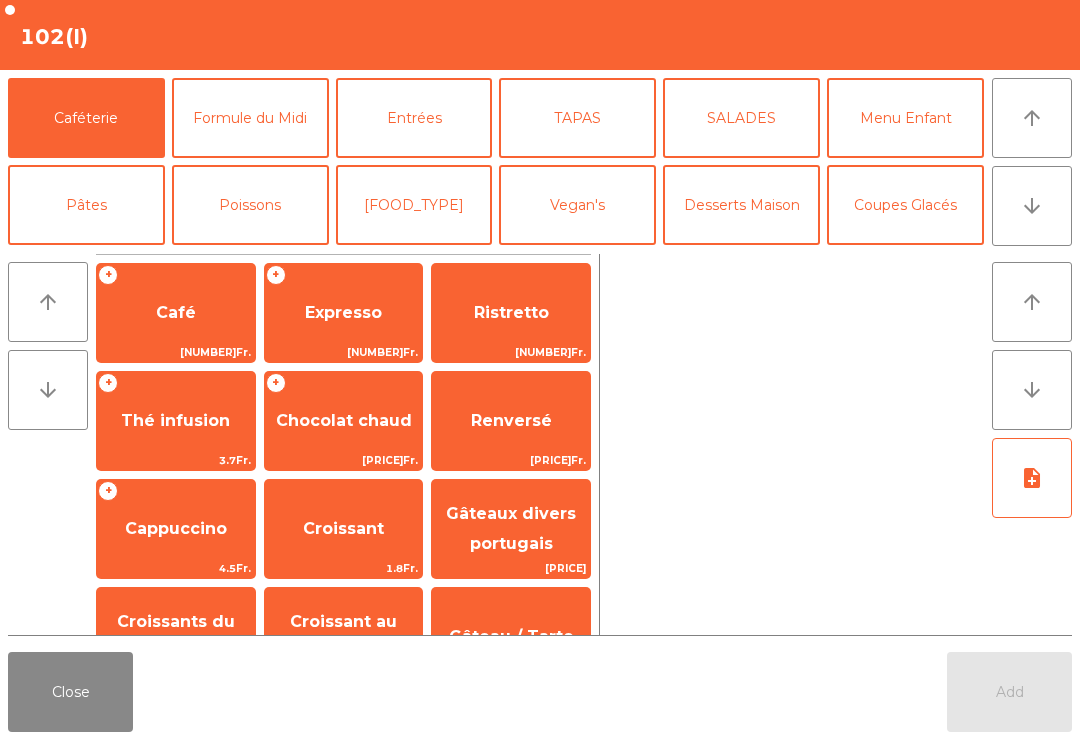 click on "Poissons" at bounding box center [250, 205] 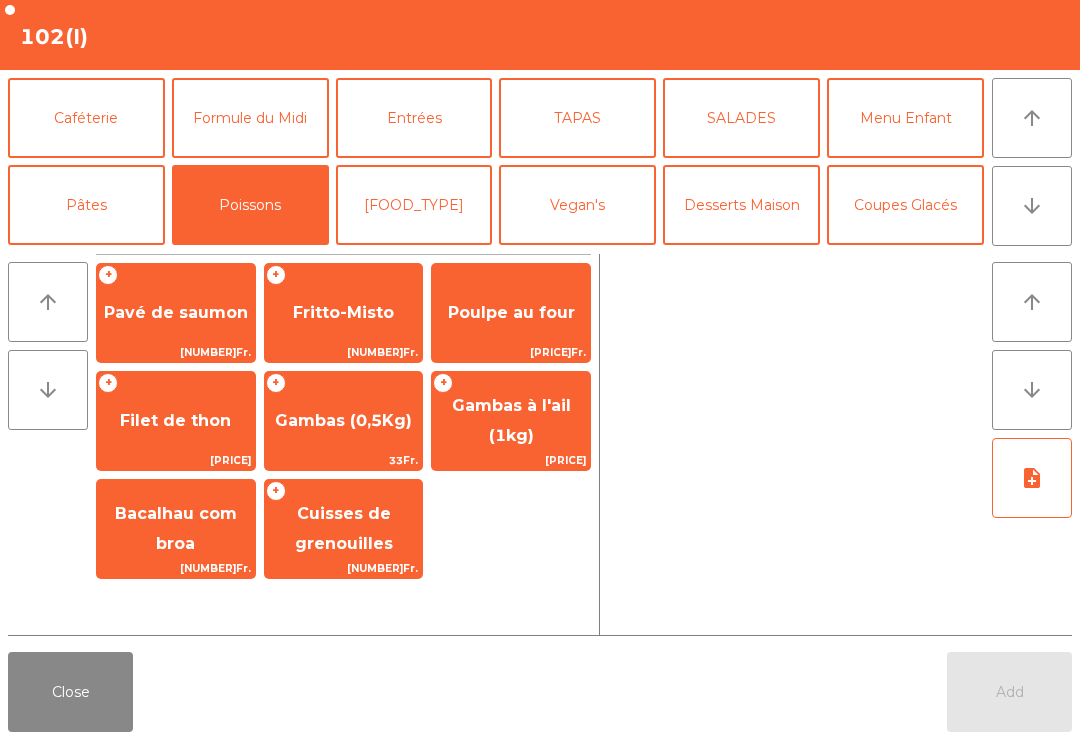 click on "Formule du Midi" at bounding box center (250, 118) 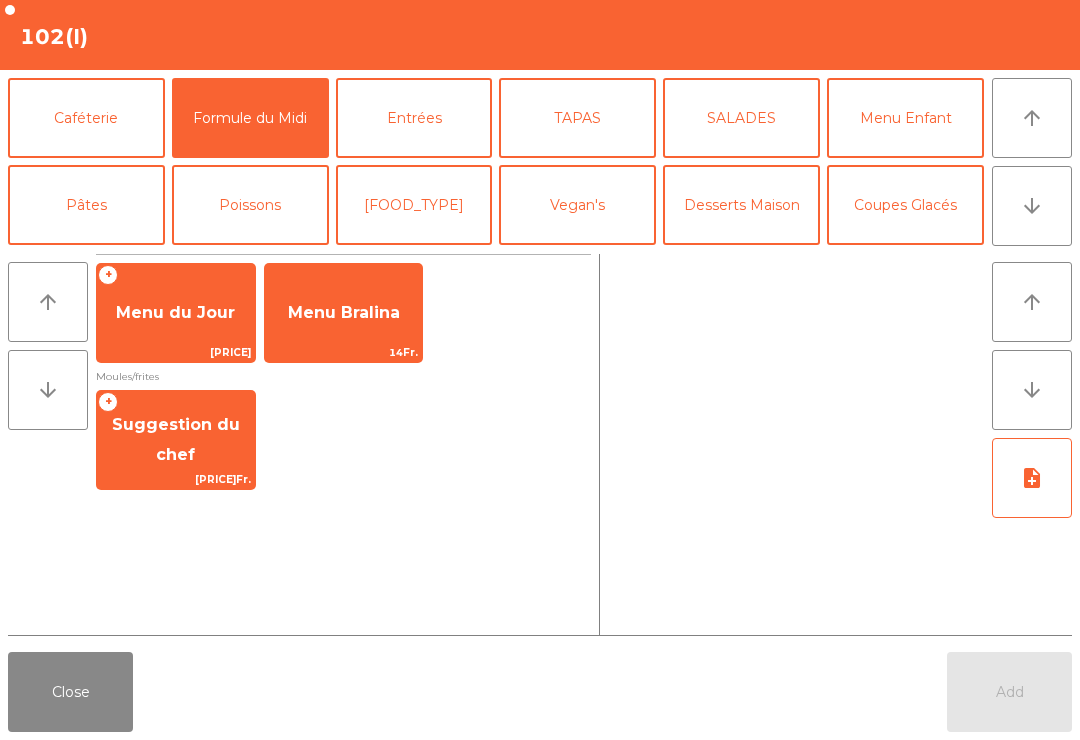 click on "Suggestion du chef" at bounding box center [176, 313] 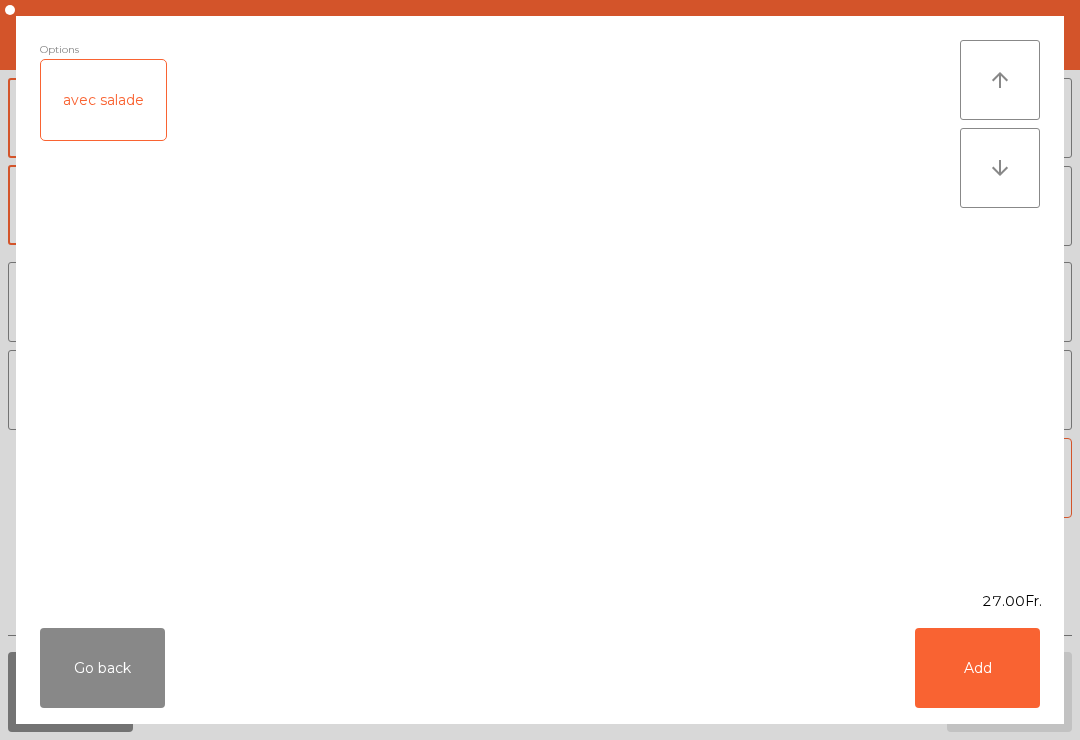 click on "Add" at bounding box center (977, 668) 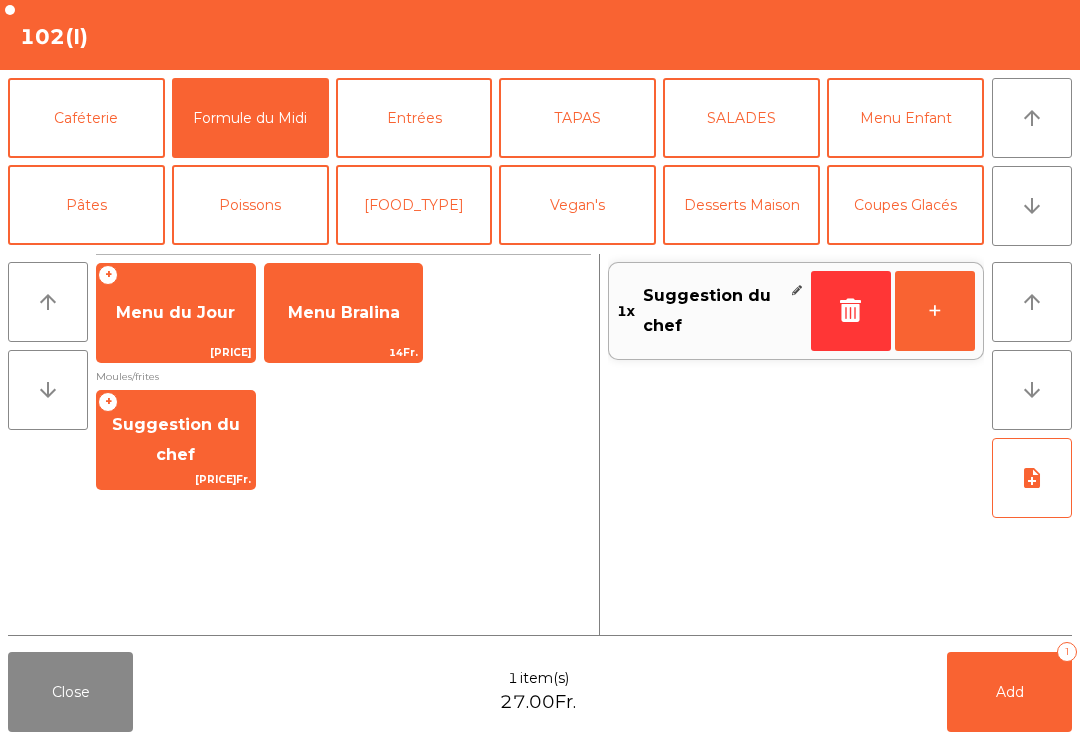 click on "Coupes Glacés" at bounding box center [905, 205] 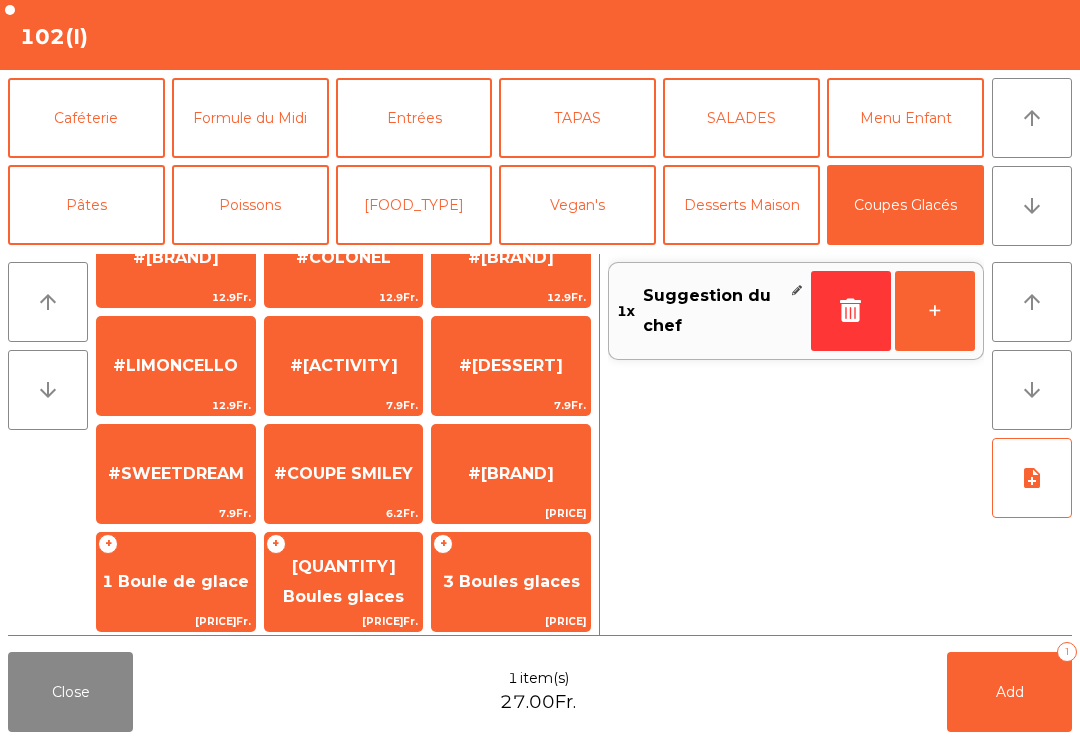 scroll, scrollTop: 293, scrollLeft: 0, axis: vertical 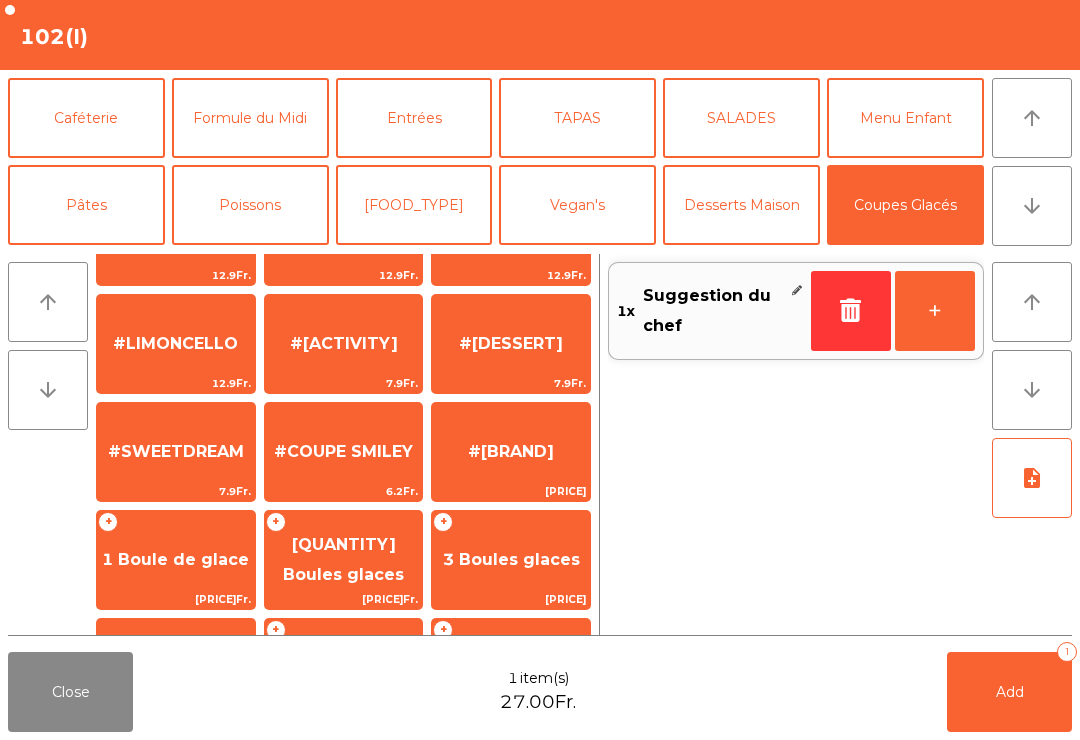 click on "#SWEETDREAM" at bounding box center (175, 19) 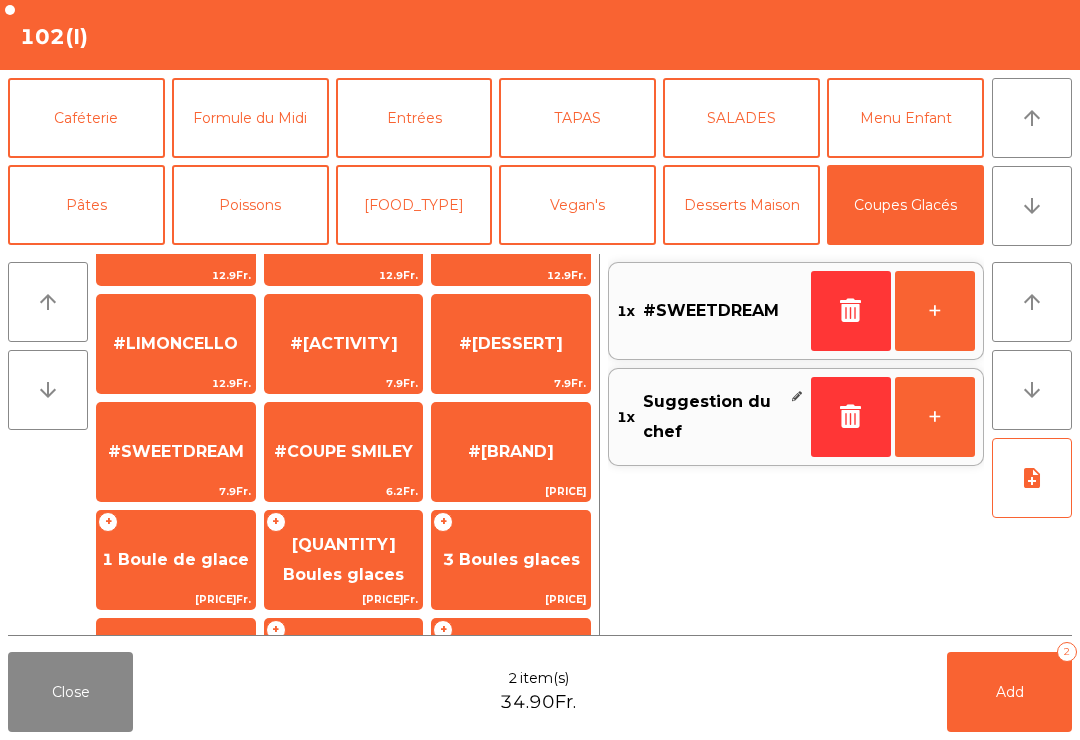 click on "Add   2" at bounding box center [1009, 692] 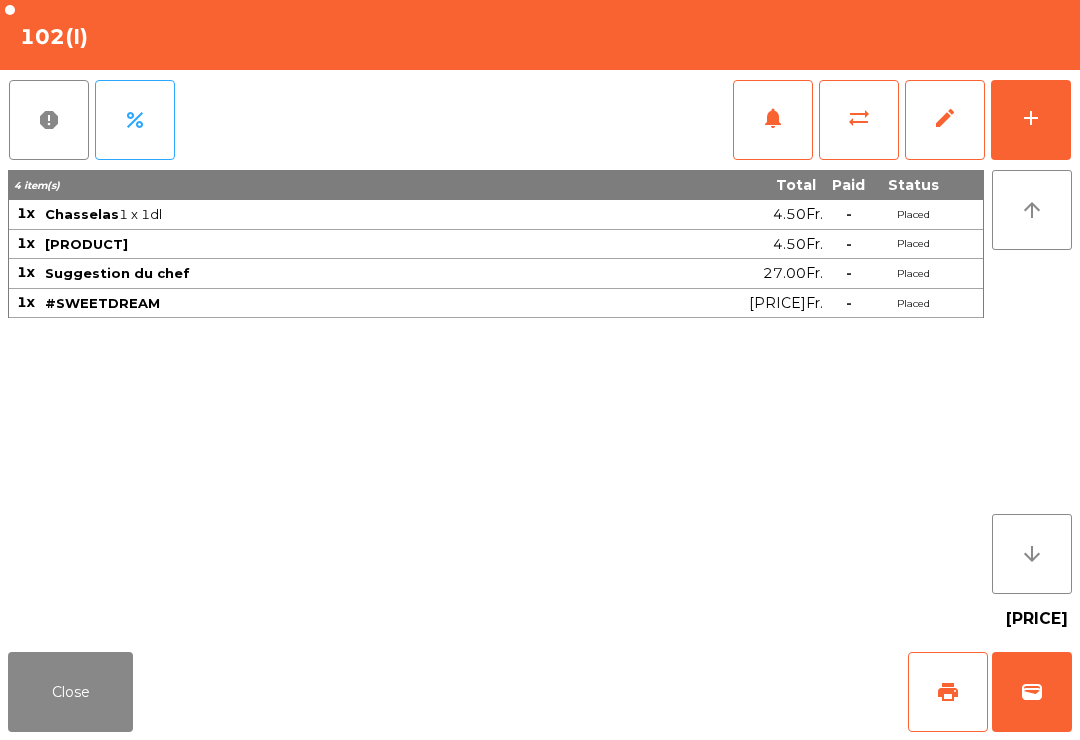 click on "Close" at bounding box center (70, 692) 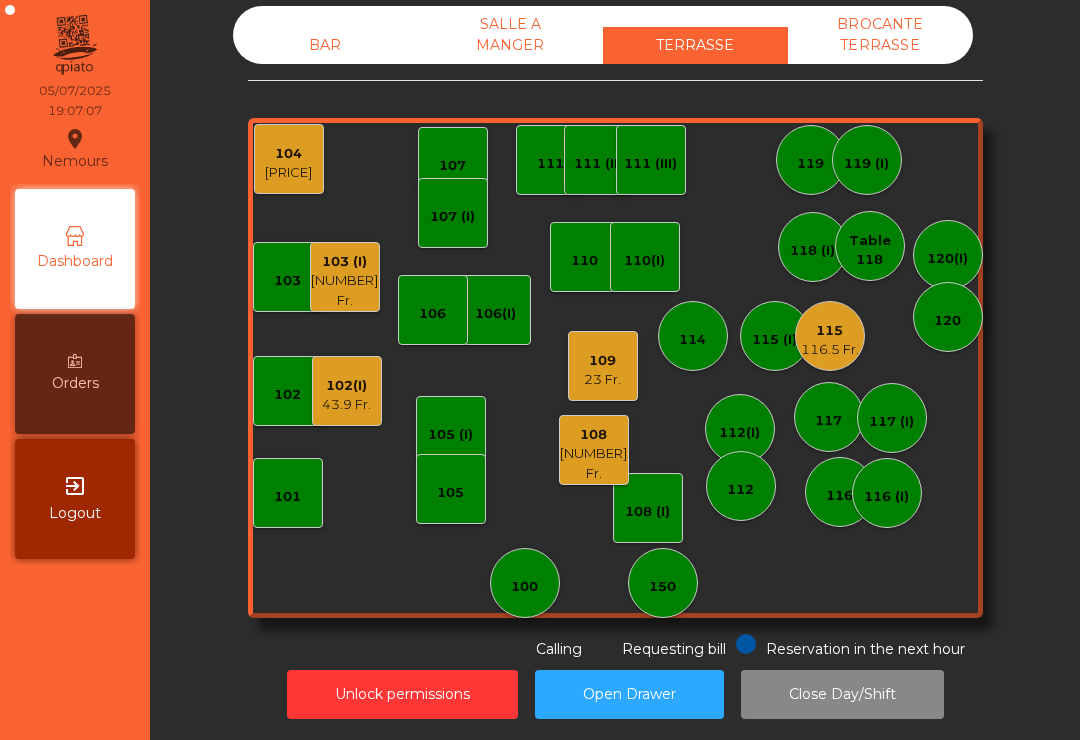 click on "112" at bounding box center (741, 486) 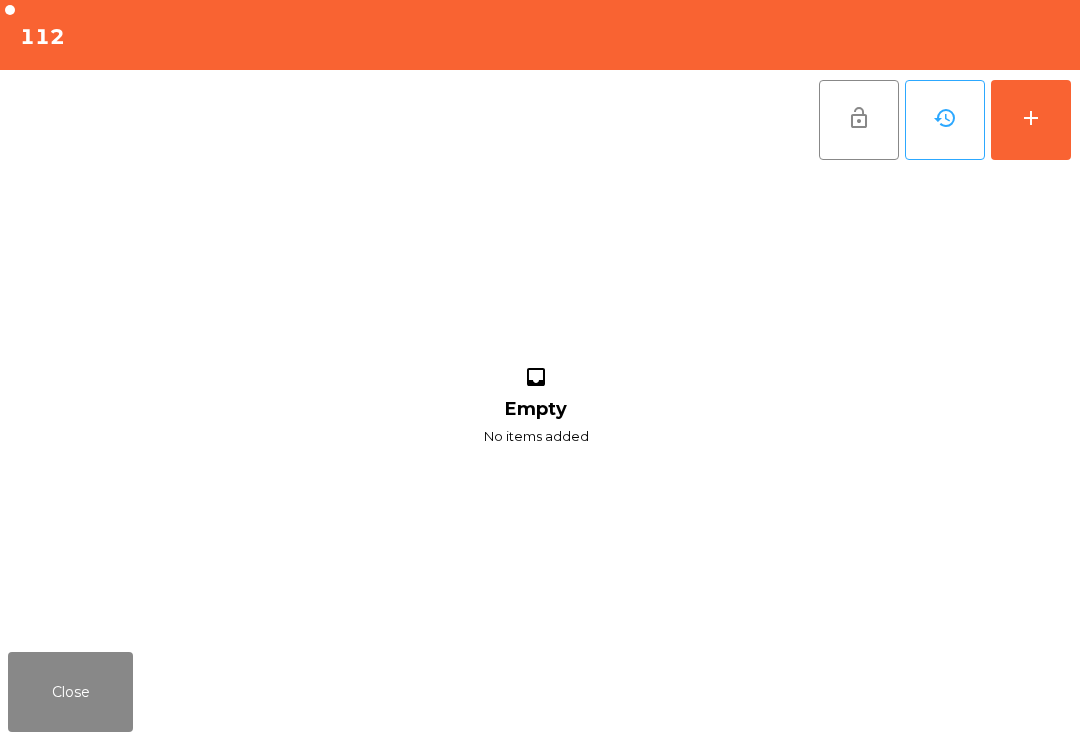 click on "add" at bounding box center (1031, 120) 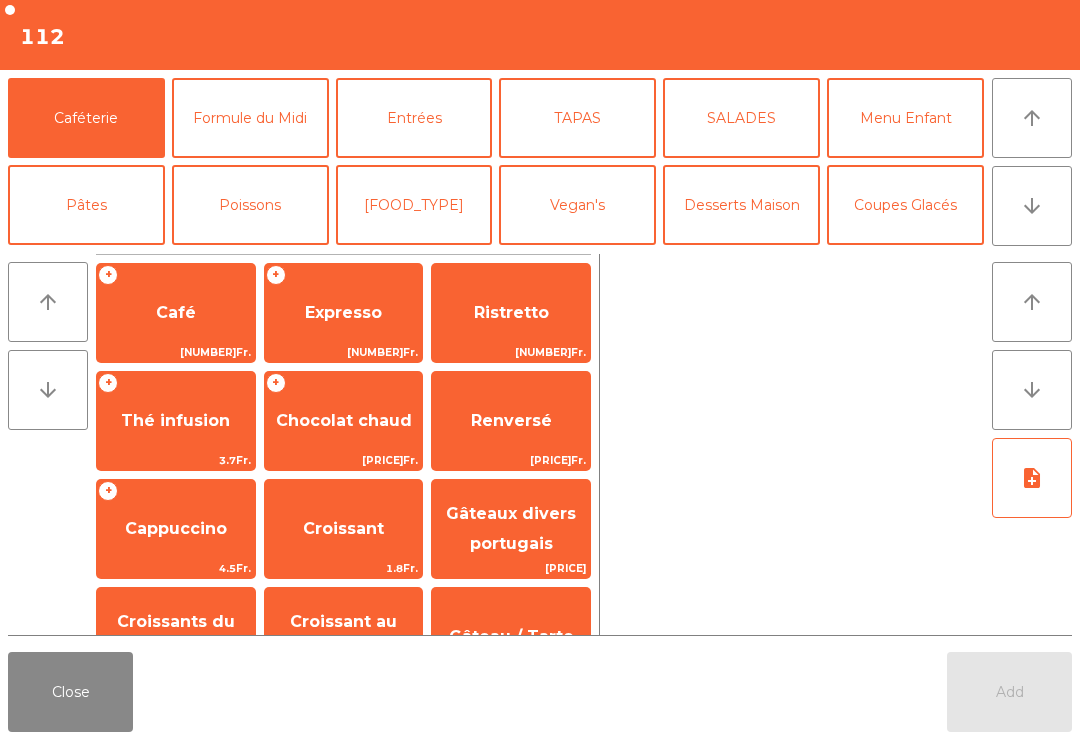 click on "arrow_downward" at bounding box center [1032, 206] 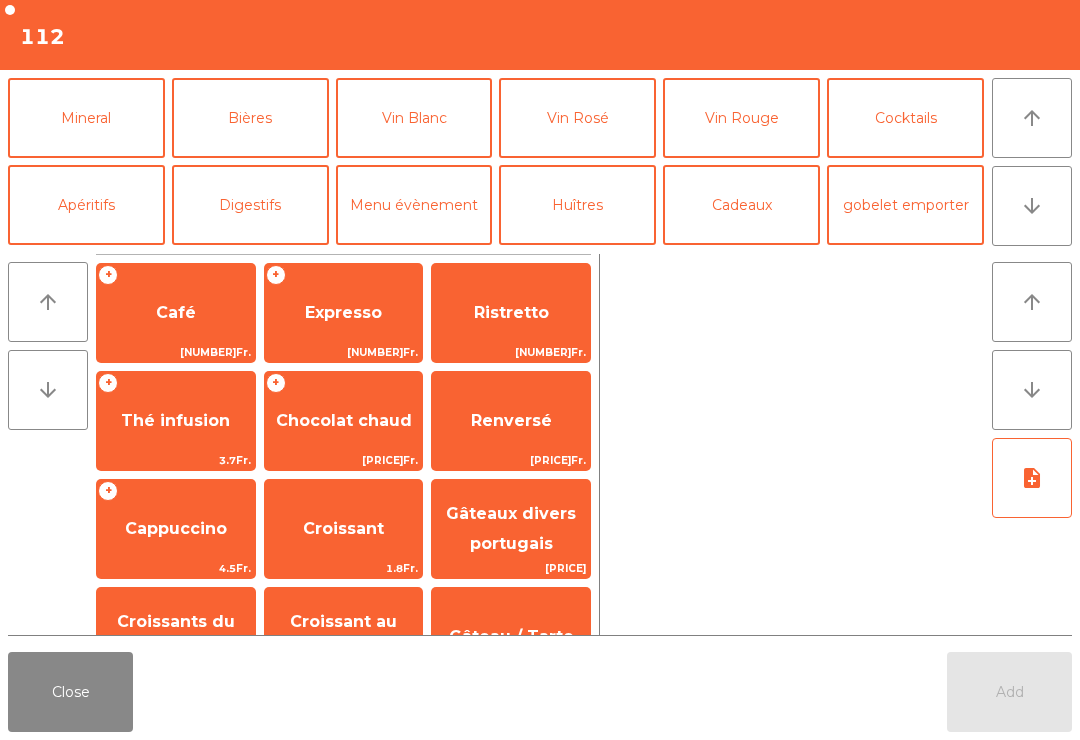 scroll, scrollTop: 170, scrollLeft: 0, axis: vertical 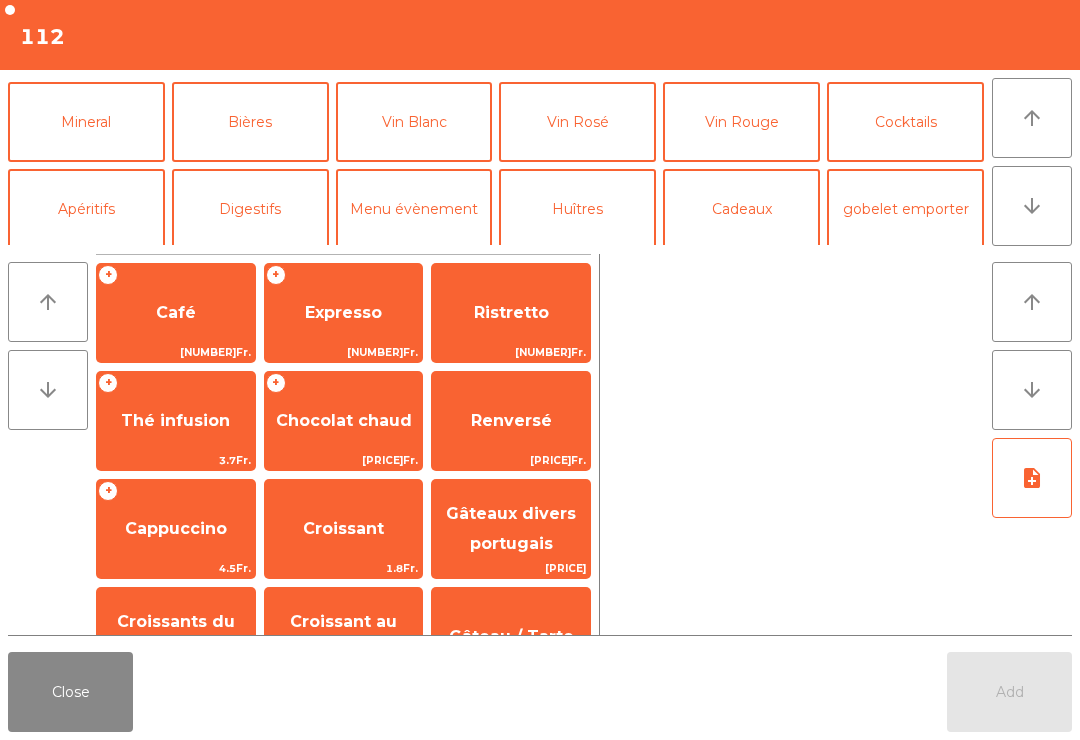 click on "Cocktails" at bounding box center (905, 122) 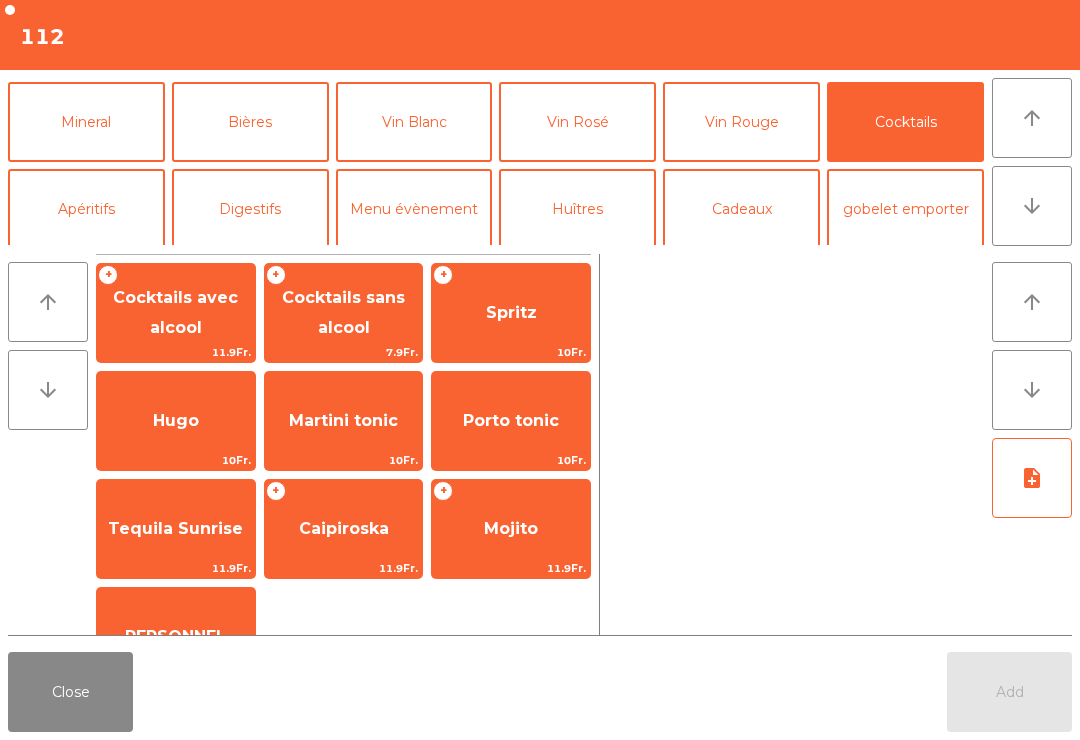 click on "Spritz" at bounding box center [176, 313] 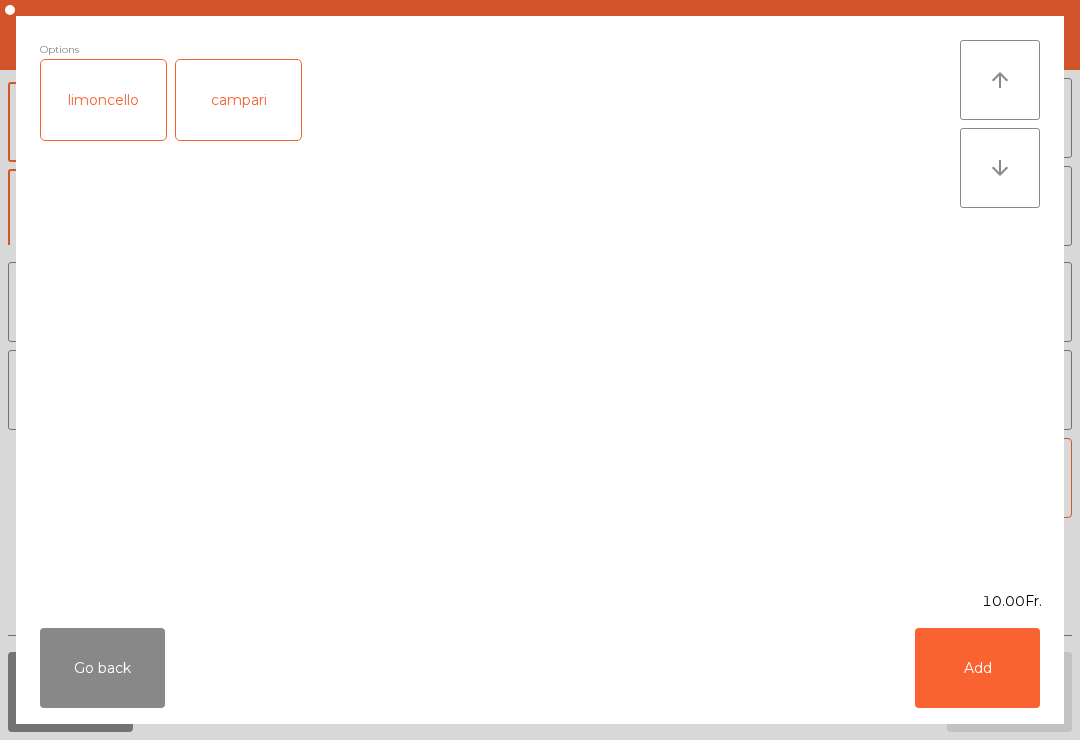click on "Add" at bounding box center (977, 668) 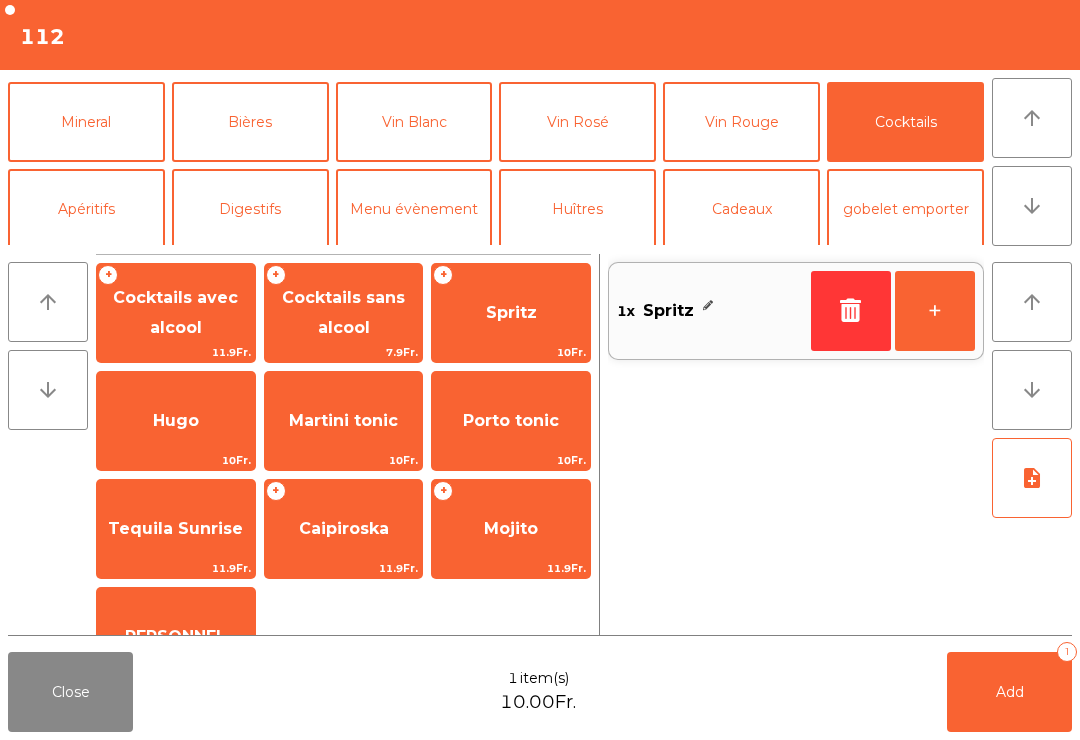 click on "Bières" at bounding box center [250, 122] 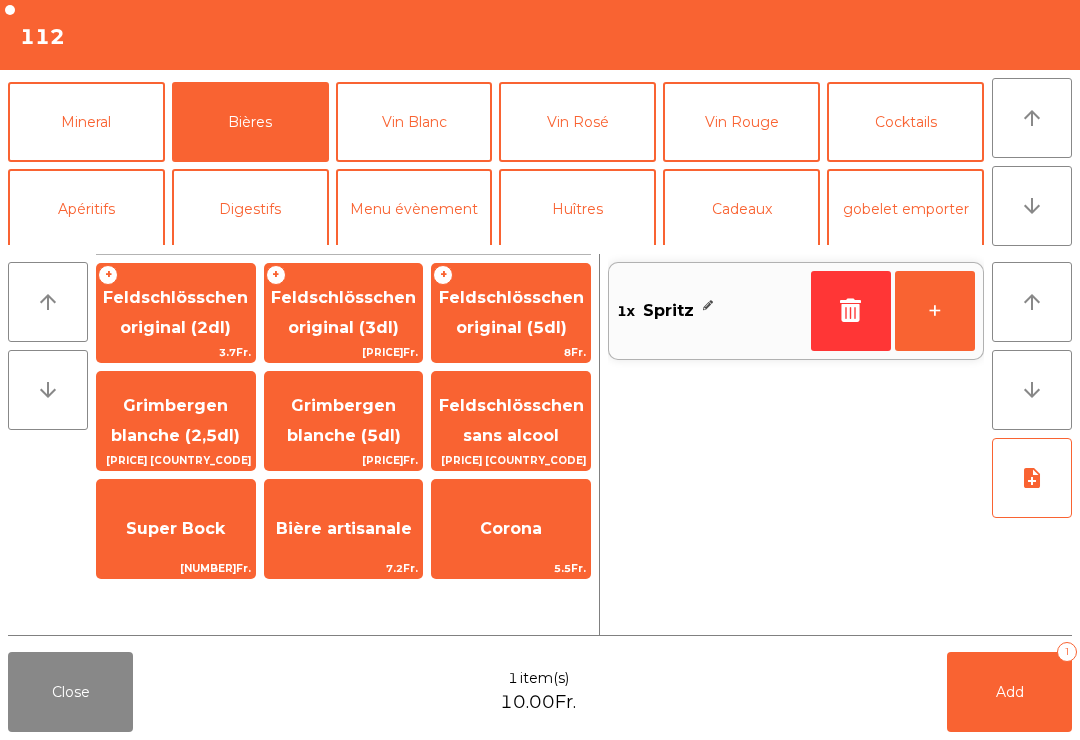 click on "Feldschlösschen original (3dl)" at bounding box center (175, 312) 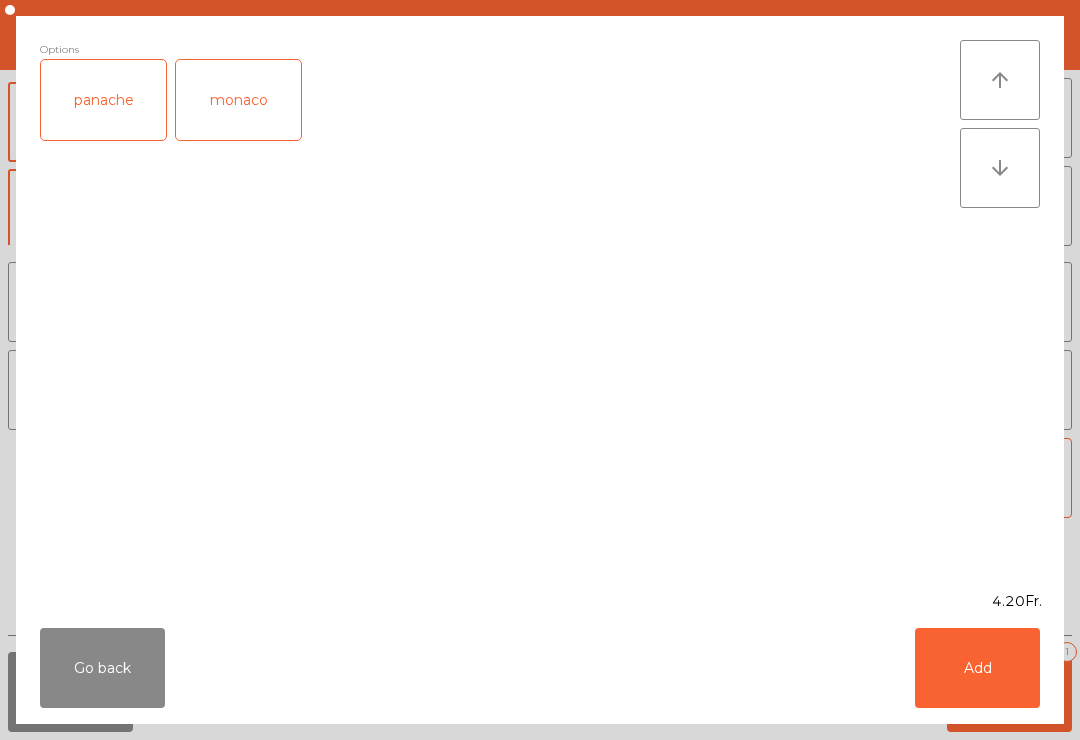 click on "Go back   Add" at bounding box center (540, 668) 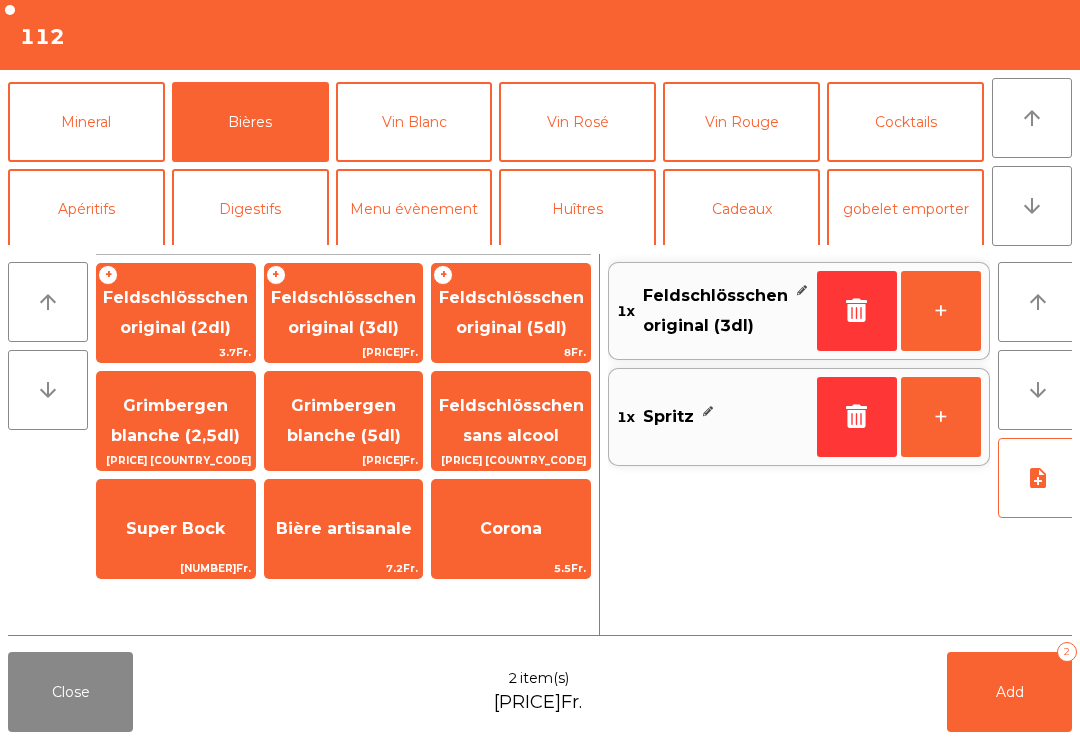 click on "Add   2" at bounding box center [1009, 692] 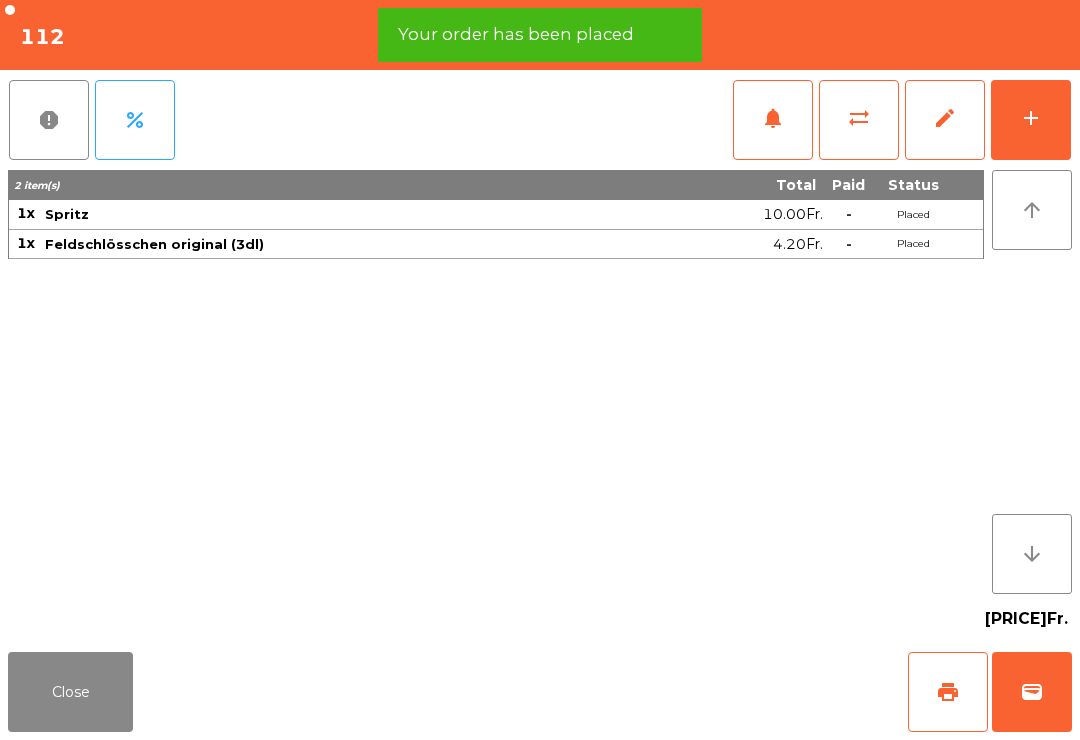 click on "print" at bounding box center (948, 692) 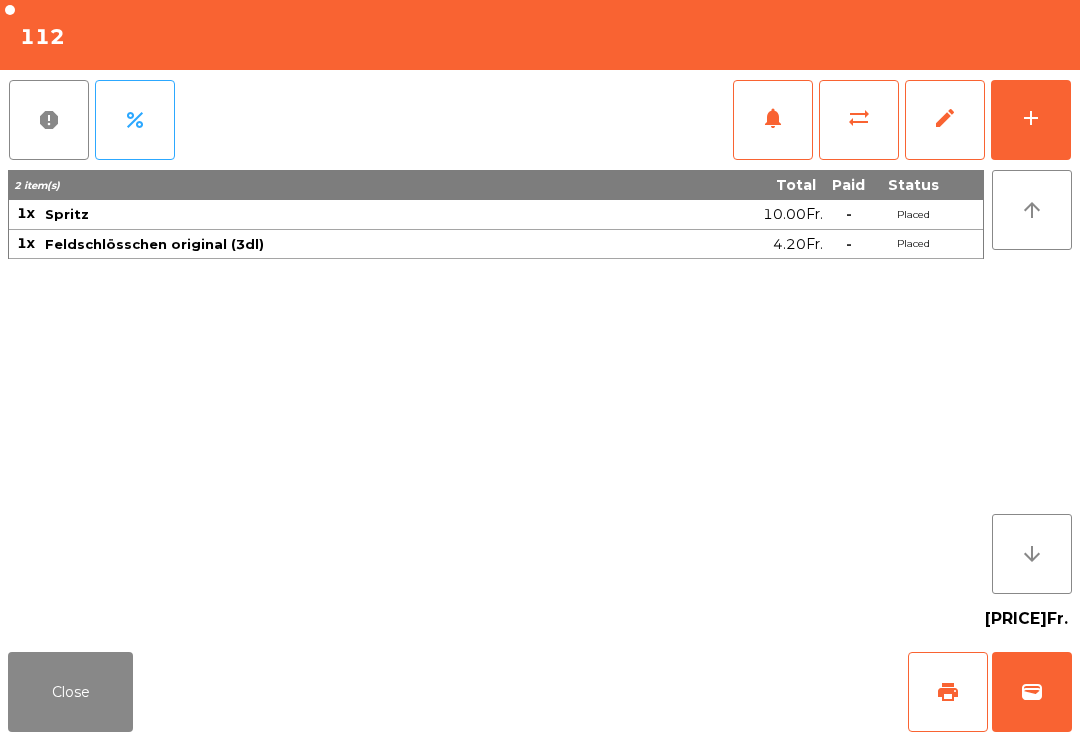 click on "Close" at bounding box center (70, 692) 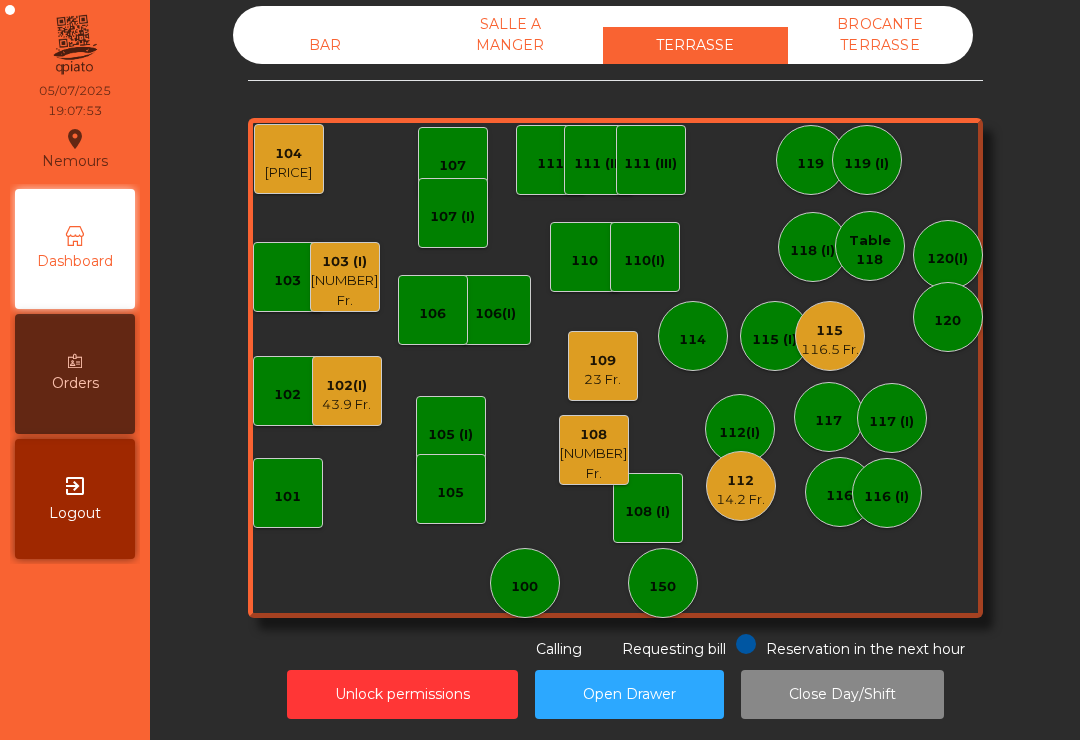 click on "105 (I)" at bounding box center (451, 431) 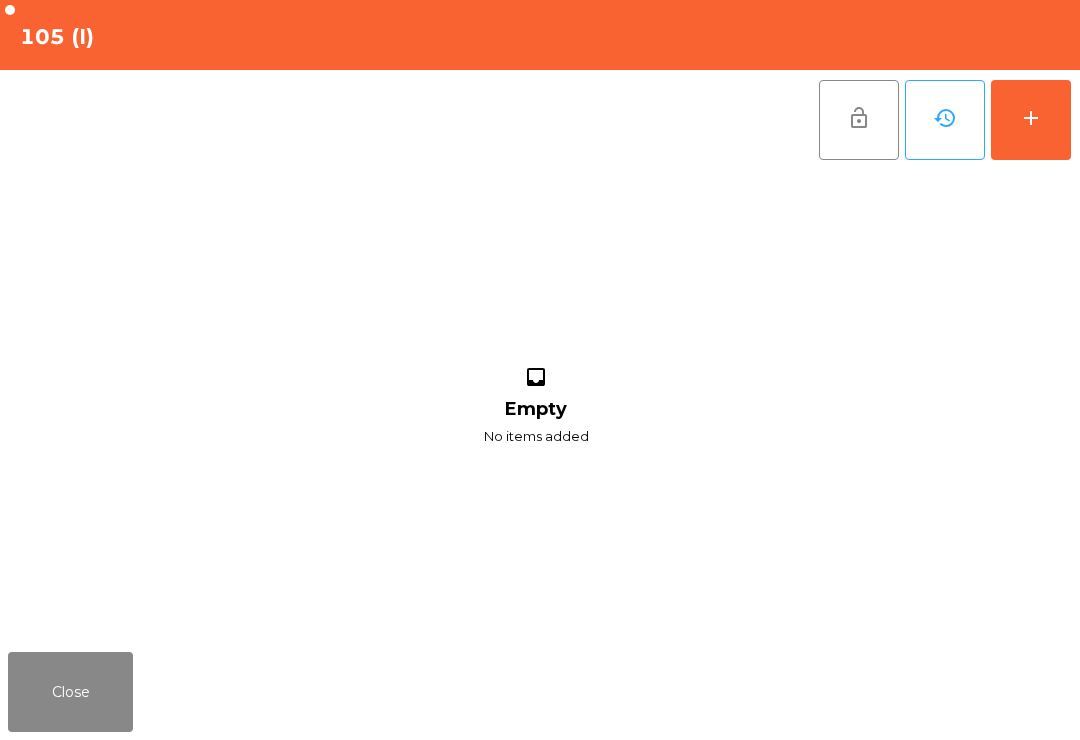click on "add" at bounding box center [1031, 120] 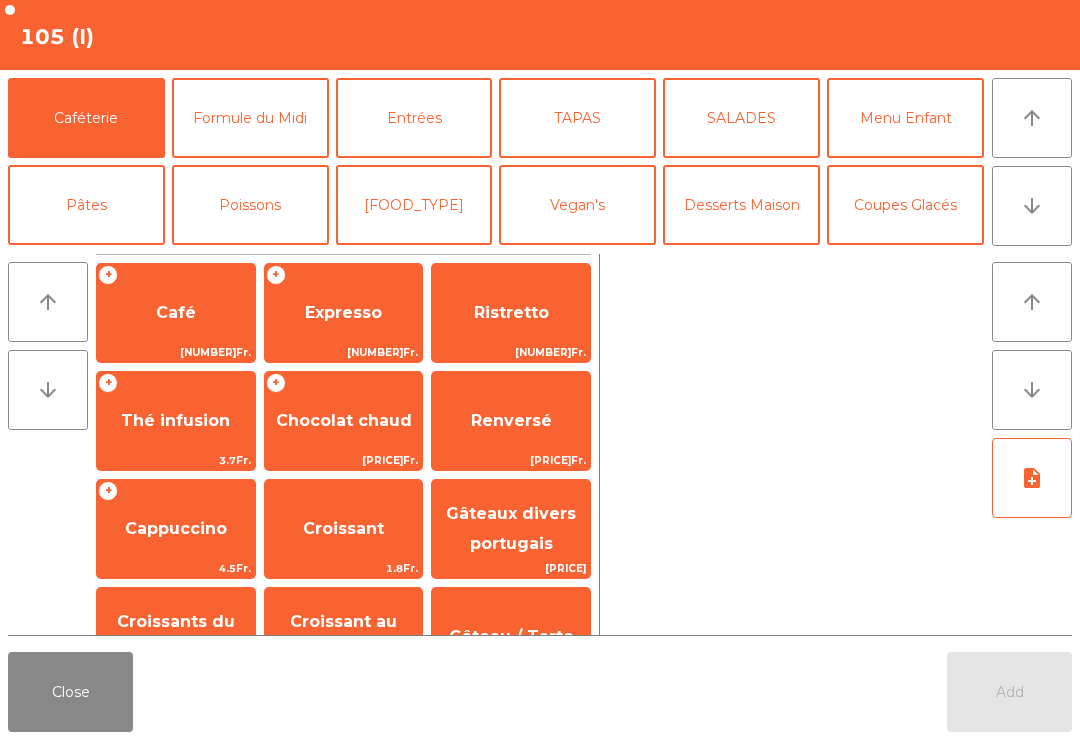 click on "arrow_downward" at bounding box center [1032, 206] 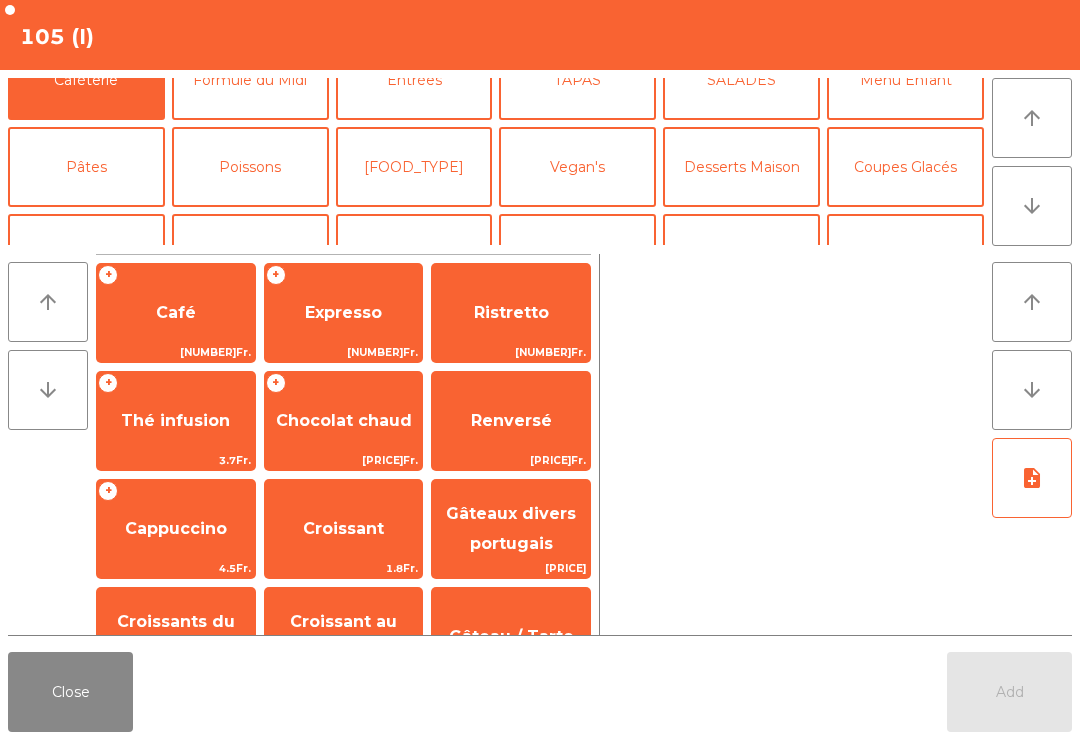 scroll, scrollTop: 174, scrollLeft: 0, axis: vertical 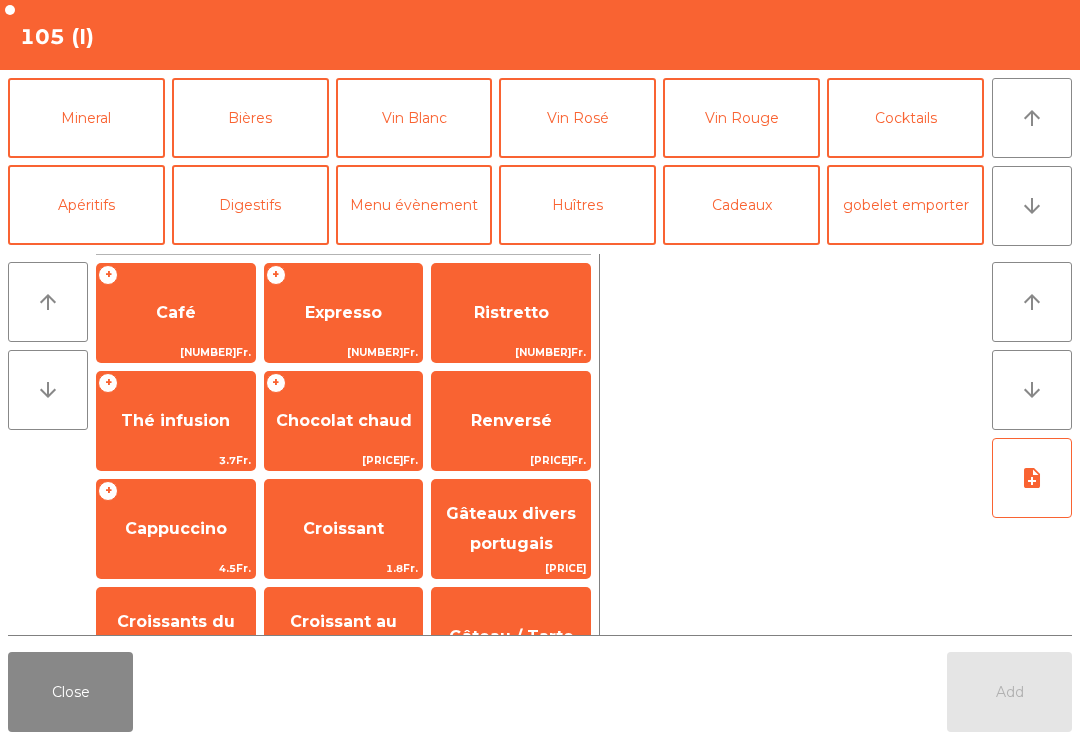 click on "Mineral" at bounding box center (86, 118) 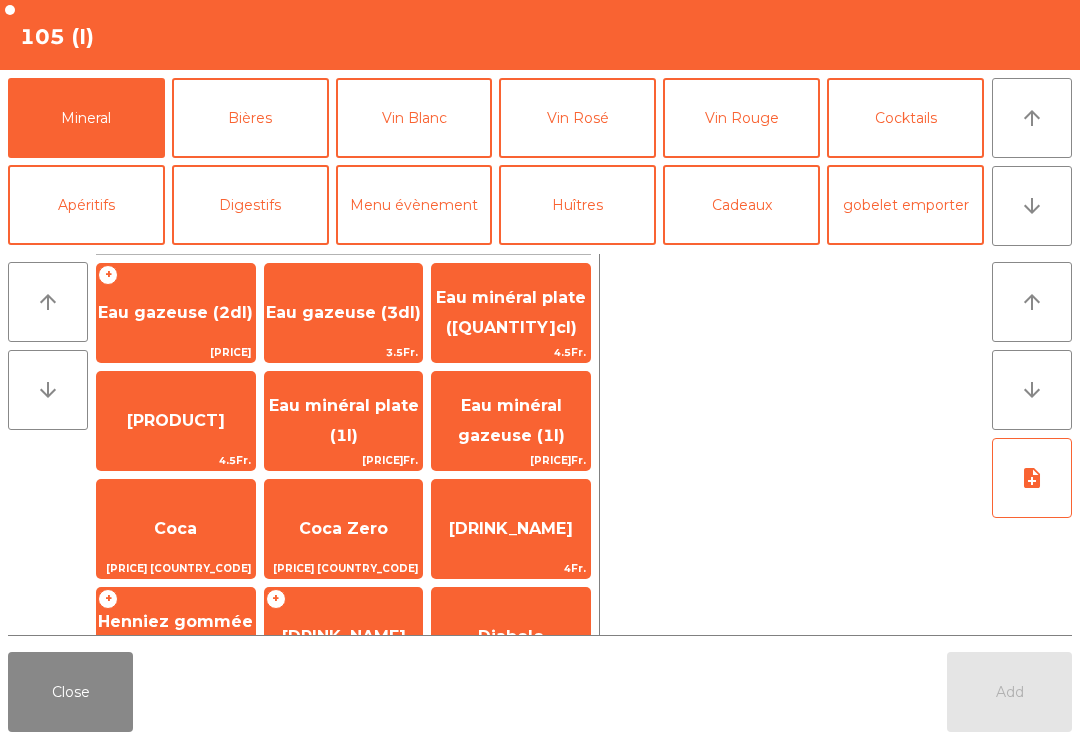 click on "Eau minéral gazeuse (1l)" at bounding box center [344, 313] 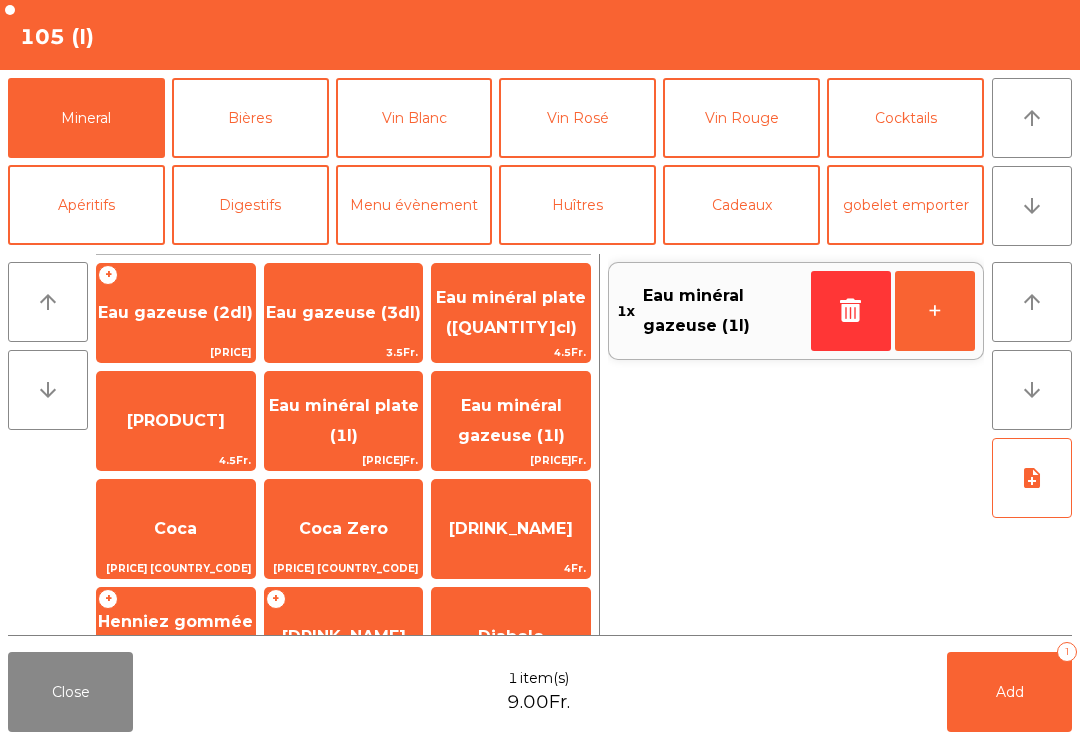 click on "Vin Blanc" at bounding box center (414, 118) 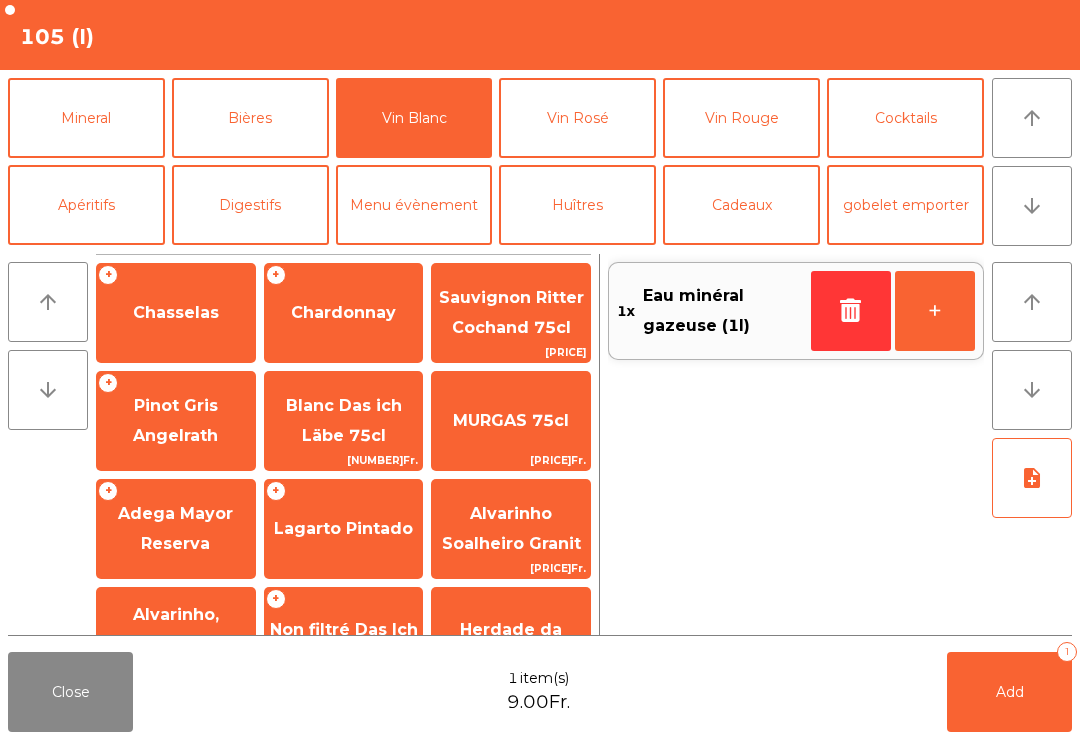 click on "Chasselas" at bounding box center (176, 313) 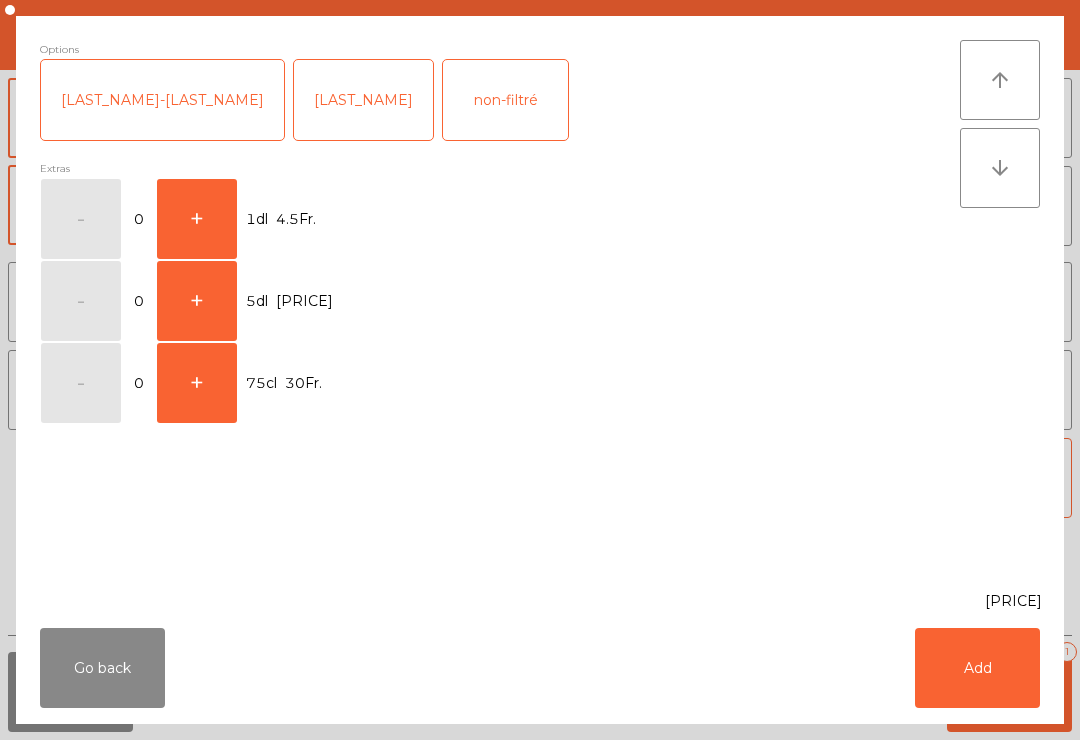 click on "+" at bounding box center [81, 219] 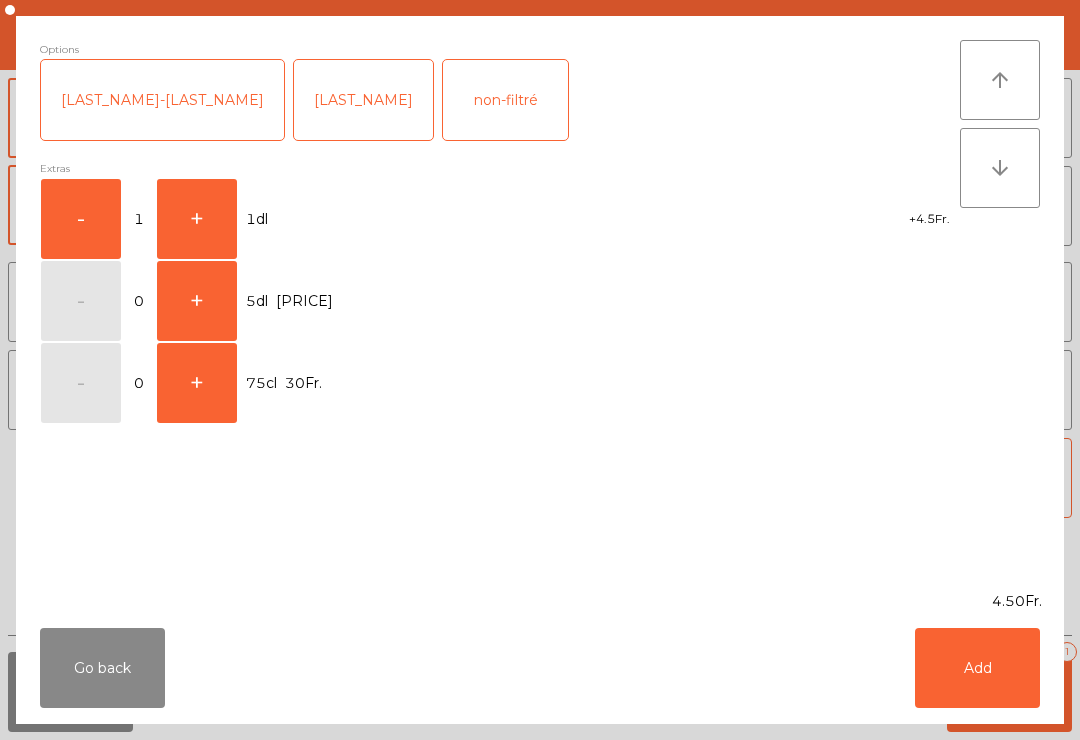 click on "4.50Fr." at bounding box center (540, 601) 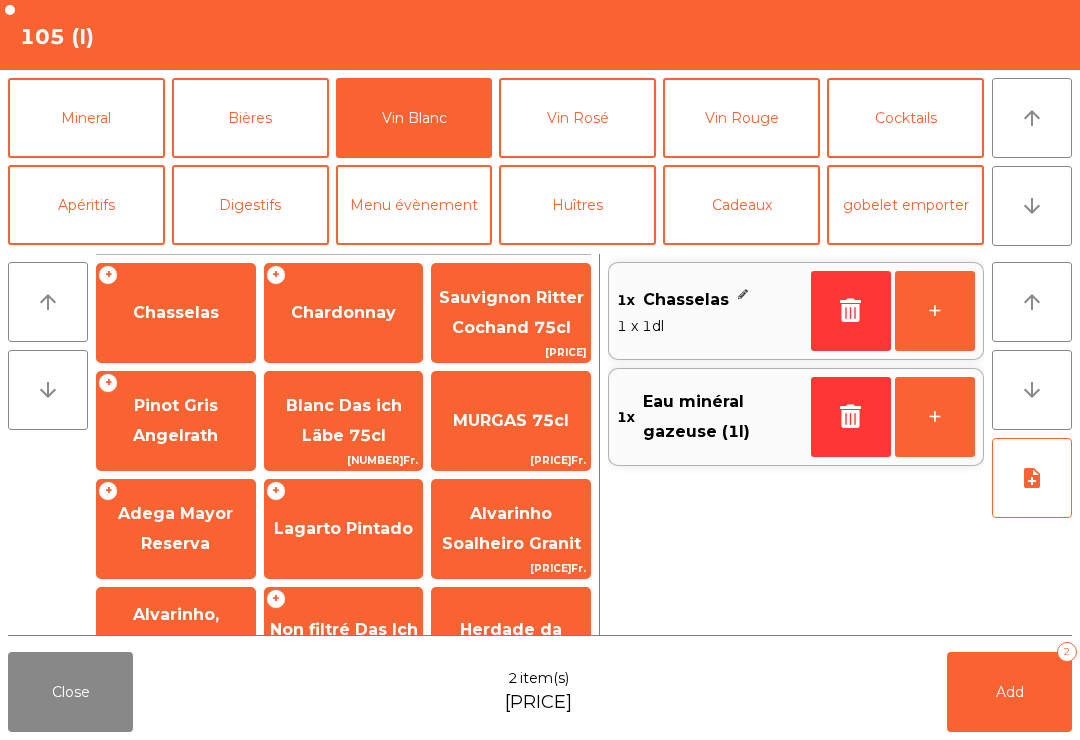 click on "Add   2" at bounding box center [1009, 692] 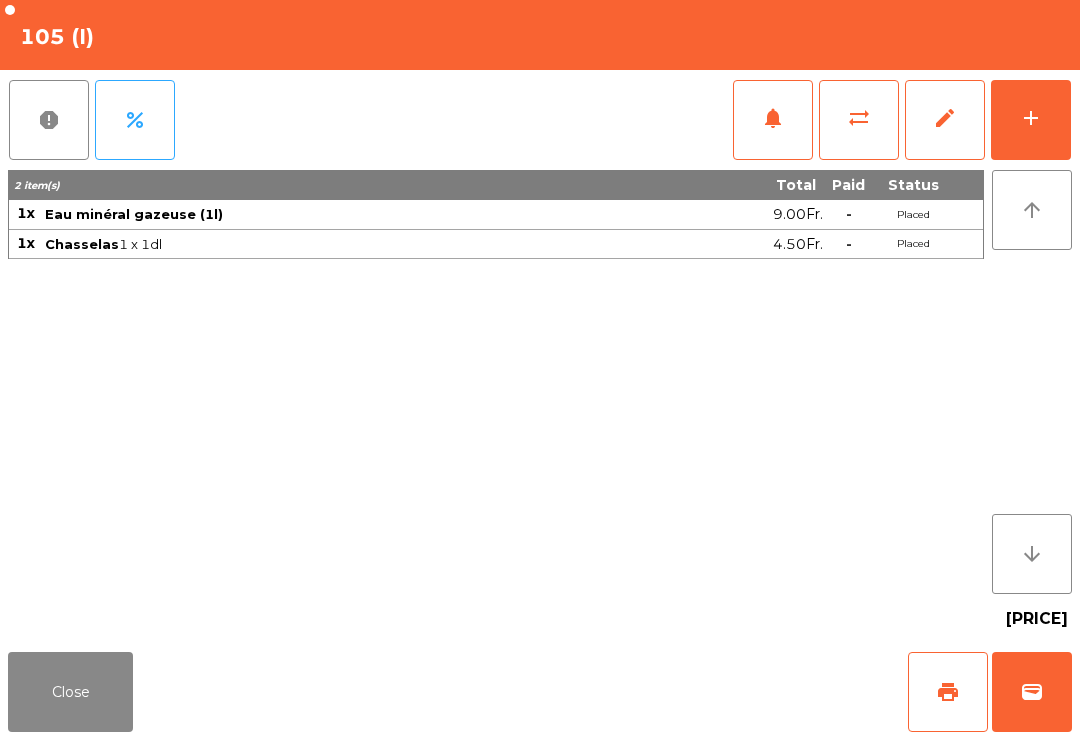 click on "Close" at bounding box center [70, 692] 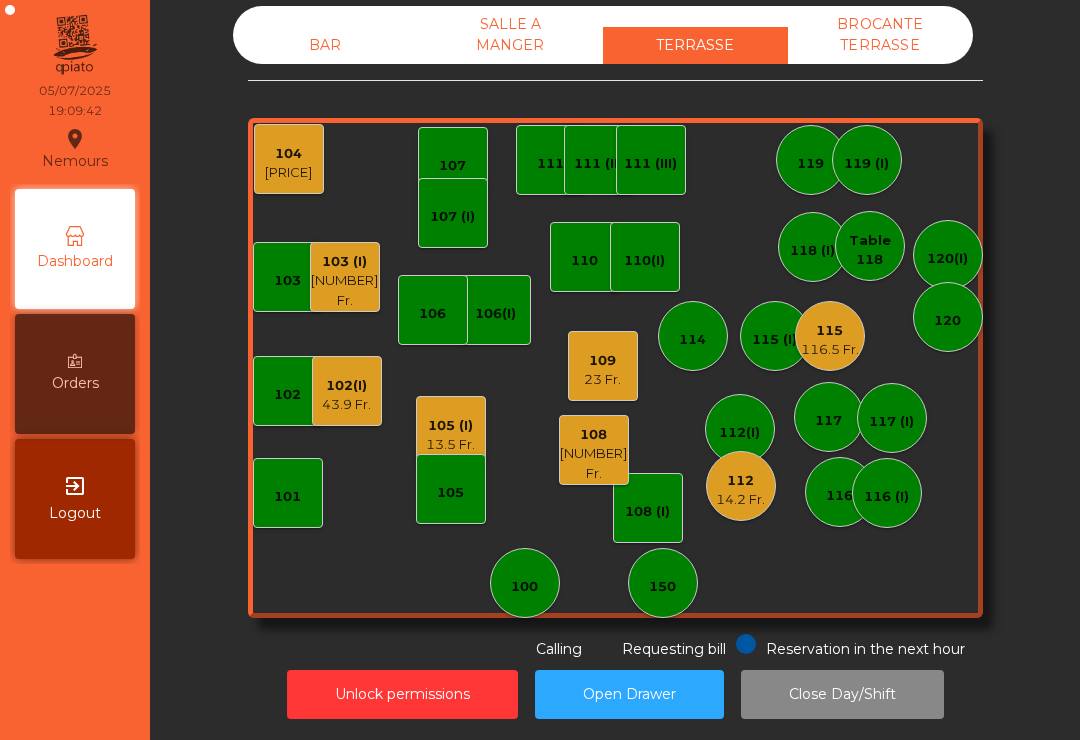 click on "114" at bounding box center (524, 587) 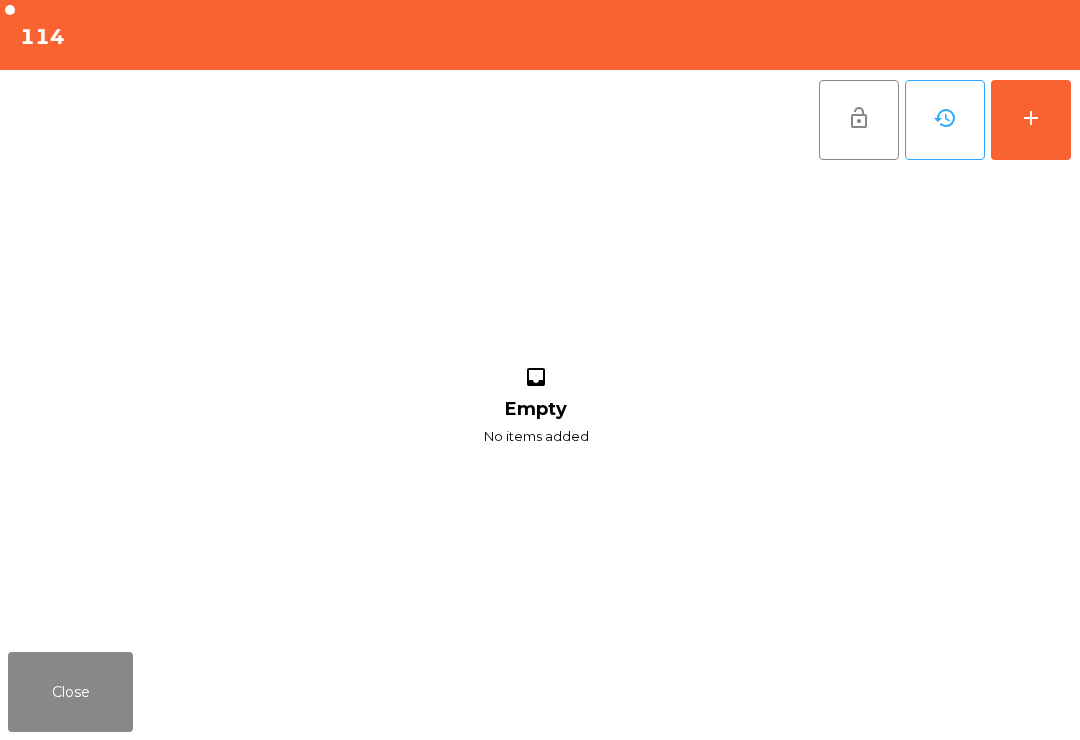 click on "add" at bounding box center [1031, 118] 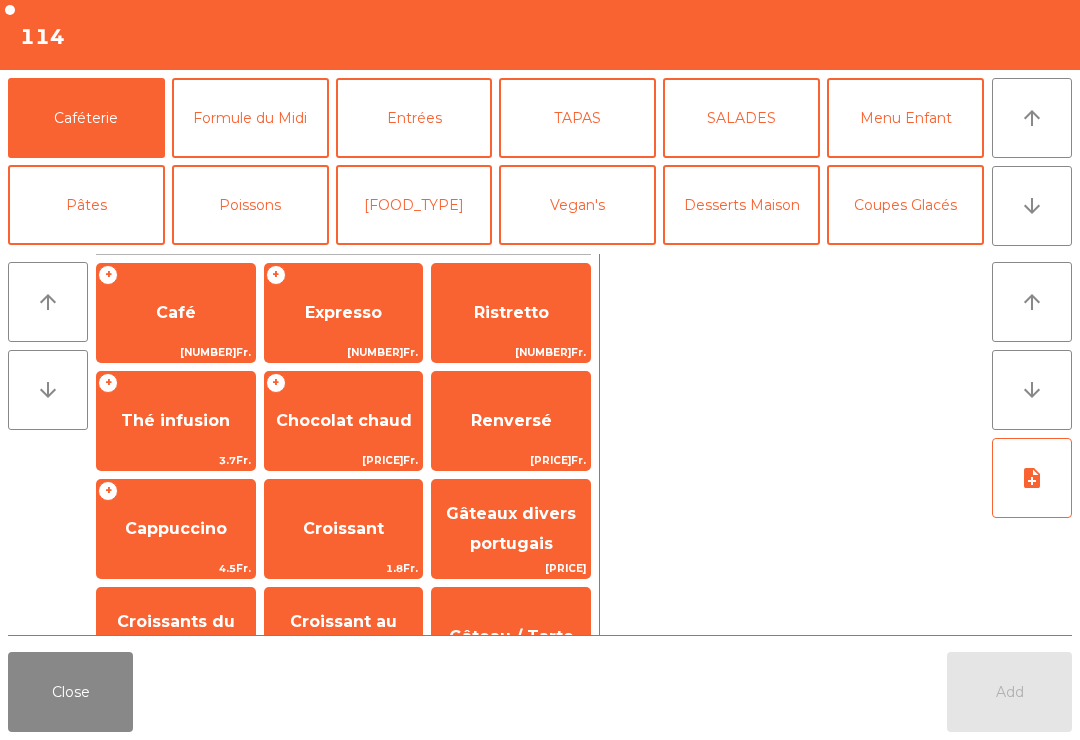 click on "arrow_downward" at bounding box center (1032, 206) 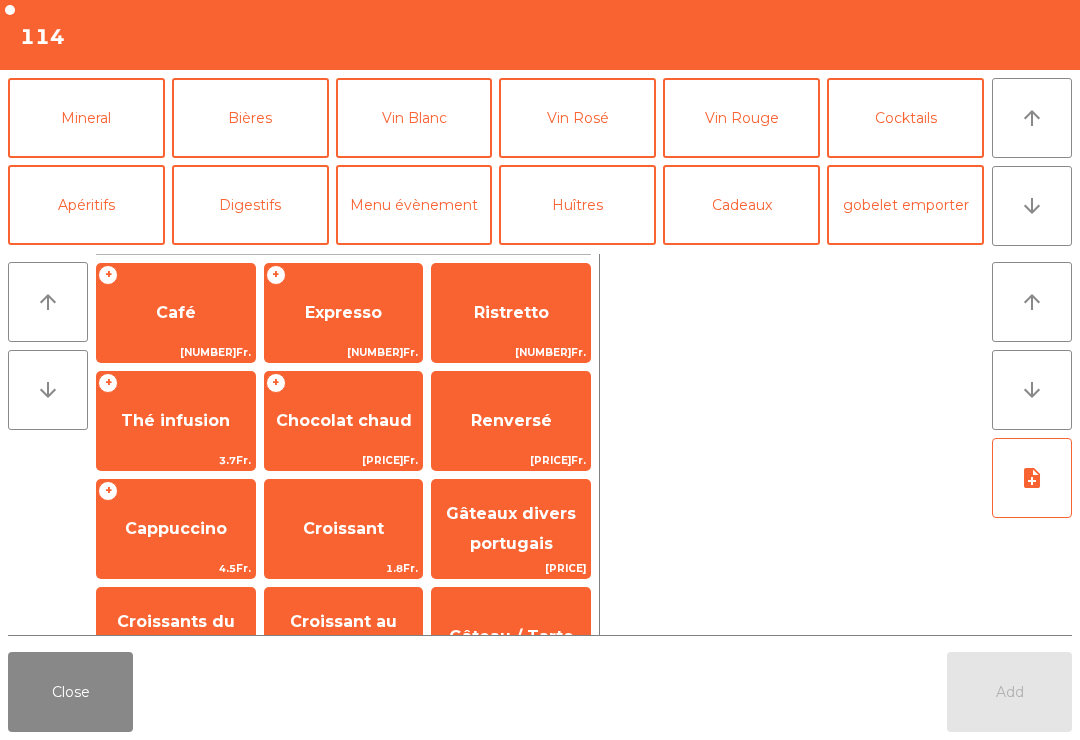 click on "Bières" at bounding box center [250, 118] 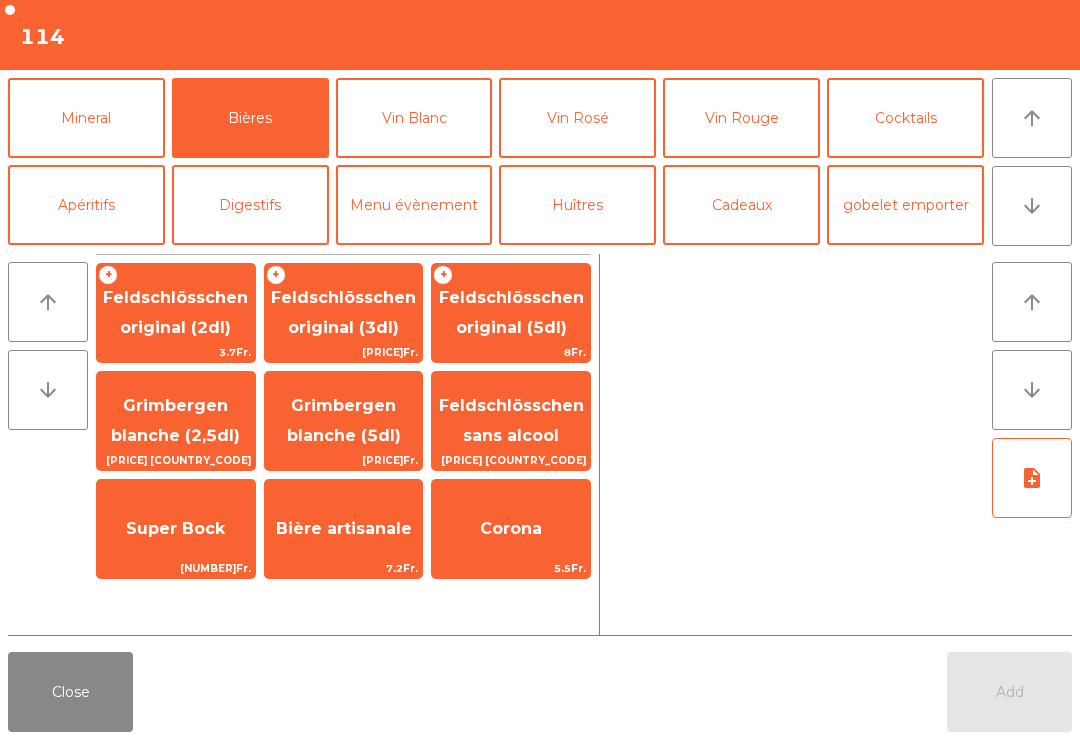 click on "Feldschlösschen original (5dl)" at bounding box center [175, 312] 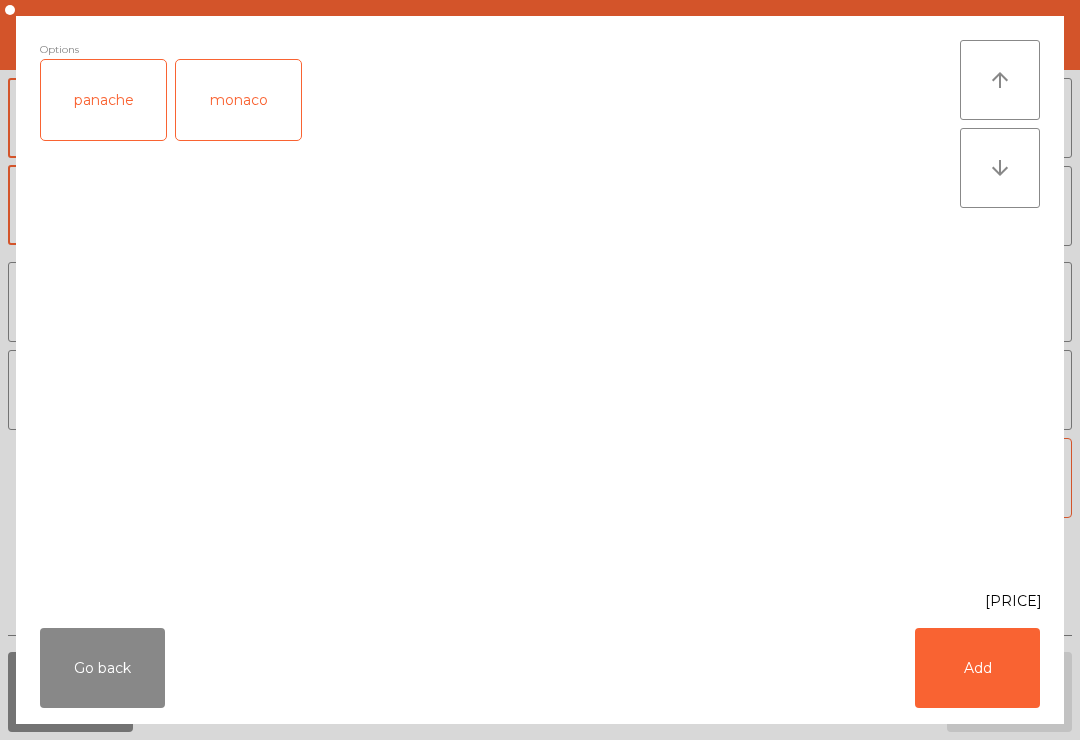 click on "Add" at bounding box center [977, 668] 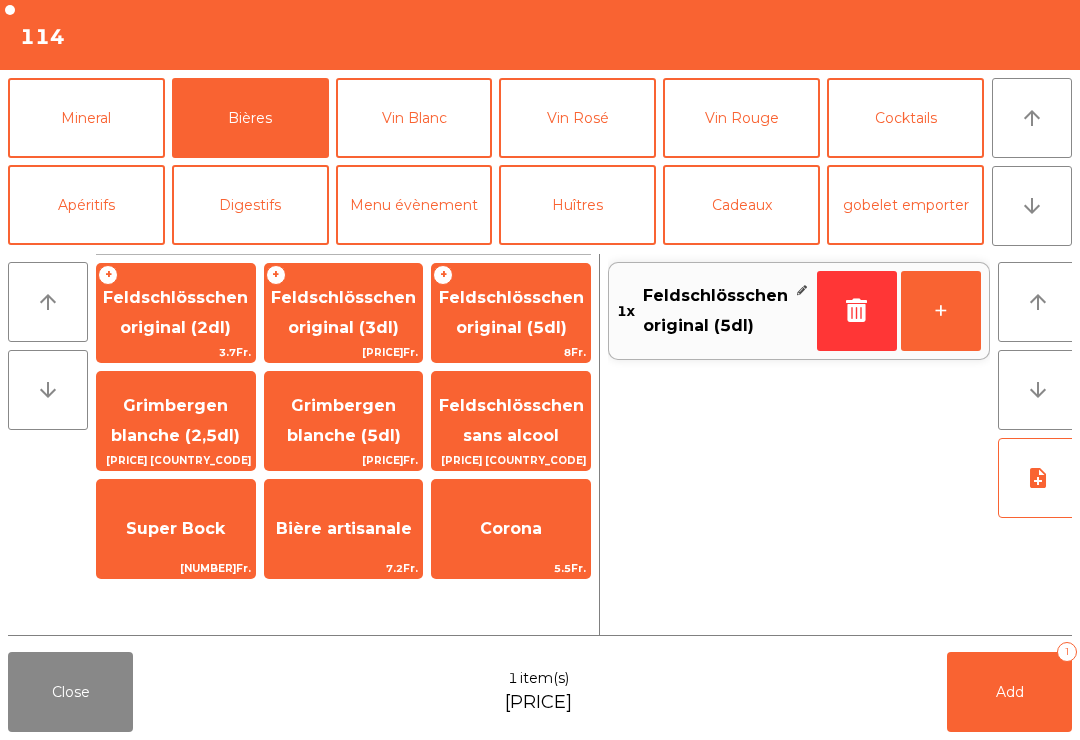 click on "+" at bounding box center [941, 311] 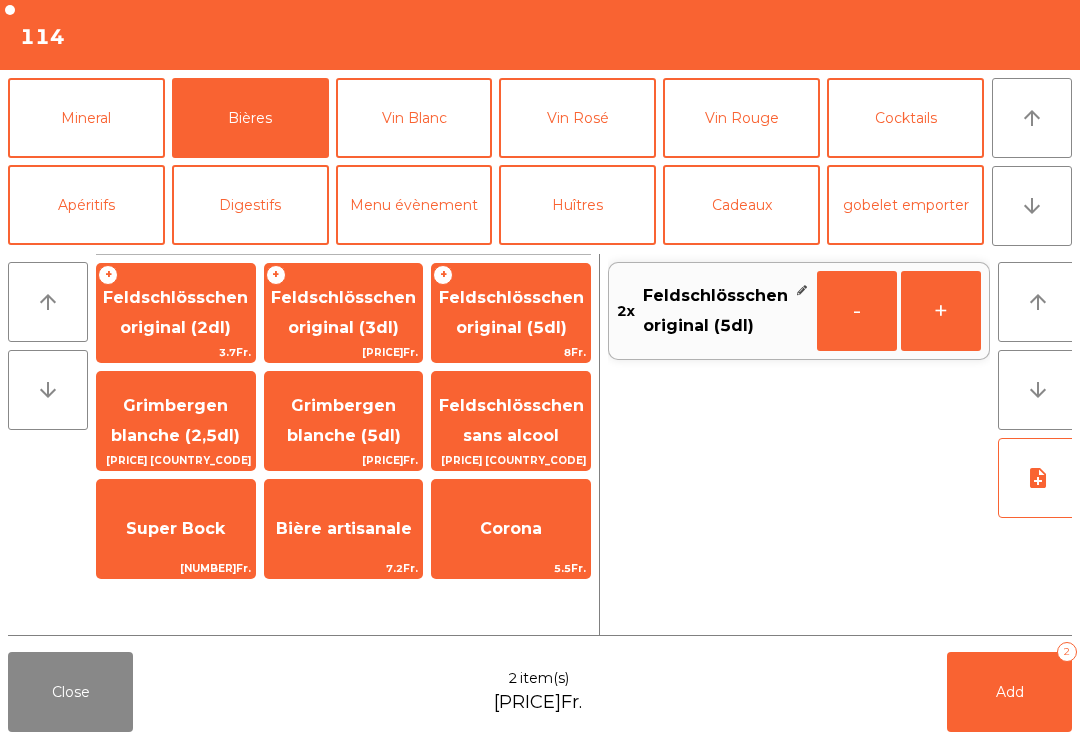 click on "Add   2" at bounding box center (1009, 692) 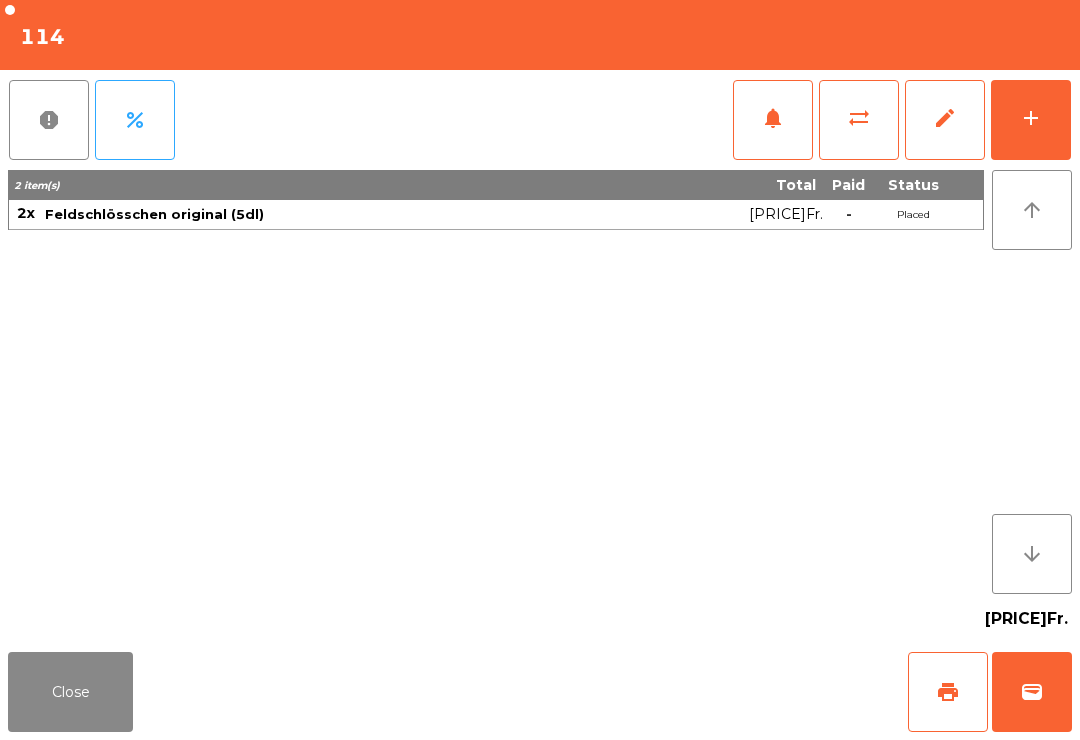 click on "Close" at bounding box center (70, 692) 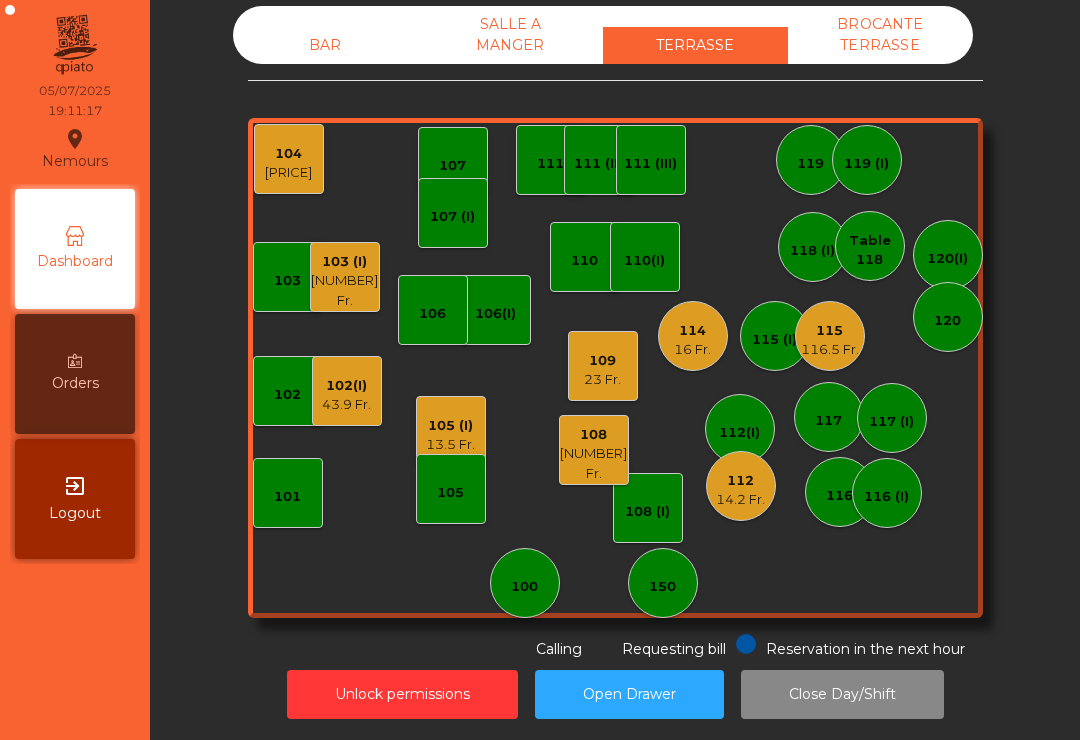 click on "103 (I)" at bounding box center [346, 386] 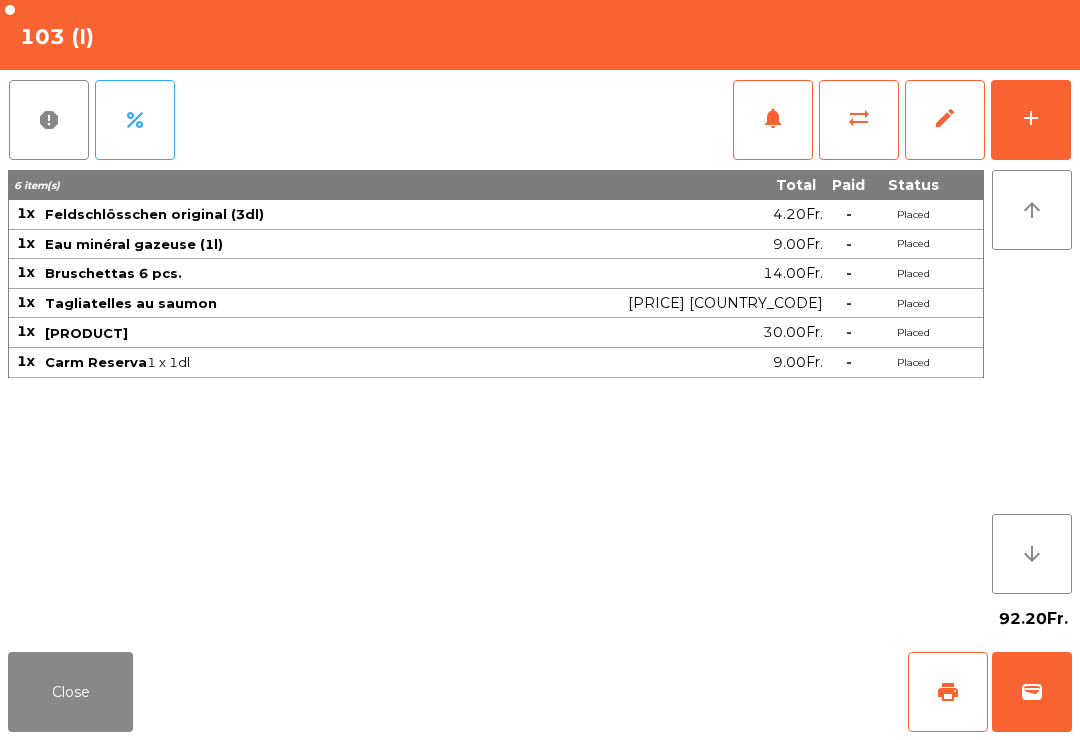 click on "notifications" at bounding box center (773, 120) 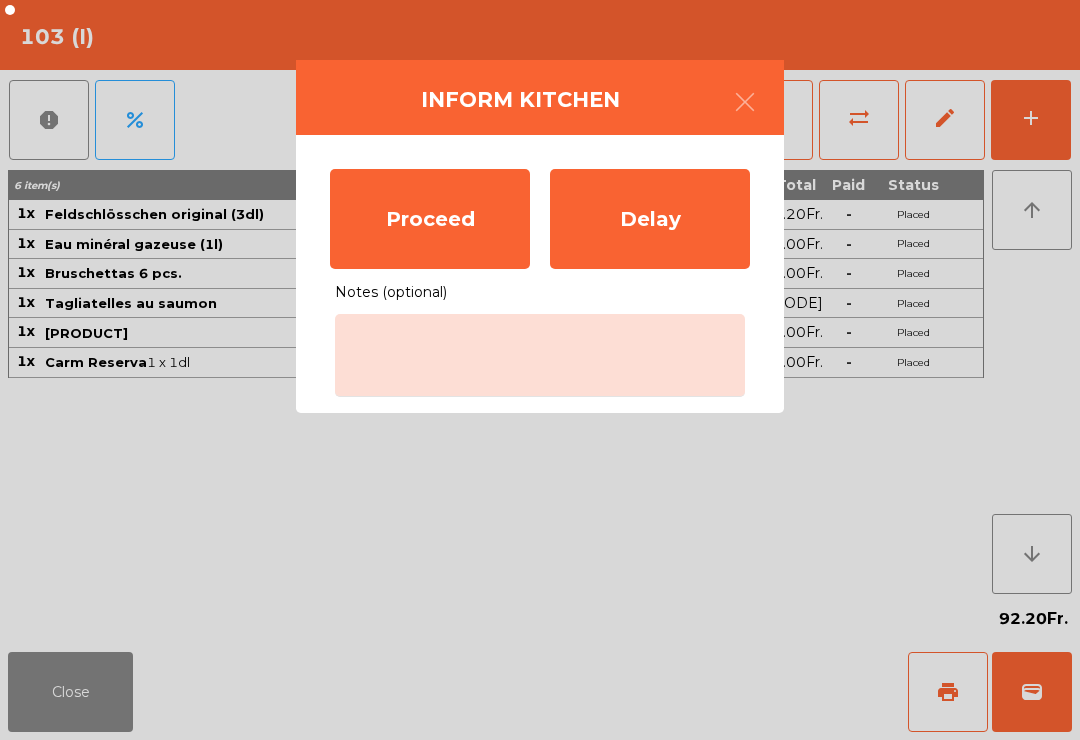 click on "Proceed" at bounding box center [430, 219] 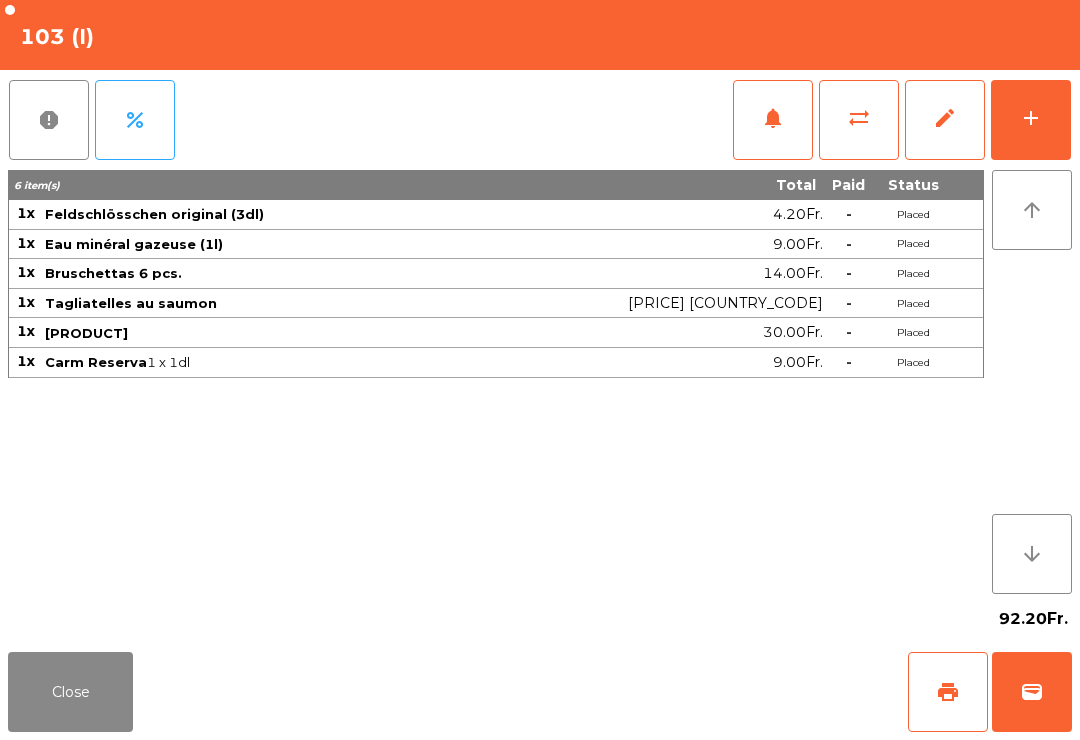 click on "Close" at bounding box center [70, 692] 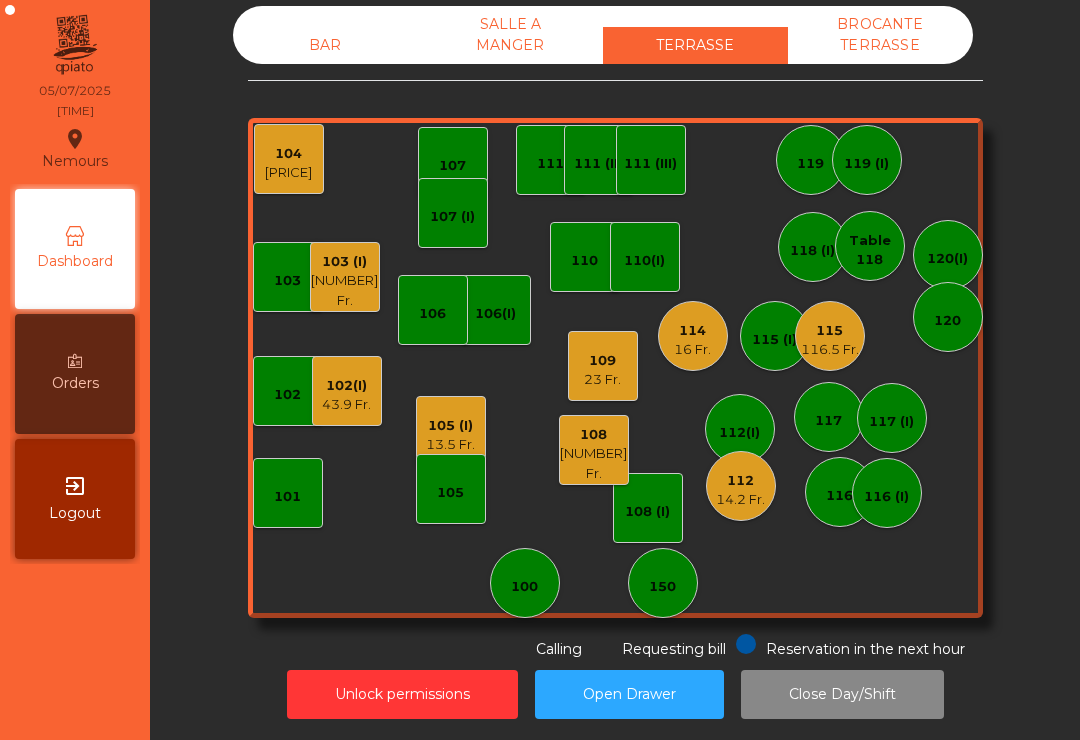 click on "16 Fr." at bounding box center (830, 350) 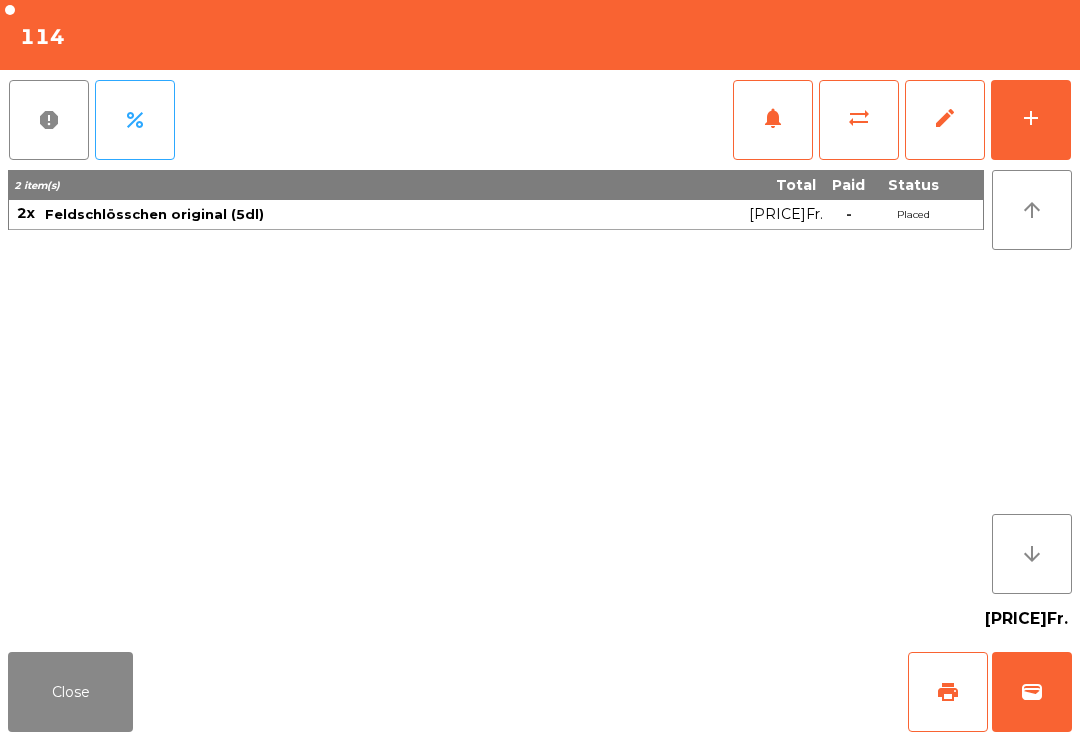 click on "Close" at bounding box center (70, 692) 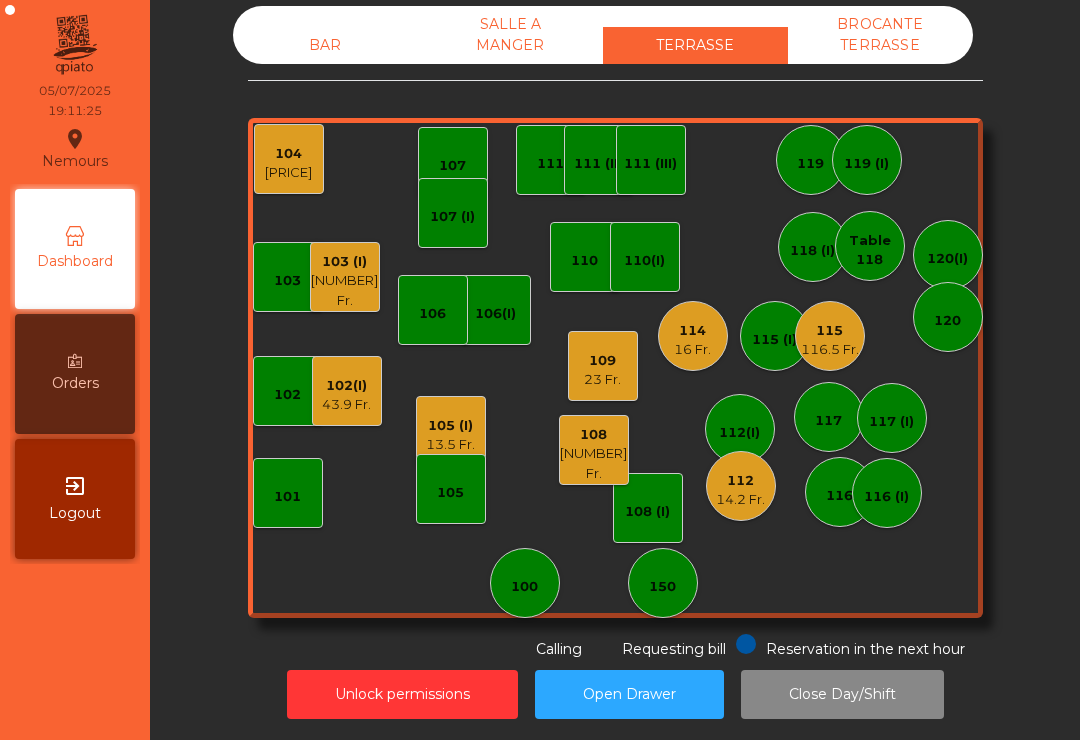click on "23 Fr." at bounding box center [346, 405] 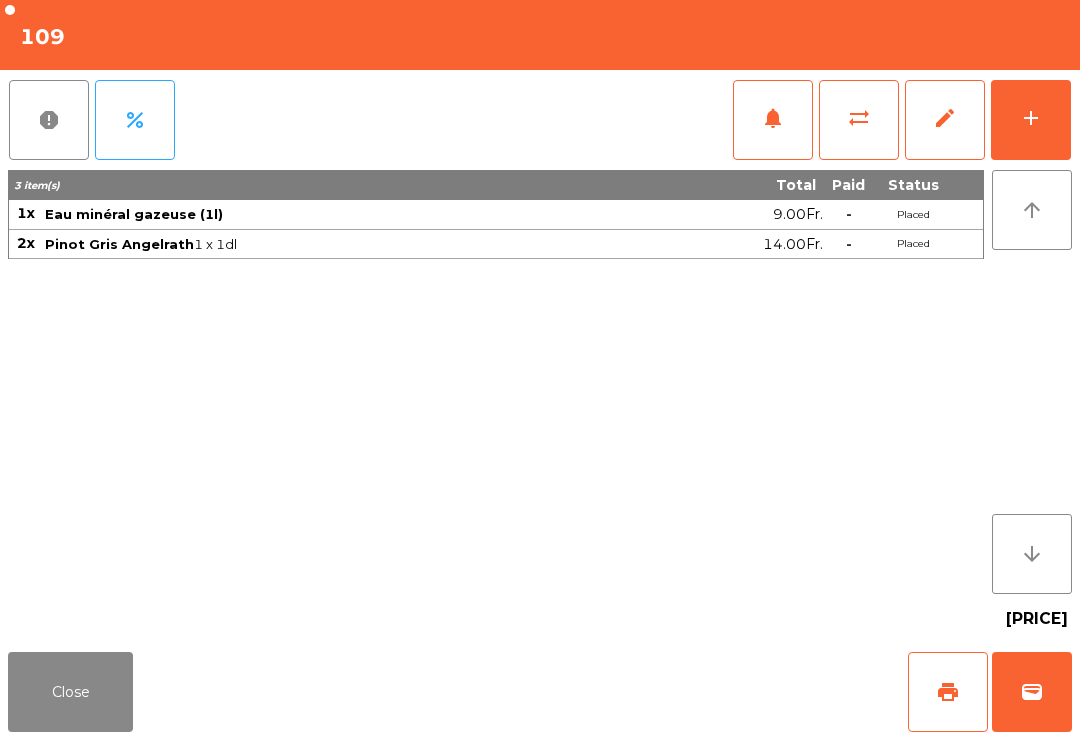 click on "Close" at bounding box center [70, 692] 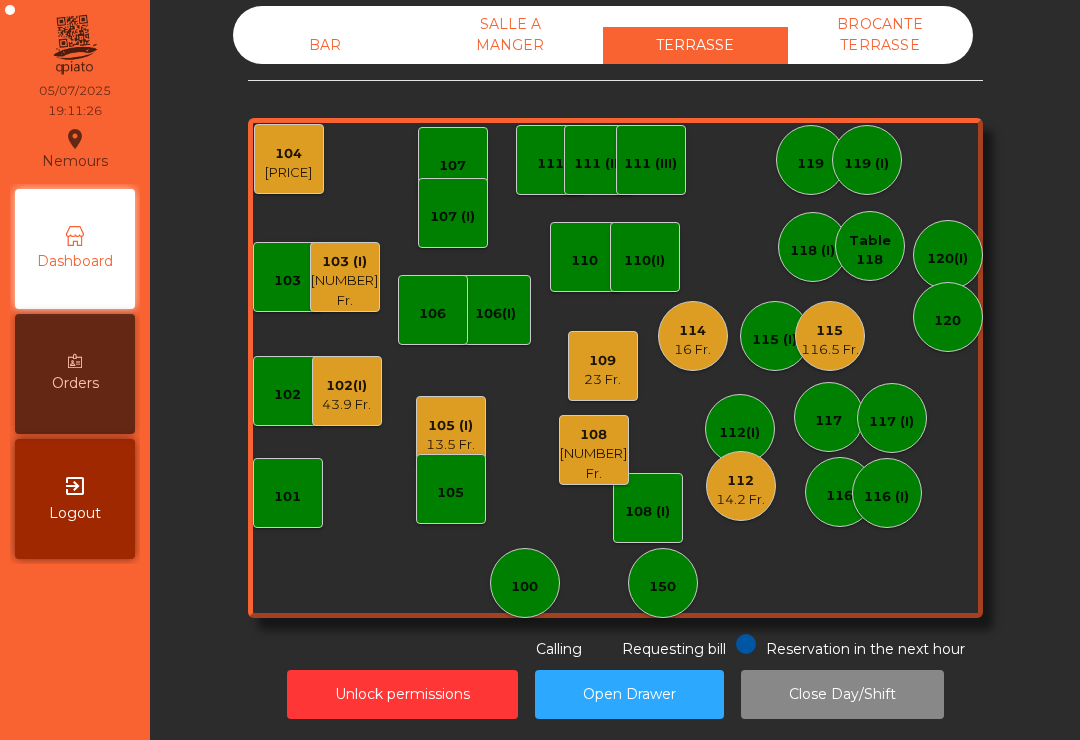 click on "[NUMBER] Fr." at bounding box center [346, 405] 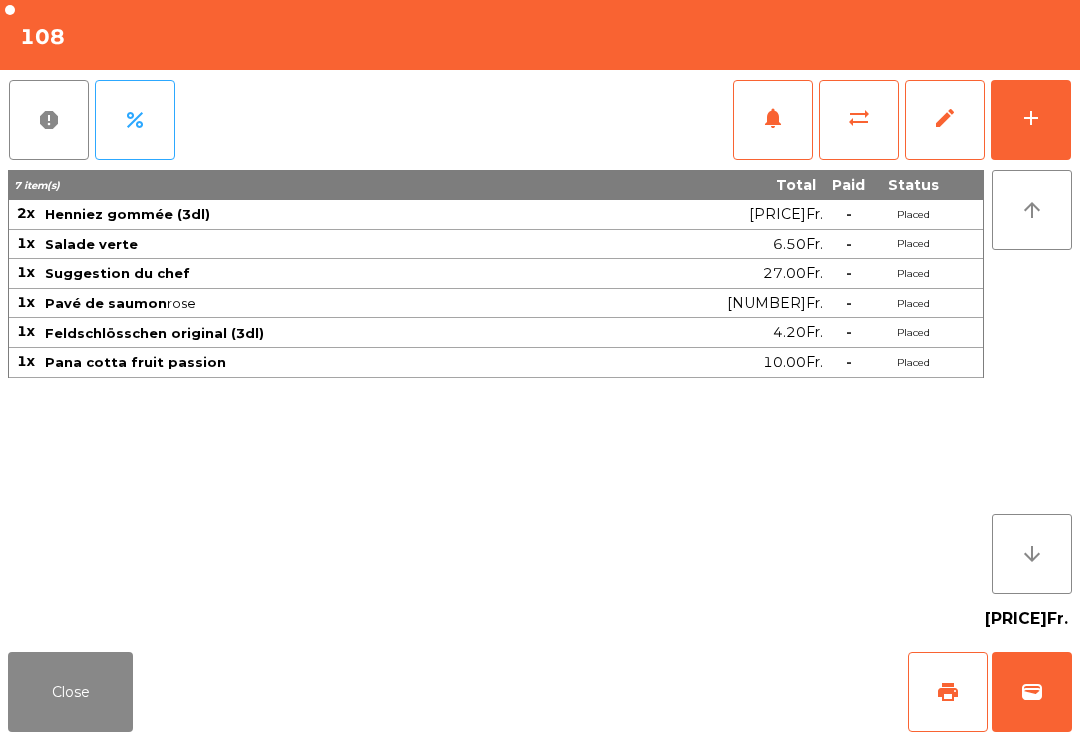 click on "print" at bounding box center [948, 692] 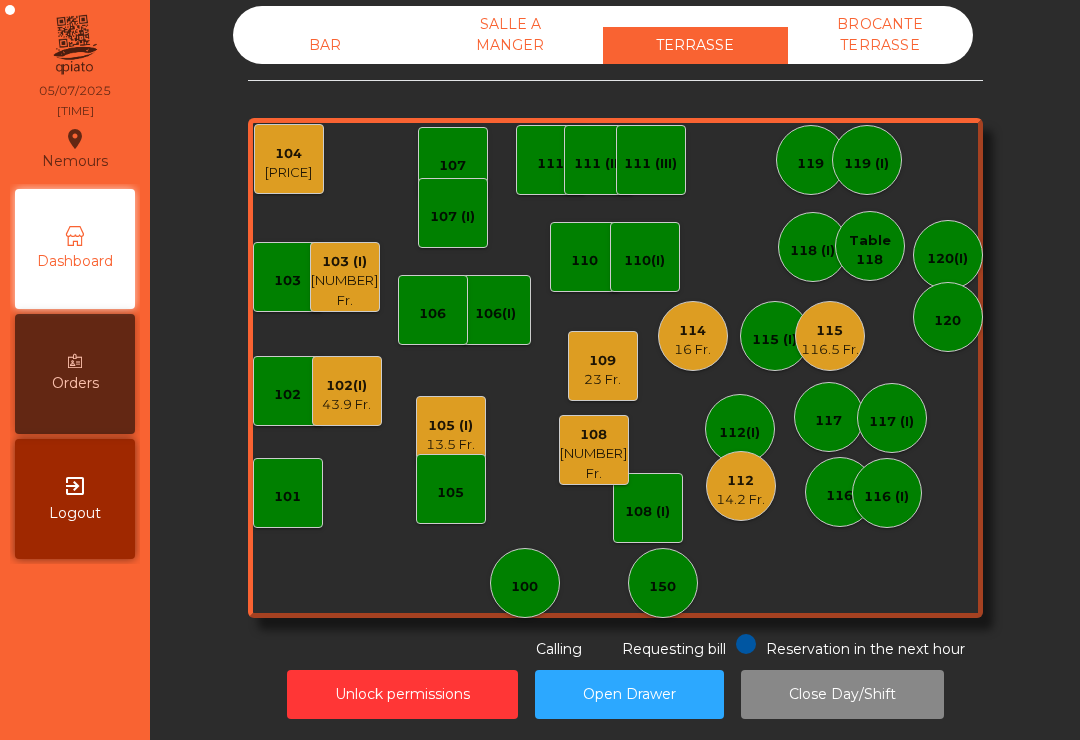 click on "16 Fr." at bounding box center [830, 350] 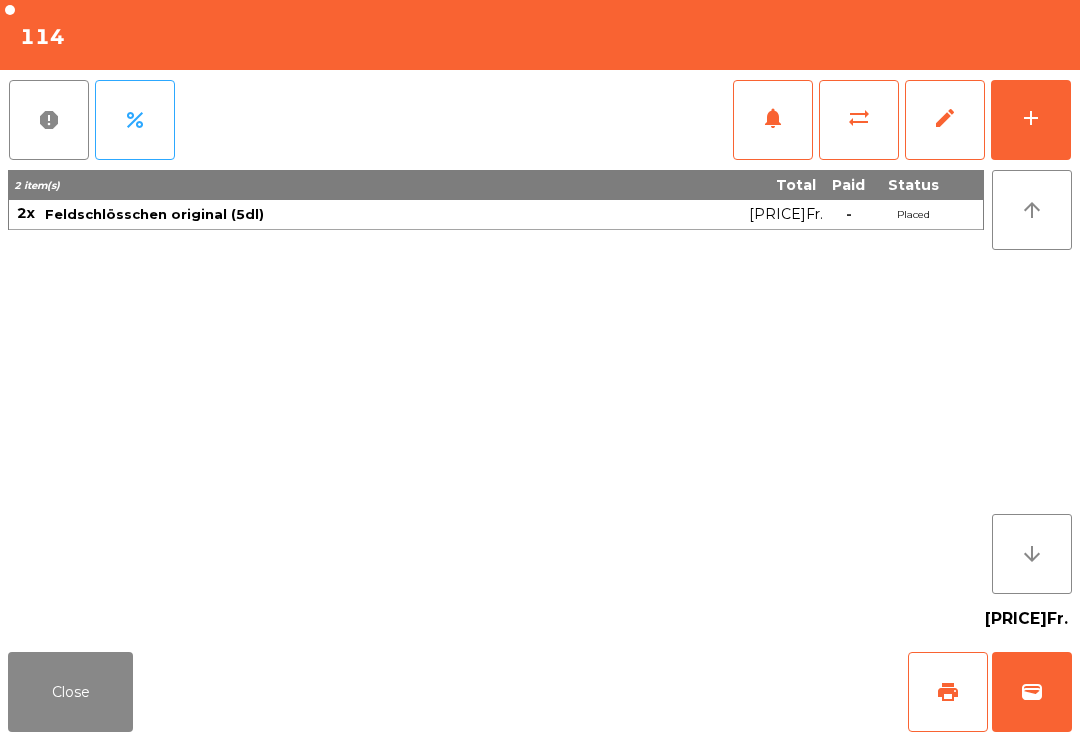 click on "Close" at bounding box center (70, 692) 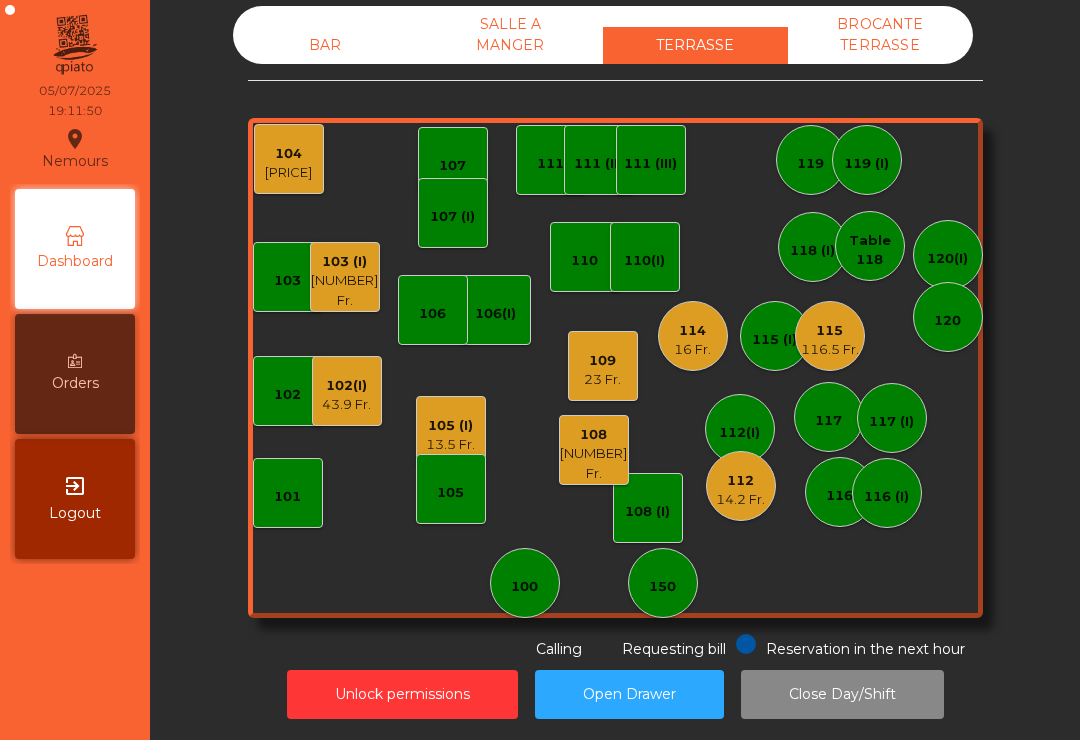 click on "109   23 Fr." at bounding box center [603, 366] 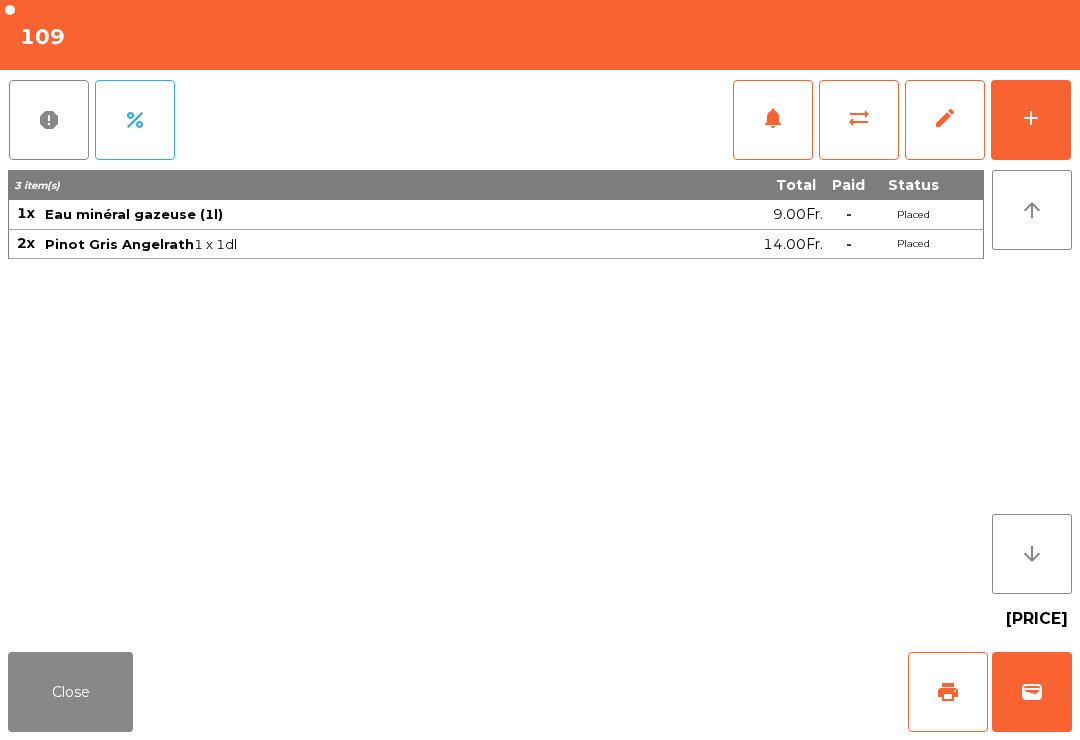 click on "add" at bounding box center [1031, 120] 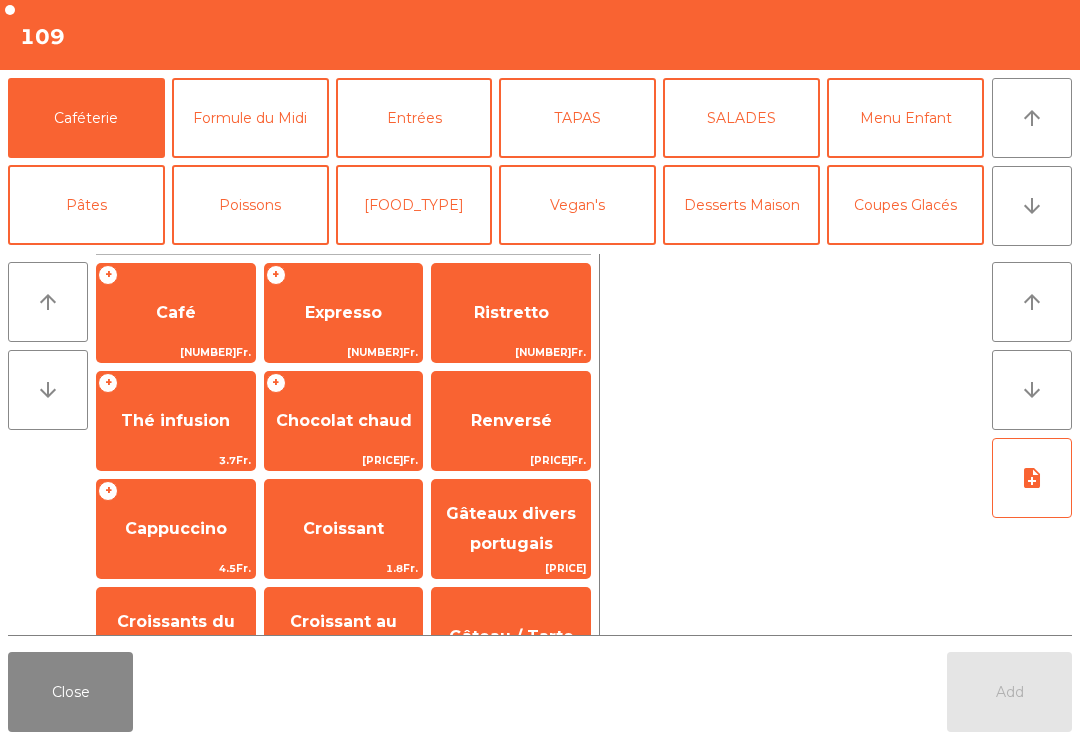 click on "Entrées" at bounding box center (414, 118) 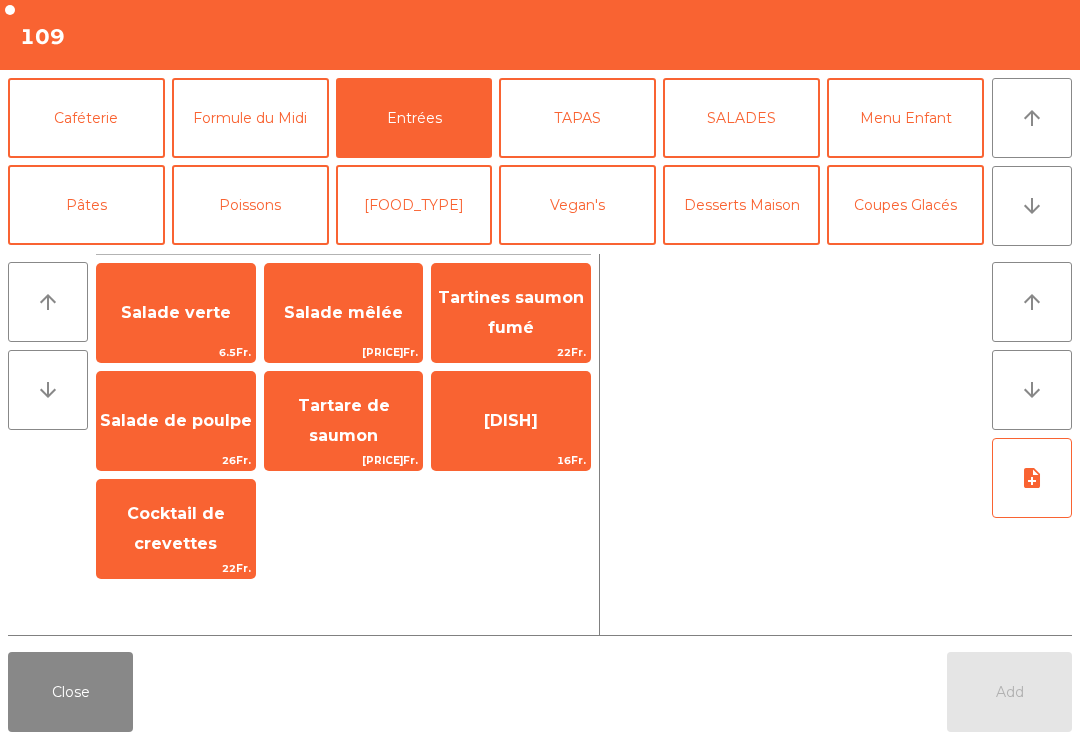 click on "Salade mêlée" at bounding box center (176, 313) 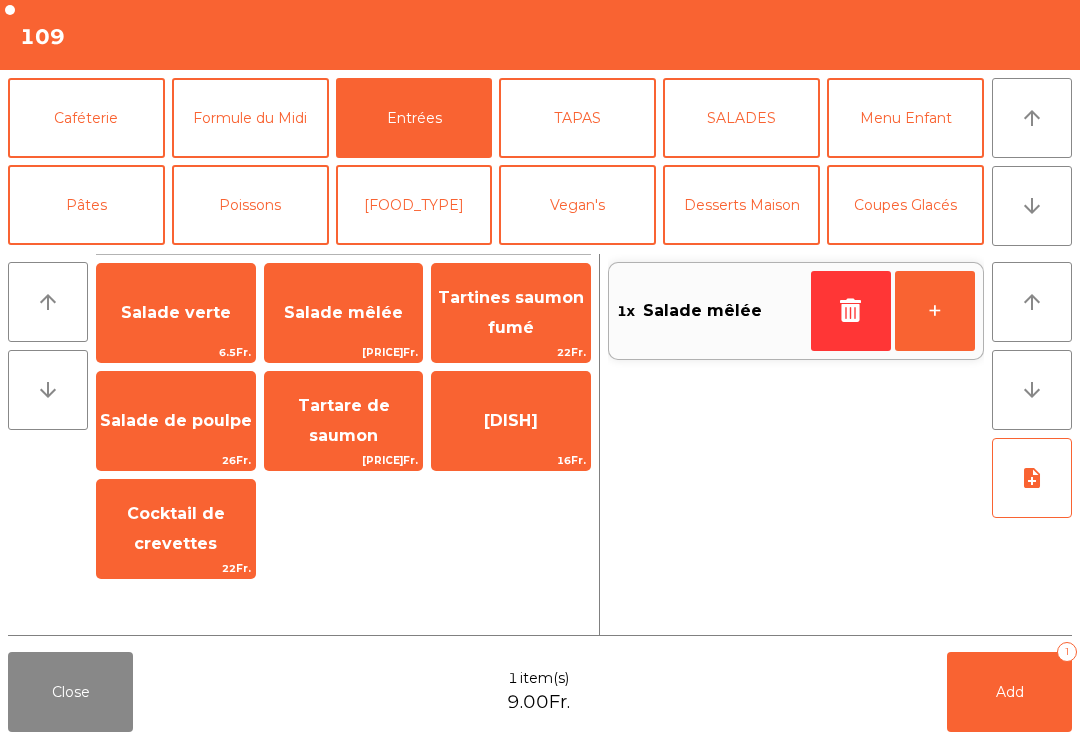 click on "arrow_downward" at bounding box center [1032, 206] 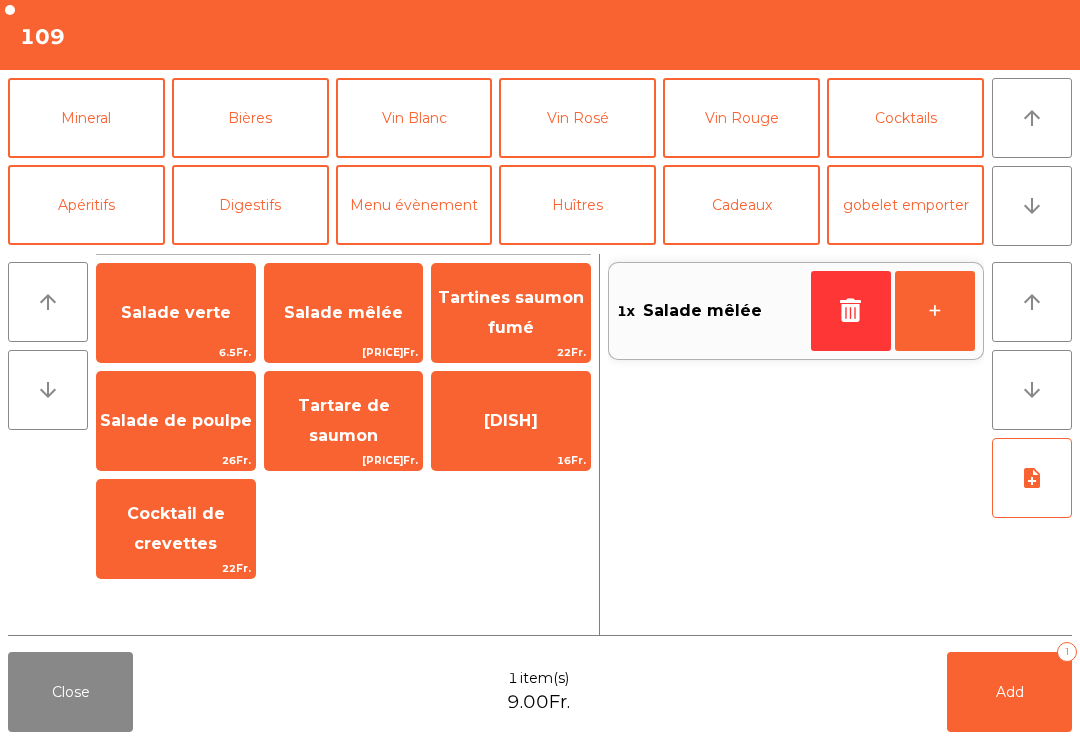 scroll, scrollTop: 117, scrollLeft: 0, axis: vertical 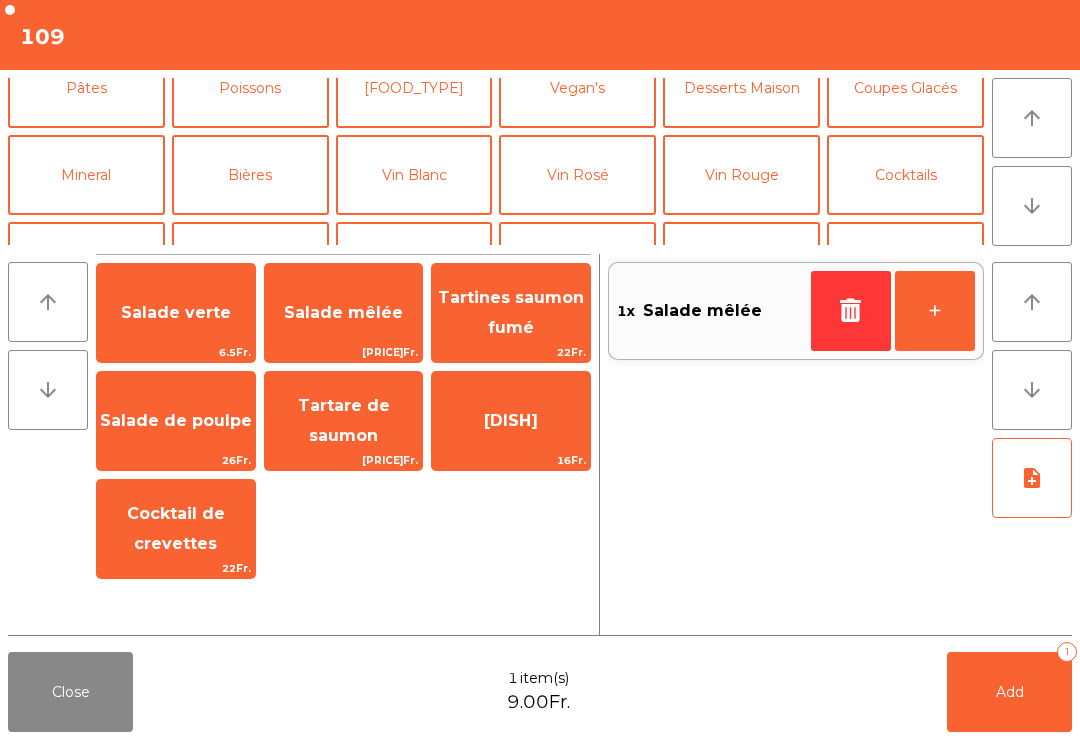click on "Mineral" at bounding box center [86, 175] 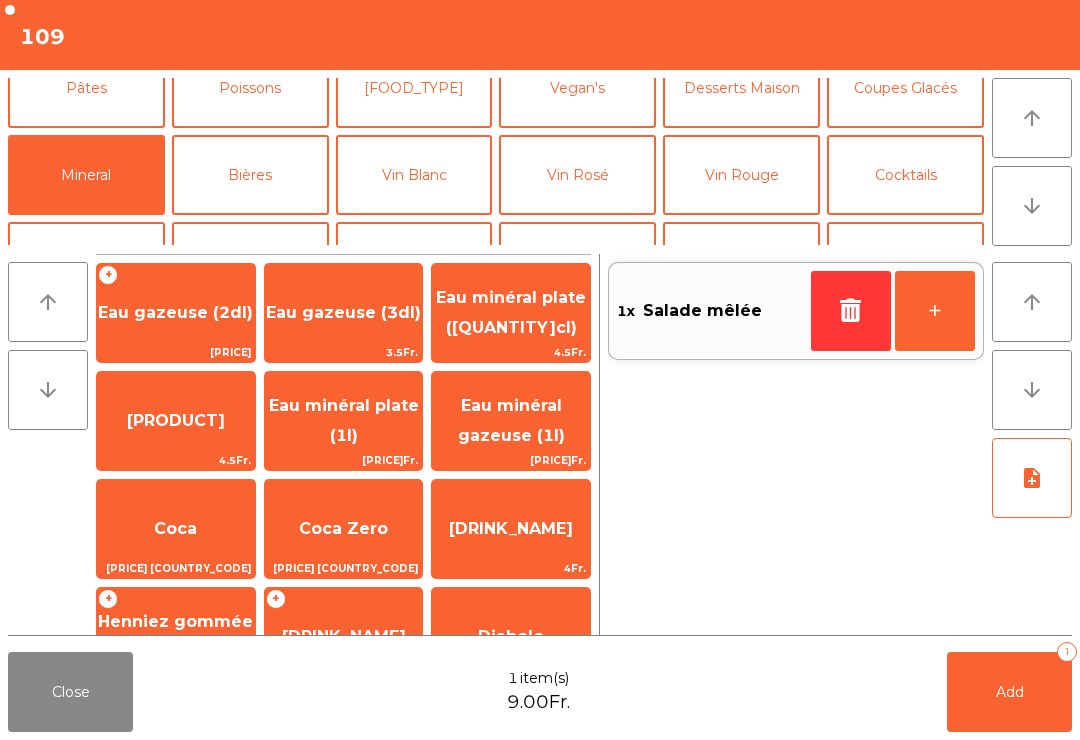 scroll, scrollTop: 40, scrollLeft: 0, axis: vertical 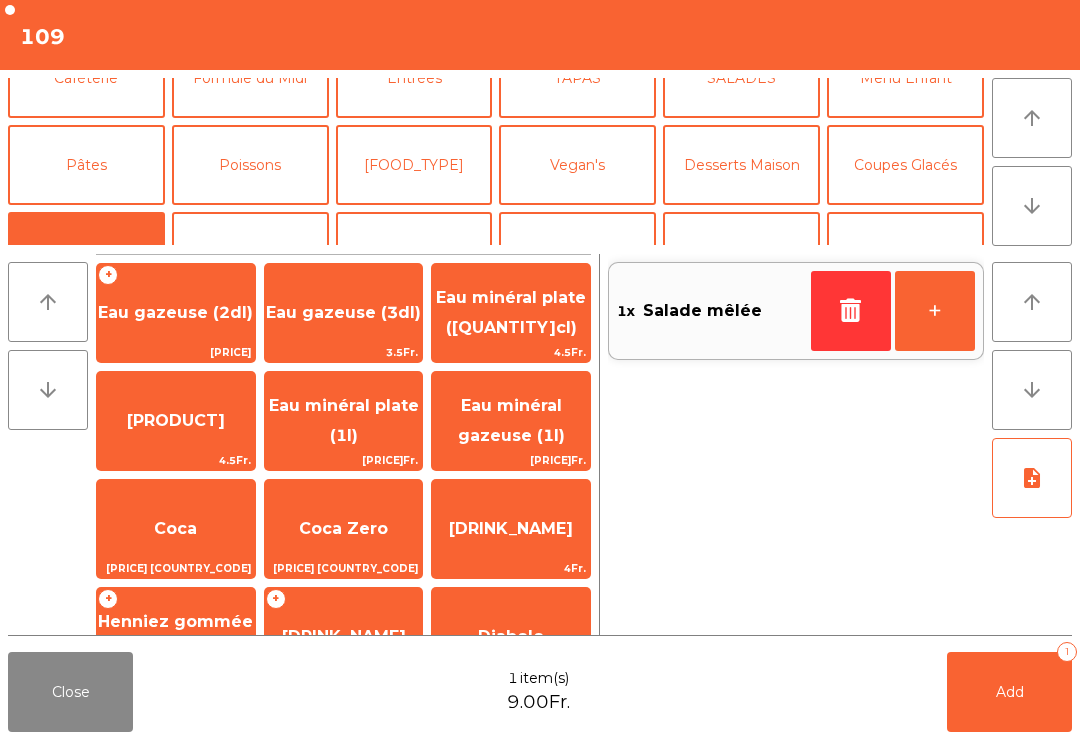 click on "Poissons" at bounding box center (250, 165) 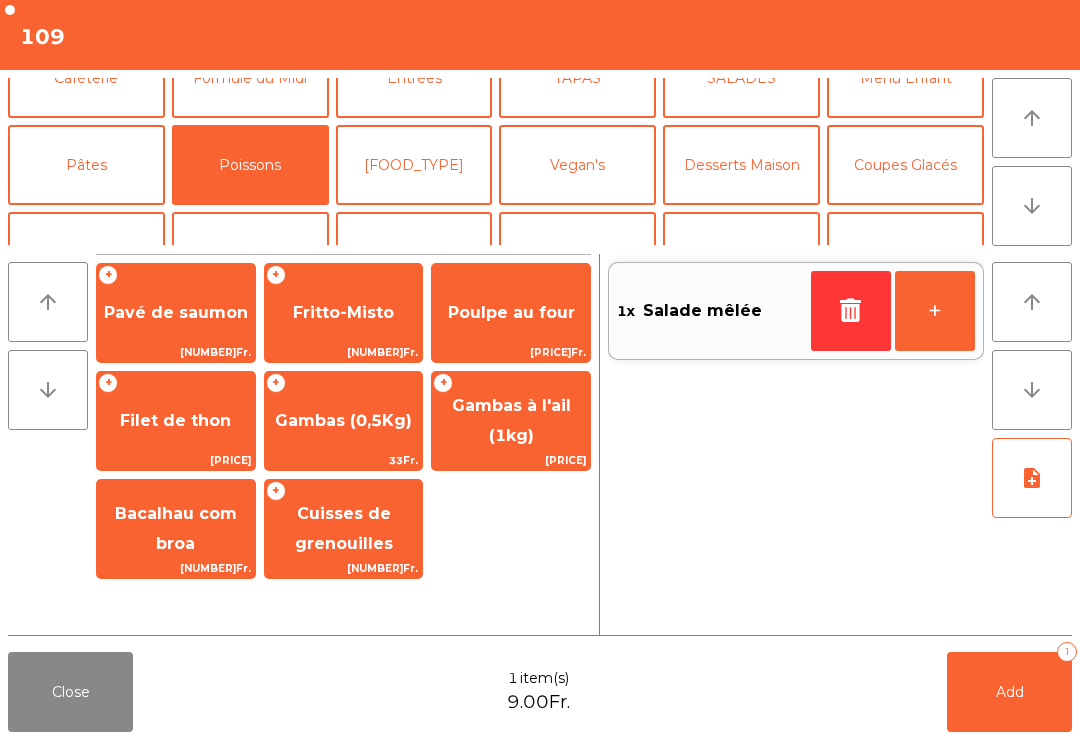 click on "Gambas (0,5Kg)" at bounding box center (176, 313) 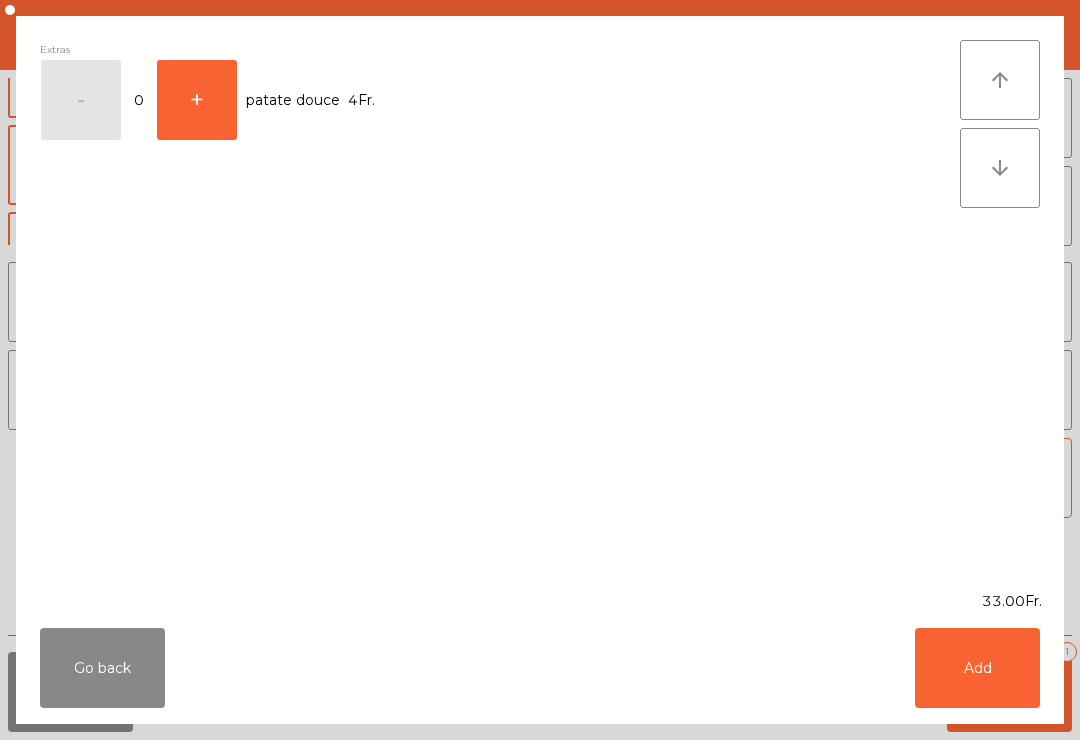click on "Extras  -   0   +   patate douce   4Fr." at bounding box center [500, 303] 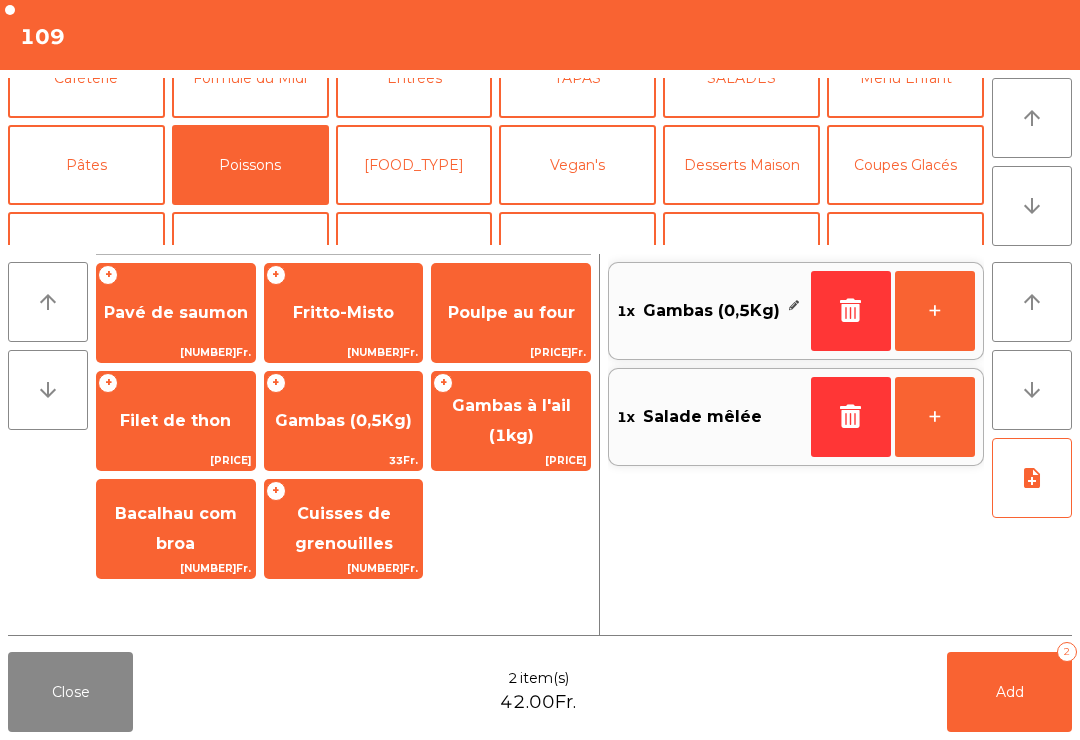 click on "+" at bounding box center (935, 311) 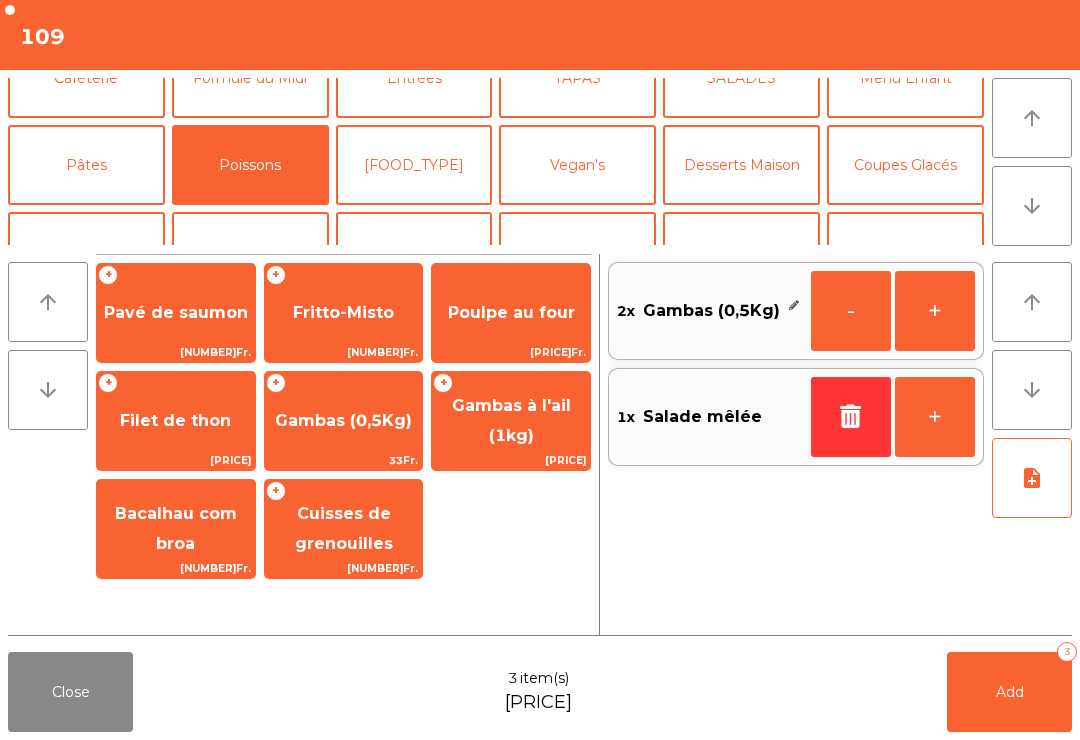click on "note_add" at bounding box center [1032, 478] 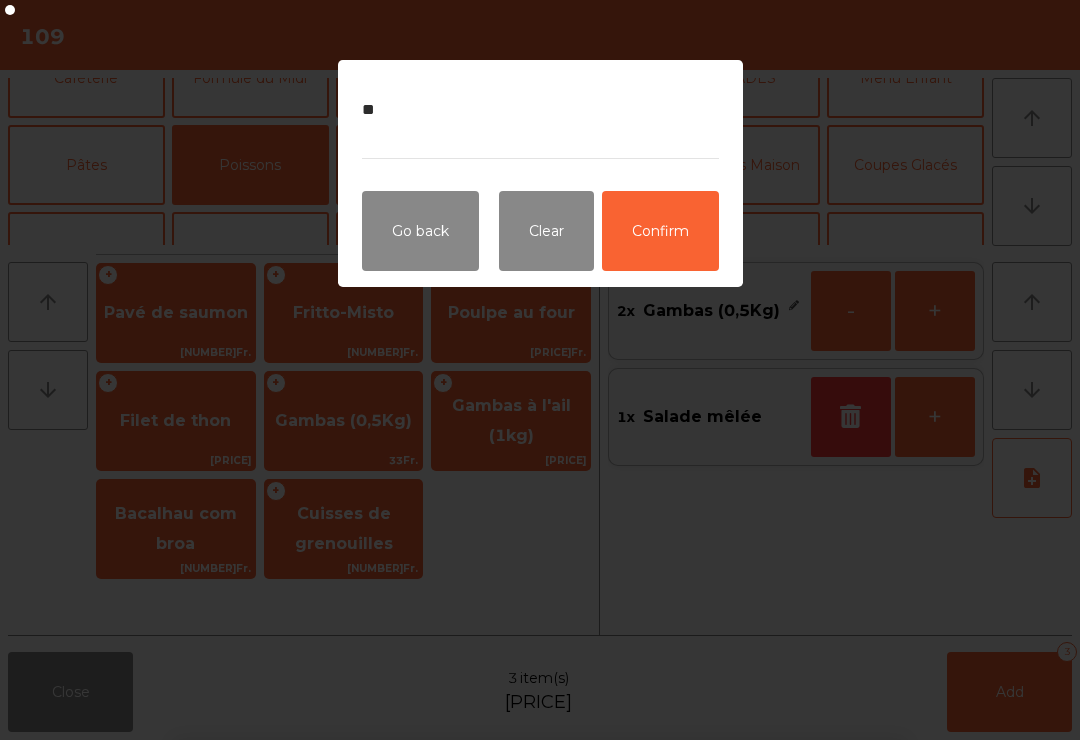 click on "Confirm" at bounding box center (660, 231) 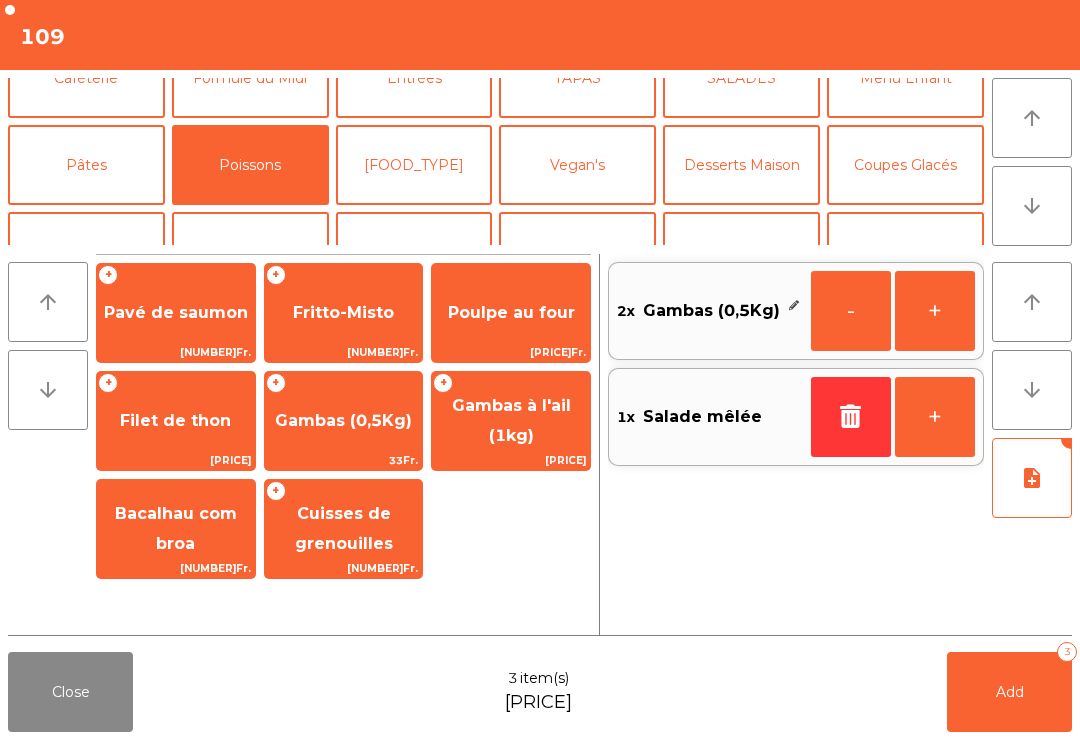 click on "Add   3" at bounding box center (1009, 692) 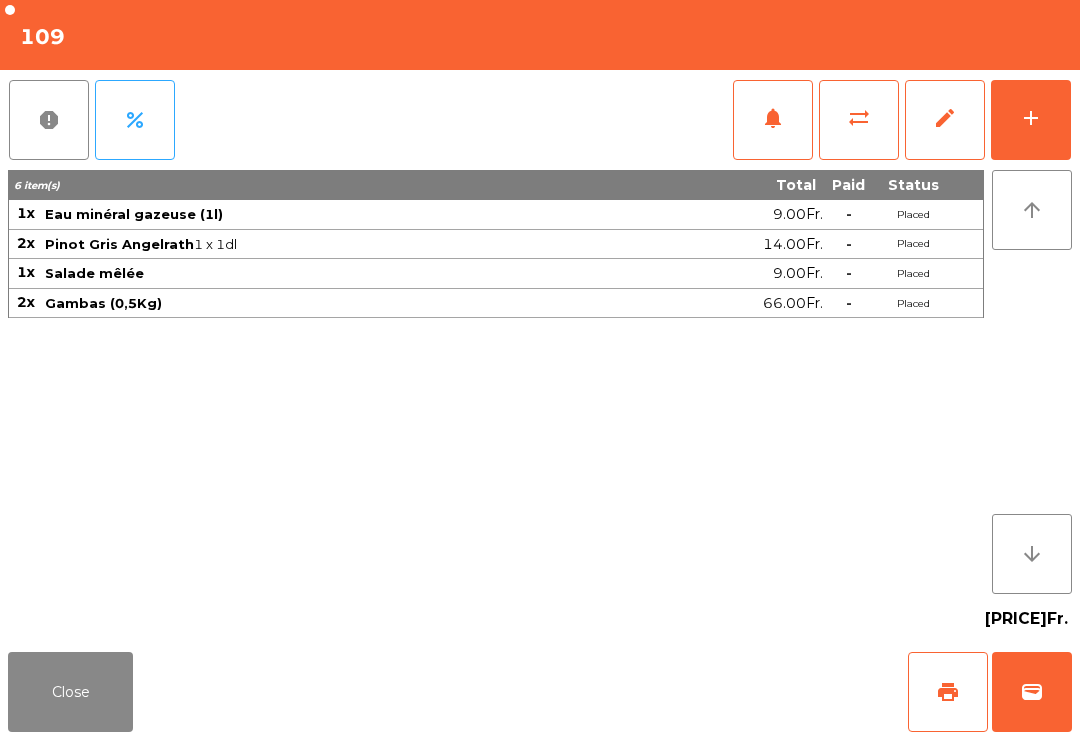 click on "Close" at bounding box center (70, 692) 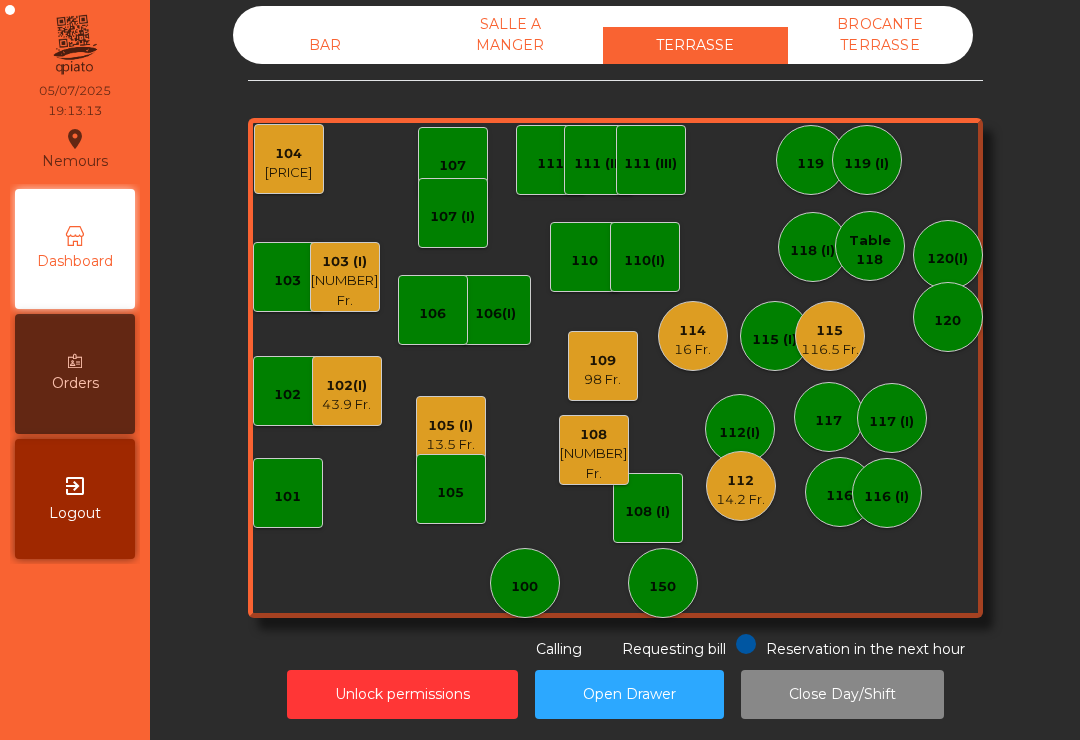 click on "117" at bounding box center (829, 417) 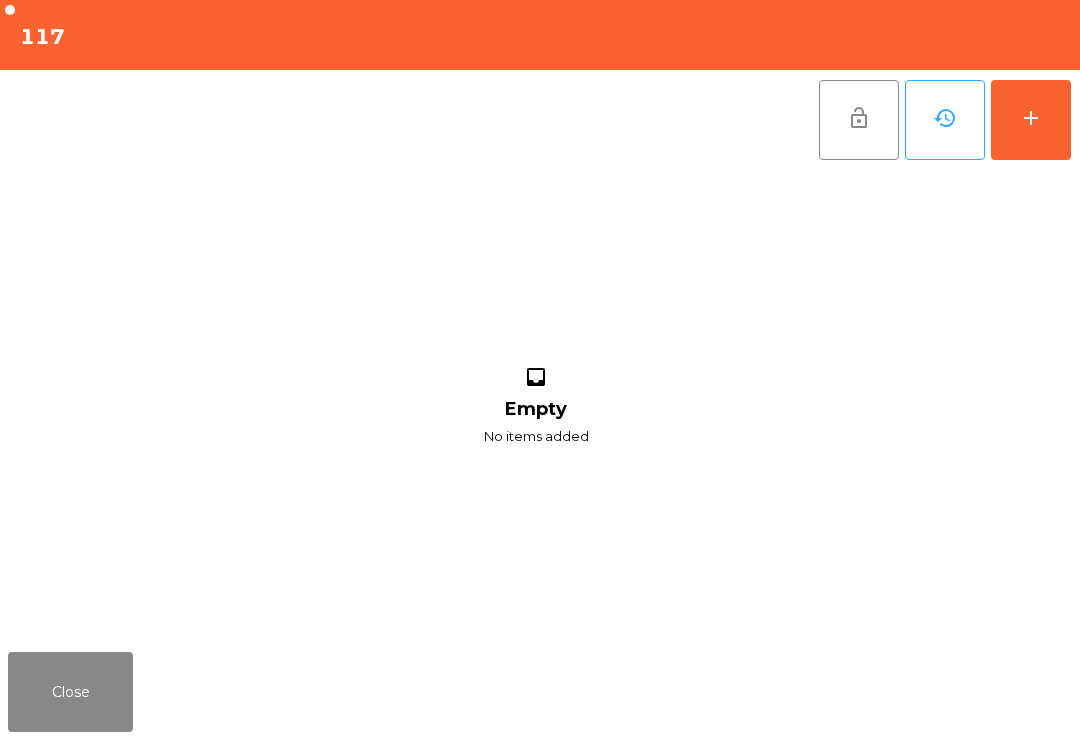 click on "add" at bounding box center [1031, 120] 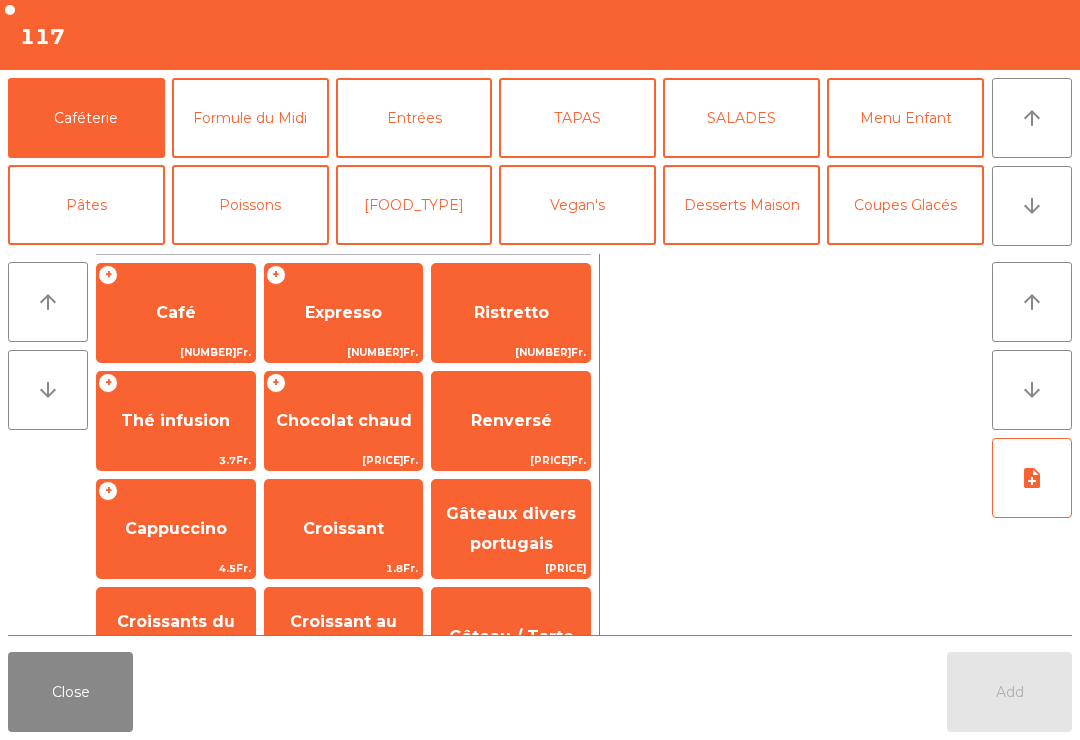 click on "arrow_downward" at bounding box center (1032, 206) 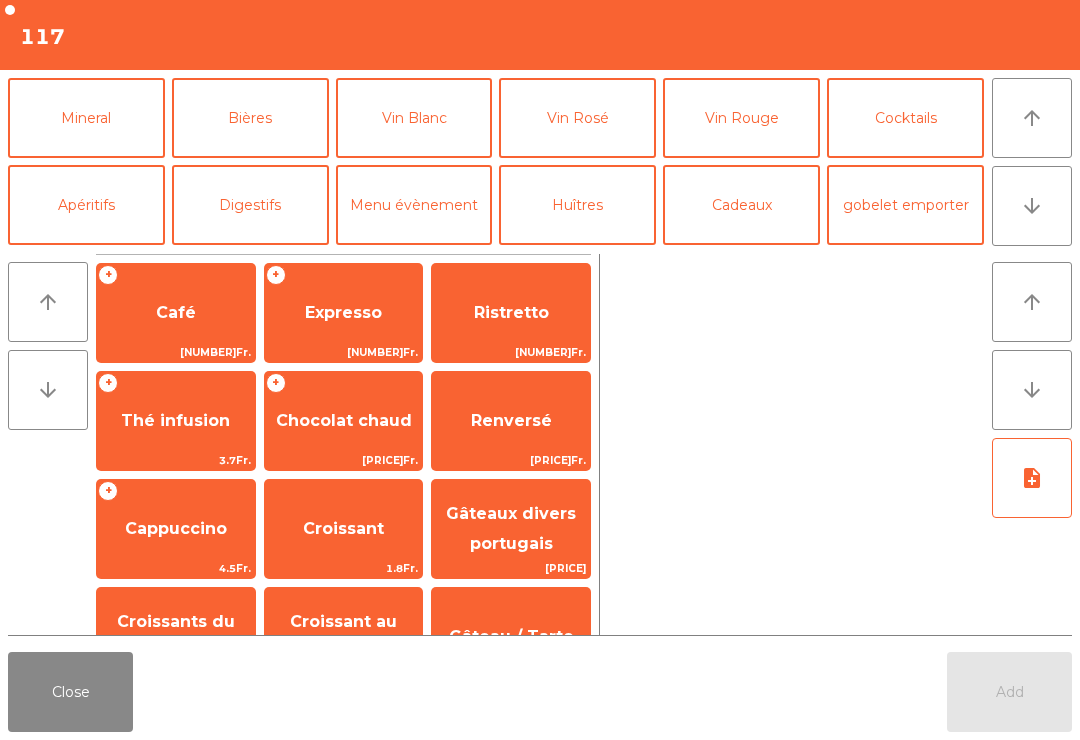 click on "Cocktails" at bounding box center (905, 118) 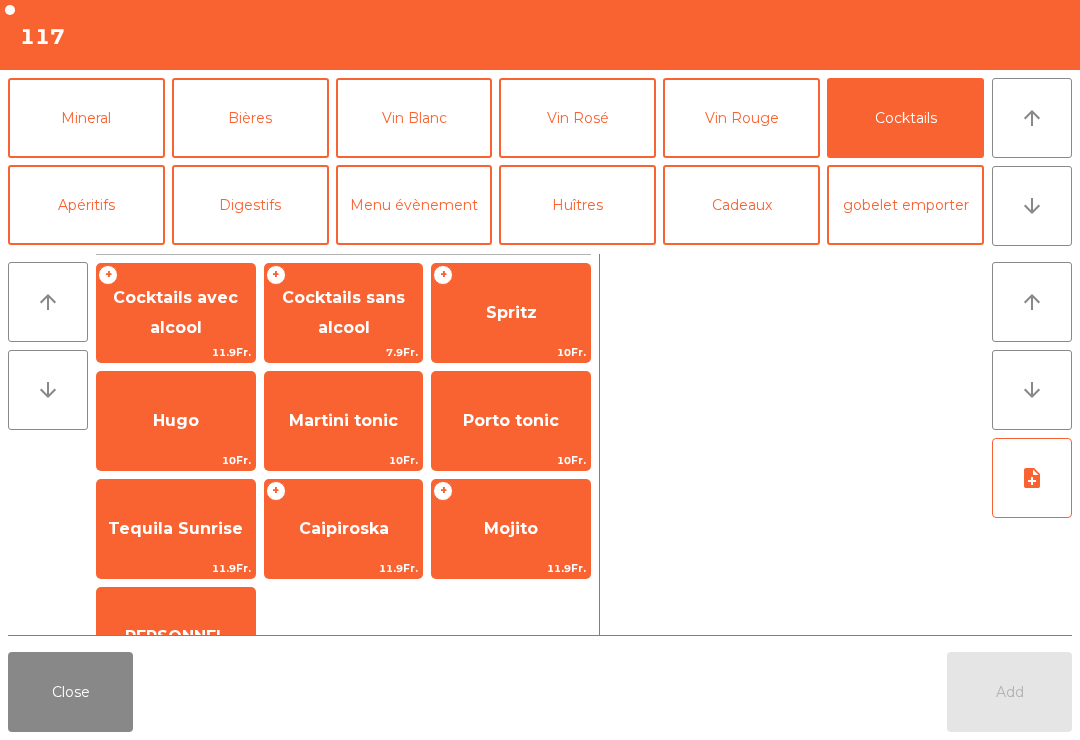 click on "Mojito" at bounding box center (176, 313) 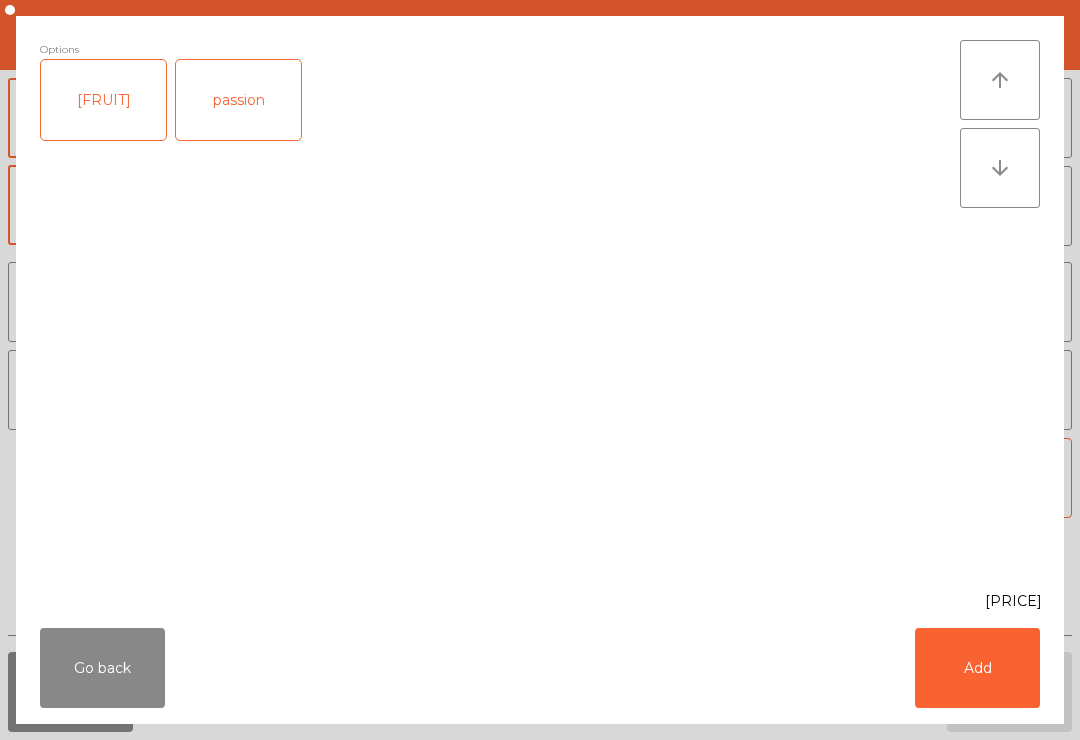 click on "Add" at bounding box center [977, 668] 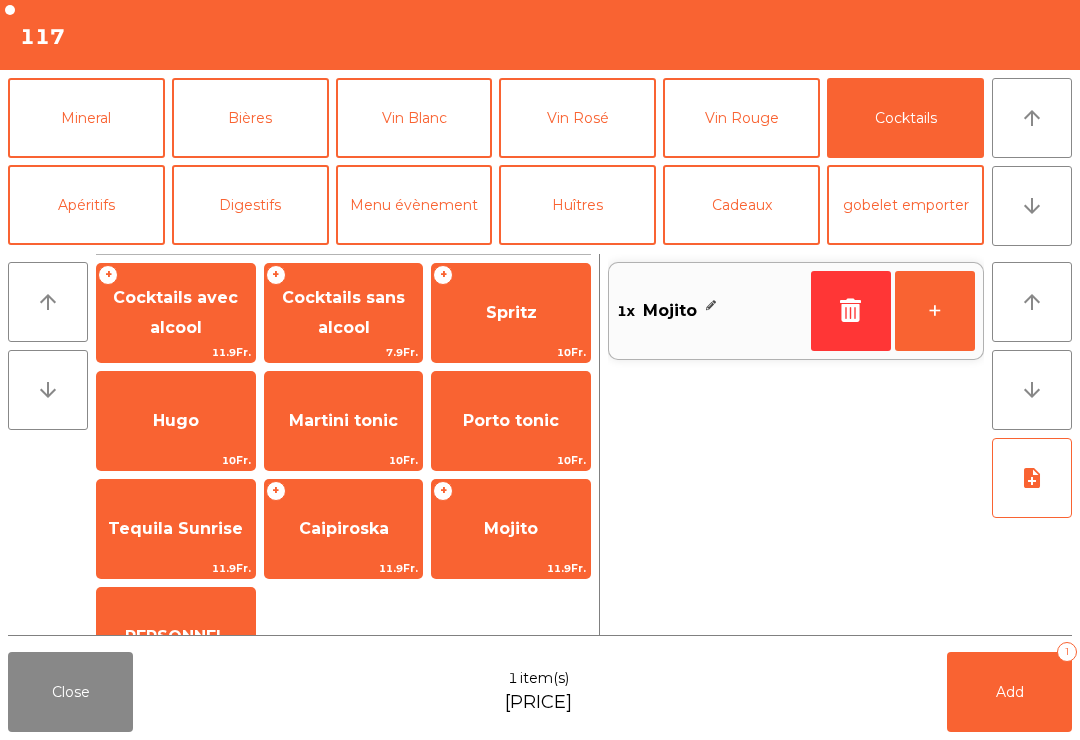 click on "+" at bounding box center (935, 311) 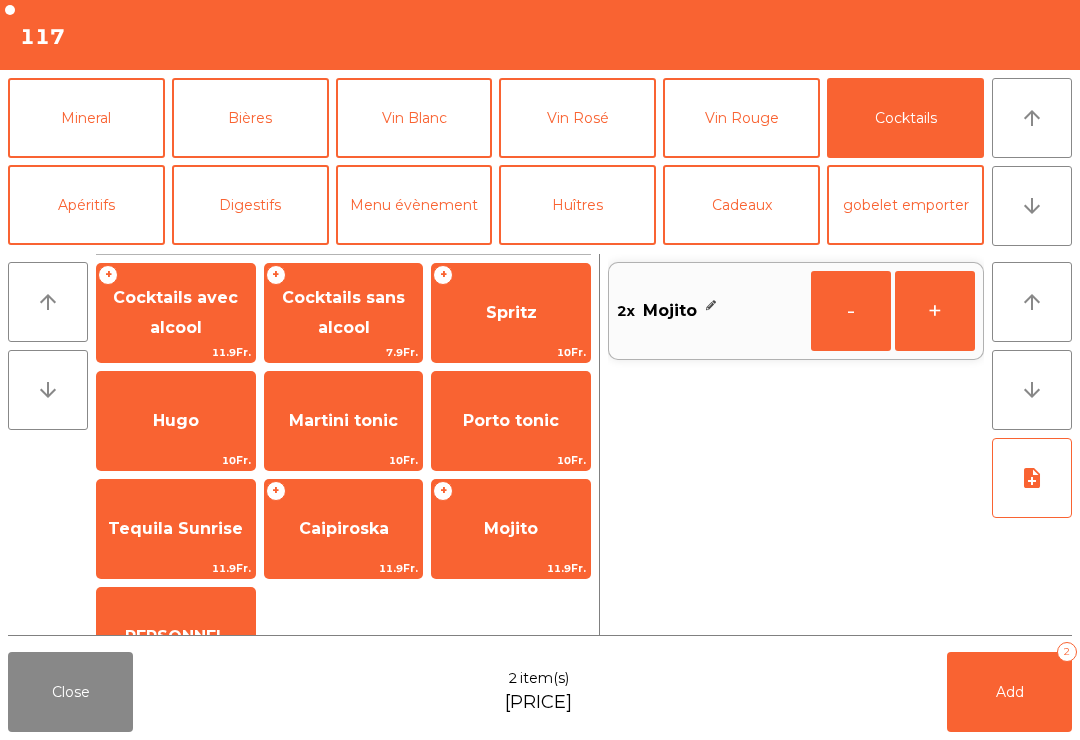 click on "Cocktails sans alcool" at bounding box center [176, 313] 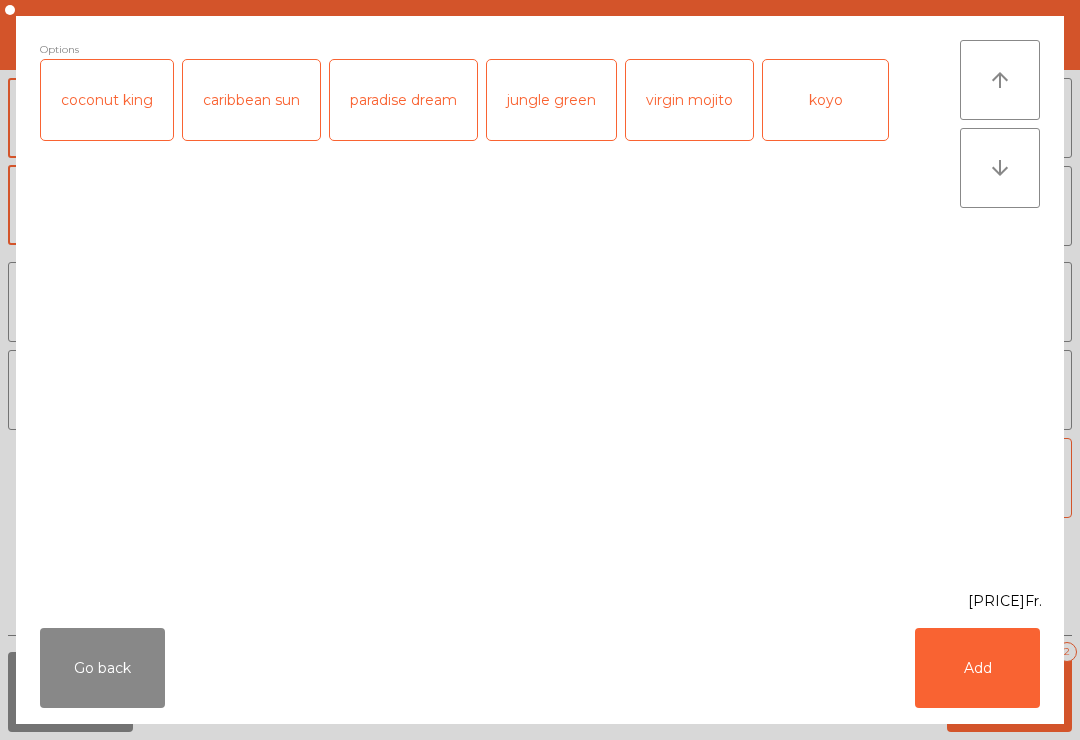 click on "virgin mojito" at bounding box center (689, 100) 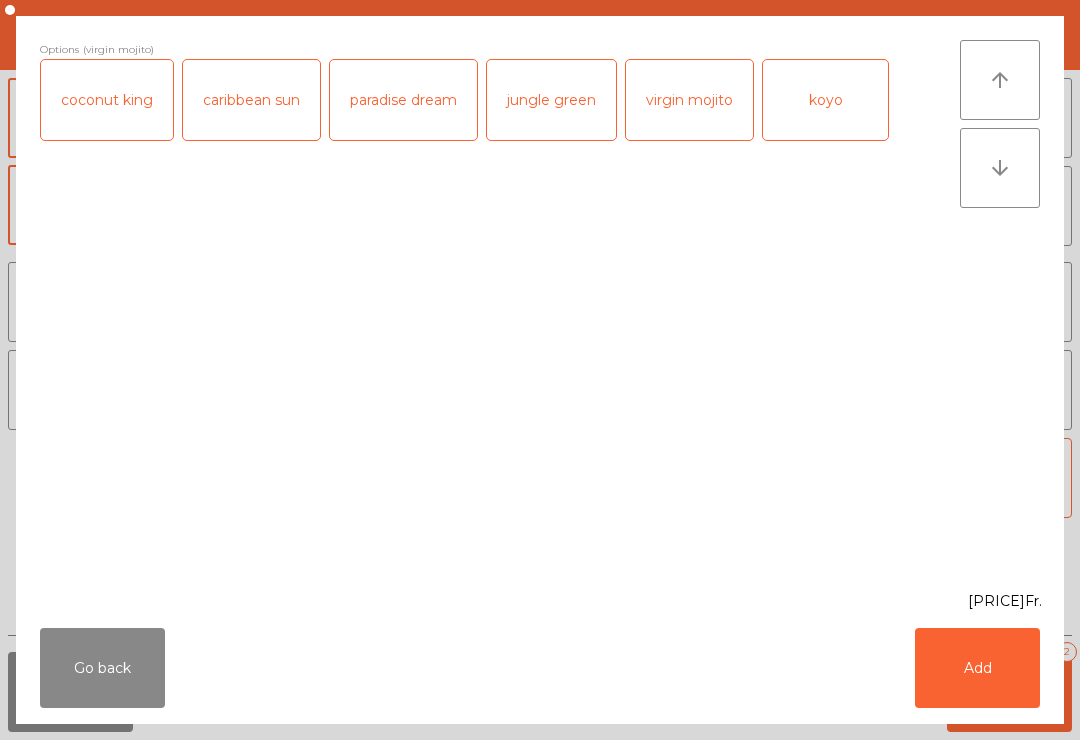 click on "Add" at bounding box center [977, 668] 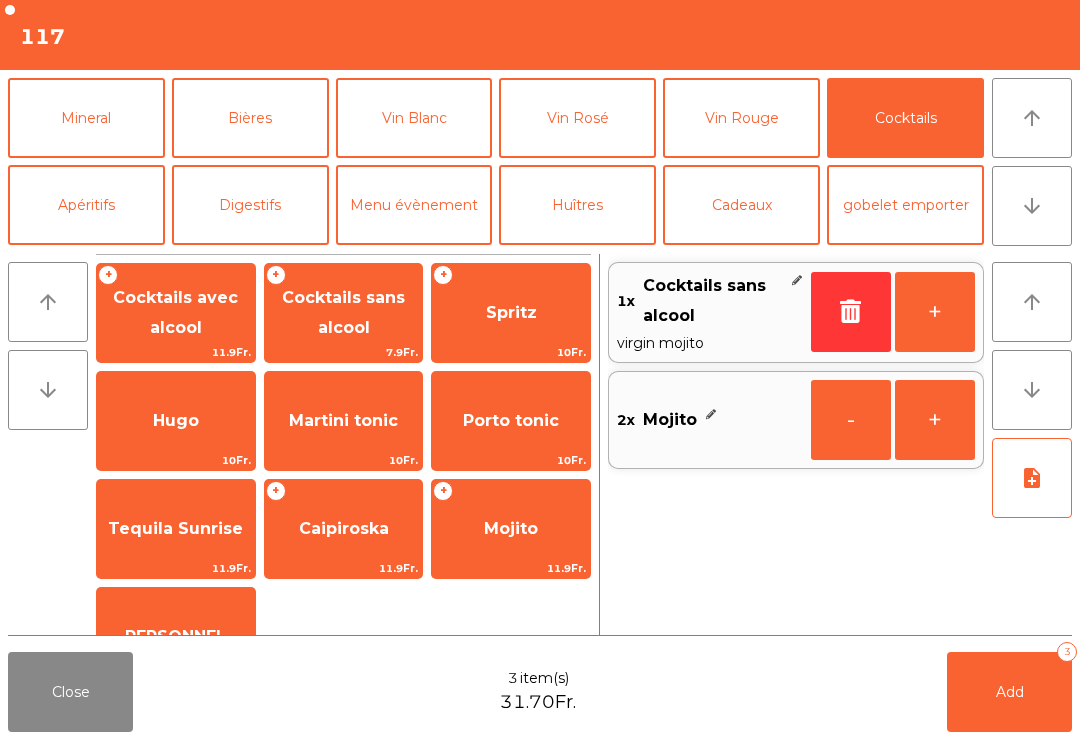 click on "+" at bounding box center (935, 312) 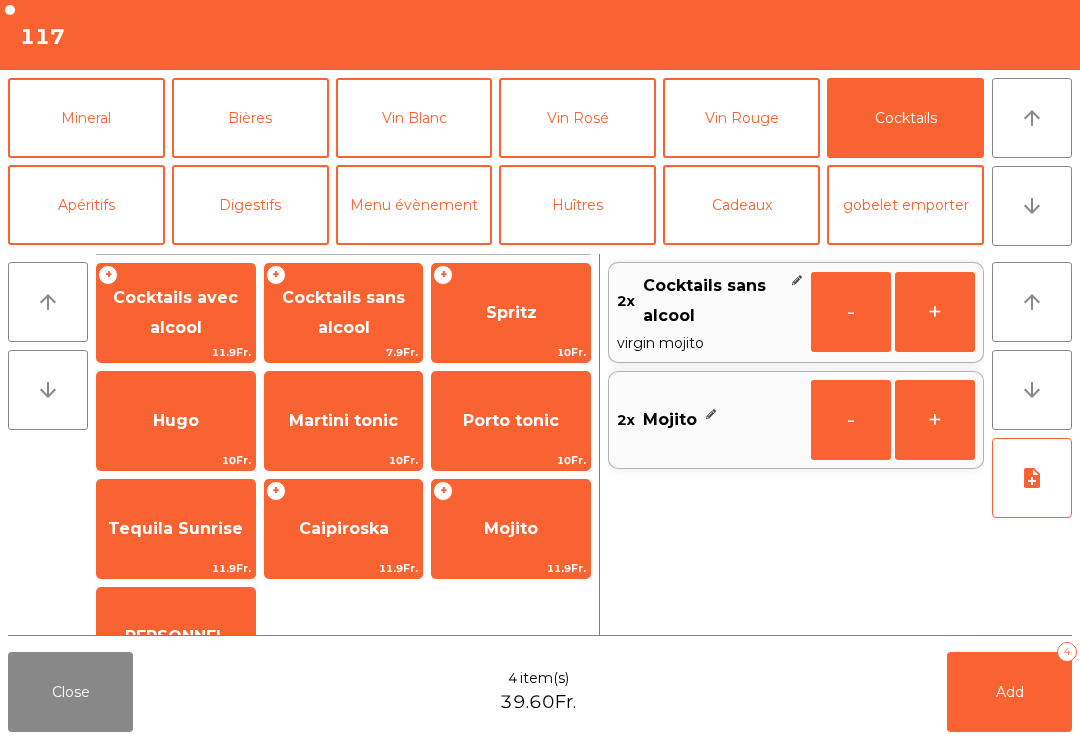 click on "Add   4" at bounding box center [1009, 692] 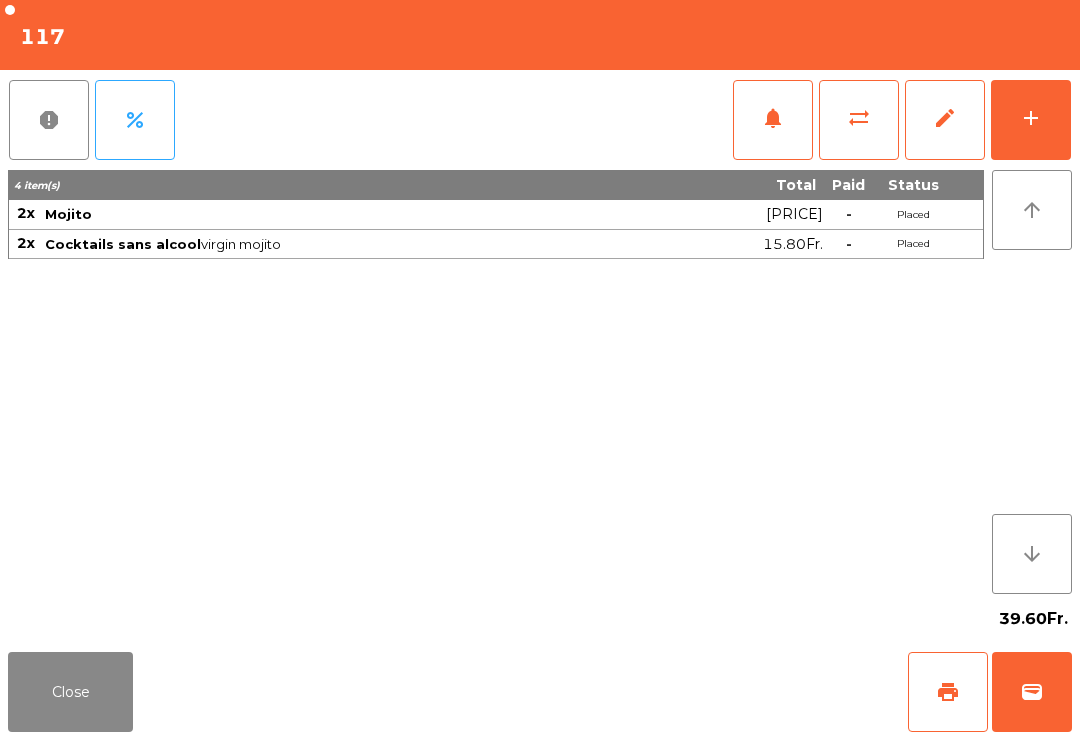 click on "Close   print   wallet" at bounding box center [540, 692] 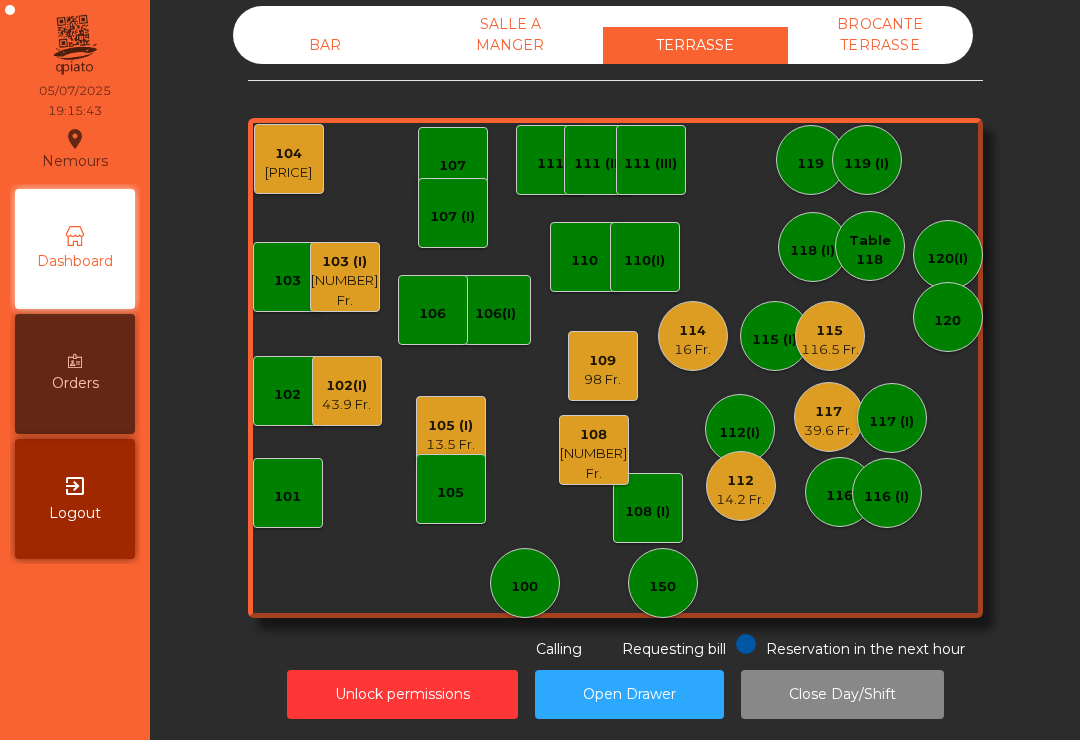 click on "[NUMBER] [NUMBER] Fr." at bounding box center [594, 450] 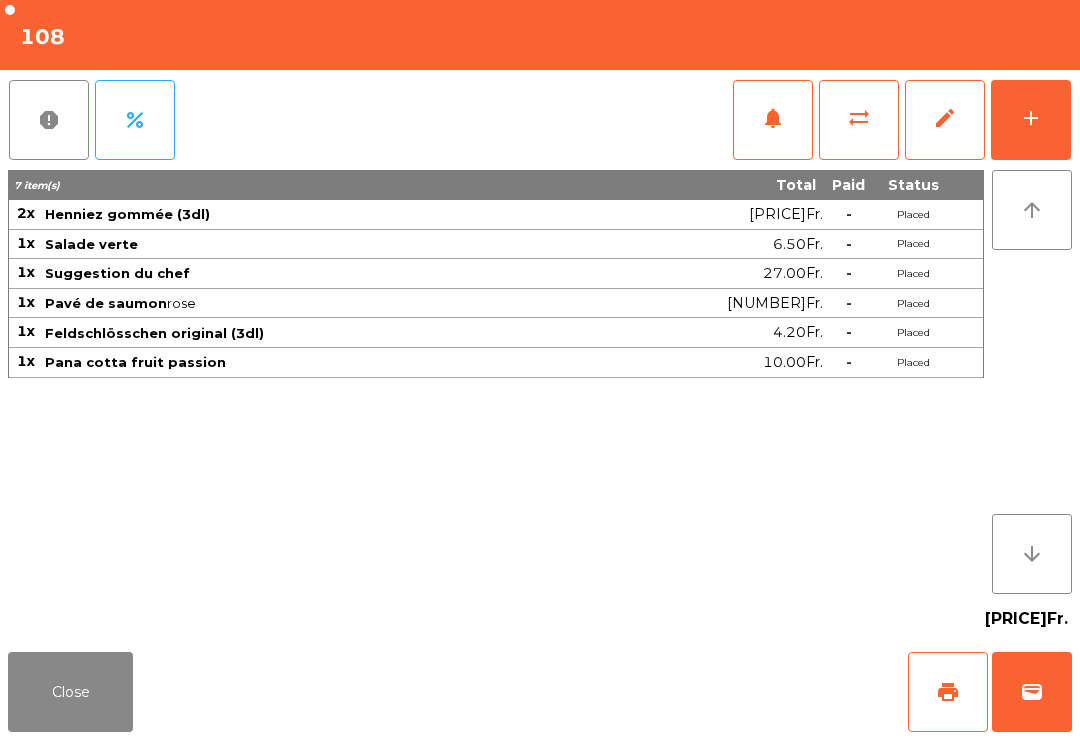 click on "wallet" at bounding box center (1032, 692) 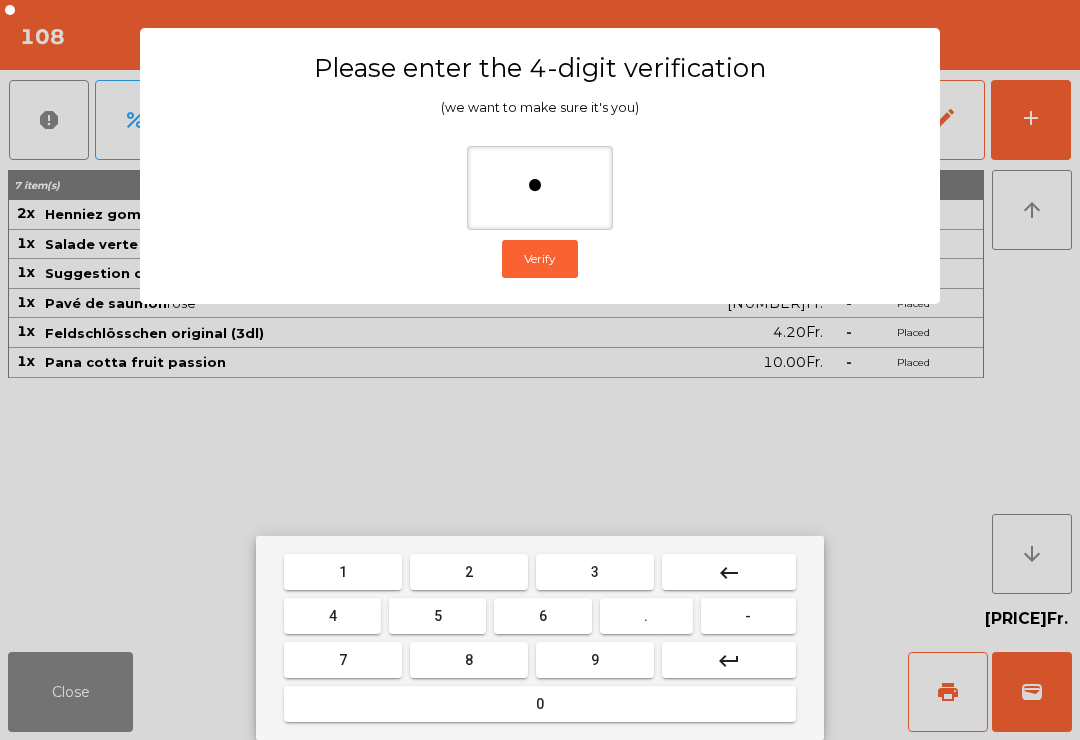 type on "**" 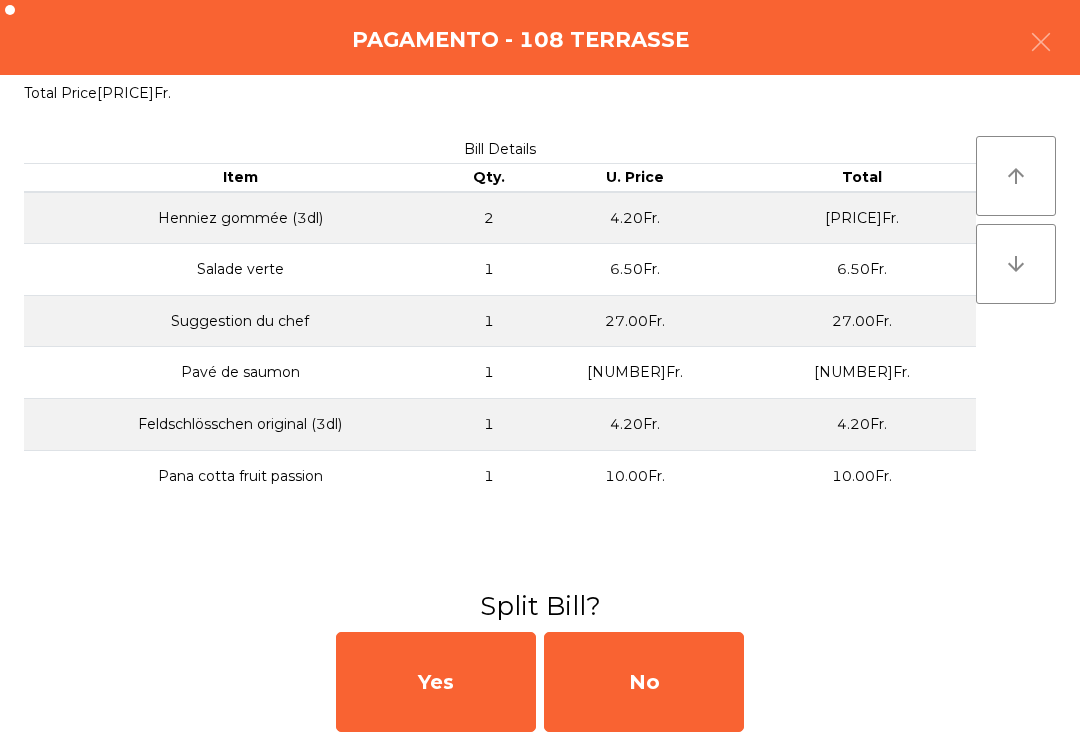 click on "No" at bounding box center [644, 682] 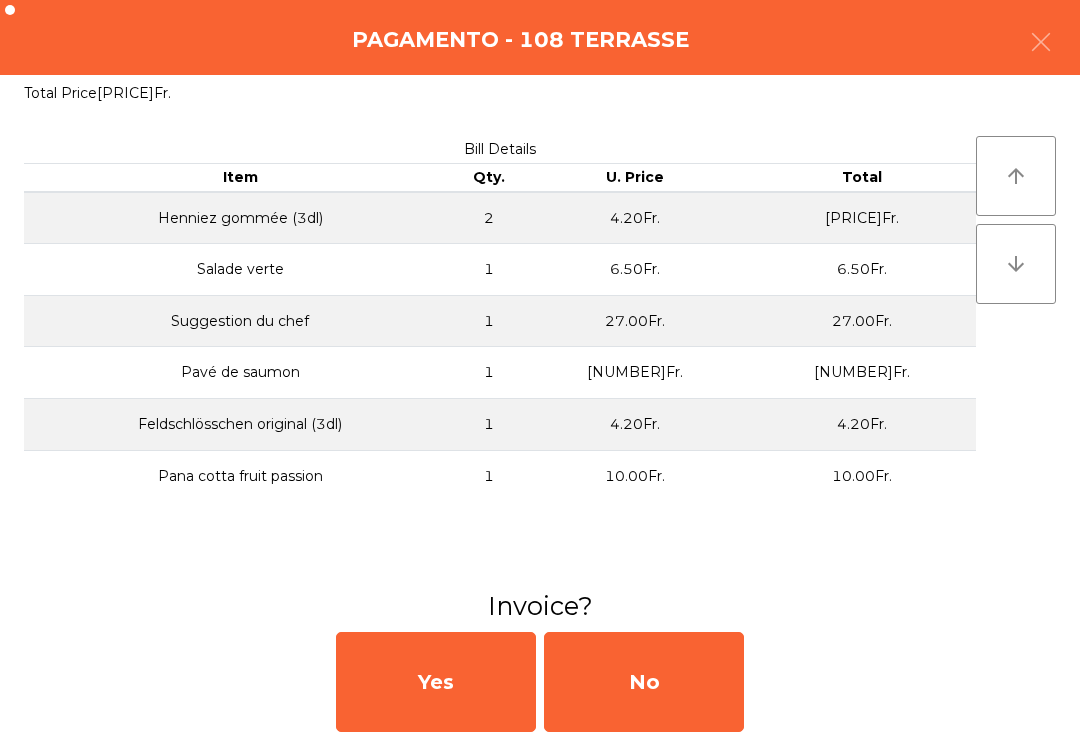 click on "No" at bounding box center [644, 682] 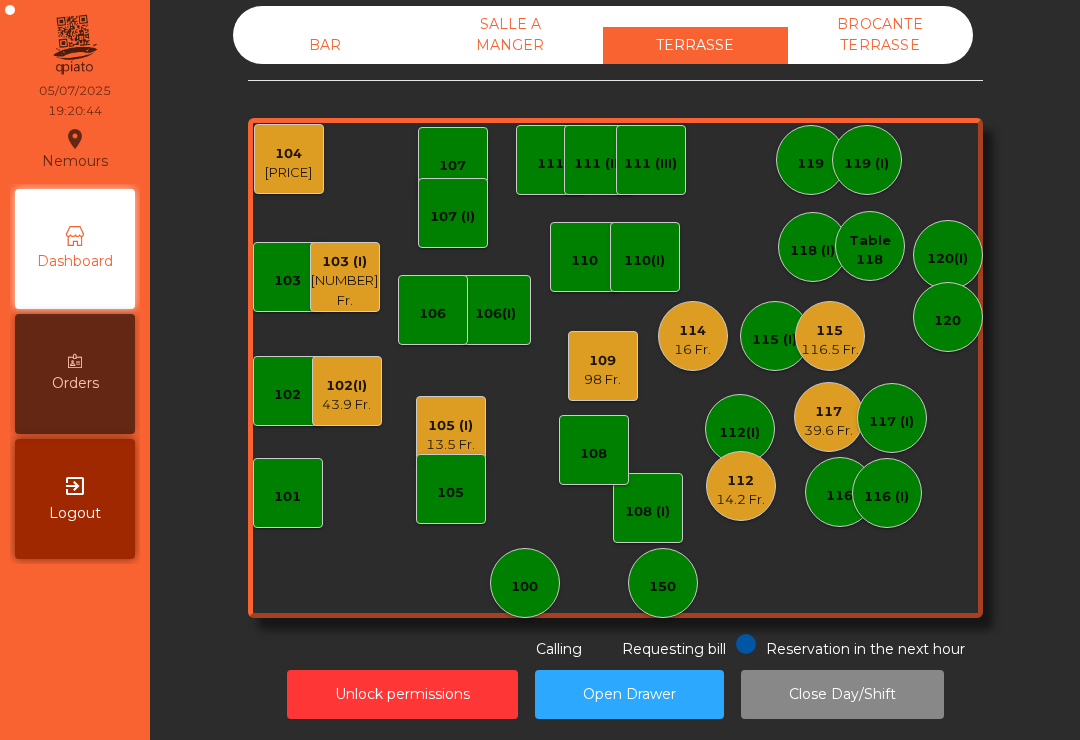 click on "105 (I)   13.5 Fr." at bounding box center [346, 391] 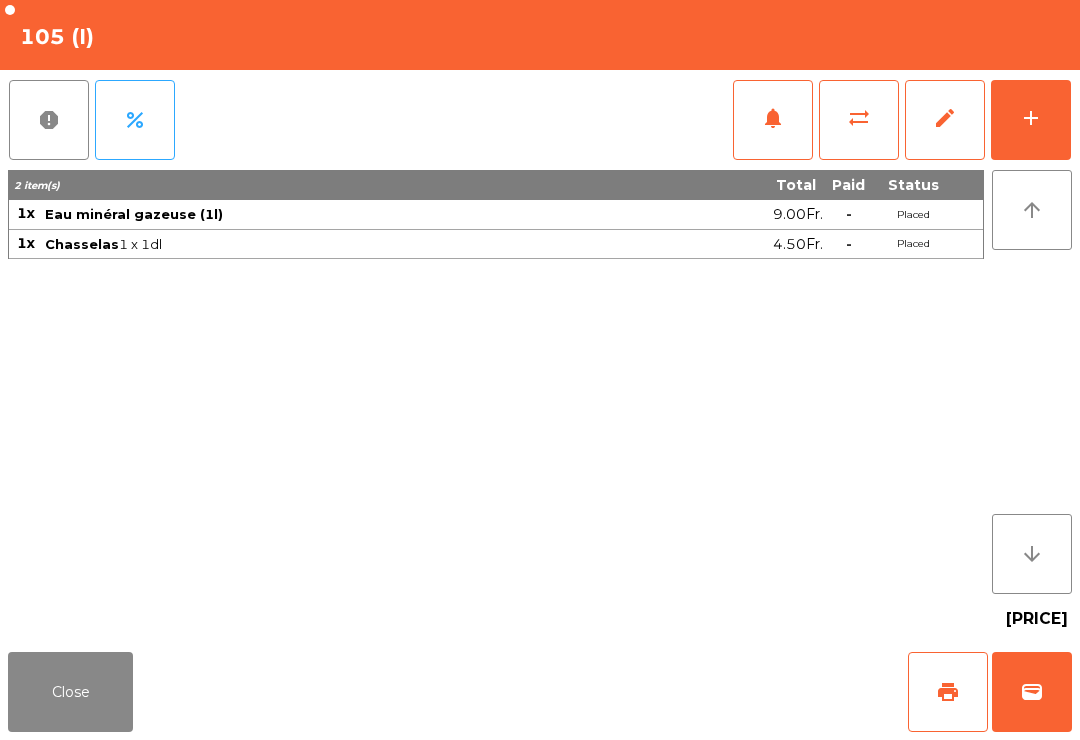 click on "add" at bounding box center [1031, 120] 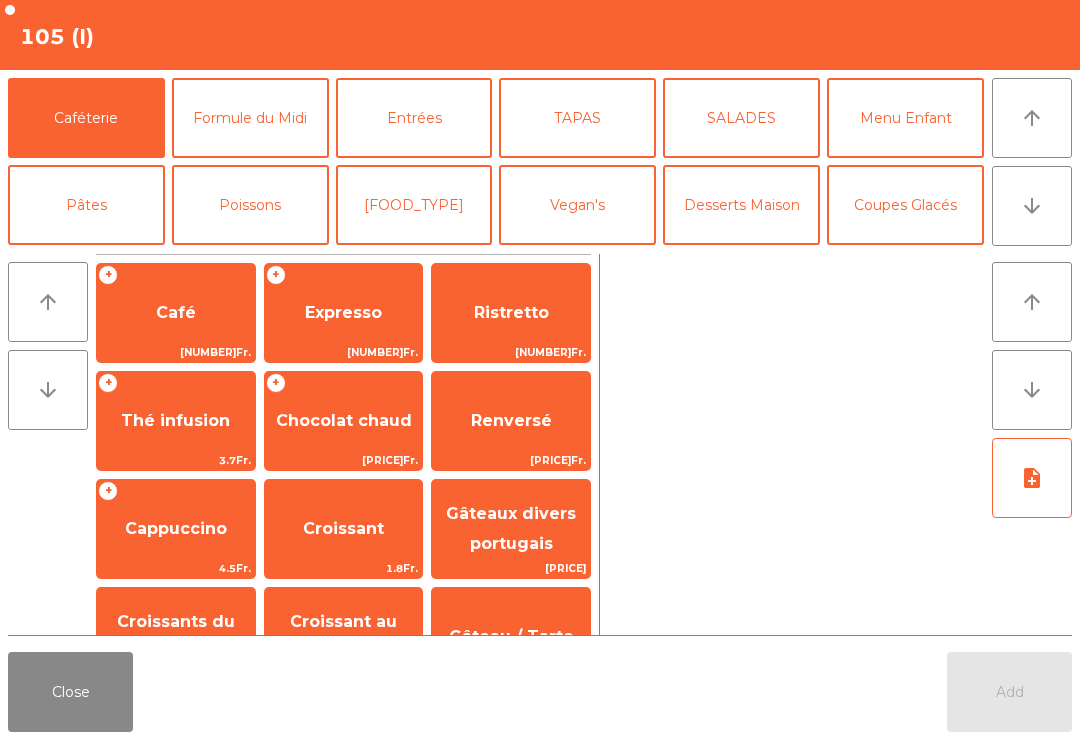 click on "Entrées" at bounding box center [414, 118] 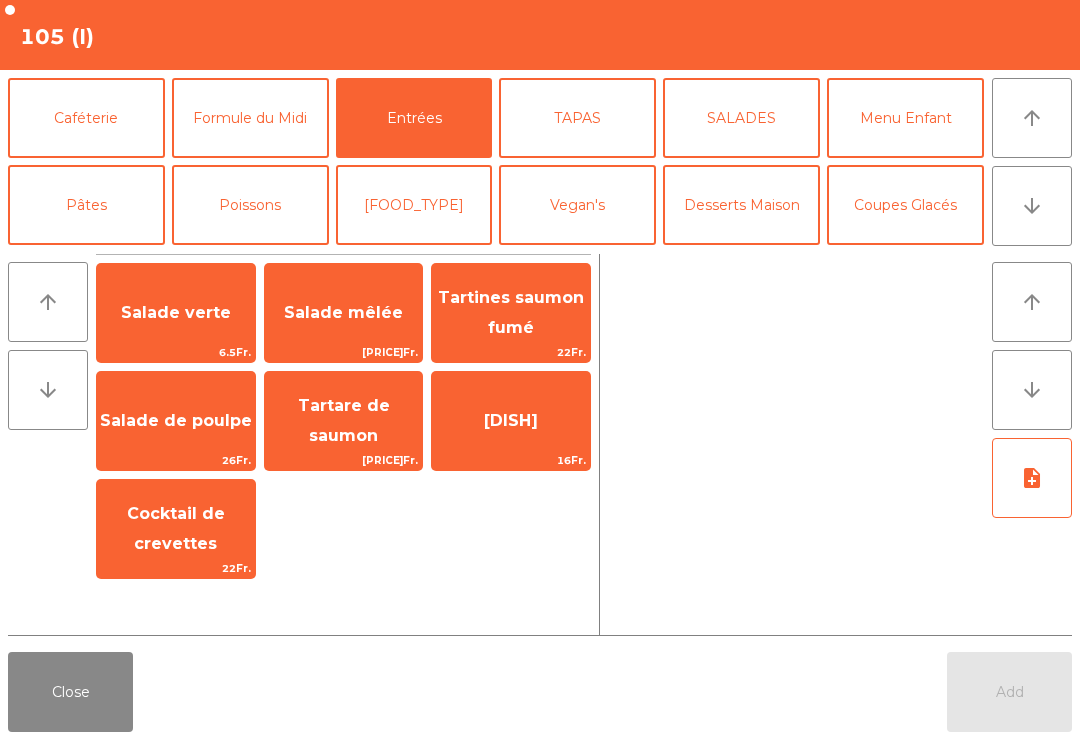 click on "Salade mêlée" at bounding box center (176, 312) 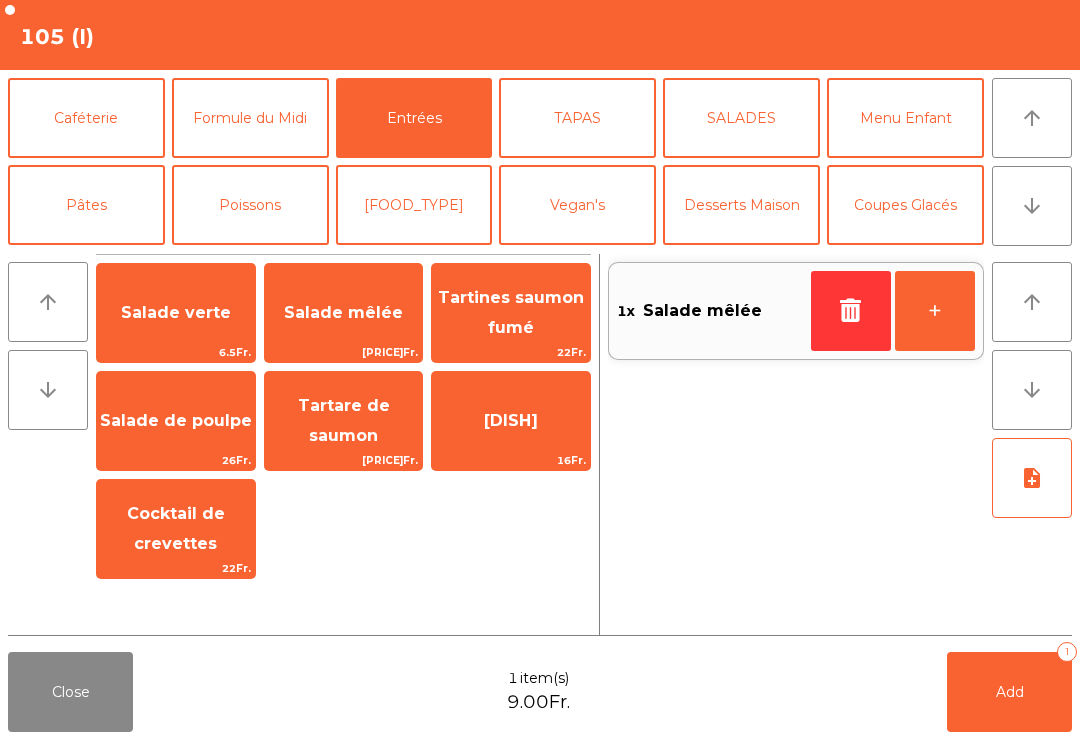 click on "[FOOD_TYPE]" at bounding box center (414, 205) 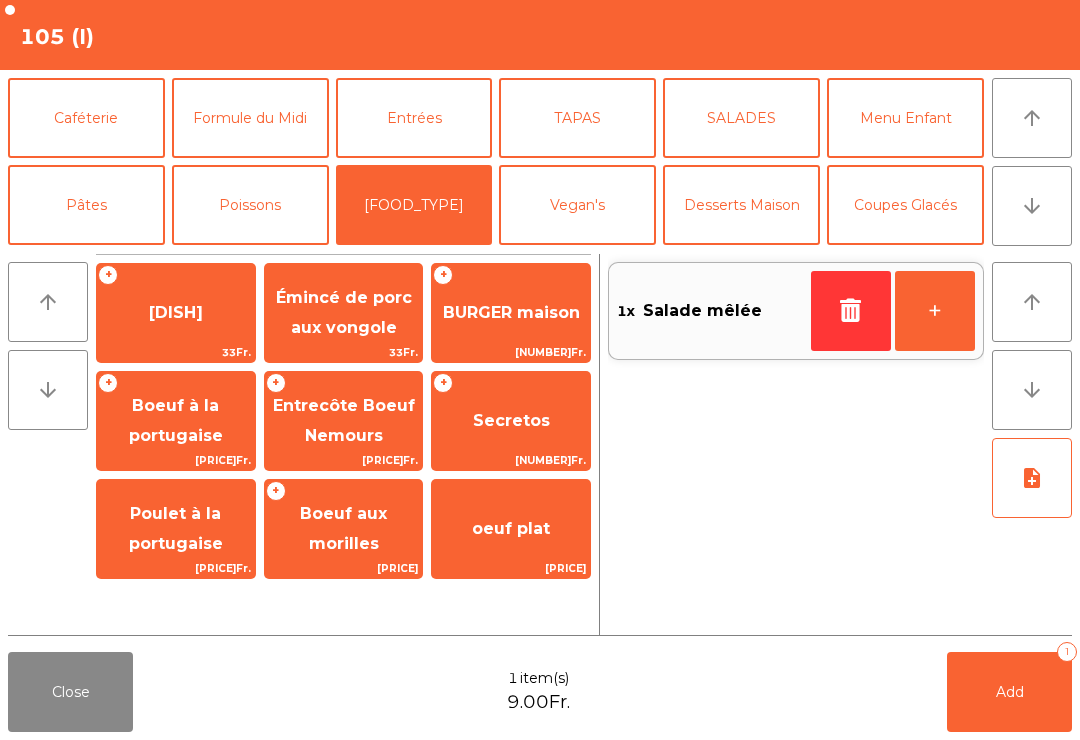 click on "Boeuf à la portugaise" at bounding box center [176, 313] 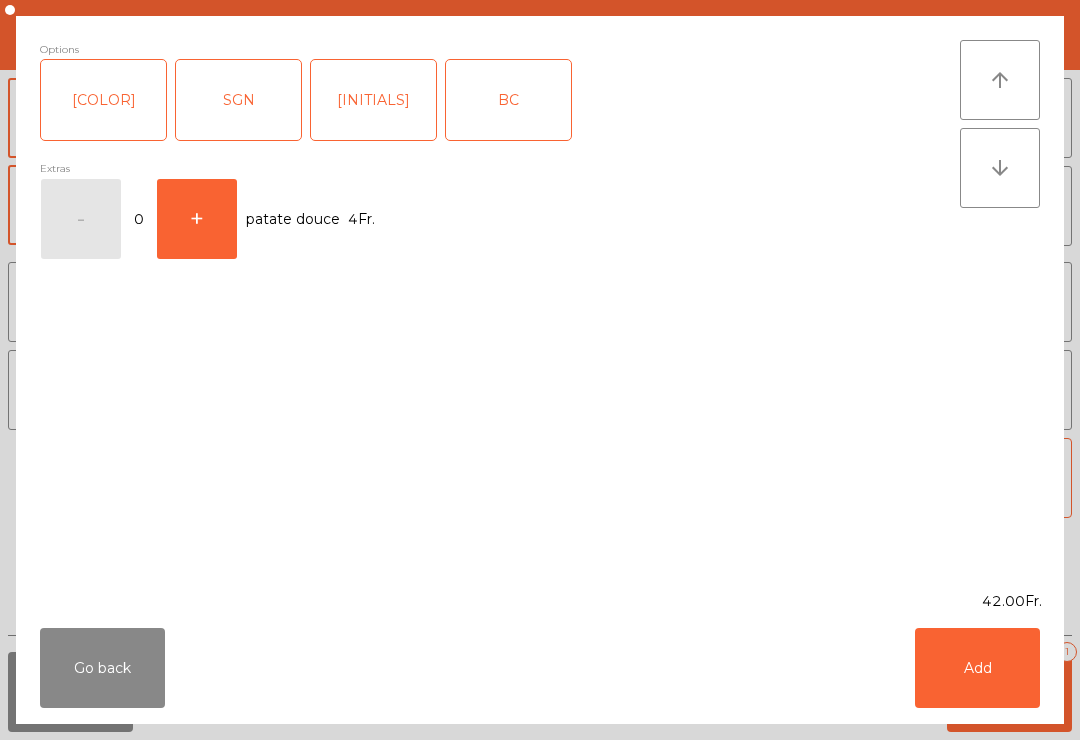 click on "SGN" at bounding box center [238, 100] 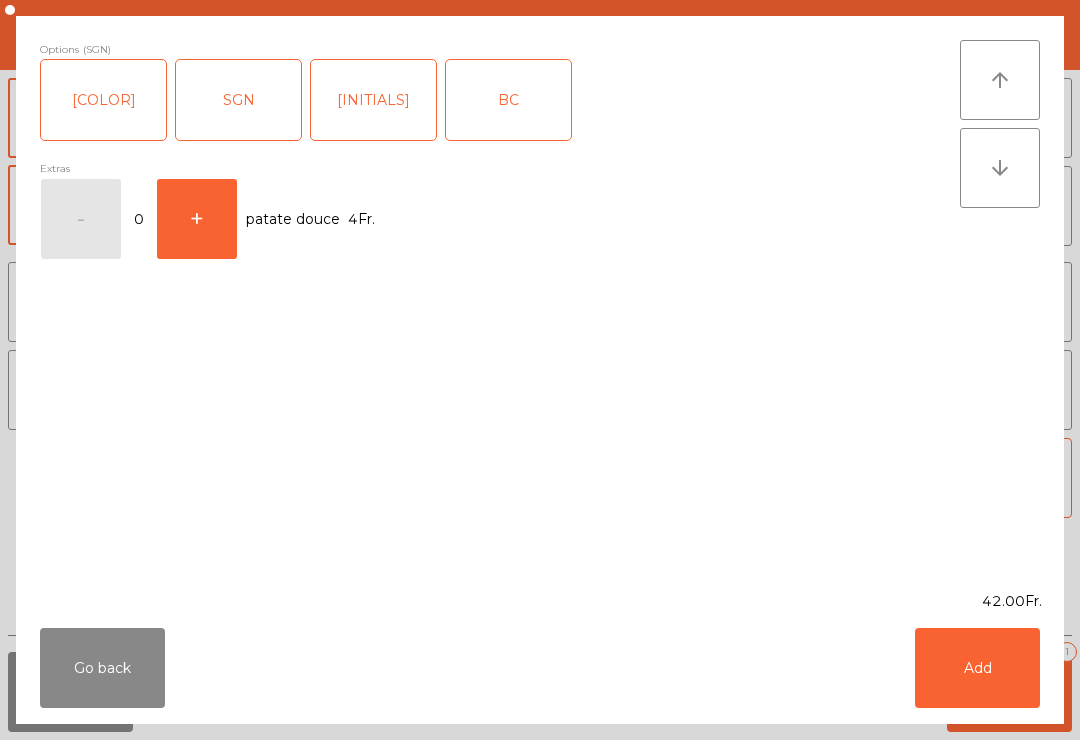 click on "Add" at bounding box center [977, 668] 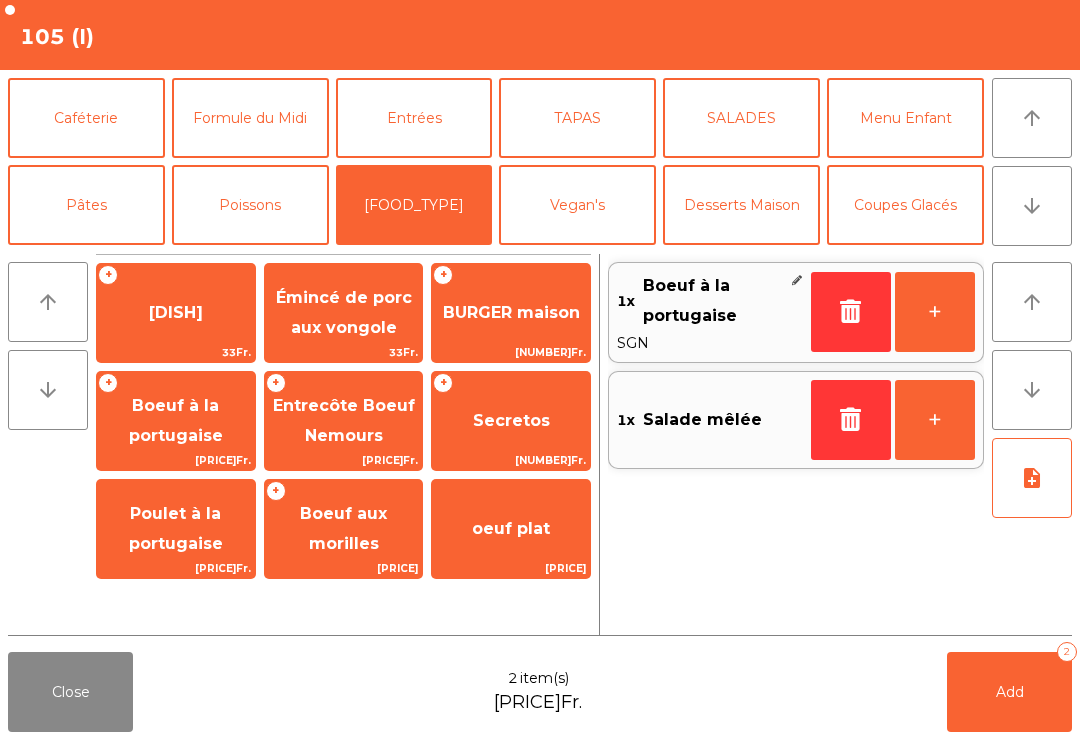 scroll, scrollTop: 97, scrollLeft: 0, axis: vertical 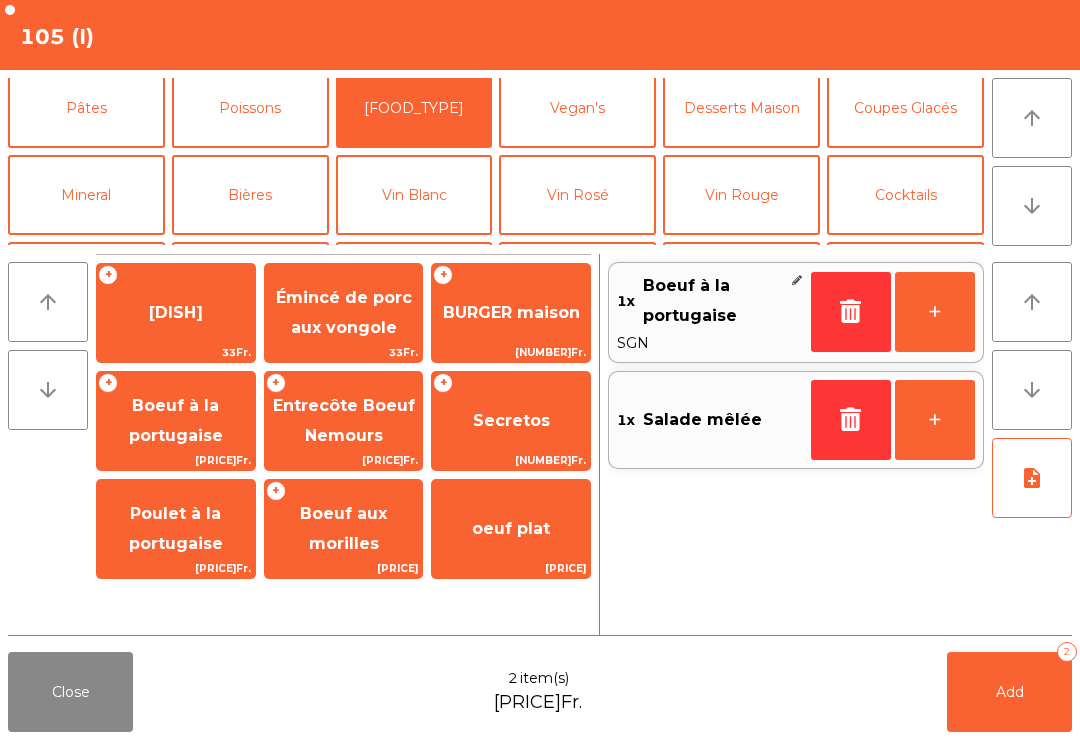 click on "Vin Rouge" at bounding box center (741, 195) 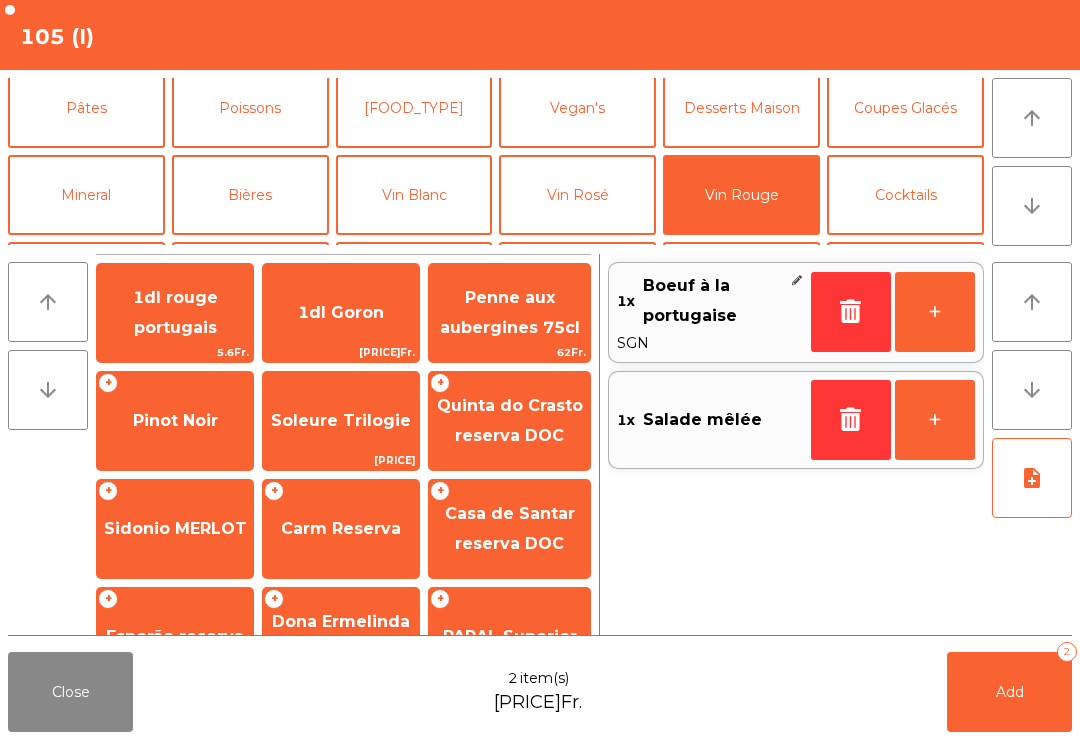 click on "Pinot Noir" at bounding box center (175, 421) 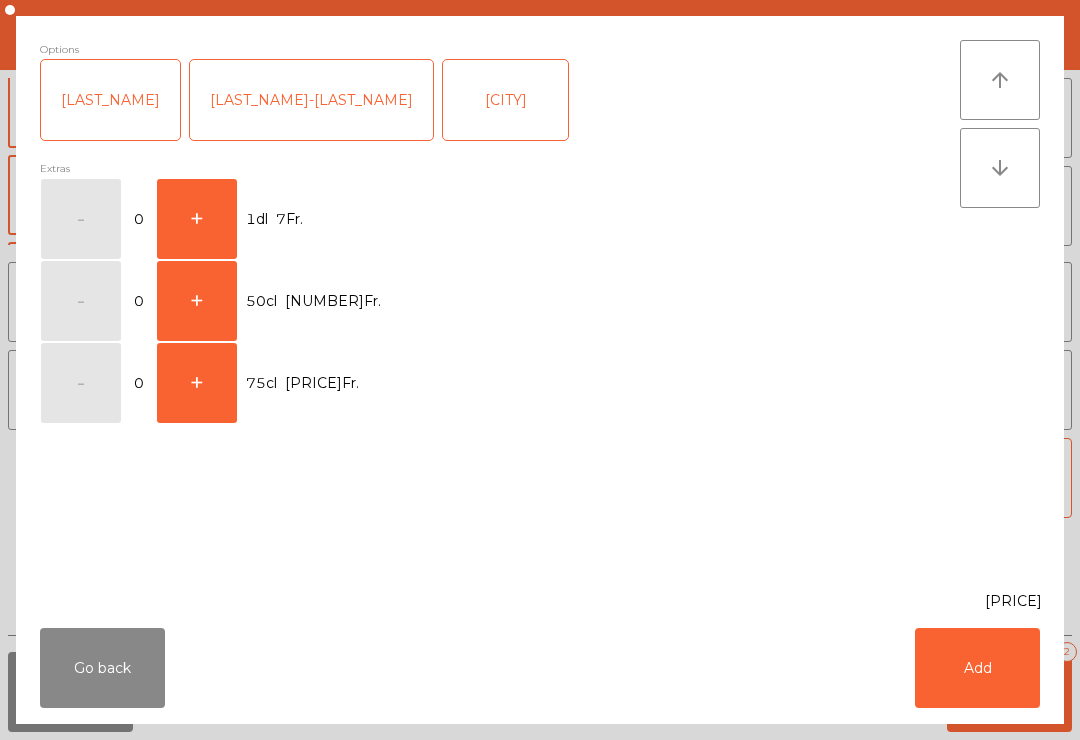 click on "+" at bounding box center (81, 219) 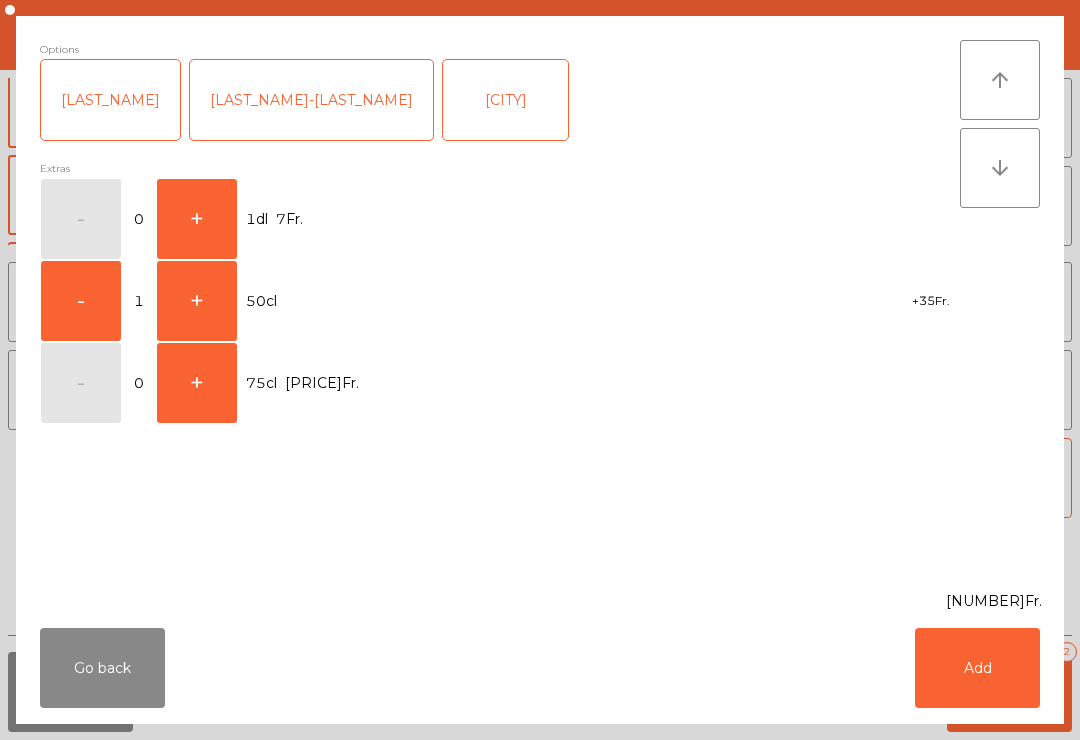 click on "Add" at bounding box center (977, 668) 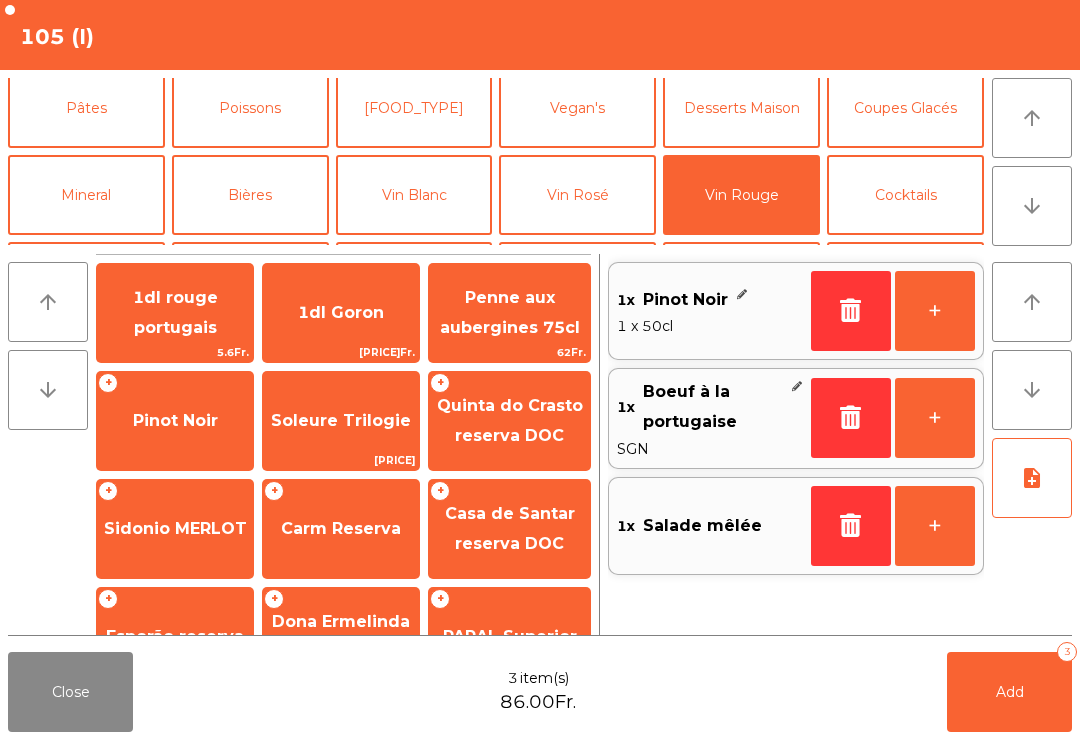 click on "Vin Blanc" at bounding box center (414, 195) 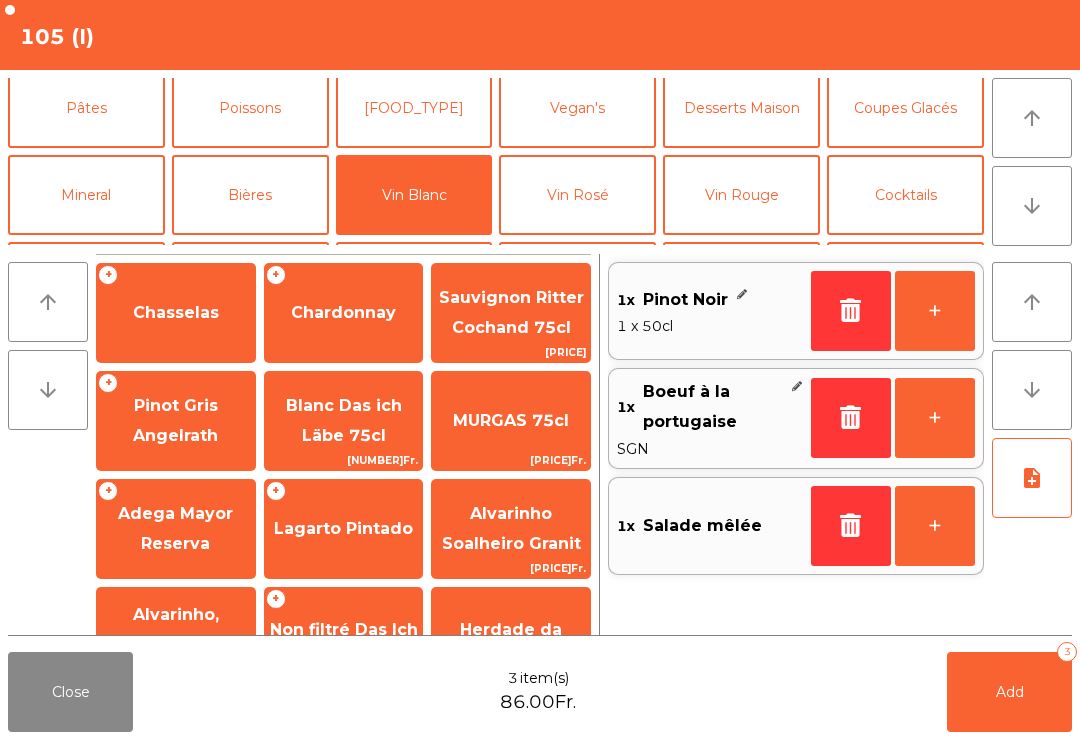 click on "Chasselas" at bounding box center [176, 313] 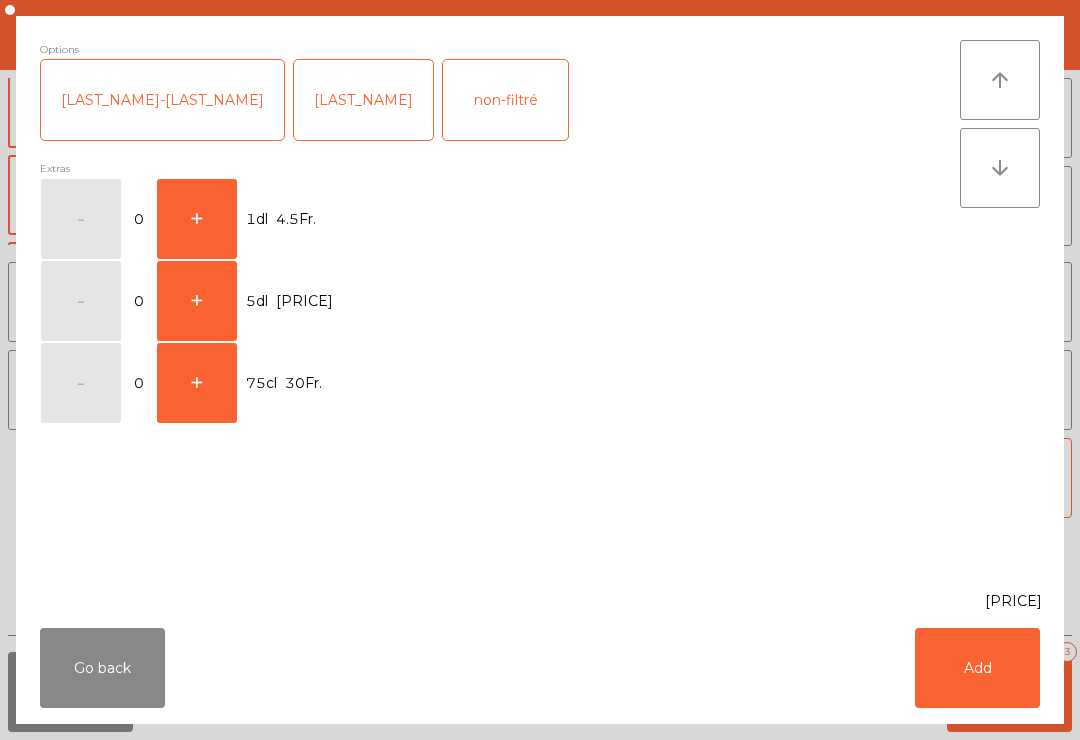 click on "+" at bounding box center [81, 219] 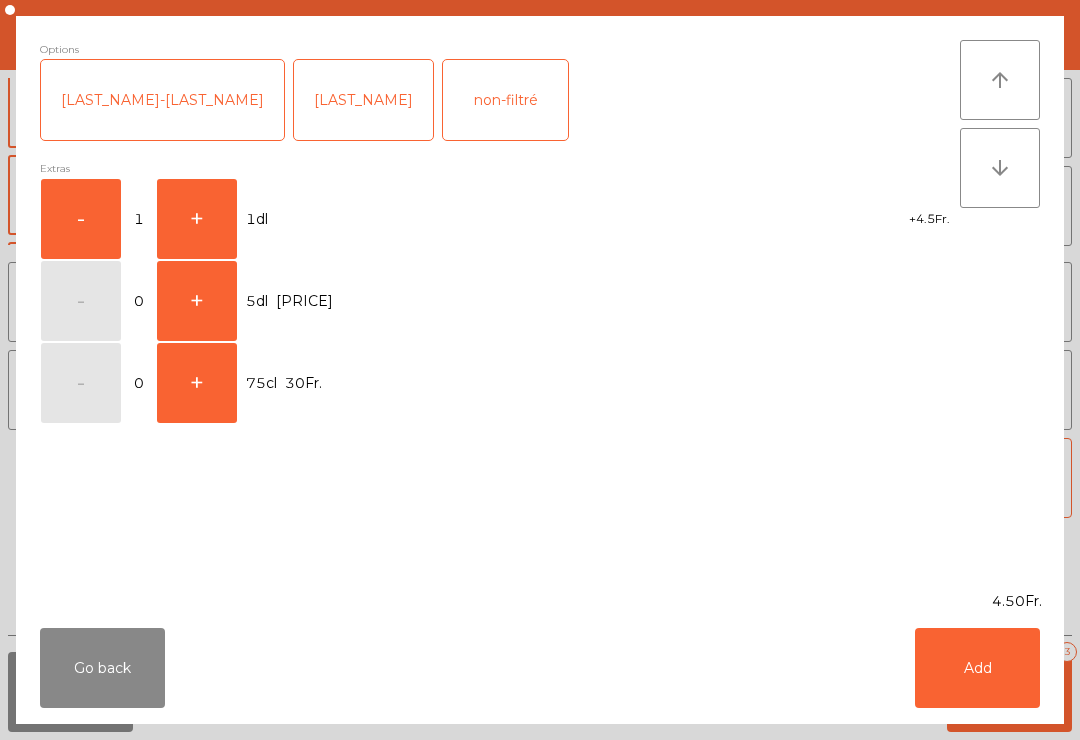 click on "Add" at bounding box center [977, 668] 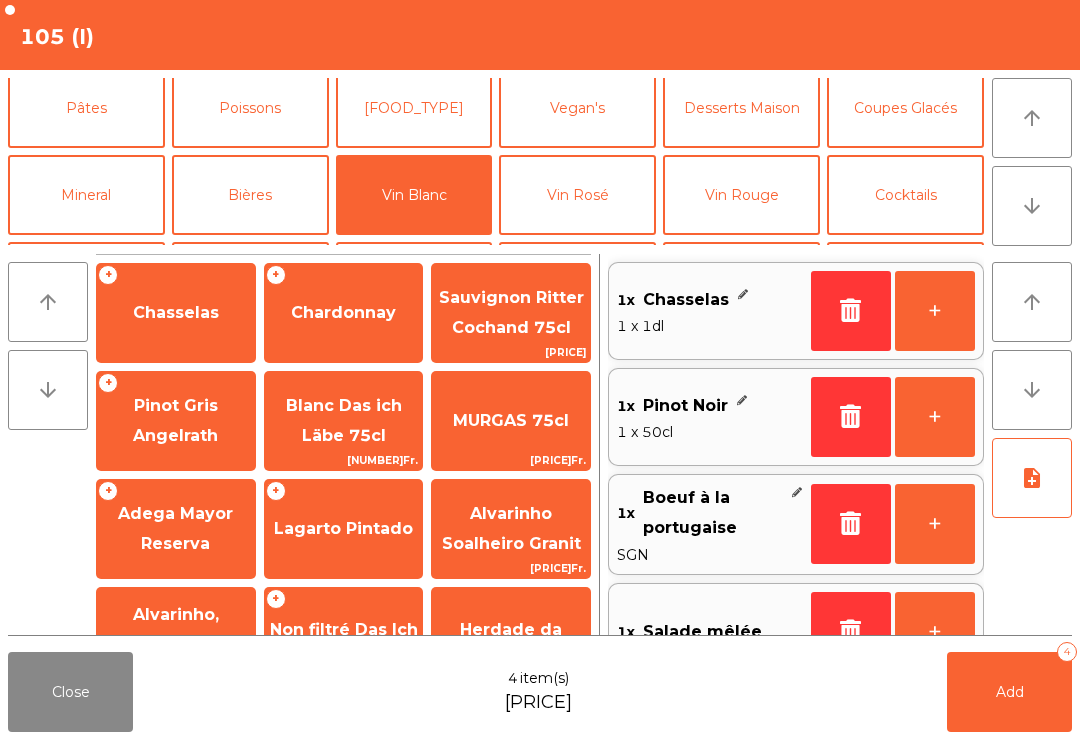 click on "note_add" at bounding box center [1032, 478] 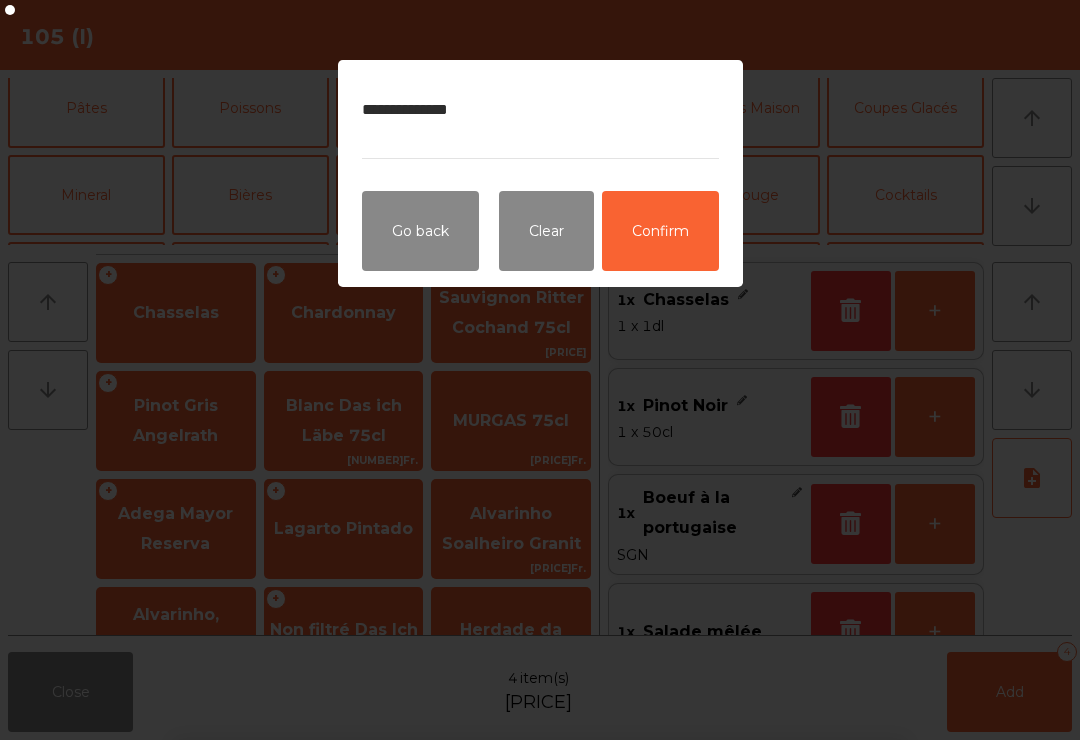click on "Confirm" at bounding box center [660, 231] 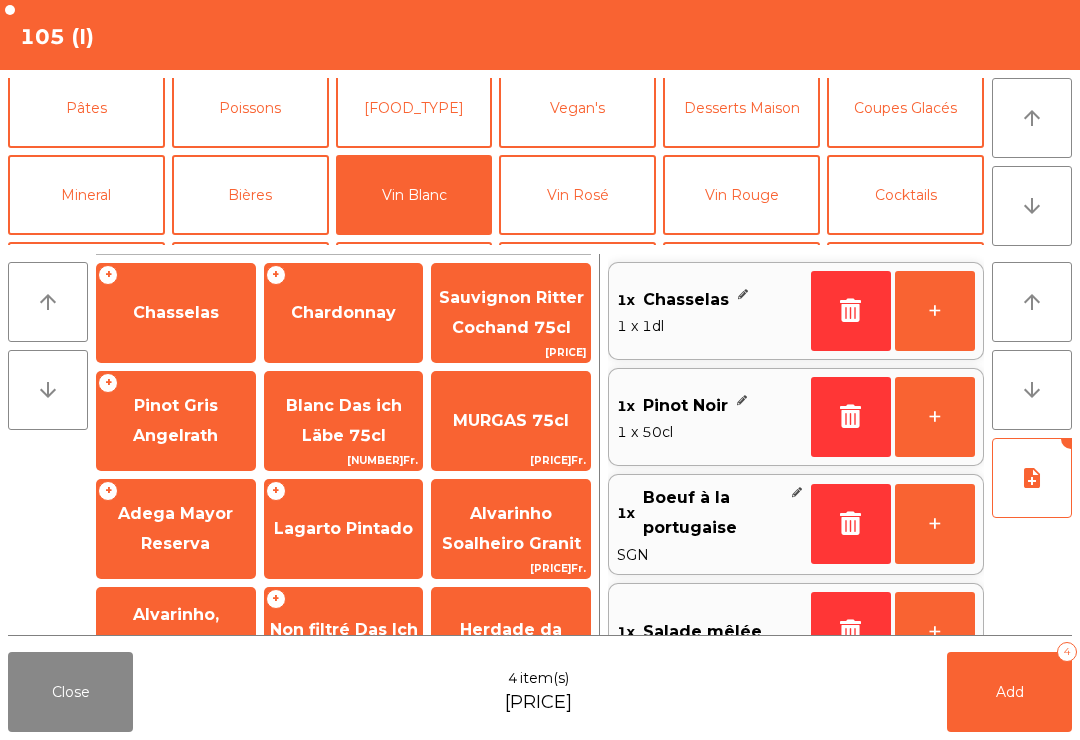 click on "Add   4" at bounding box center [1009, 692] 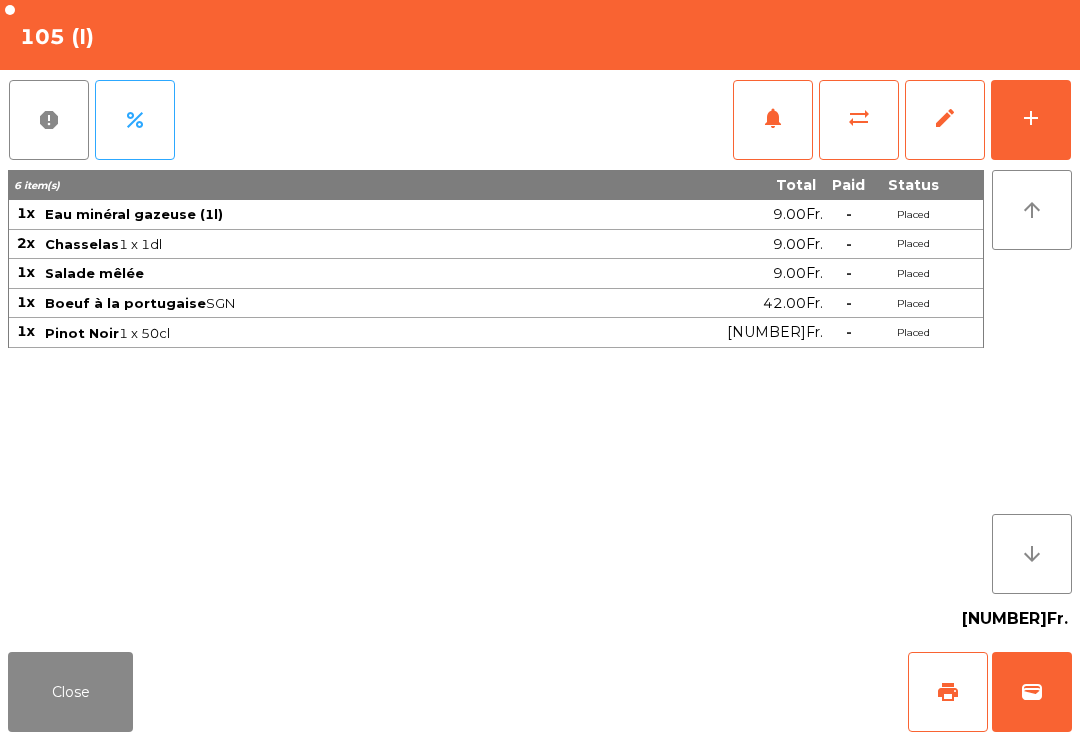 click on "Close" at bounding box center [70, 692] 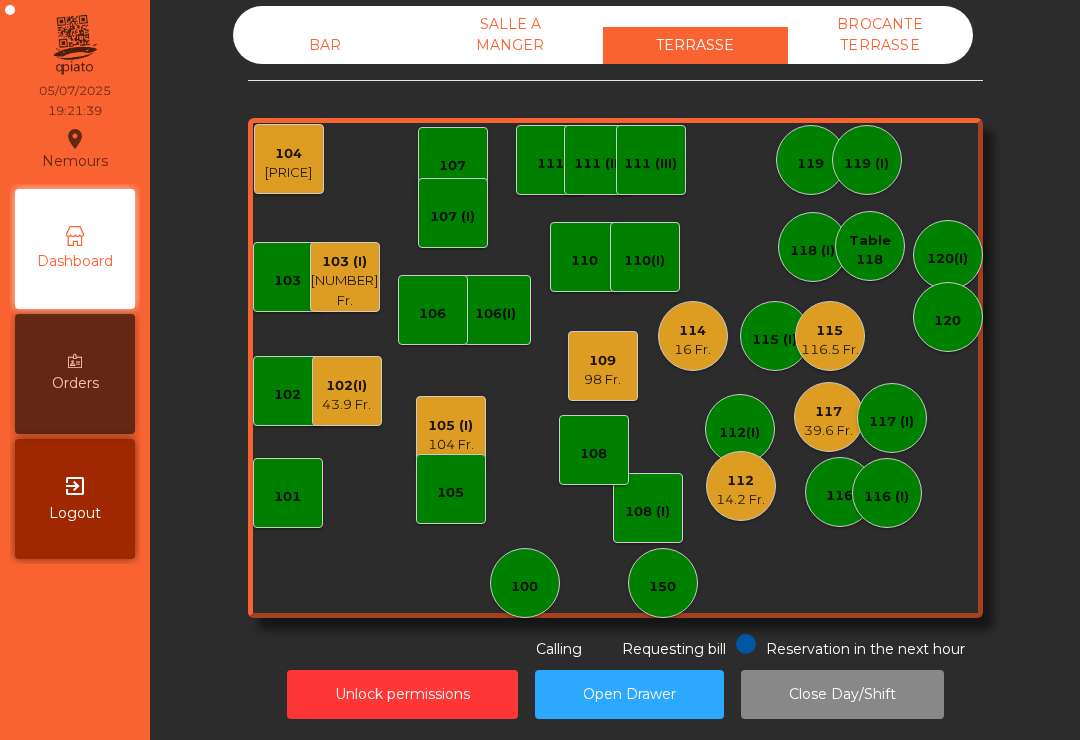 click on "108 (I)" at bounding box center (648, 508) 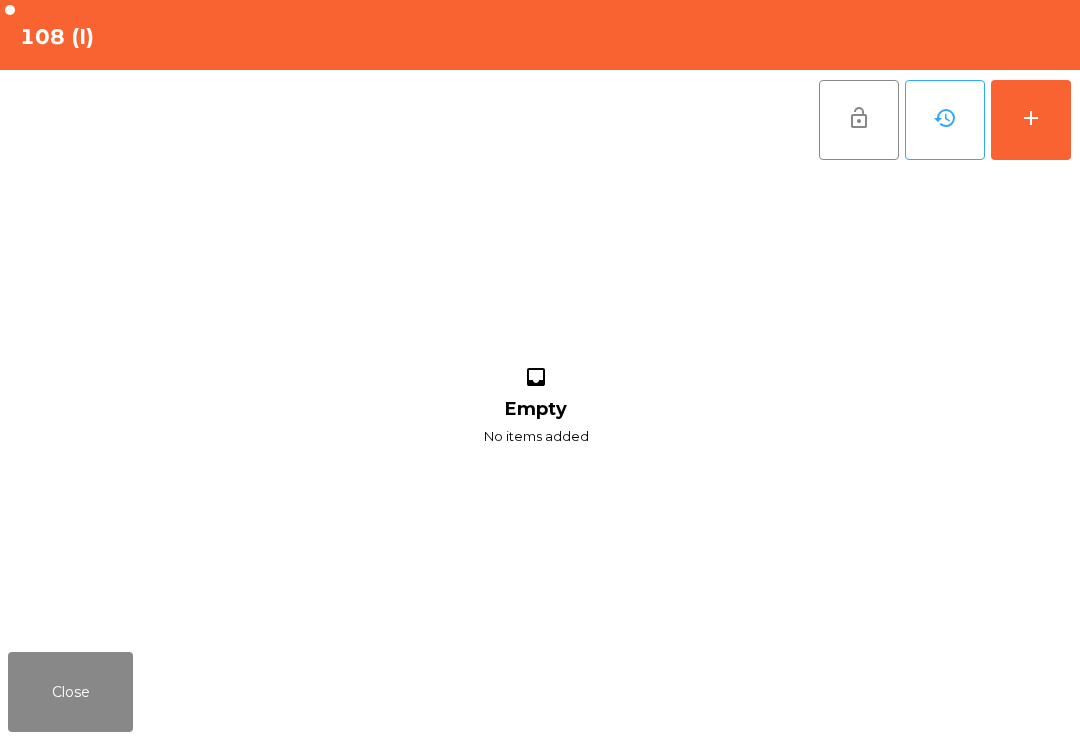 click on "add" at bounding box center [1031, 120] 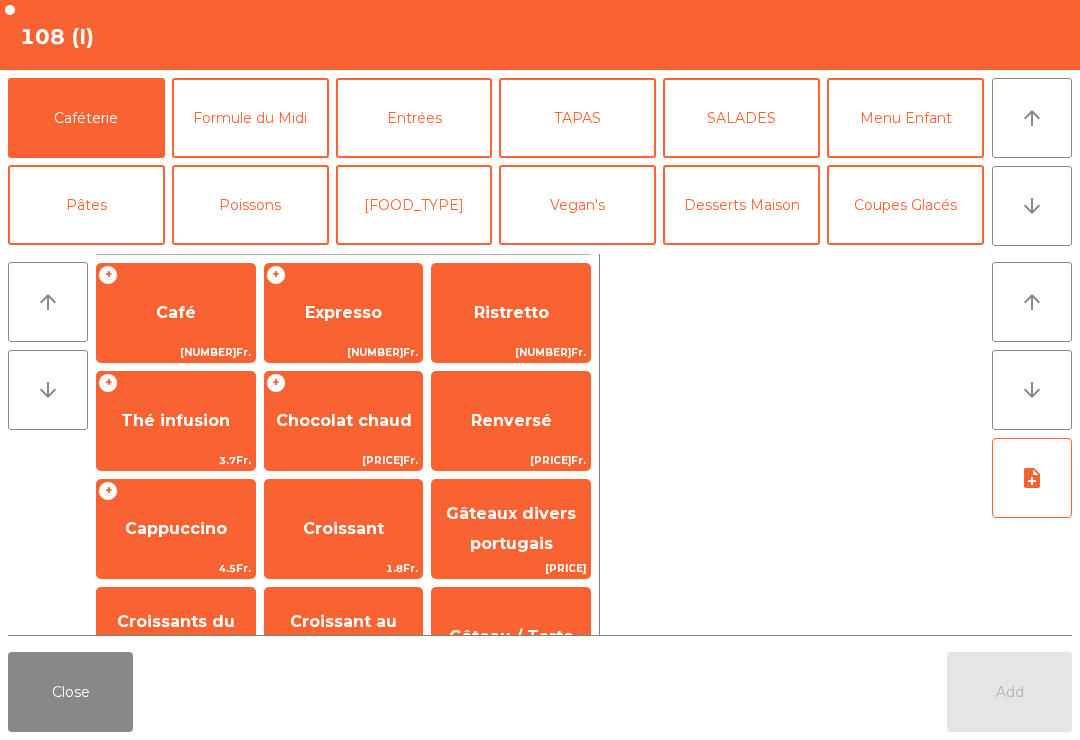 click on "arrow_downward" at bounding box center (1032, 206) 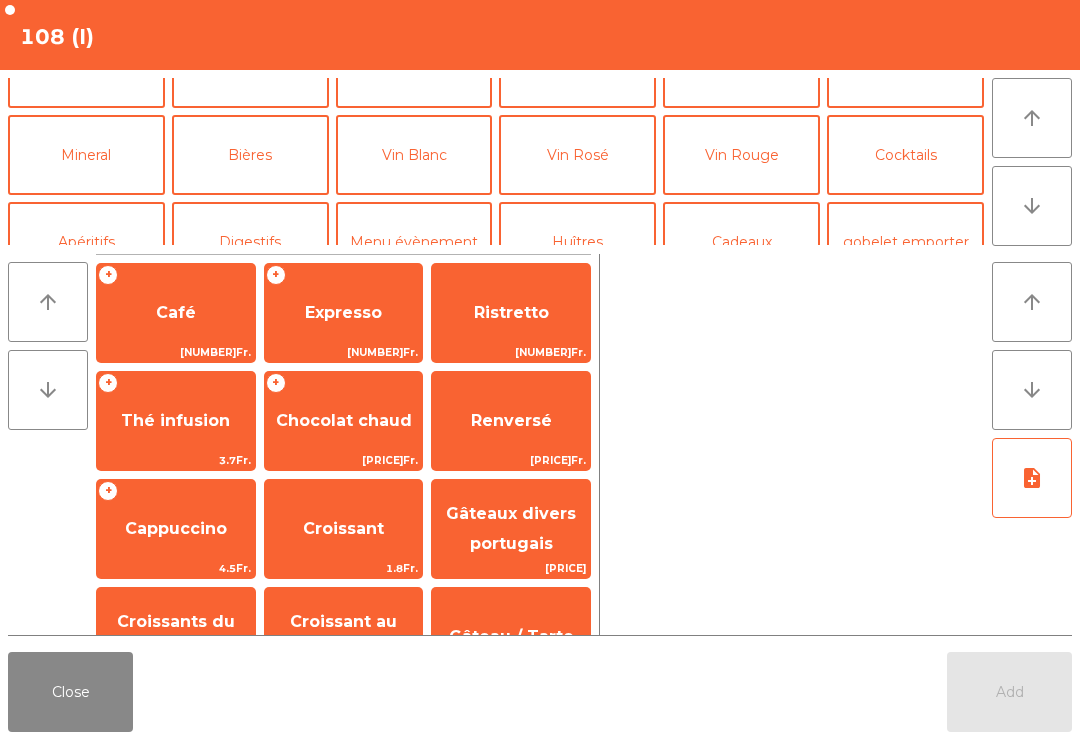 scroll, scrollTop: 84, scrollLeft: 0, axis: vertical 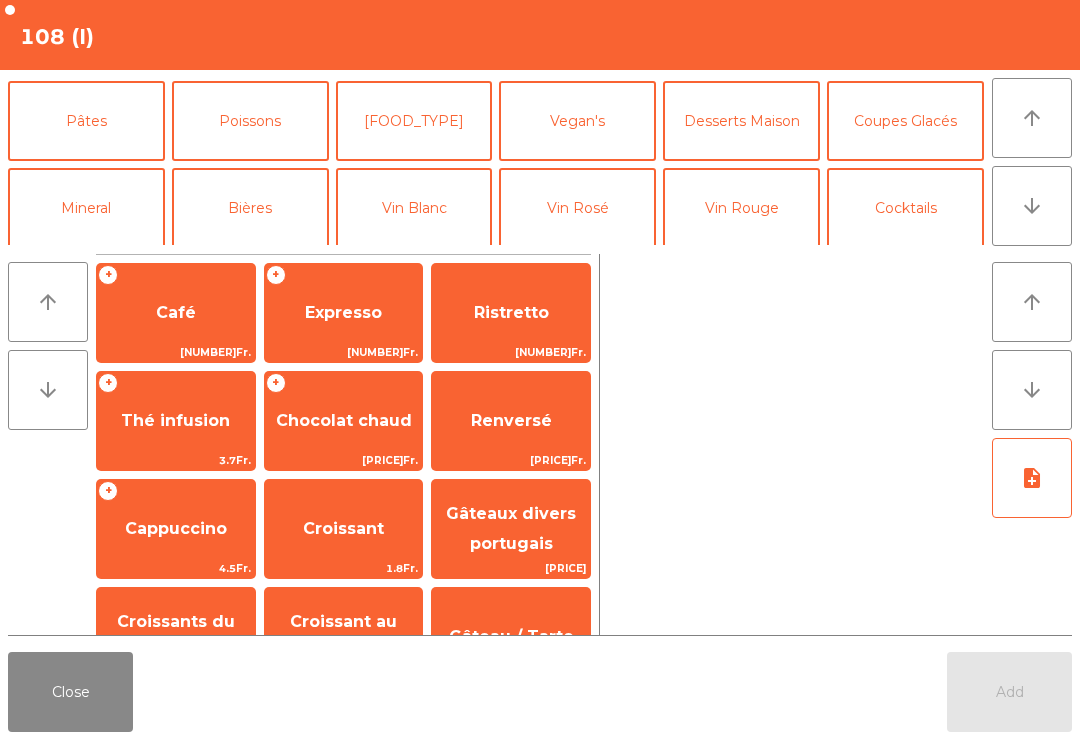 click on "Mineral" at bounding box center (86, 208) 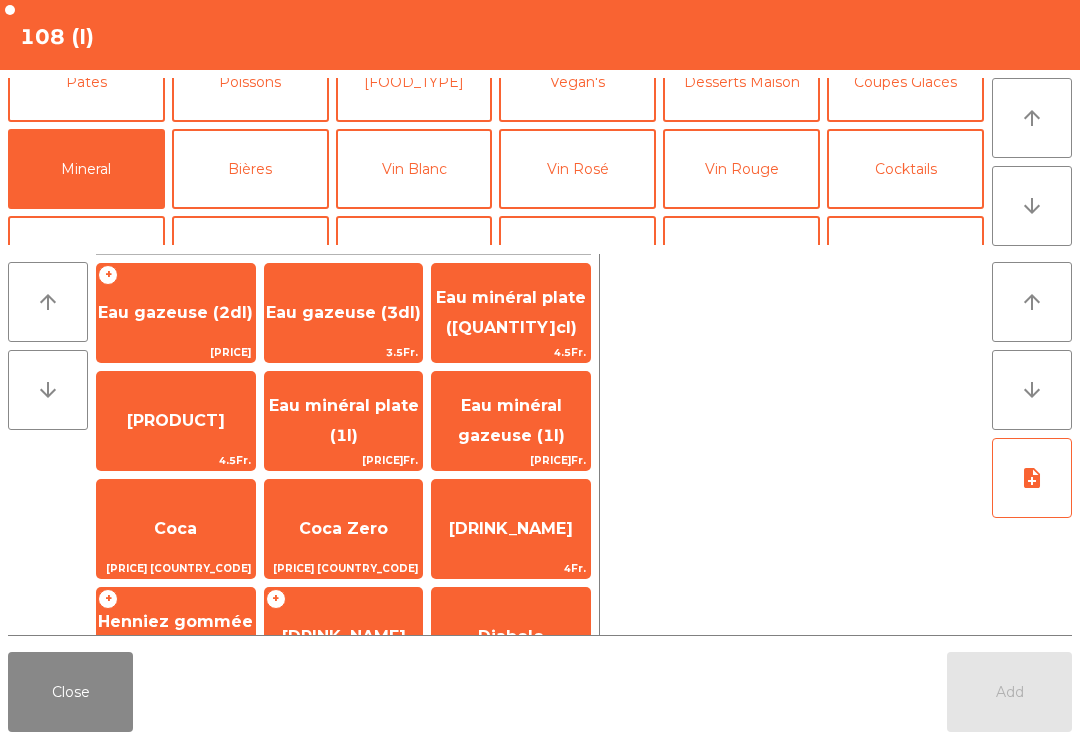 click on "Henniez gommée (3dl)" at bounding box center (175, 312) 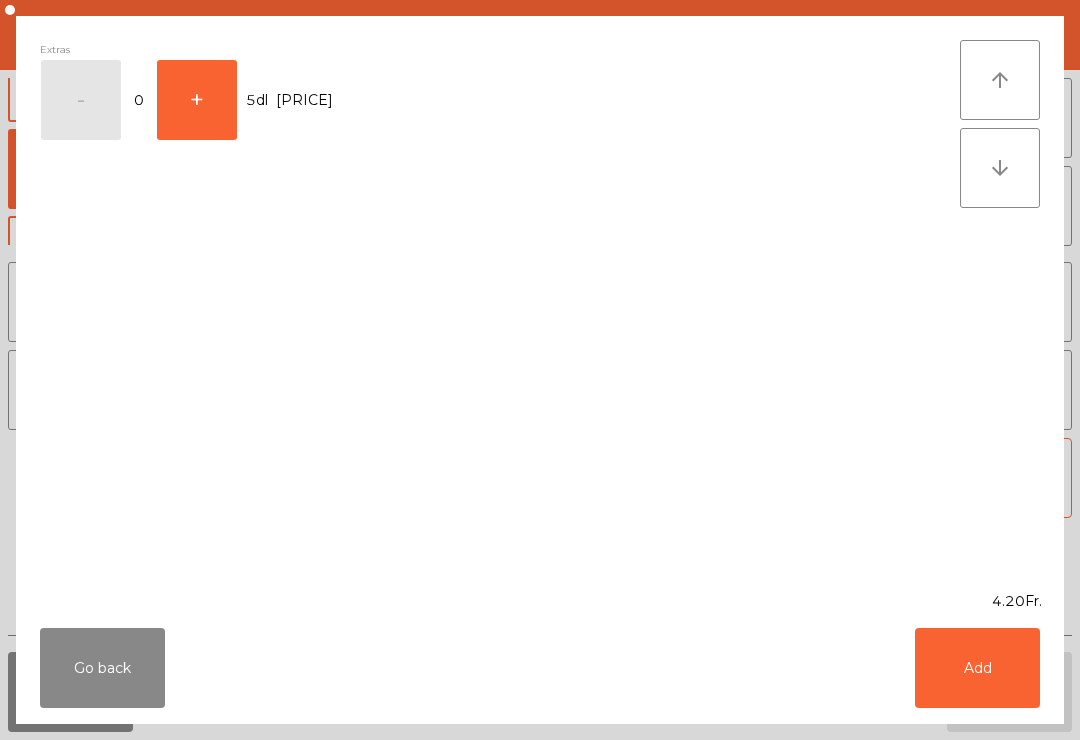 click on "Add" at bounding box center [977, 668] 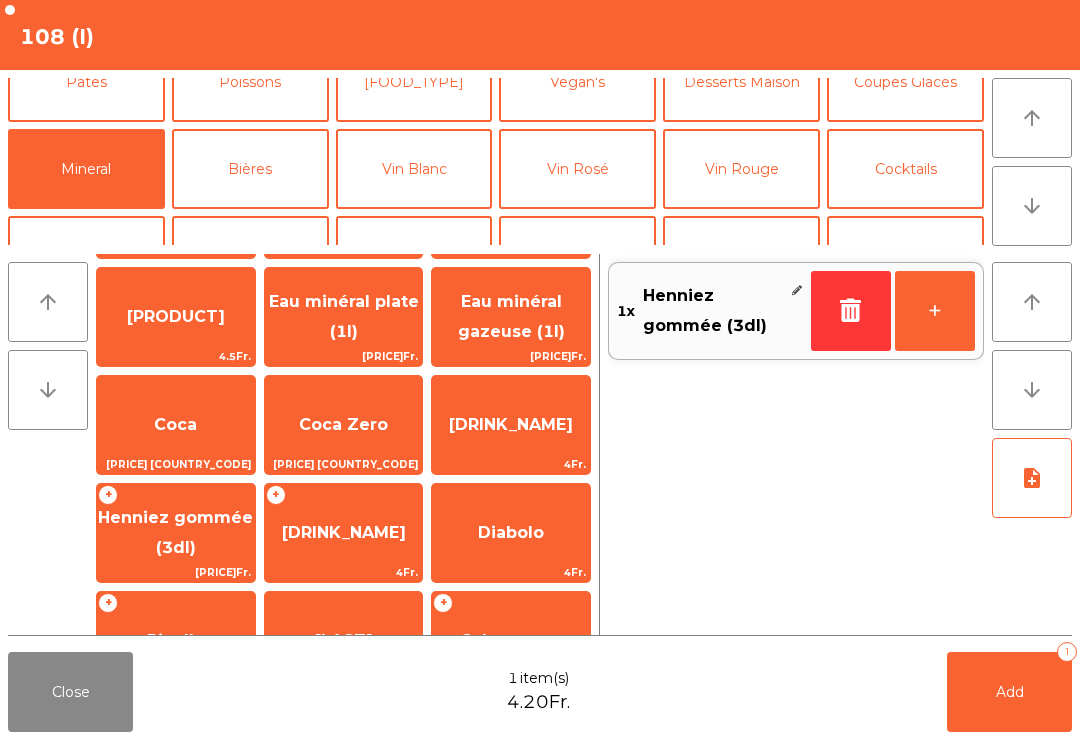 click on "Bières" at bounding box center (250, 169) 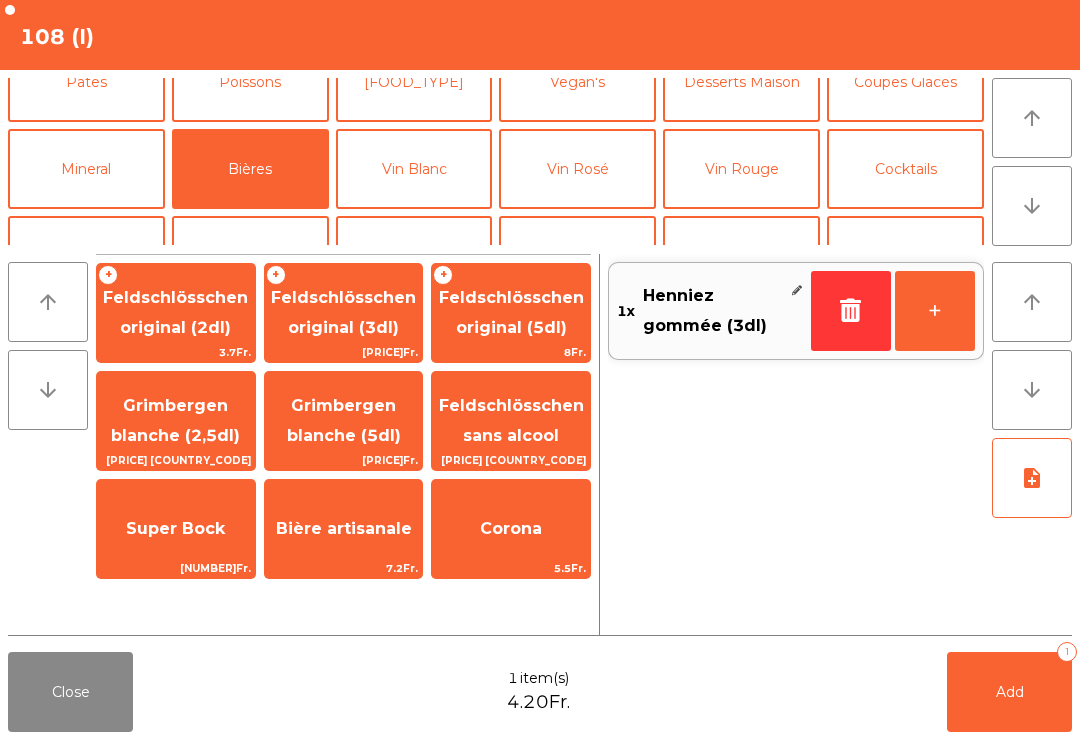 scroll, scrollTop: 0, scrollLeft: 0, axis: both 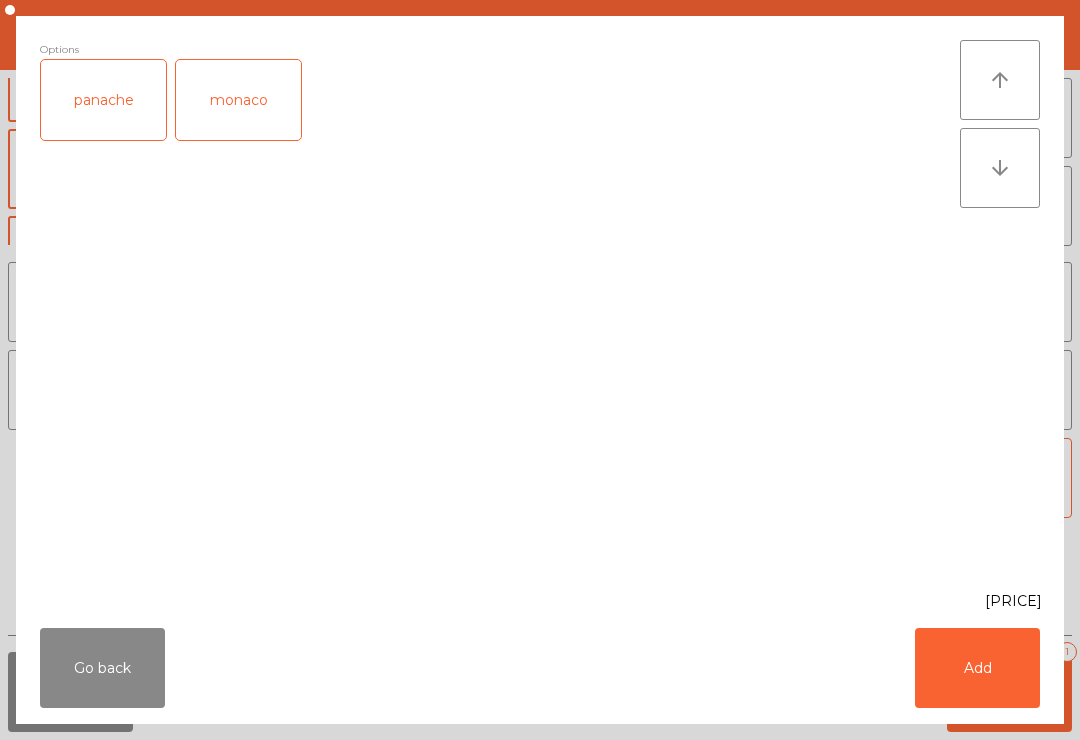 click on "Add" at bounding box center [977, 668] 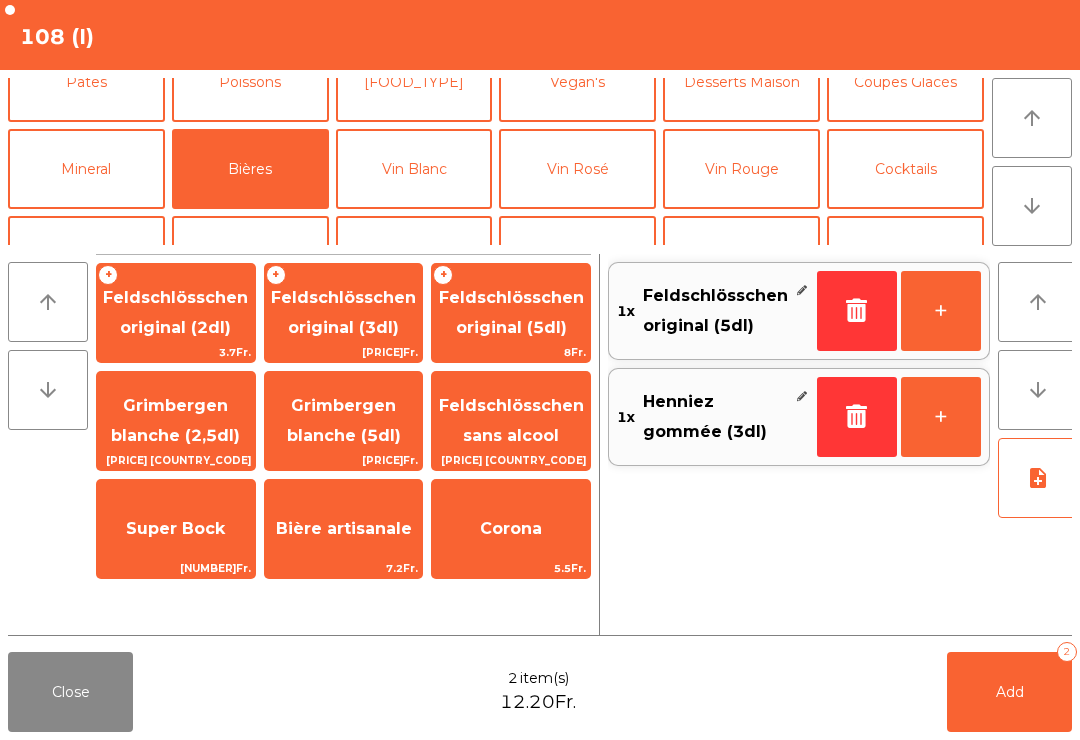 click on "Add   2" at bounding box center (1009, 692) 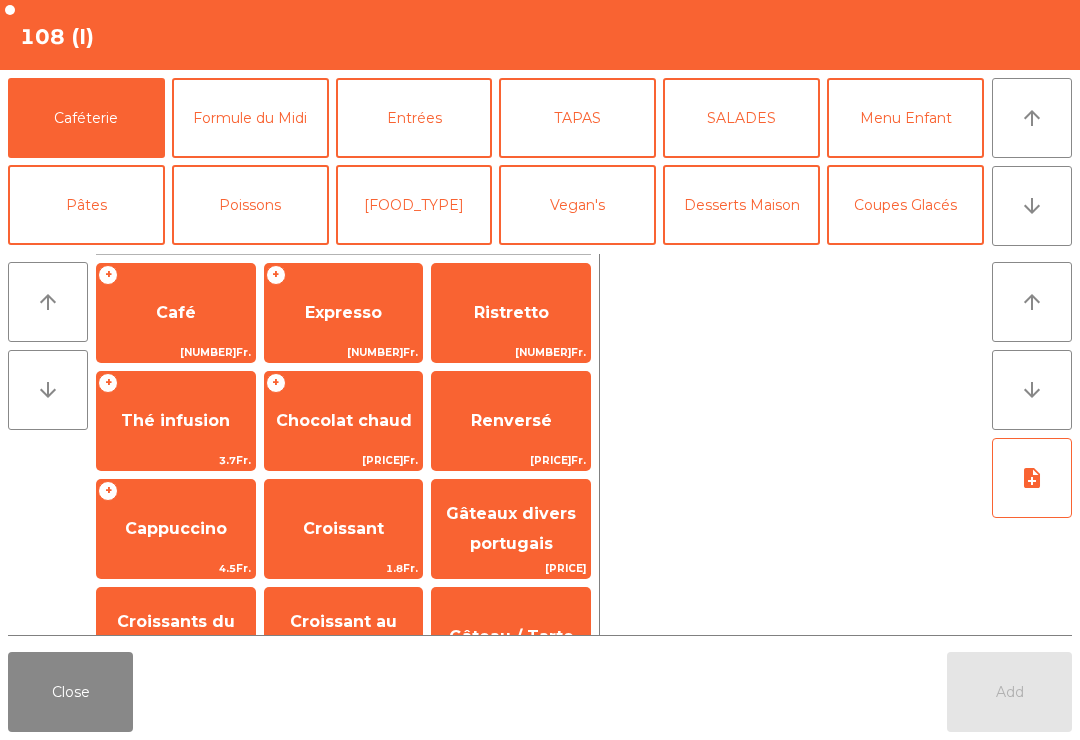 click on "Close" at bounding box center [70, 692] 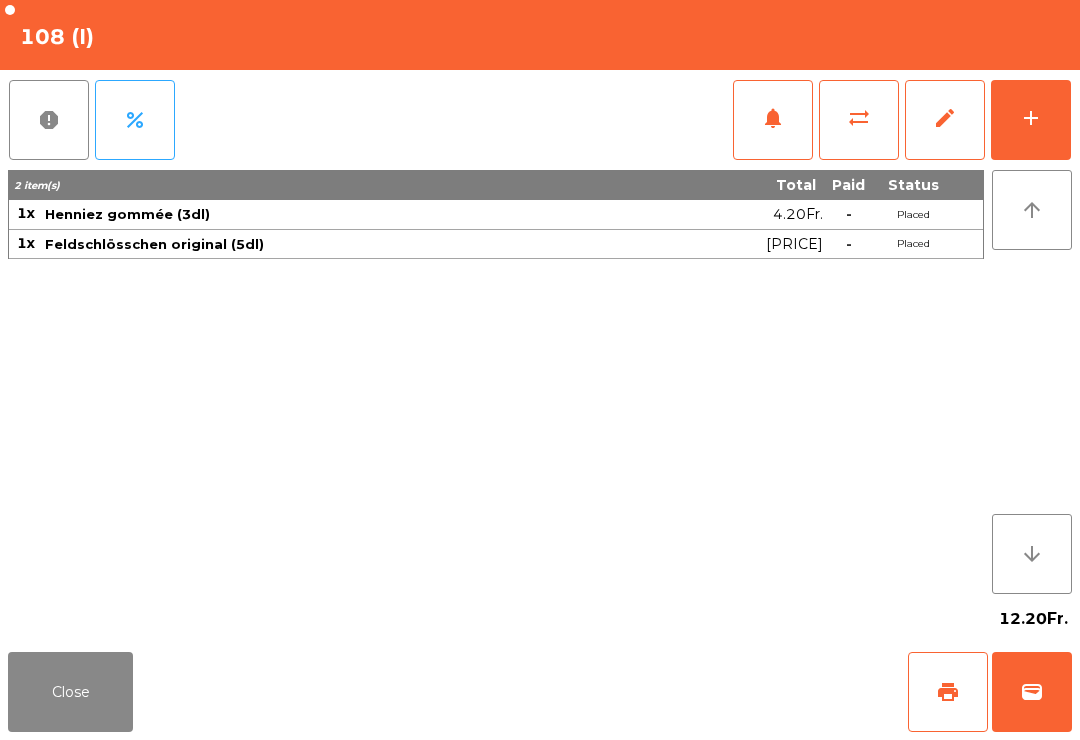 click on "Close" at bounding box center (70, 692) 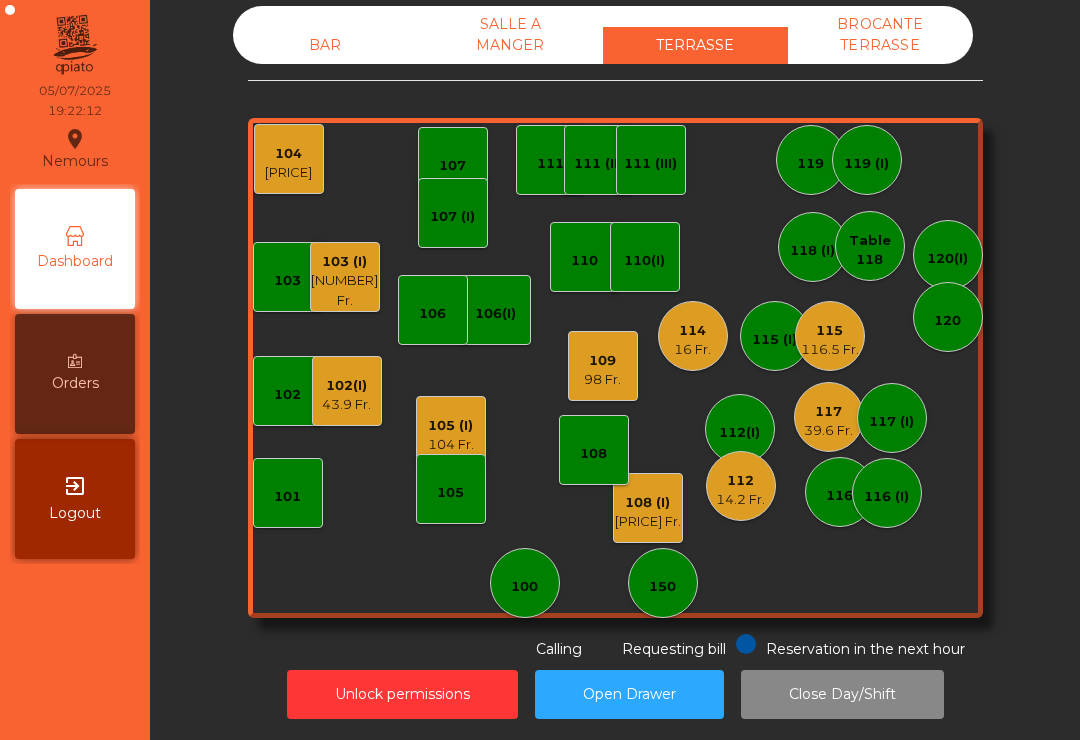 click on "108" at bounding box center (594, 450) 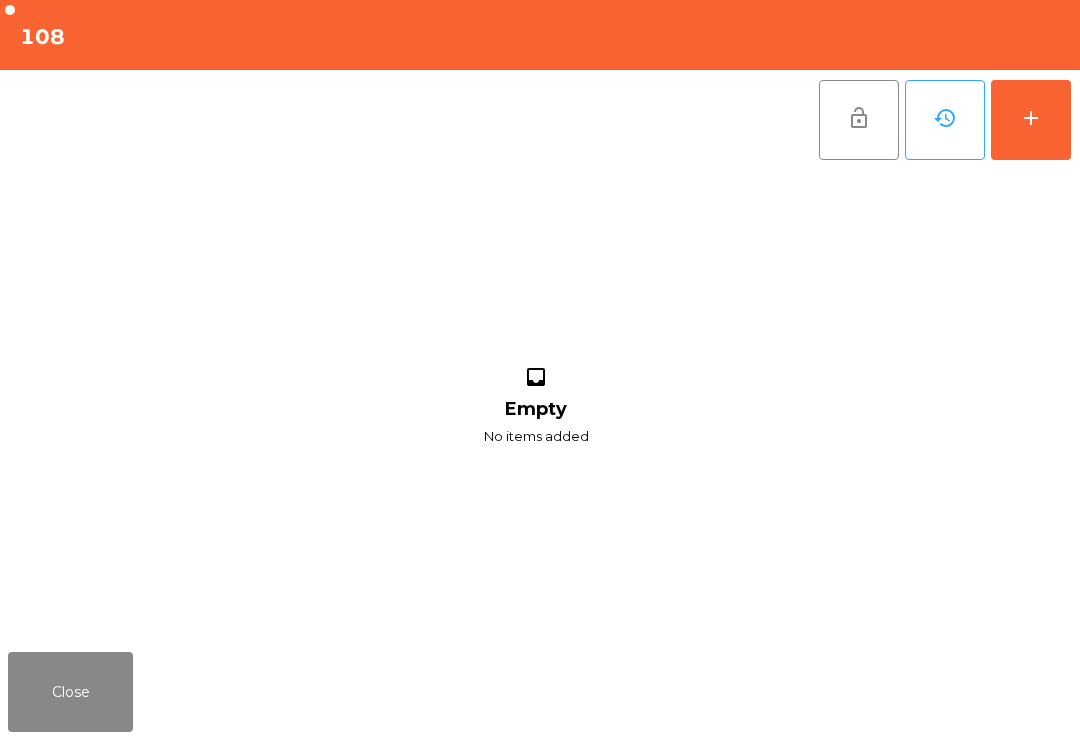 click on "add" at bounding box center (1031, 120) 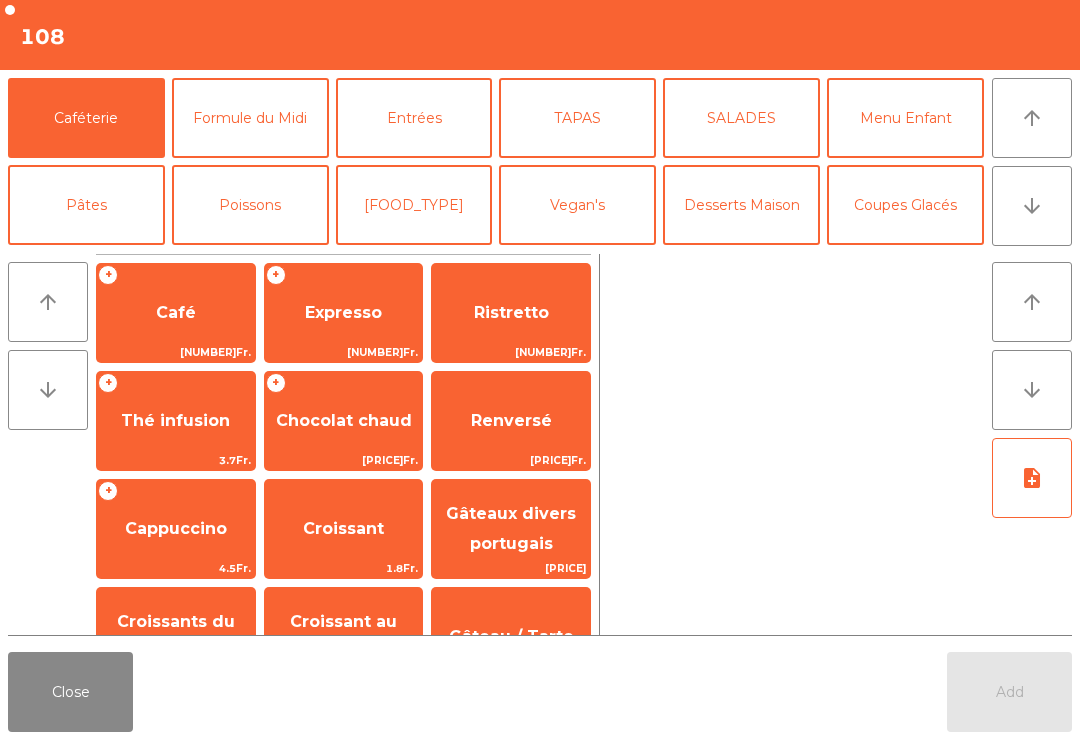 click on "arrow_downward" at bounding box center [1032, 118] 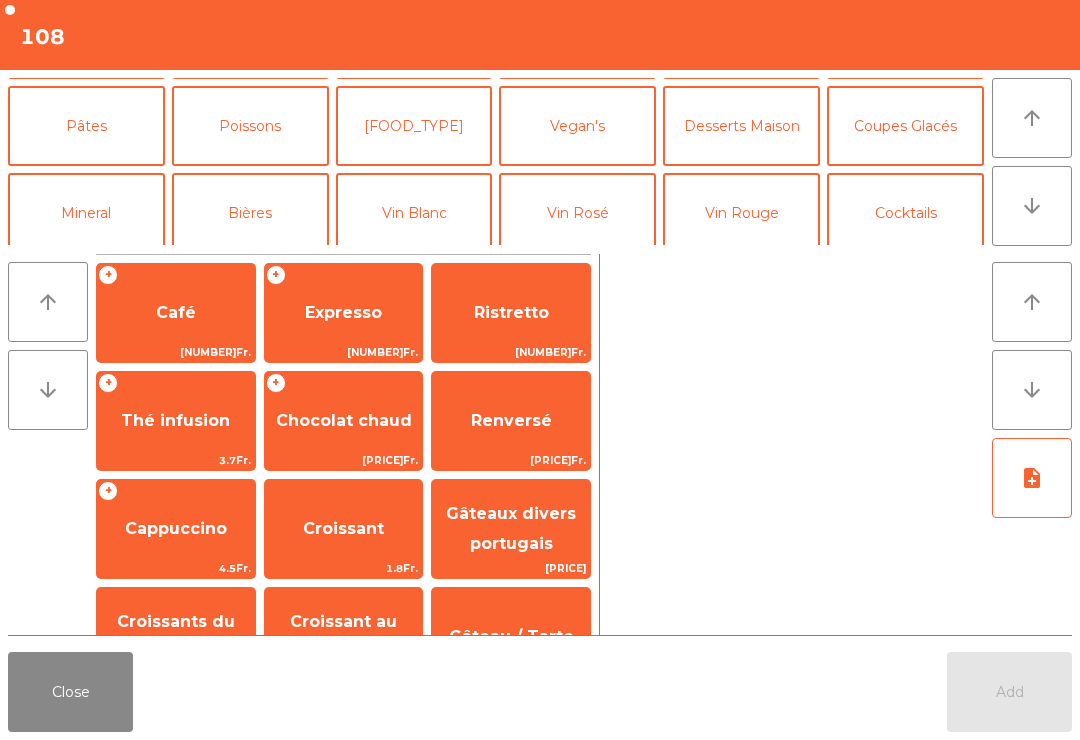 click on "Mineral" at bounding box center [86, 213] 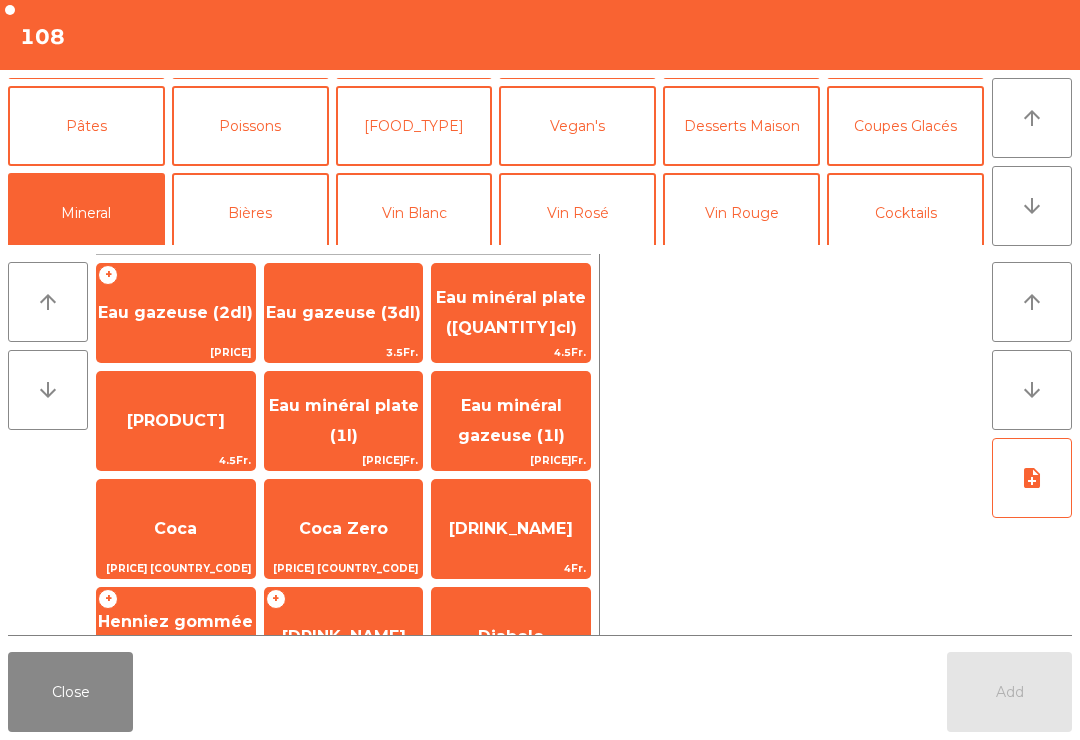 scroll, scrollTop: 174, scrollLeft: 0, axis: vertical 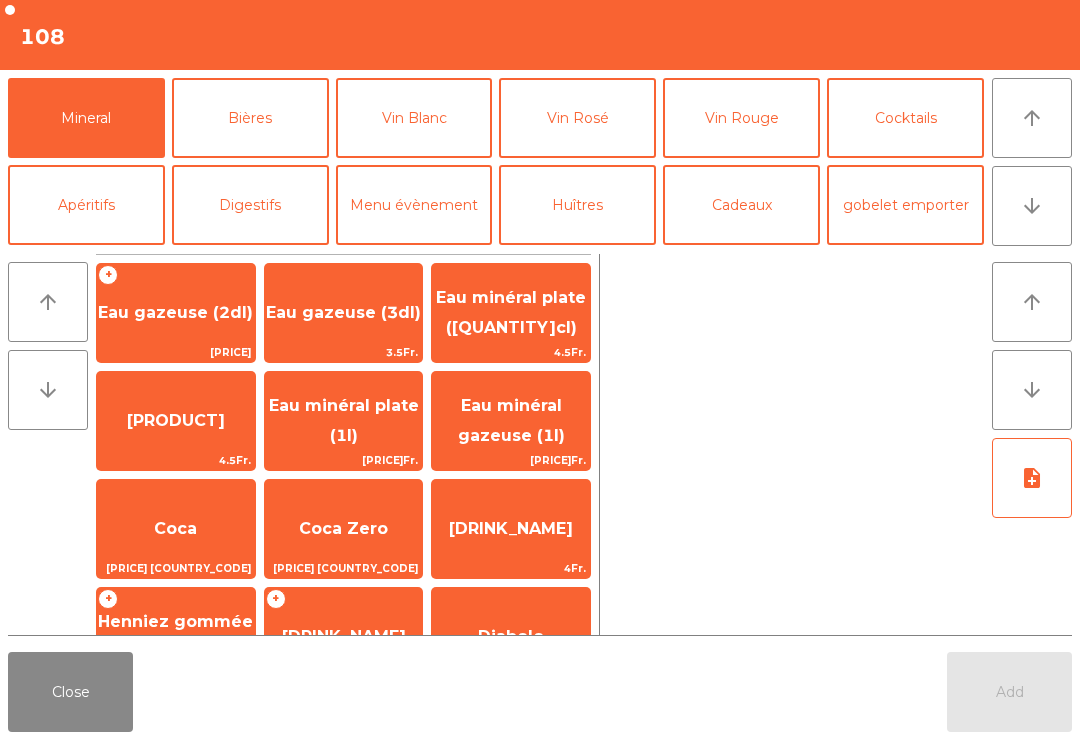 click on "Eau minéral plate (1l)" at bounding box center [175, 312] 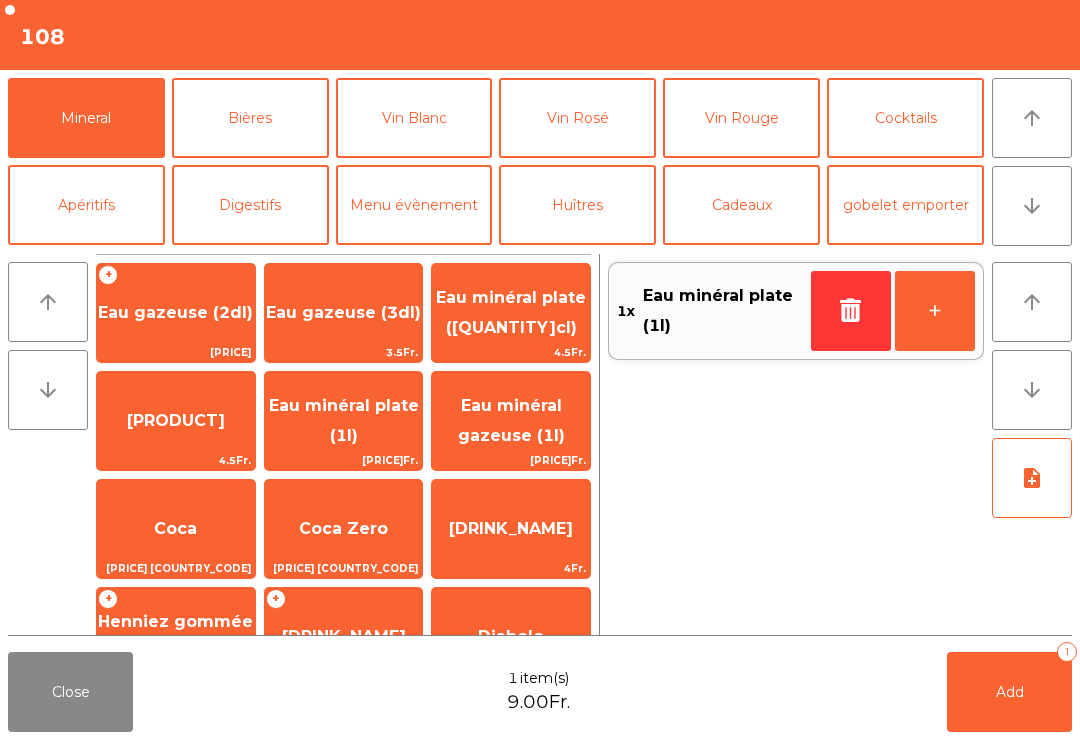 click on "Vin Blanc" at bounding box center [414, 118] 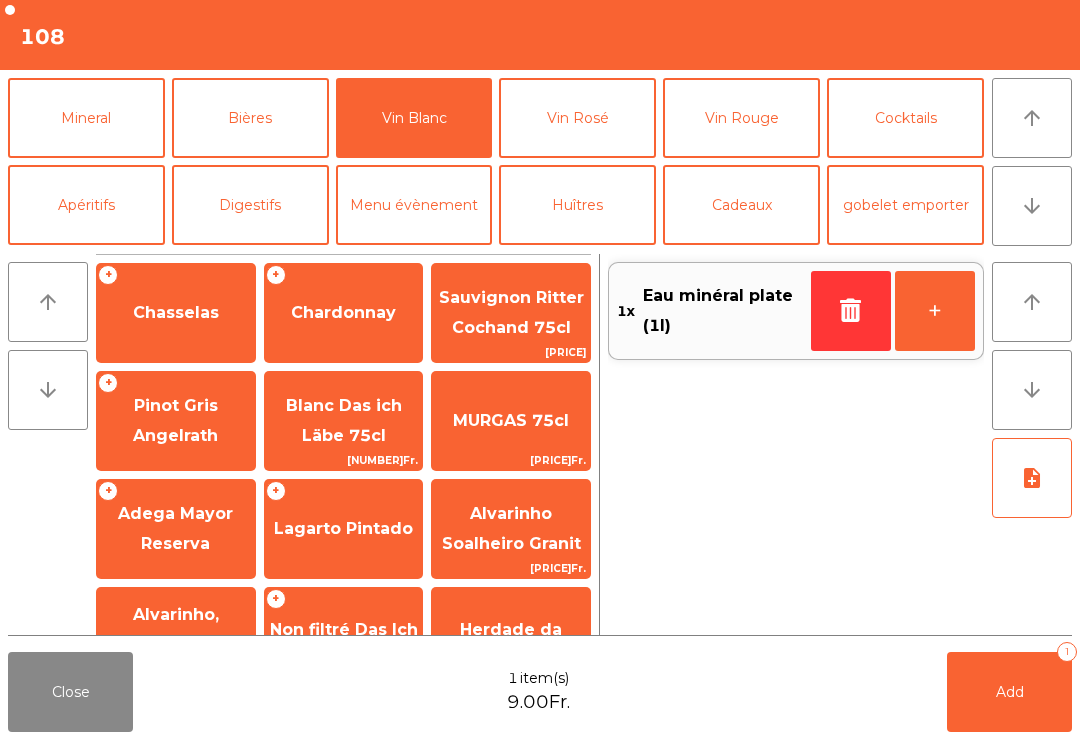 click on "Chardonnay" at bounding box center [176, 313] 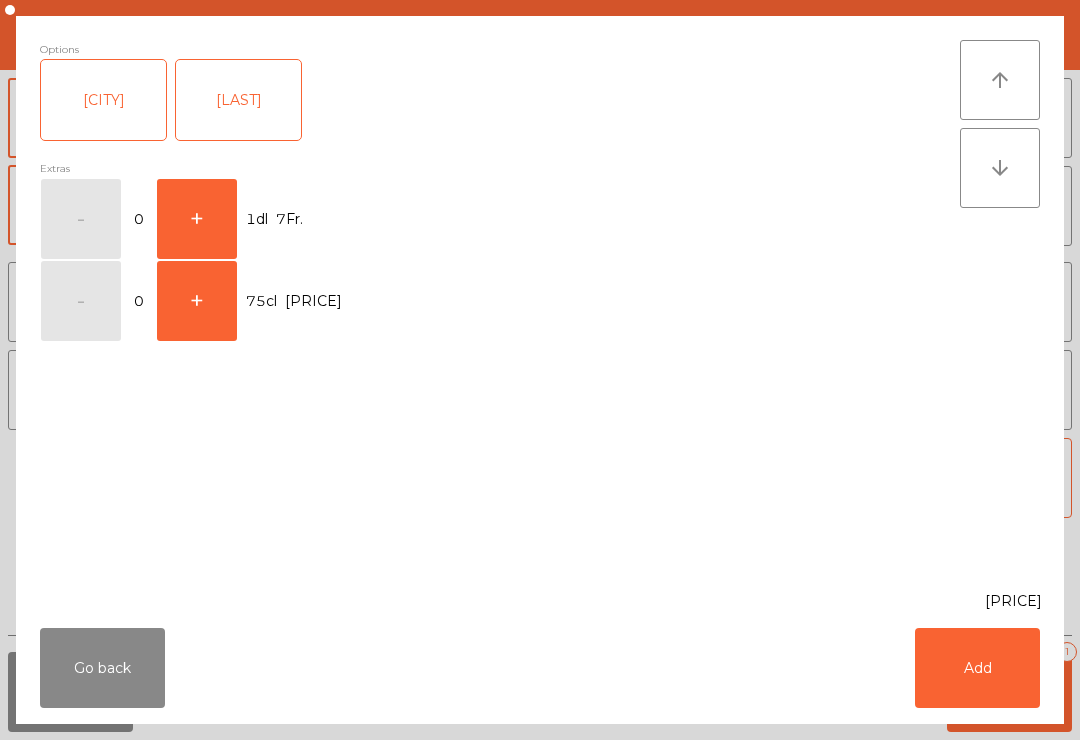 click on "Add" at bounding box center (977, 668) 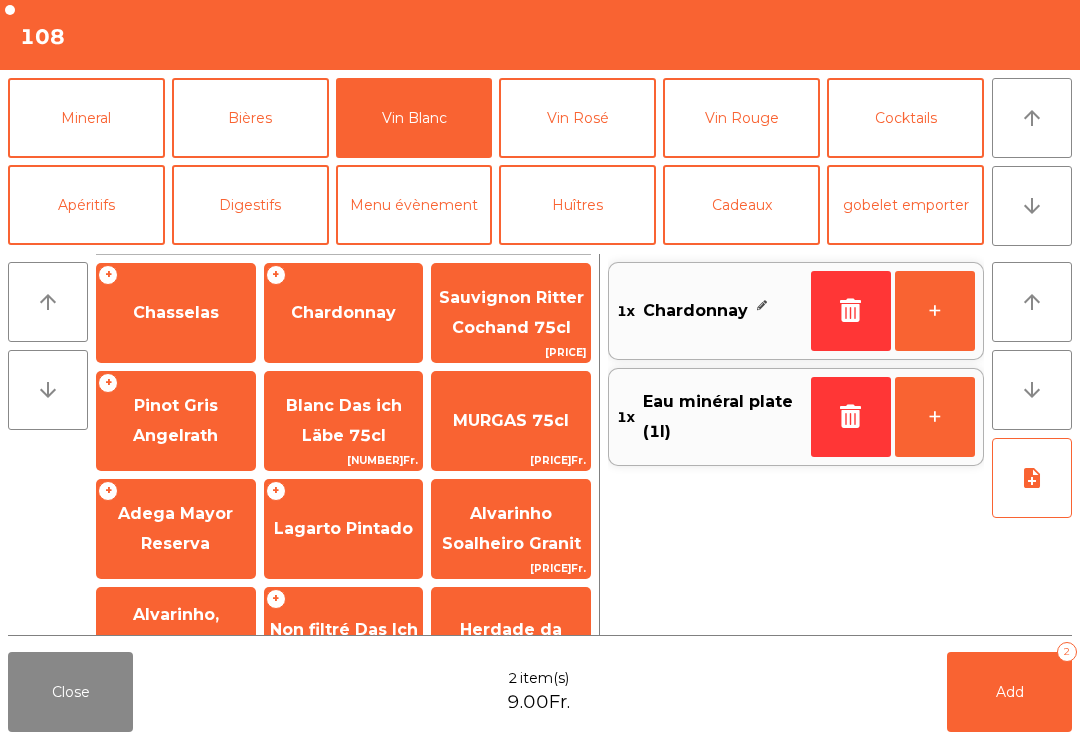 click at bounding box center [851, 311] 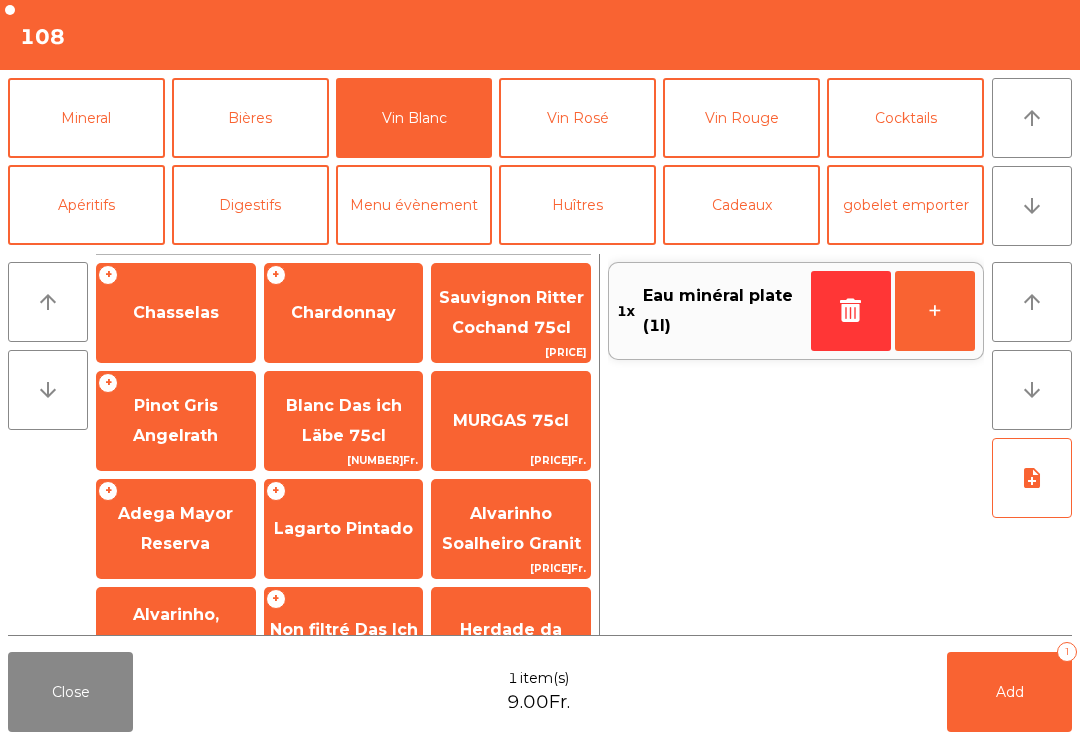 click on "Chardonnay" at bounding box center (176, 313) 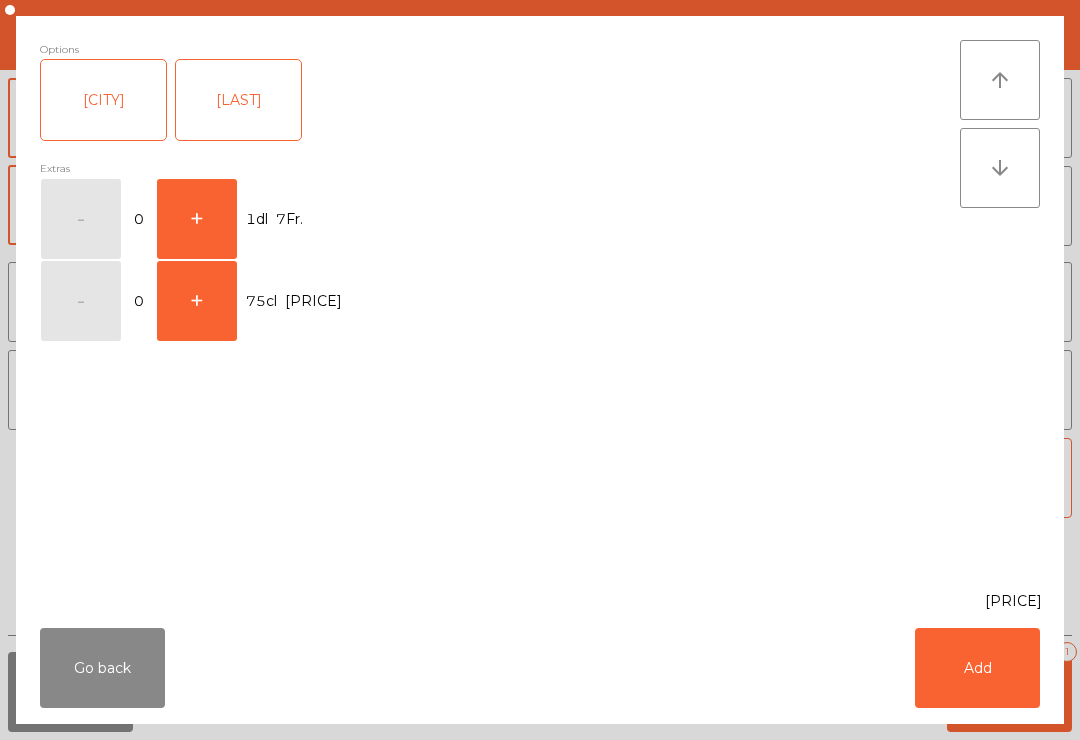 click on "+" at bounding box center (81, 219) 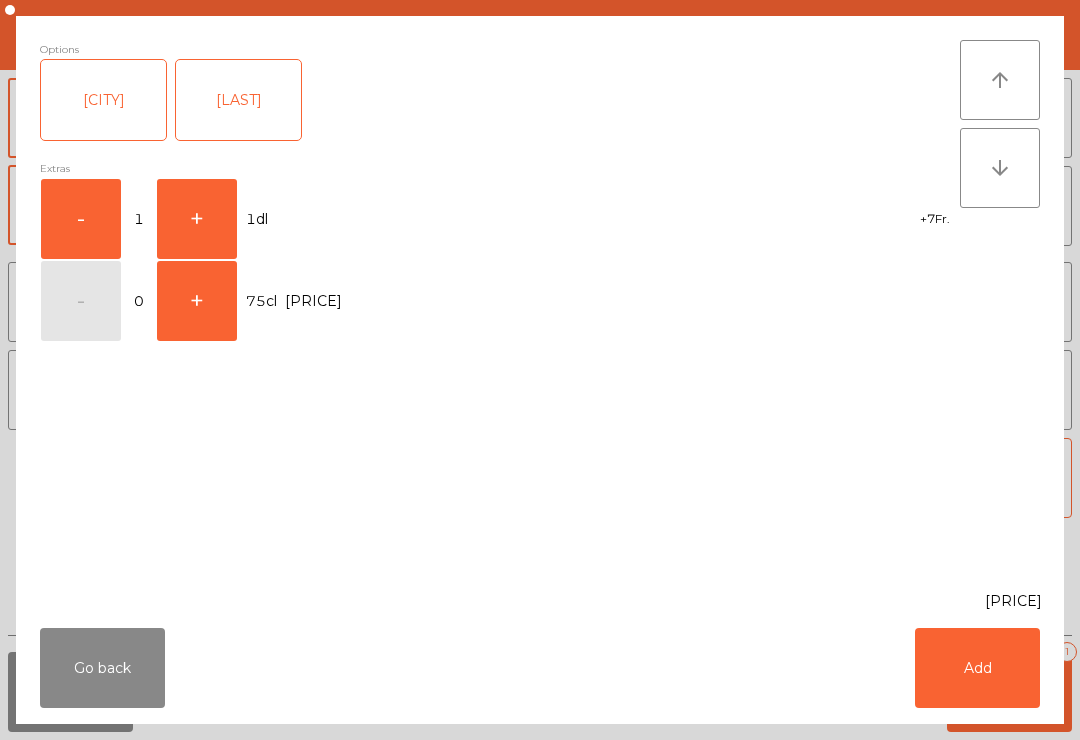click on "Add" at bounding box center [977, 668] 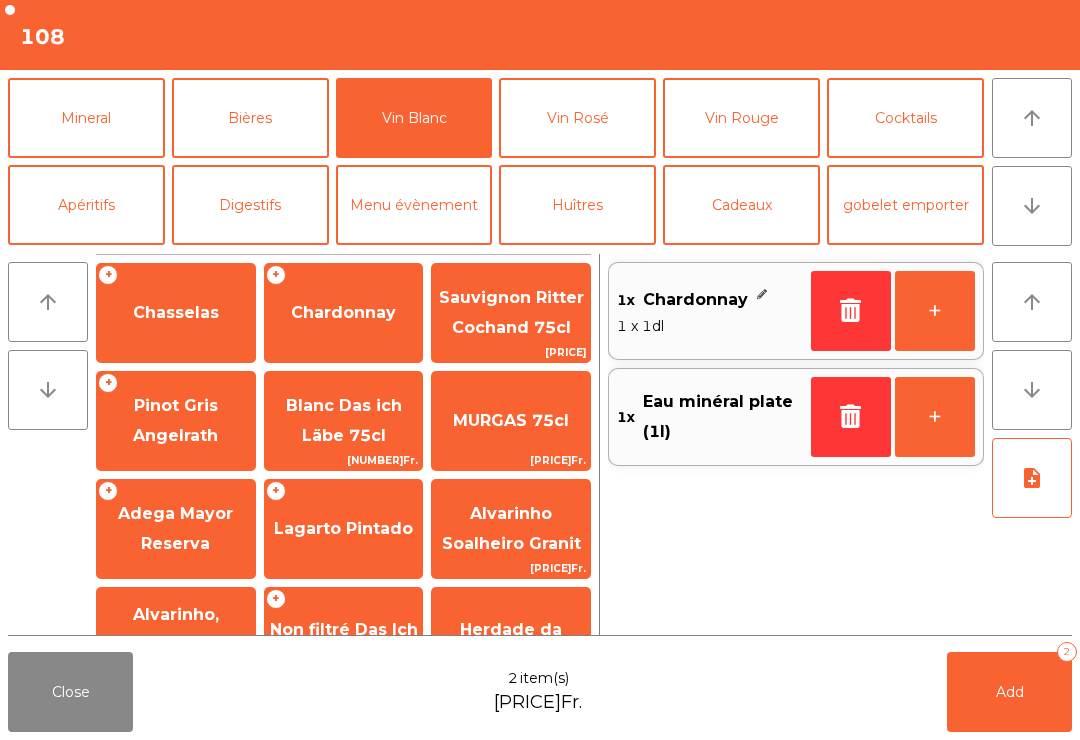 click on "Add   2" at bounding box center (1009, 692) 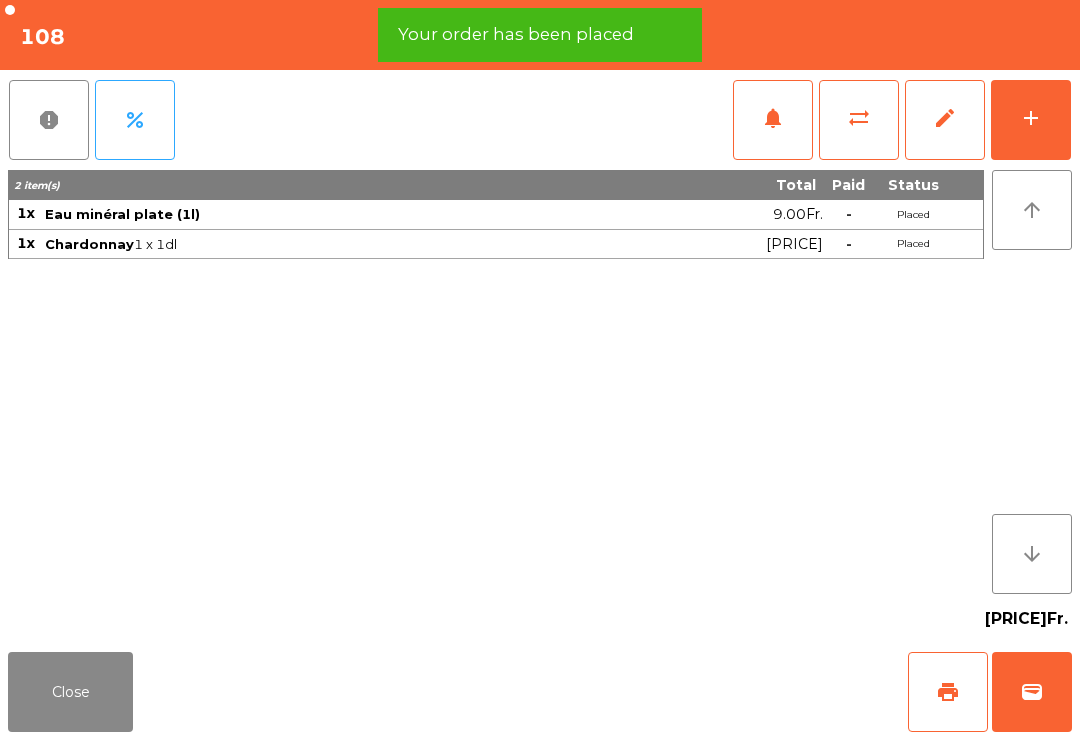 click on "Close" at bounding box center [70, 692] 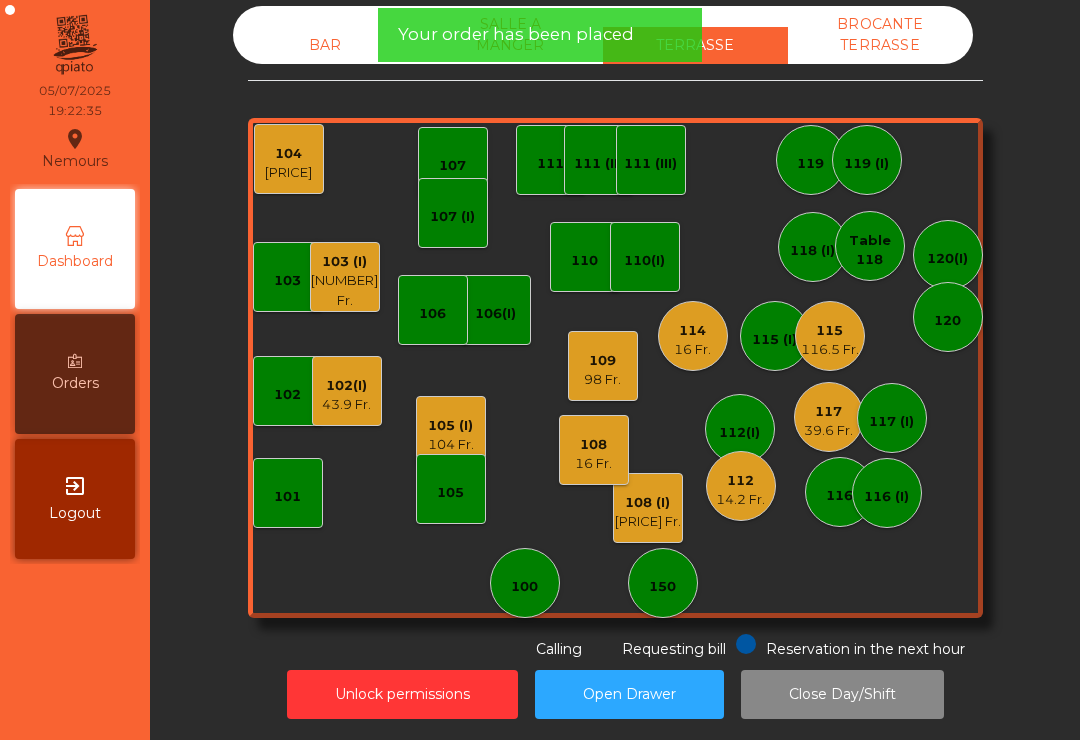 click on "[NUMBER] [PRICE]" at bounding box center (289, 159) 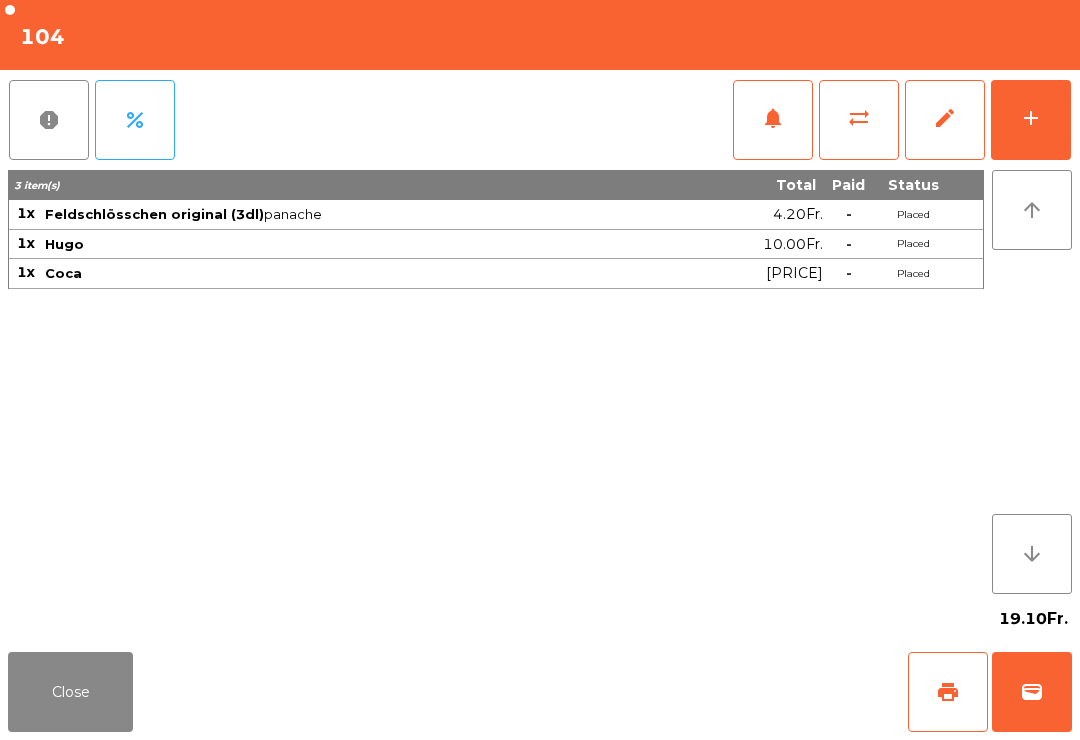 click on "sync_alt" at bounding box center (773, 118) 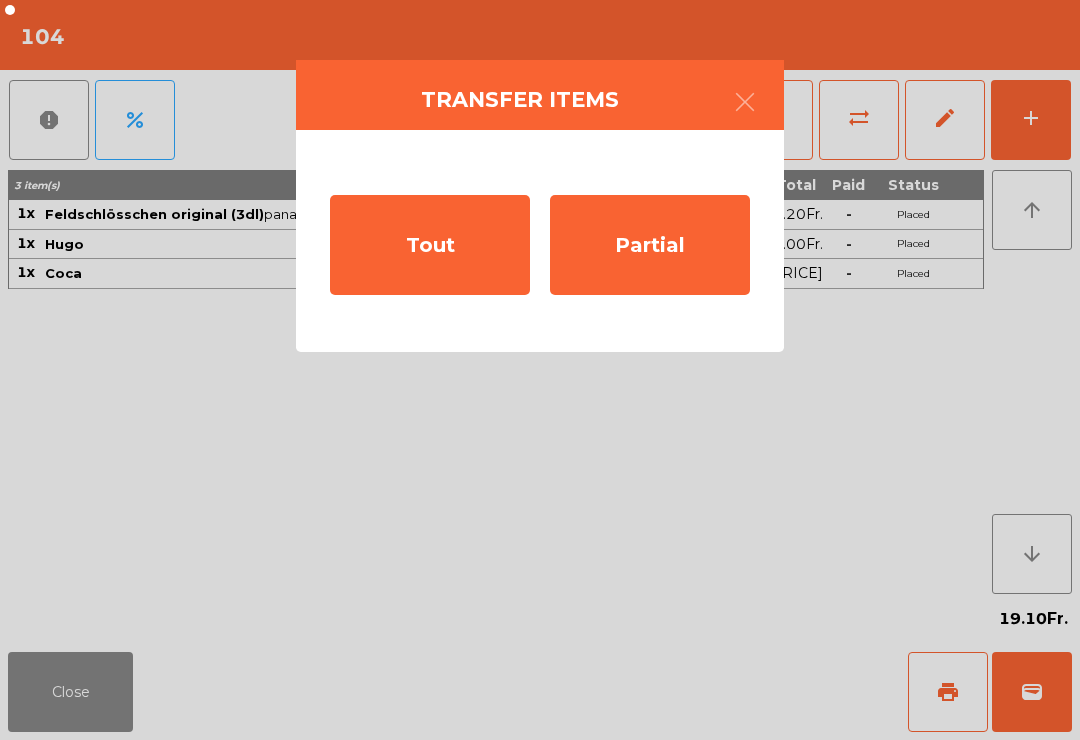 click on "Tout" at bounding box center [430, 245] 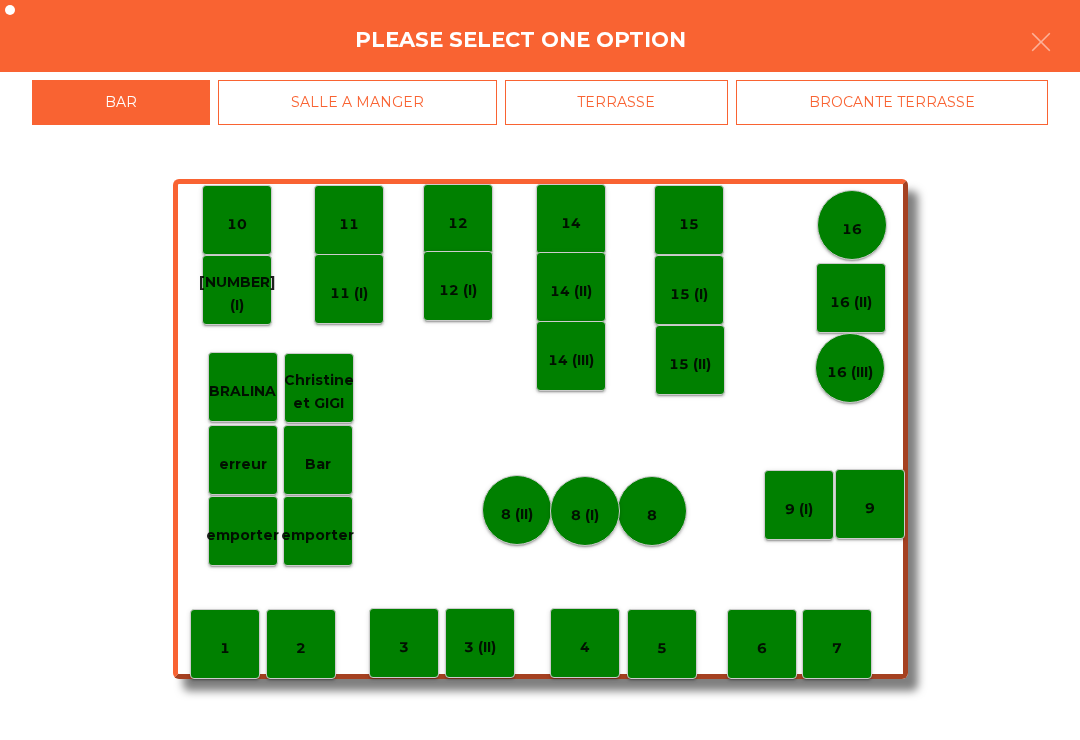 click on "TERRASSE" at bounding box center [617, 102] 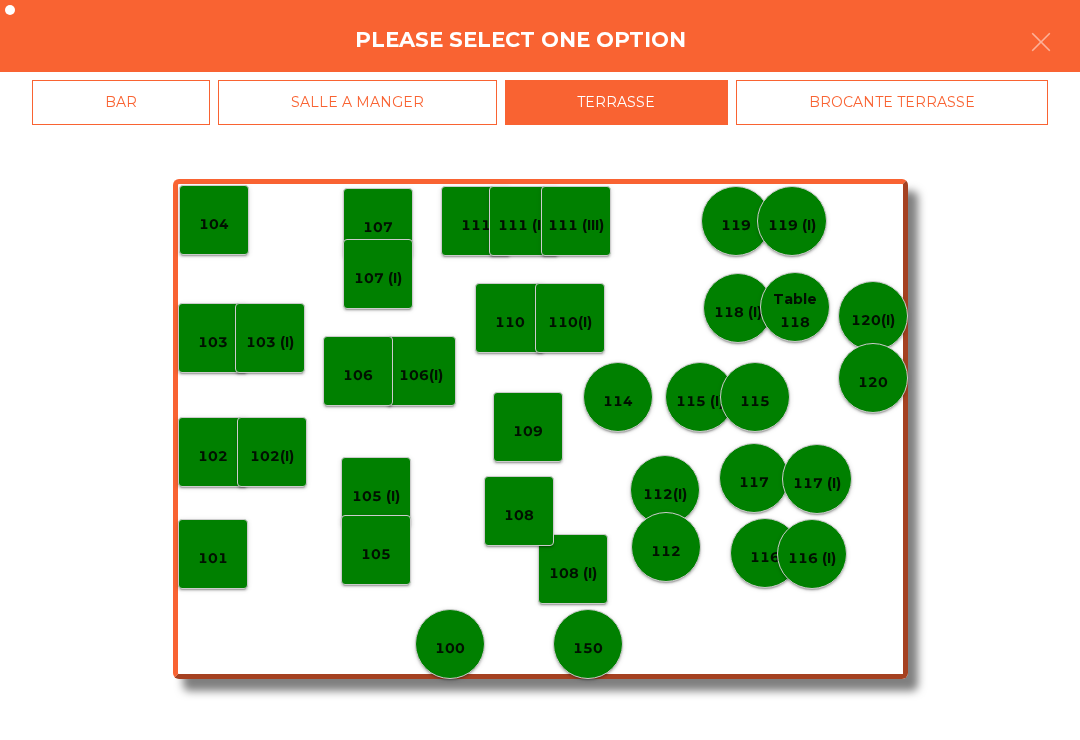 click on "107" at bounding box center [213, 342] 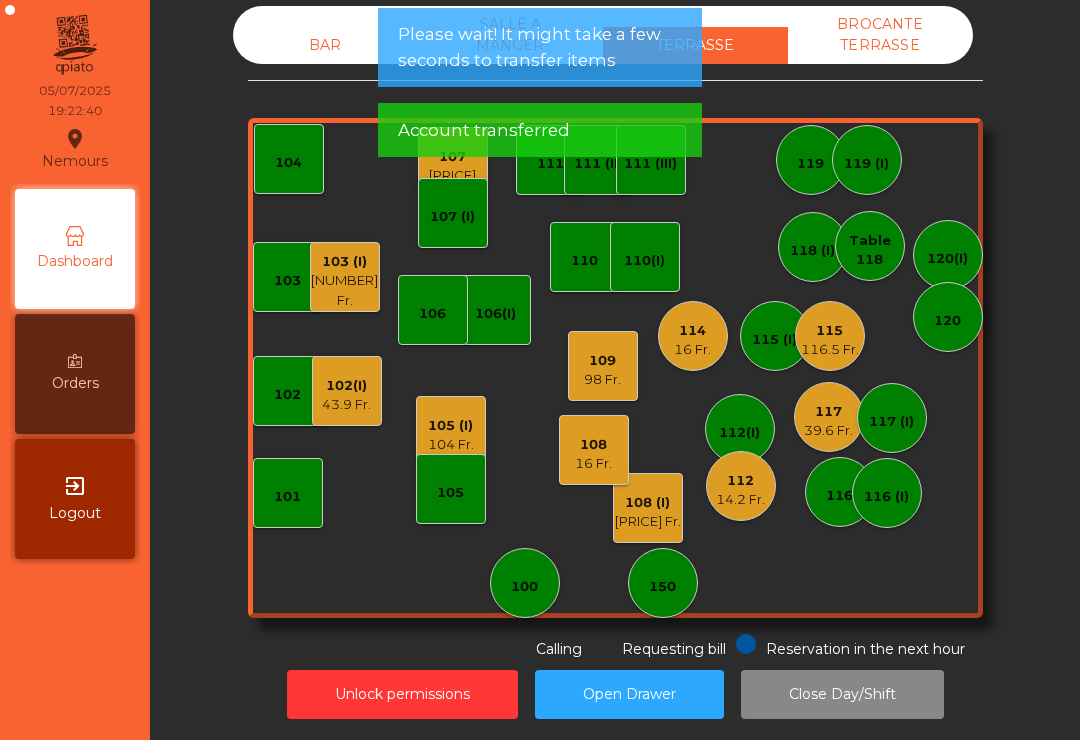 click on "104" at bounding box center (287, 281) 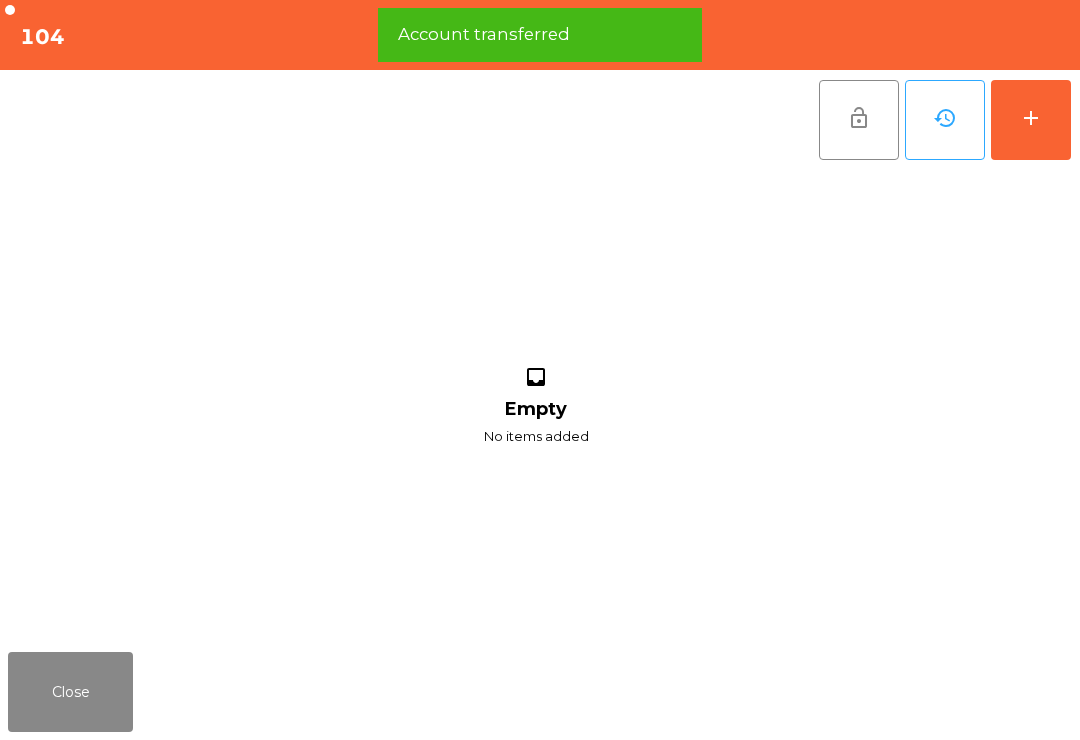 click on "add" at bounding box center (1031, 118) 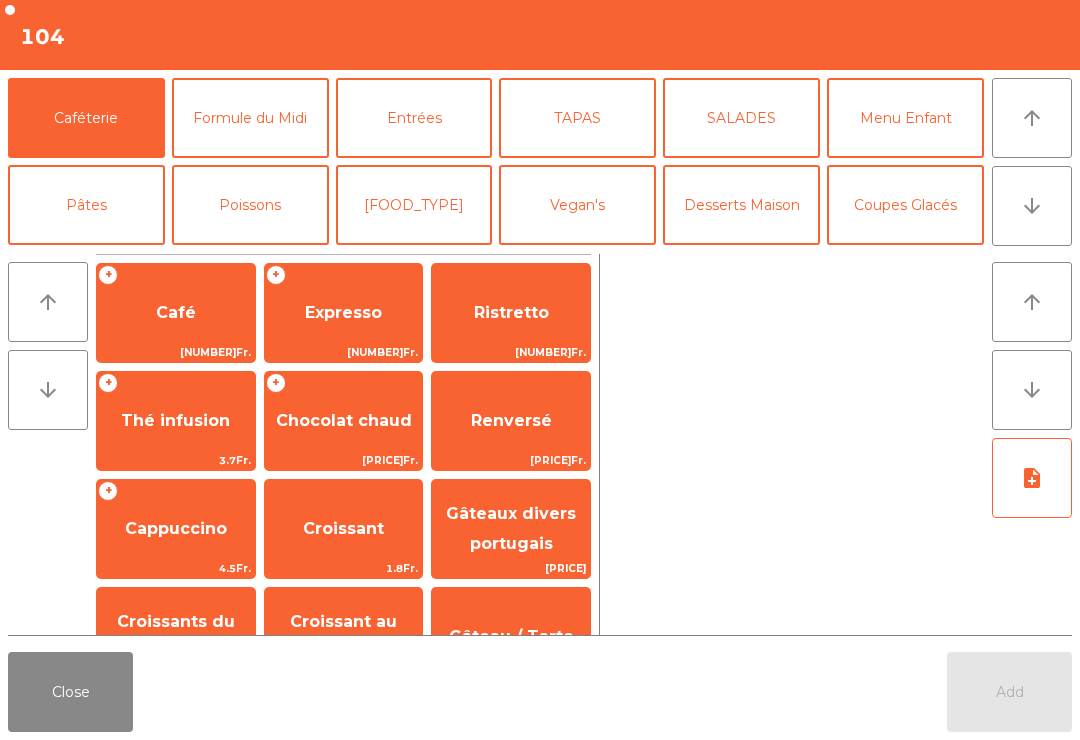 click on "arrow_upward" at bounding box center [1032, 118] 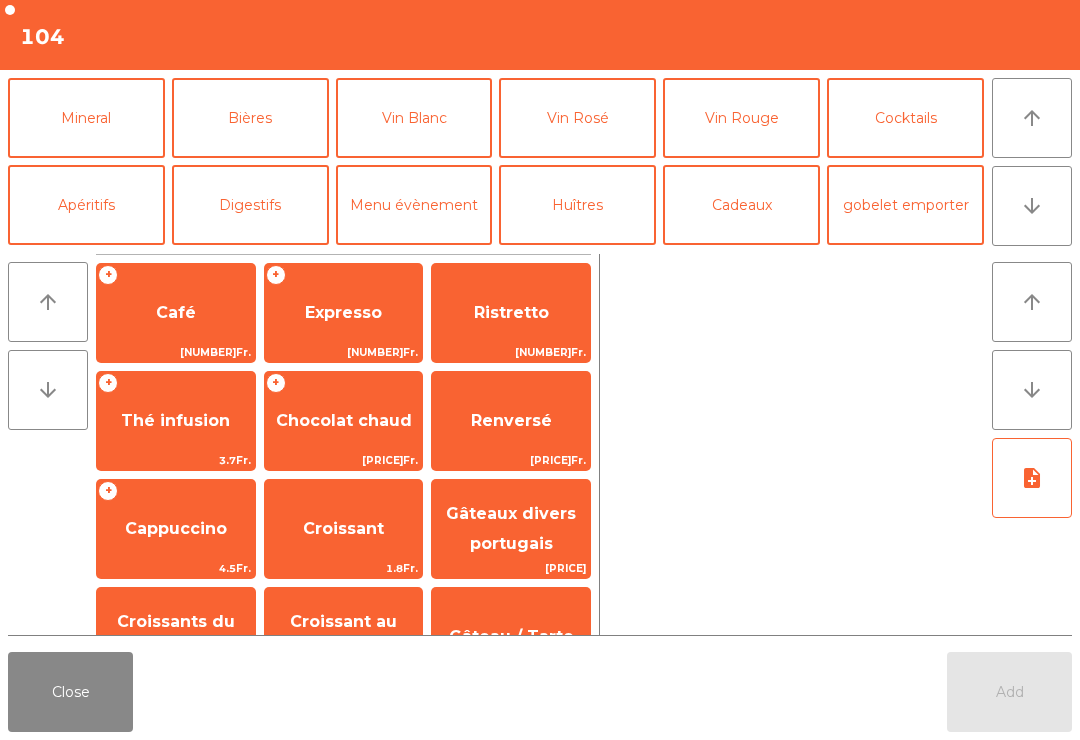 click on "Mineral" at bounding box center (86, 118) 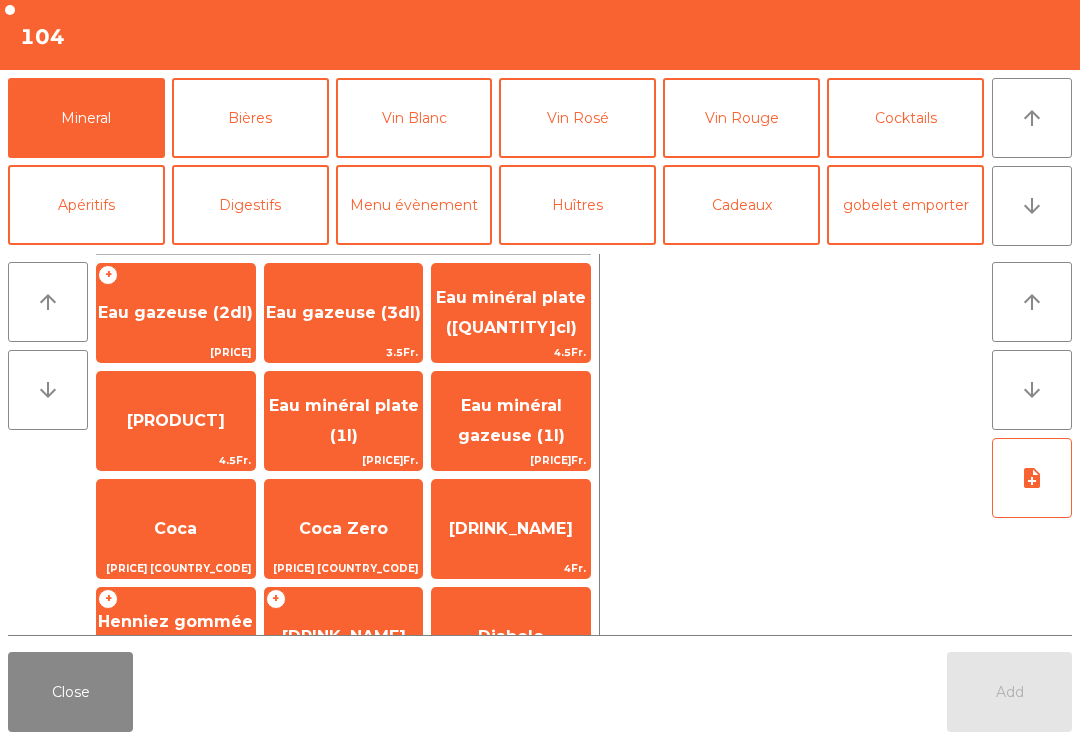 click on "Henniez gommée (3dl)" at bounding box center [176, 313] 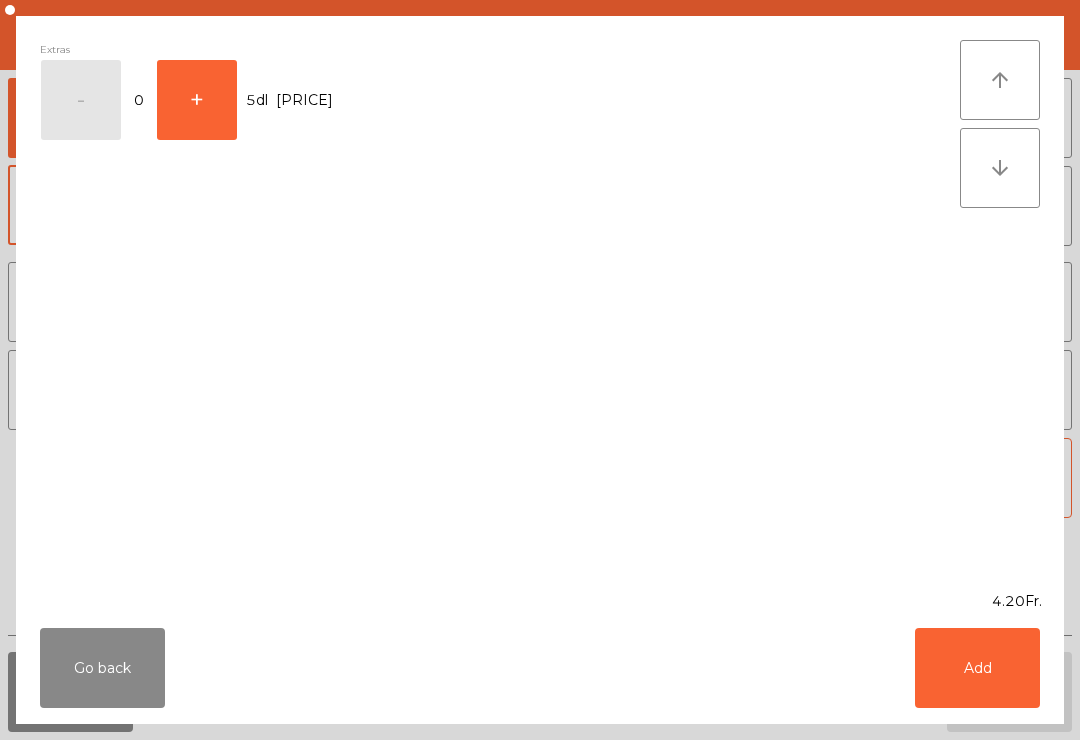 click on "+" at bounding box center (81, 100) 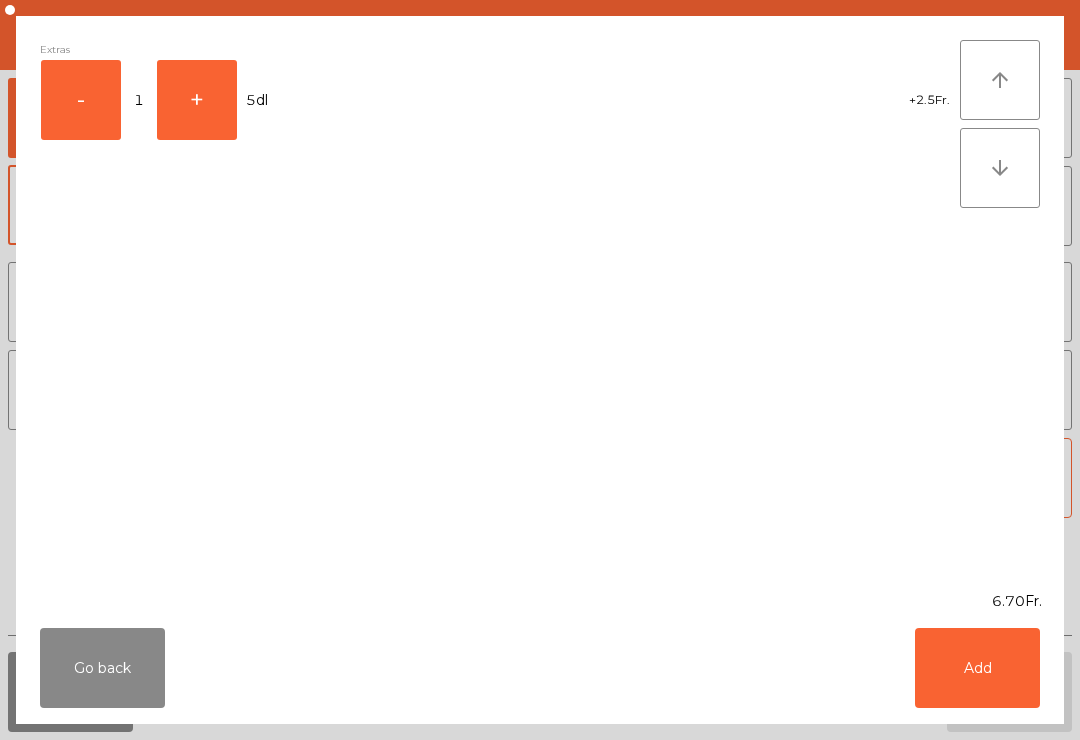 click on "Add" at bounding box center (977, 668) 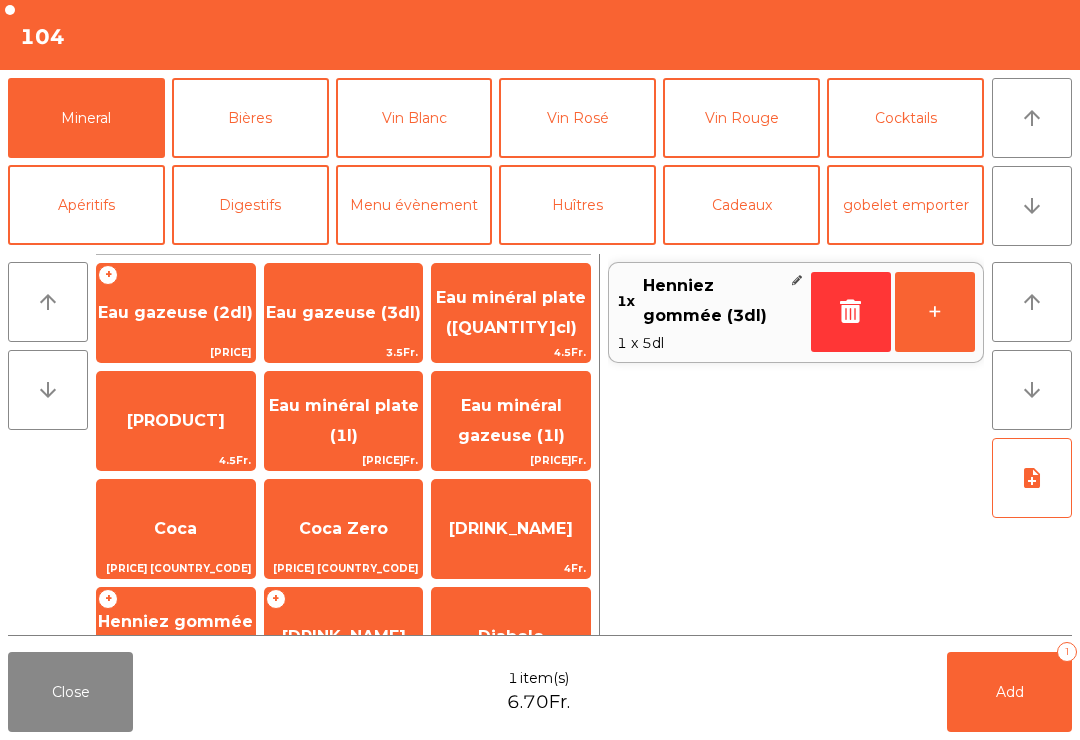 click on "+" at bounding box center [935, 312] 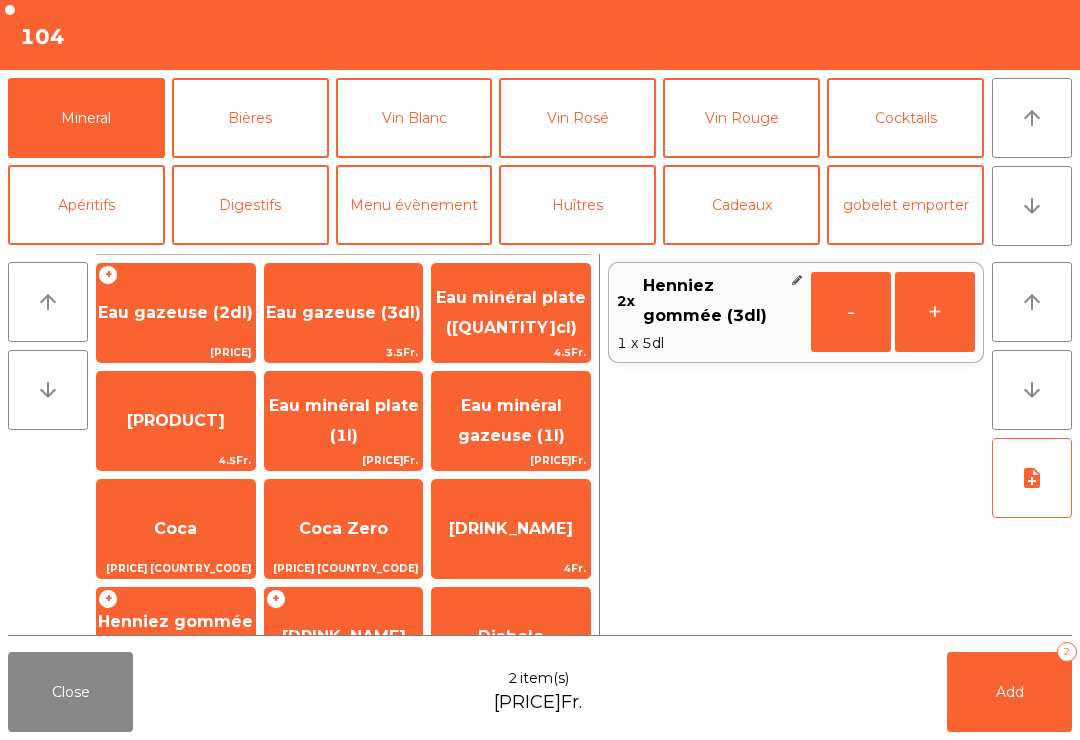 click on "Add   2" at bounding box center [1009, 692] 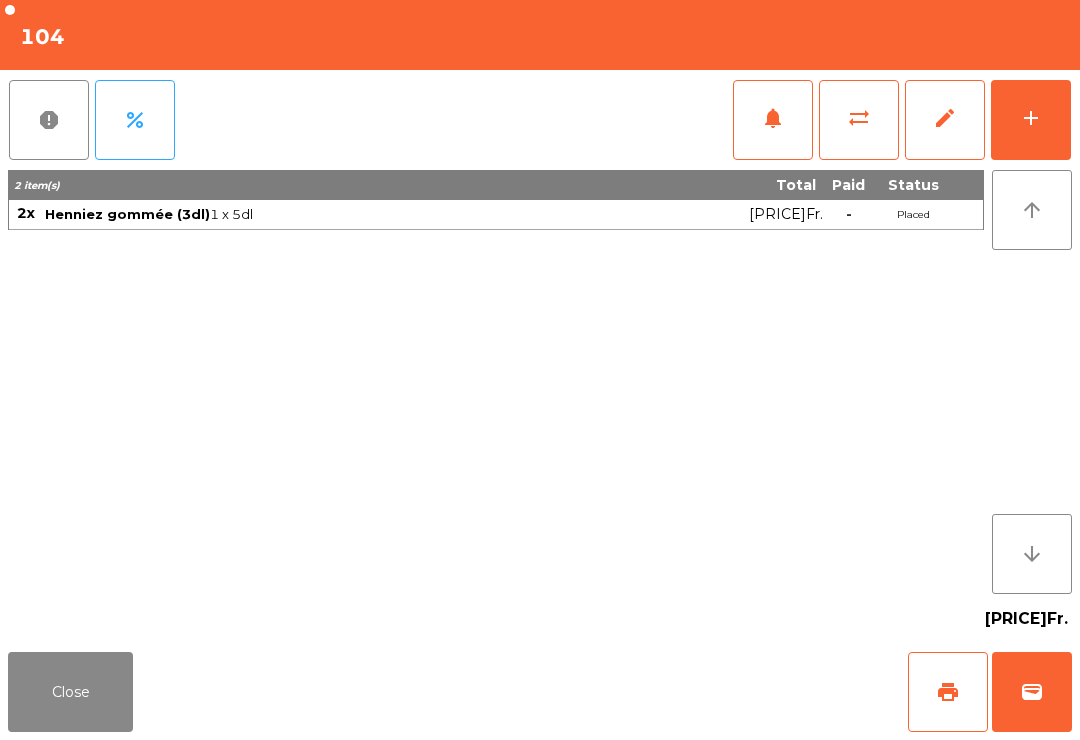 click on "Close" at bounding box center (70, 692) 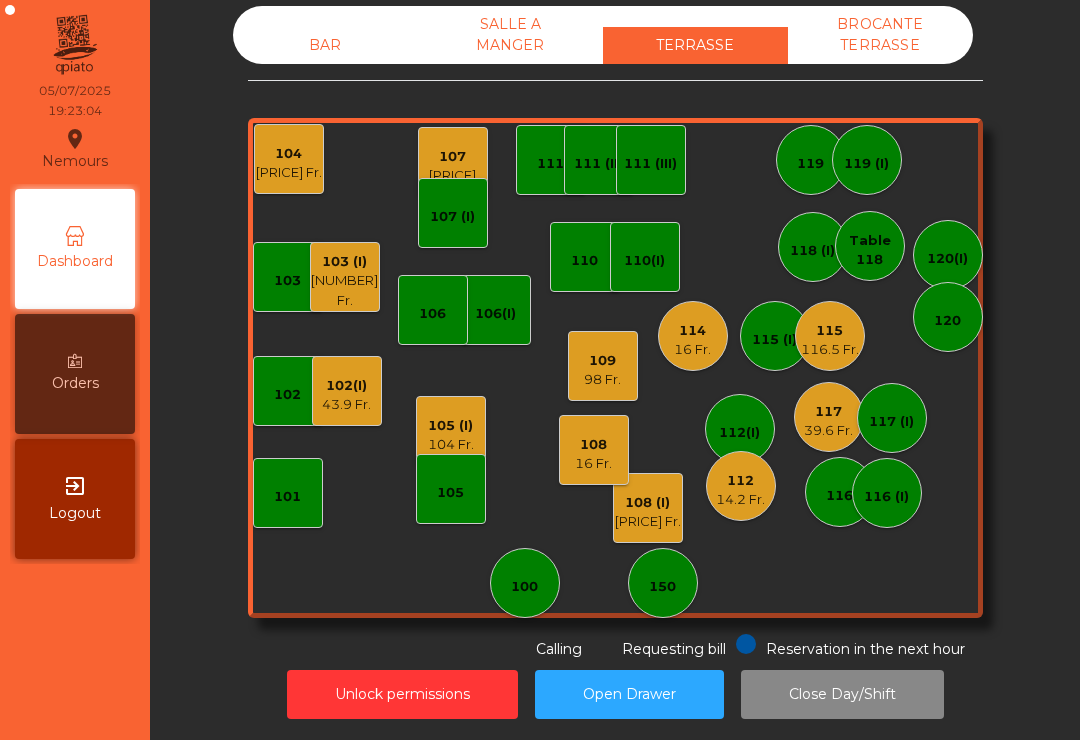 click on "114" at bounding box center (828, 412) 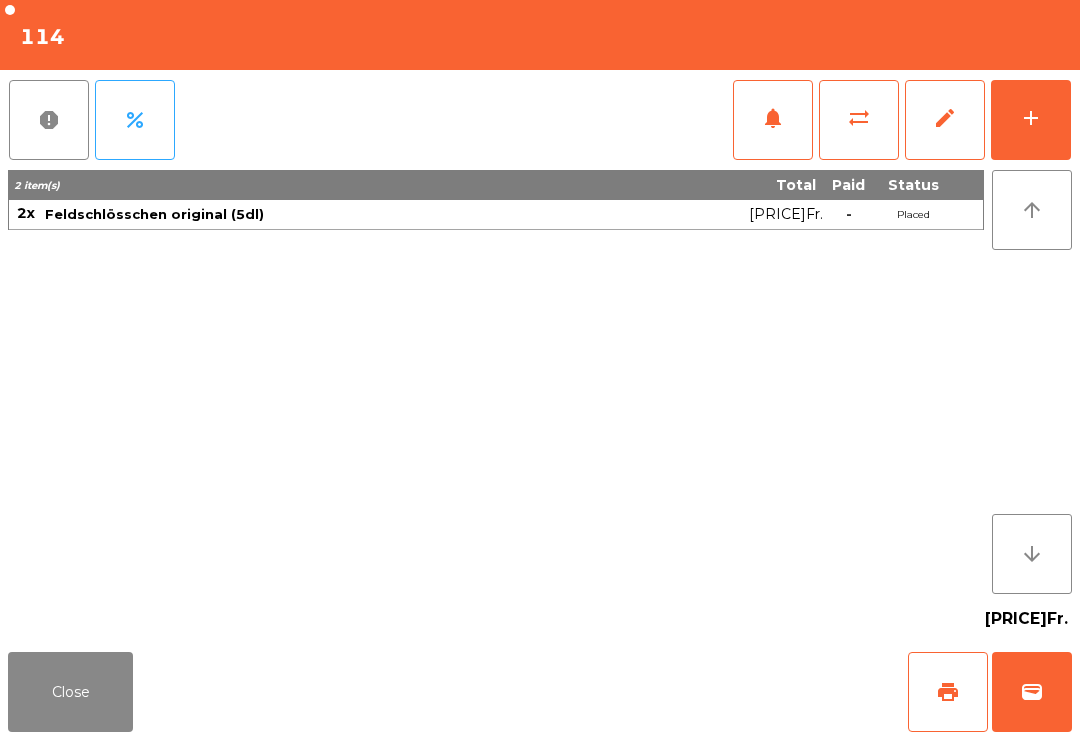 click on "add" at bounding box center [1031, 120] 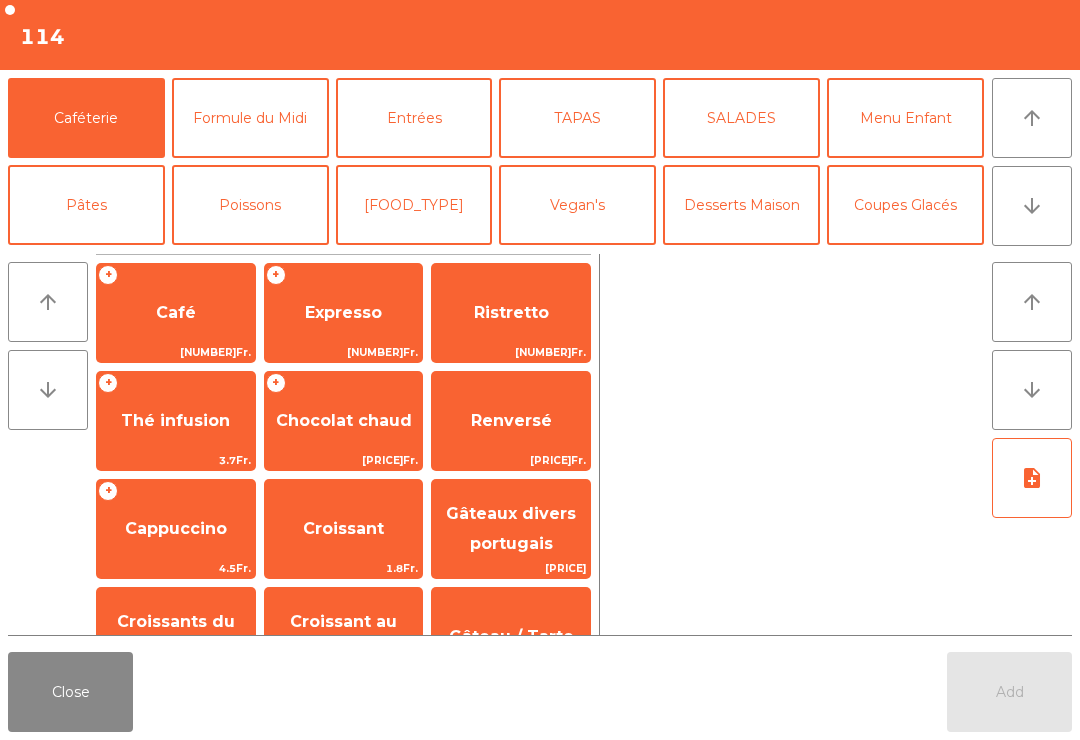click on "TAPAS" at bounding box center (577, 118) 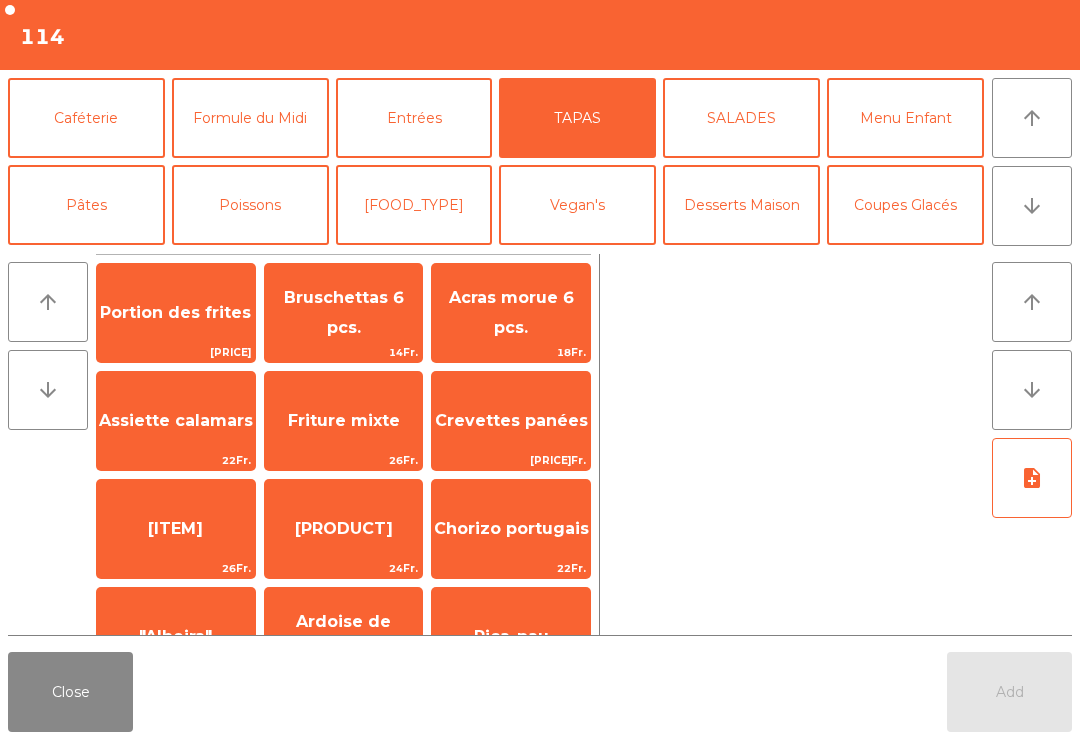 click on "Acras morue 6 pcs." at bounding box center (176, 313) 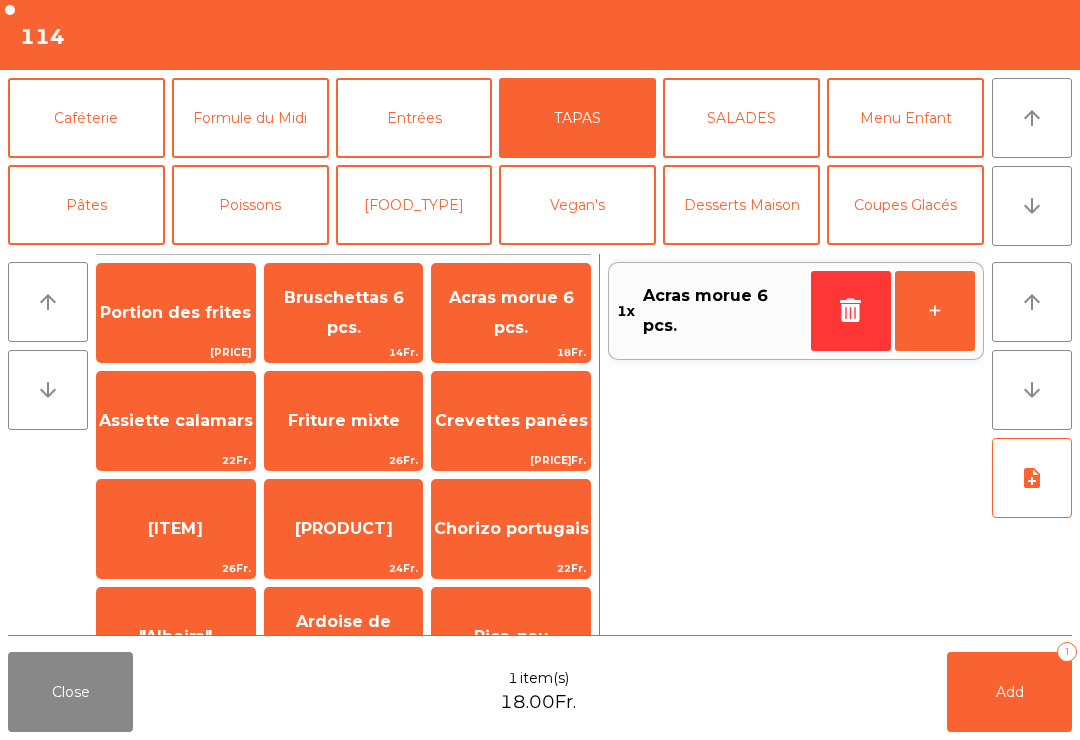 click on "Bruschettas 6 pcs." at bounding box center [175, 312] 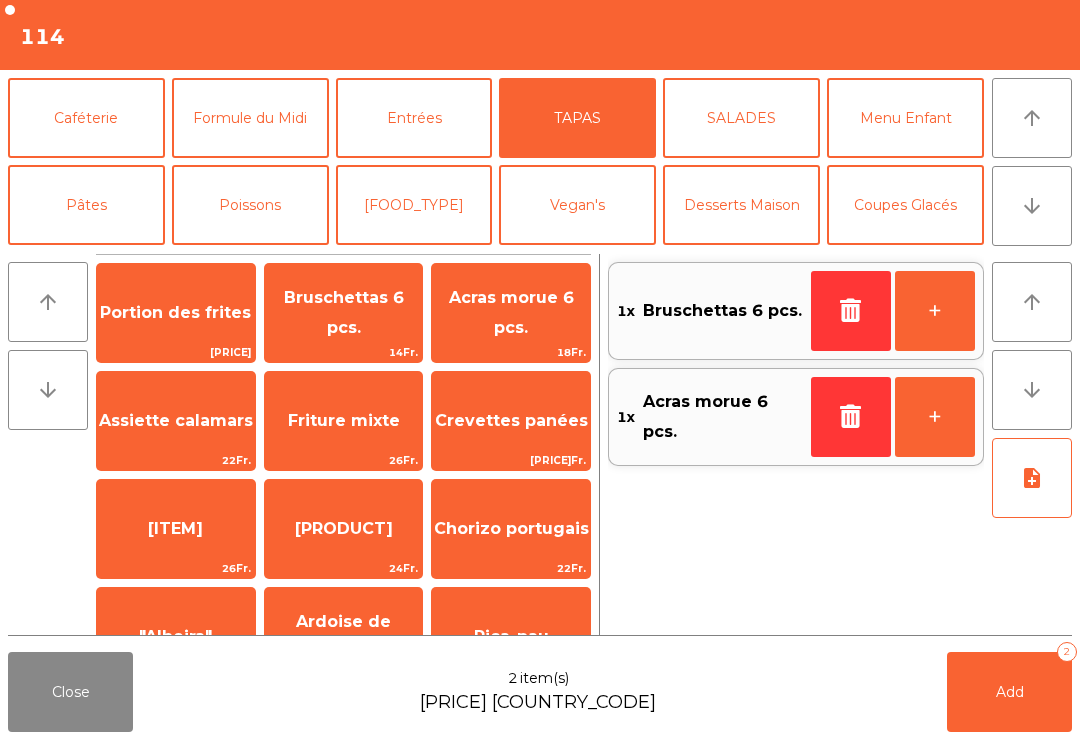 scroll, scrollTop: 138, scrollLeft: 0, axis: vertical 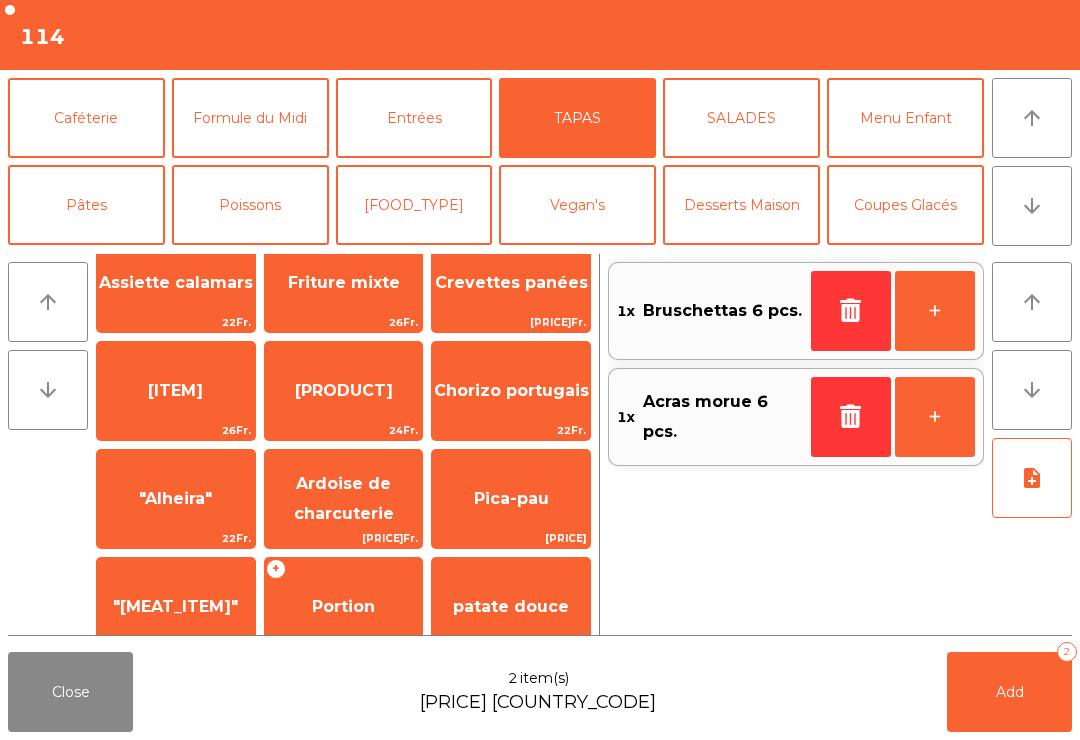 click on "[ITEM]" at bounding box center (175, 174) 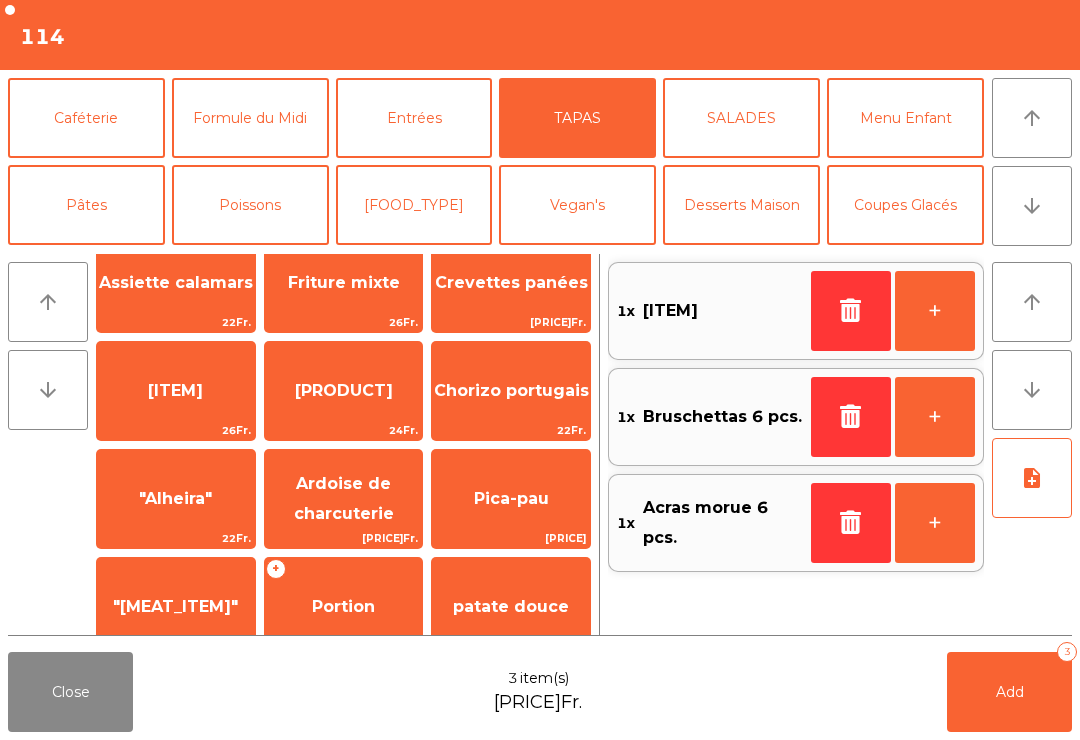 scroll, scrollTop: 0, scrollLeft: 0, axis: both 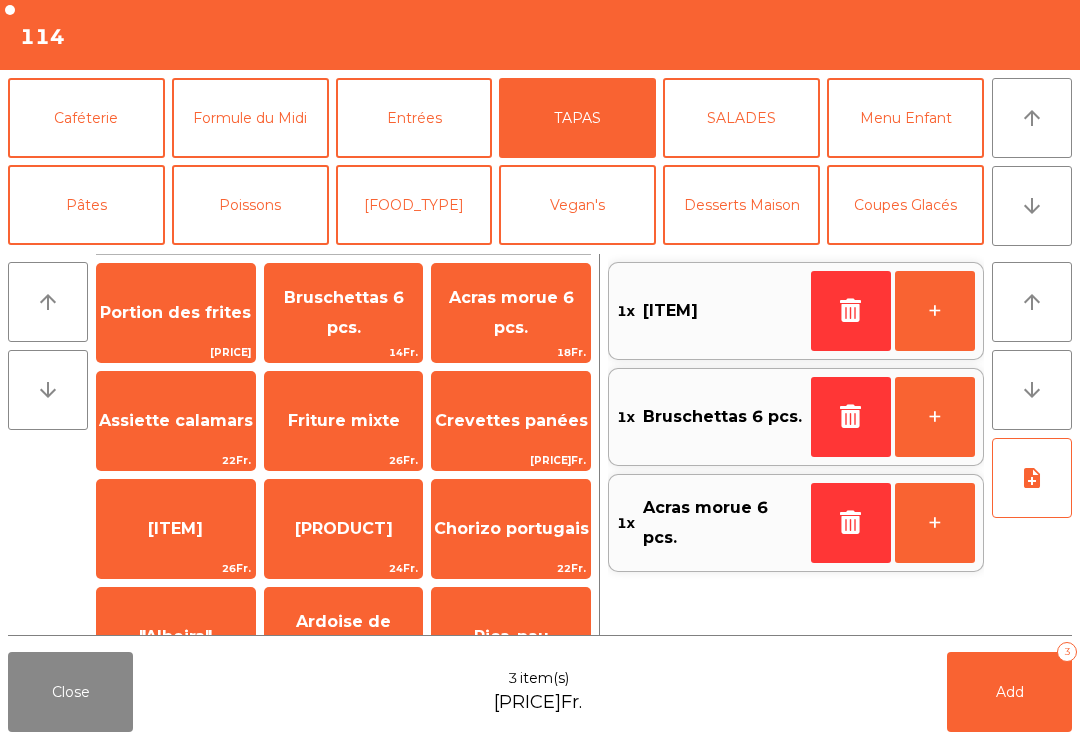 click on "Crevettes panées" at bounding box center (175, 312) 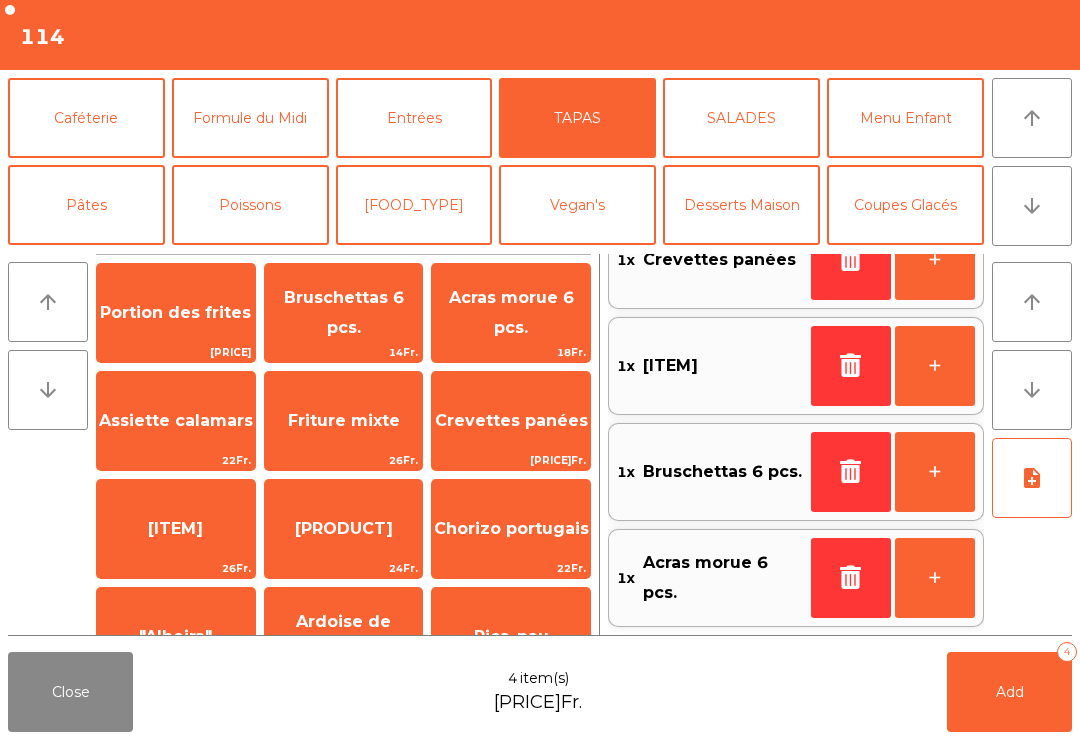 scroll, scrollTop: 51, scrollLeft: 0, axis: vertical 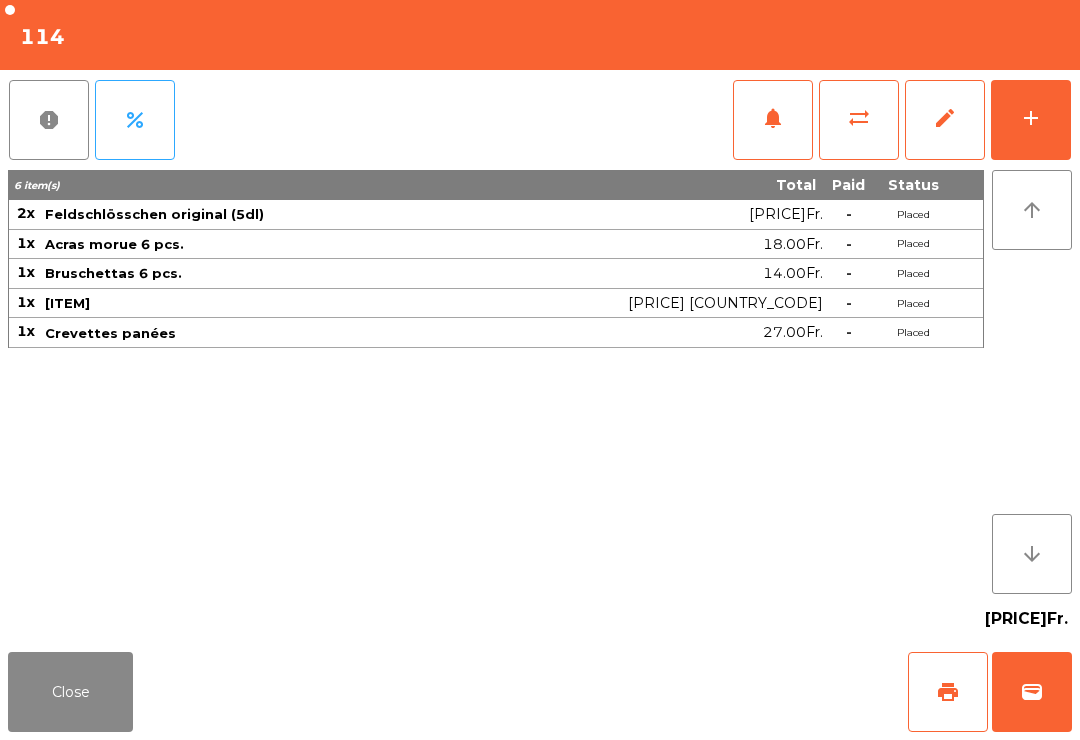 click on "Close" at bounding box center (70, 692) 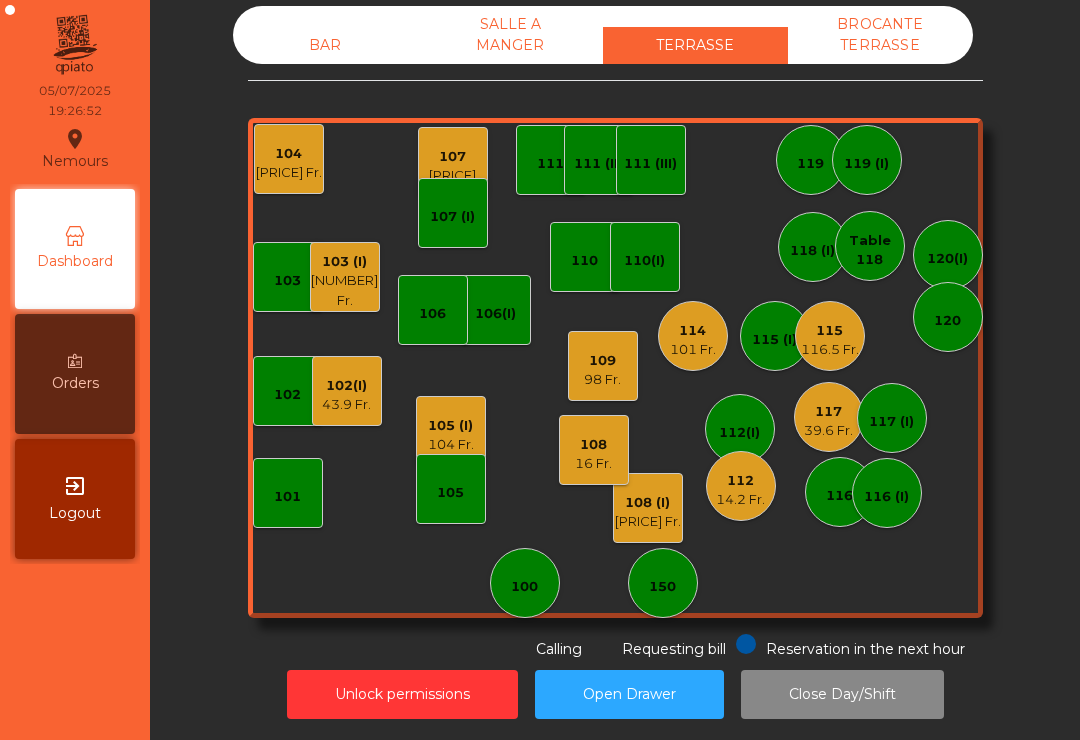 click on "117" at bounding box center [828, 412] 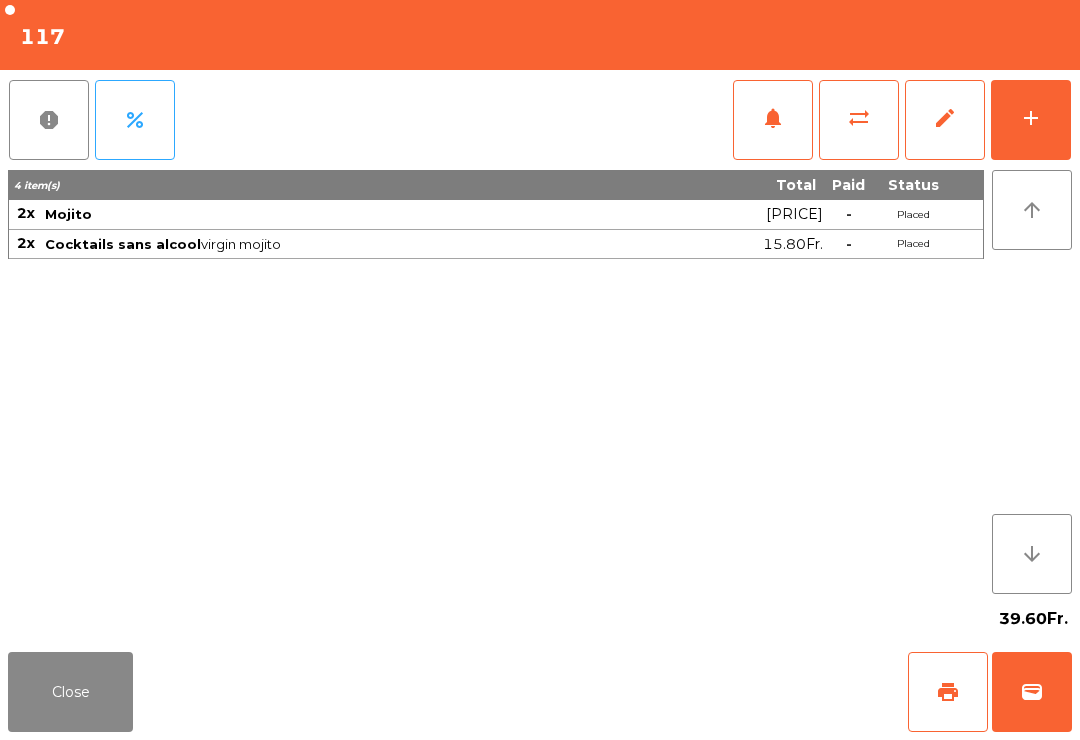 click on "add" at bounding box center [1031, 118] 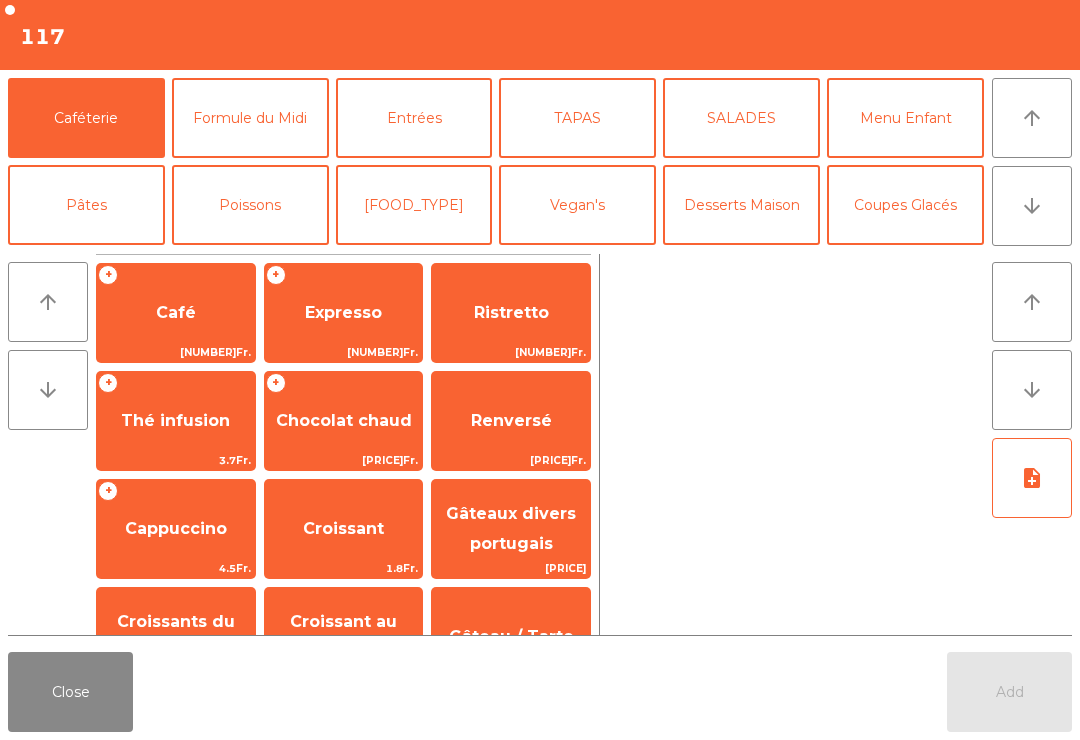 click on "Pâtes" at bounding box center [86, 205] 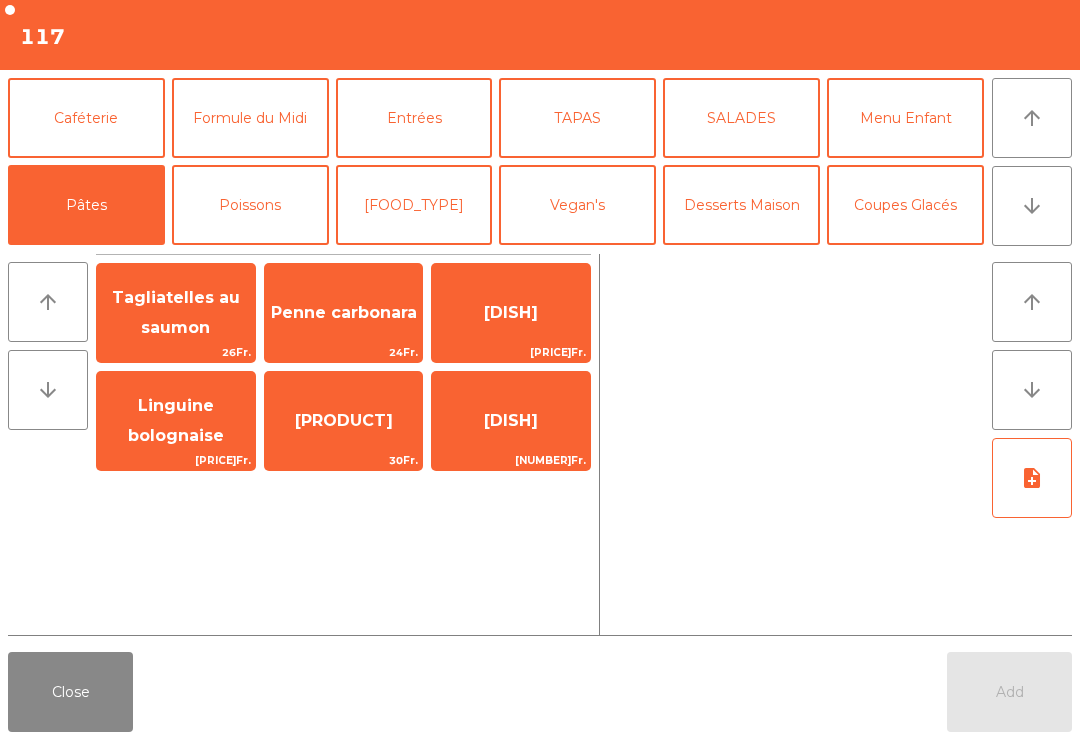 click on "Linguine bolognaise" at bounding box center (176, 312) 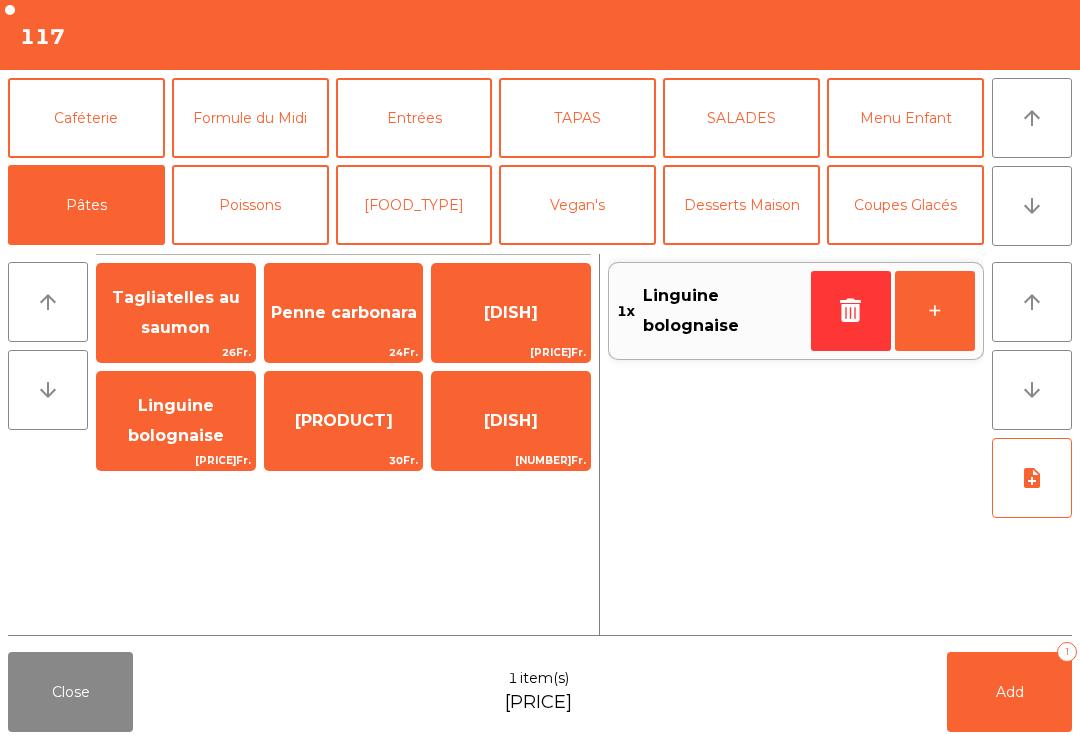 click on "Poissons" at bounding box center (250, 205) 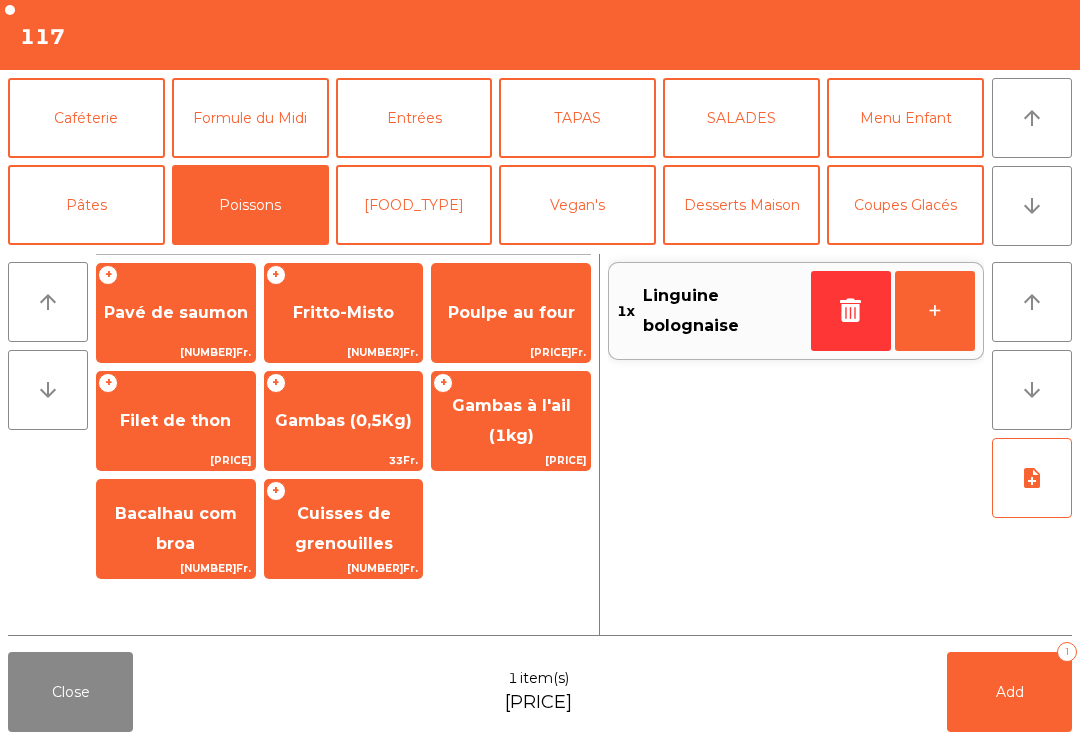 click on "Gambas à l'ail (1kg)" at bounding box center (176, 312) 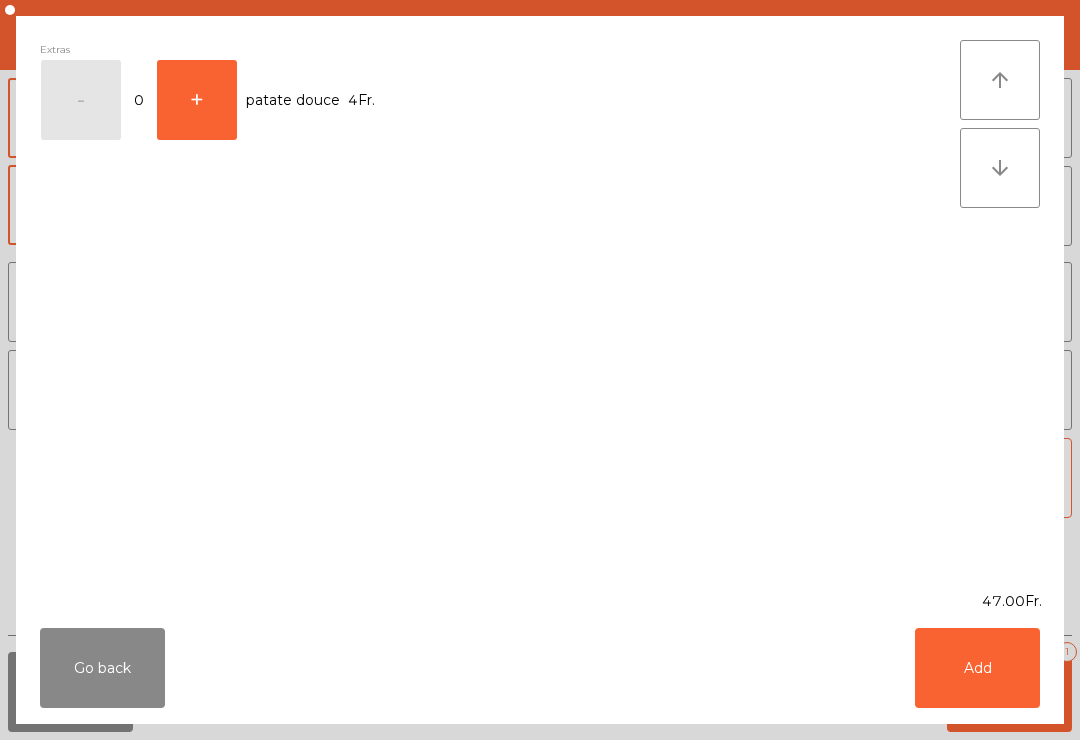 click on "Add" at bounding box center (977, 668) 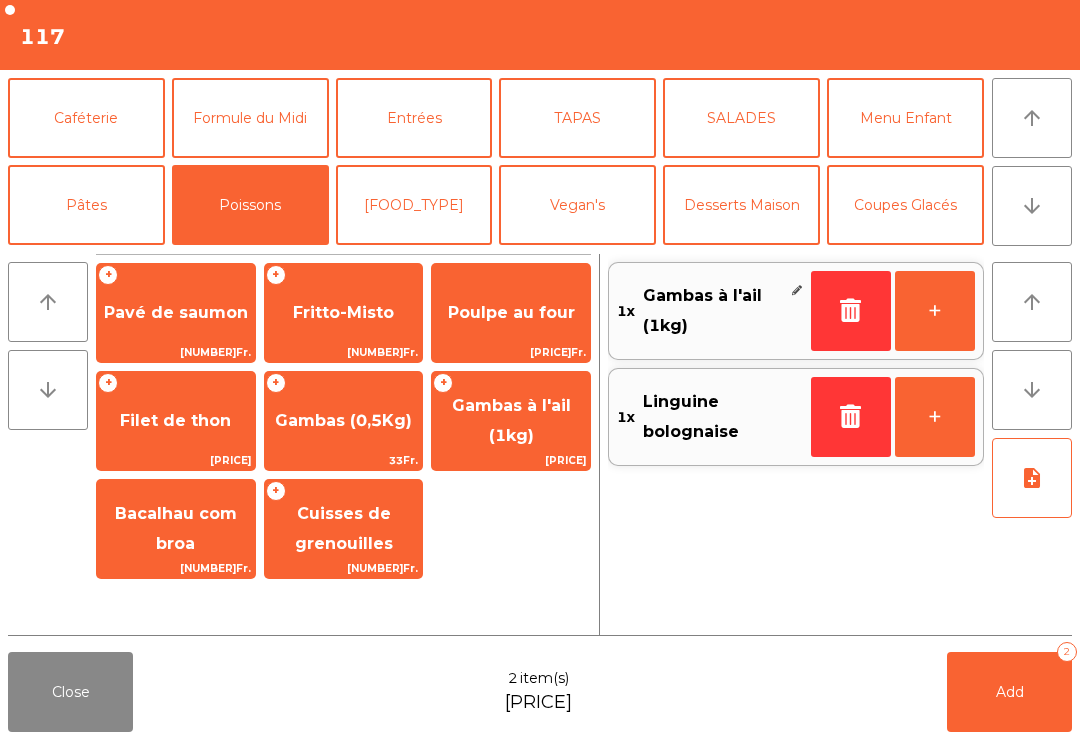 click on "note_add" at bounding box center [1032, 478] 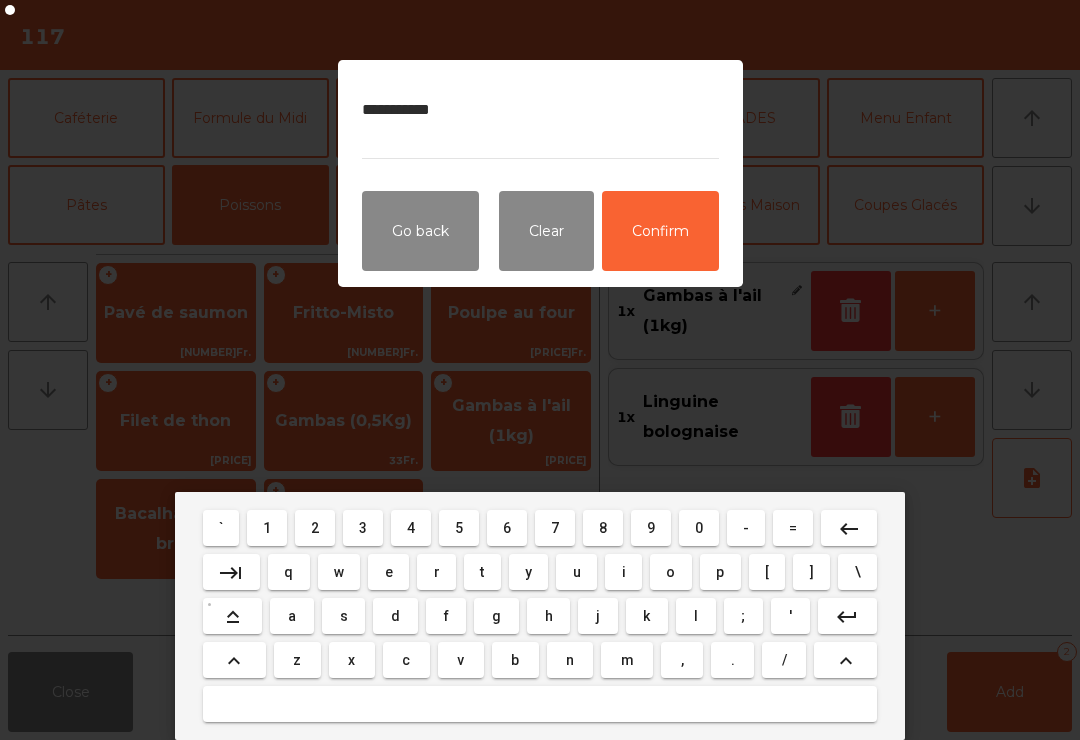 type on "**********" 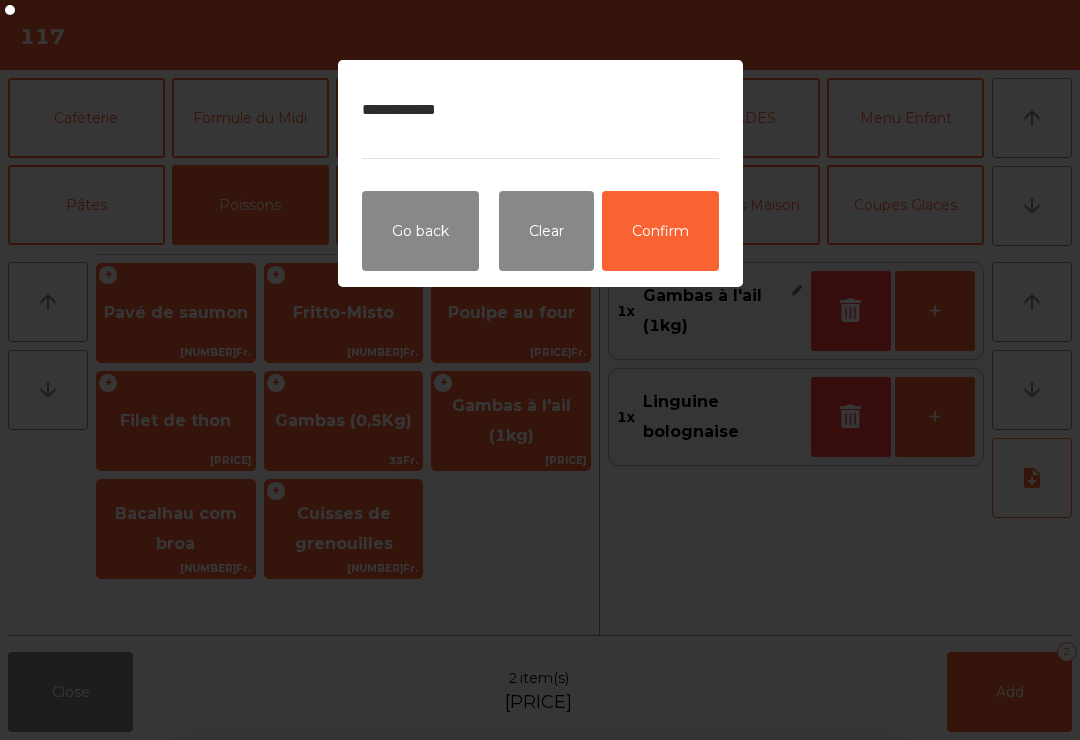 click on "Confirm" at bounding box center [660, 231] 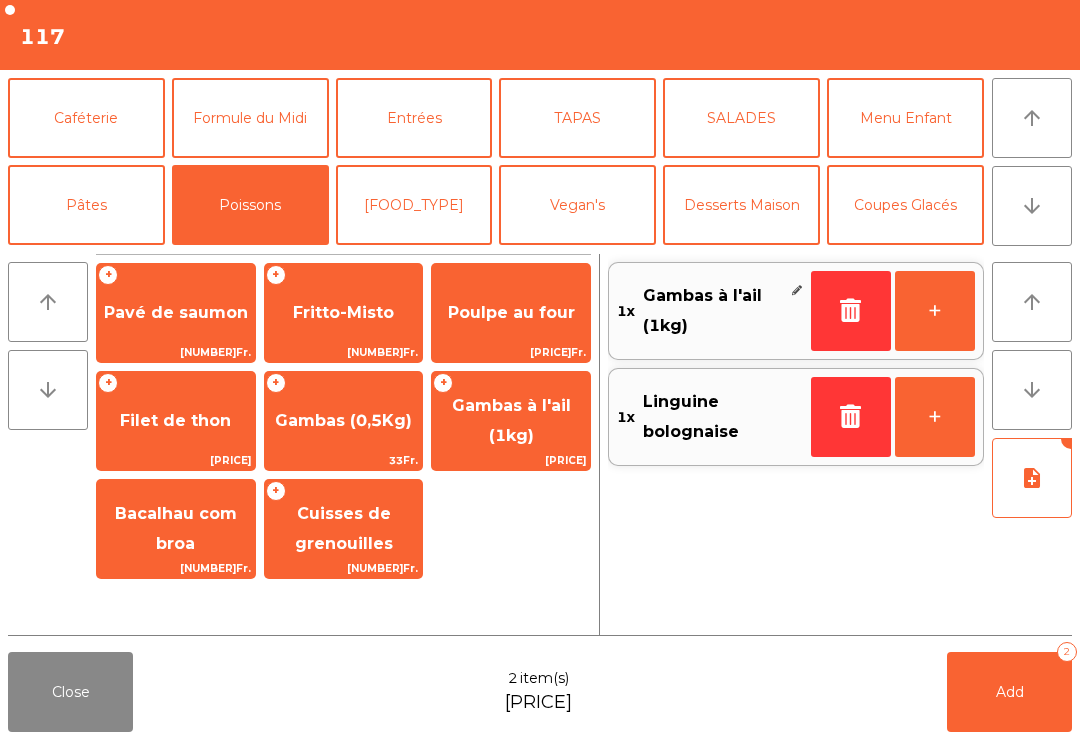 click on "Pâtes" at bounding box center (86, 205) 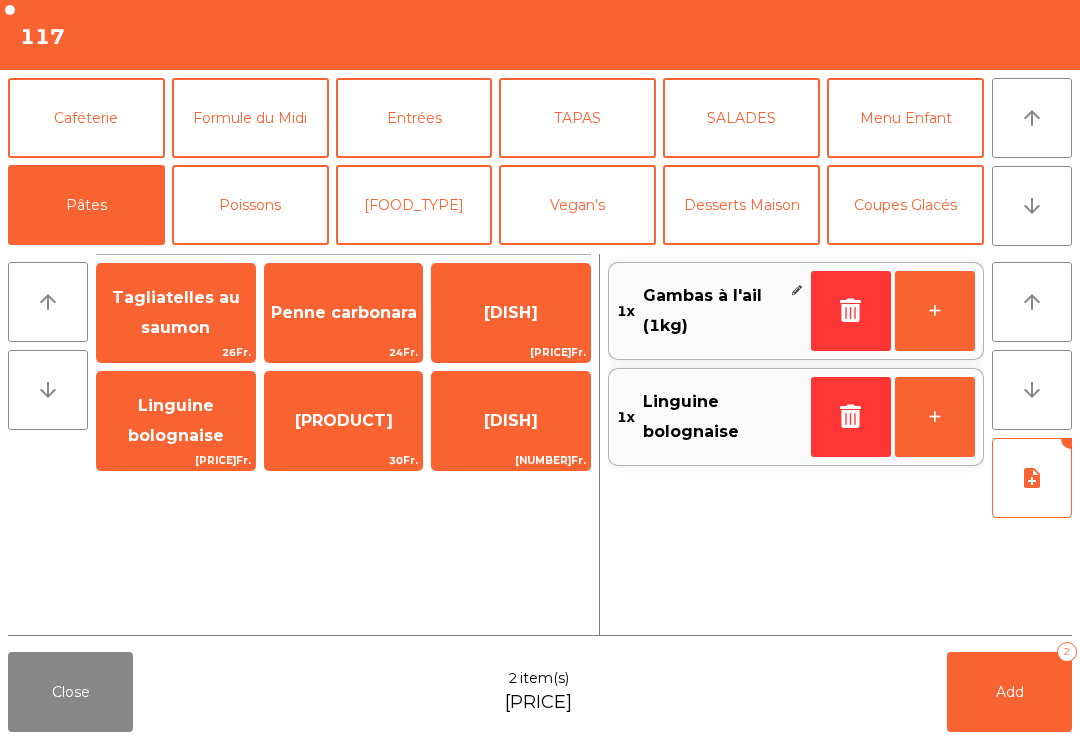 click on "[PRODUCT]" at bounding box center (176, 312) 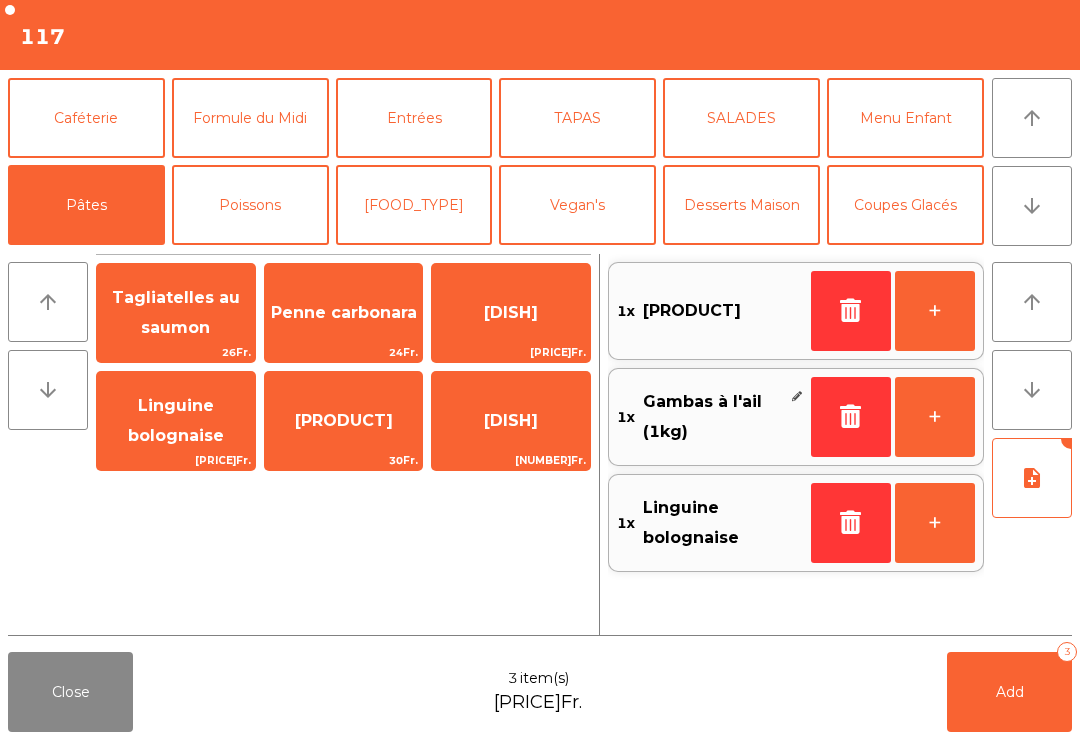 click on "Add   3" at bounding box center [1009, 692] 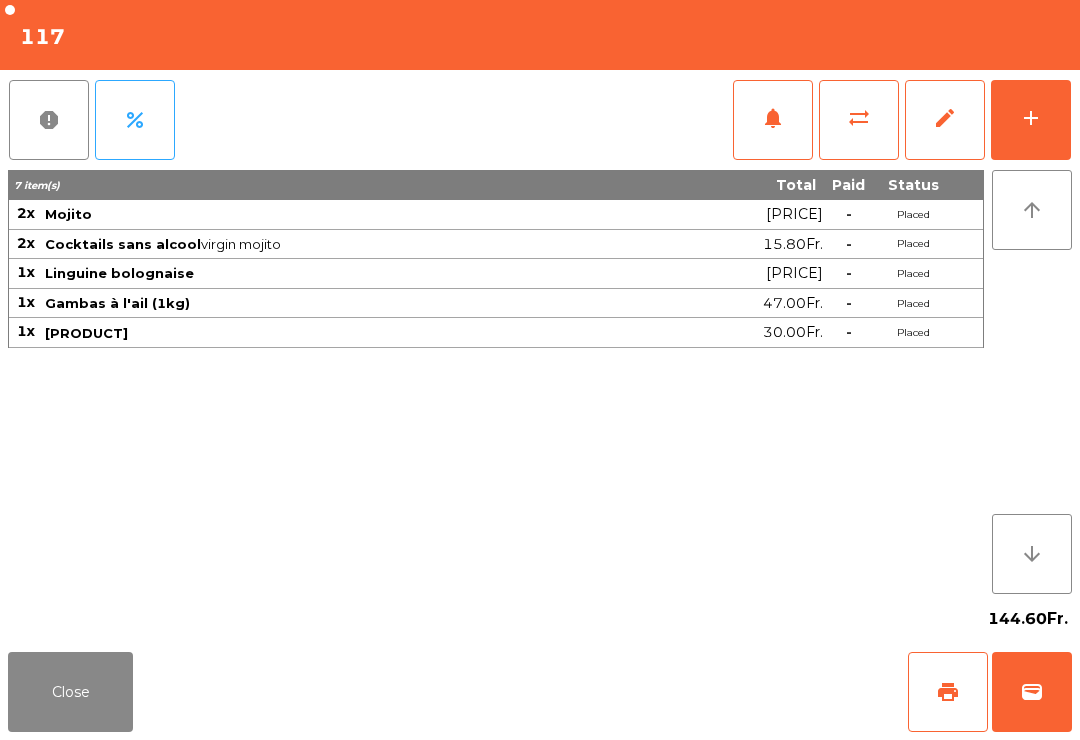 click on "Close" at bounding box center [70, 692] 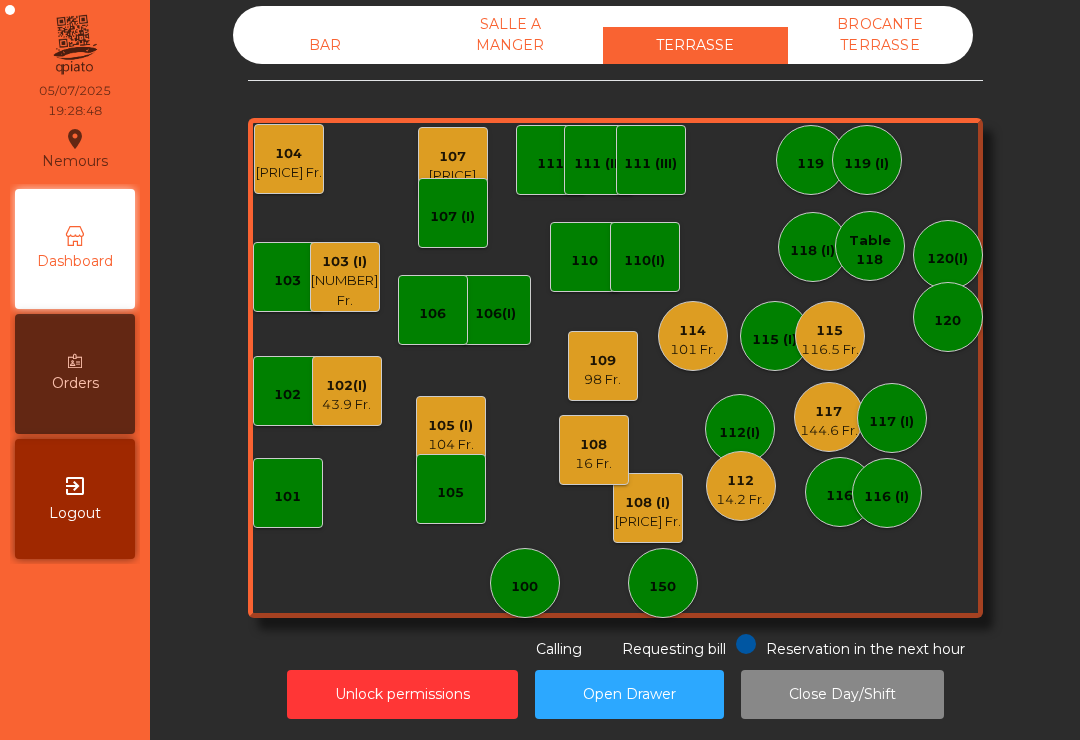 click on "[PRICE]" at bounding box center [346, 405] 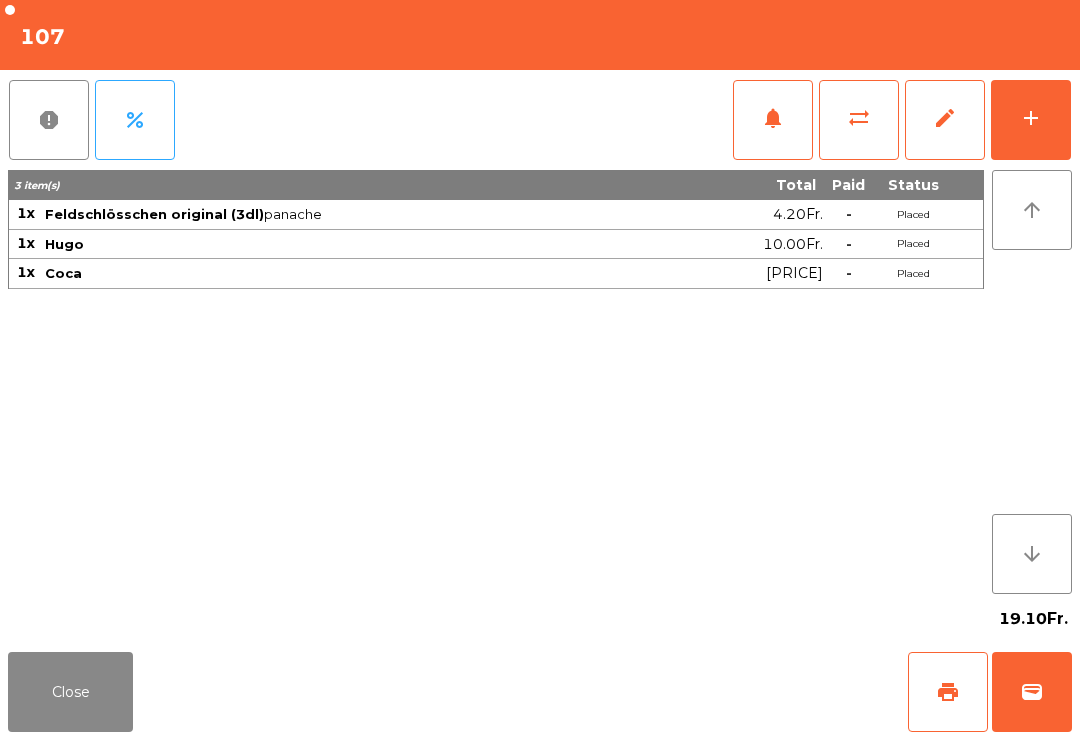 click on "wallet" at bounding box center (1032, 692) 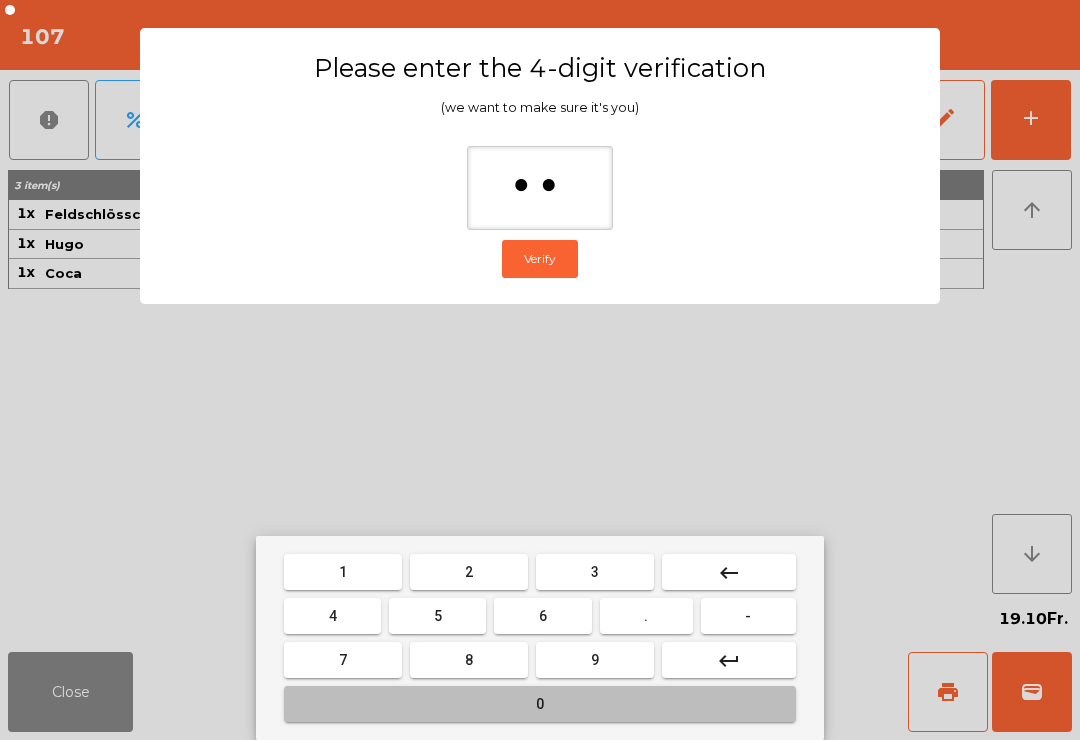 type on "***" 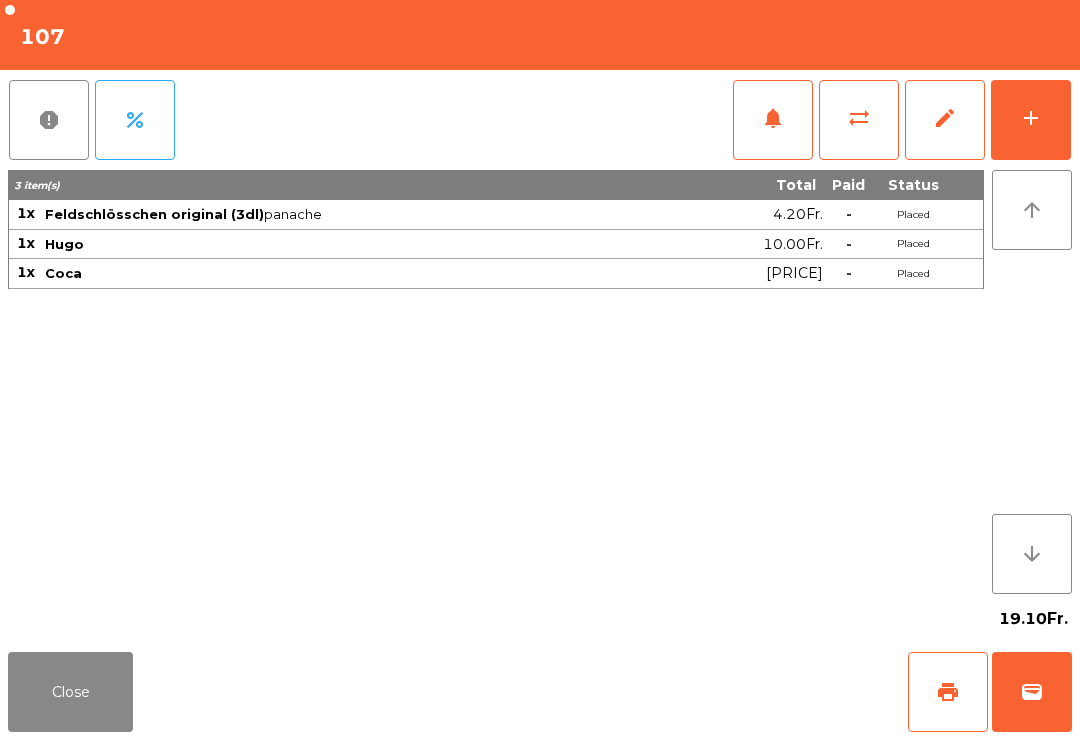 click on "Close   print   wallet" at bounding box center [540, 692] 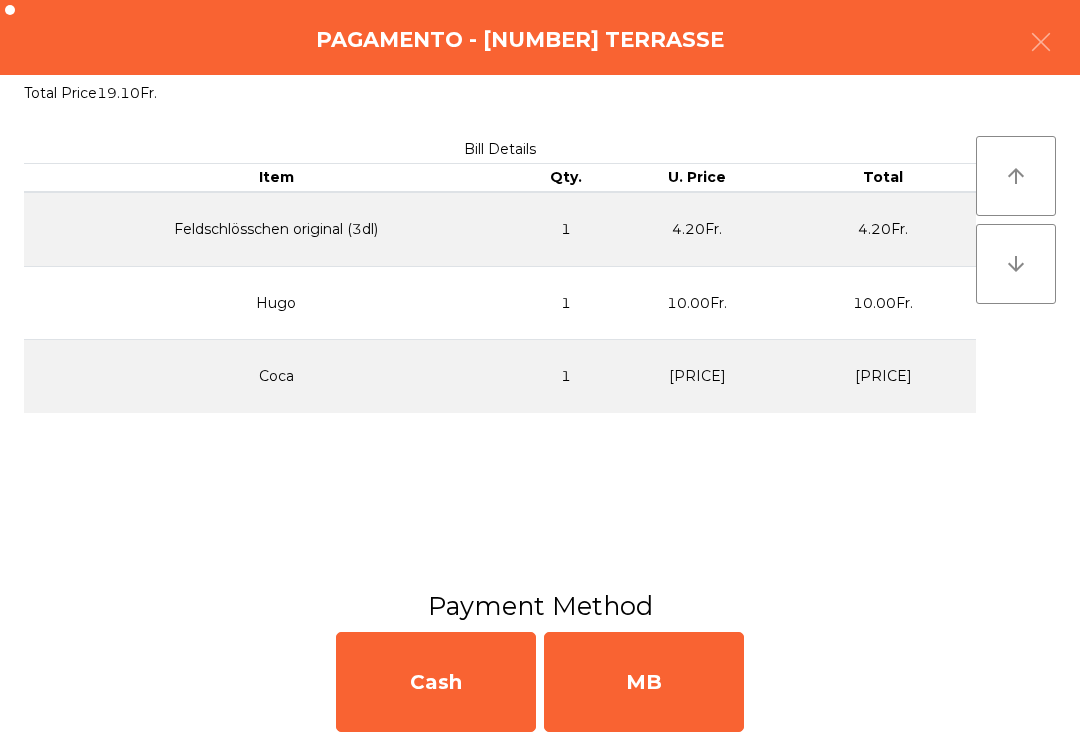 click on "MB" at bounding box center (644, 682) 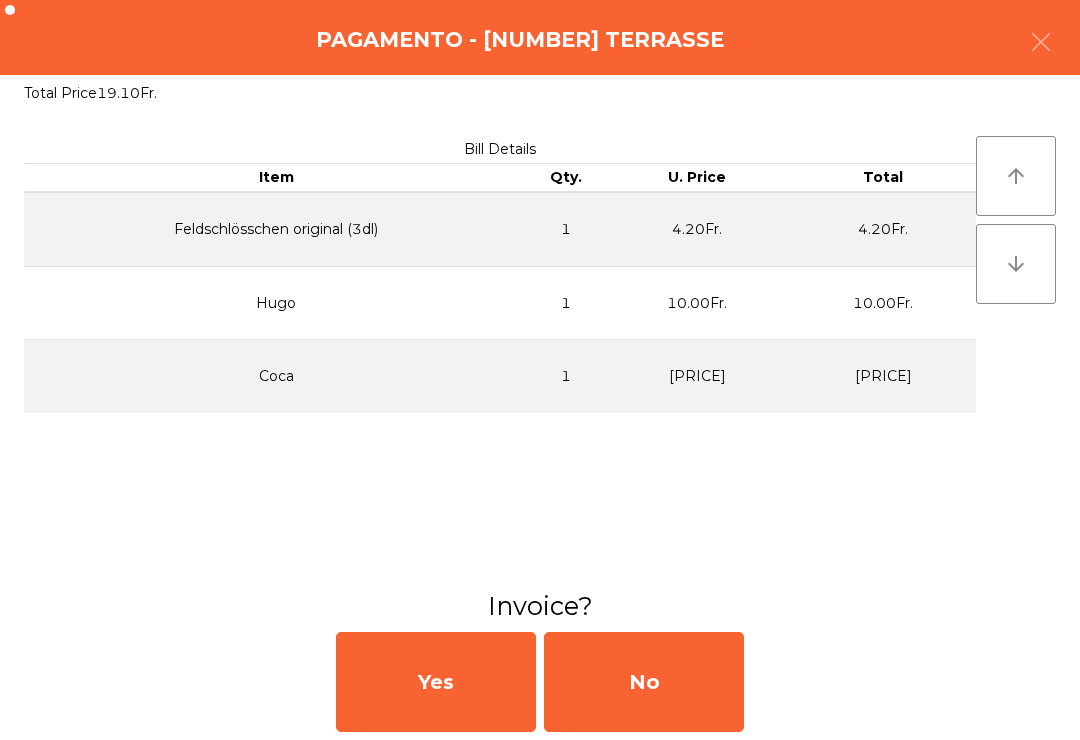 click on "No" at bounding box center (644, 682) 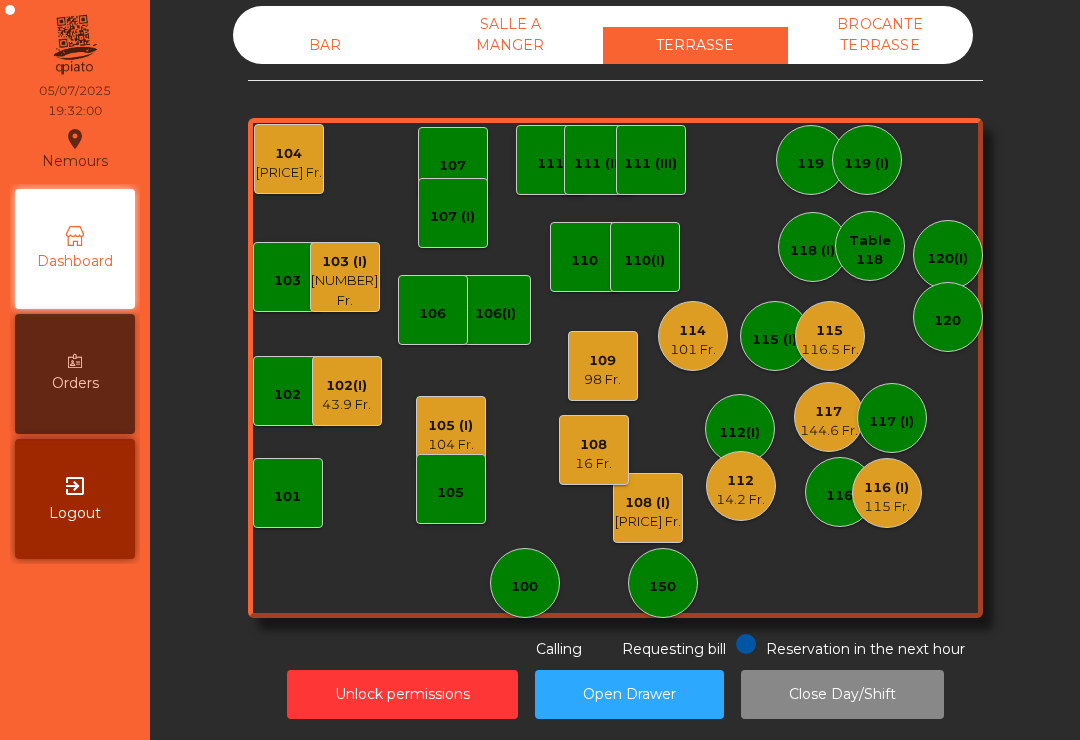 click on "108 (I)   [PRICE] Fr." at bounding box center [648, 508] 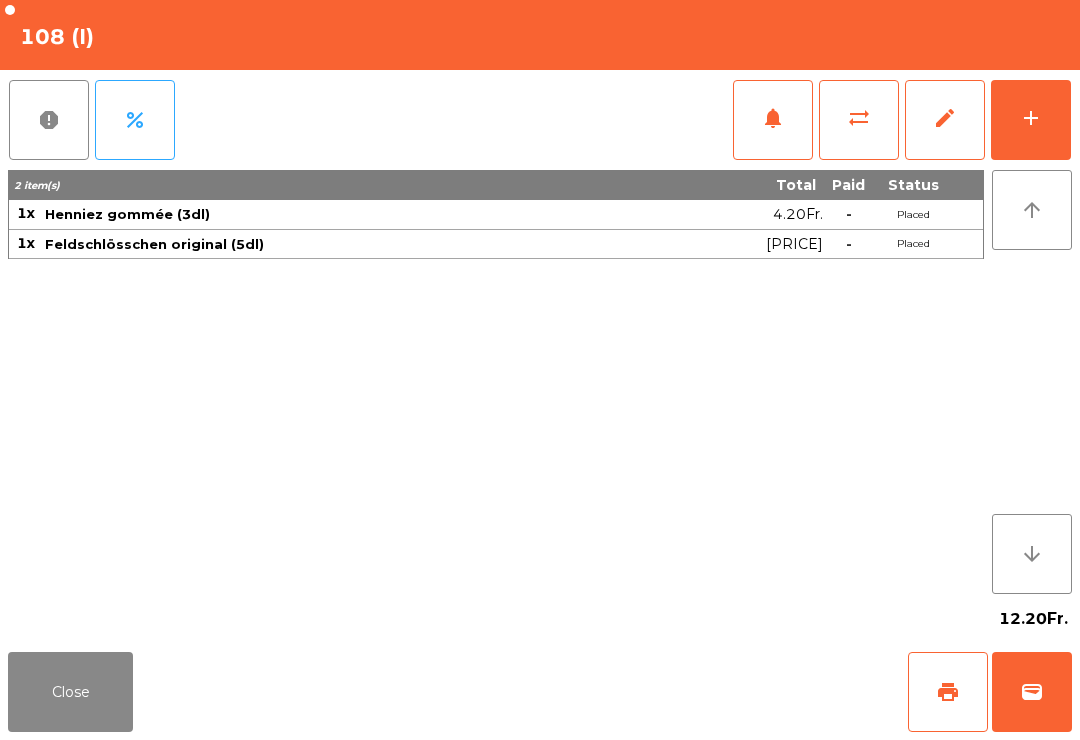 click on "Close" at bounding box center (70, 692) 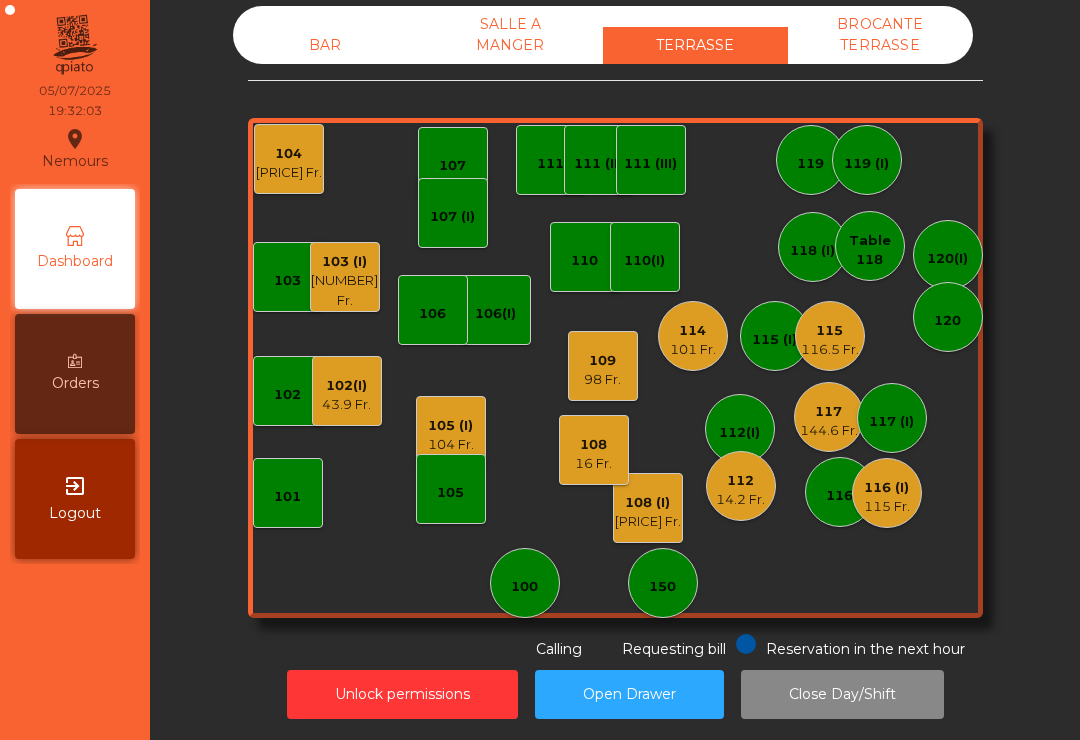 click on "[PRICE] Fr." at bounding box center [346, 405] 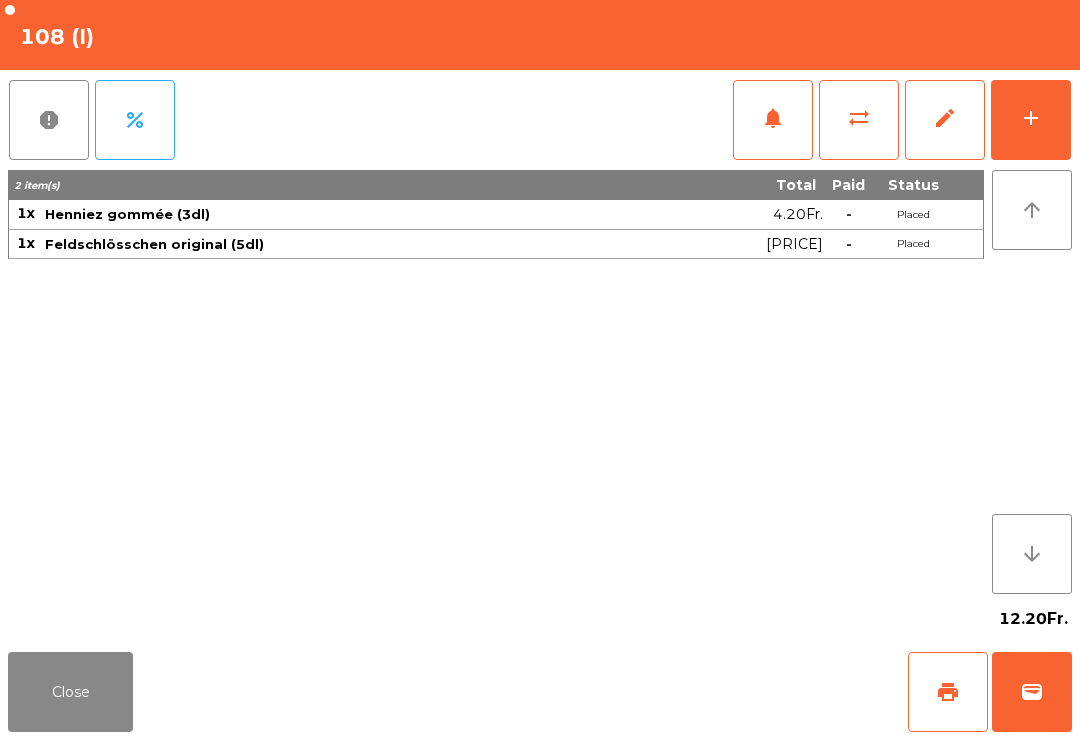 click on "add" at bounding box center [1031, 120] 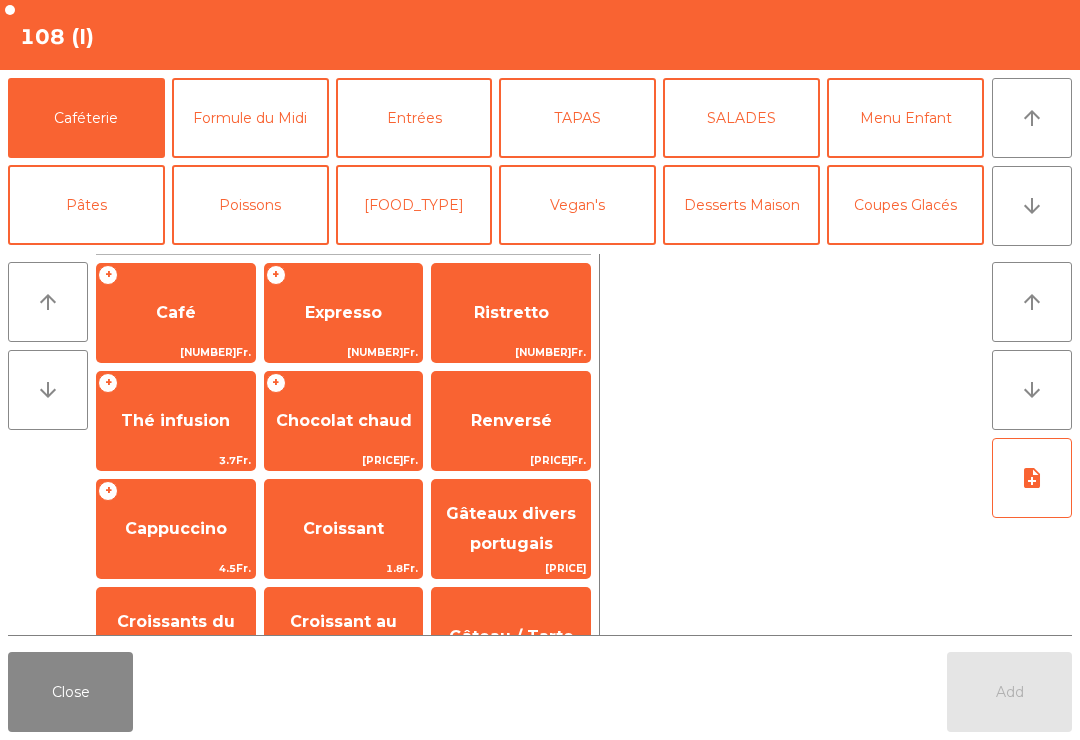 click on "Entrées" at bounding box center [414, 118] 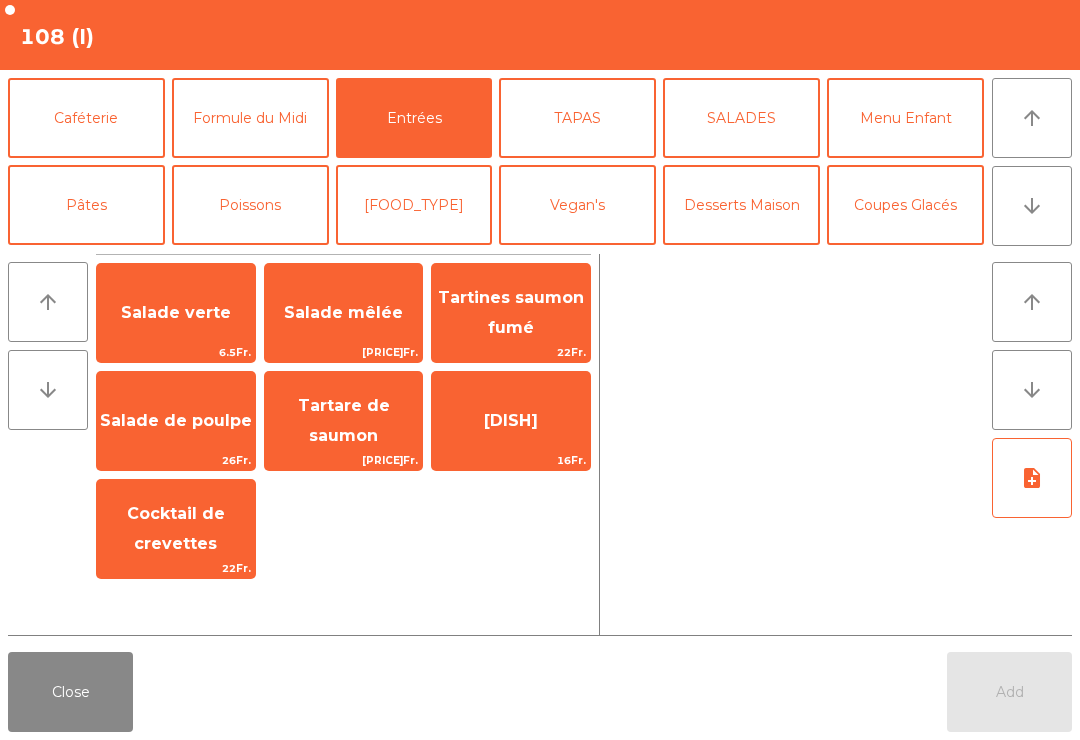 click on "Salade de poulpe" at bounding box center [176, 313] 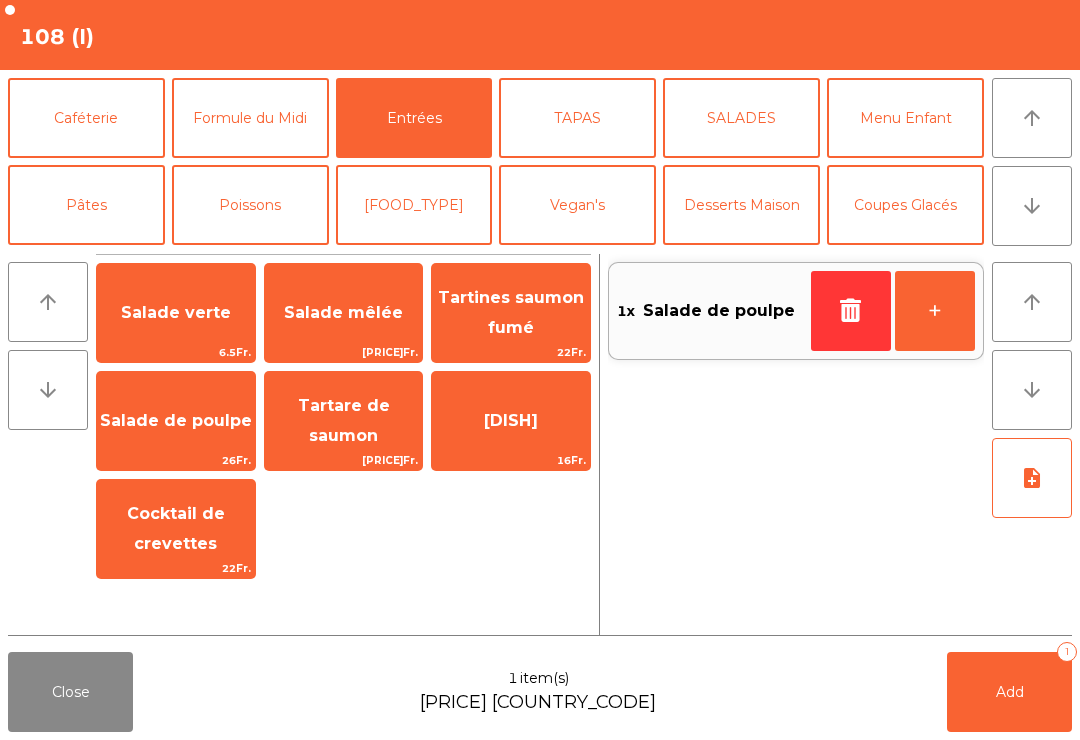 click on "note_add" at bounding box center [1032, 478] 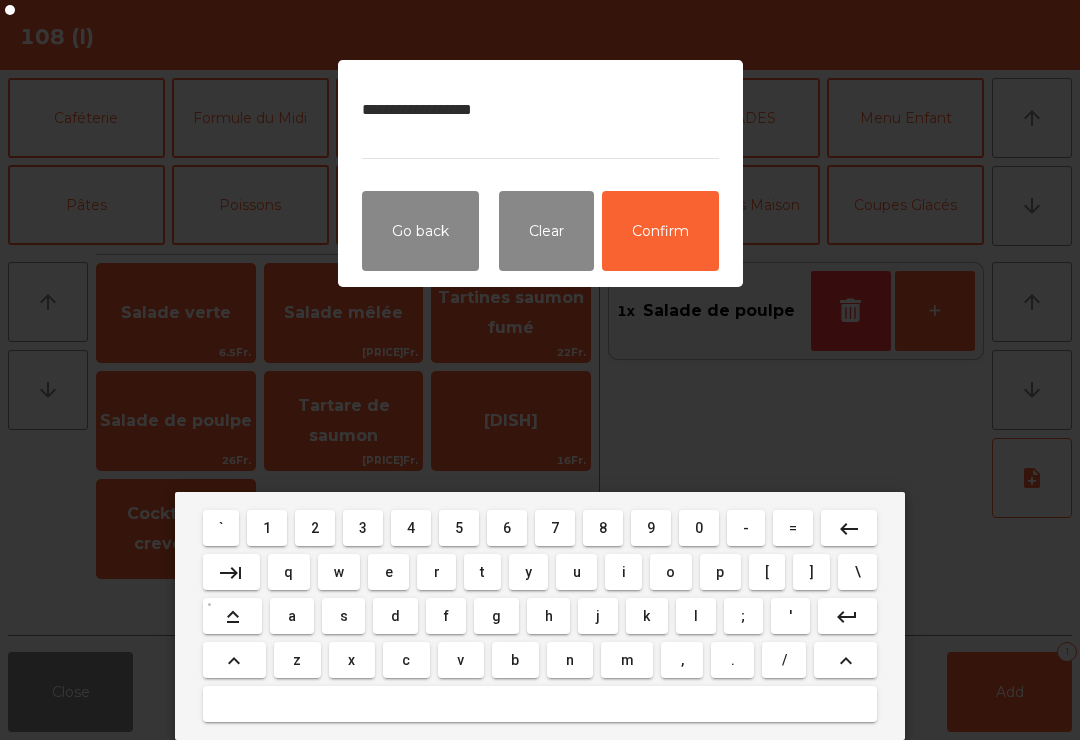 type on "**********" 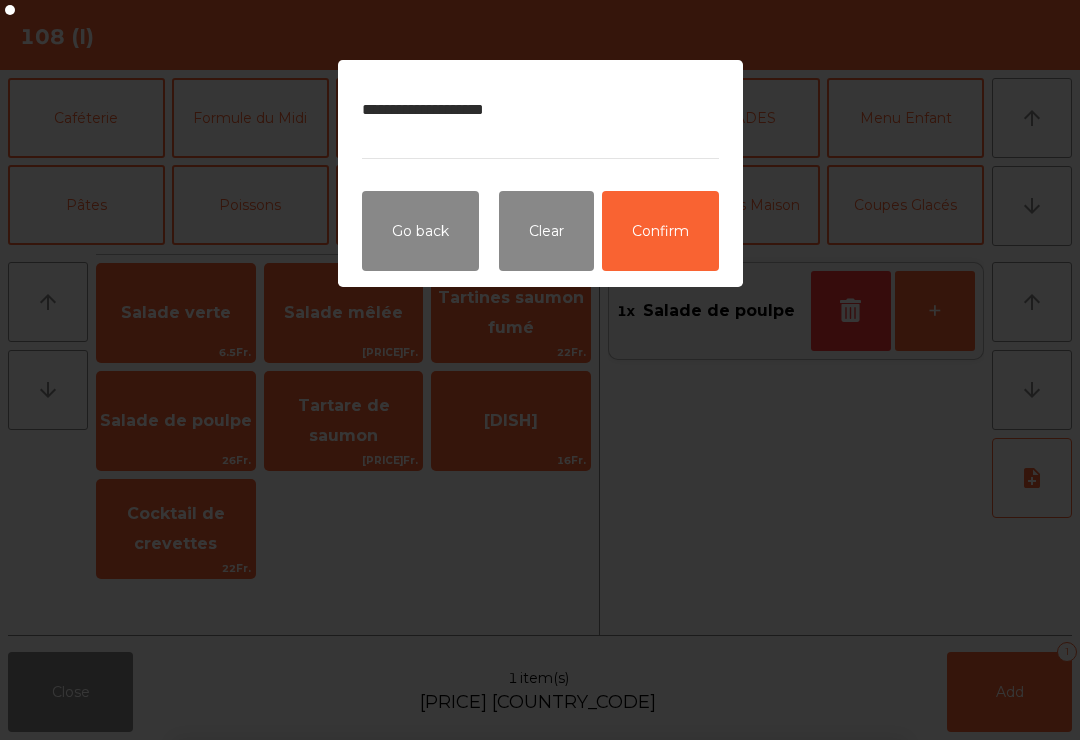 click on "Confirm" at bounding box center (660, 231) 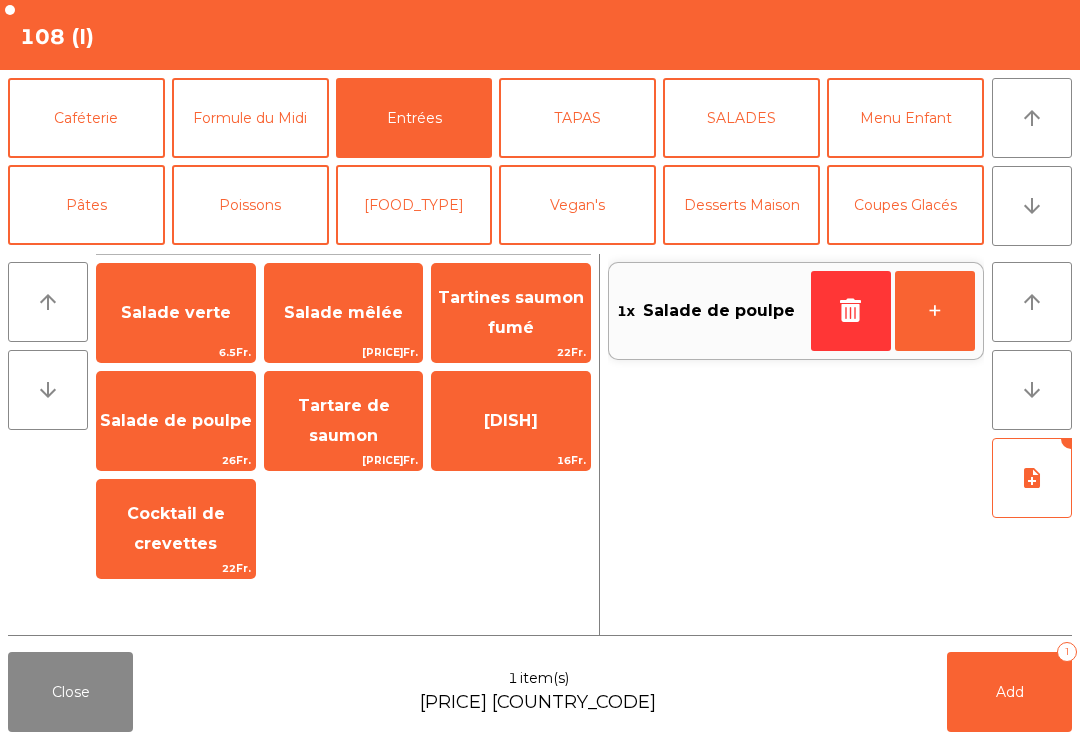 click on "Pâtes" at bounding box center [86, 205] 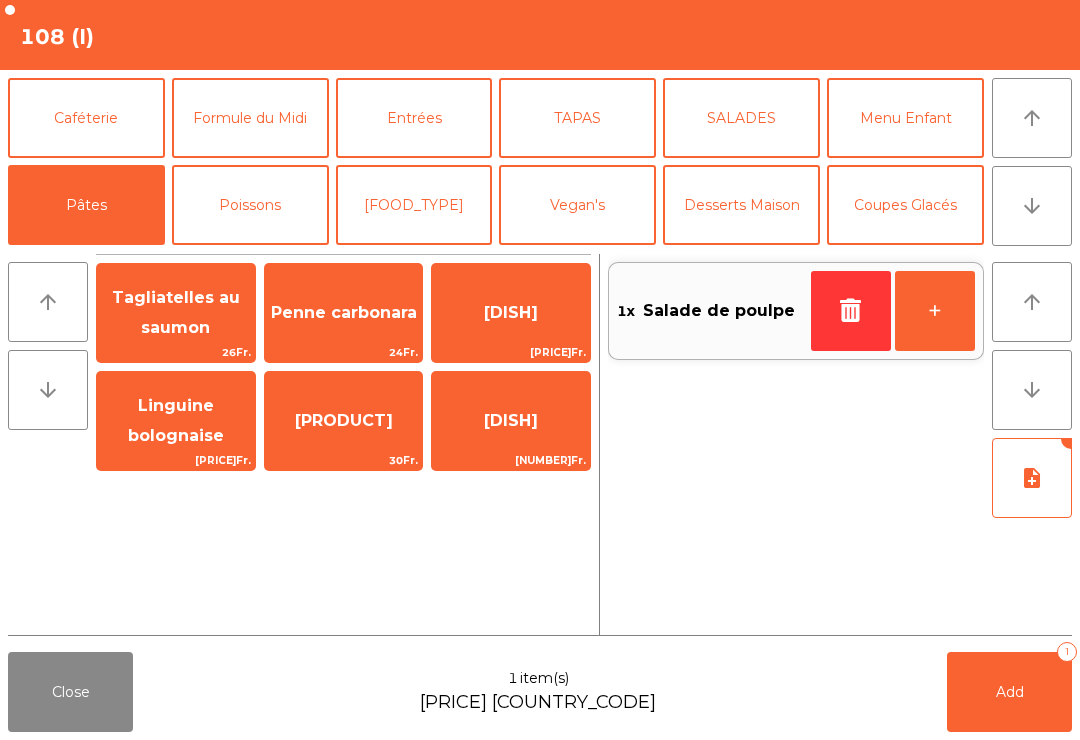 click on "[DISH]" at bounding box center (176, 312) 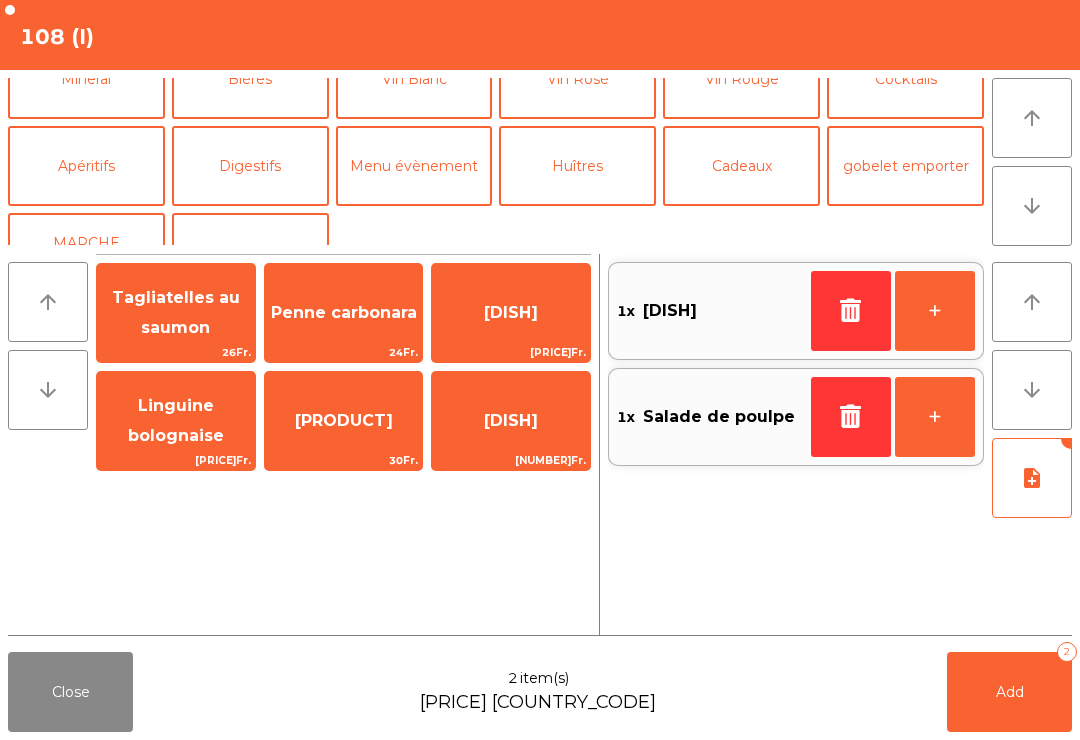 scroll, scrollTop: 0, scrollLeft: 0, axis: both 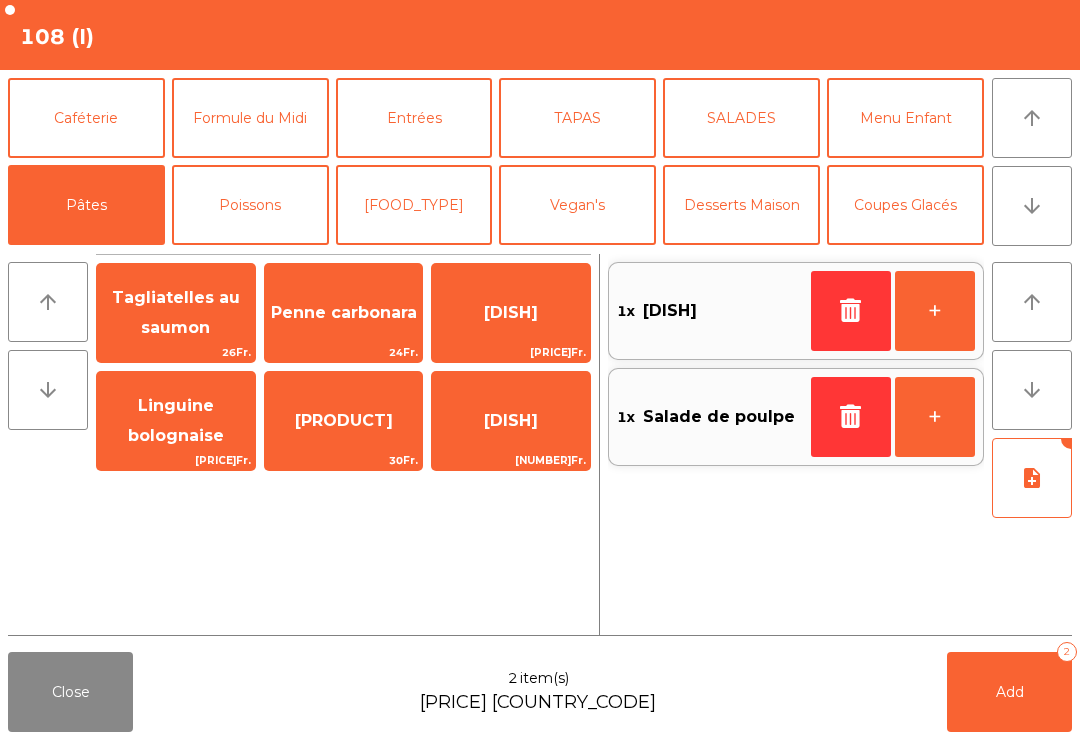 click on "Formule du Midi" at bounding box center (250, 118) 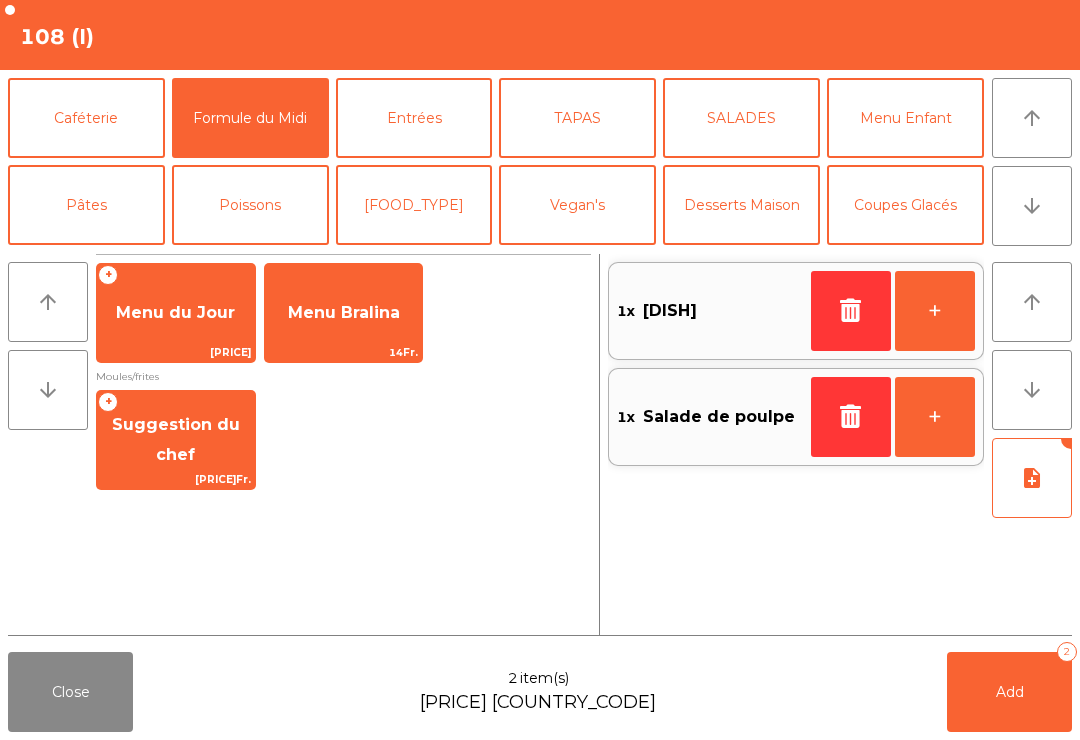 click on "[PRICE]Fr." at bounding box center [176, 352] 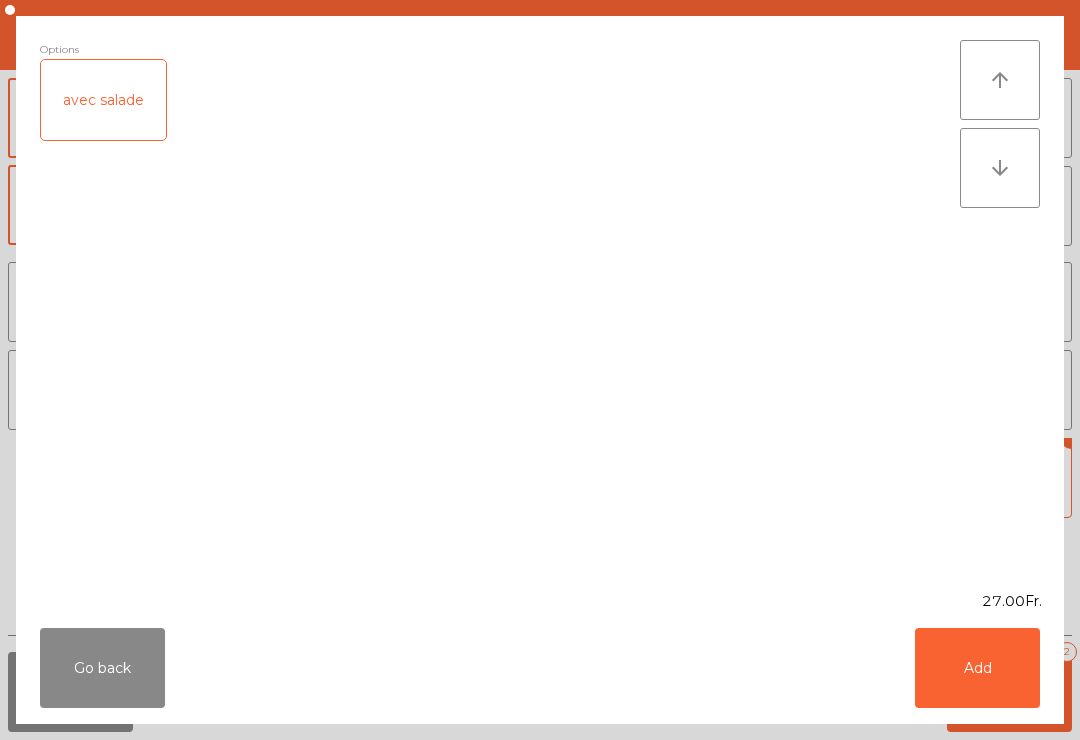 click on "Add" at bounding box center (977, 668) 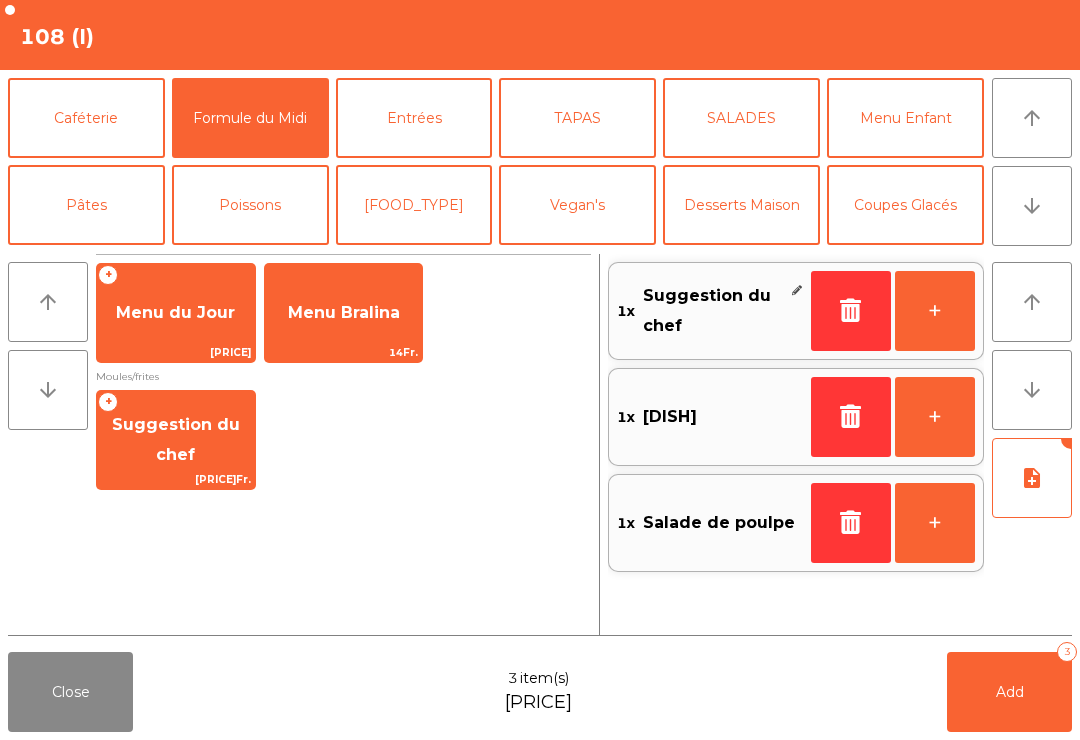 click on "Add   3" at bounding box center [1009, 692] 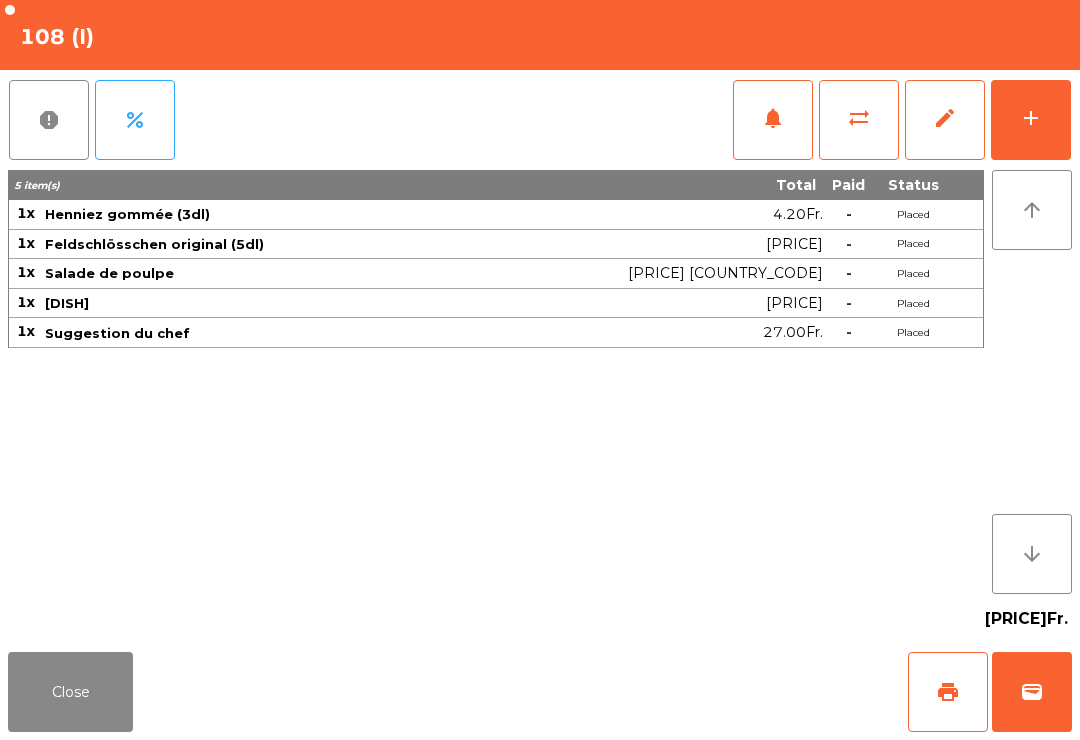 click on "Close" at bounding box center [70, 692] 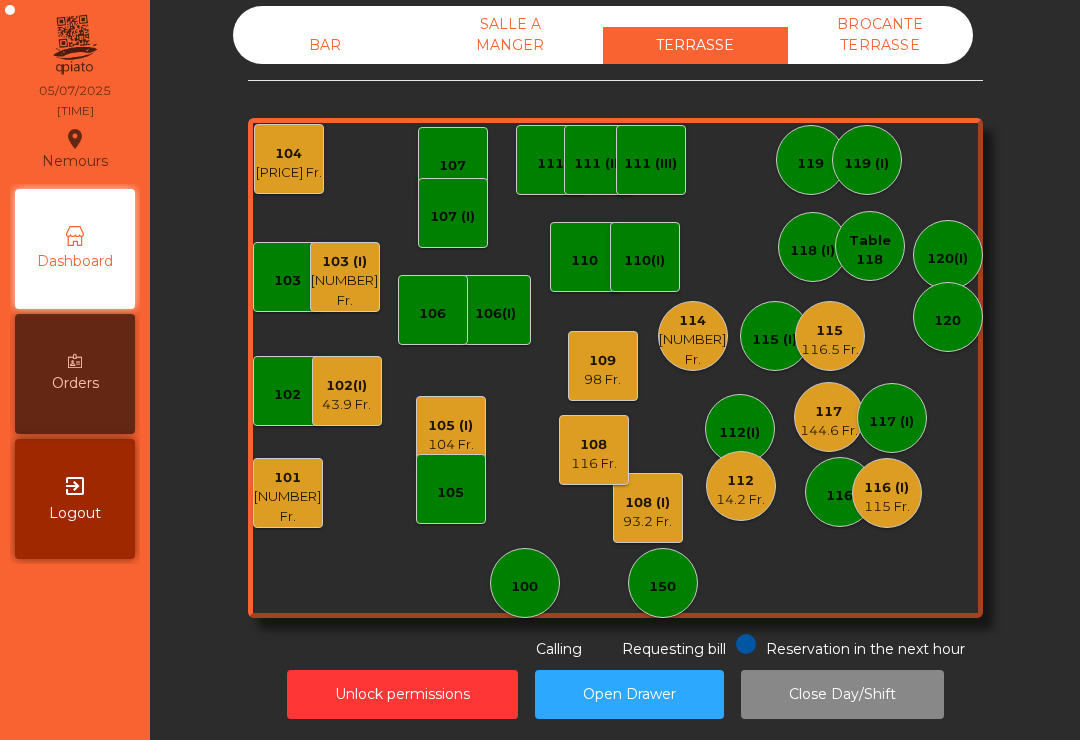 click on "119" at bounding box center [524, 587] 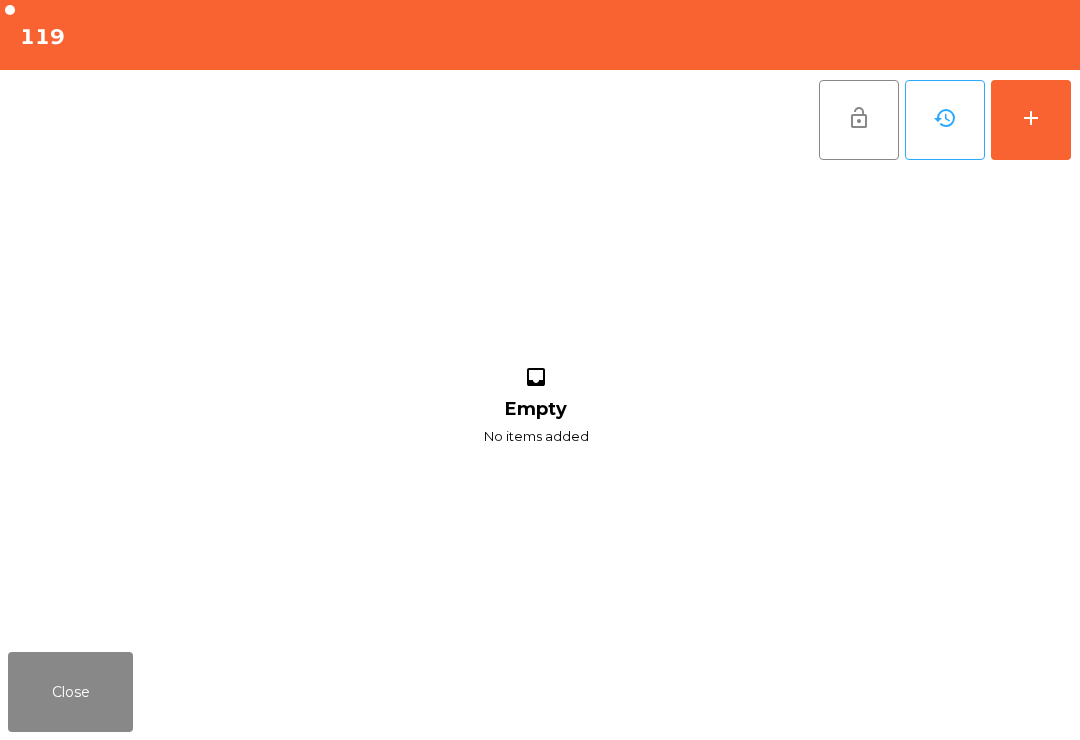 click on "add" at bounding box center [1031, 120] 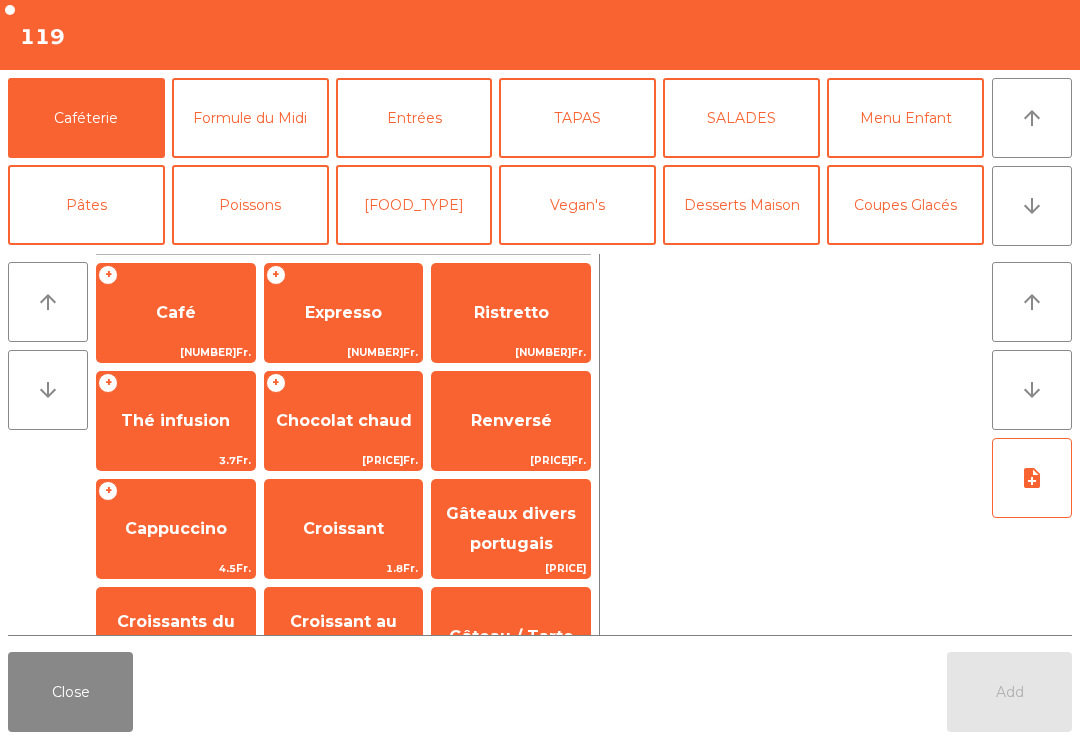 click on "arrow_downward" at bounding box center [1032, 118] 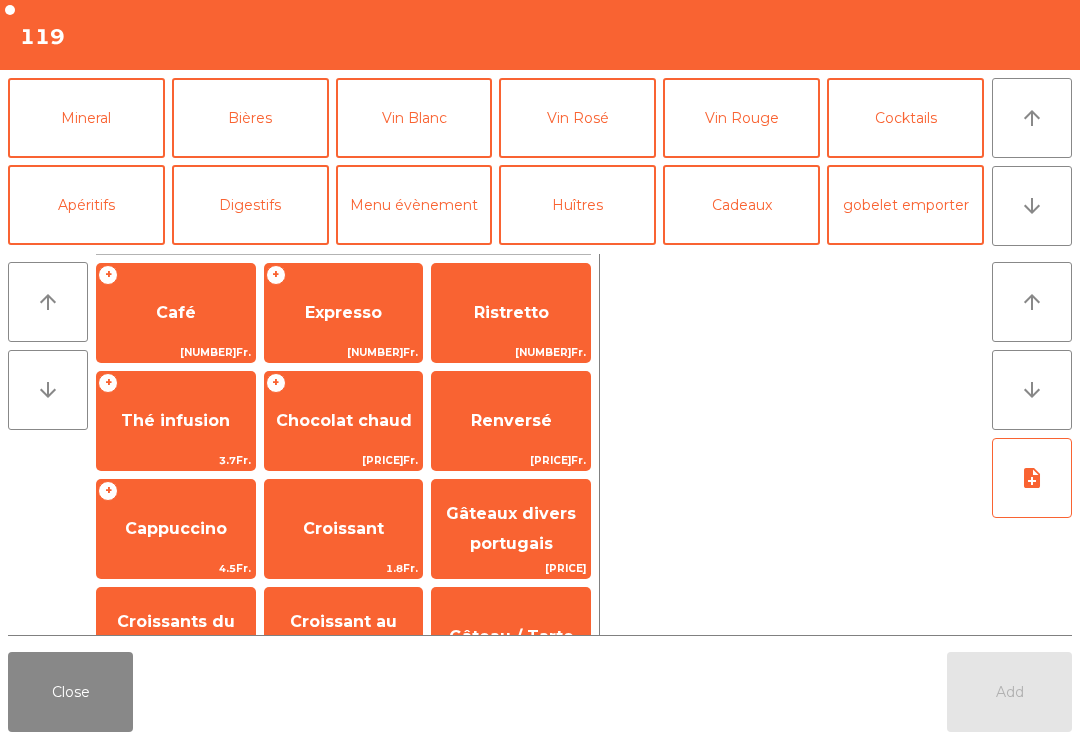 click on "Digestifs" at bounding box center (250, 205) 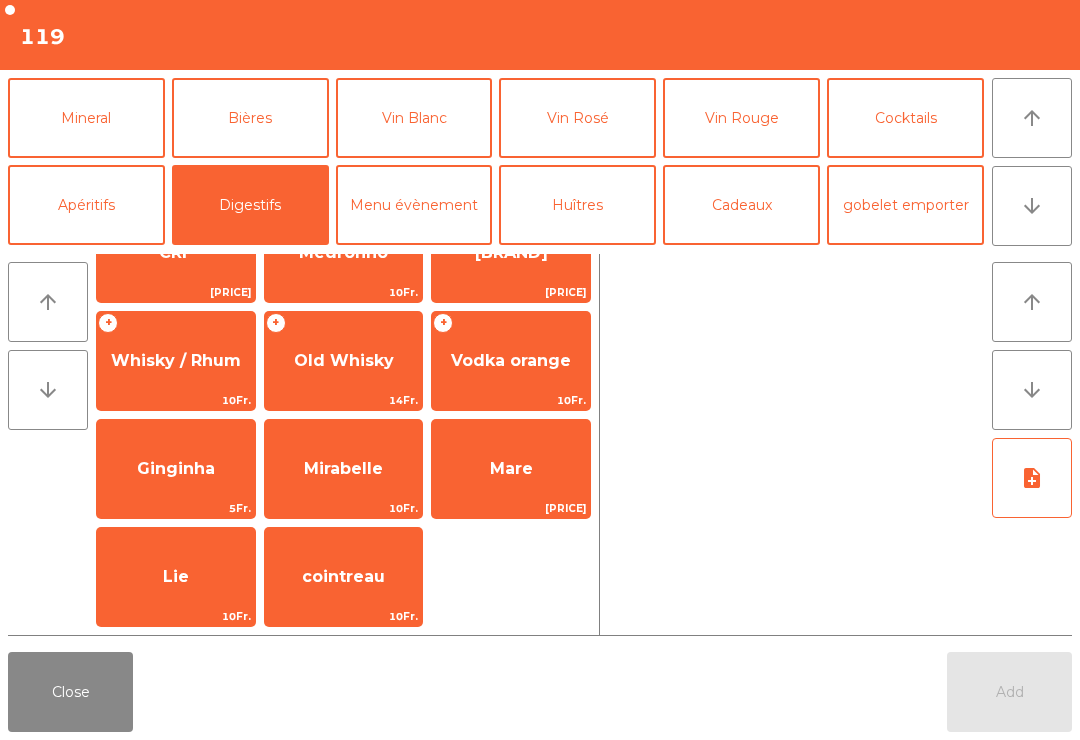 scroll, scrollTop: 708, scrollLeft: 0, axis: vertical 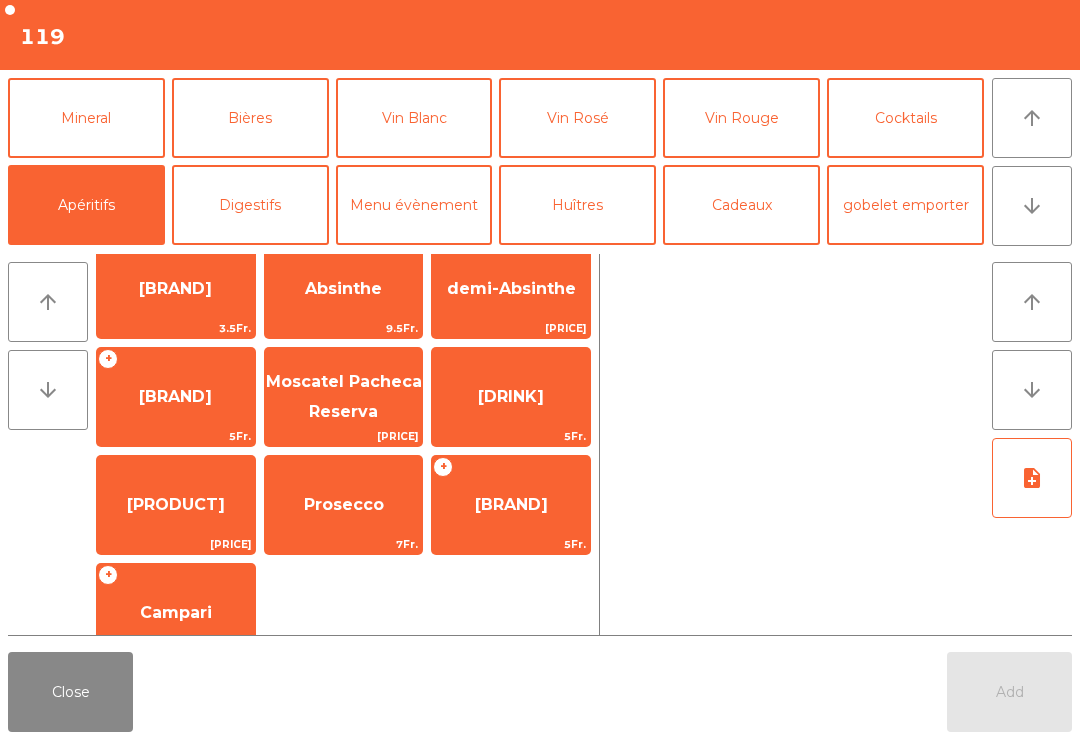 click on "+   Porto    [PRICE]" at bounding box center (176, 181) 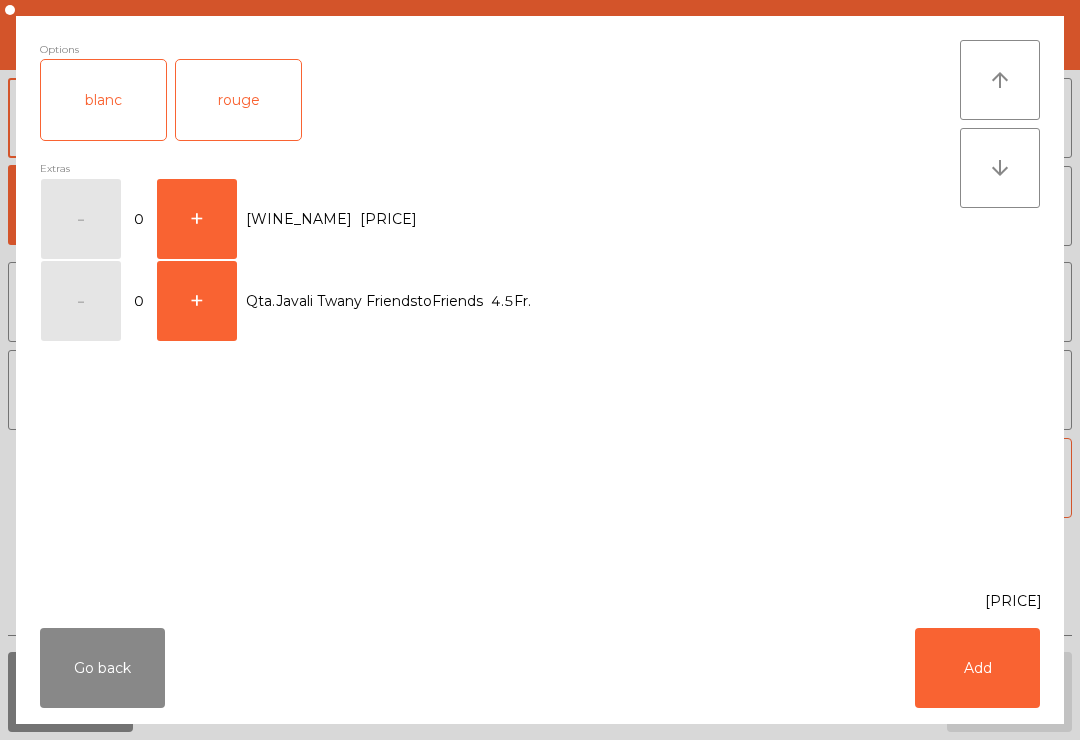 click on "blanc" at bounding box center [103, 100] 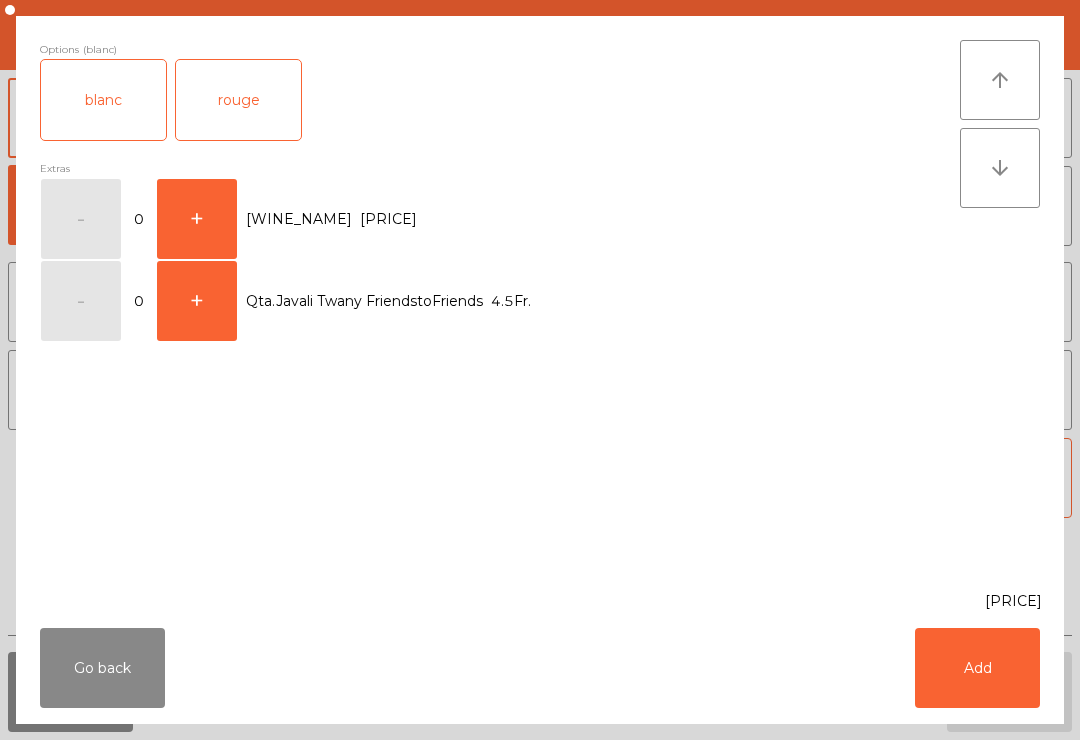 click on "Add" at bounding box center (977, 668) 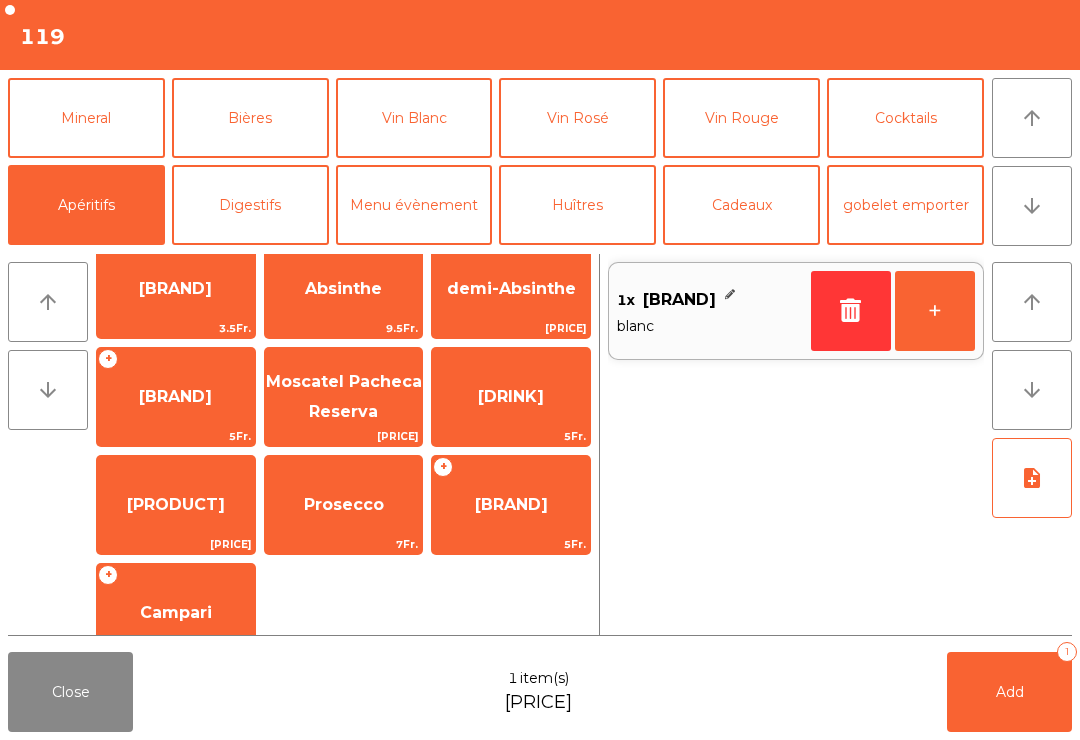 click at bounding box center (851, 311) 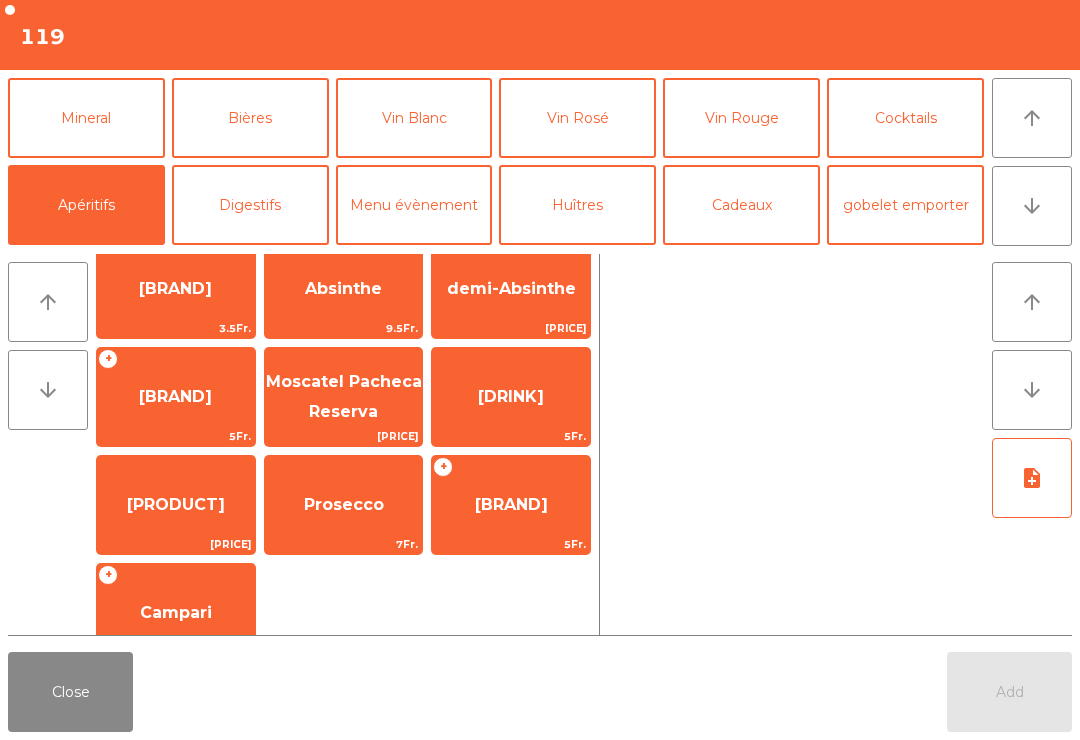 click on "[BRAND]" at bounding box center (176, 180) 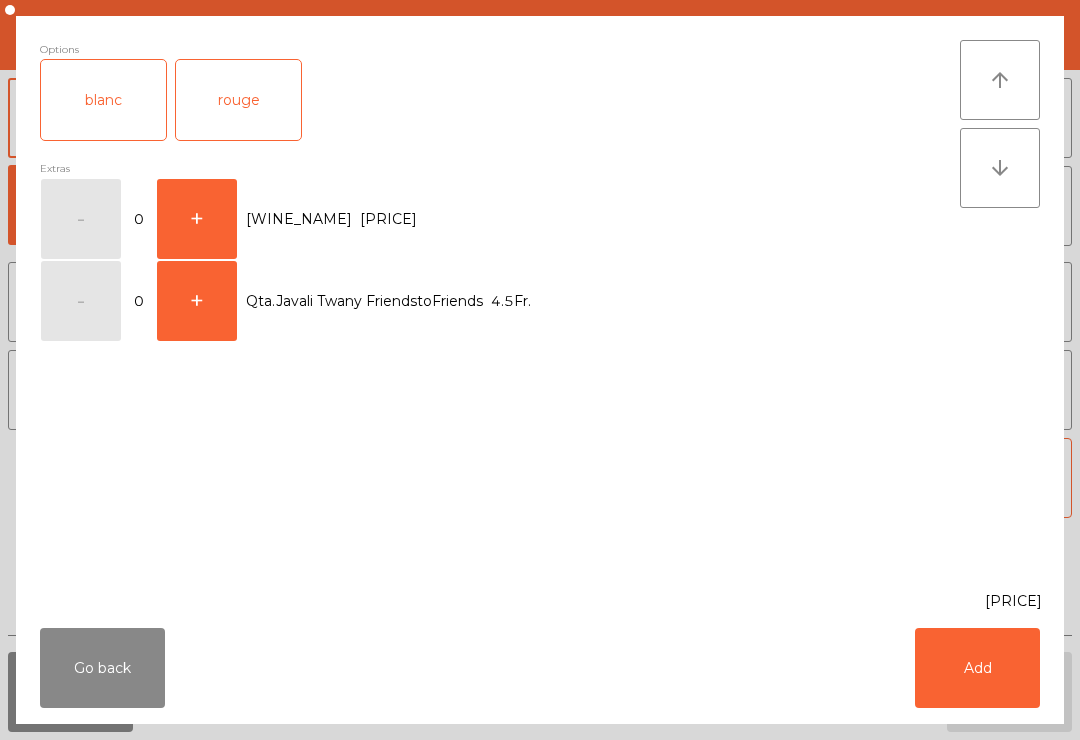 click on "blanc" at bounding box center (103, 100) 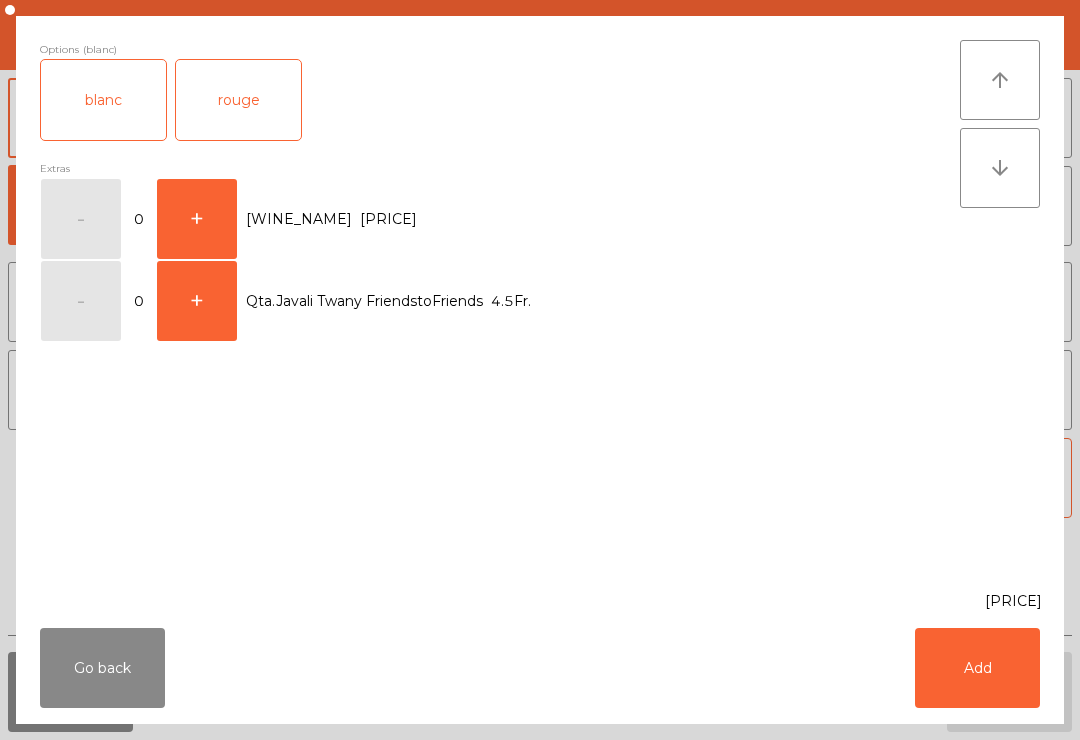 click on "Add" at bounding box center [977, 668] 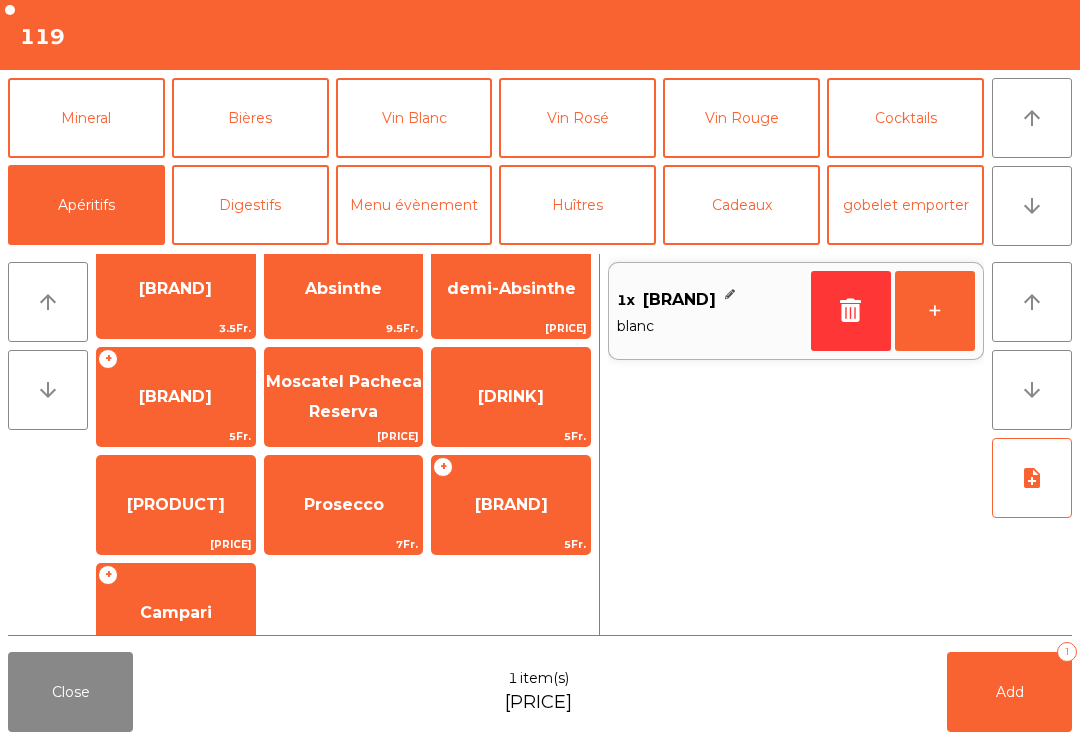 click on "+" at bounding box center (935, 311) 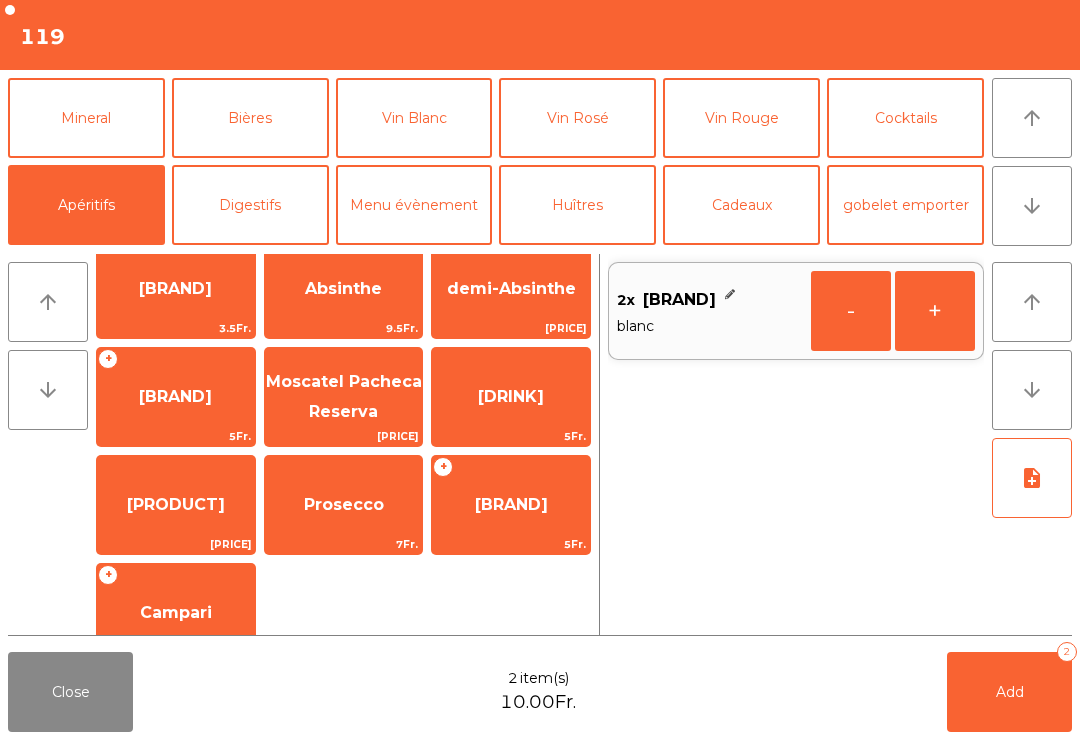 click on "Add" at bounding box center (1010, 692) 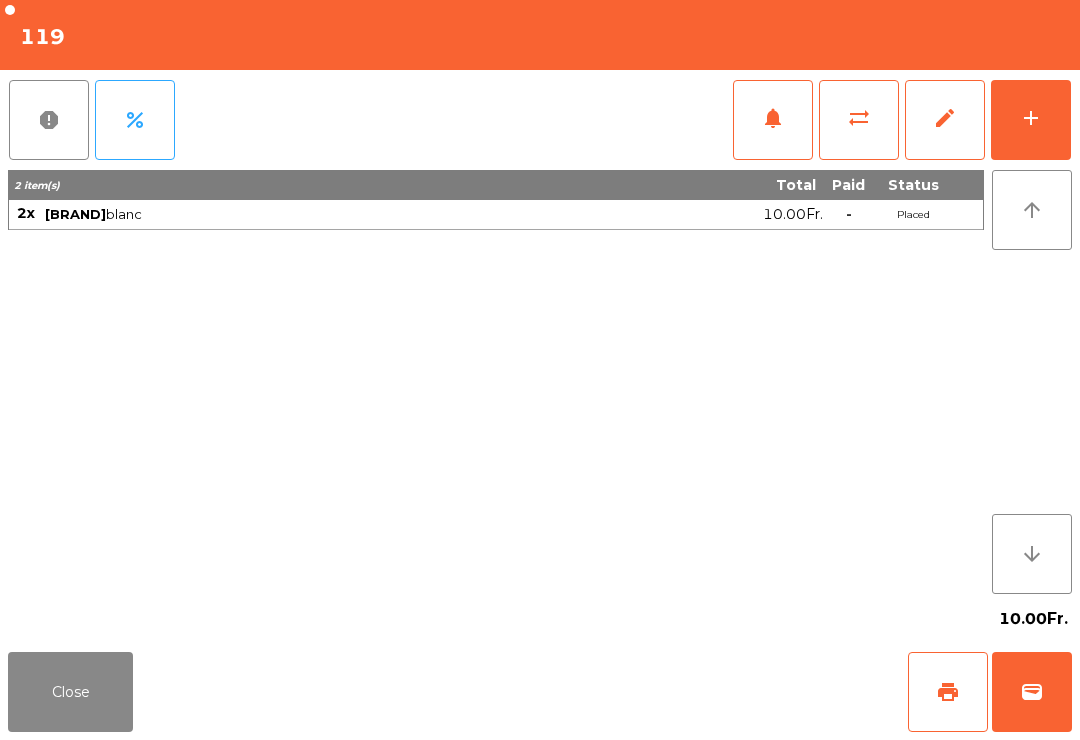 click on "Close" at bounding box center (70, 692) 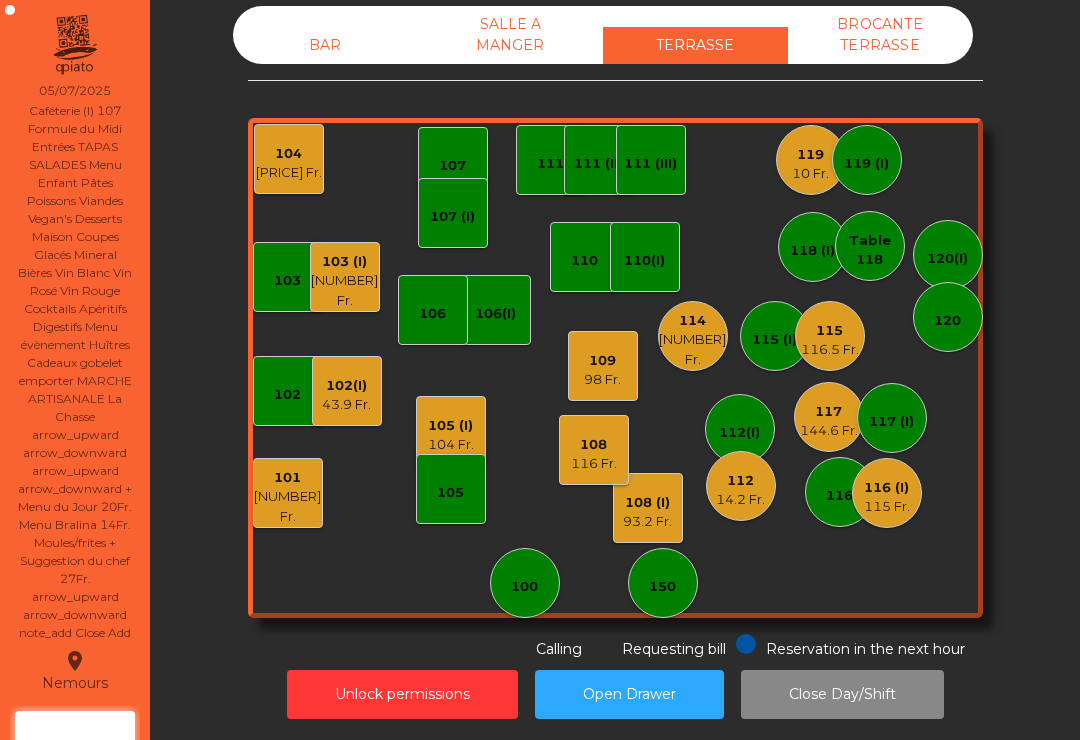click on "98 Fr." at bounding box center (288, 506) 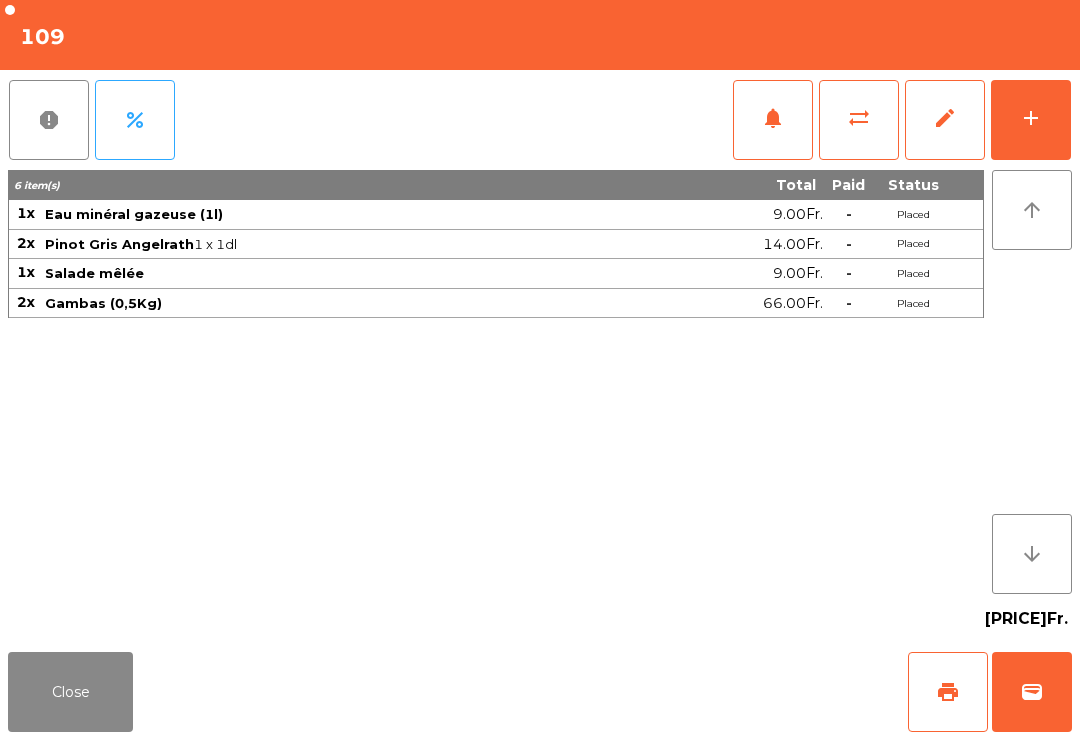 click on "Close" at bounding box center (70, 692) 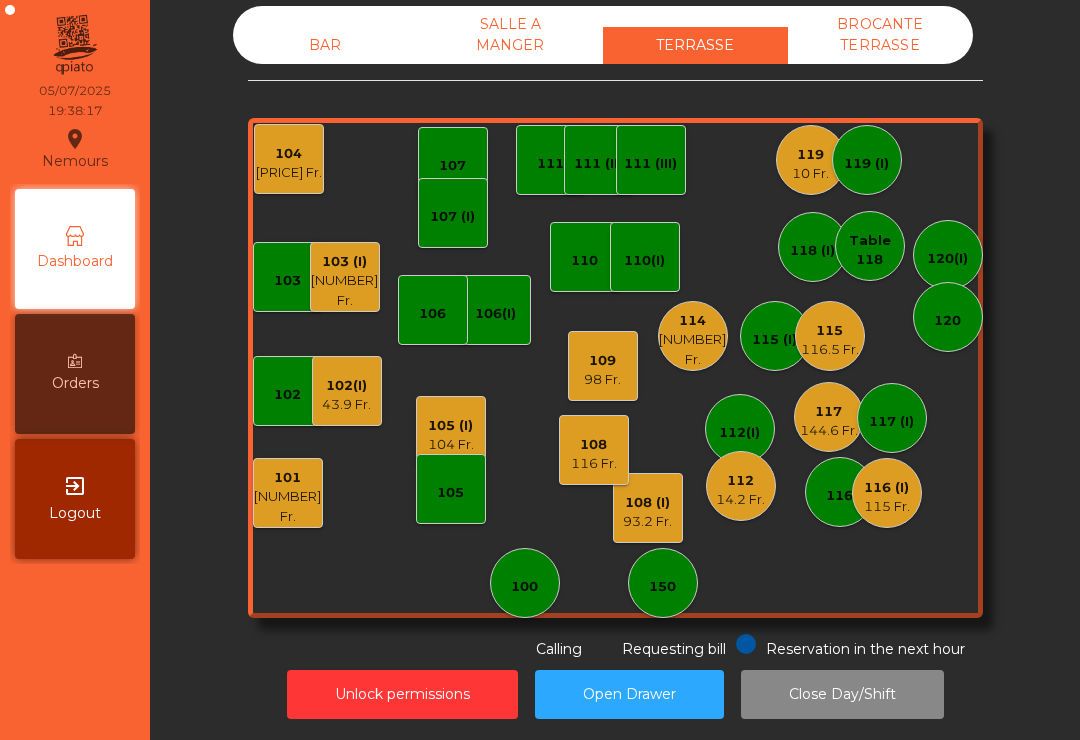 click on "108" at bounding box center (288, 478) 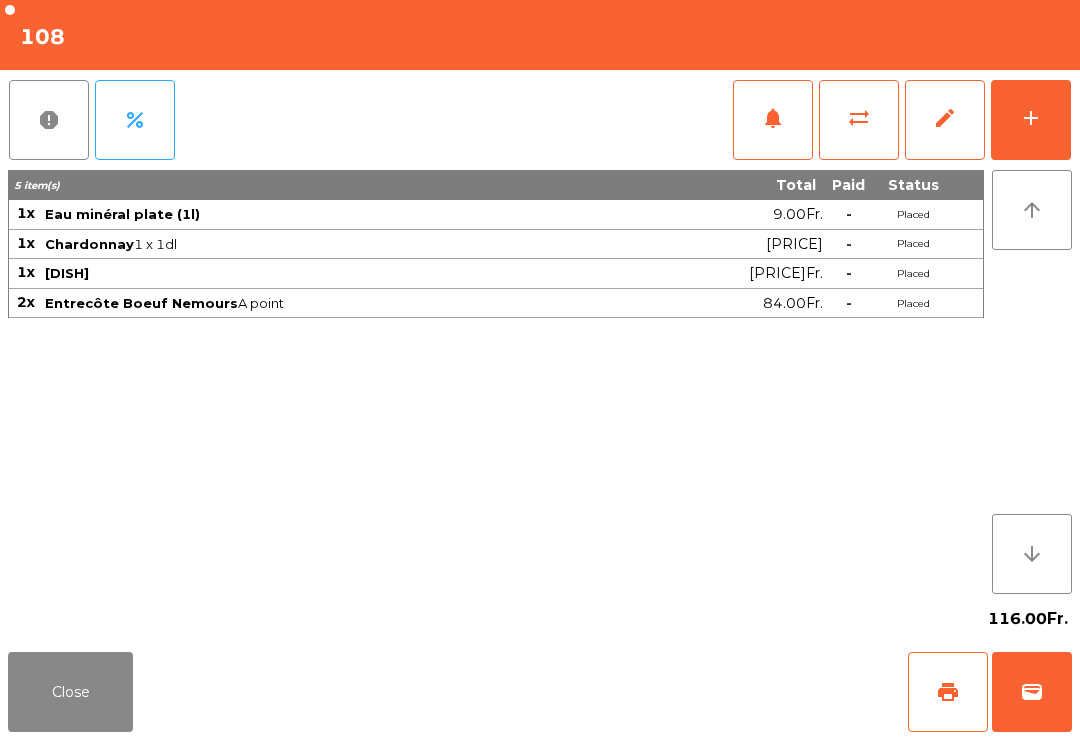 click on "Close" at bounding box center [70, 692] 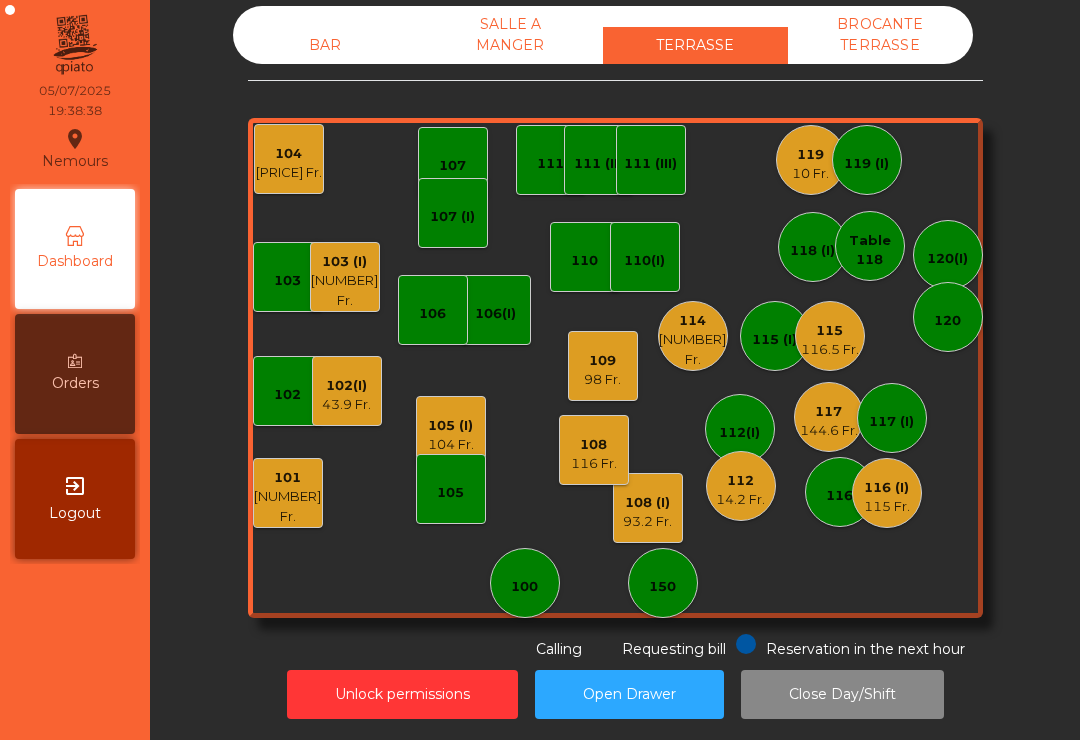 click on "10 Fr." at bounding box center [887, 507] 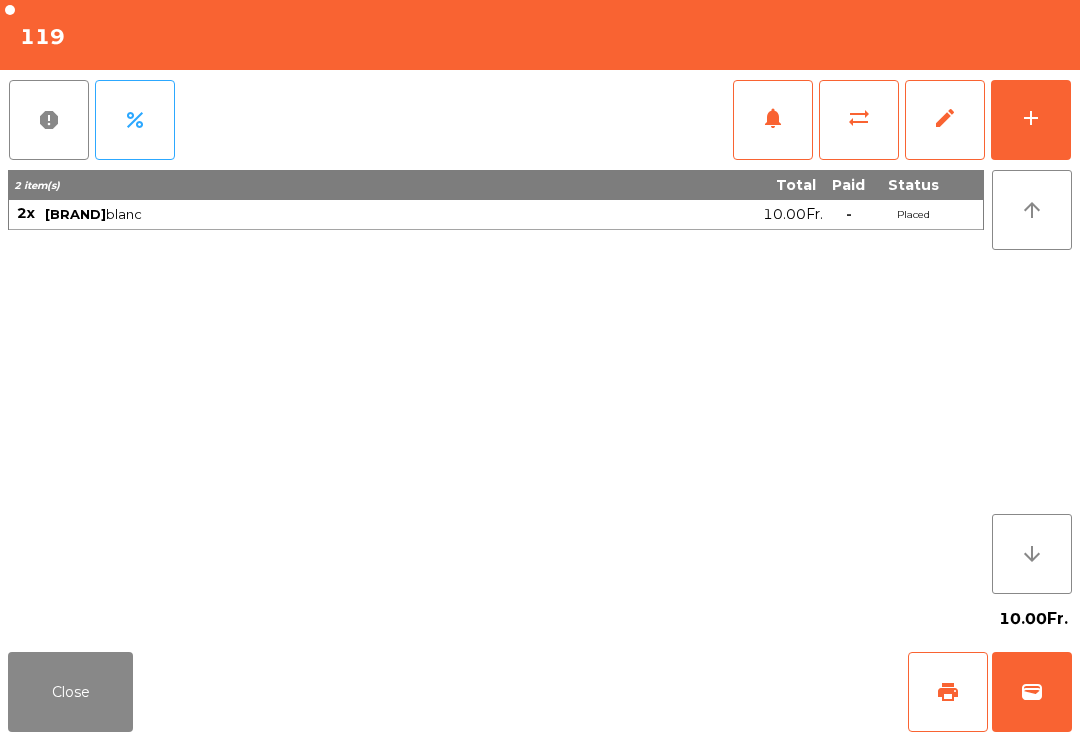 click on "wallet" at bounding box center [1032, 692] 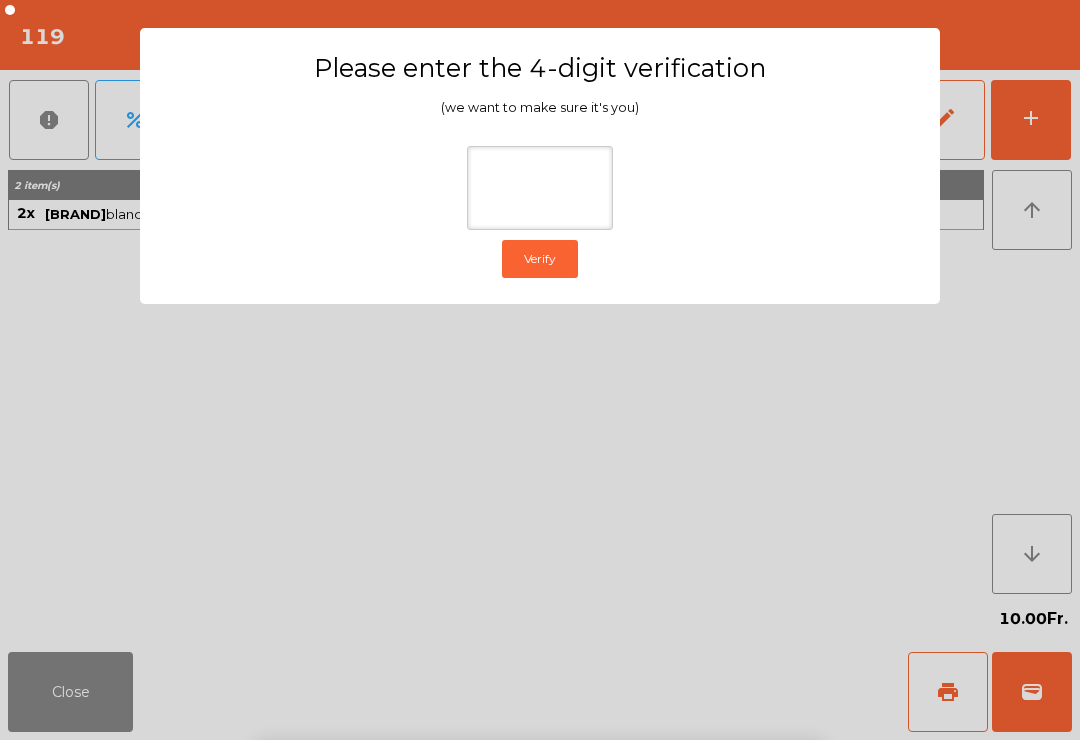 click on "Please enter the 4-digit verification (we want to make sure it's you) Verify" at bounding box center [540, 370] 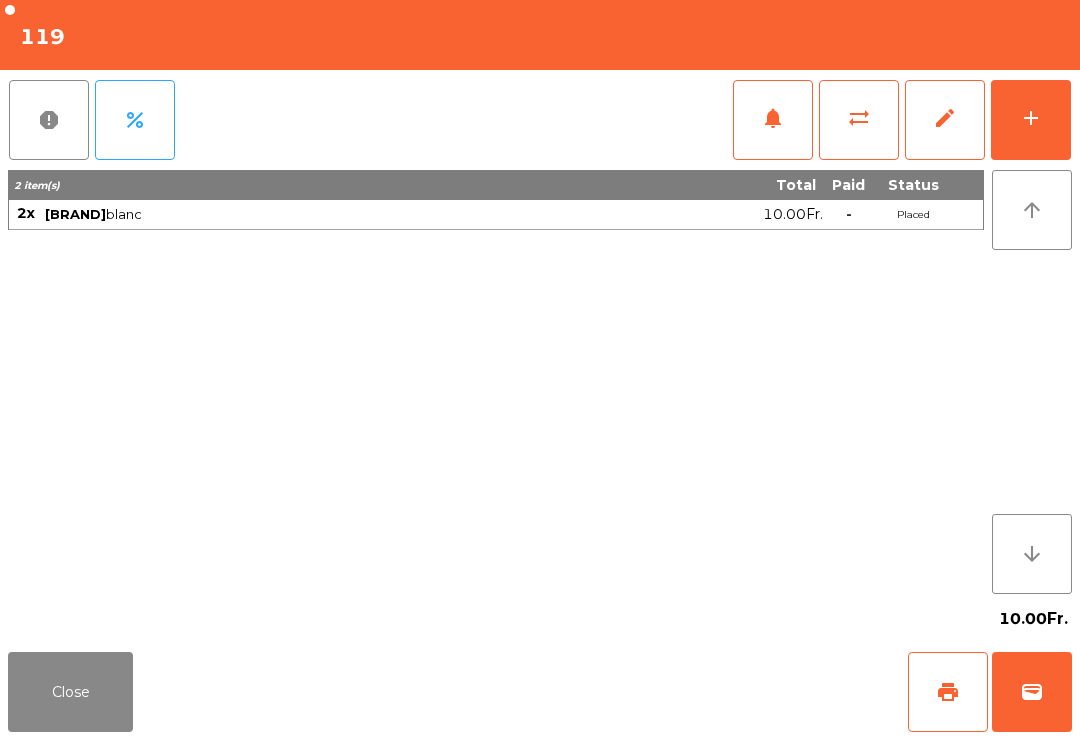 click on "print" at bounding box center (948, 692) 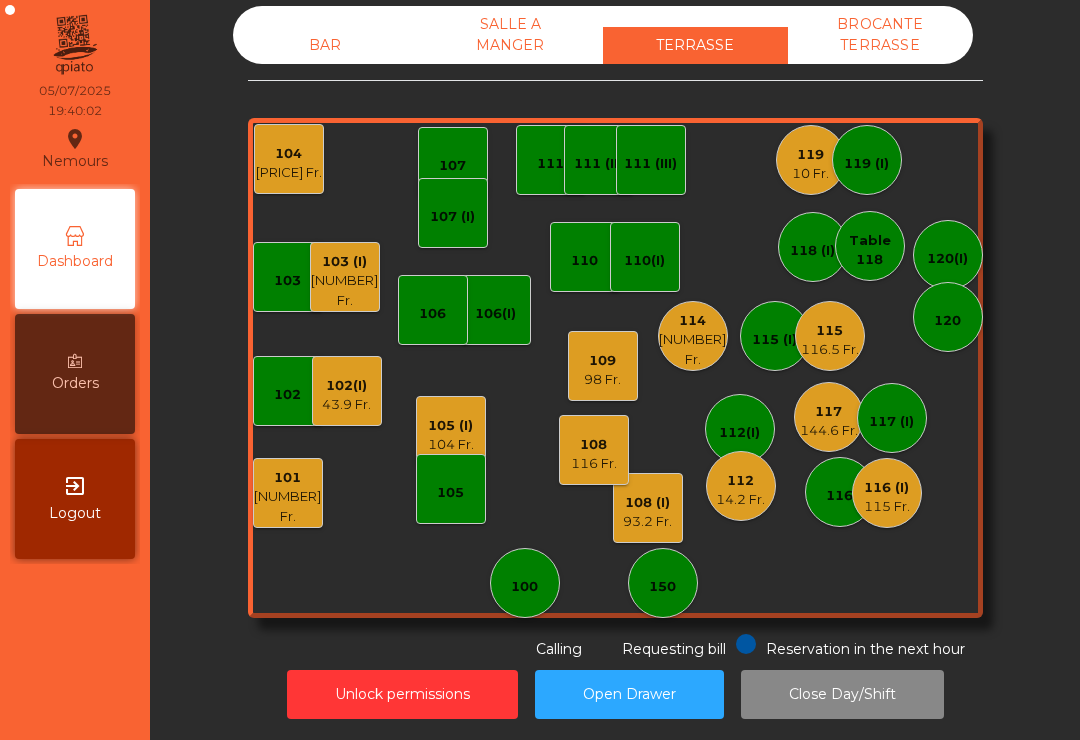 click on "98 Fr." at bounding box center (288, 506) 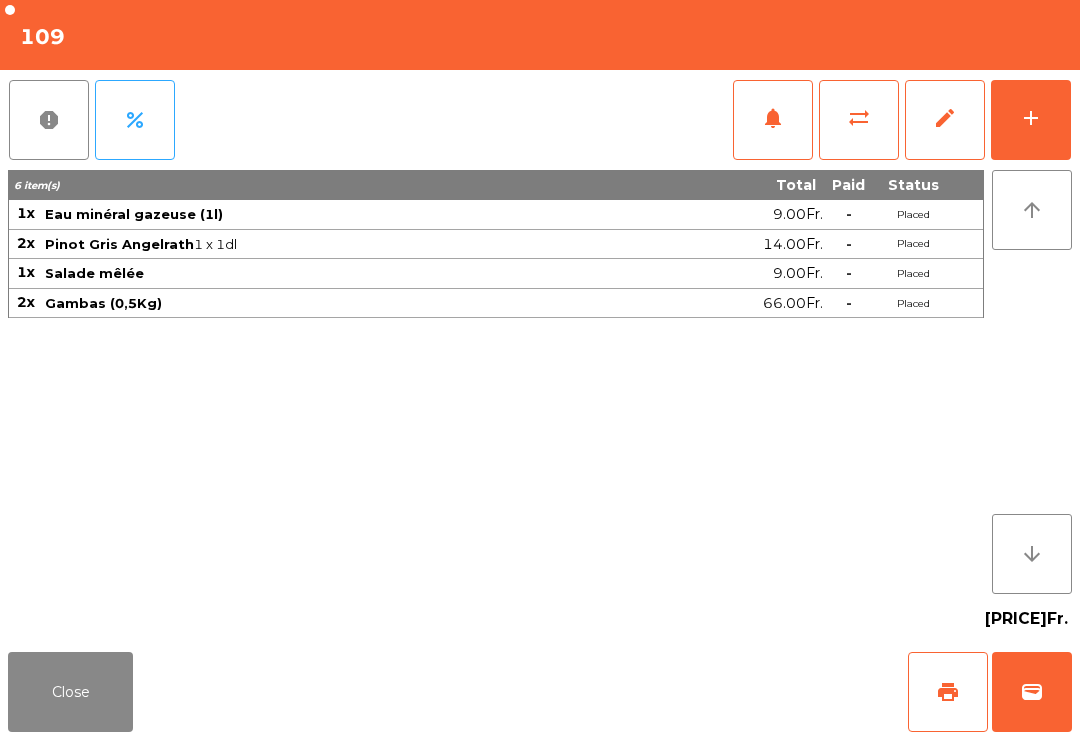 click on "notifications" at bounding box center (773, 118) 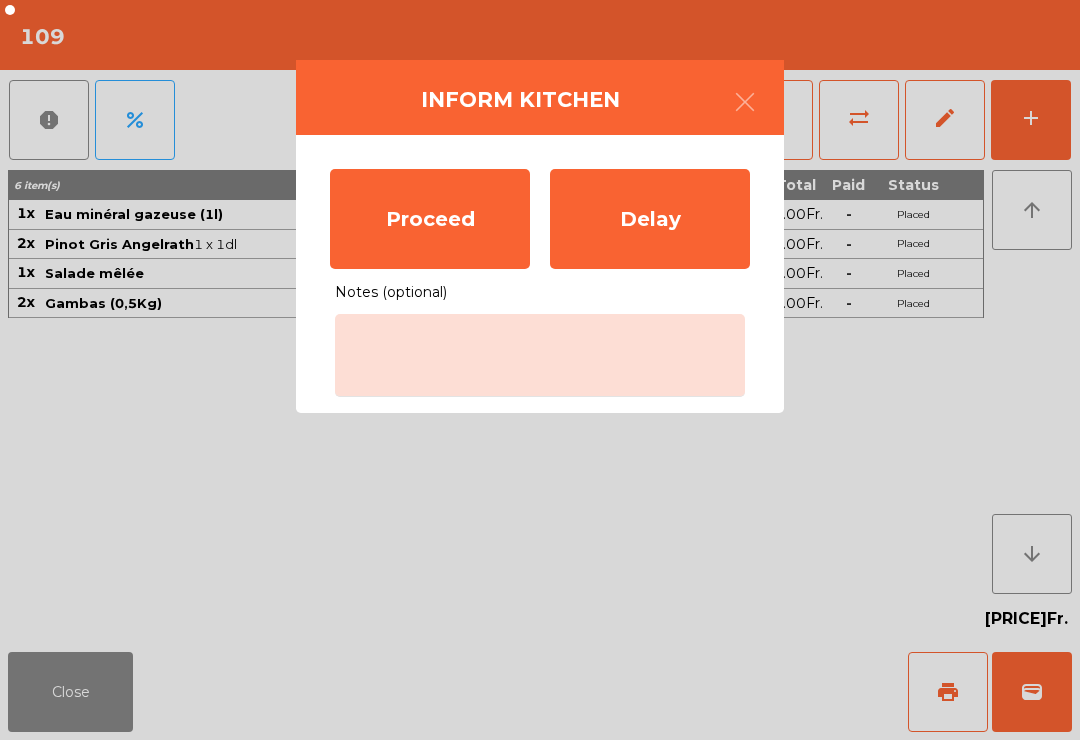 click on "Proceed" at bounding box center (430, 219) 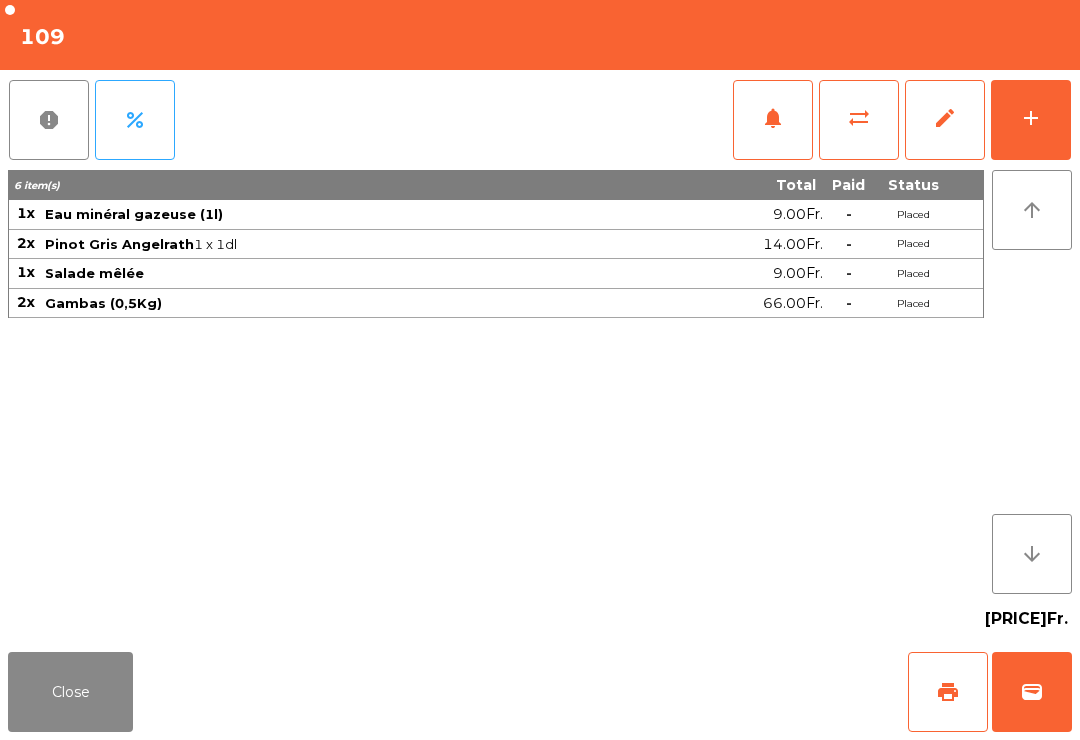 click on "Close" at bounding box center (70, 692) 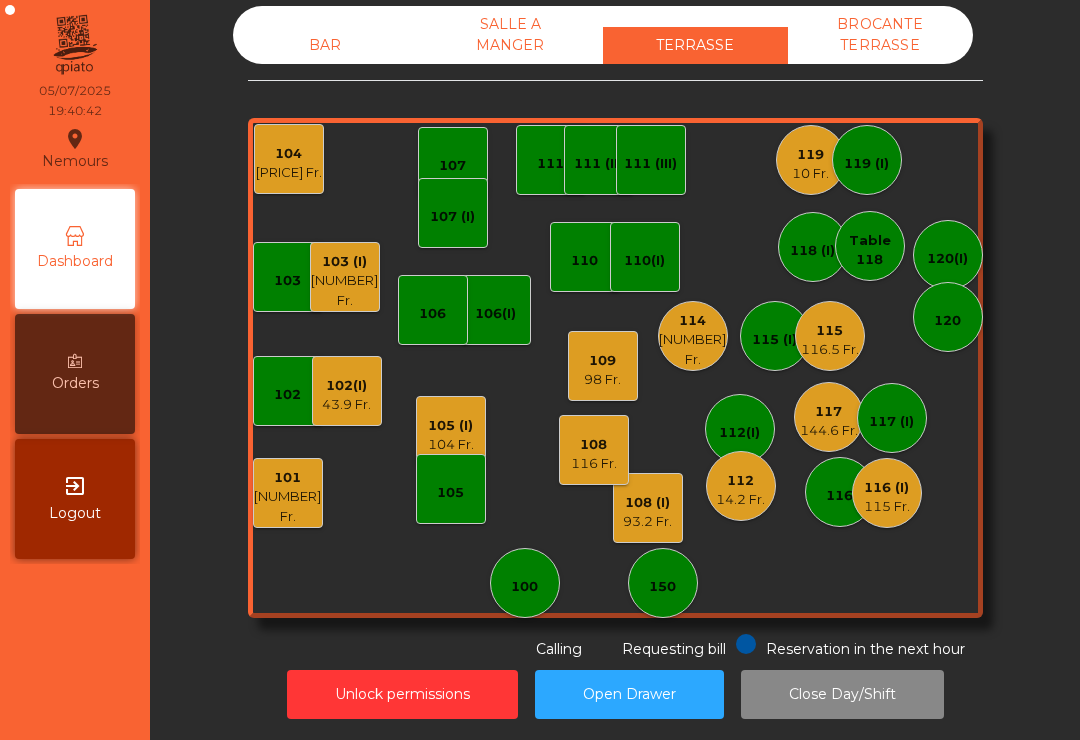 click on "116.5 Fr." at bounding box center (887, 507) 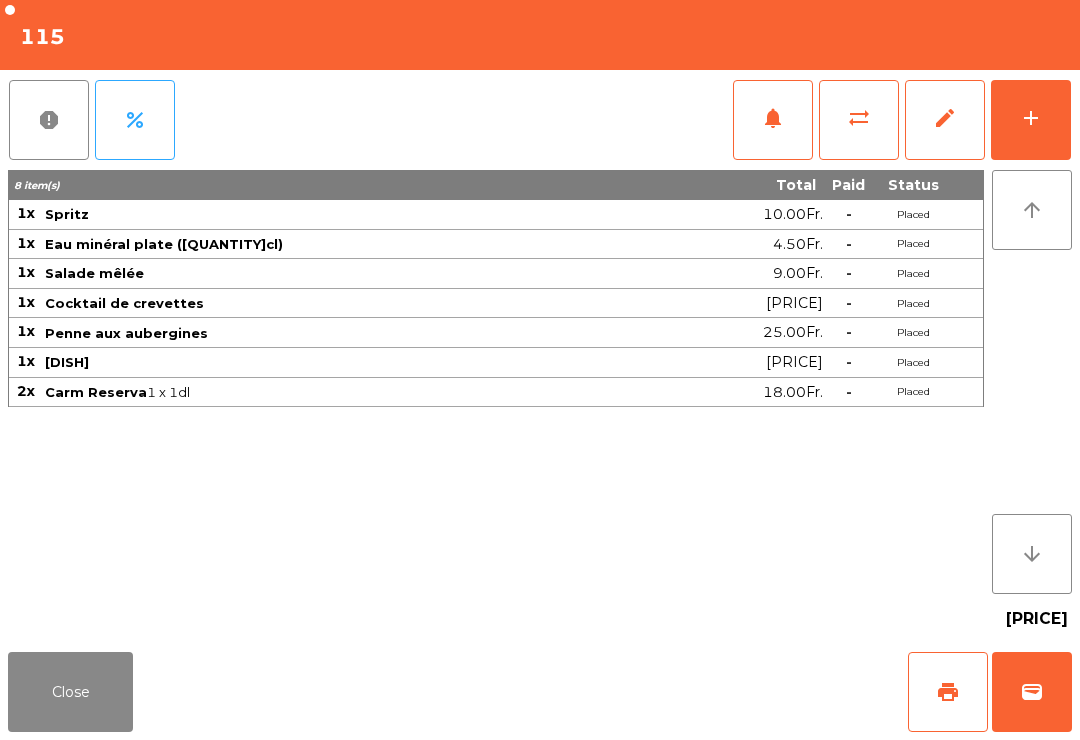 click on "add" at bounding box center (1031, 120) 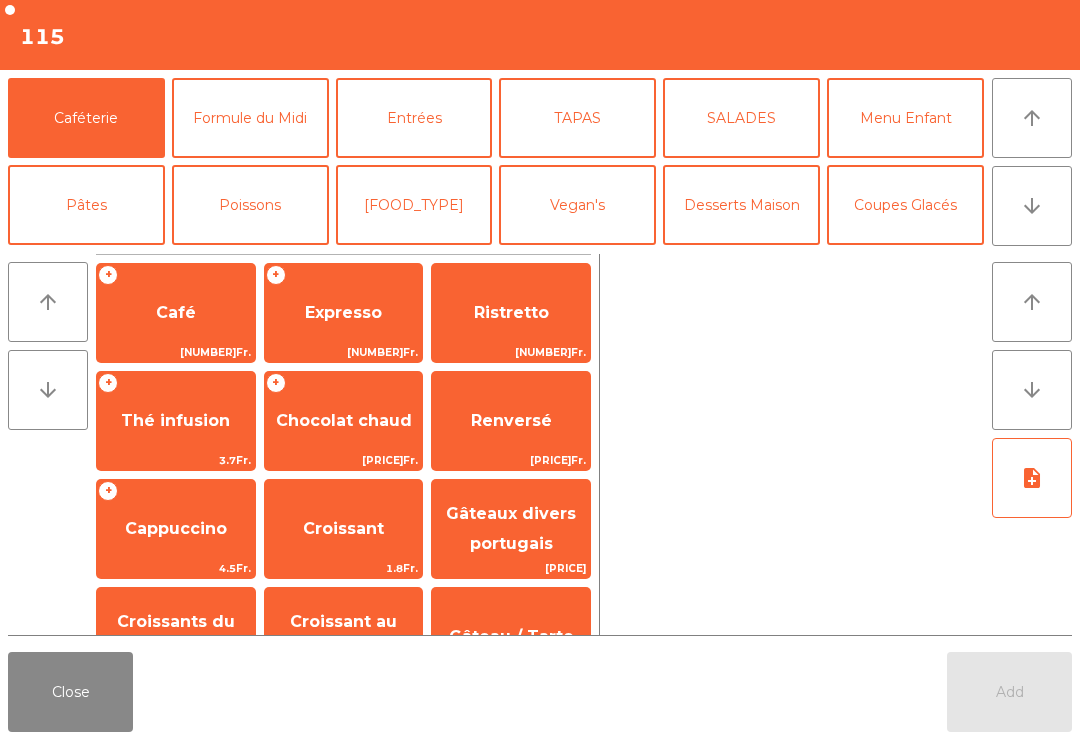 click on "Desserts Maison" at bounding box center [741, 205] 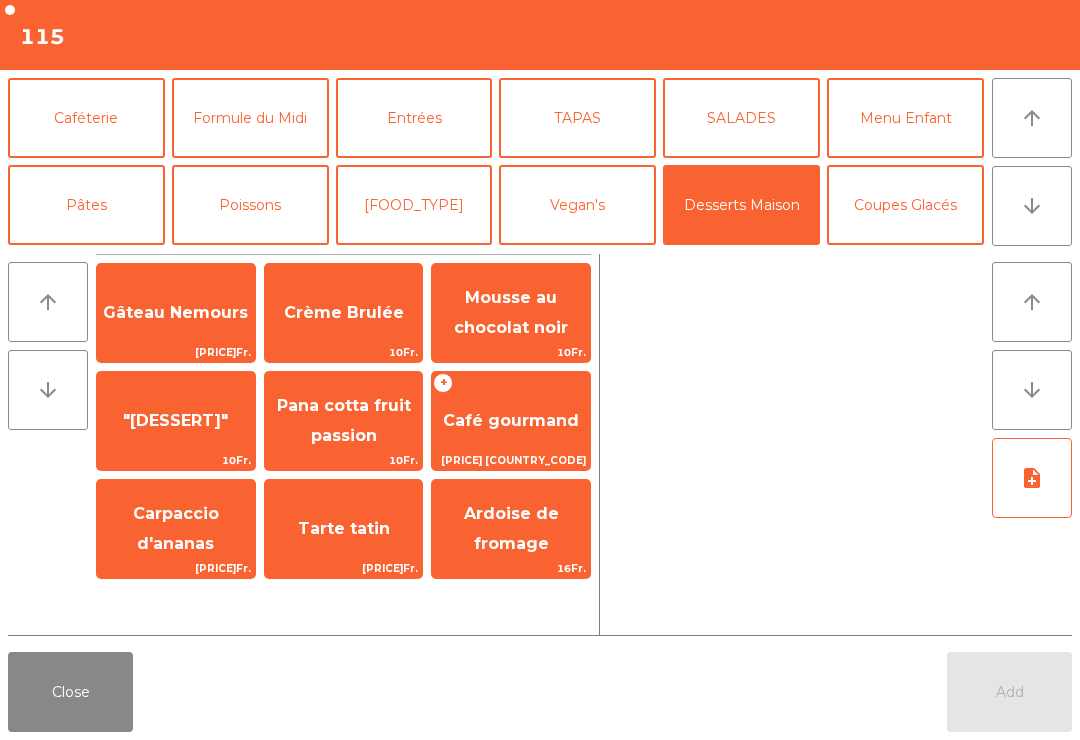 click on "Carpaccio d'ananas" at bounding box center (175, 312) 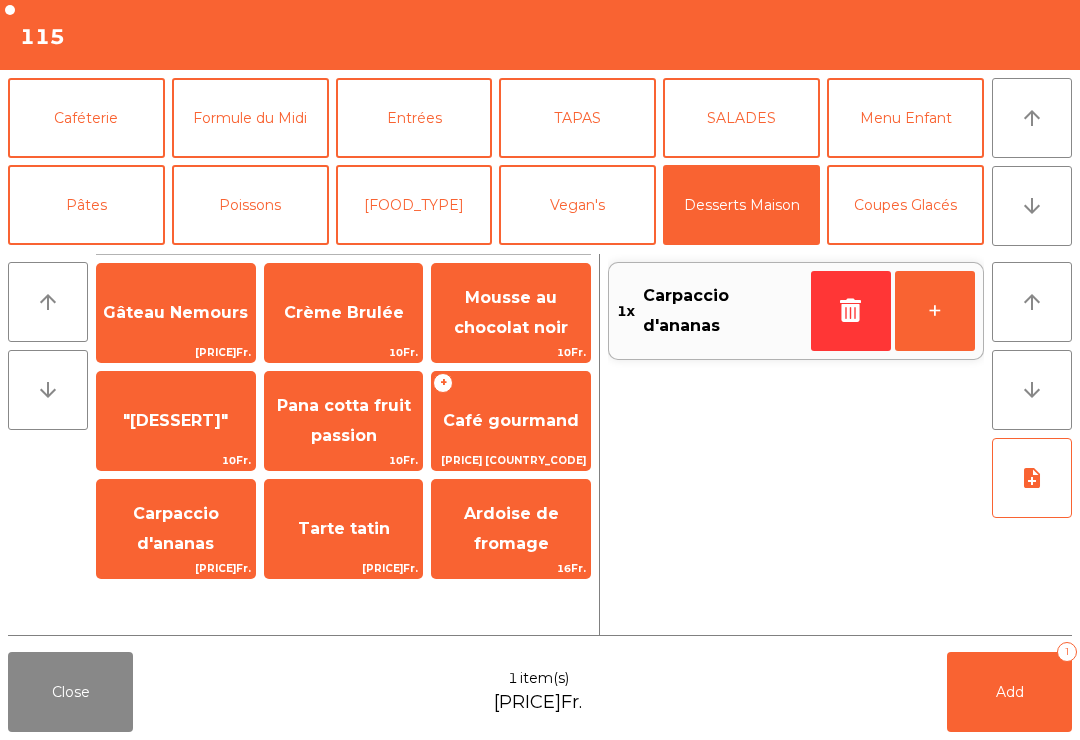 click on "Caféterie" at bounding box center [86, 118] 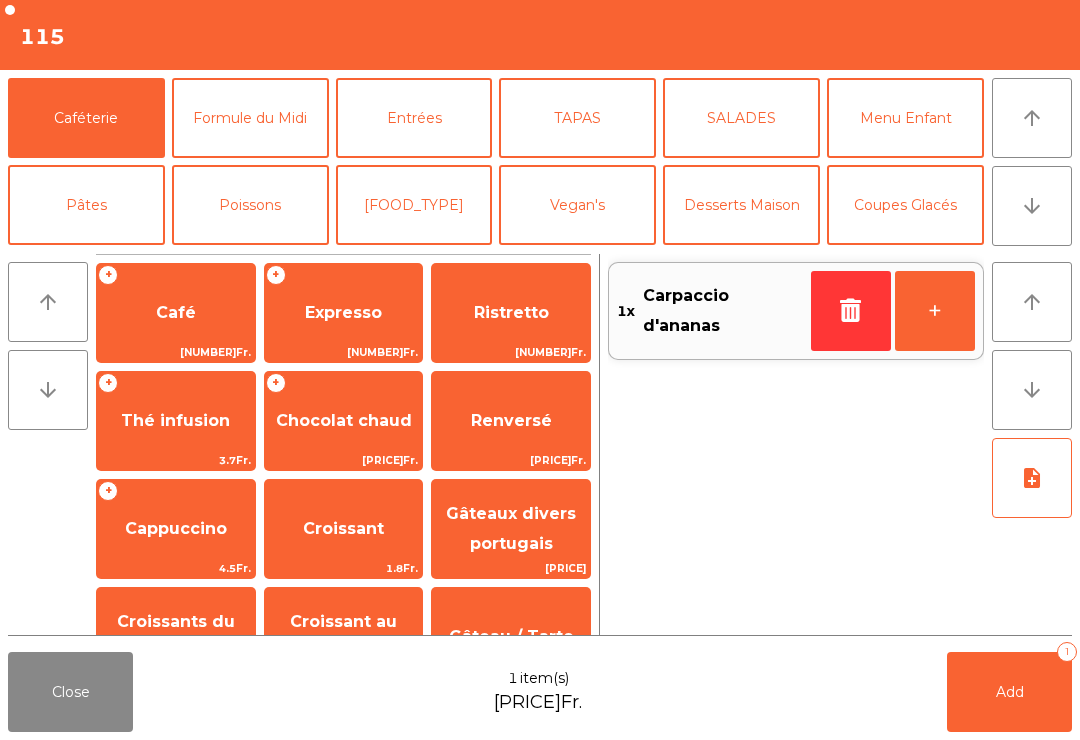 click on "Expresso" at bounding box center [176, 313] 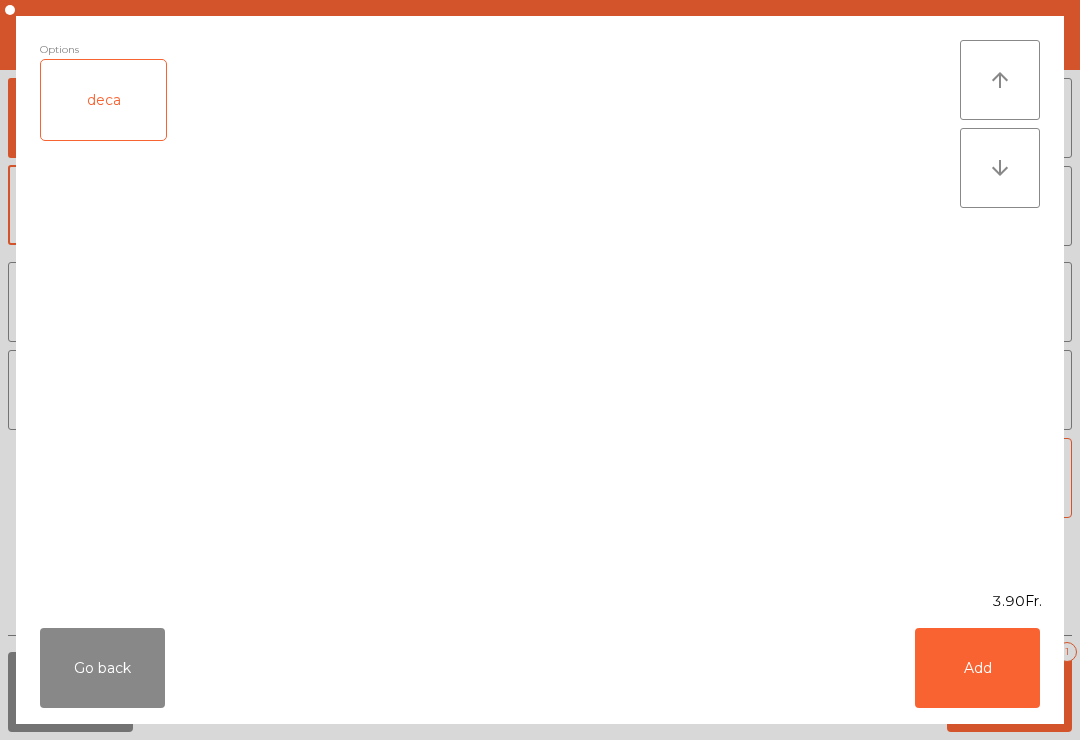 click on "Add" at bounding box center (977, 668) 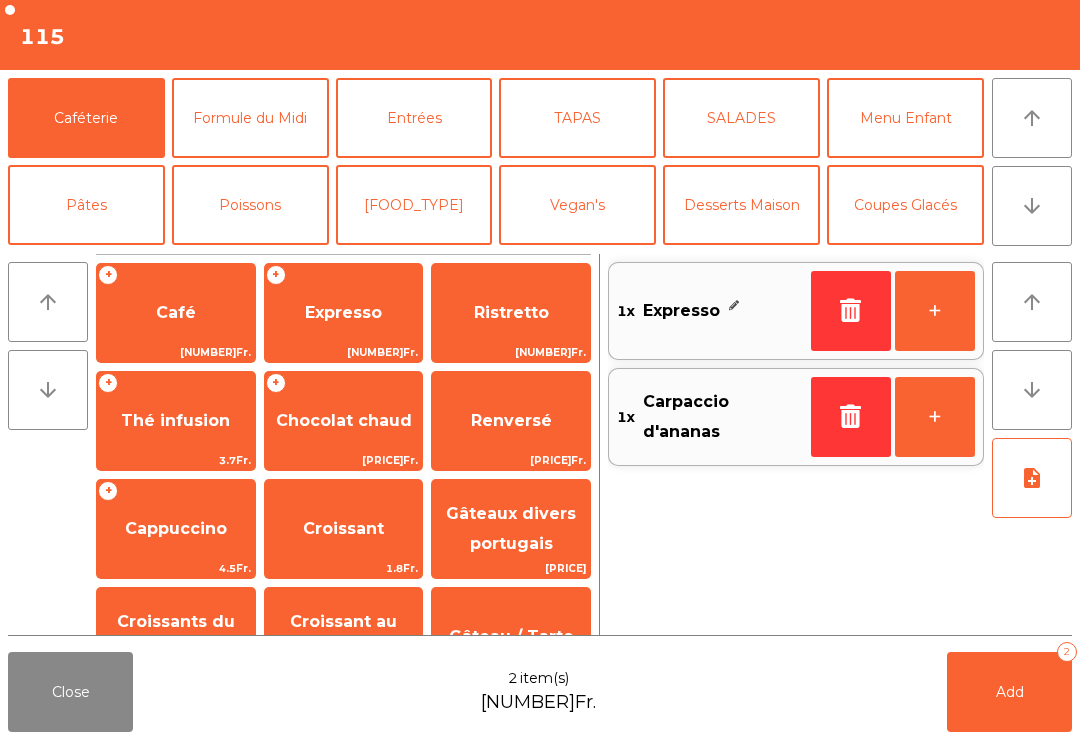click on "Add   2" at bounding box center (1009, 692) 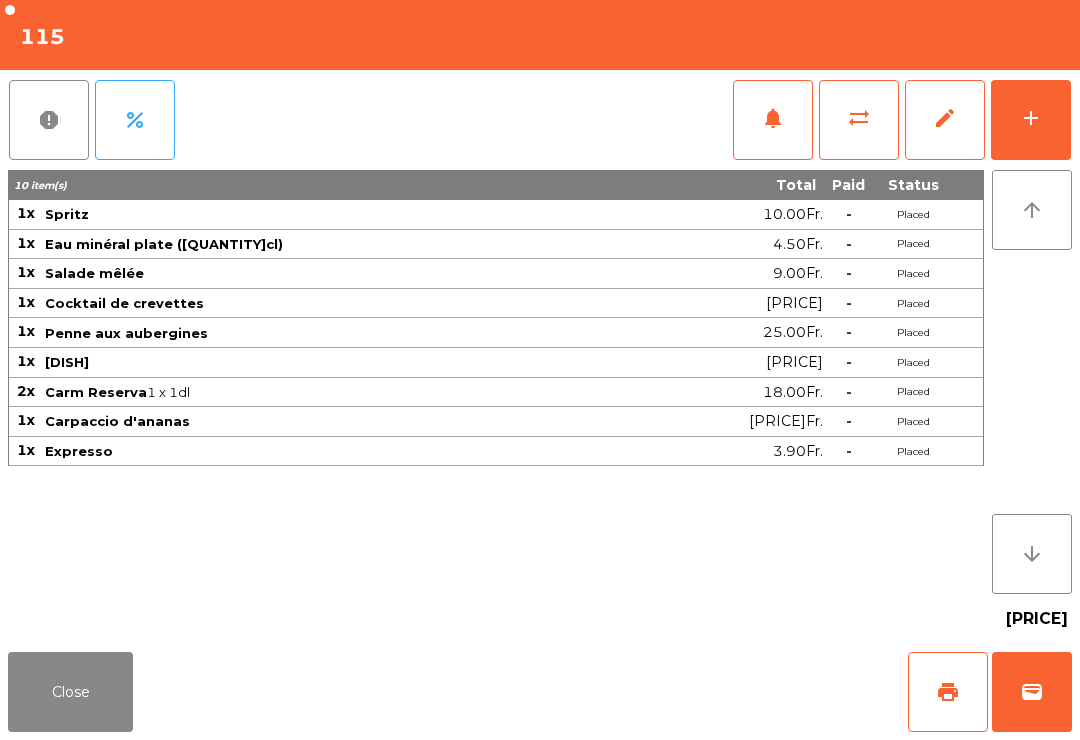 click on "Close" at bounding box center [70, 692] 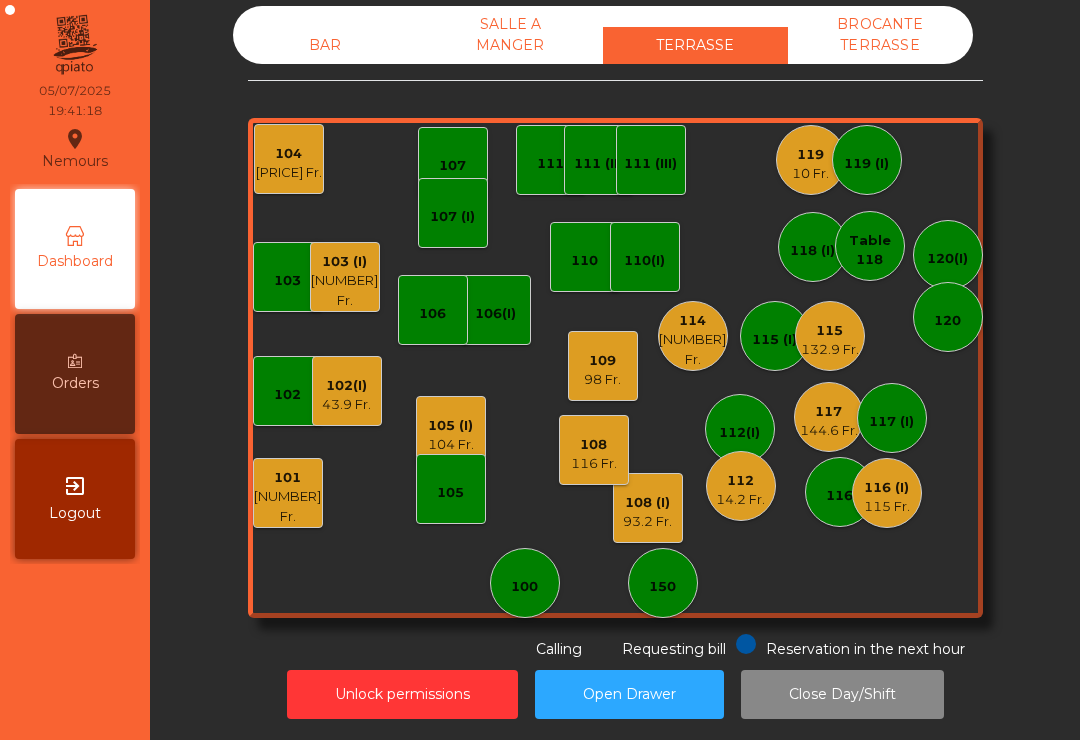 click on "[PRICE] Fr." at bounding box center (288, 506) 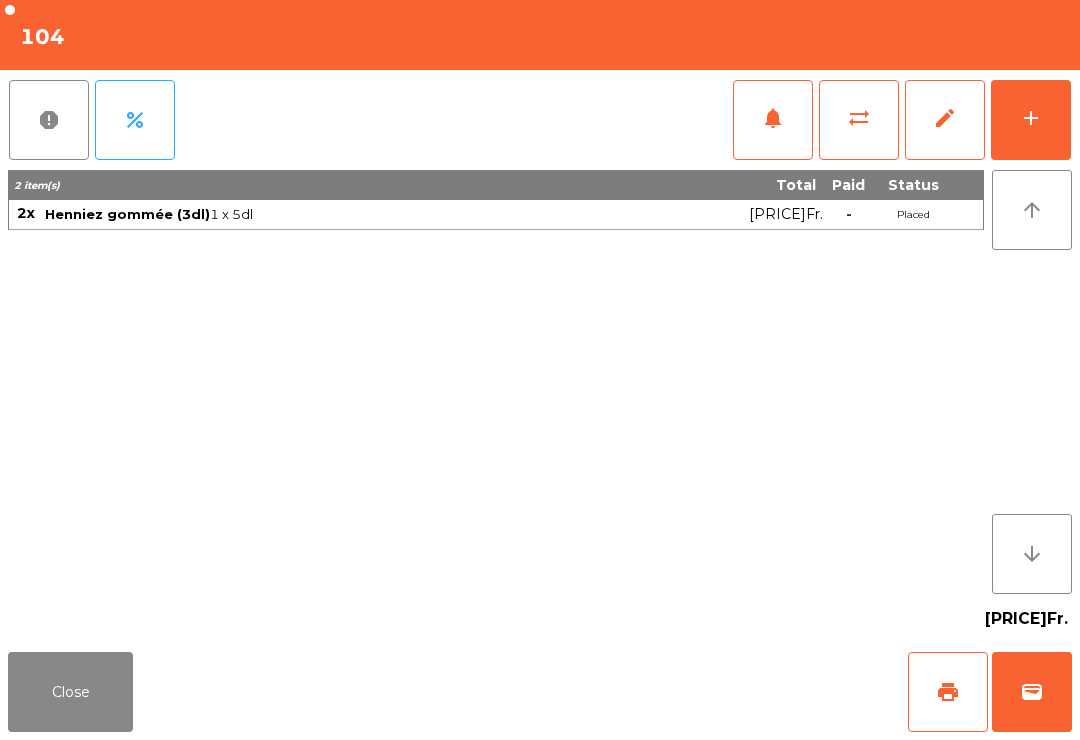 click on "add" at bounding box center (1031, 120) 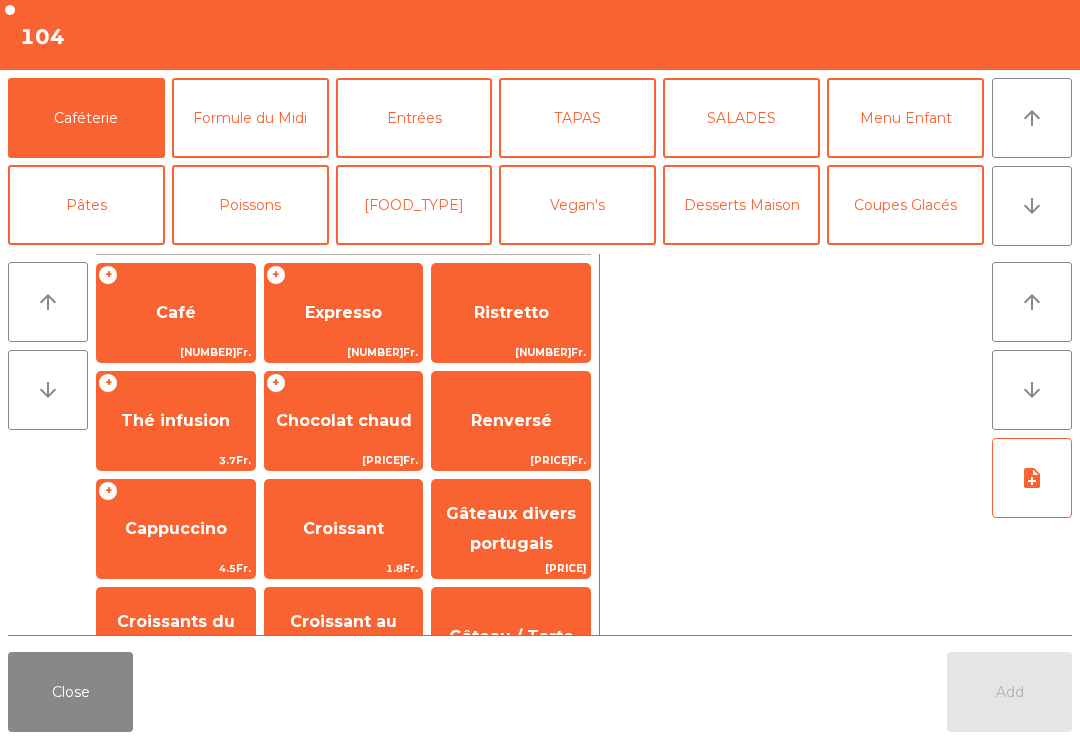 scroll, scrollTop: 9, scrollLeft: 0, axis: vertical 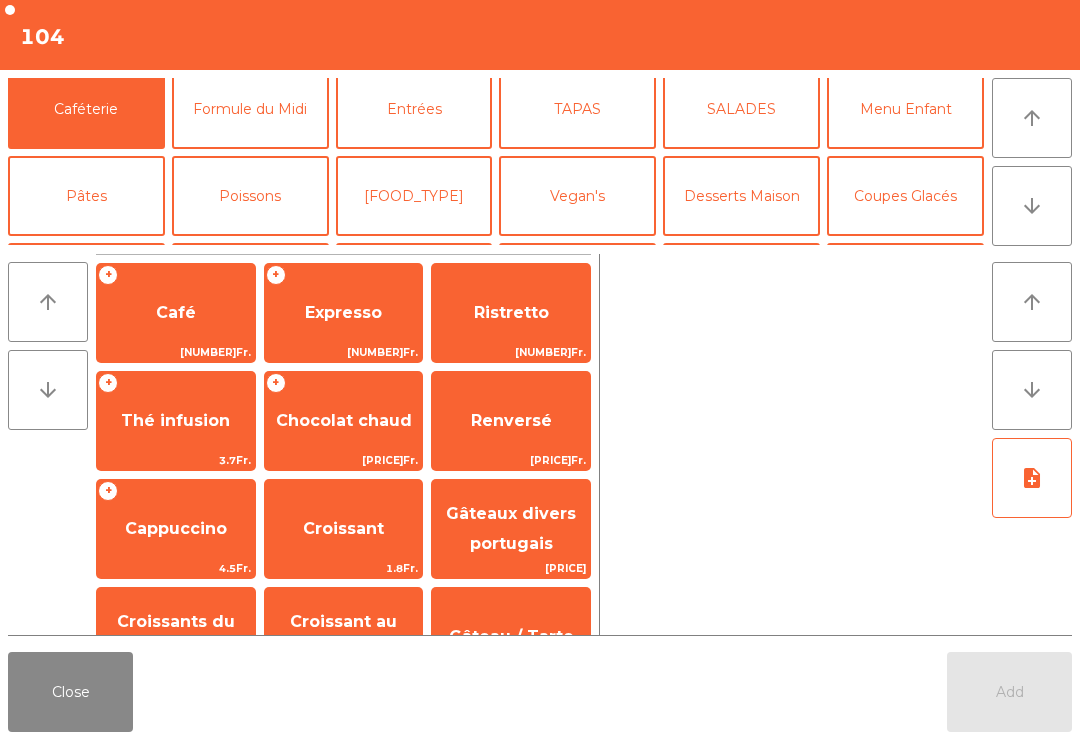 click on "Mineral" at bounding box center (86, 283) 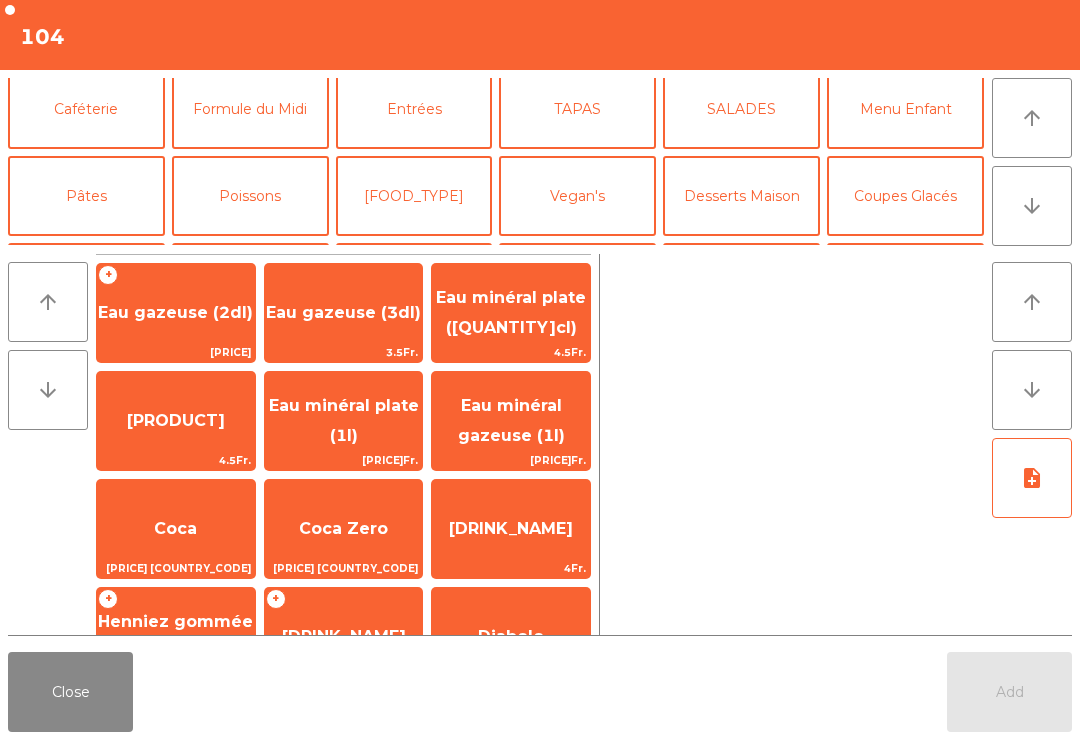 scroll, scrollTop: 92, scrollLeft: 0, axis: vertical 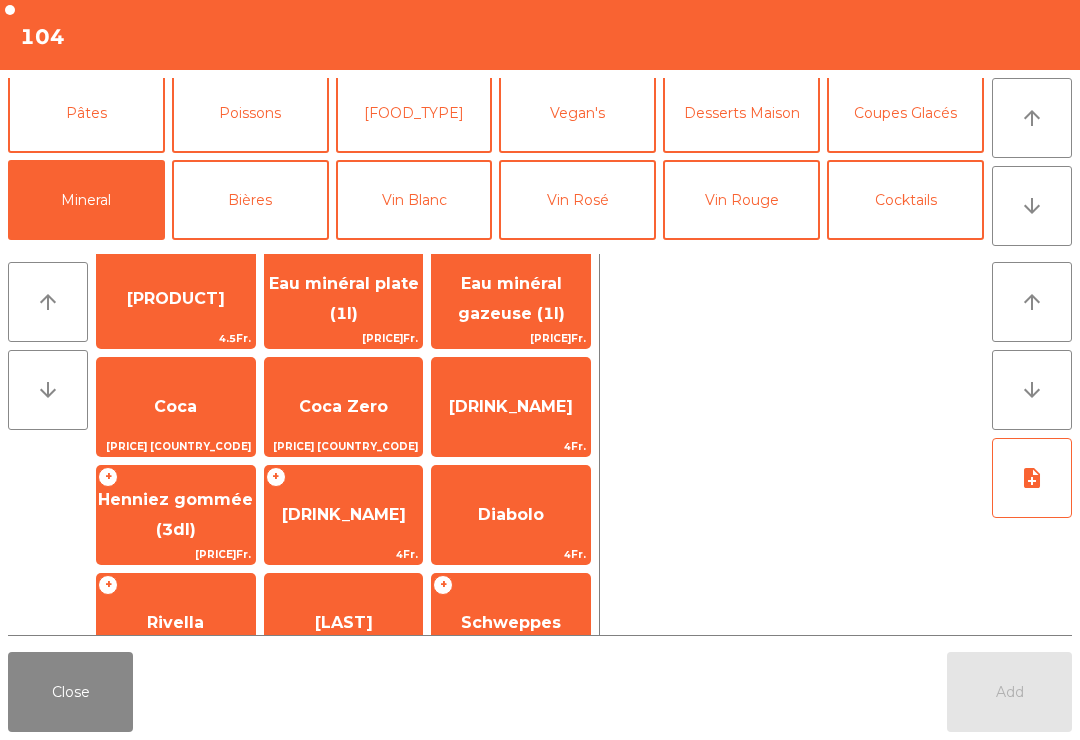 click on "[DRINK_NAME]" at bounding box center [176, 191] 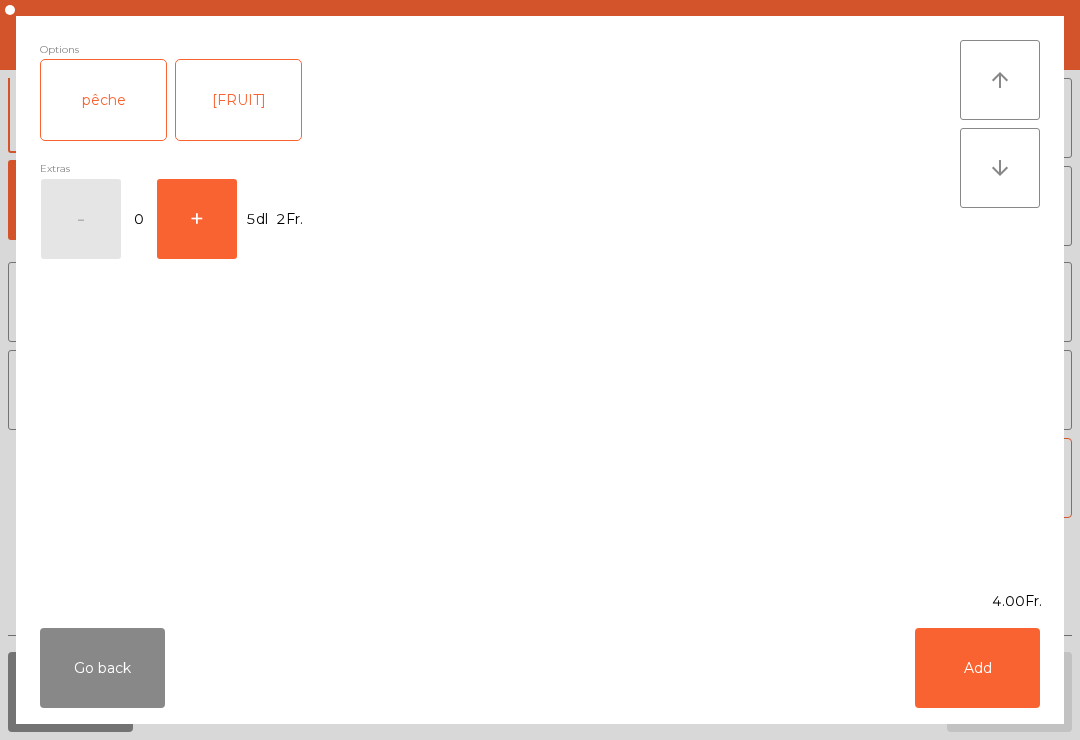 click on "Go back" at bounding box center [102, 668] 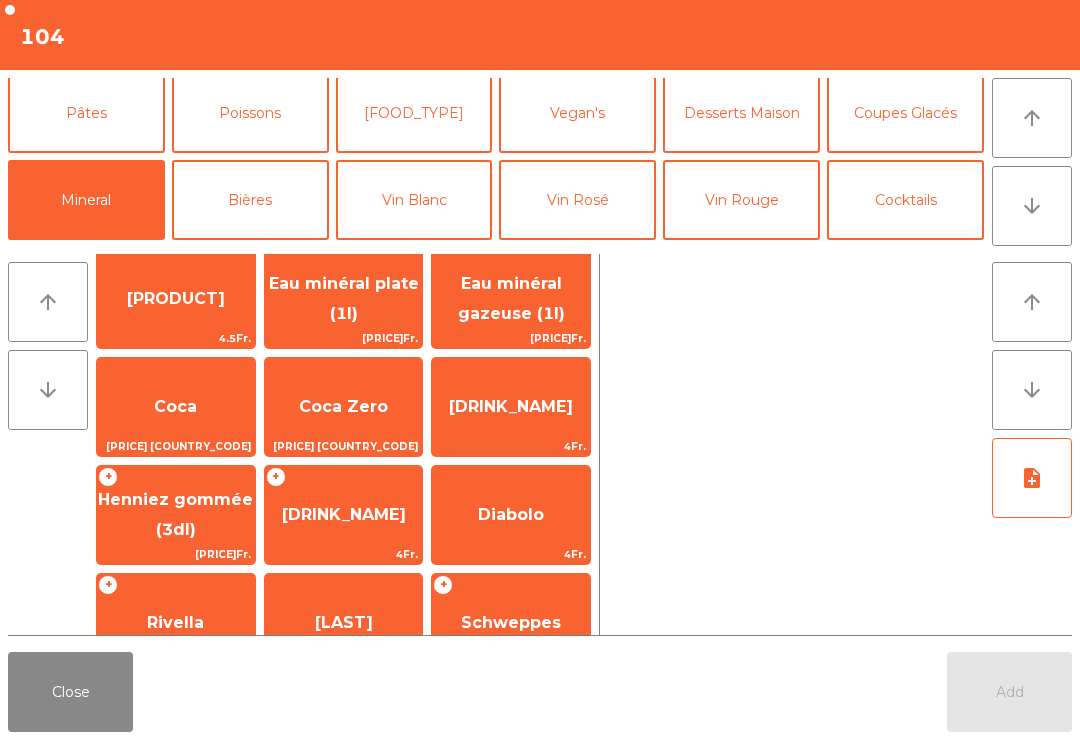 click on "Henniez gommée (3dl)" at bounding box center (175, 190) 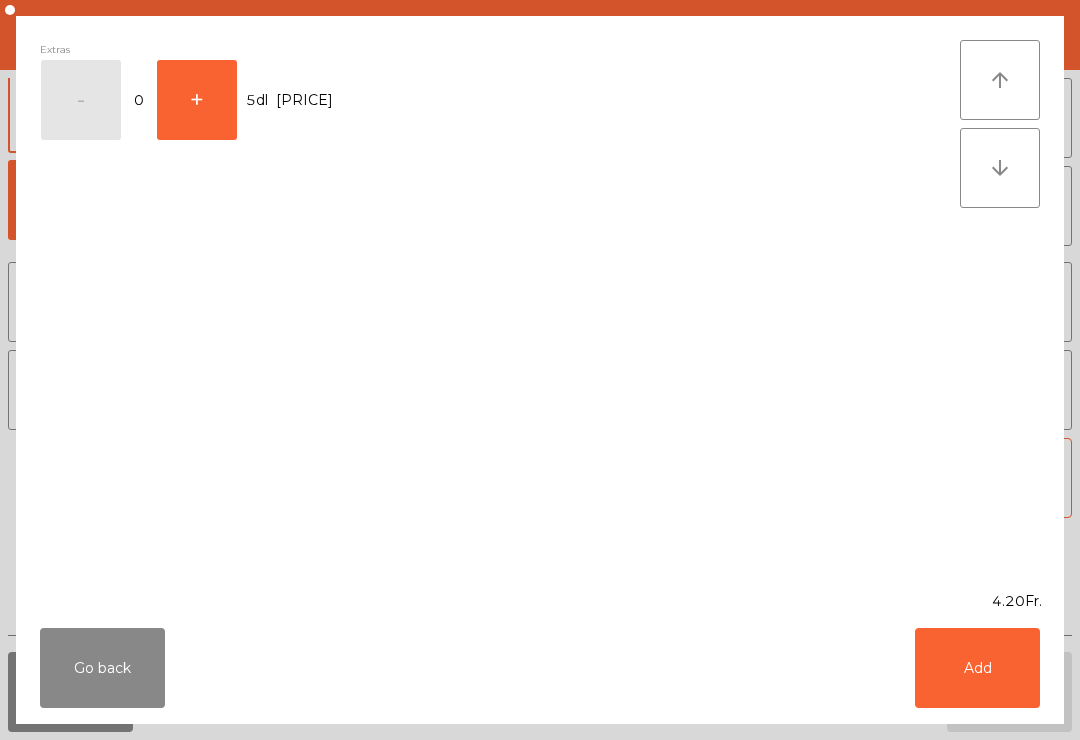 click on "+" at bounding box center (81, 100) 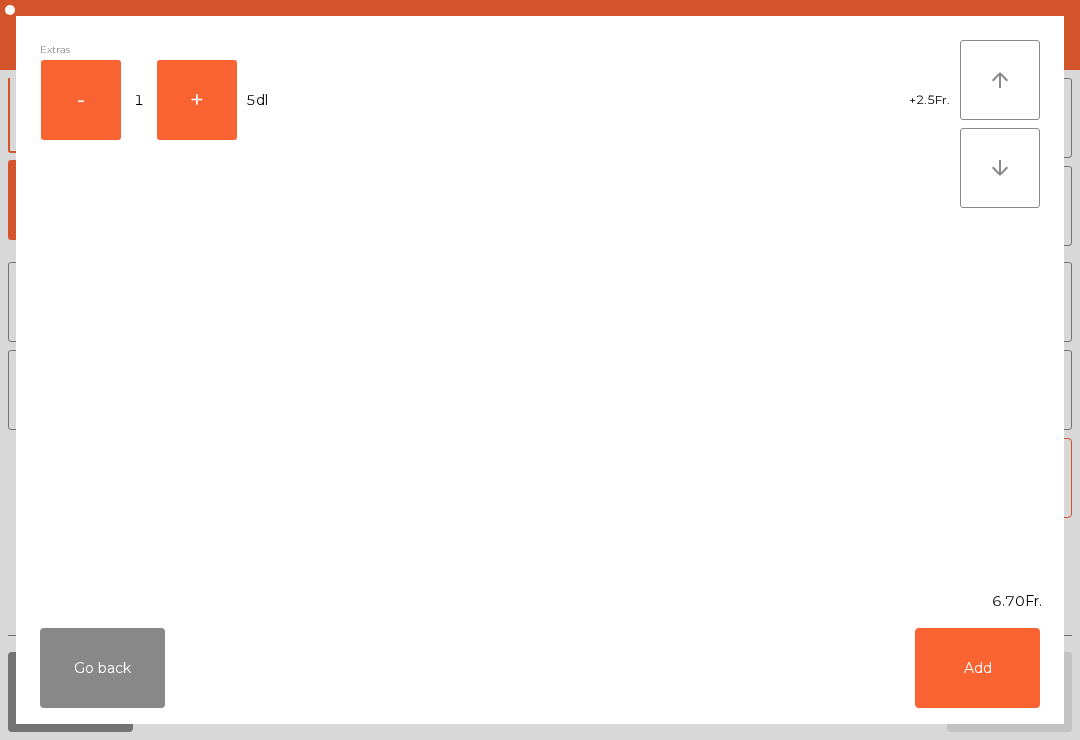 click on "Add" at bounding box center [977, 668] 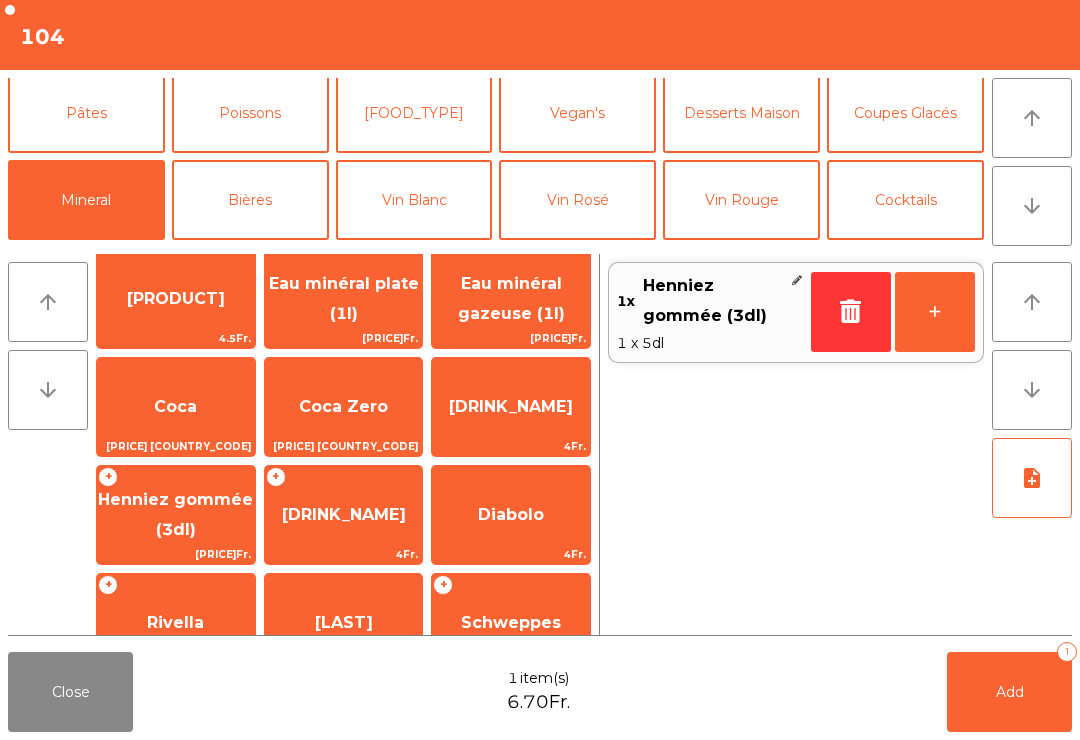 click on "+" at bounding box center [935, 312] 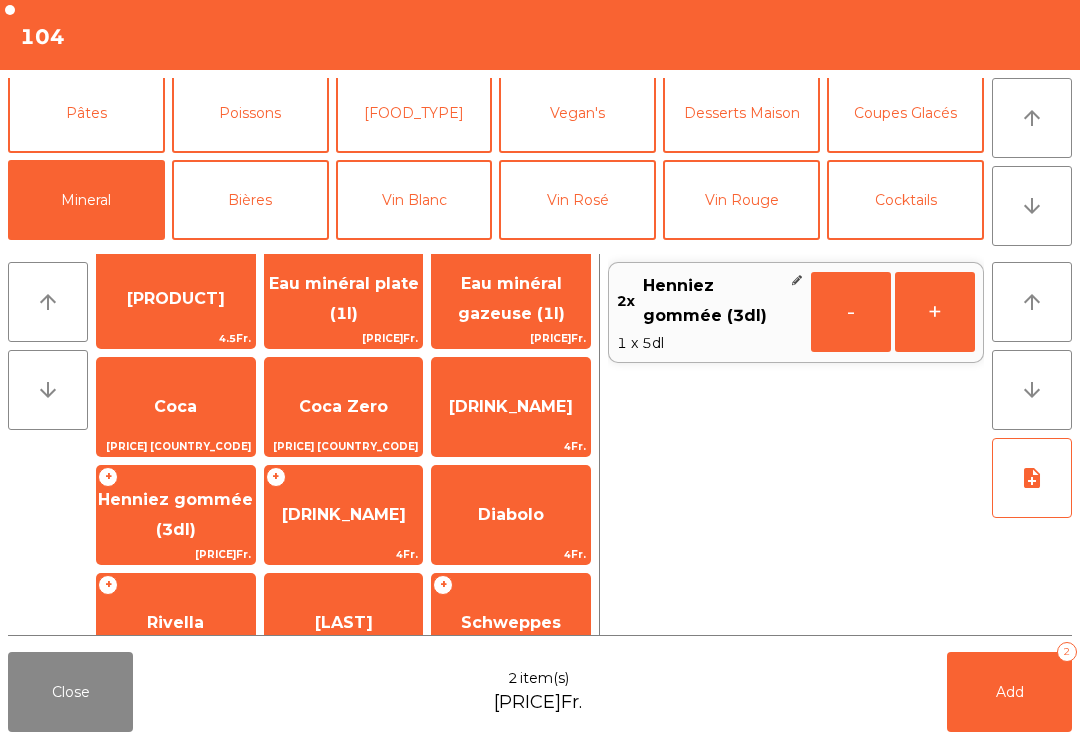 click on "Add   2" at bounding box center (1009, 692) 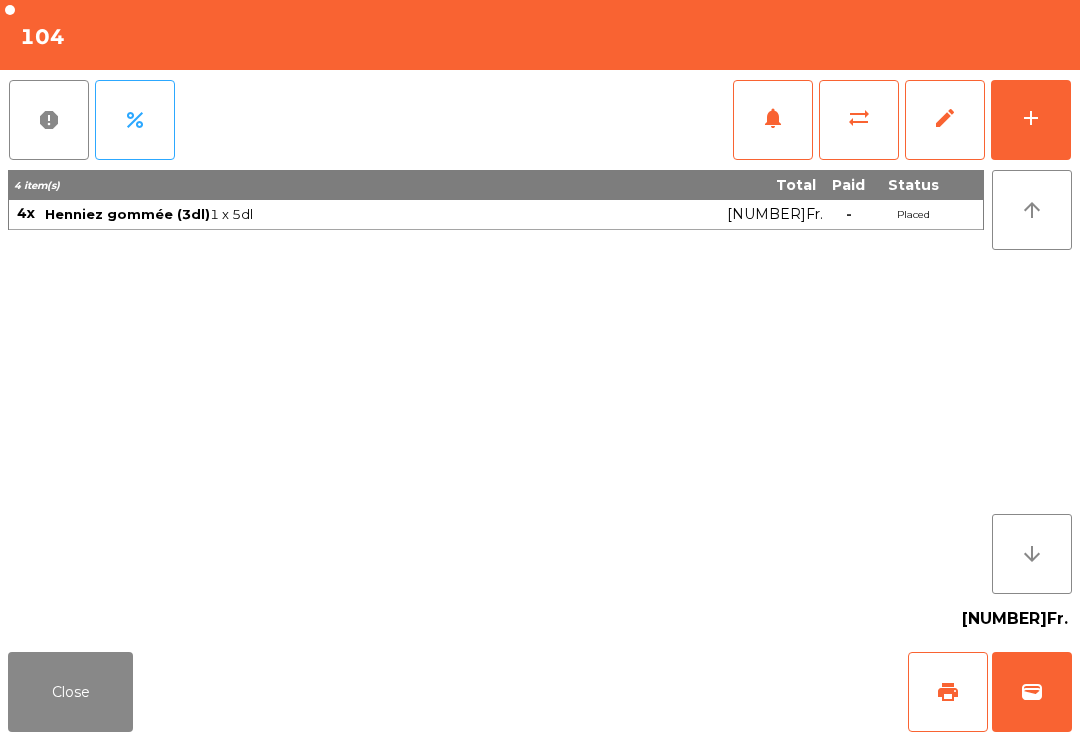 click on "Close" at bounding box center (70, 692) 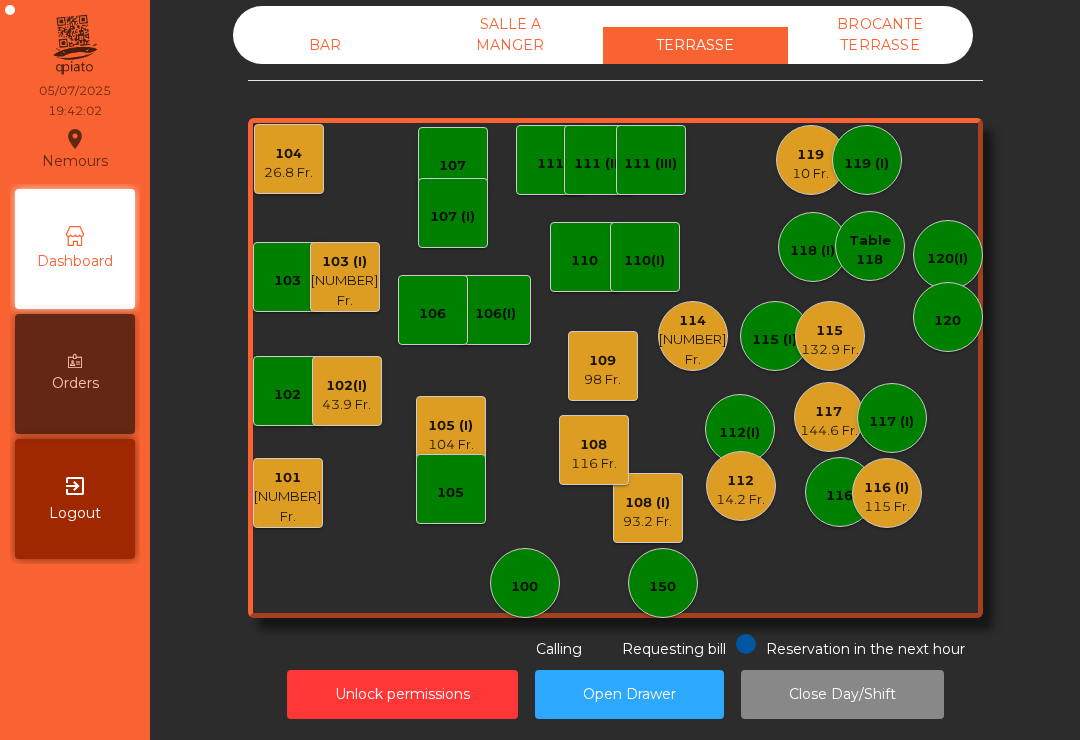 click on "[NUMBER] (I)   [PRICE] [COUNTRY_CODE]" at bounding box center (648, 508) 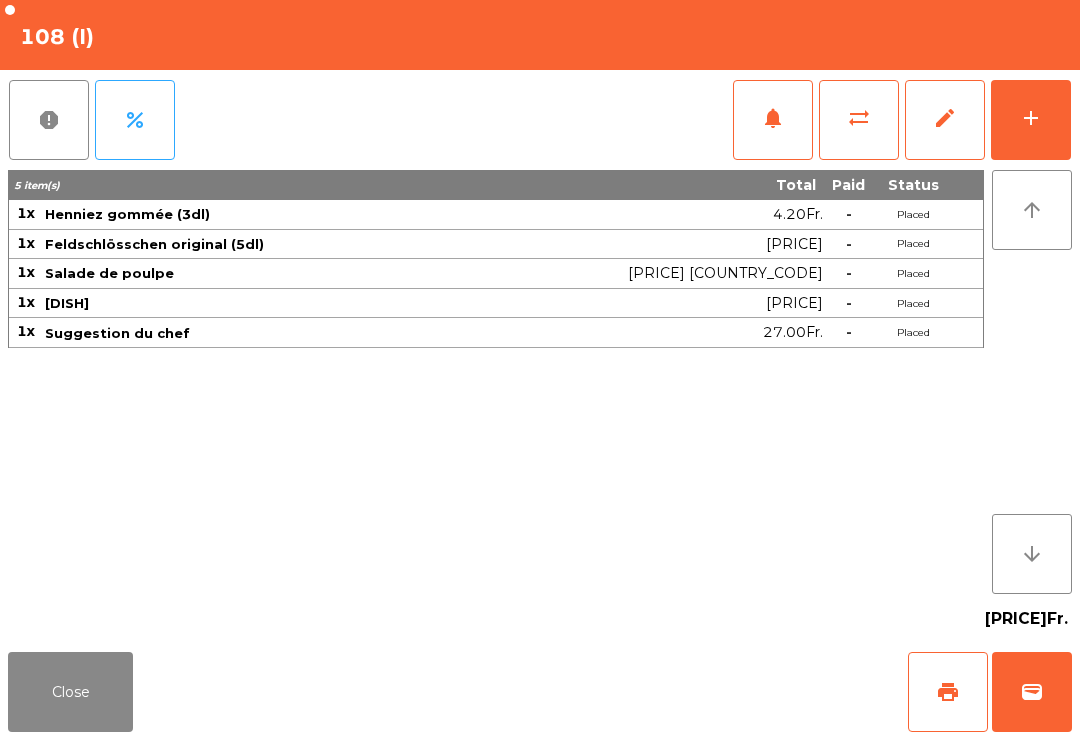 click on "Close" at bounding box center (70, 692) 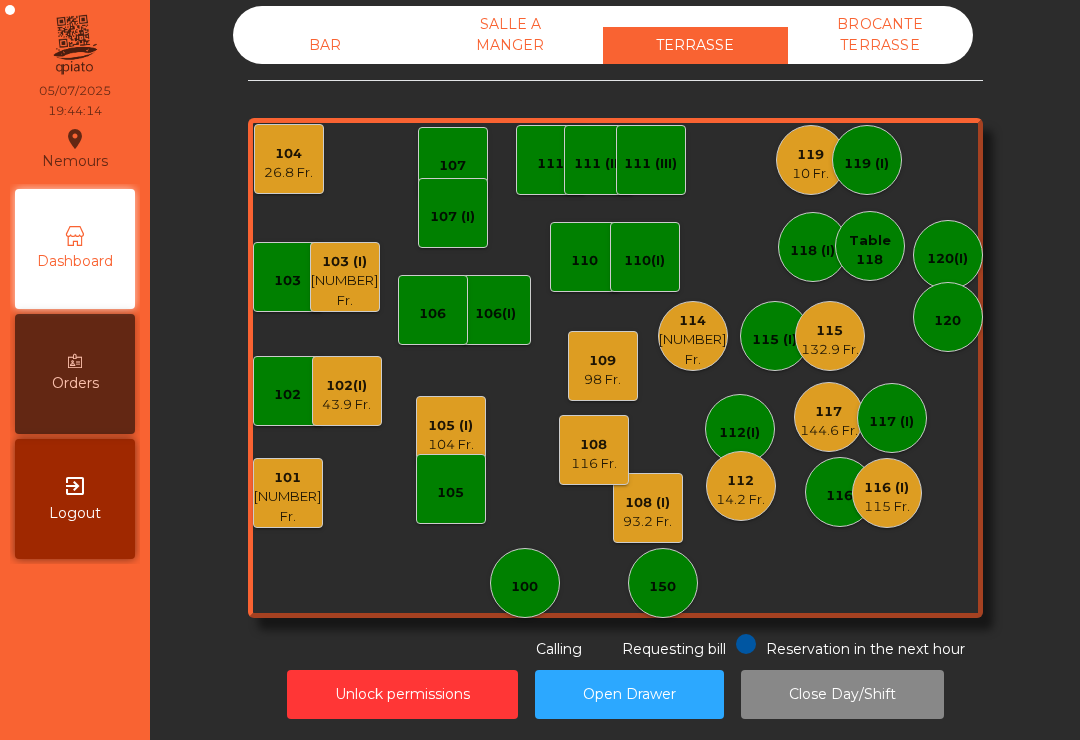 click on "101 [PRICE]" at bounding box center (288, 493) 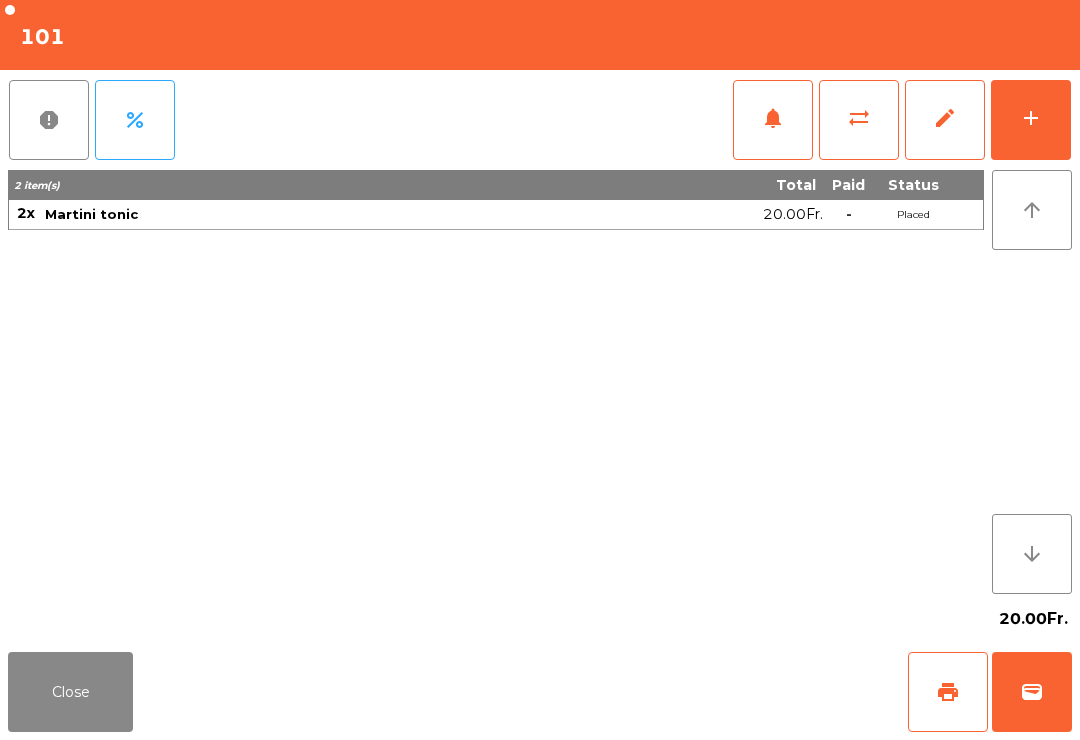click on "add" at bounding box center [1031, 118] 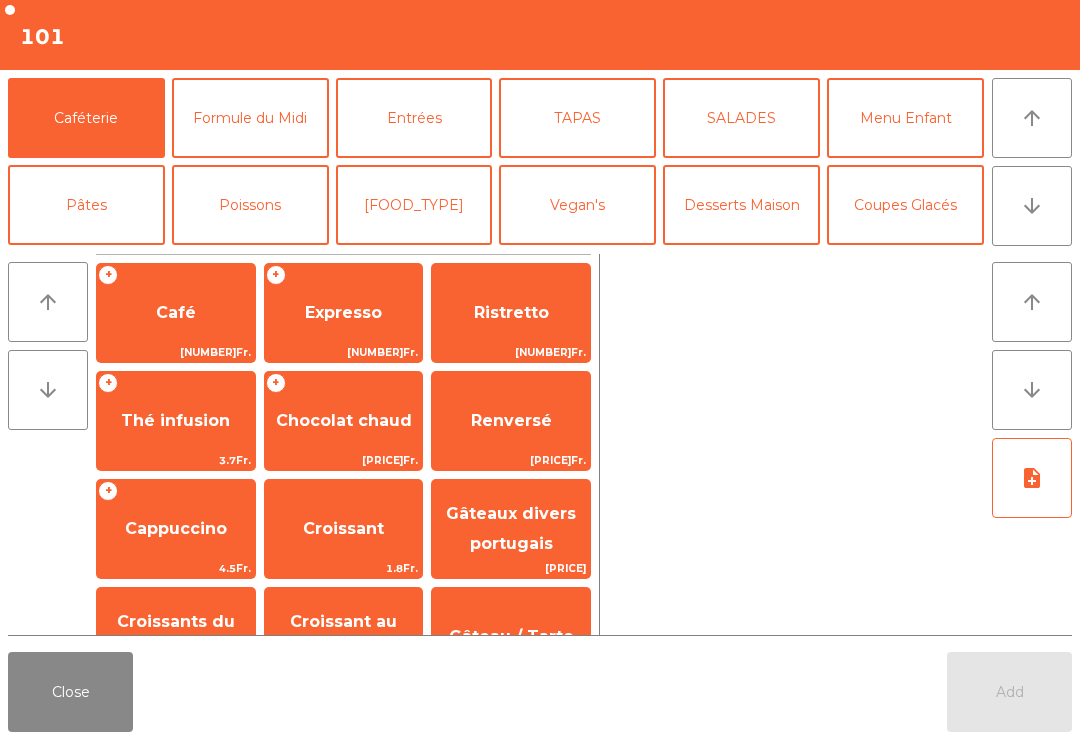 click on "SALADES" at bounding box center [741, 118] 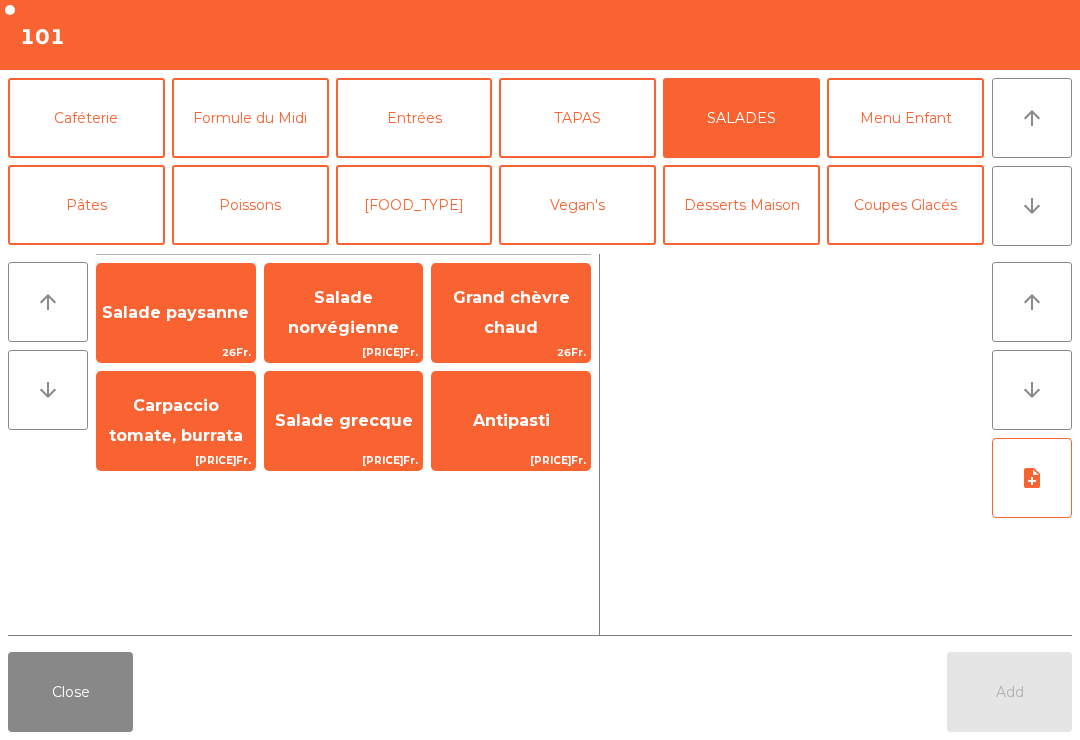 click on "Salade norvégienne" at bounding box center (175, 312) 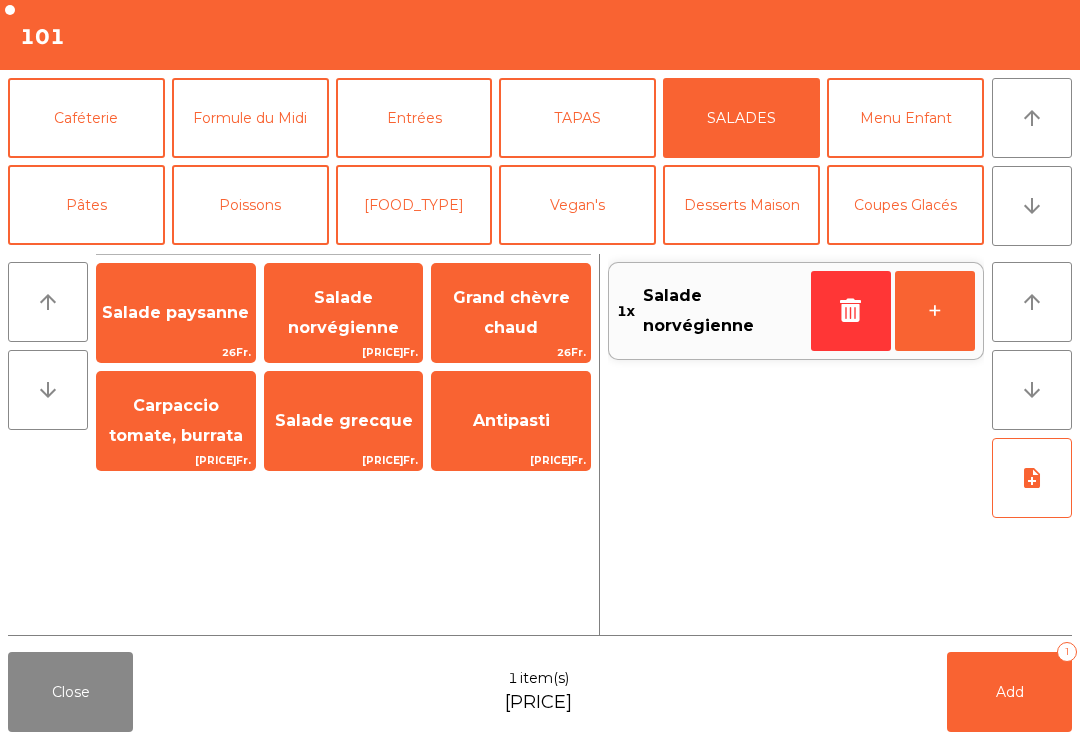 click on "Salade paysanne" at bounding box center [176, 313] 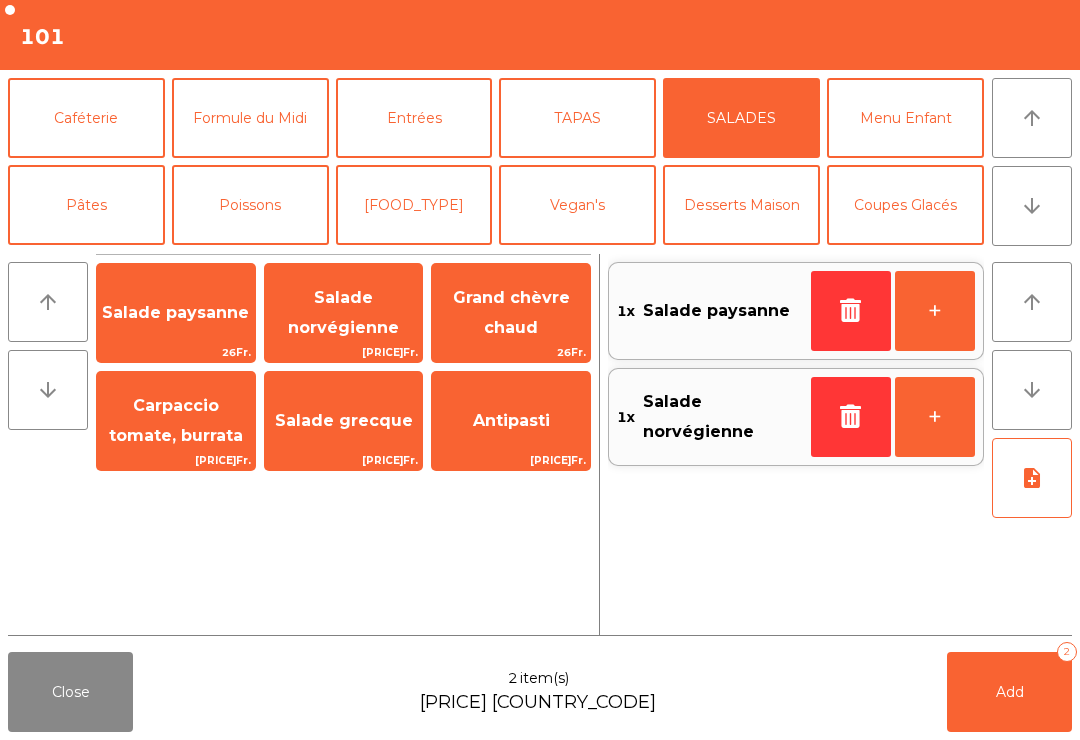 click on "Add   2" at bounding box center (1009, 692) 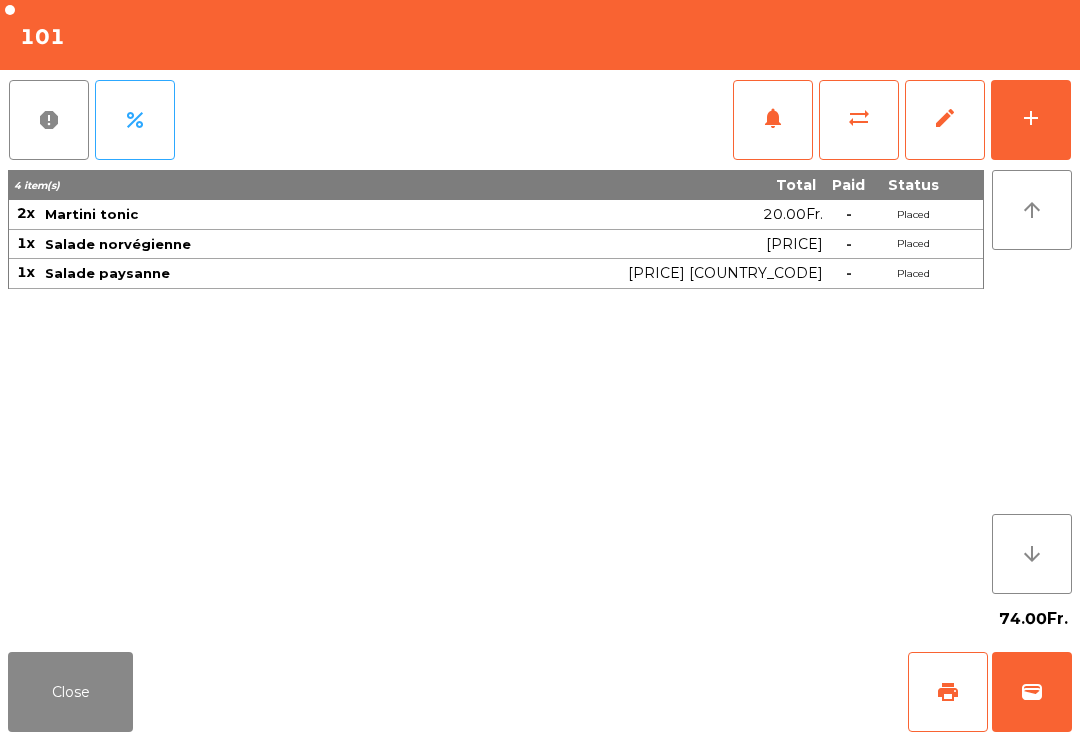 click on "Close" at bounding box center (70, 692) 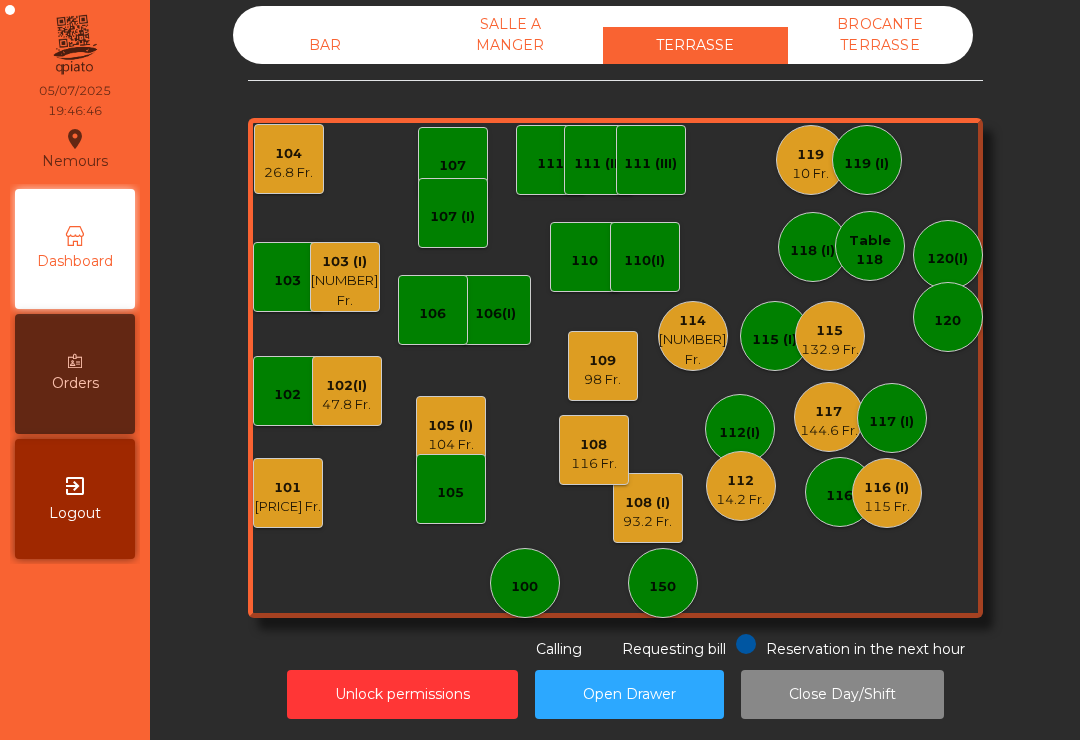 click on "[NUMBER] Fr." at bounding box center (288, 507) 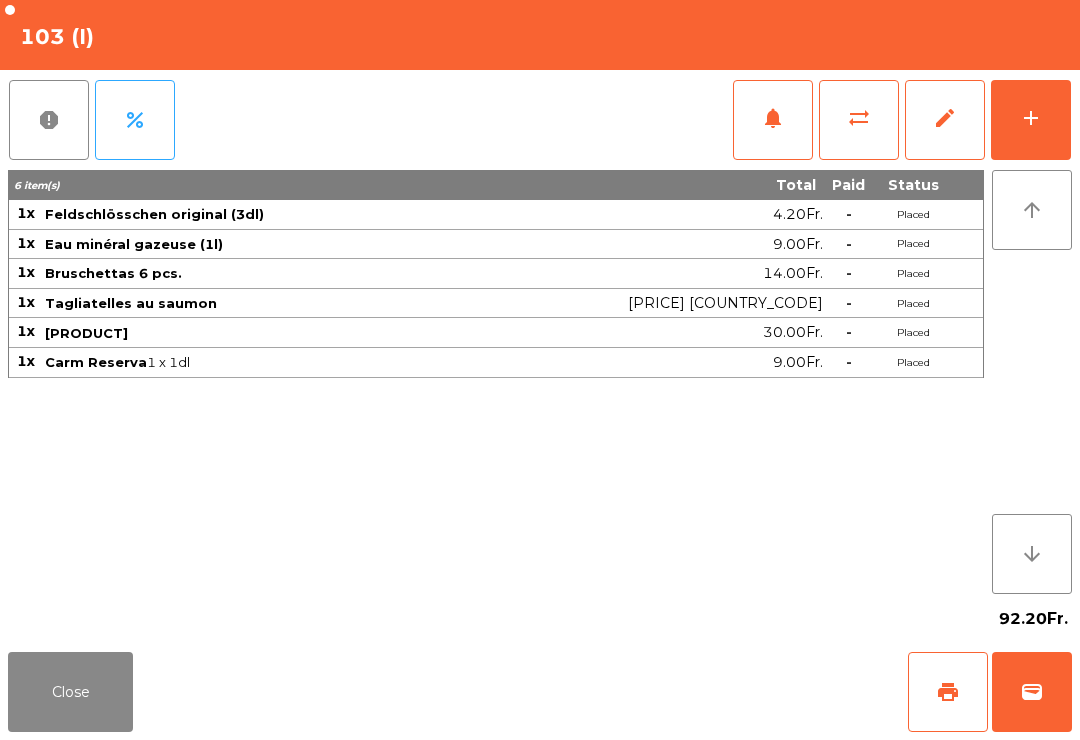 click on "add" at bounding box center (1031, 120) 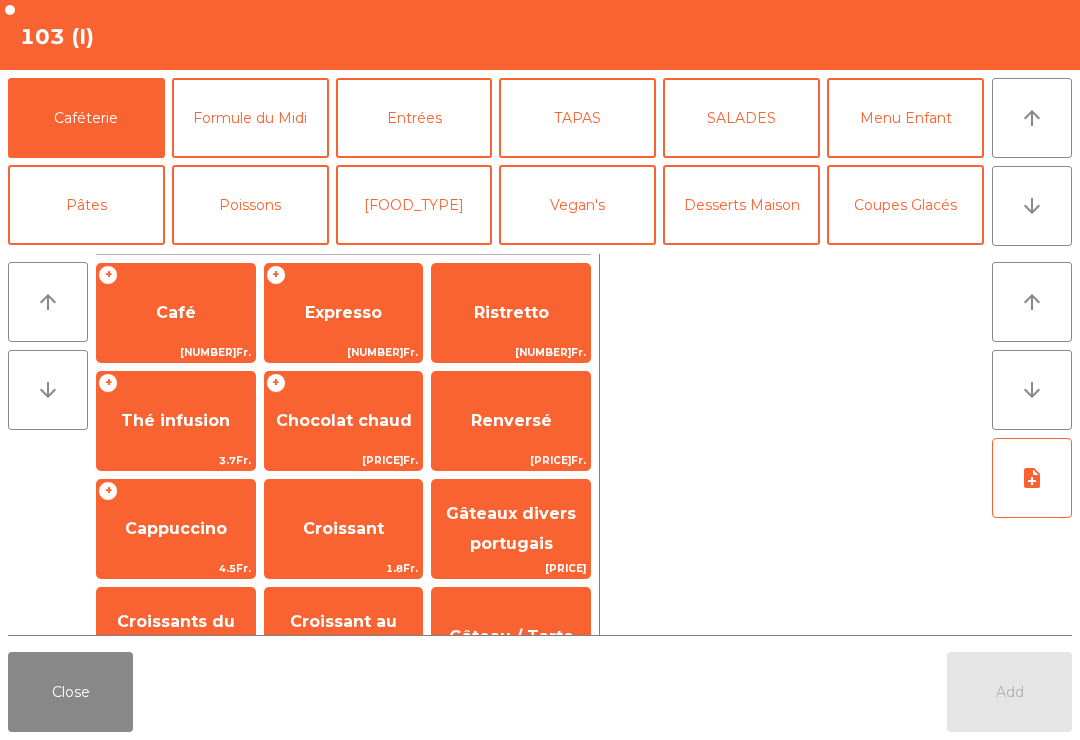 click on "Desserts Maison" at bounding box center [741, 205] 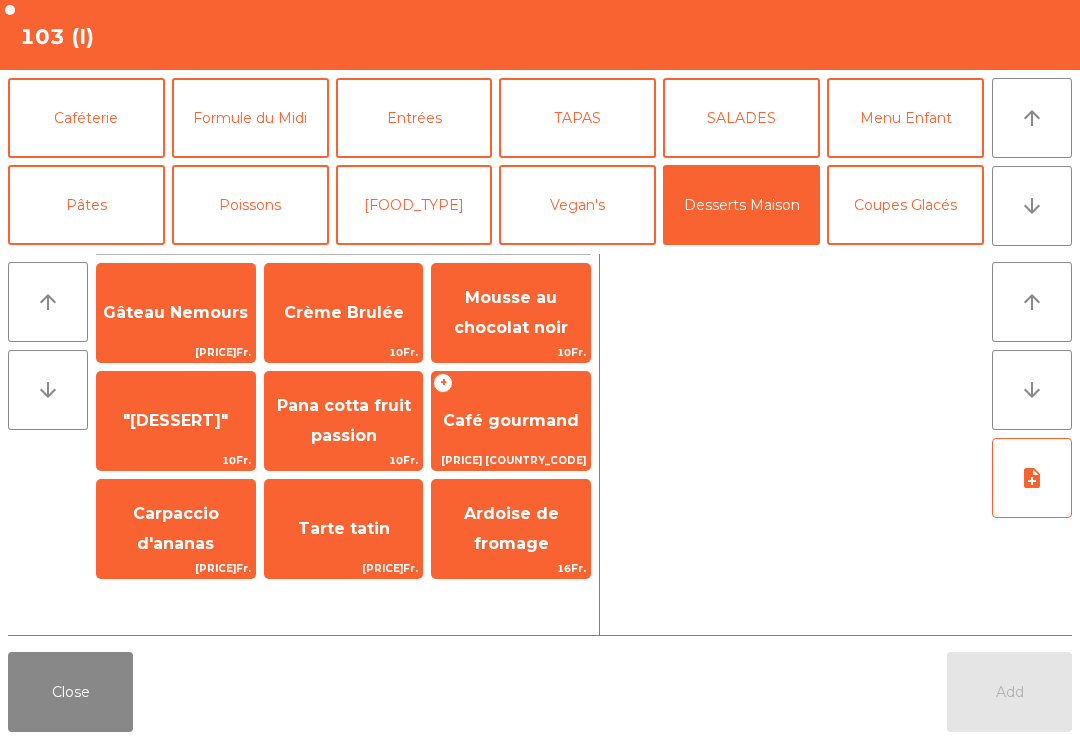 click on ""[DESSERT]"" at bounding box center [176, 313] 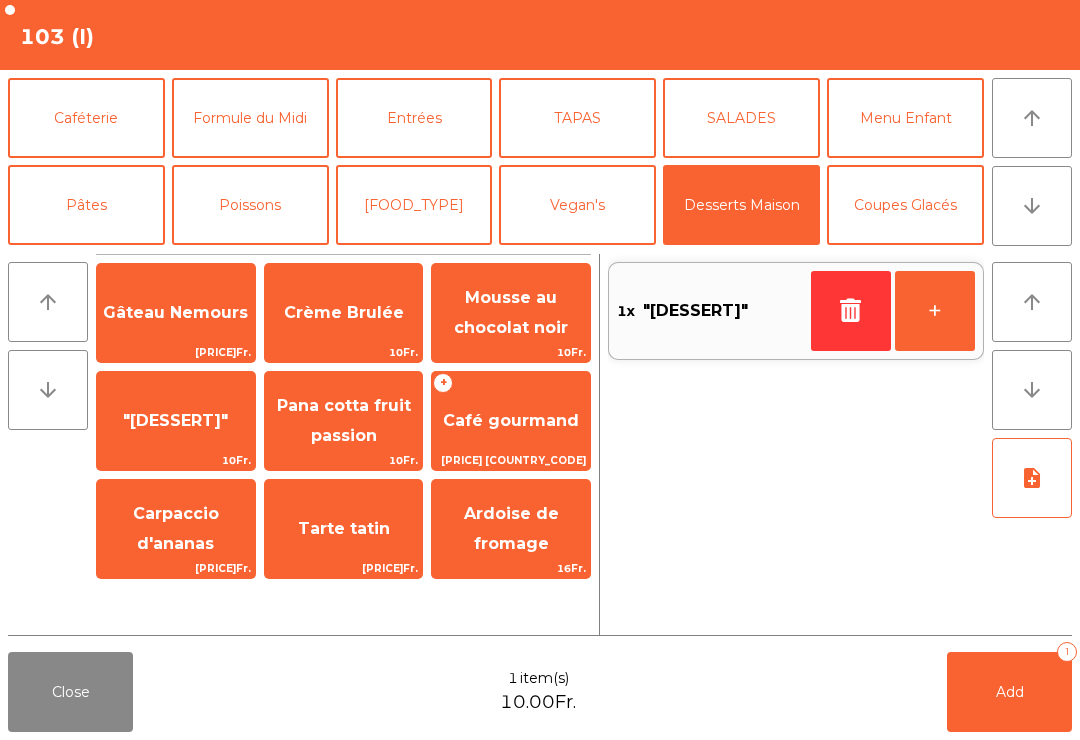 click on "Pana cotta fruit passion" at bounding box center (176, 313) 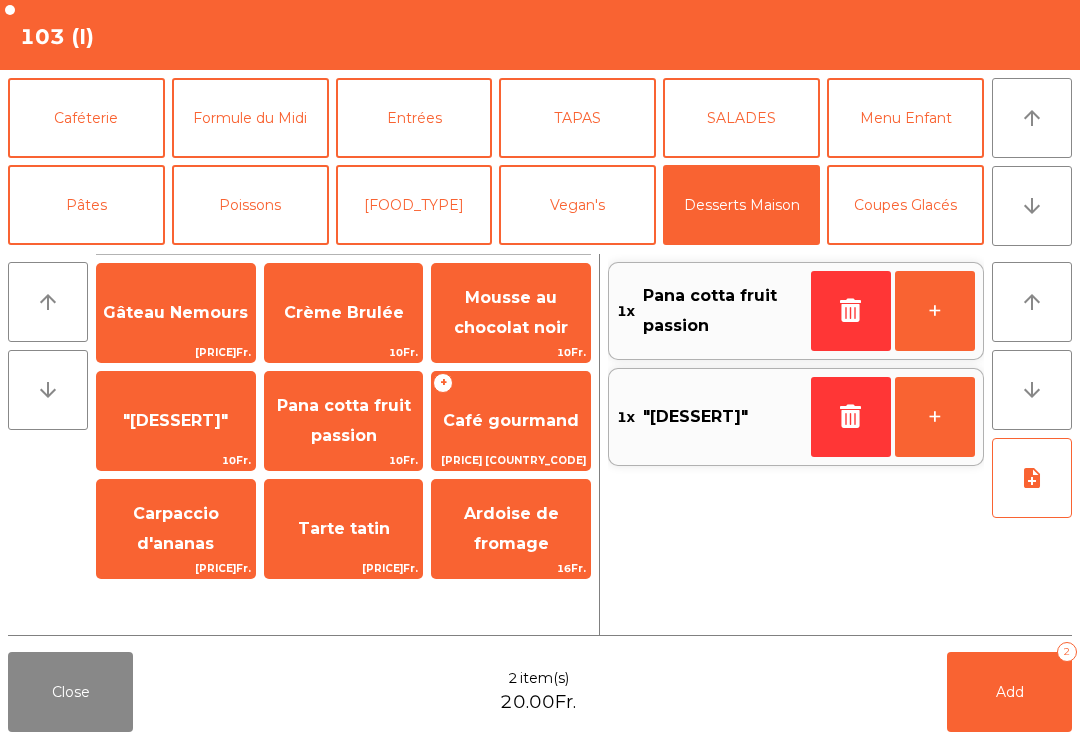 click on "Caféterie" at bounding box center (86, 118) 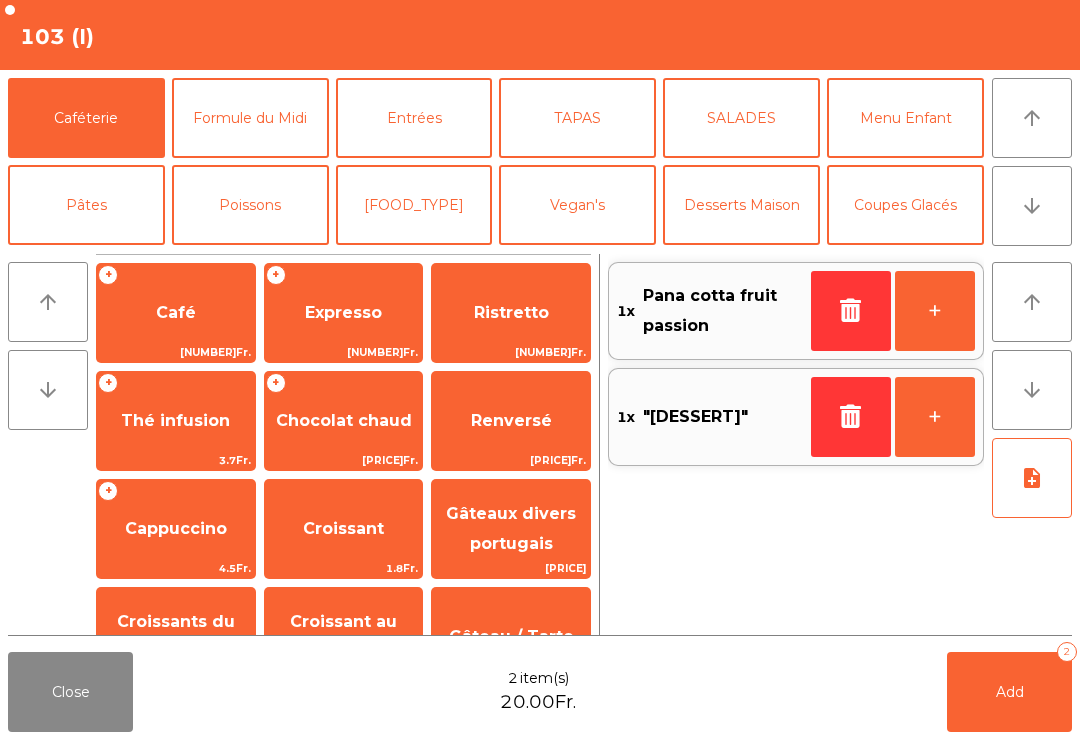 click on "Expresso" at bounding box center (176, 312) 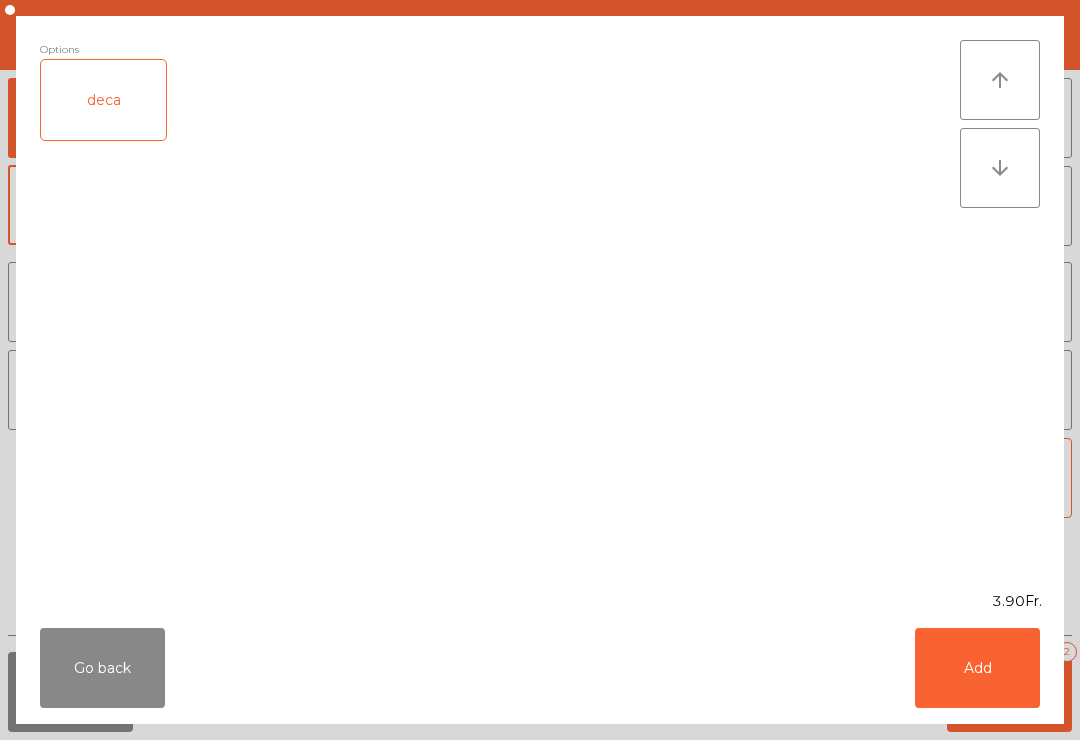 click on "Add" at bounding box center (977, 668) 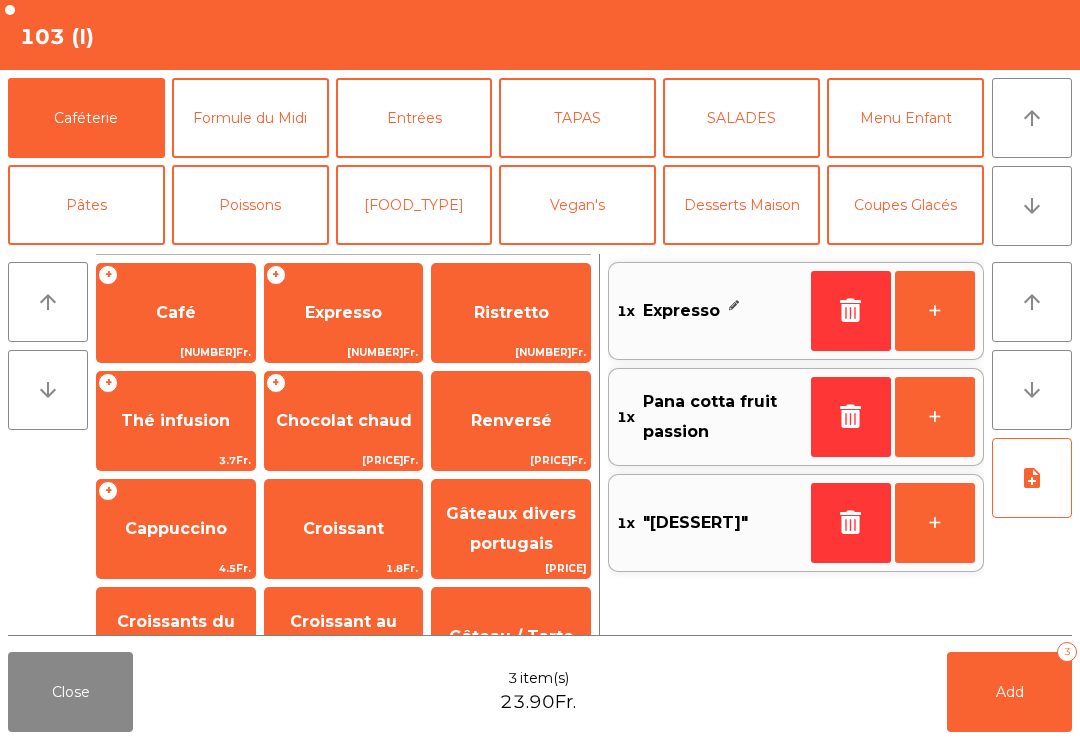 click on "Add   3" at bounding box center [1009, 692] 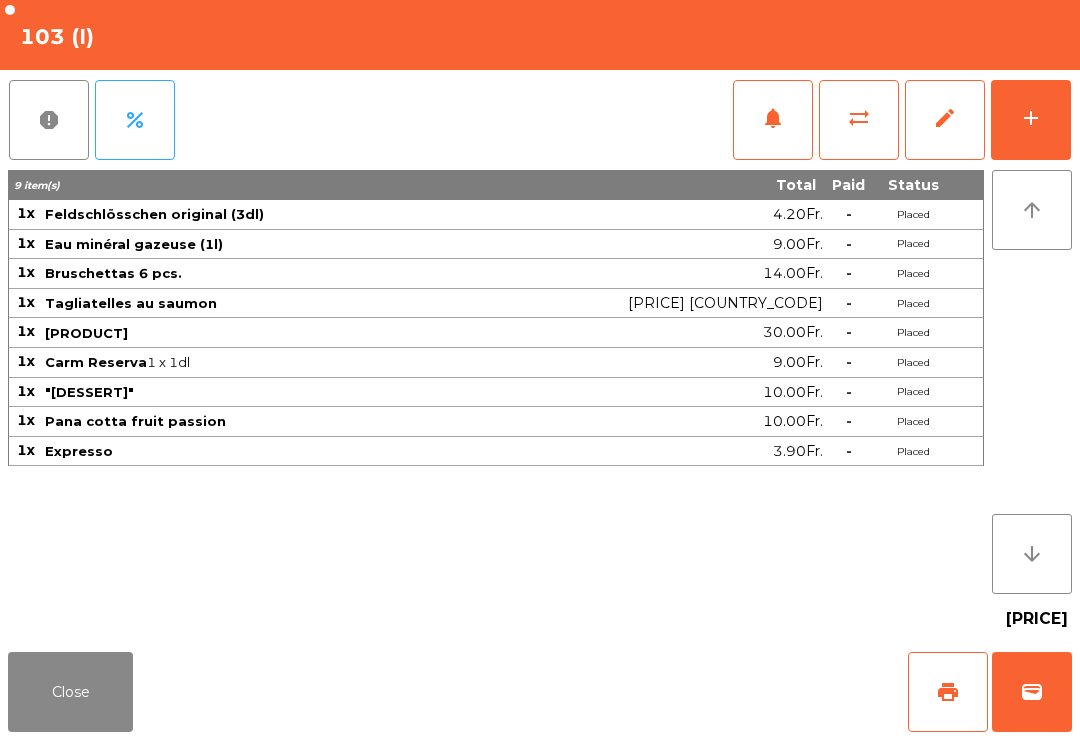 click on "Close" at bounding box center [70, 692] 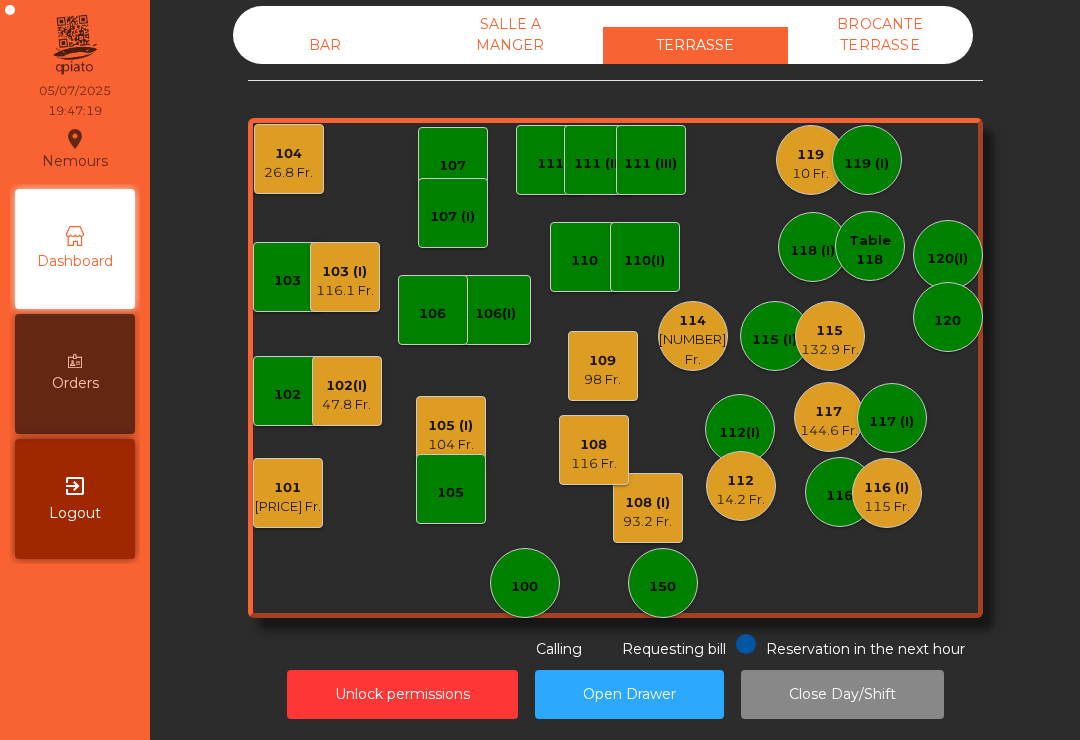 click on "109" at bounding box center [288, 488] 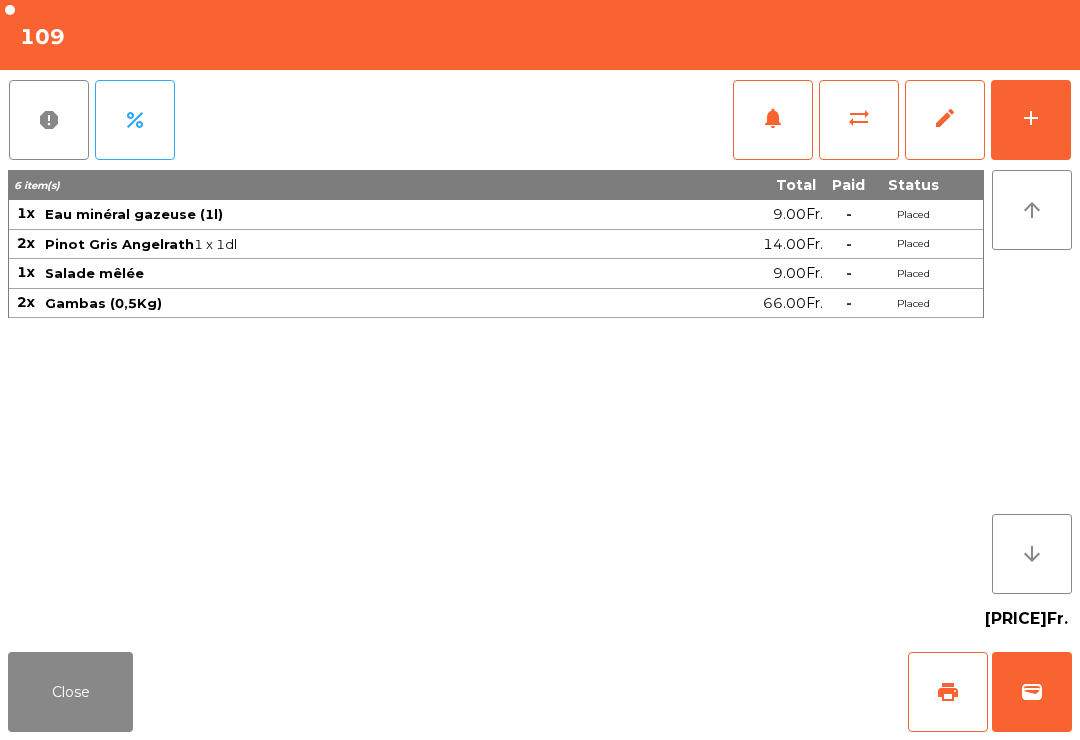 click on "Close" at bounding box center (70, 692) 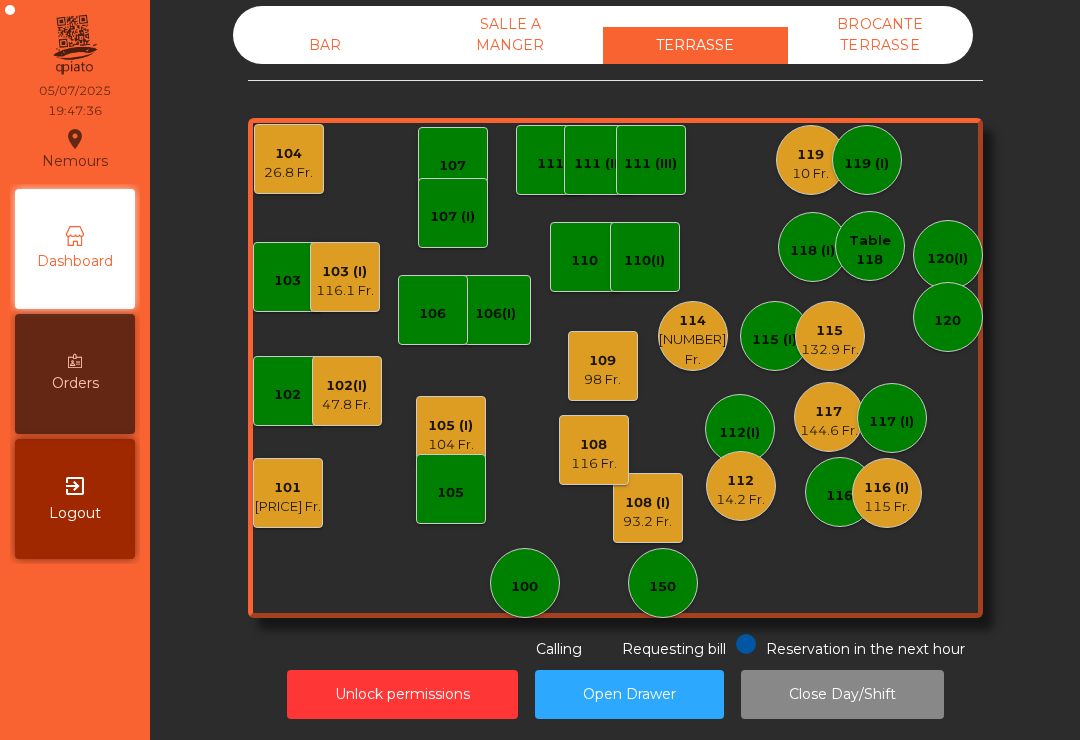 click on "106(I)" at bounding box center (496, 310) 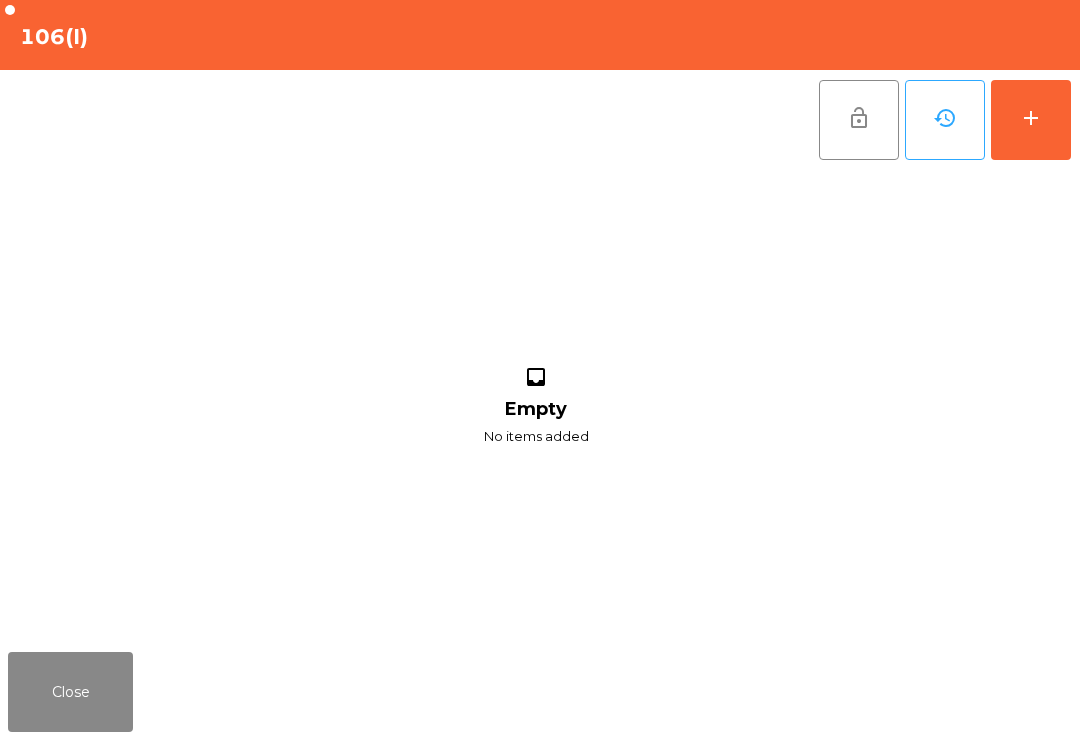 click on "add" at bounding box center [1031, 120] 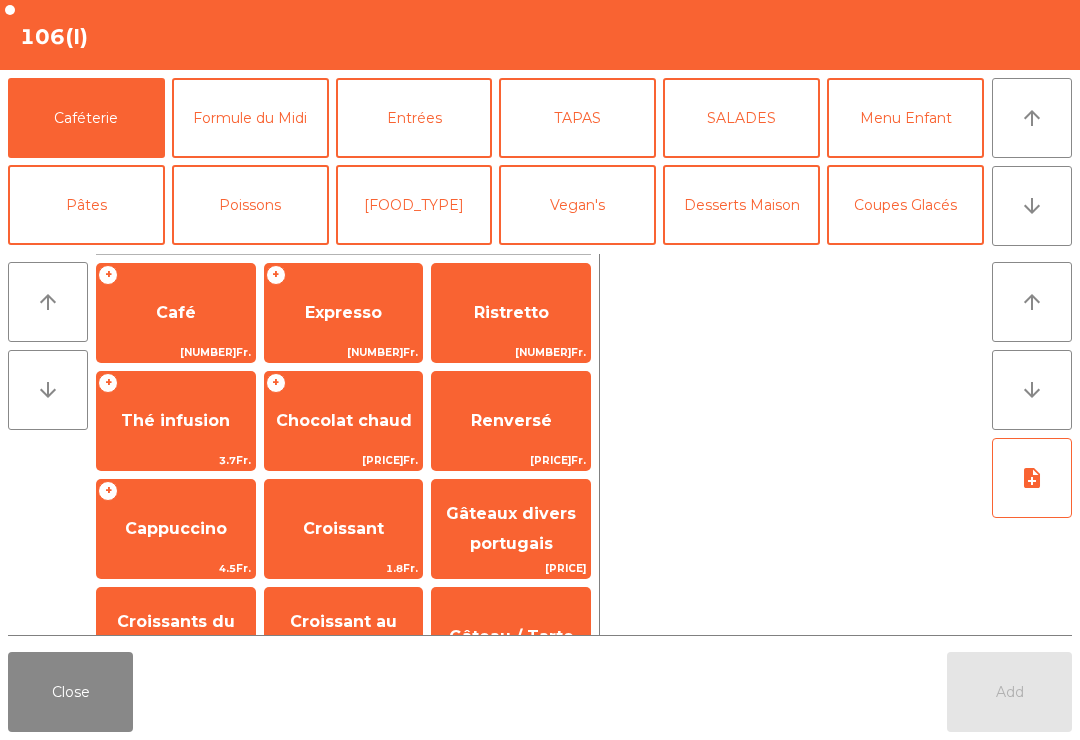 click on "Entrées" at bounding box center [414, 118] 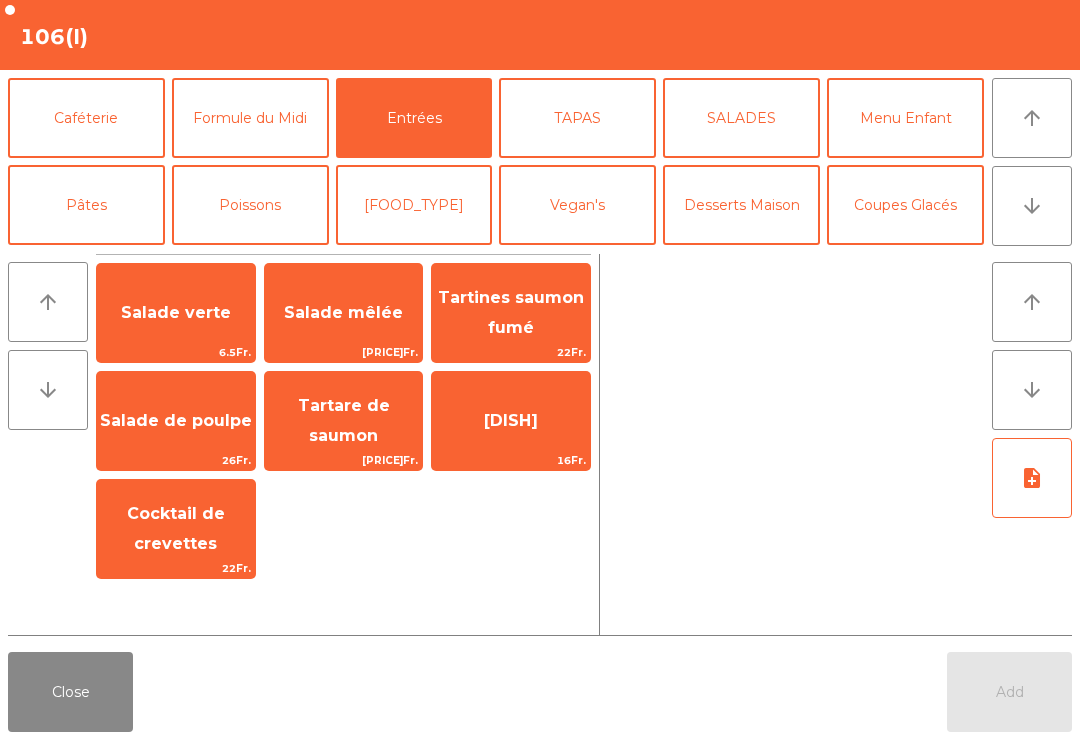 click on "Salade verte" at bounding box center [176, 312] 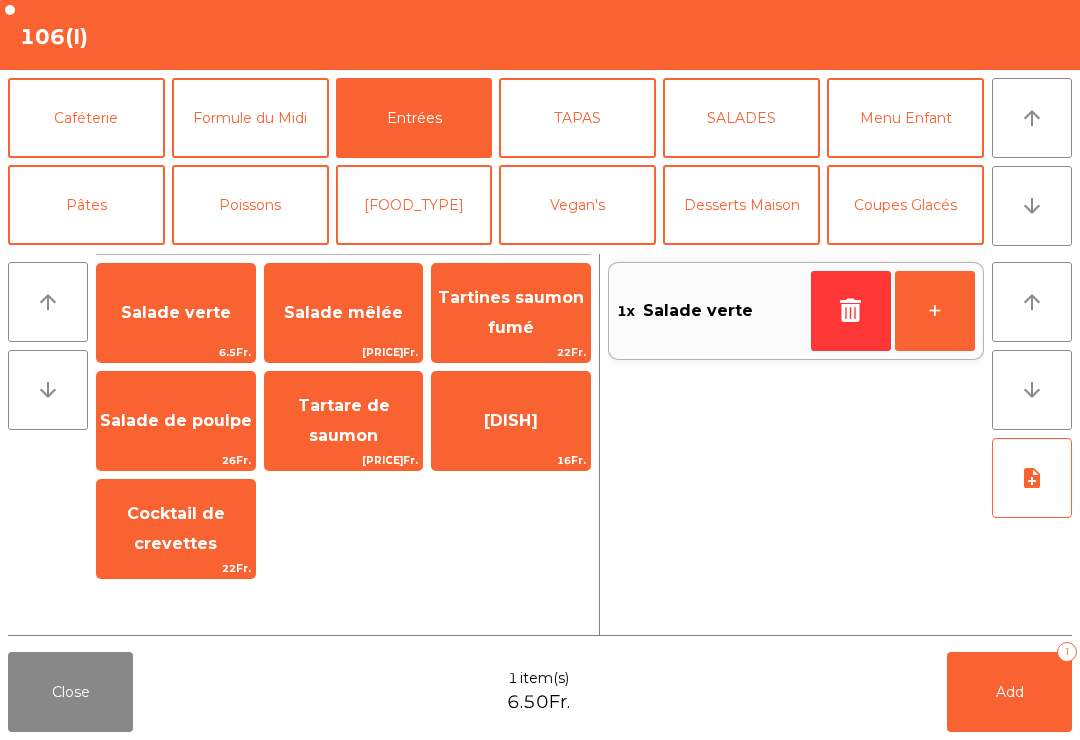 click on "Salade verte" at bounding box center (176, 312) 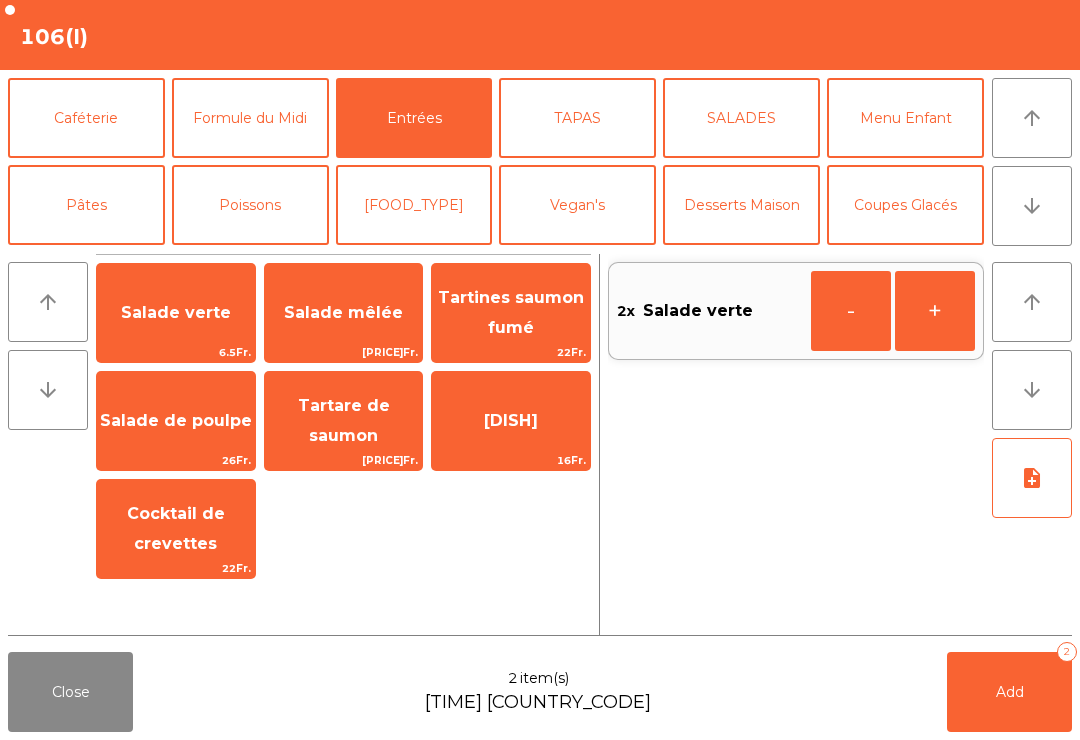 click on "Pâtes" at bounding box center [86, 205] 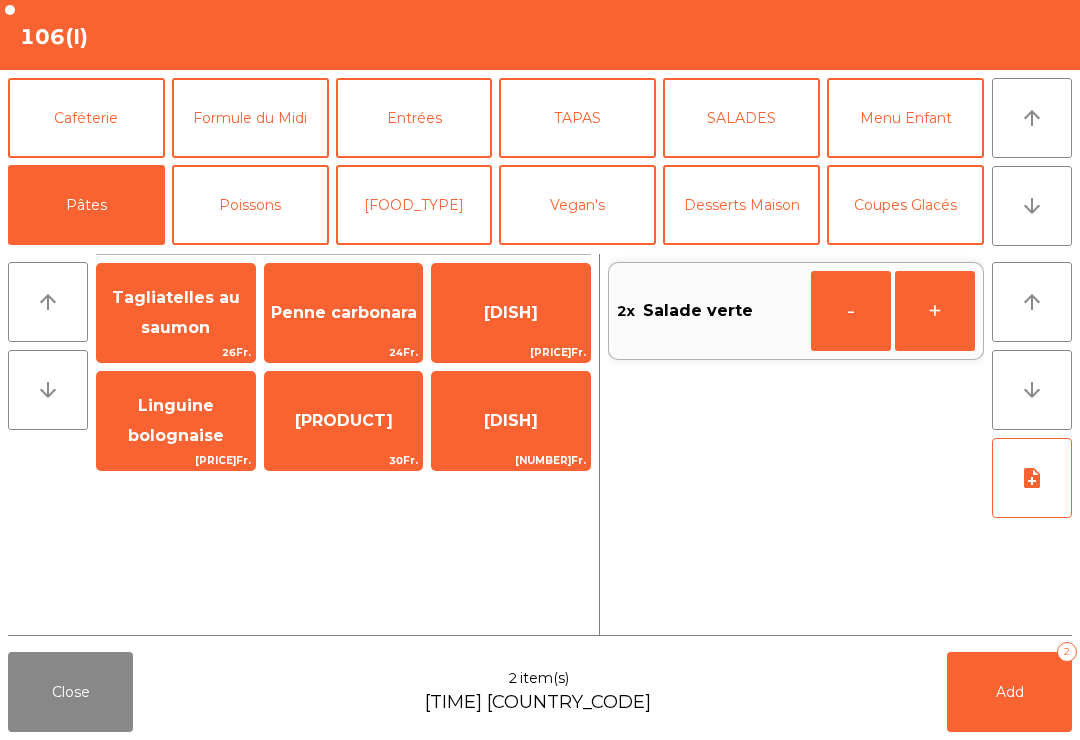 click on "26Fr." at bounding box center (176, 352) 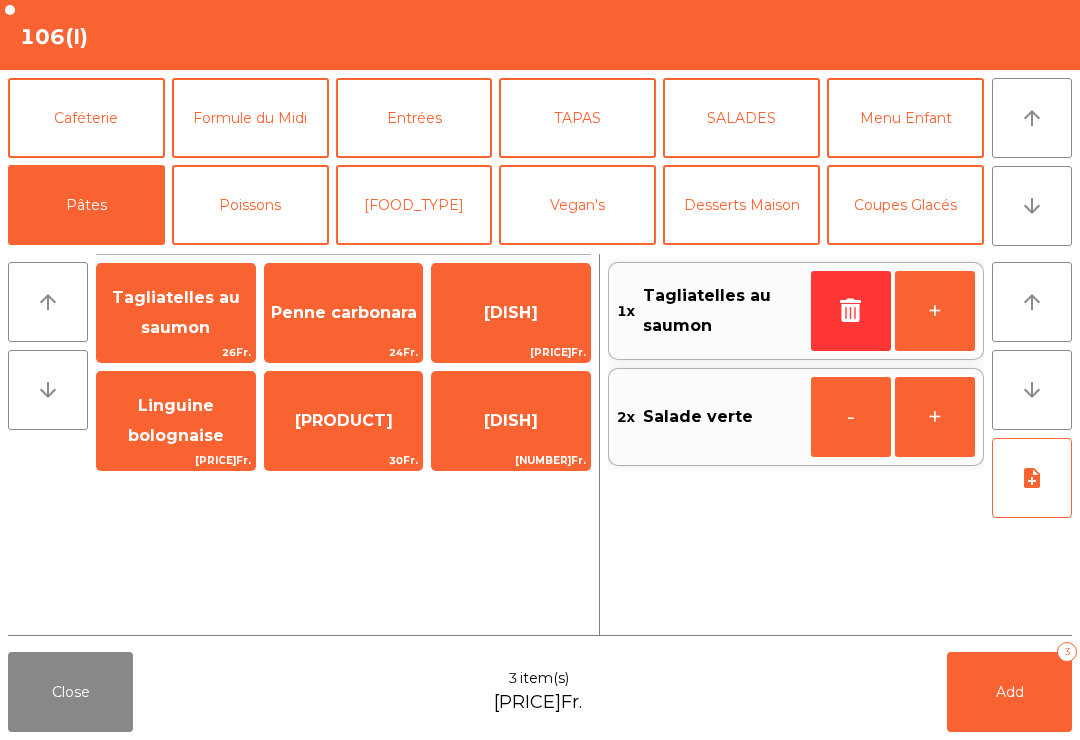 click on "[DISH]" at bounding box center [176, 312] 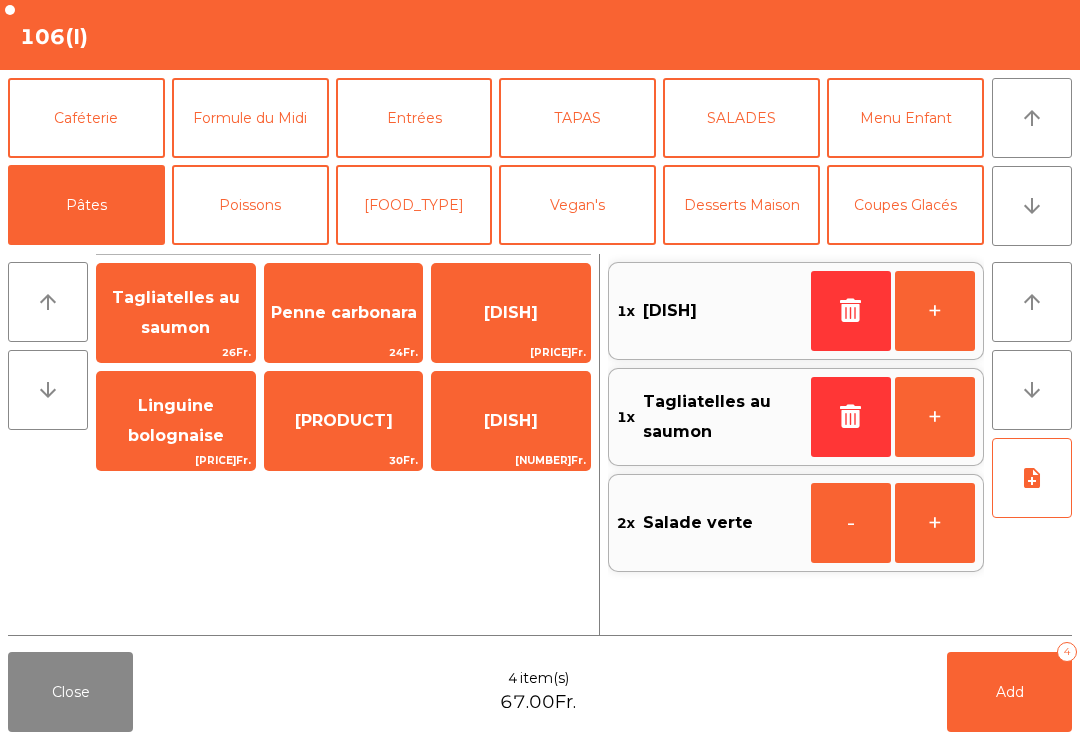 scroll, scrollTop: 74, scrollLeft: 0, axis: vertical 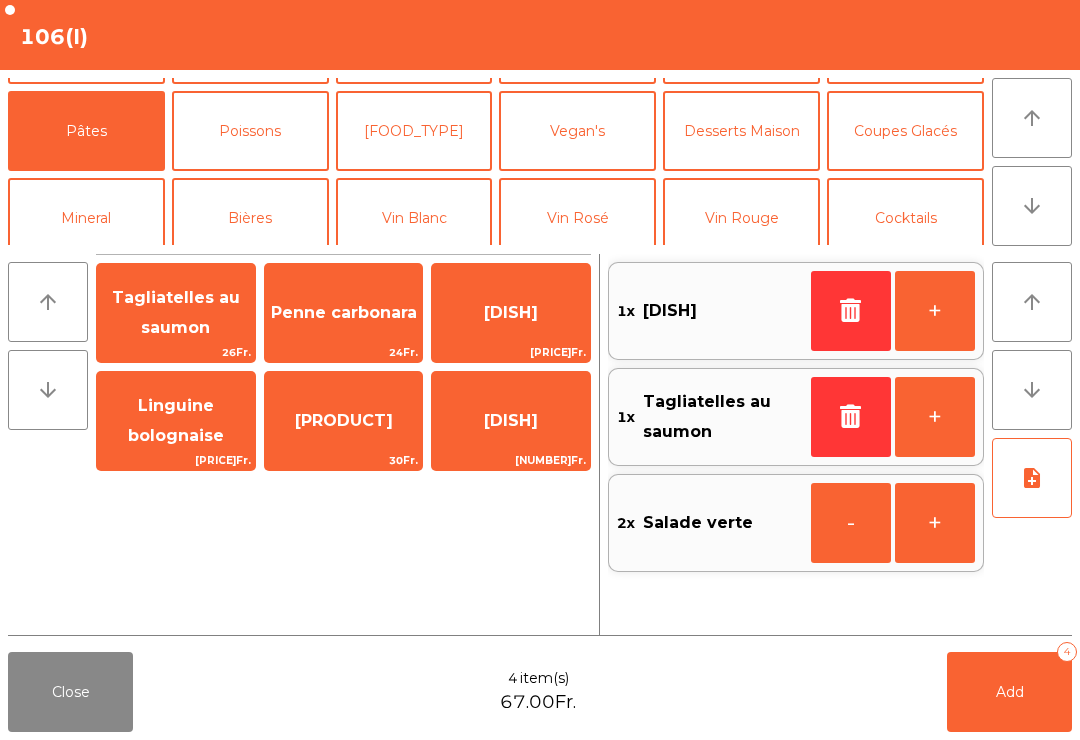 click on "Vin Rosé" at bounding box center (577, 218) 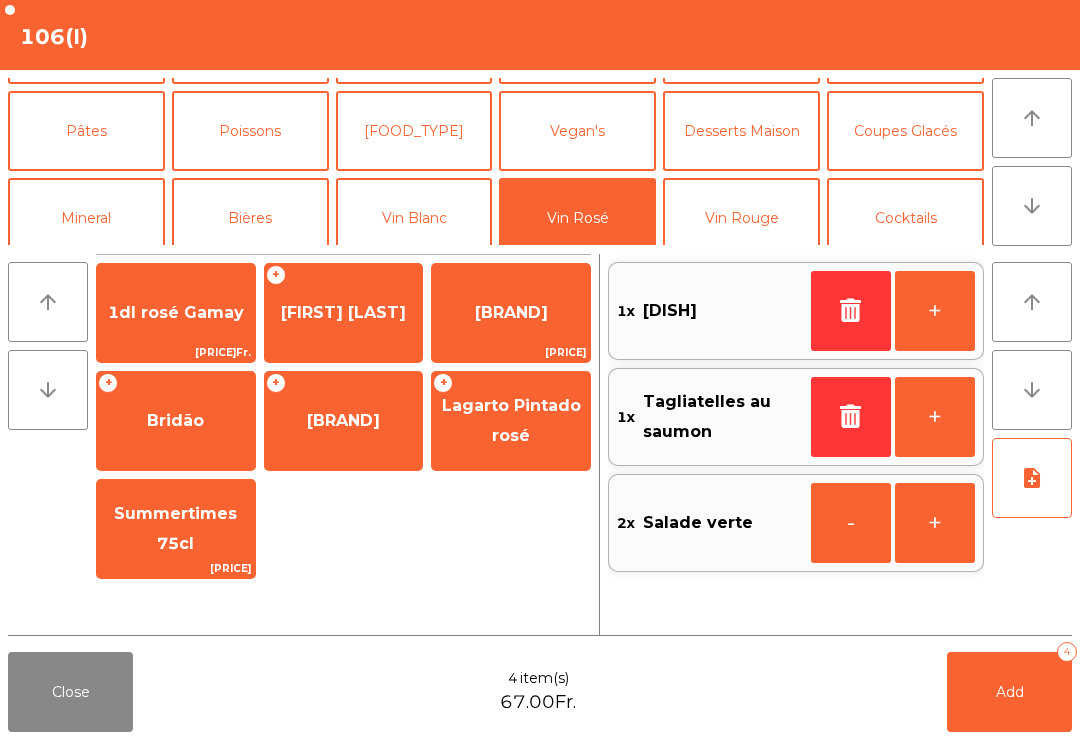 click on "[FIRST] [LAST]" at bounding box center (176, 312) 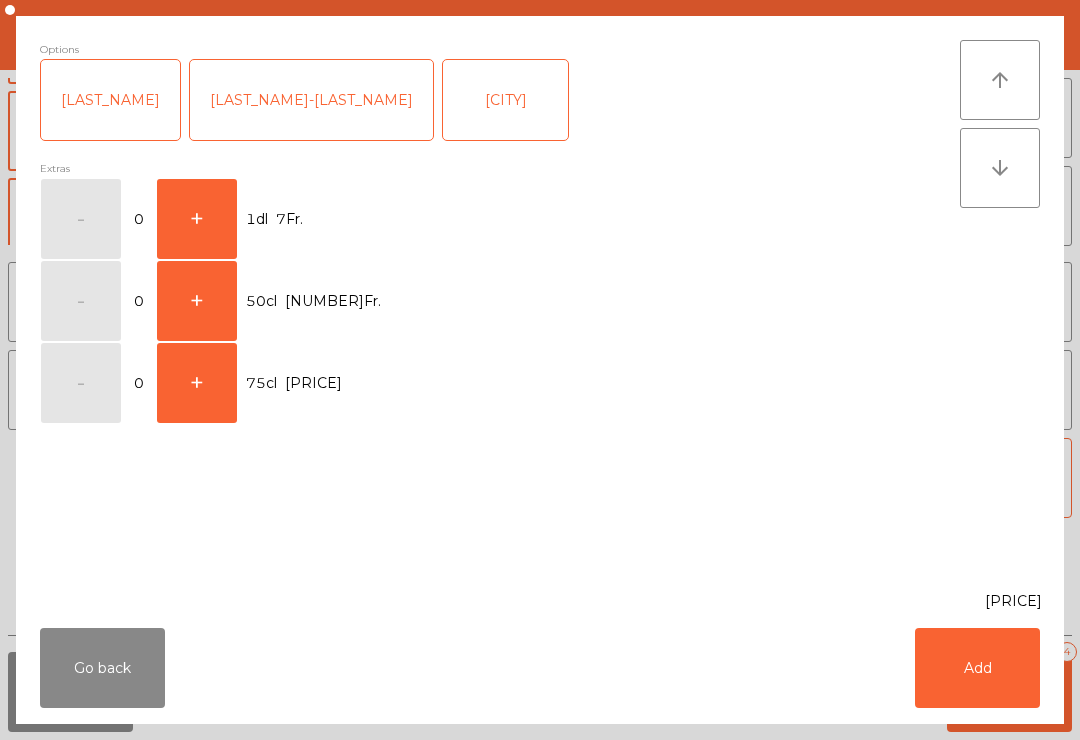click on "[LAST_NAME]-[LAST_NAME]" at bounding box center [311, 100] 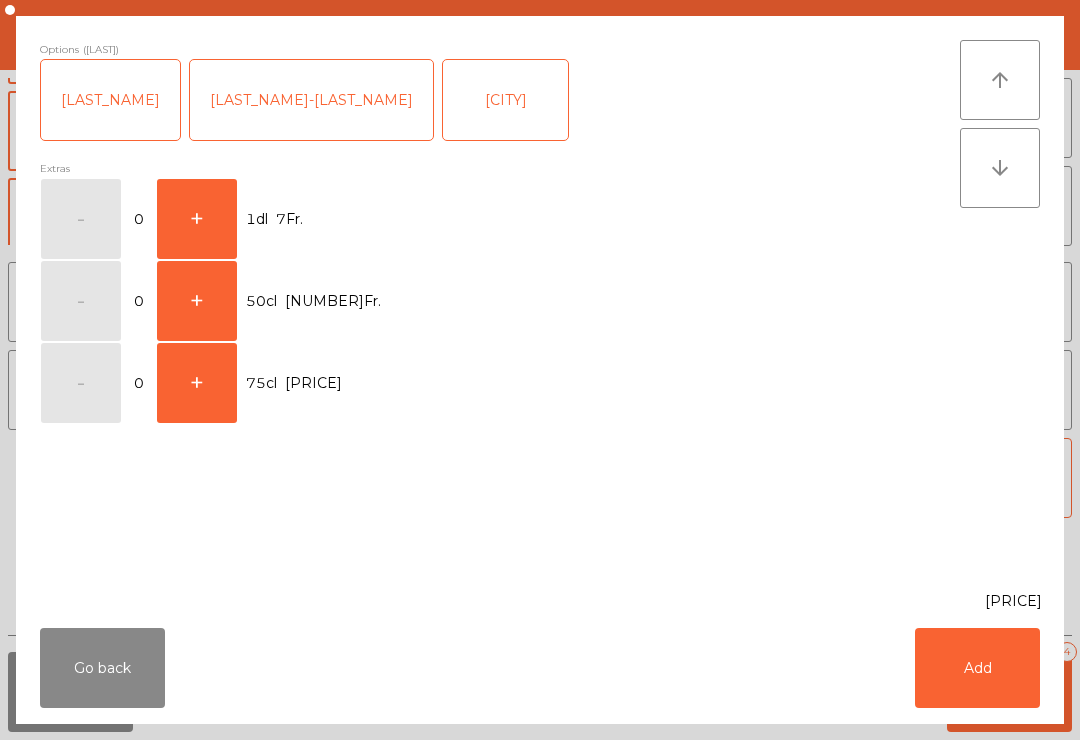 click on "+" at bounding box center (81, 219) 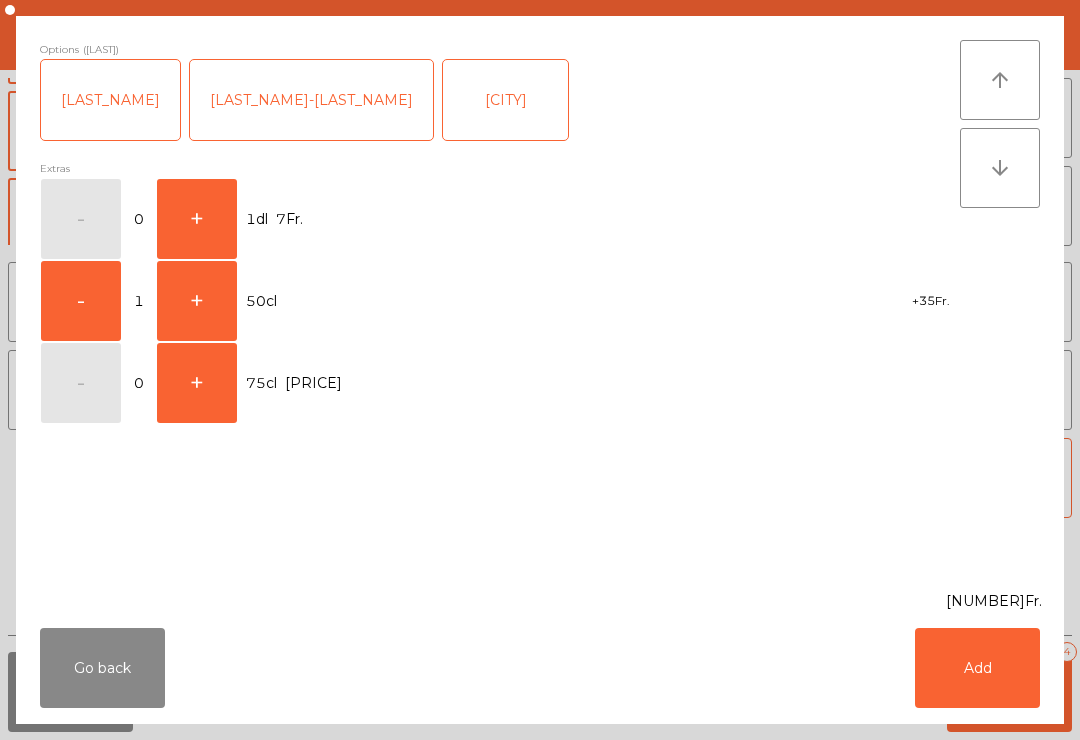 click on "Add" at bounding box center (977, 668) 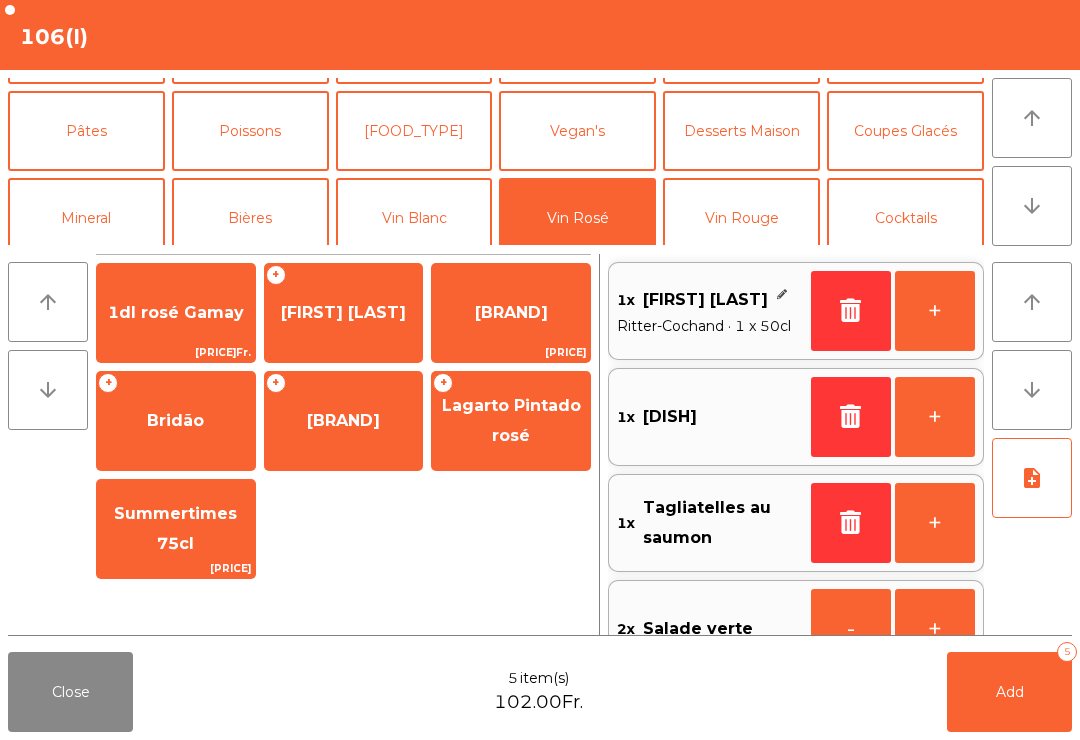 click on "Mineral" at bounding box center (86, 218) 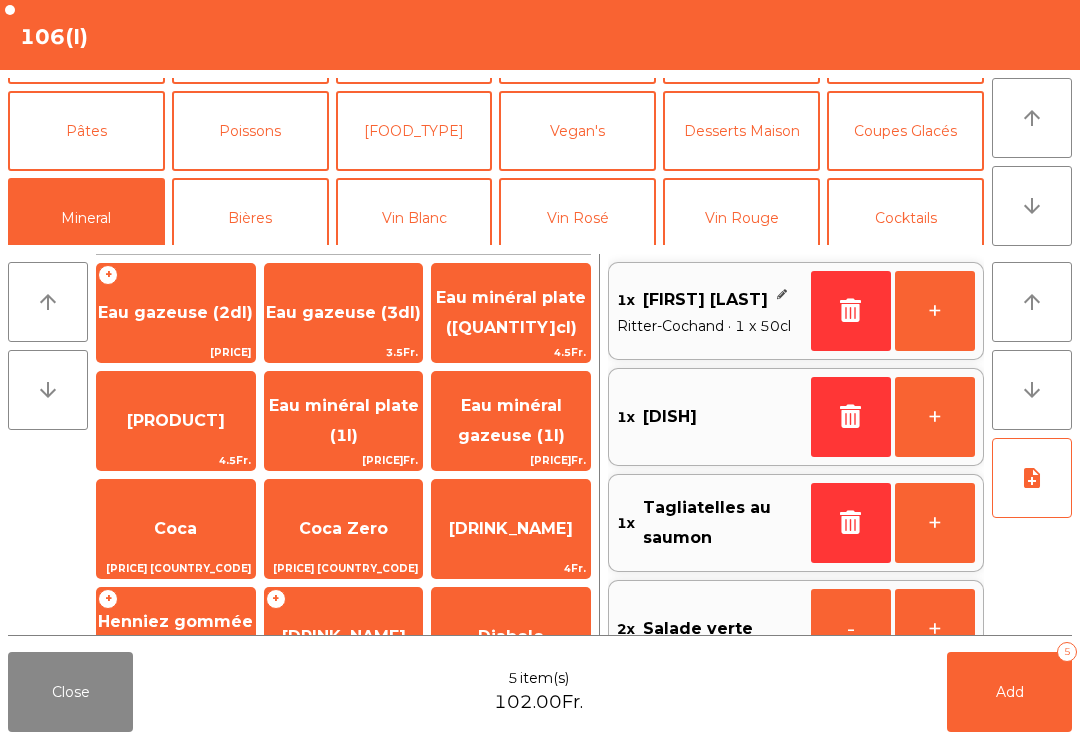 click on "[PRODUCT]" at bounding box center [344, 313] 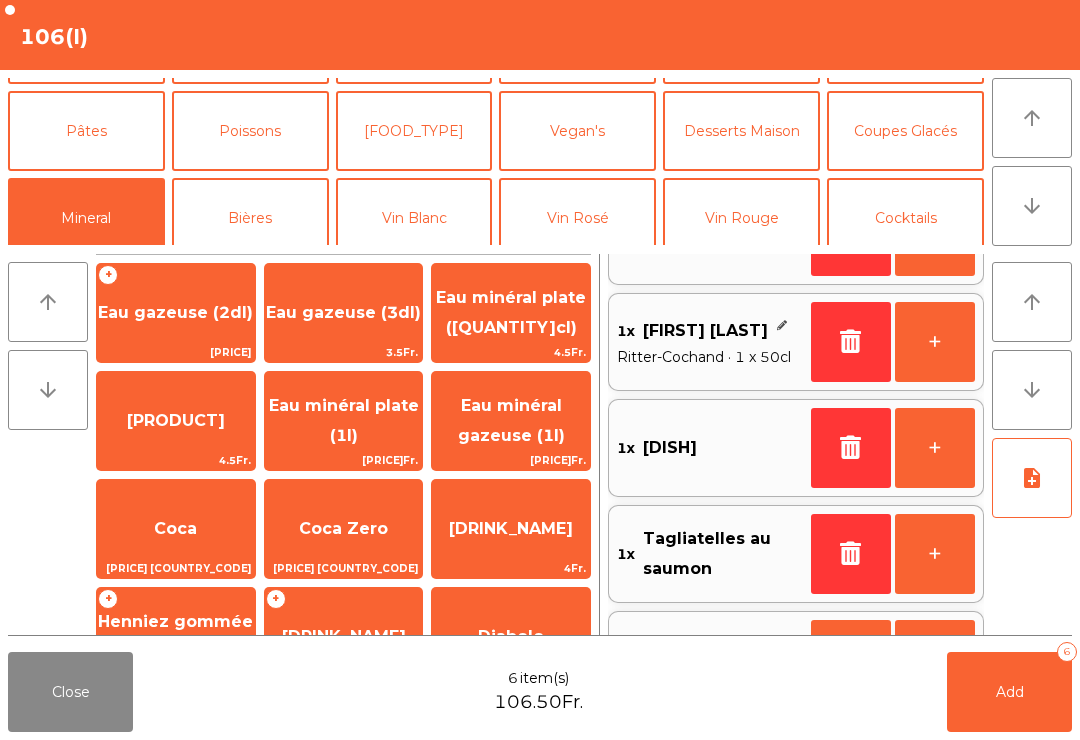 scroll, scrollTop: 0, scrollLeft: 0, axis: both 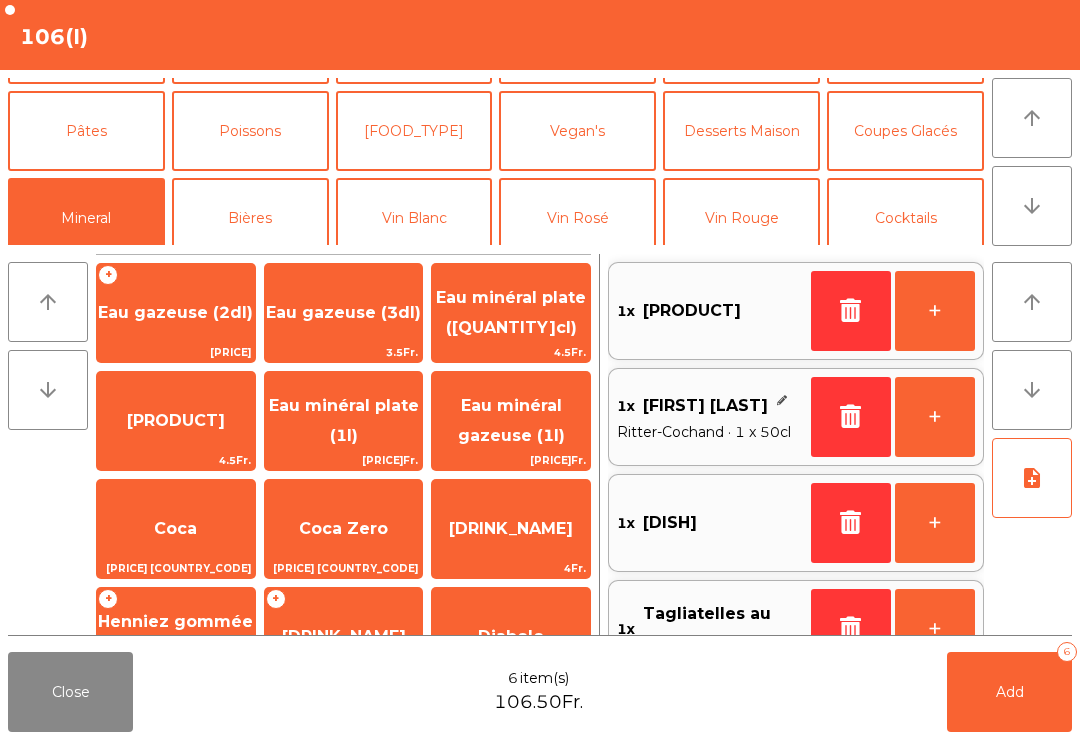 click on "Add   6" at bounding box center (1009, 692) 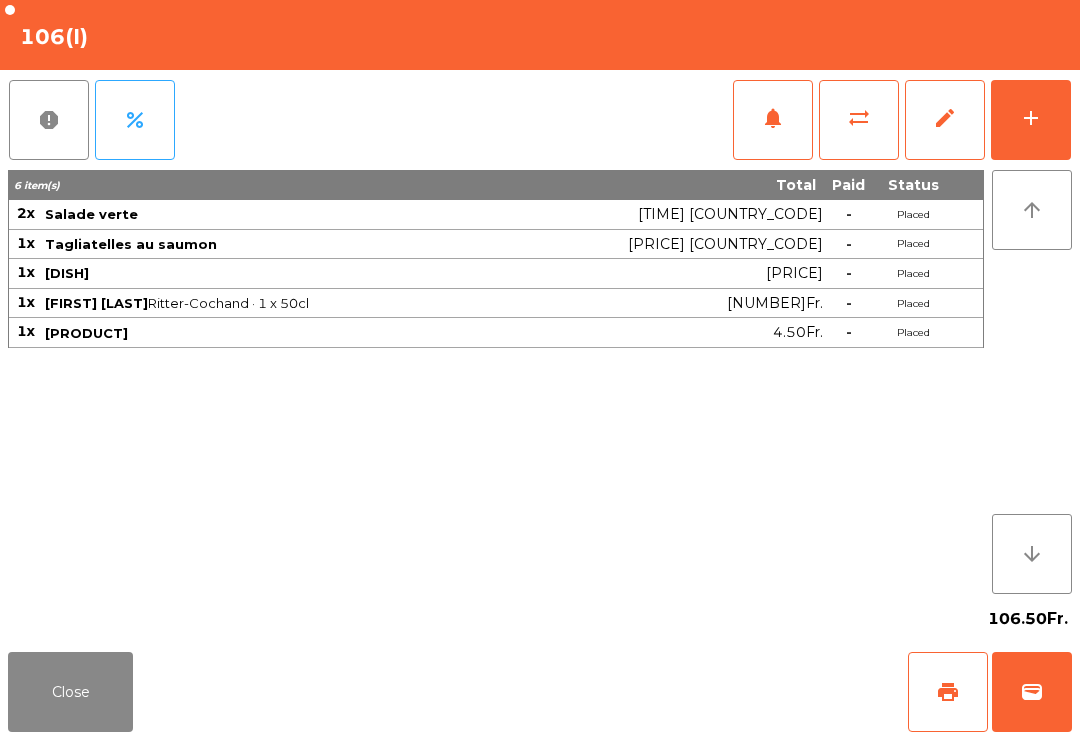 click on "Close" at bounding box center [70, 692] 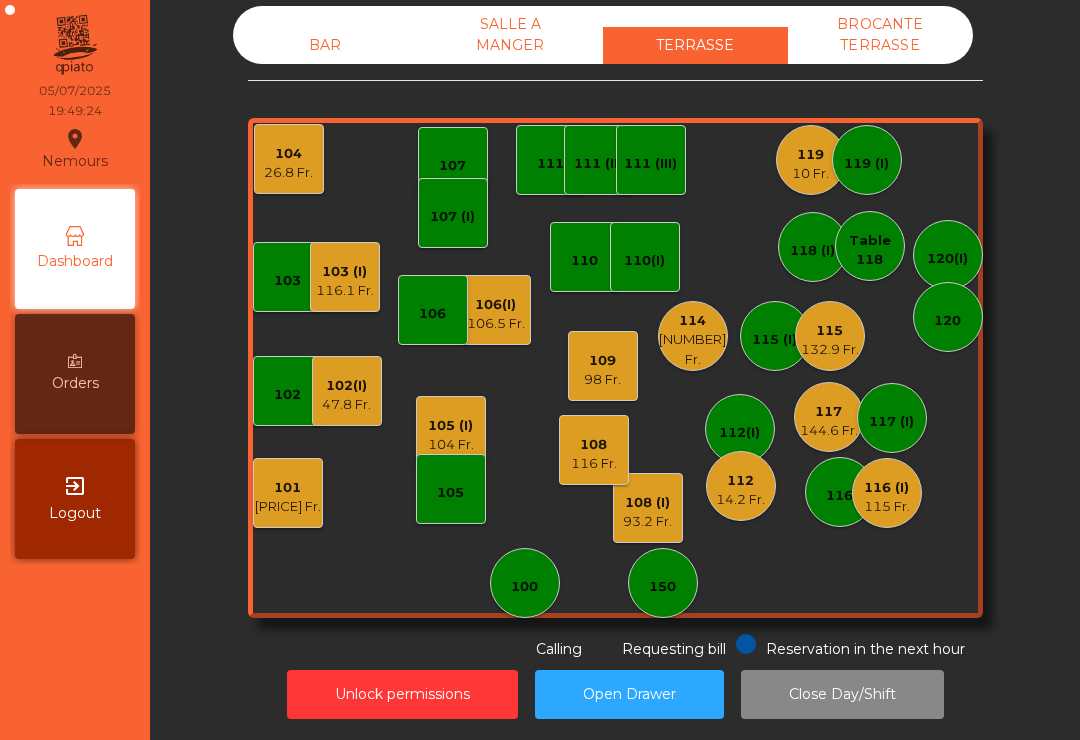 click on "103 102 101 74 Fr. 102(I) 47.8 Fr. 106(I) 106.5 Fr. 104 26.8 Fr. 105 (I) 104 Fr. 108 (I) 93.2 Fr. 105 107 100 150 110 107 (I) 103 (I) 116.1 Fr. 108 116 Fr. 116 116 (I) 115 Fr. 109 98 Fr. 106 111 111 (II) 111 (III) 117 144.6 Fr. 117 (I) 118 (I) 119 10 Fr. 119 (I) 115 (I) 115 132.9 Fr. 112(I) 112 14.2 Fr. 114 117 Fr. 110(I) Table 118 120(I) 120" at bounding box center [615, 368] 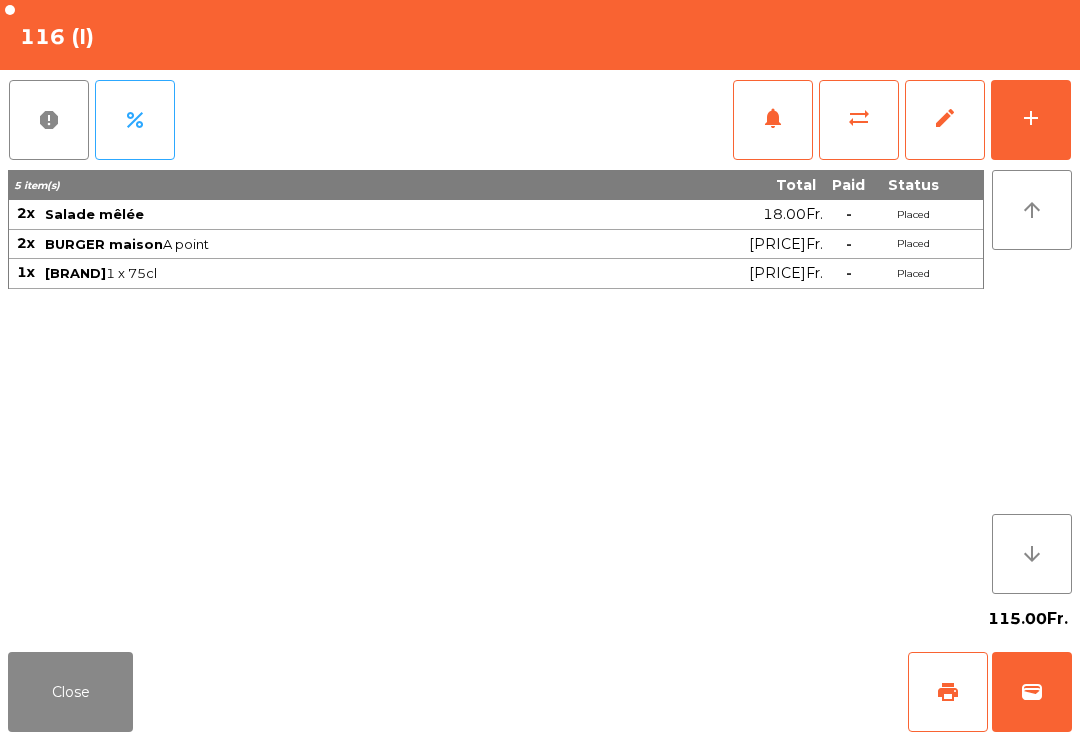click on "notifications" at bounding box center [773, 120] 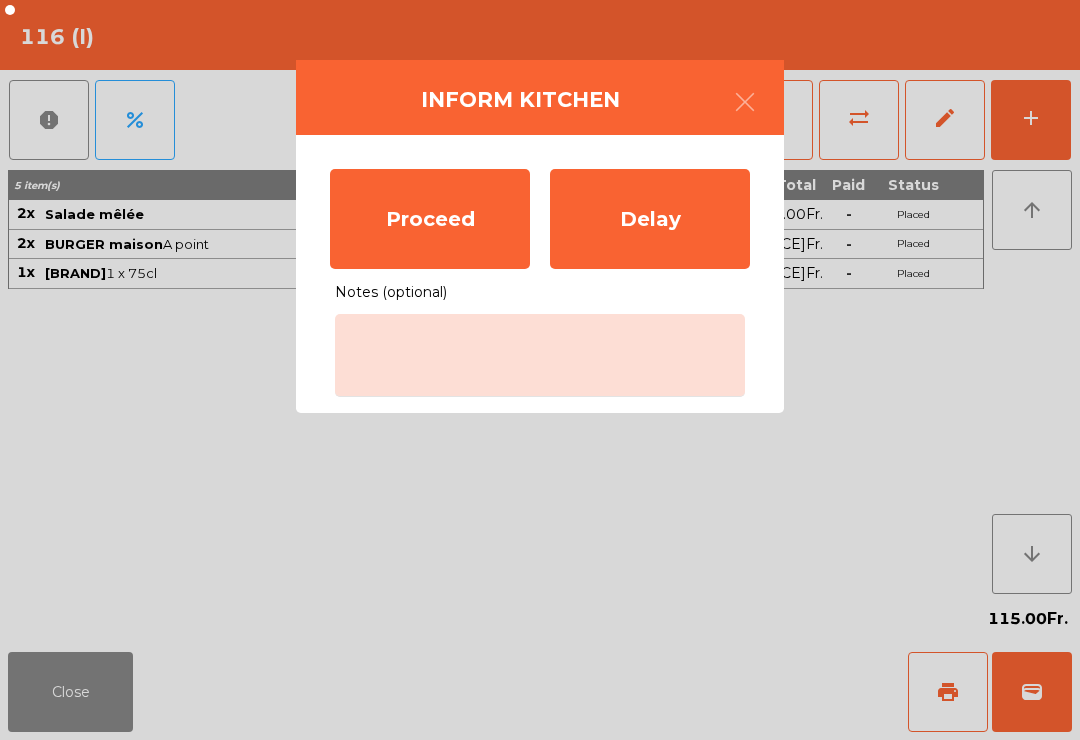 click on "Proceed" at bounding box center (430, 219) 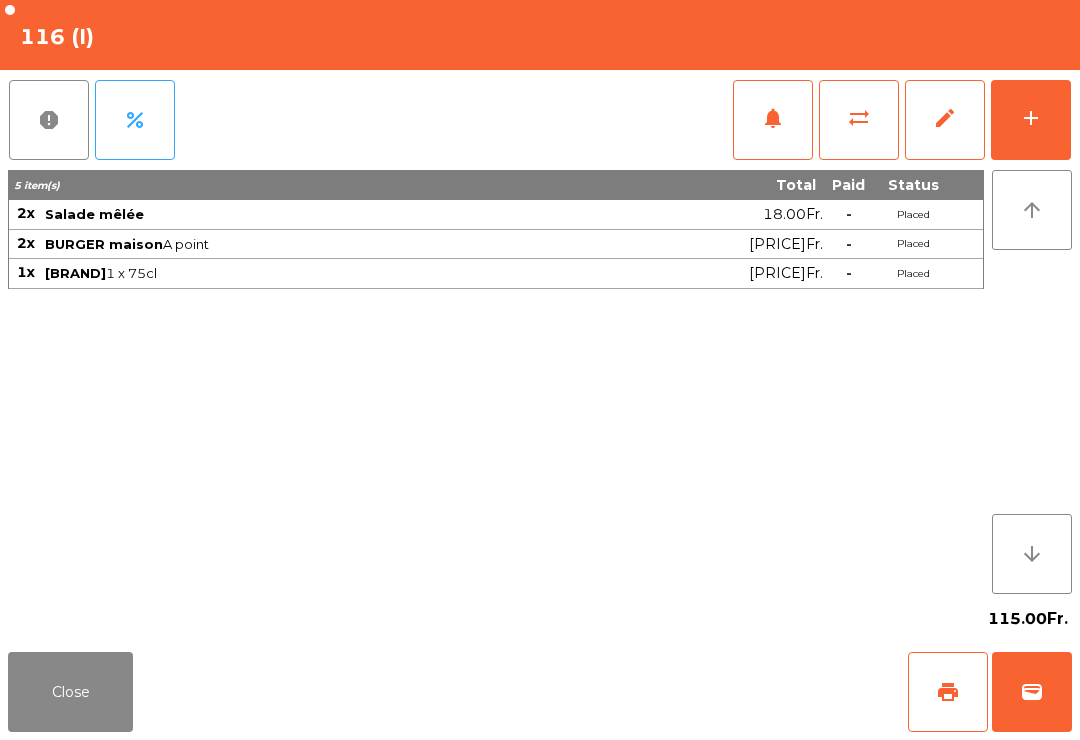 click on "Close" at bounding box center [70, 692] 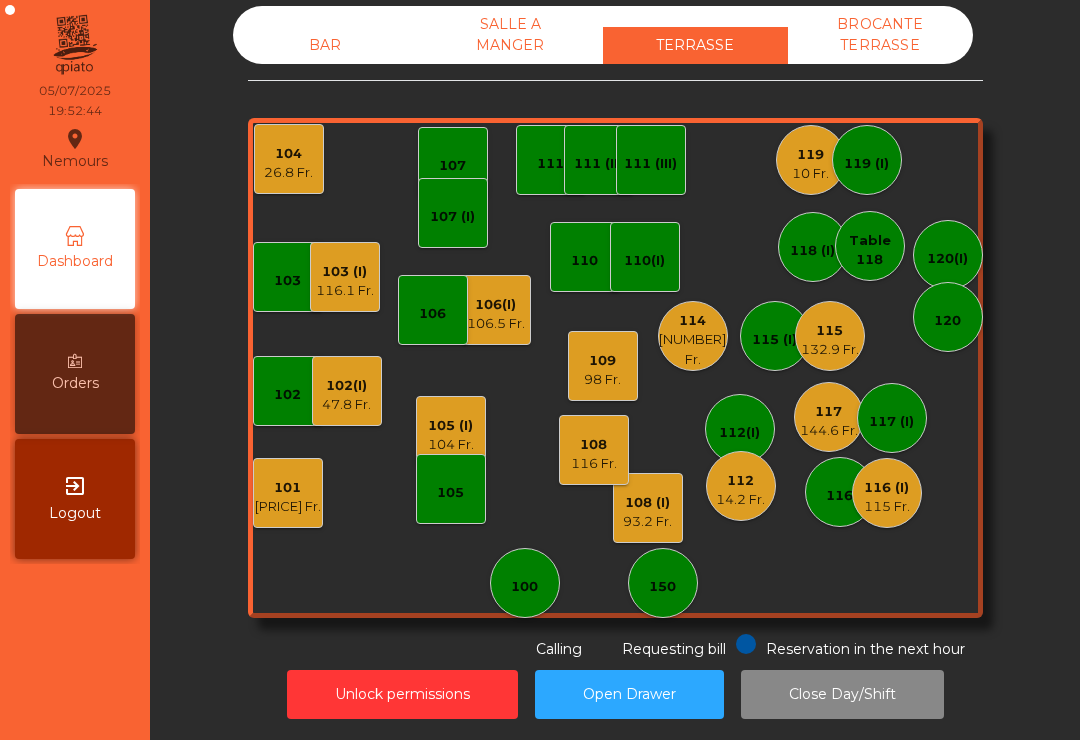 click on "[NUMBER] (I)   [PRICE] [COUNTRY_CODE]" at bounding box center (648, 508) 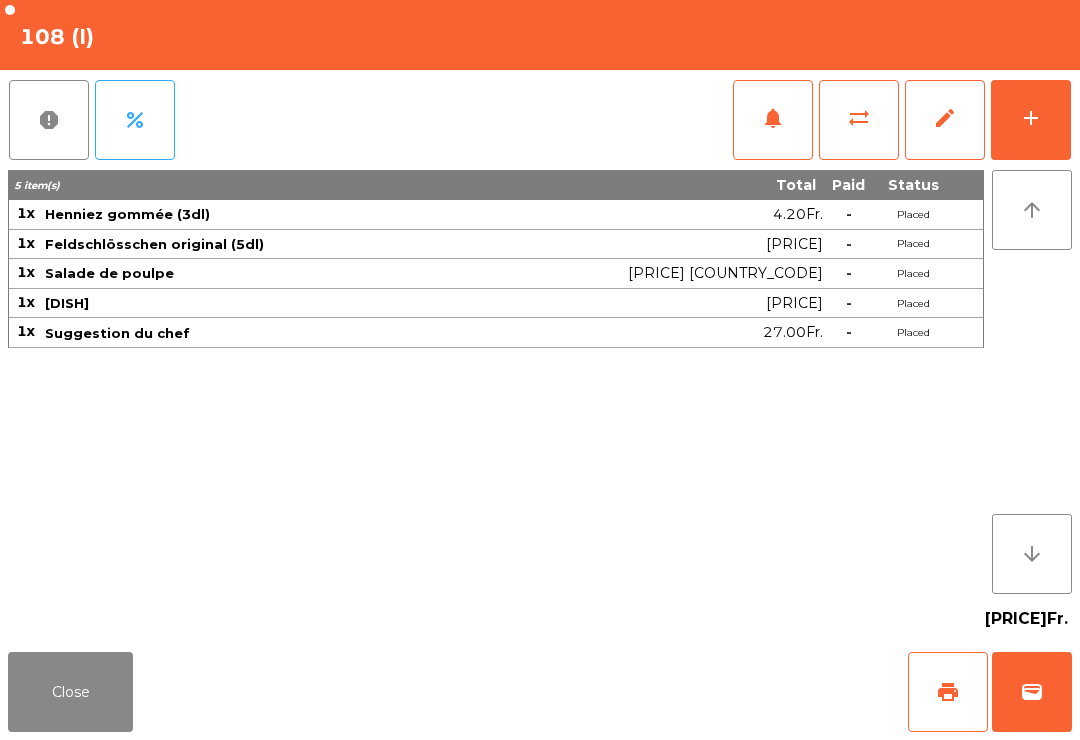 click on "notifications" at bounding box center (773, 120) 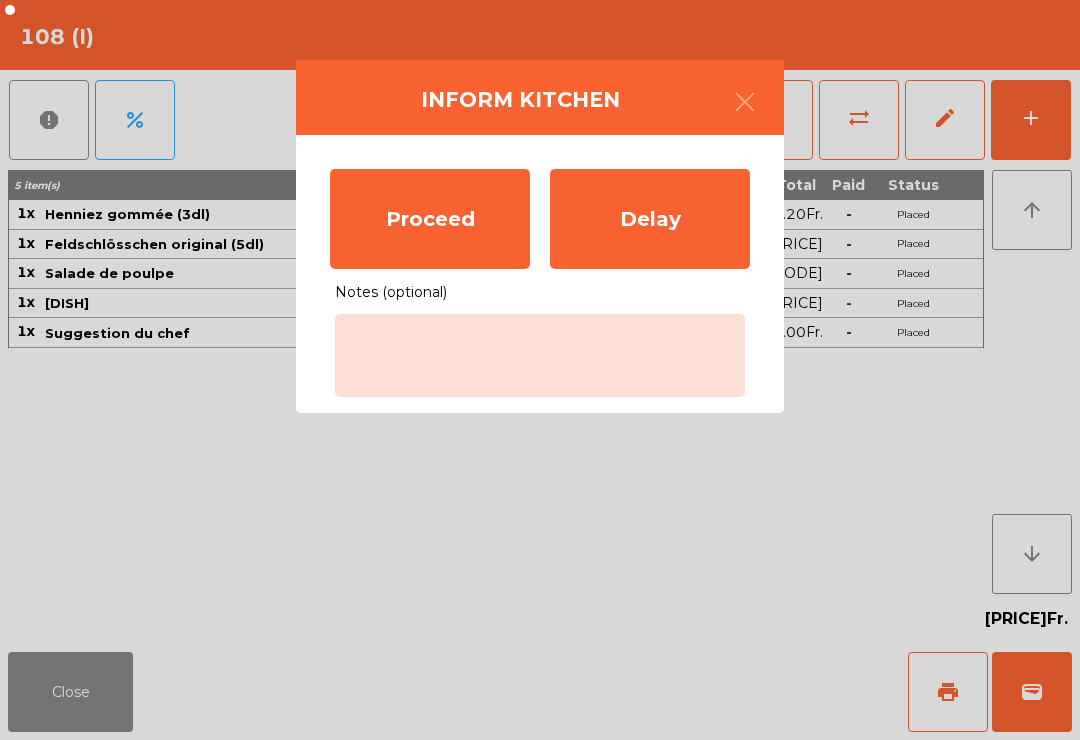 click on "Proceed" at bounding box center (430, 219) 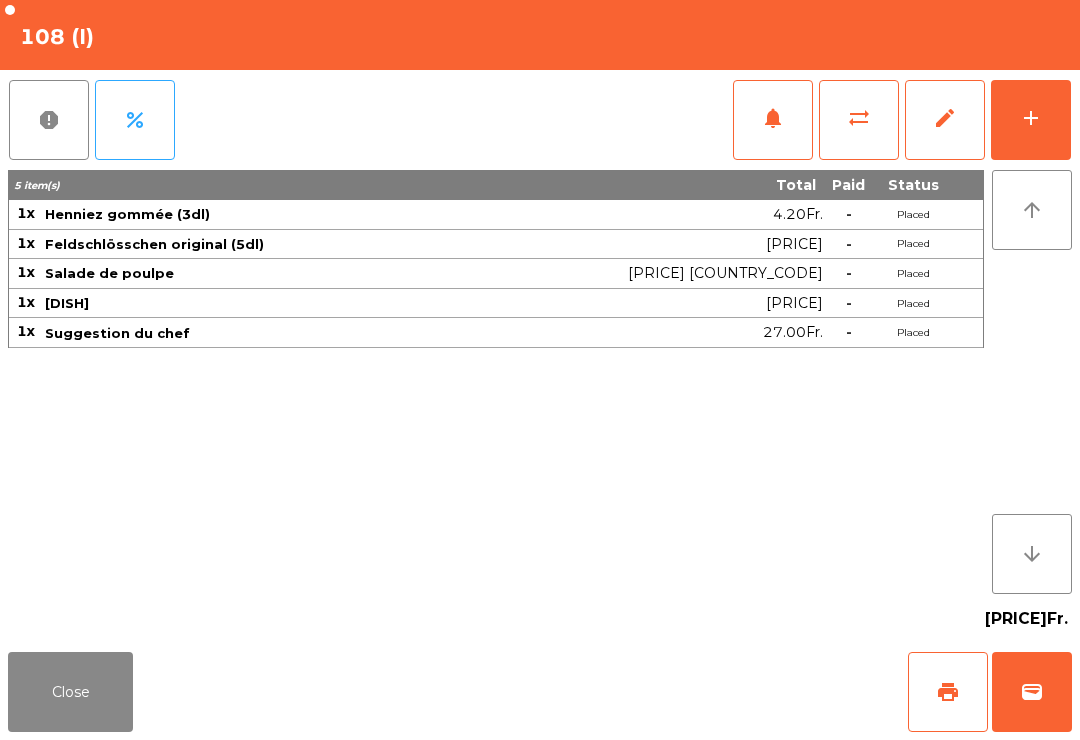 click on "Close" at bounding box center (70, 692) 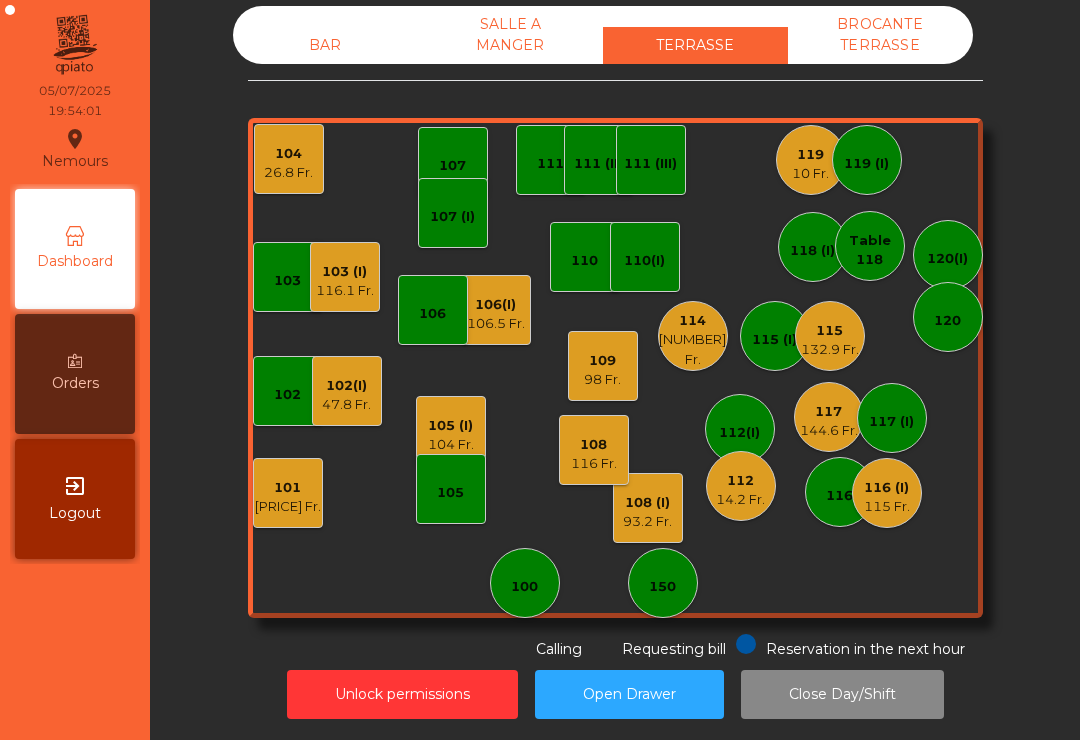click on "116 Fr." at bounding box center (288, 507) 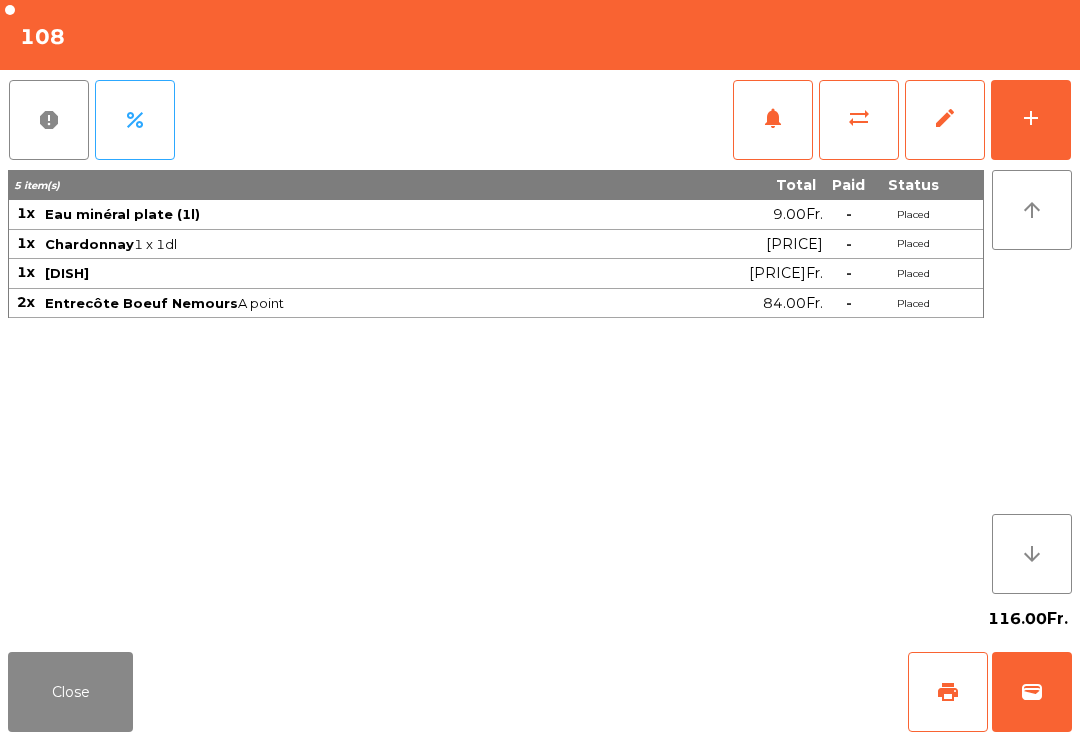 click on "print" at bounding box center [948, 692] 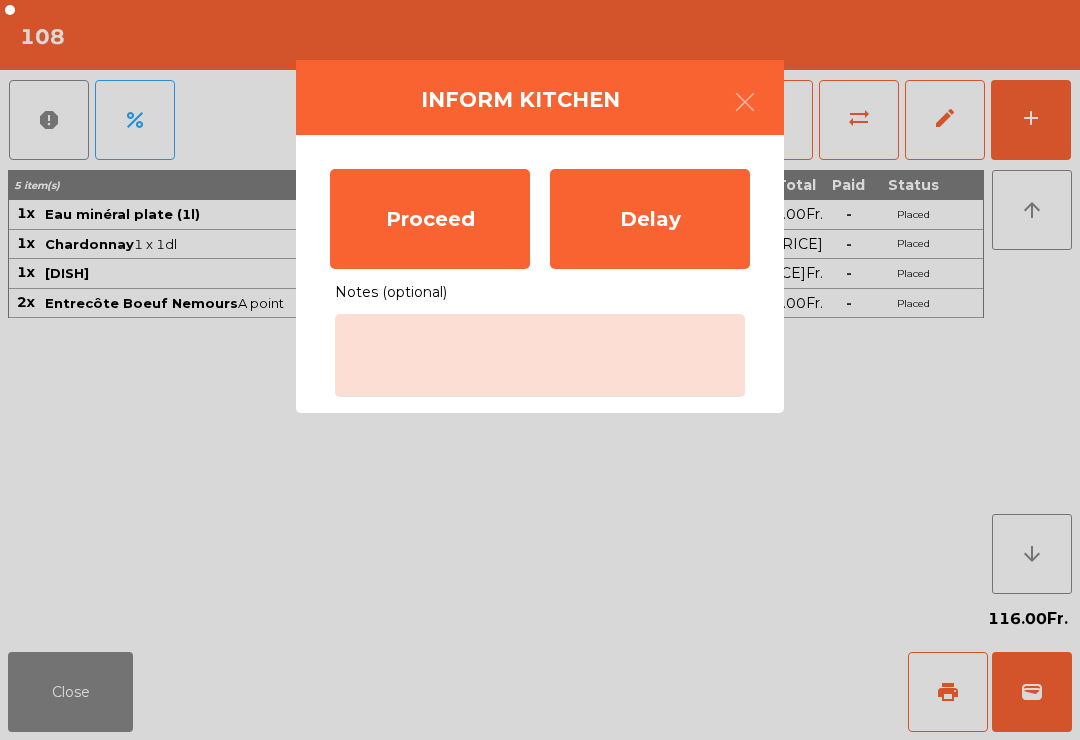 click on "Proceed" at bounding box center (430, 219) 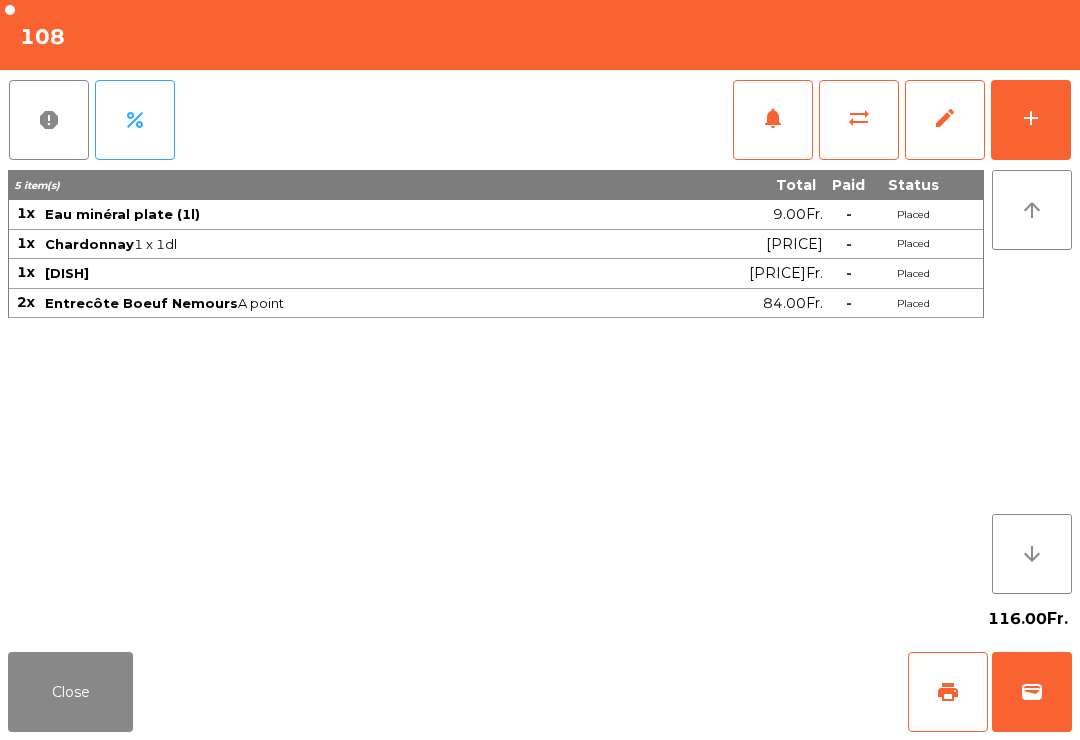 click on "Close" at bounding box center [70, 692] 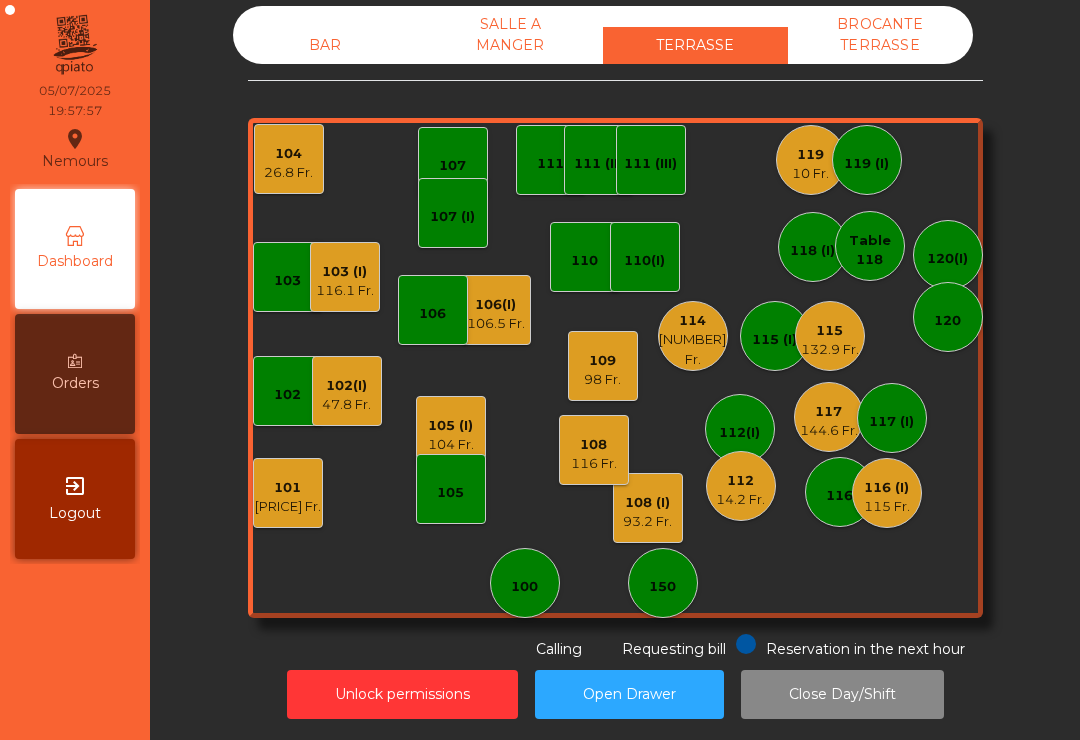 click on "[NUMBER] [NUMBER] Fr." at bounding box center [289, 159] 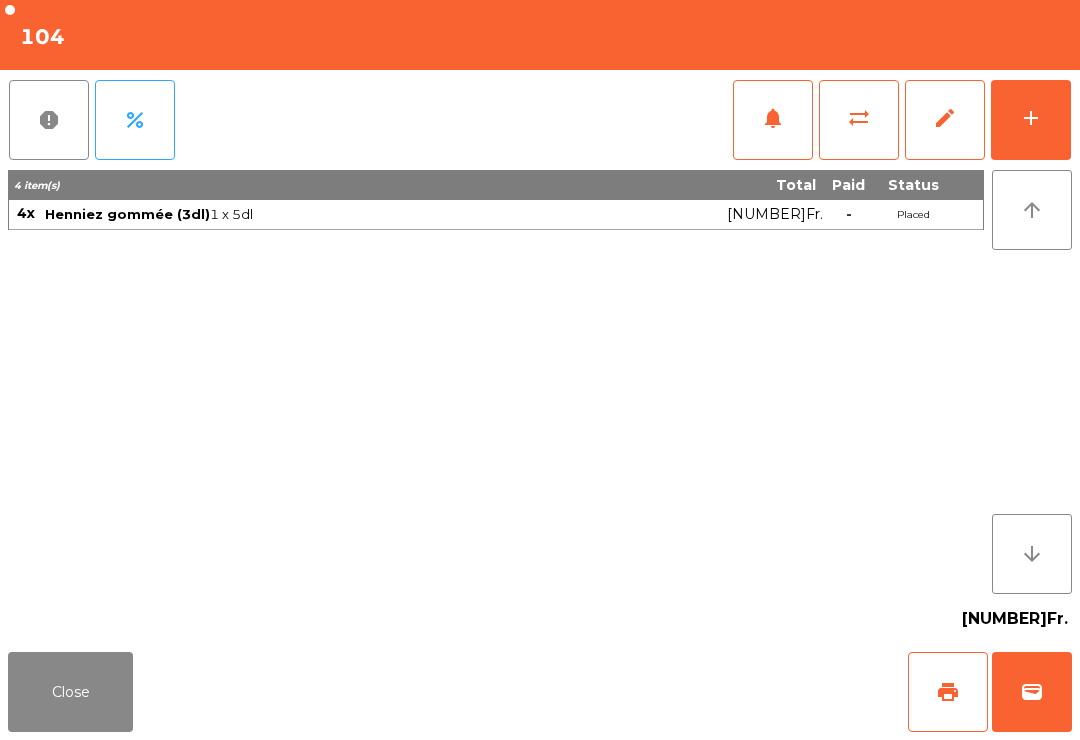 scroll, scrollTop: 31, scrollLeft: 0, axis: vertical 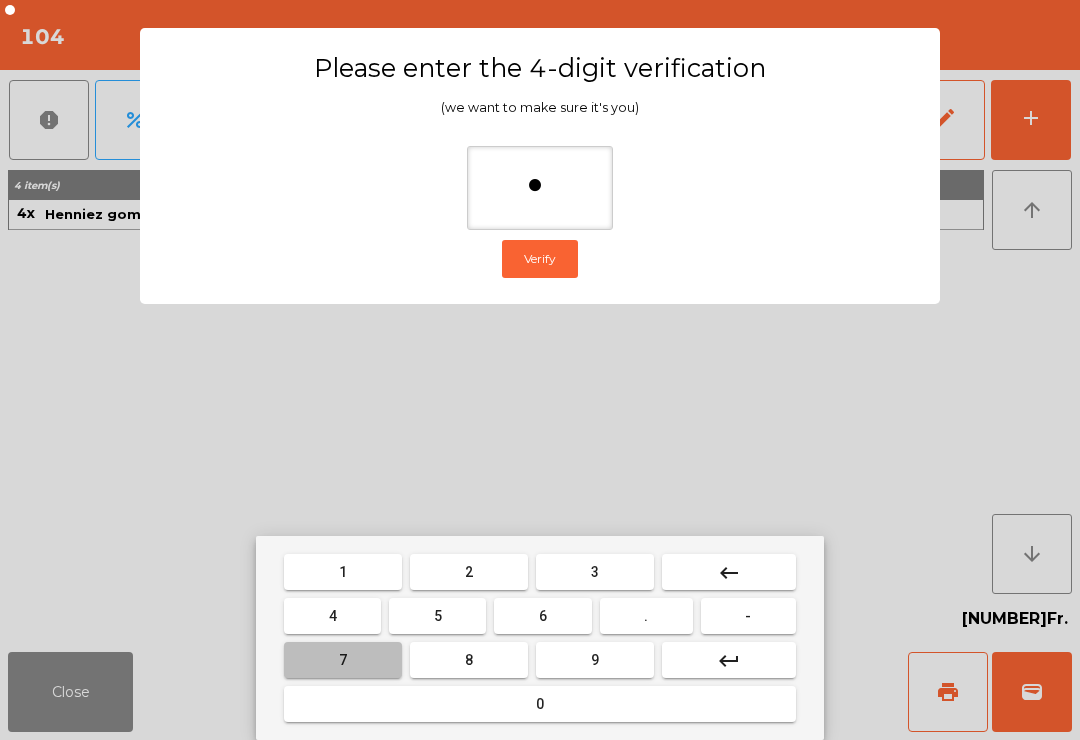 type on "**" 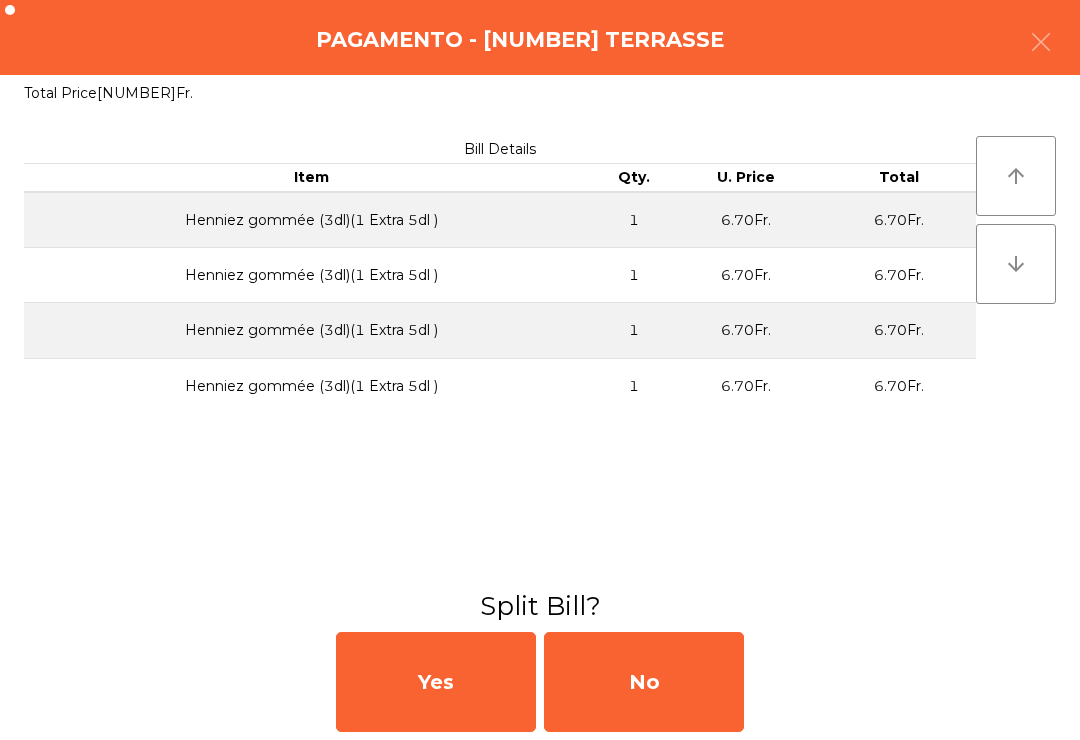 click on "No" at bounding box center (644, 682) 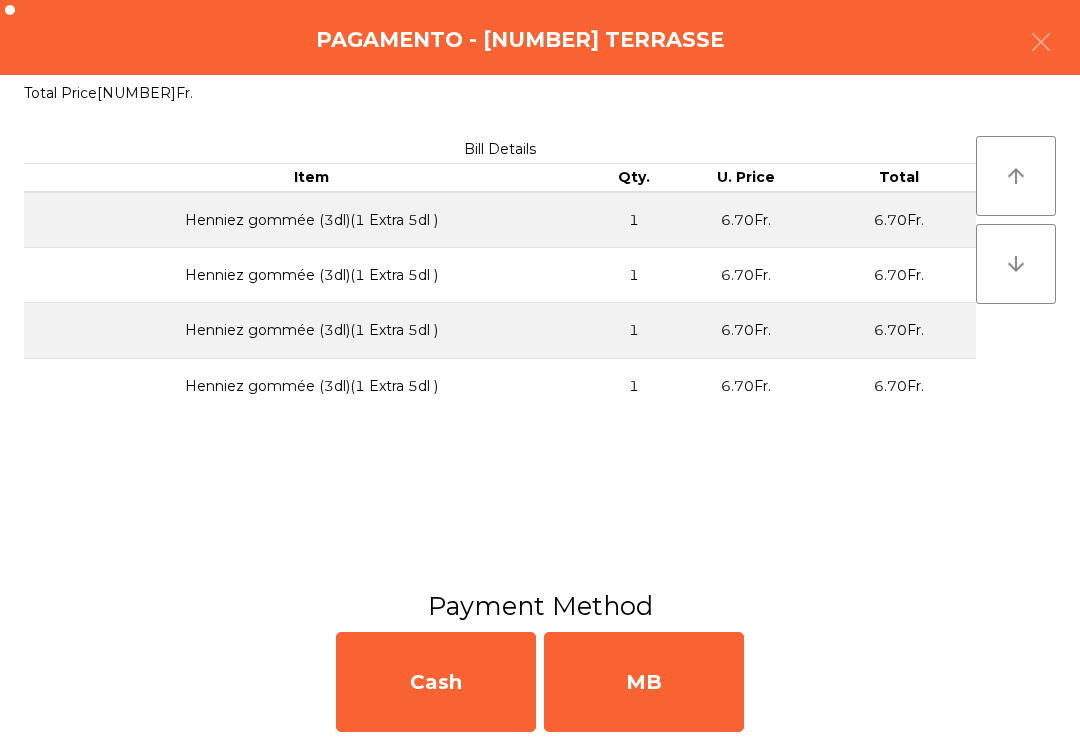 click on "MB" at bounding box center (644, 682) 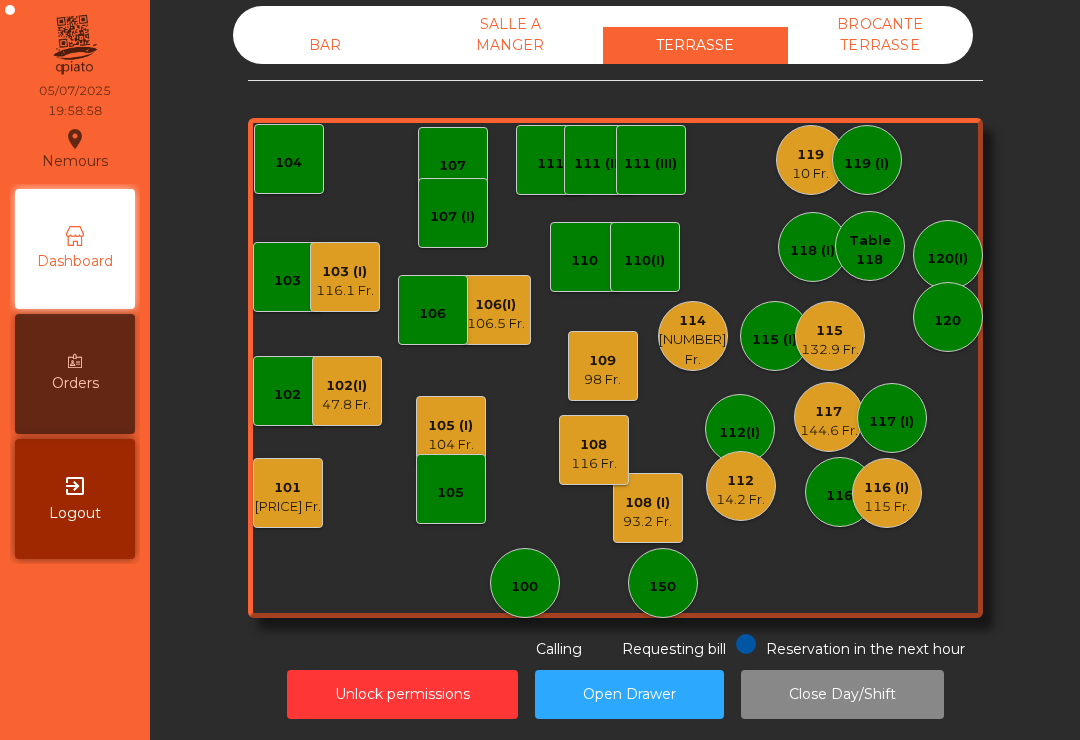 click on "115 132.9 Fr." at bounding box center [830, 336] 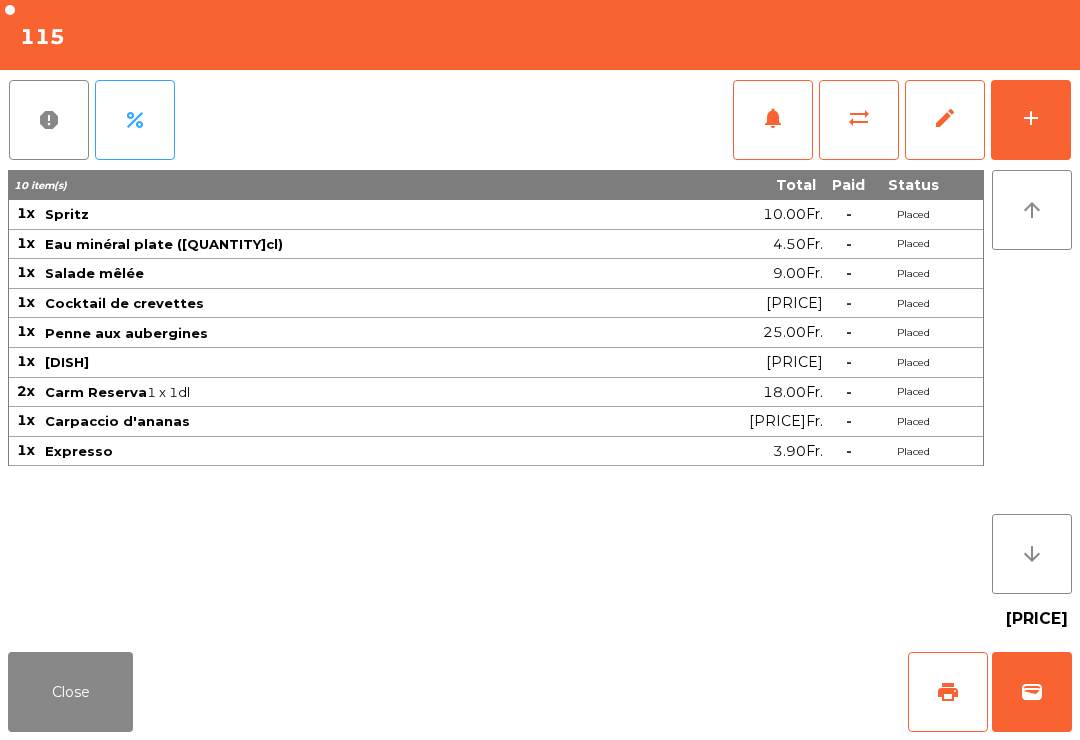 click on "print" at bounding box center (948, 692) 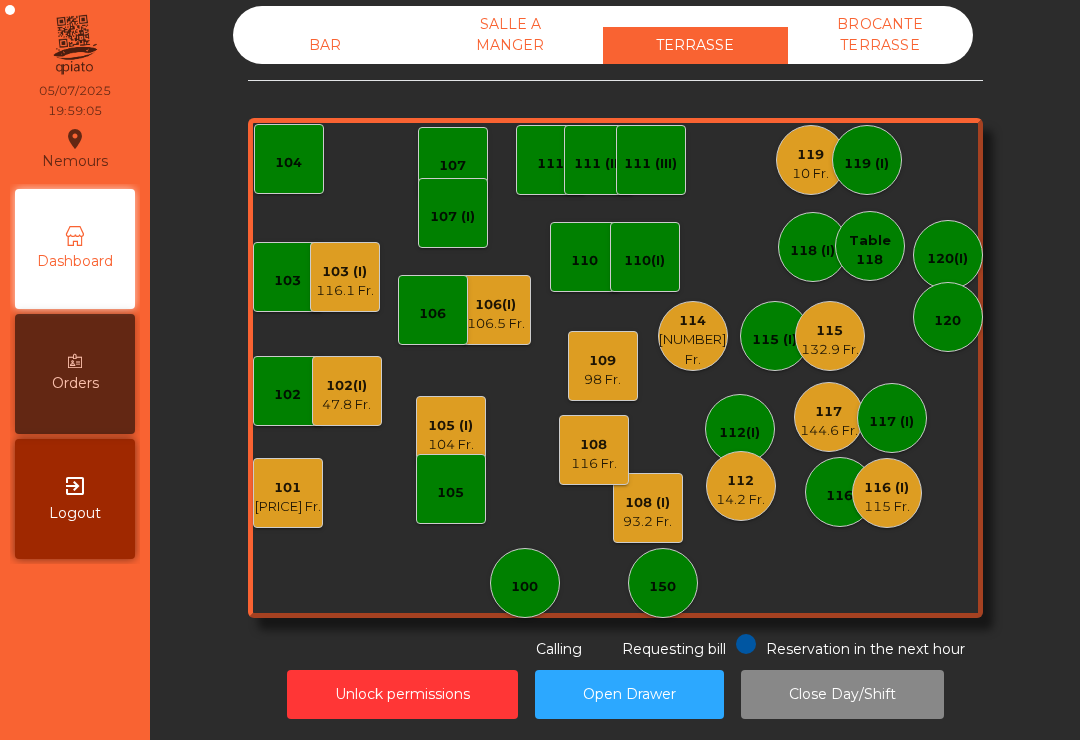 click on "115" at bounding box center (887, 488) 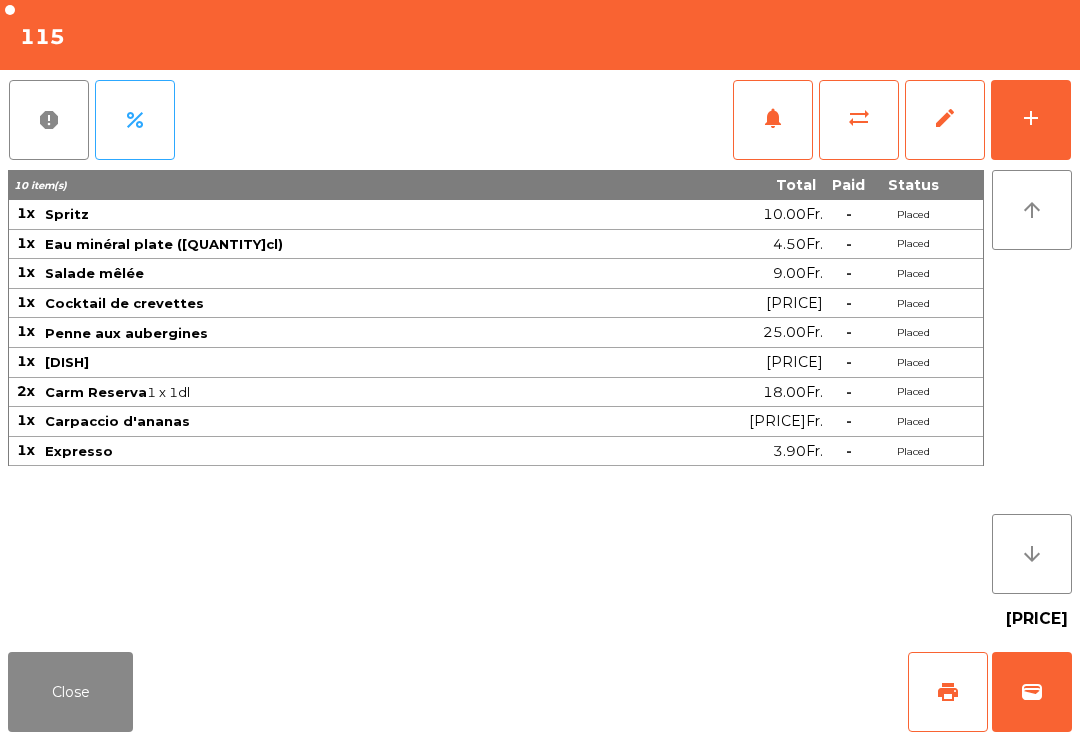 click on "add" at bounding box center (1031, 120) 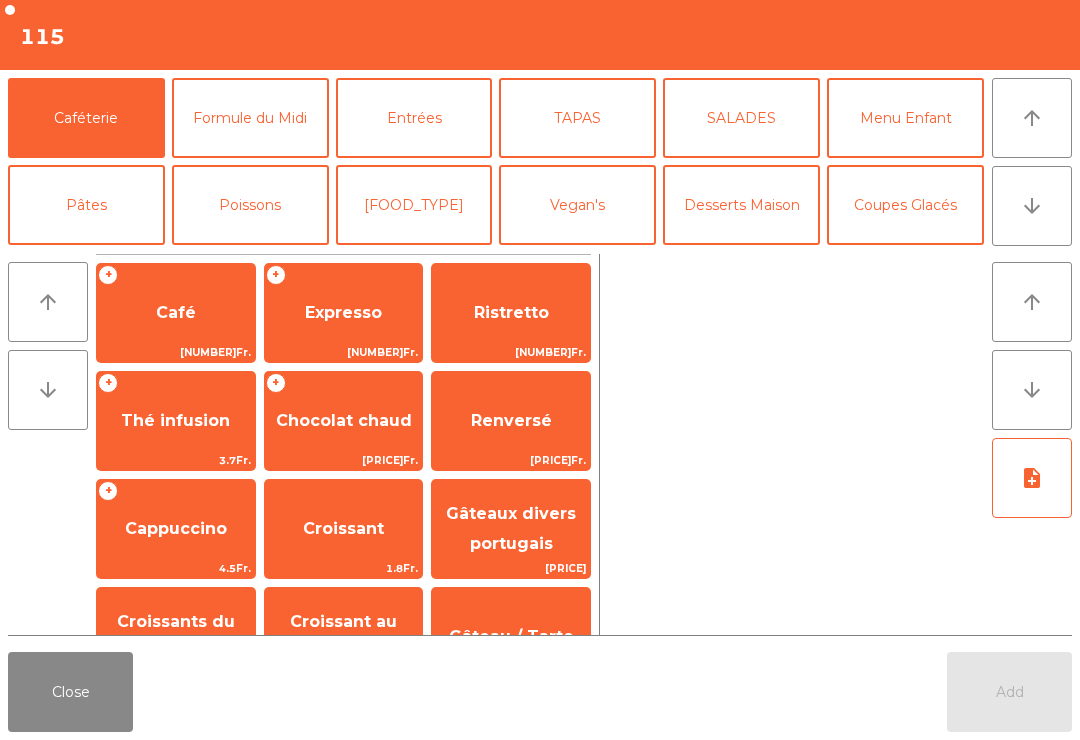 scroll, scrollTop: 79, scrollLeft: 0, axis: vertical 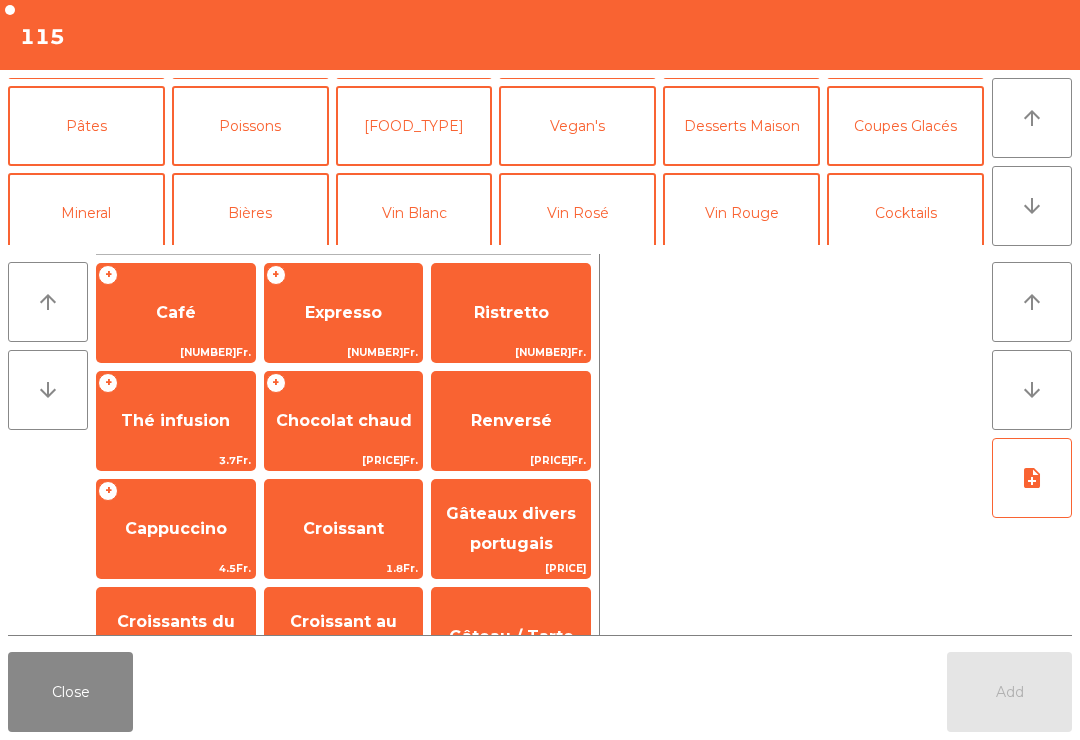 click on "Vin Blanc" at bounding box center (414, 213) 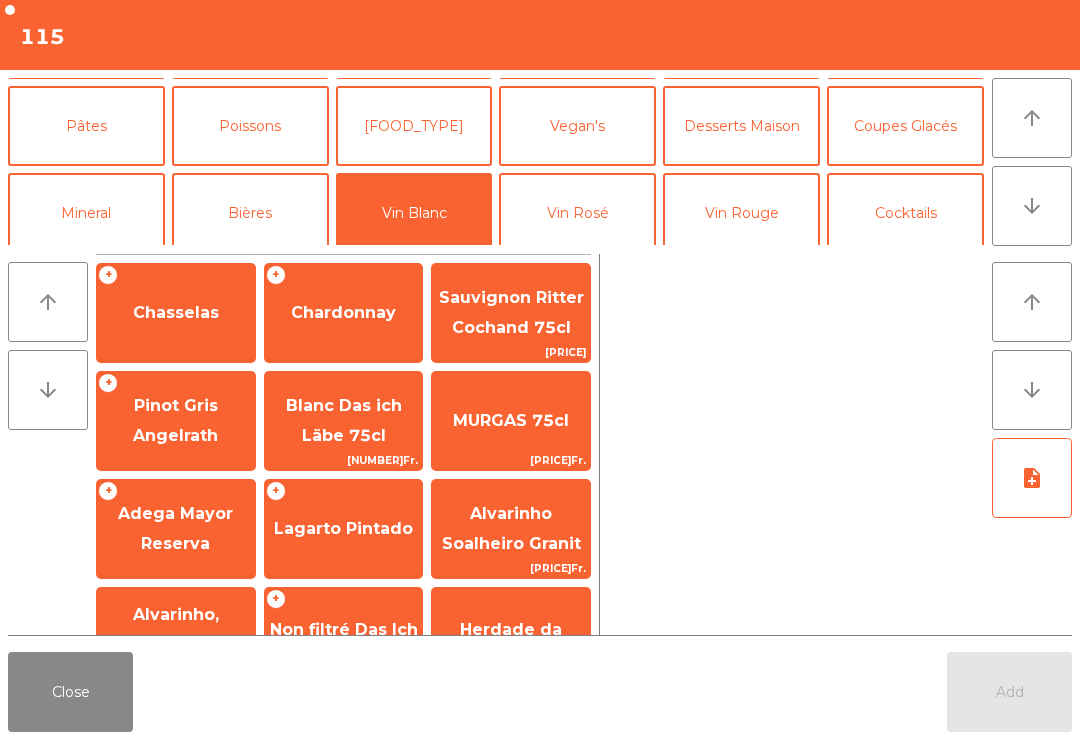 scroll, scrollTop: 134, scrollLeft: 0, axis: vertical 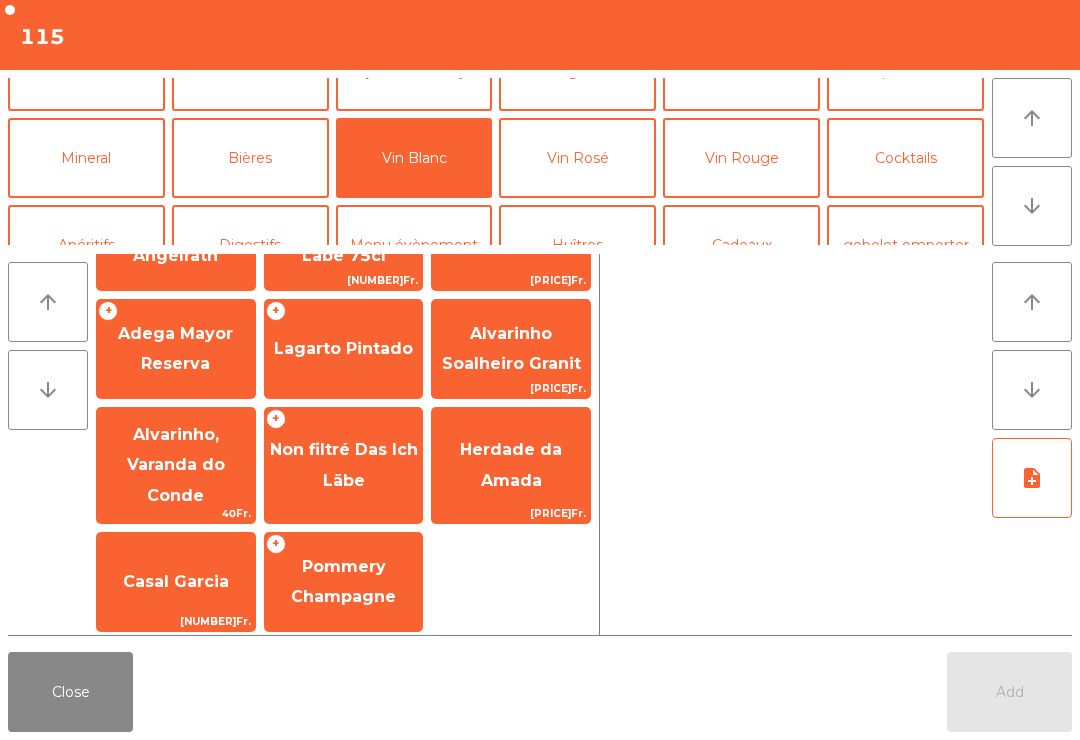 click on "Non filtré Das Ich Läbe" at bounding box center [176, 132] 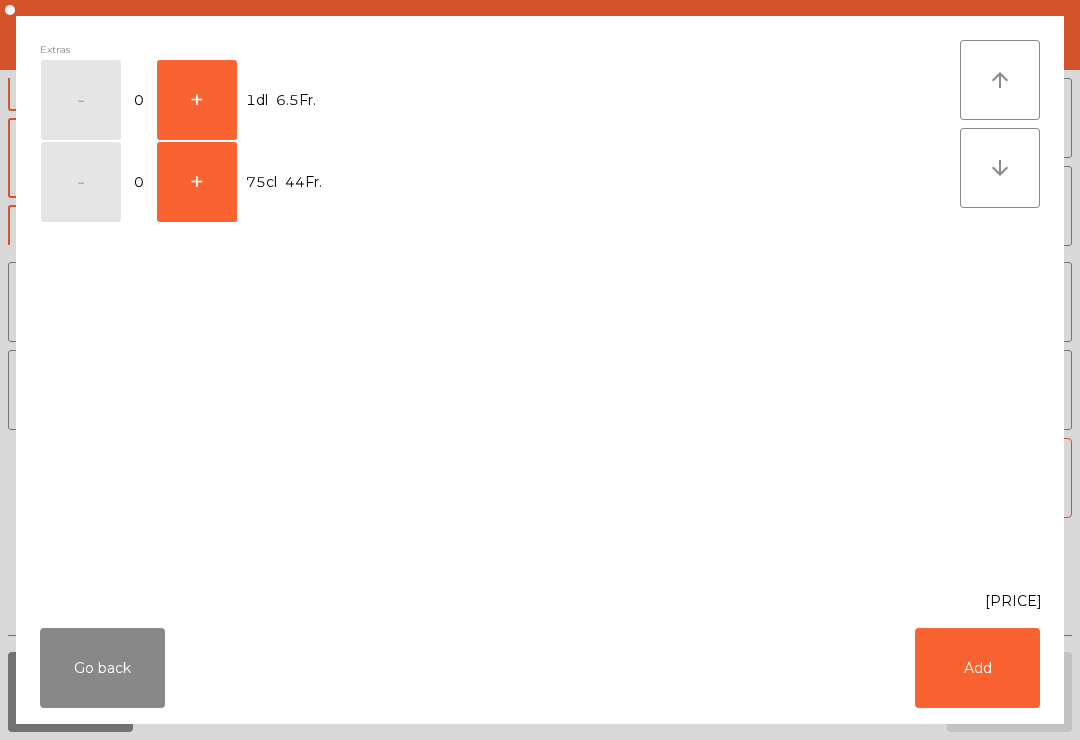 click on "+" at bounding box center [81, 100] 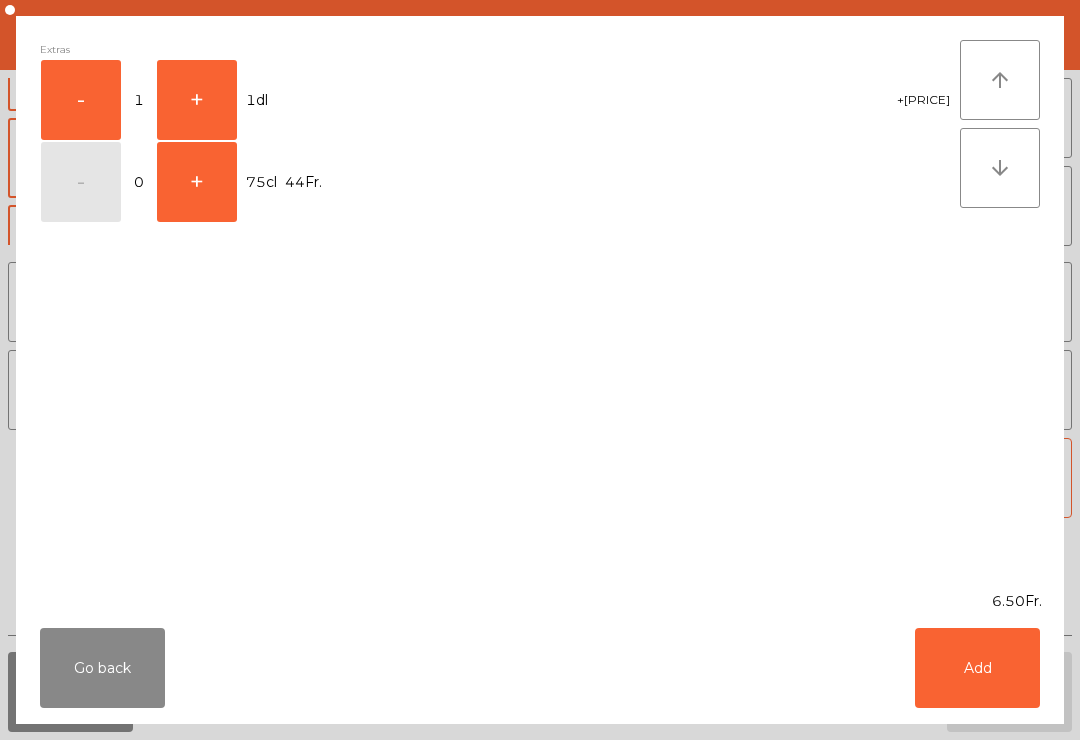 click on "Add" at bounding box center (977, 668) 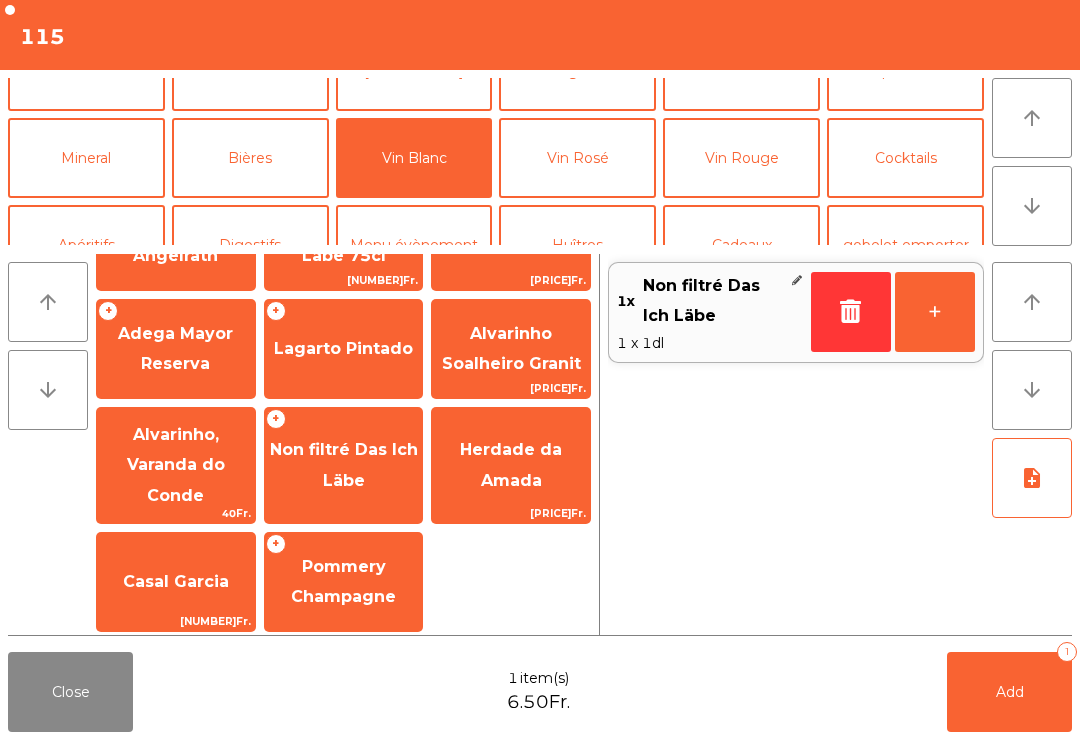 scroll, scrollTop: 168, scrollLeft: 0, axis: vertical 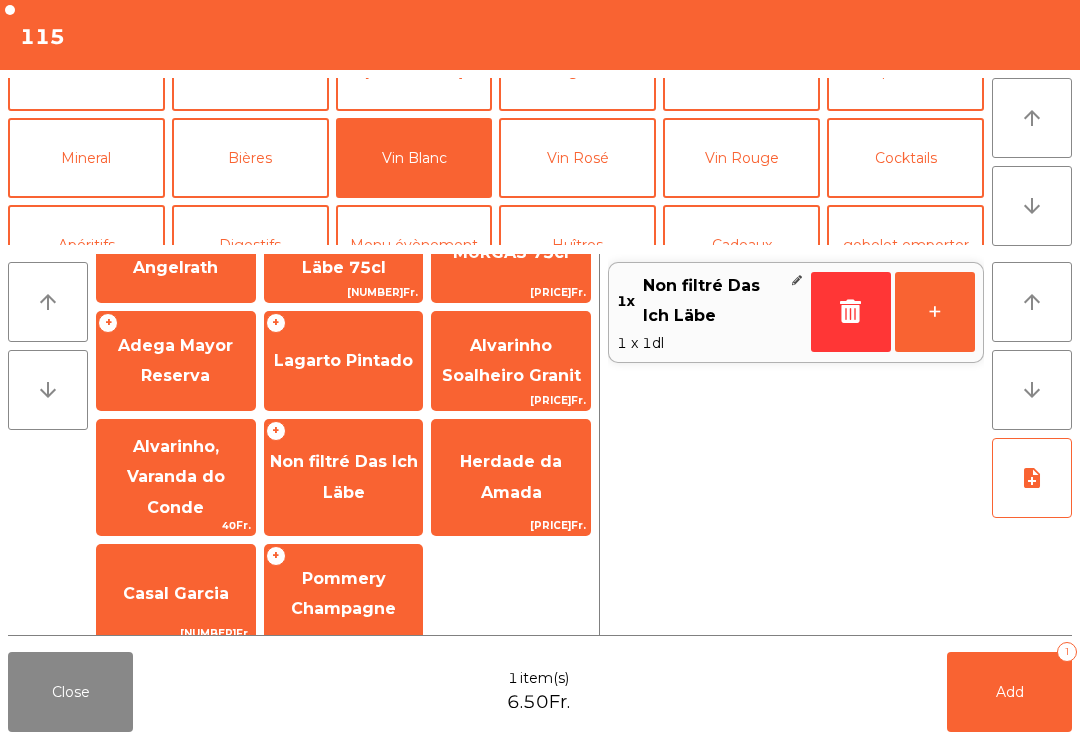 click on "Add   1" at bounding box center [1009, 692] 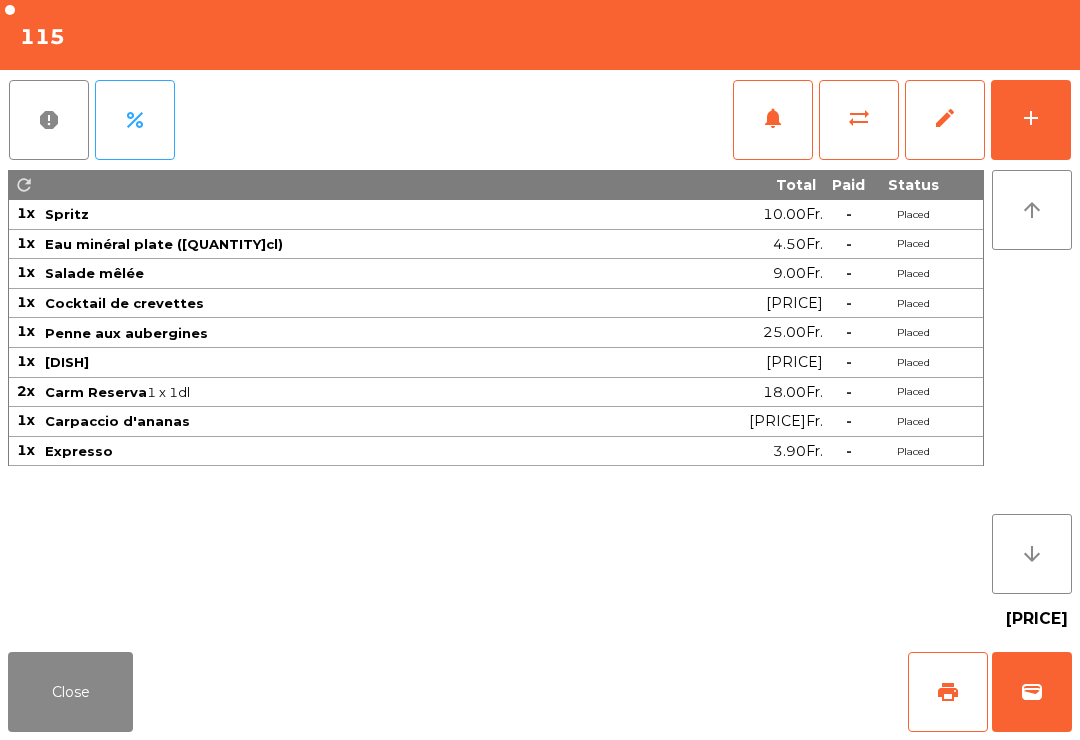 click on "print" at bounding box center [948, 692] 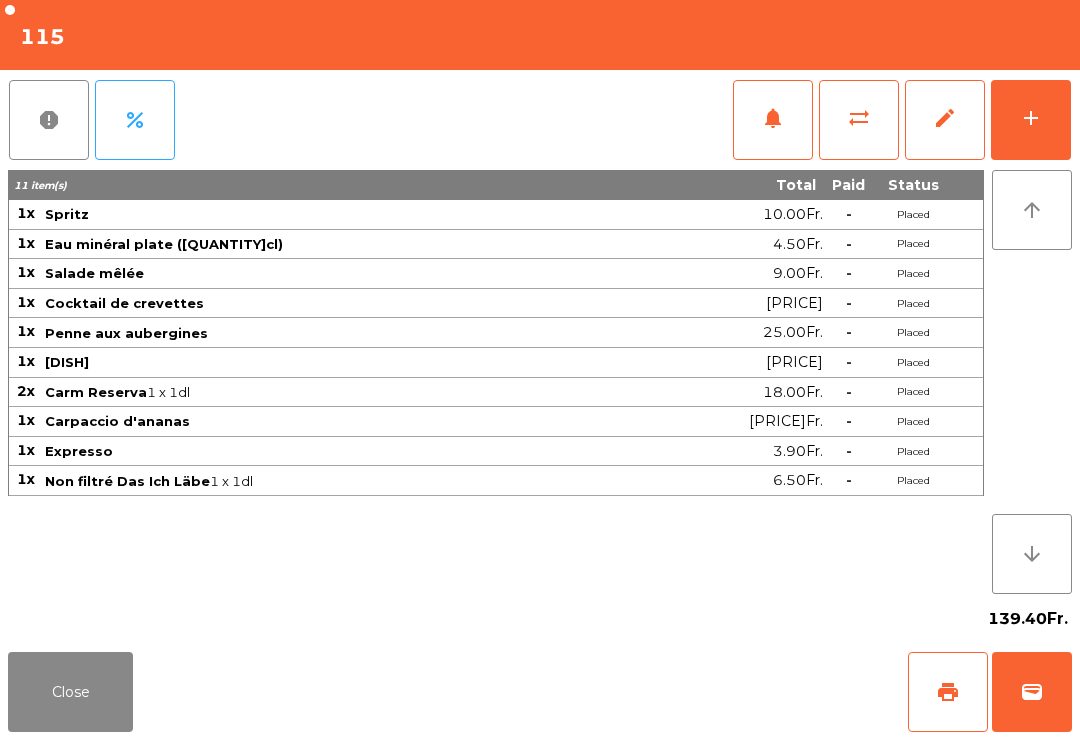 click on "Close" at bounding box center [70, 692] 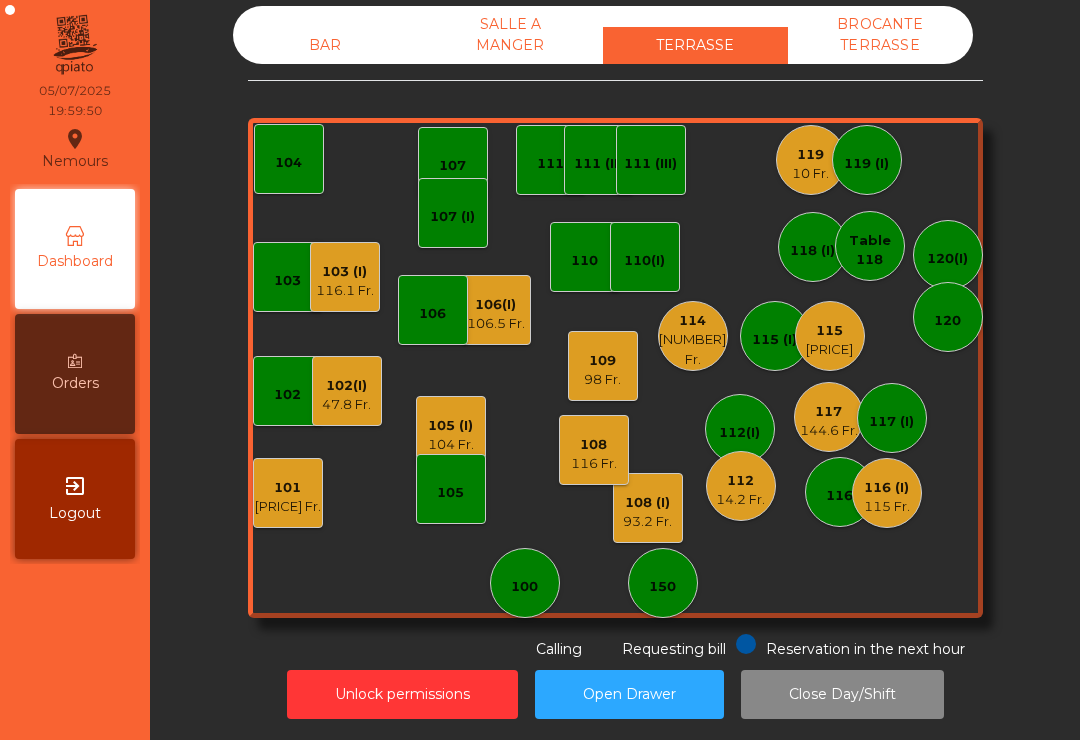 click on "[NUMBER] (I)   [PRICE] [COUNTRY_CODE]" at bounding box center [648, 508] 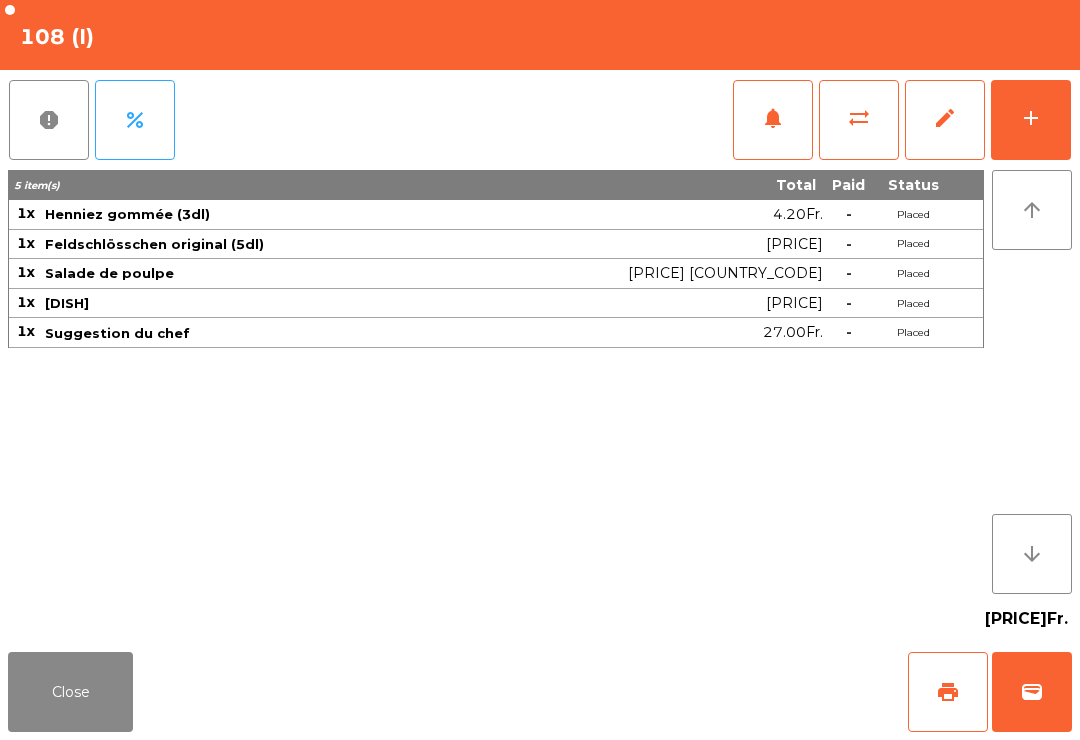 scroll, scrollTop: 0, scrollLeft: 0, axis: both 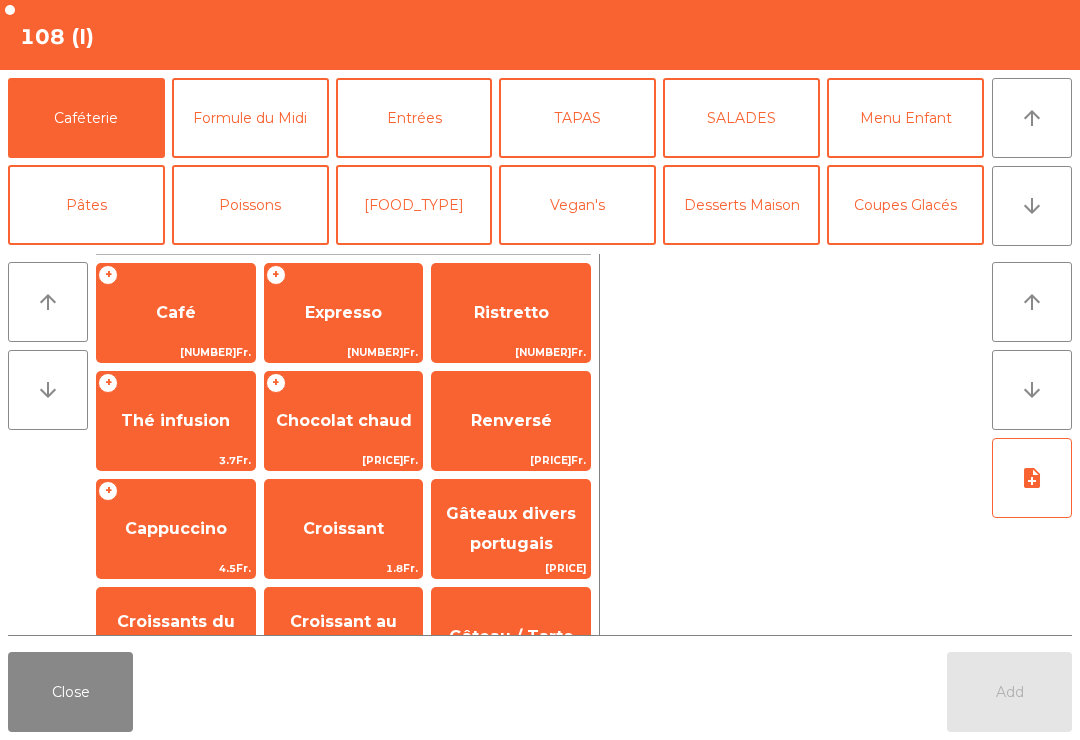 click on "arrow_upward" at bounding box center [1032, 118] 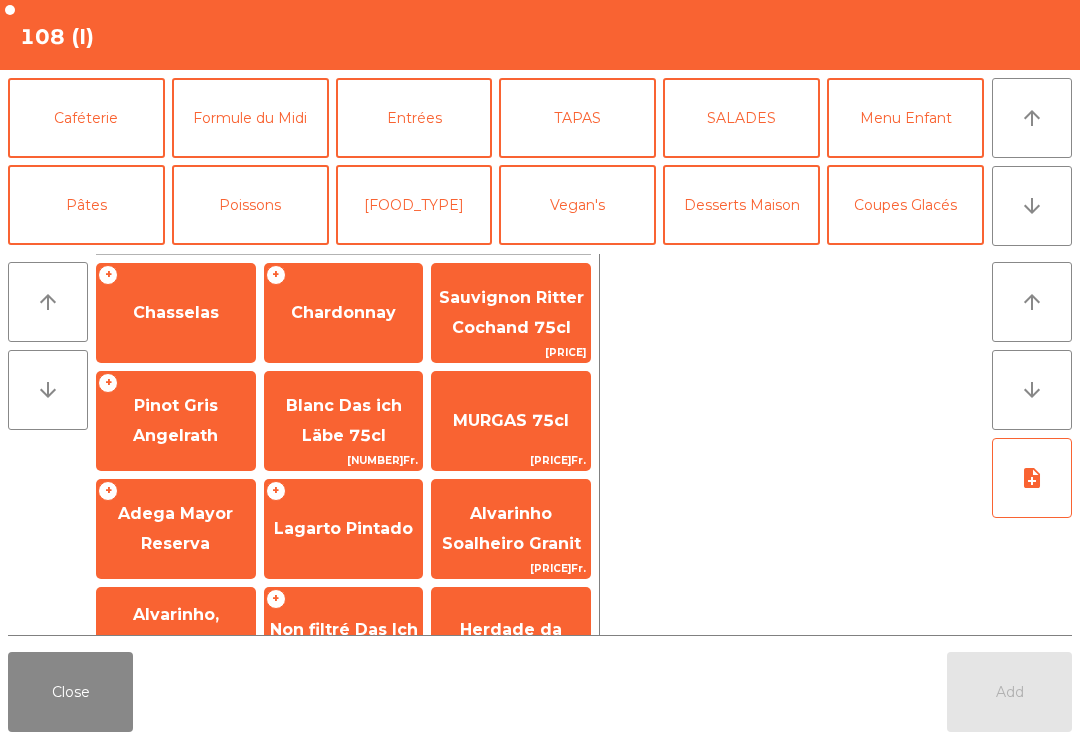 scroll, scrollTop: 174, scrollLeft: 0, axis: vertical 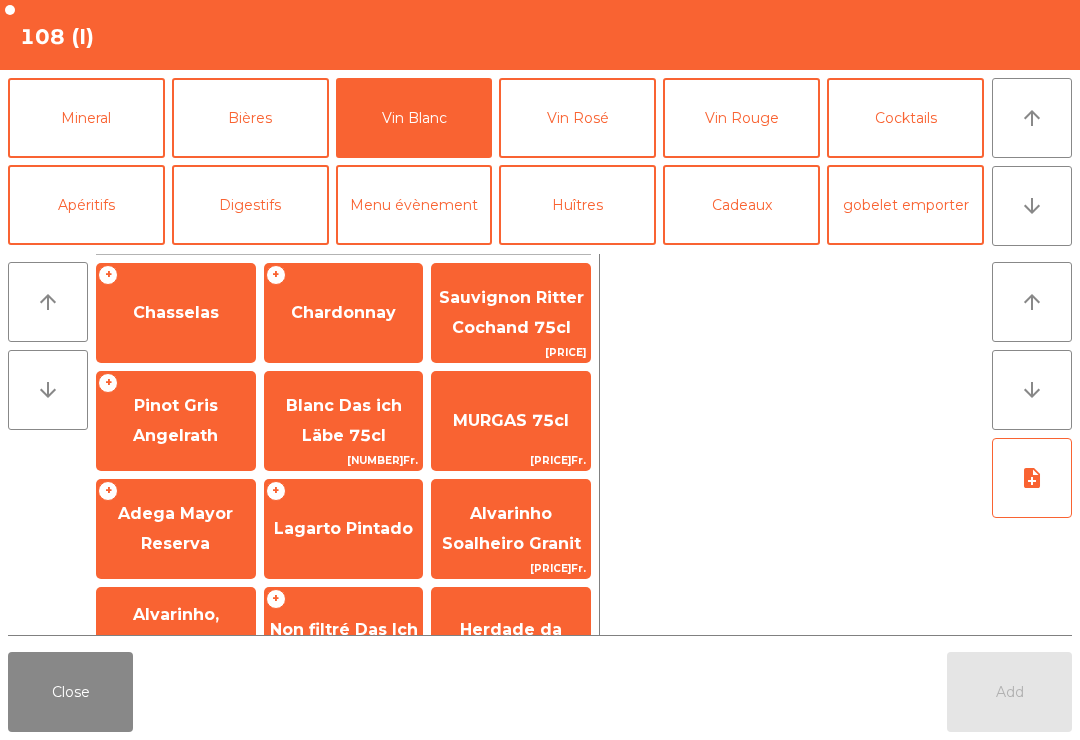 click on "Chardonnay" at bounding box center [176, 312] 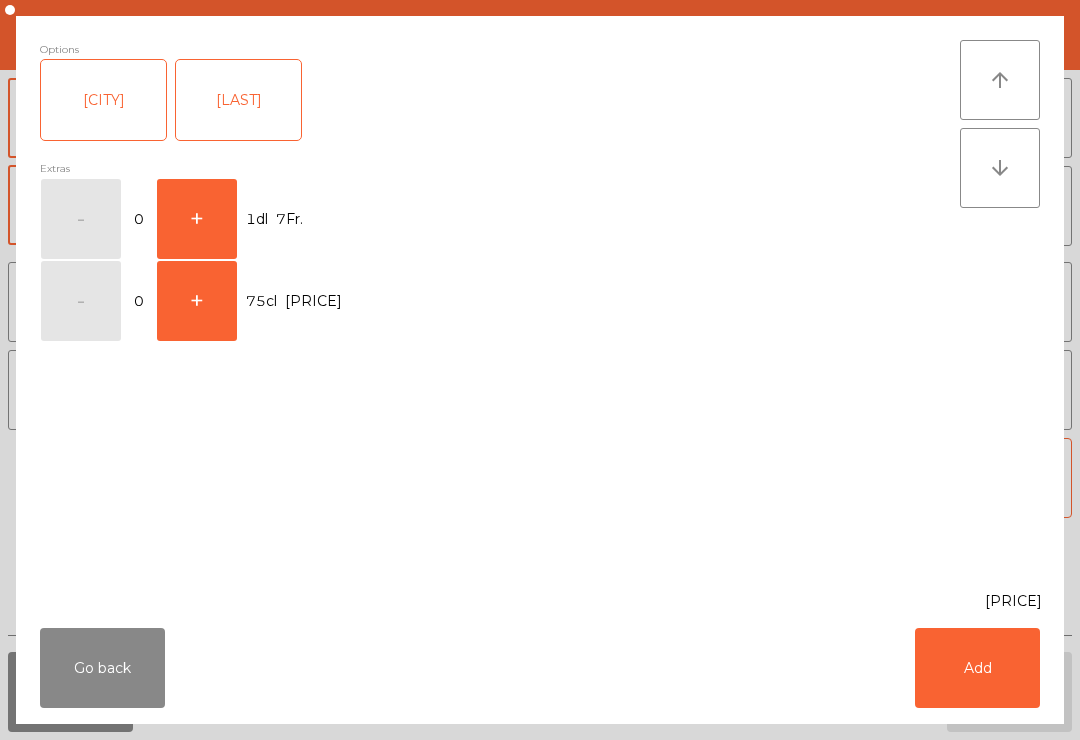 click on "+" at bounding box center [81, 219] 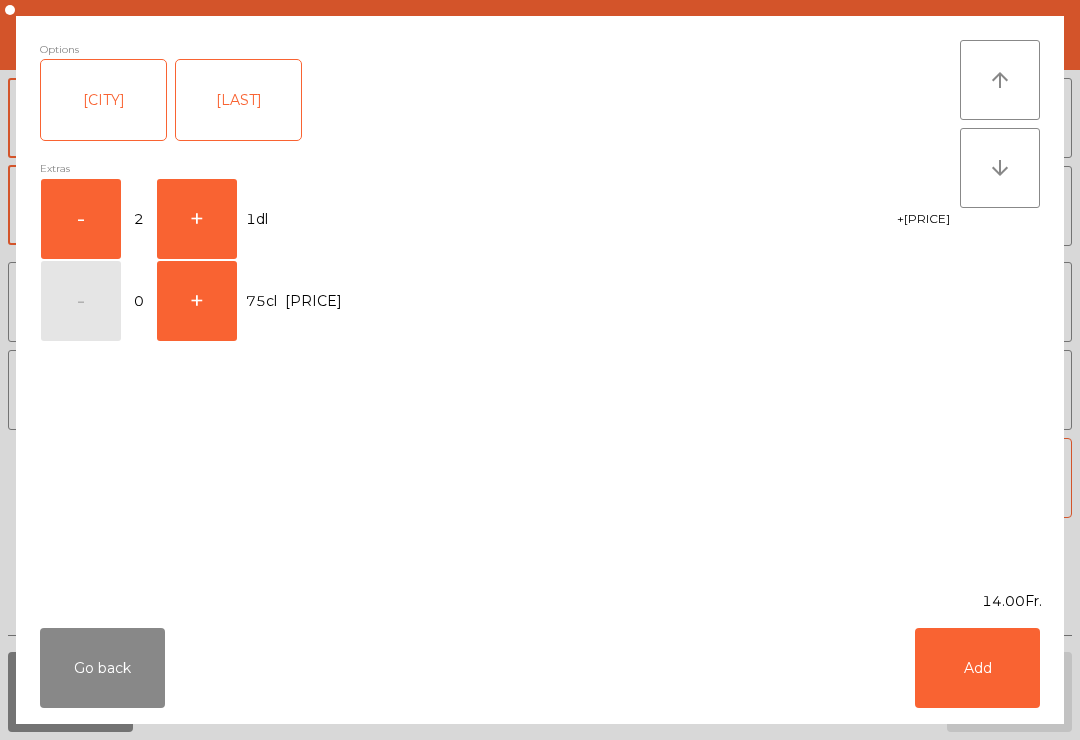 click on "+" at bounding box center (81, 219) 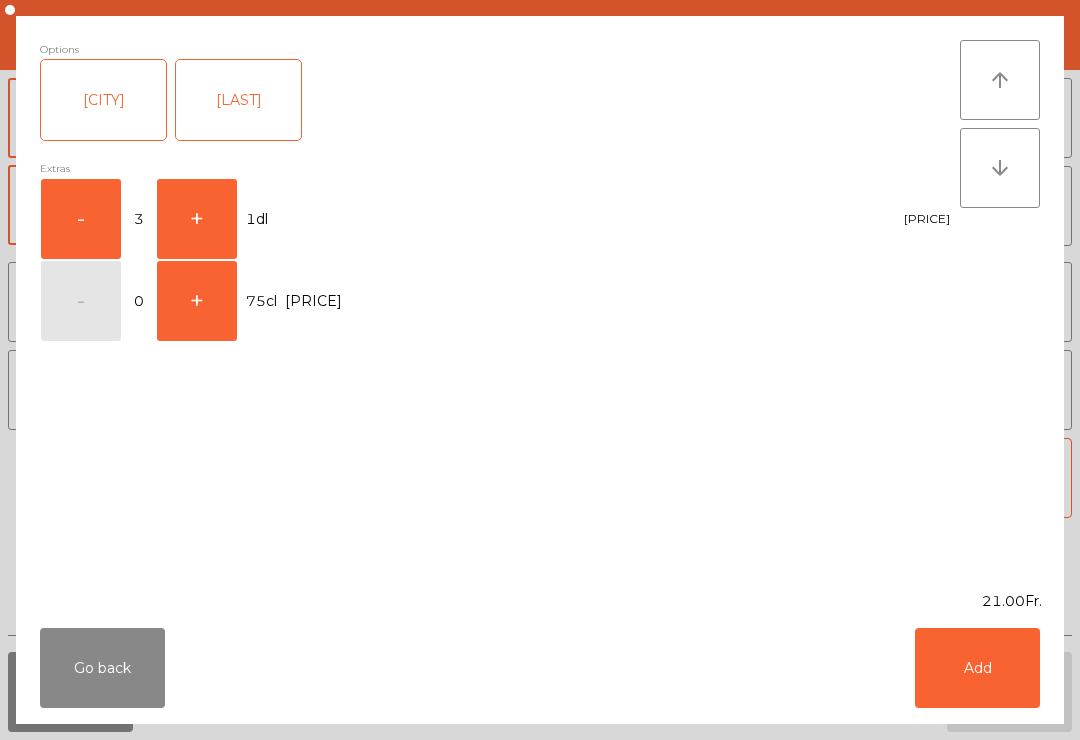 click on "+" at bounding box center (81, 219) 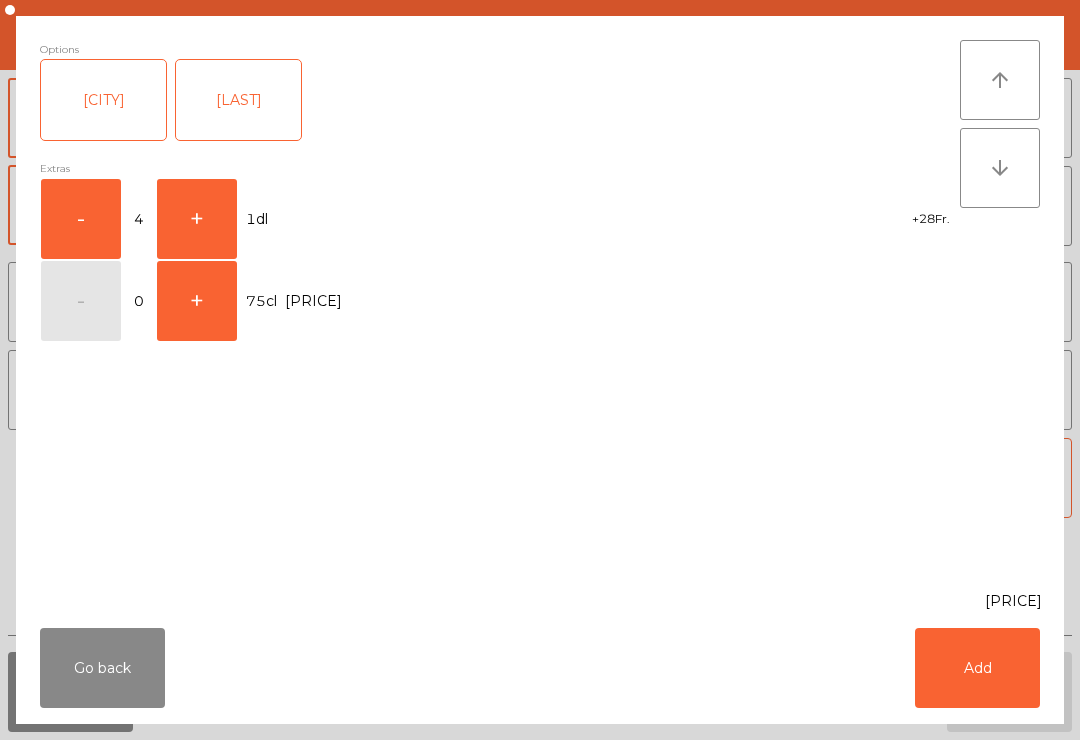 click on "Add" at bounding box center [977, 668] 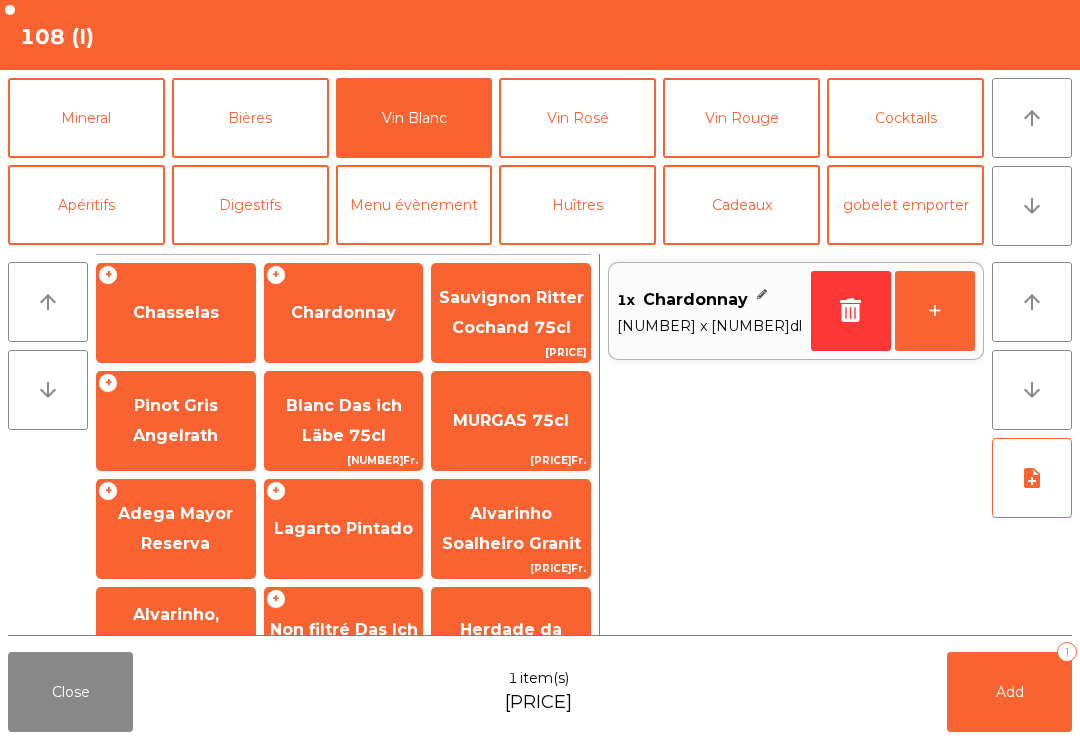 click on "Add" at bounding box center [1010, 692] 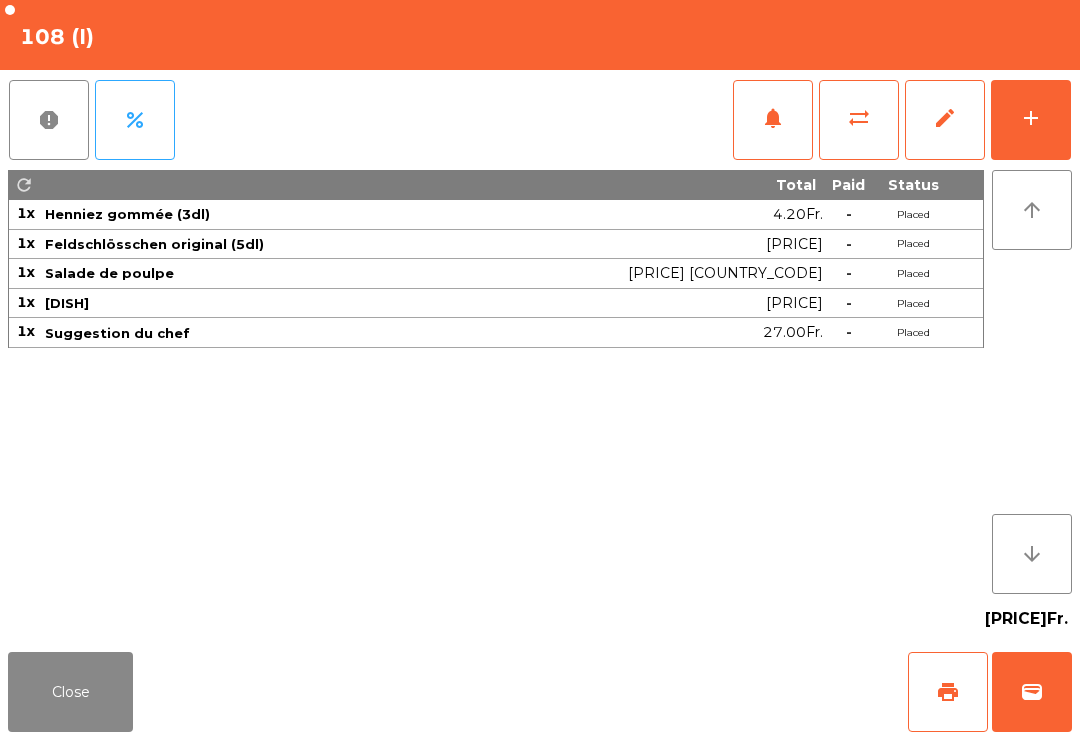 click on "Close" at bounding box center (70, 692) 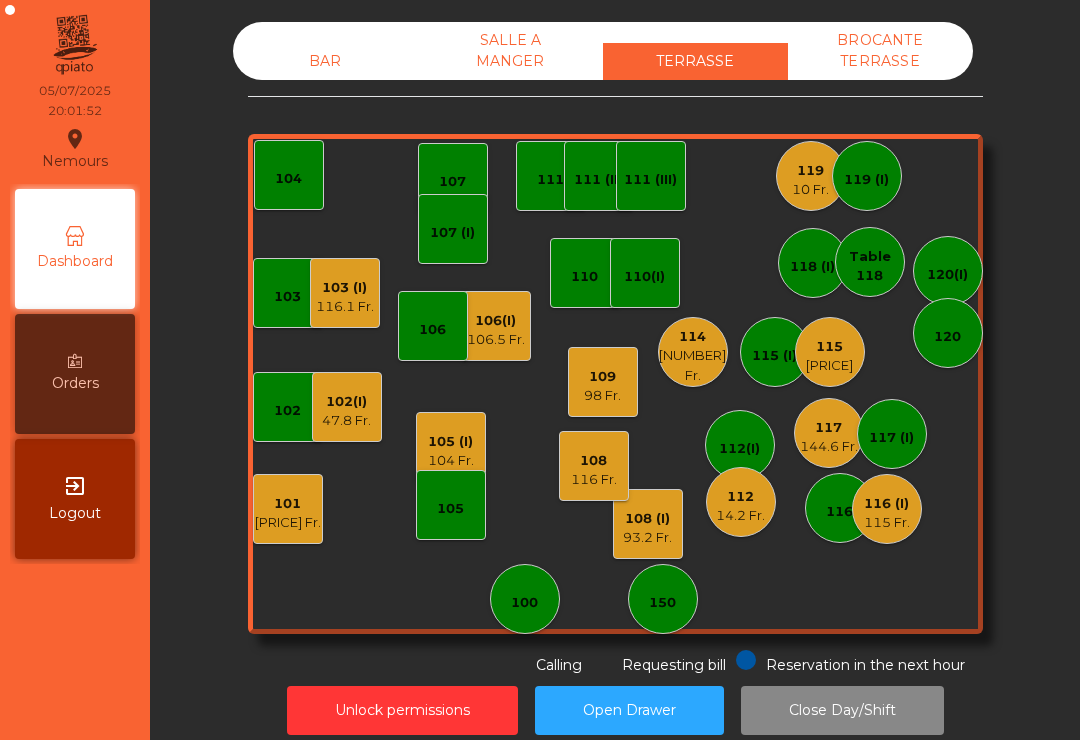 click on "107 (I)" at bounding box center (453, 229) 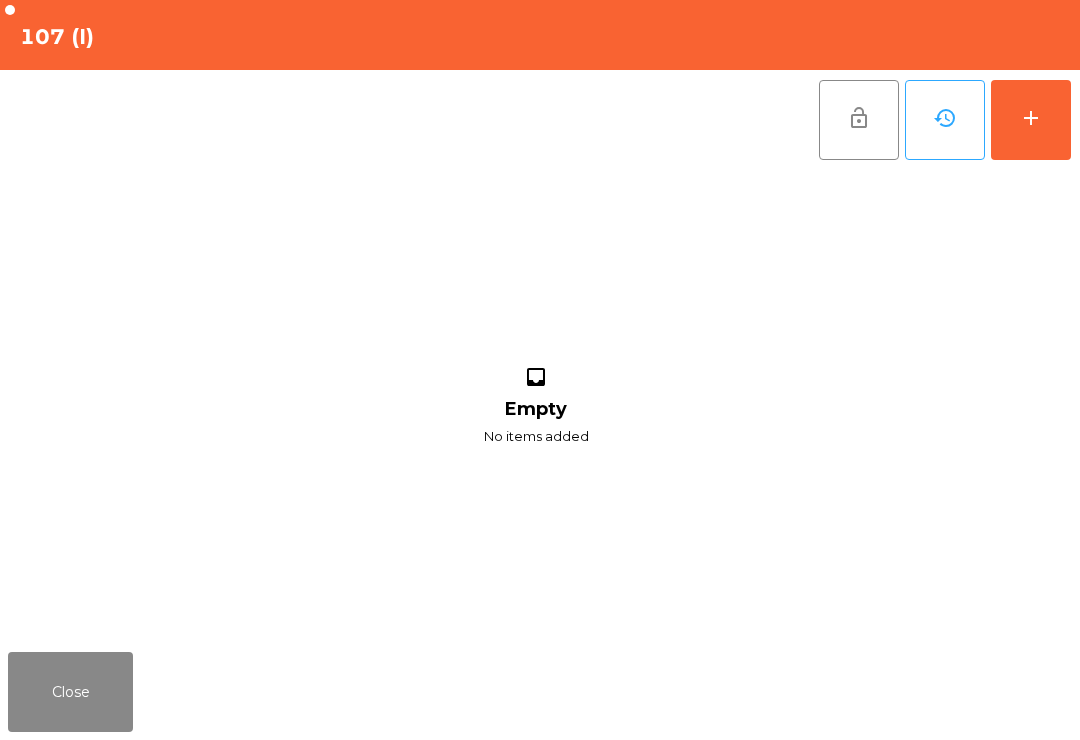 click on "add" at bounding box center [1031, 118] 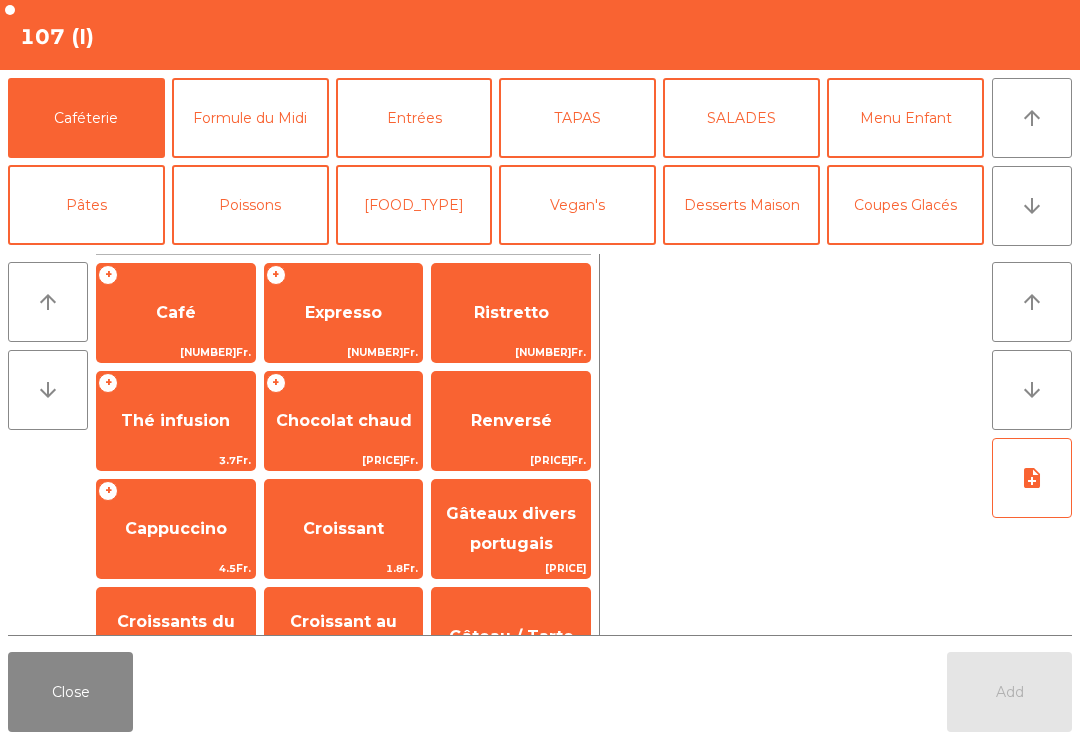 click on "Formule du Midi" at bounding box center (250, 118) 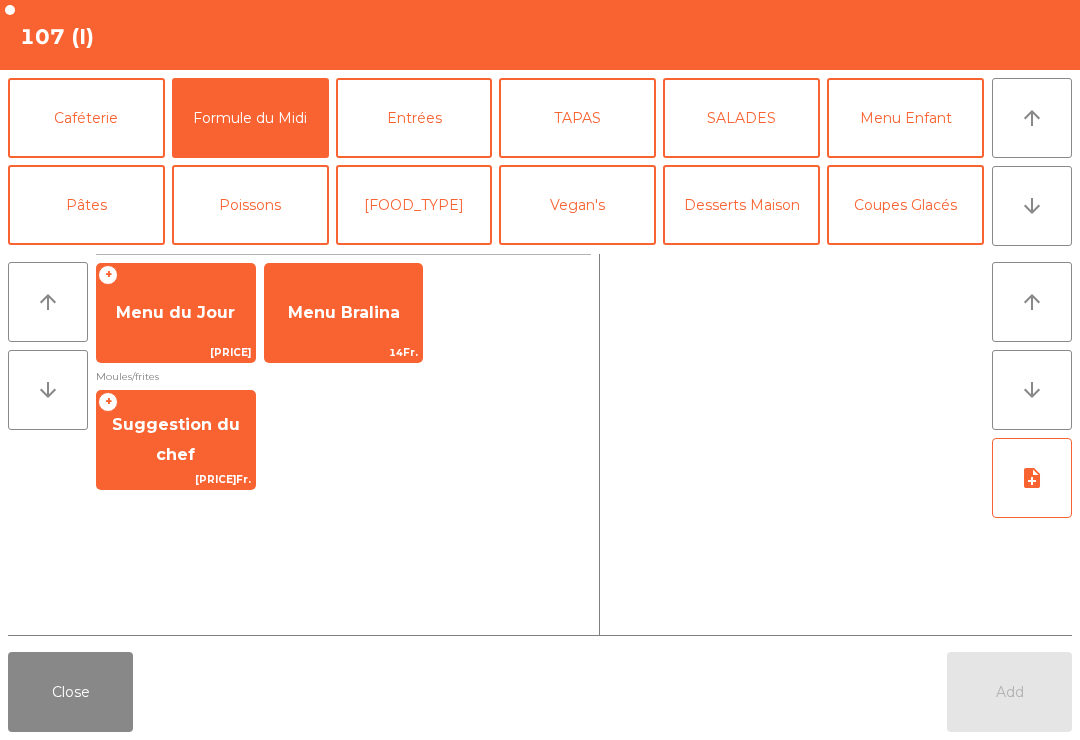 click on "Suggestion du chef" at bounding box center (175, 312) 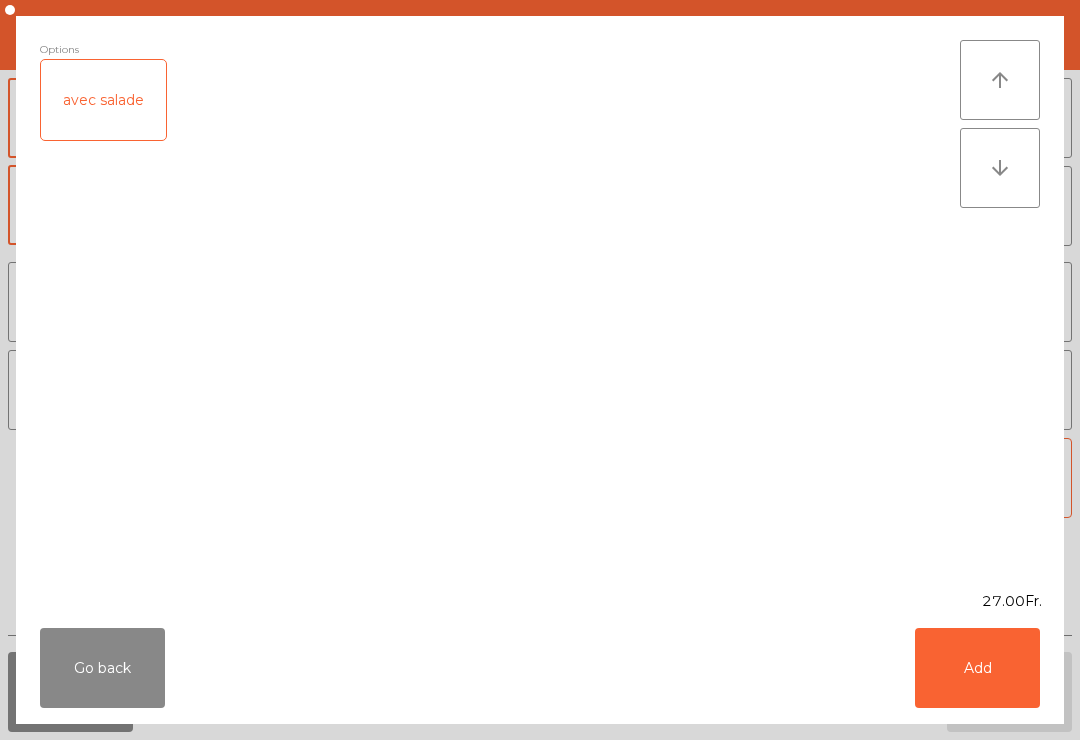click on "Add" at bounding box center [977, 668] 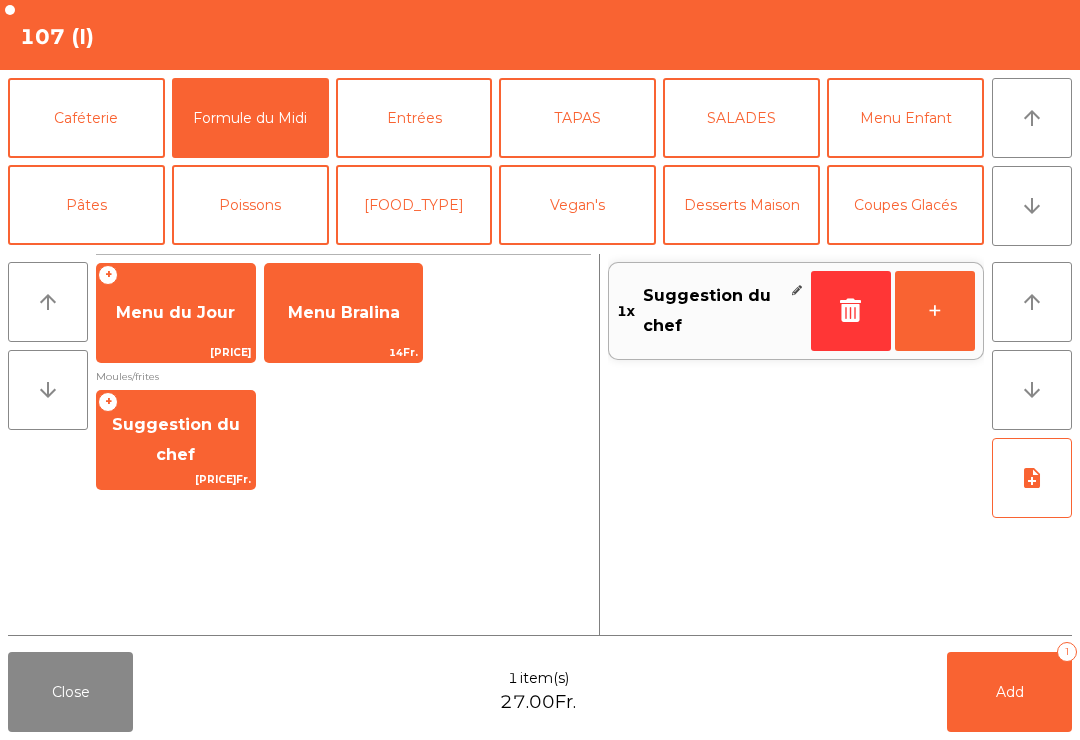 click on "Vin Rosé" at bounding box center (577, 292) 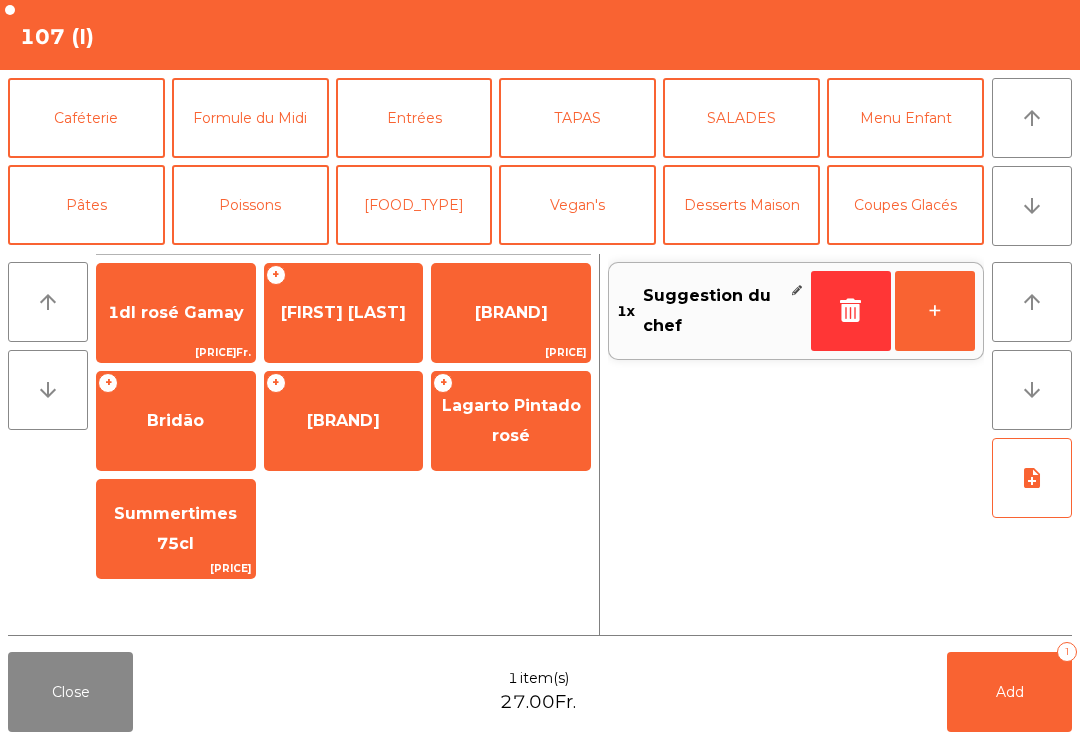 scroll, scrollTop: 105, scrollLeft: 0, axis: vertical 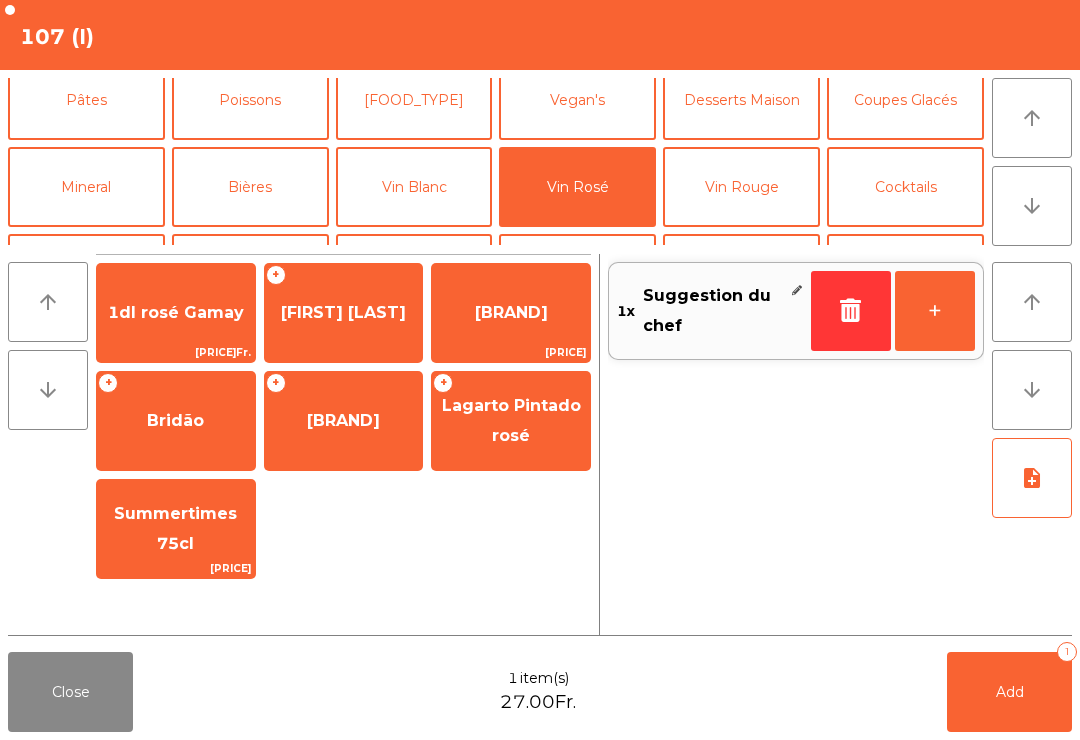 click on "1dl rosé Gamay" at bounding box center [176, 313] 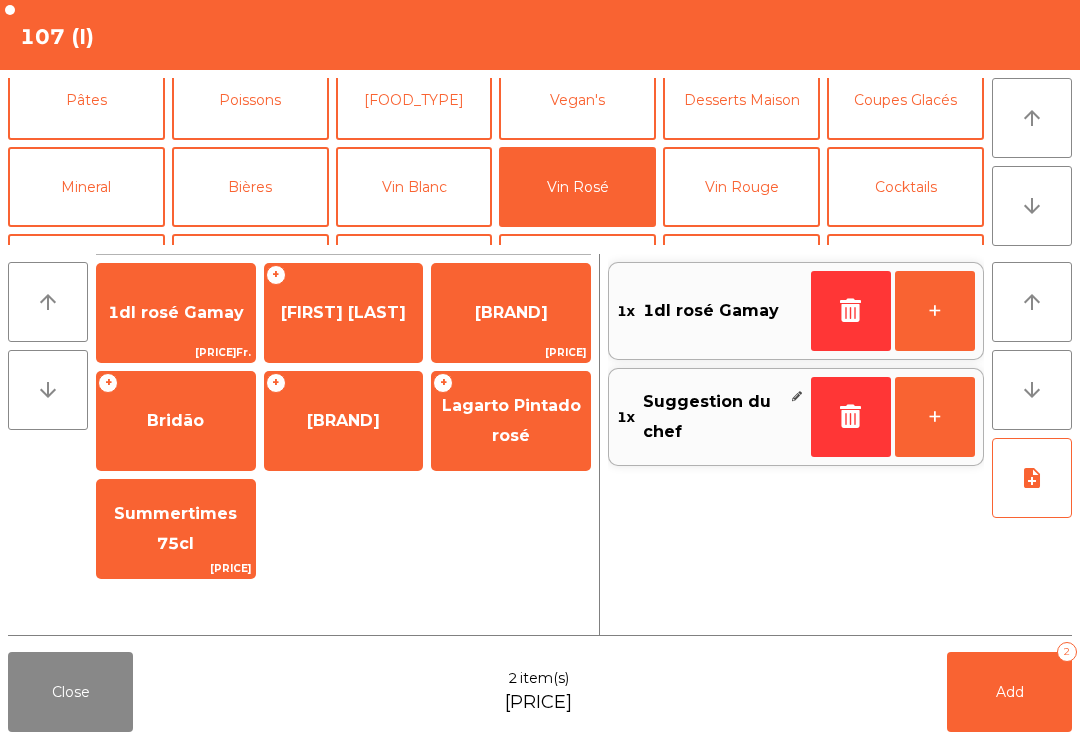 click on "Add   2" at bounding box center [1009, 692] 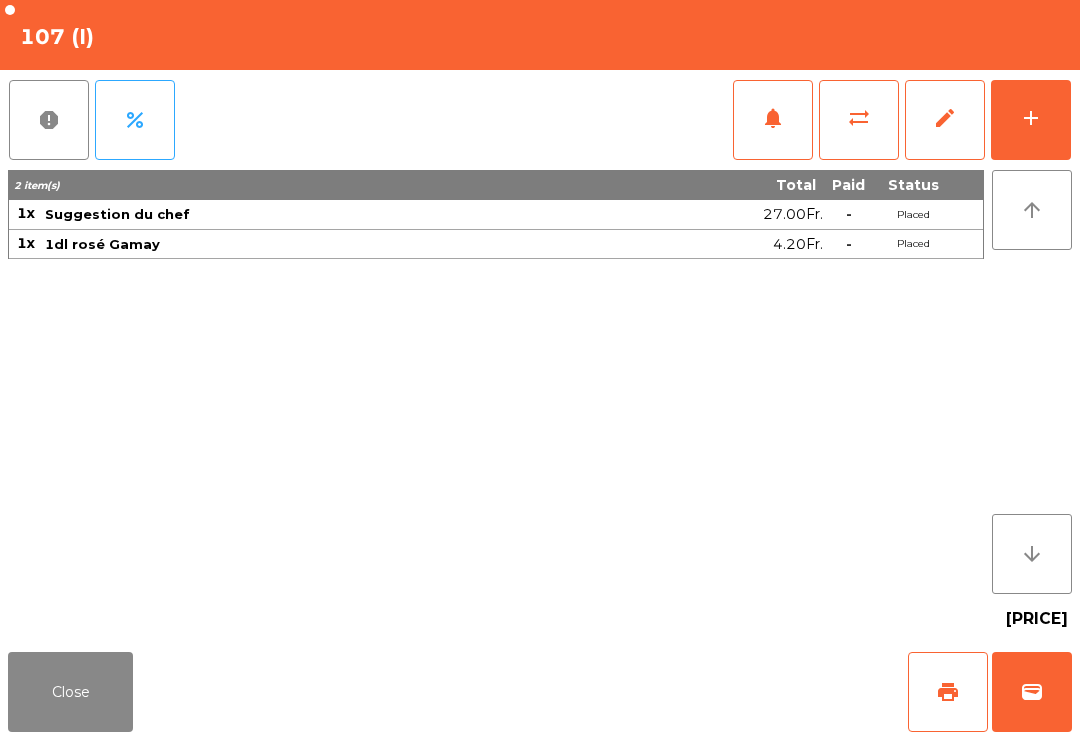click on "Close" at bounding box center (70, 692) 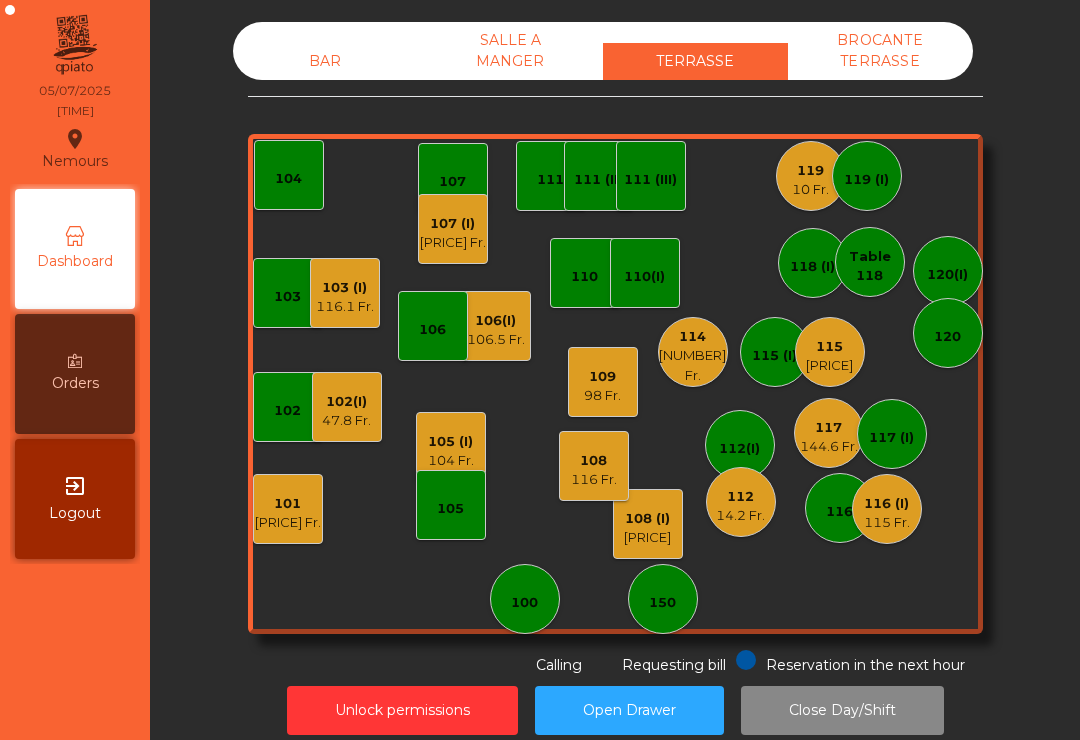 click on "116 Fr." at bounding box center [288, 523] 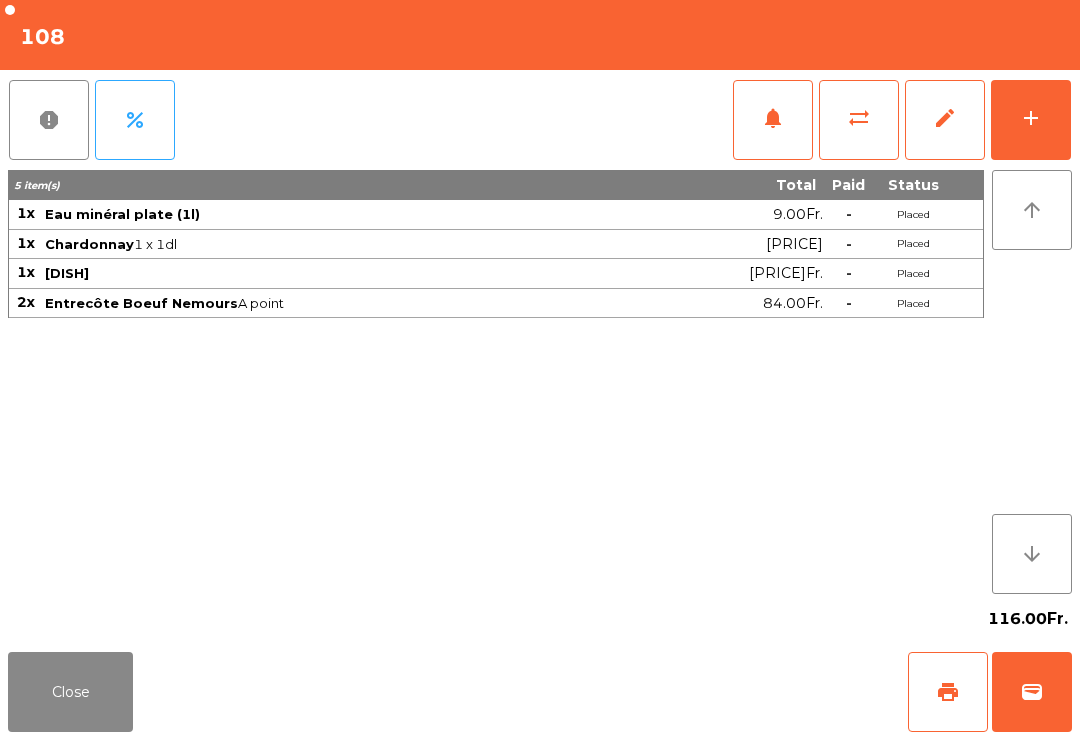 click on "Close" at bounding box center [70, 692] 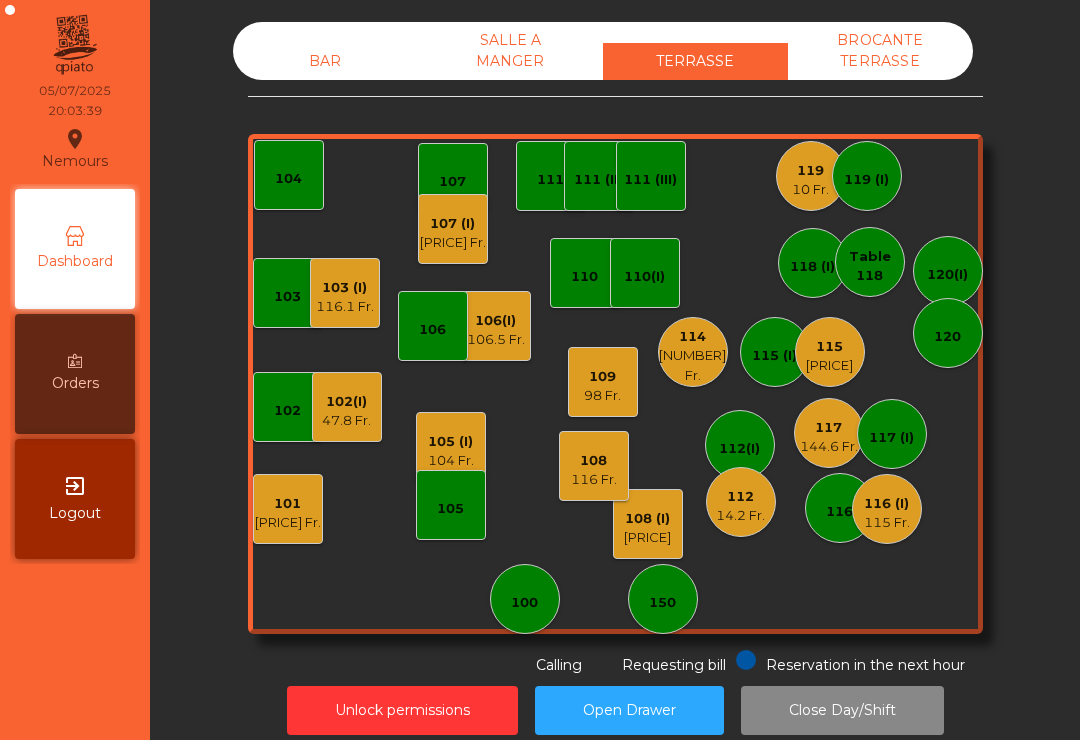 click on "106(I)" at bounding box center (288, 504) 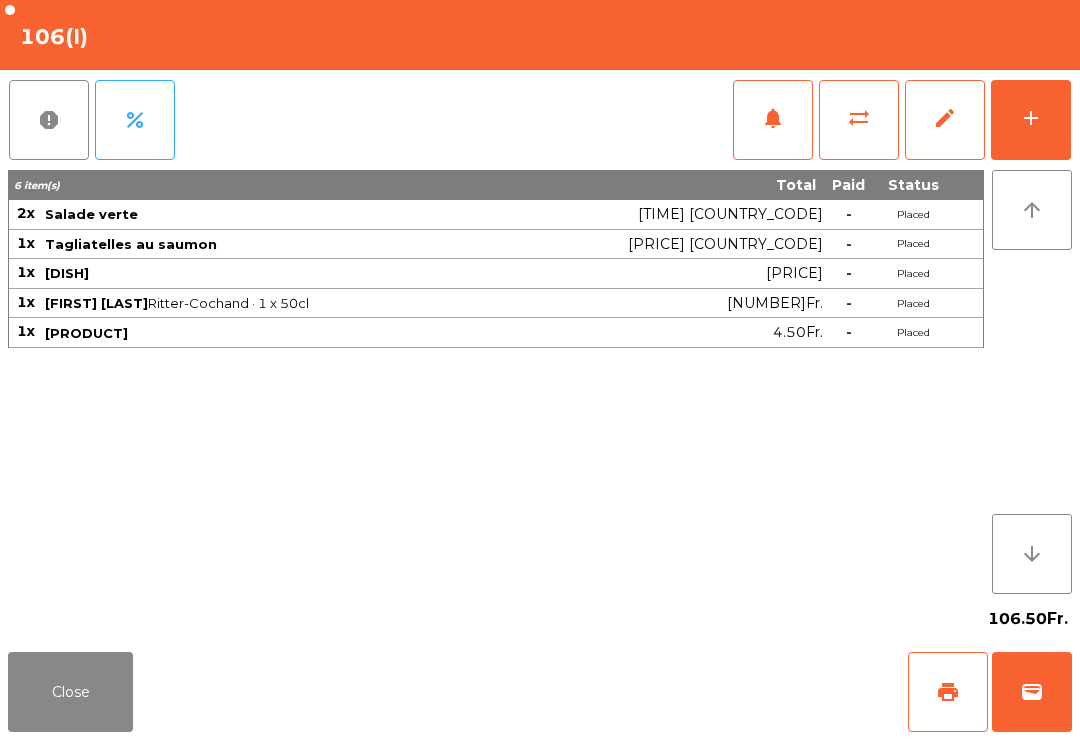 click on "notifications" at bounding box center [773, 120] 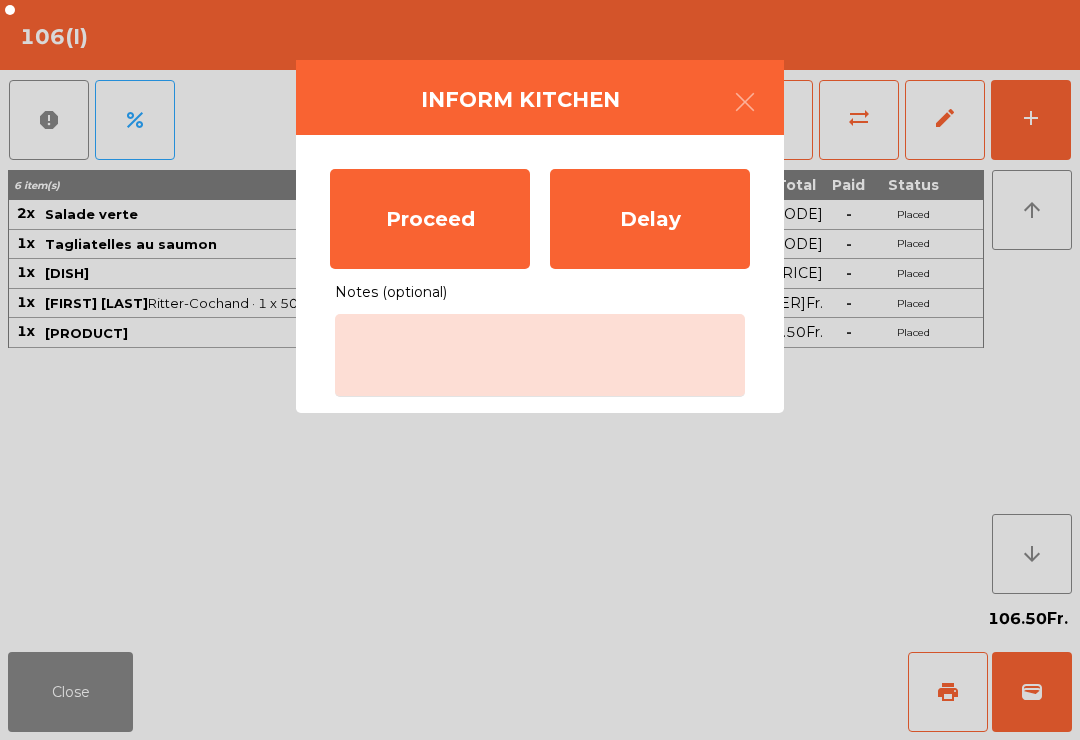 click on "Proceed" at bounding box center [430, 219] 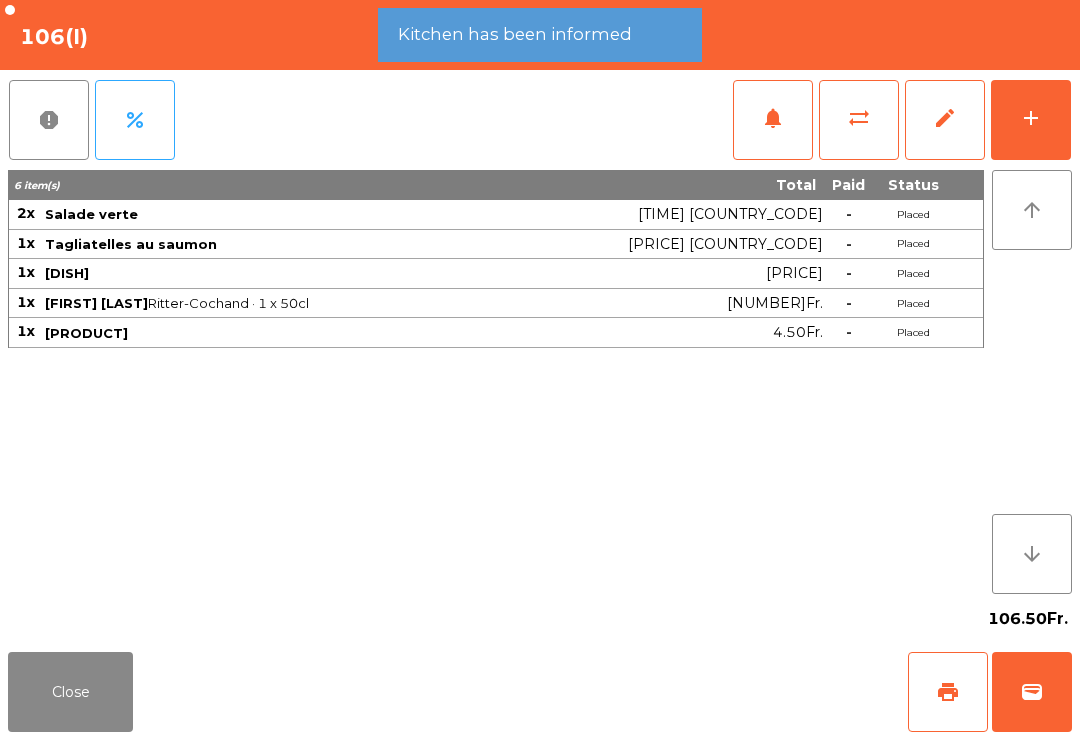 click on "Close" at bounding box center [70, 692] 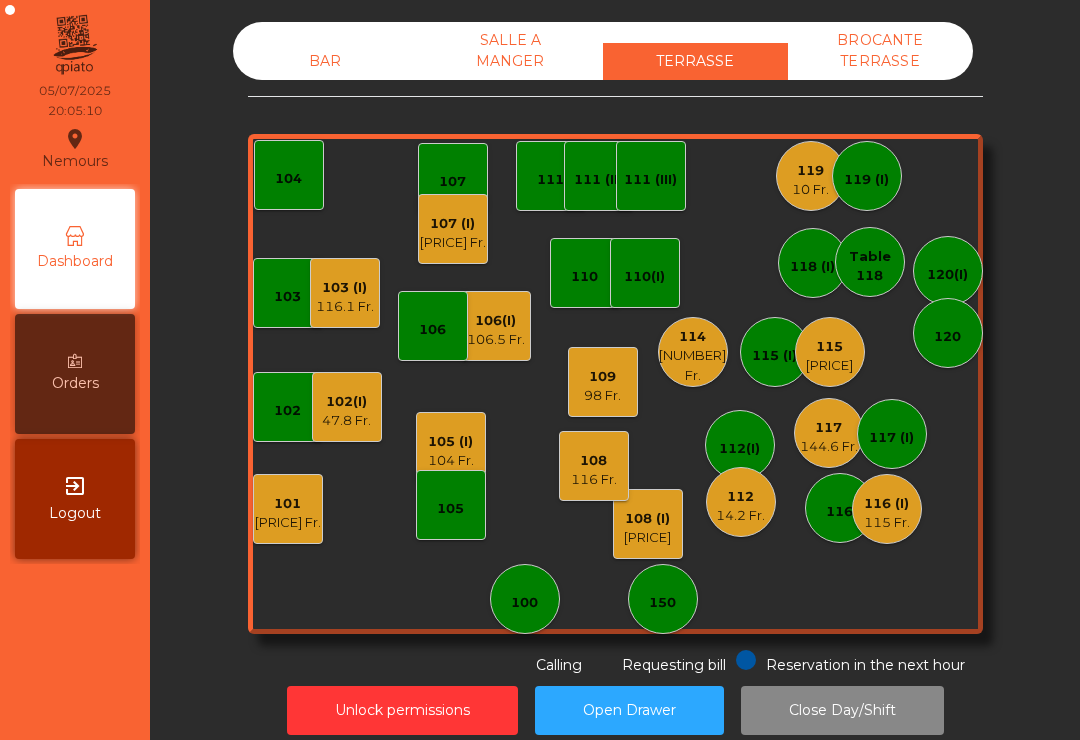 scroll, scrollTop: -6, scrollLeft: 0, axis: vertical 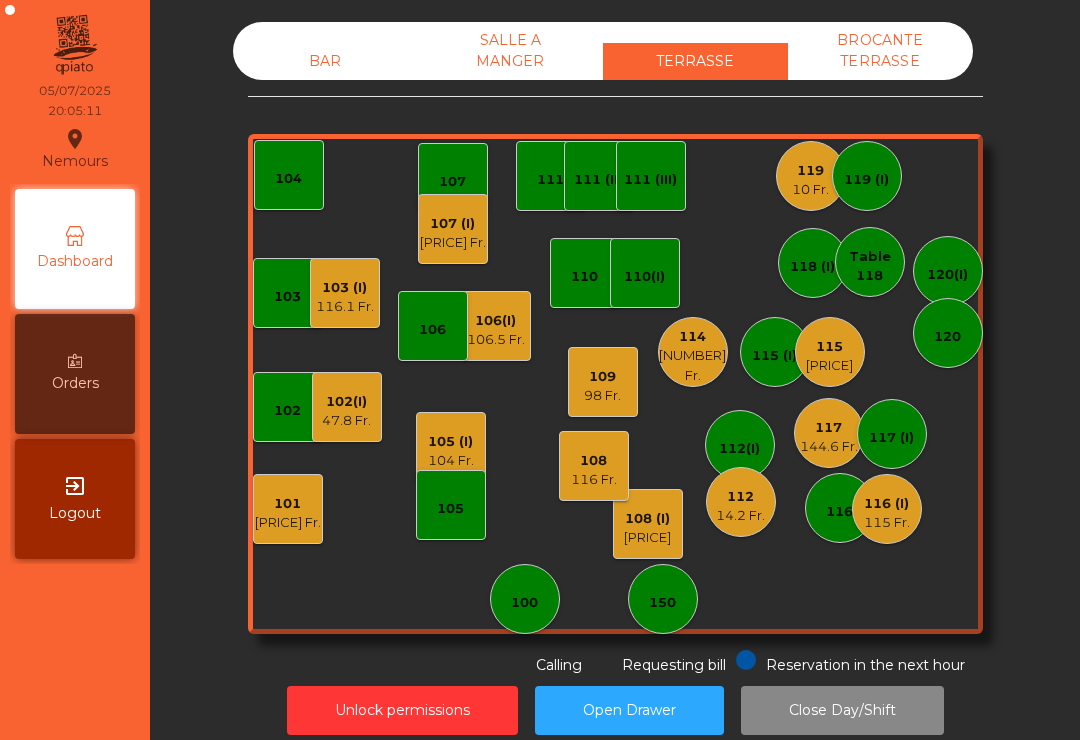 click on "103 102 101 74 Fr. 102(I) 47.8 Fr. 106(I) 106.5 Fr. 104 105 (I) 104 Fr. 108 (I) 121.2 Fr. 105 107 100 150 110 107 (I) 31.2 Fr. 103 (I) 116.1 Fr. 108 116 Fr. 116 116 (I) 115 Fr. 109 98 Fr. 106 111 111 (II) 111 (III) 117 144.6 Fr. 117 (I) 118 (I) 119 10 Fr. 119 (I) 115 (I) 115 139.4 Fr. 112(I) 112 14.2 Fr. 114 117 Fr. 110(I) Table 118 120(I) 120" at bounding box center [615, 384] 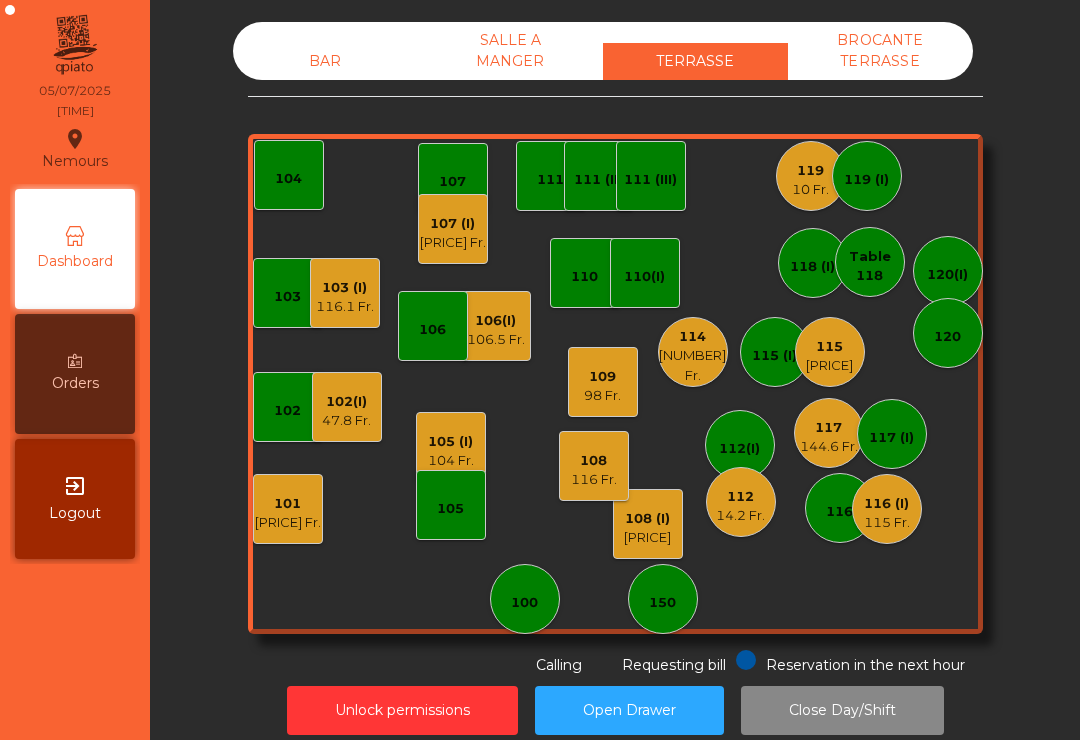 scroll, scrollTop: 0, scrollLeft: 0, axis: both 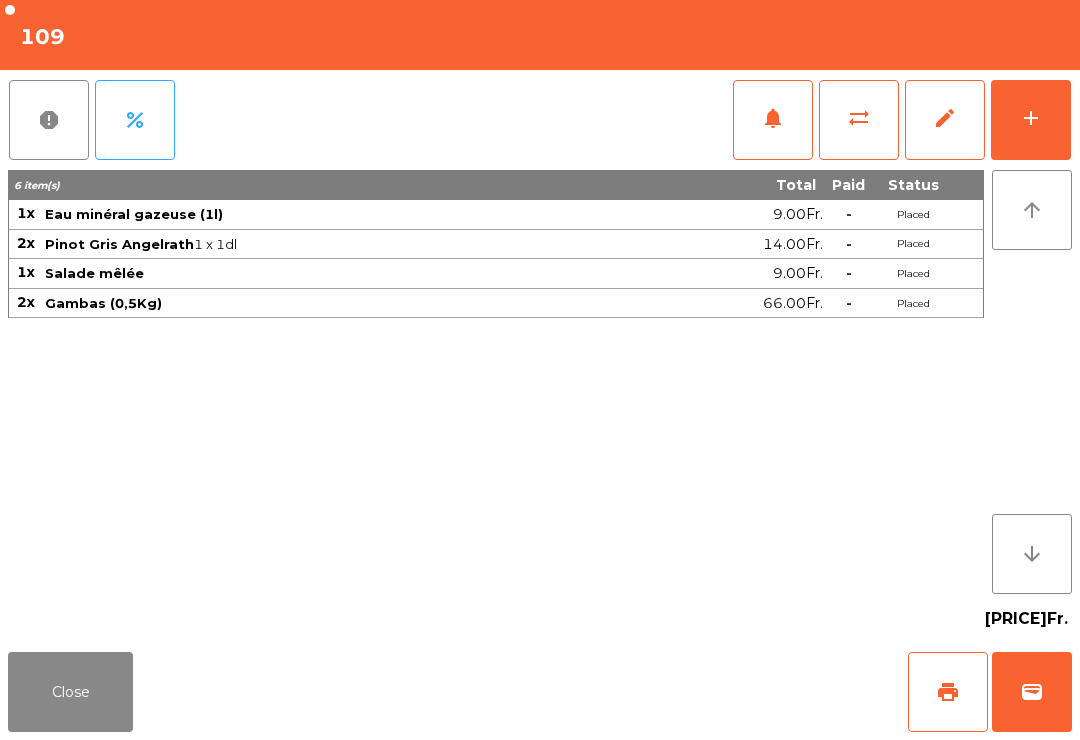 click on "6 item(s) Total Paid Status 1x Eau minéral gazeuse (1l) 9.00Fr. - Placed 2x Pinot Gris Angelrath 1 x 1dl 14.00Fr. - Placed 1x Salade mêlée 9.00Fr. - Placed 2x Gambas (0,5Kg) 66.00Fr. - Placed" at bounding box center (496, 382) 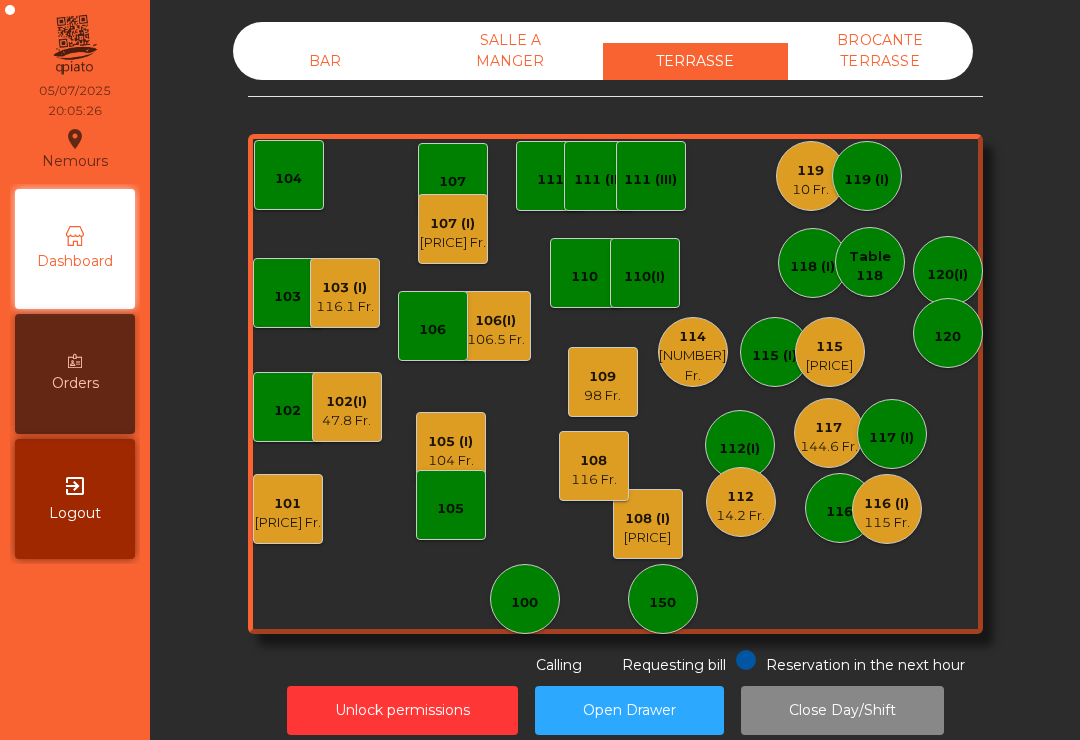 click on "106(I)" at bounding box center (288, 504) 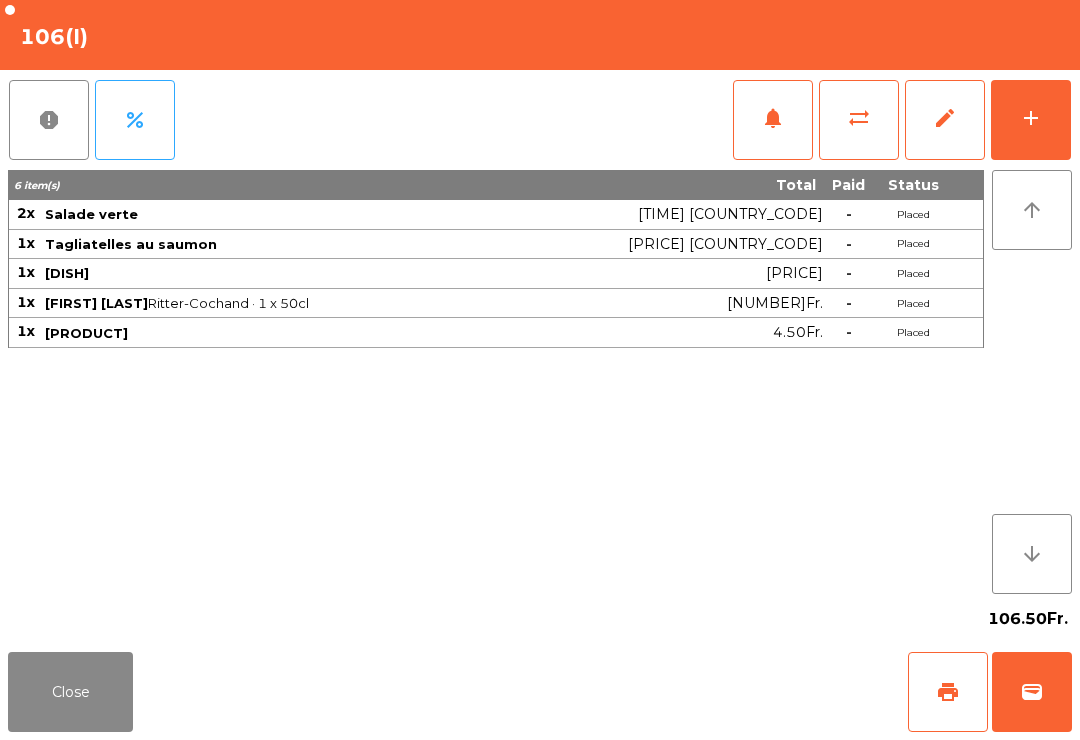 click on "Close" at bounding box center [70, 692] 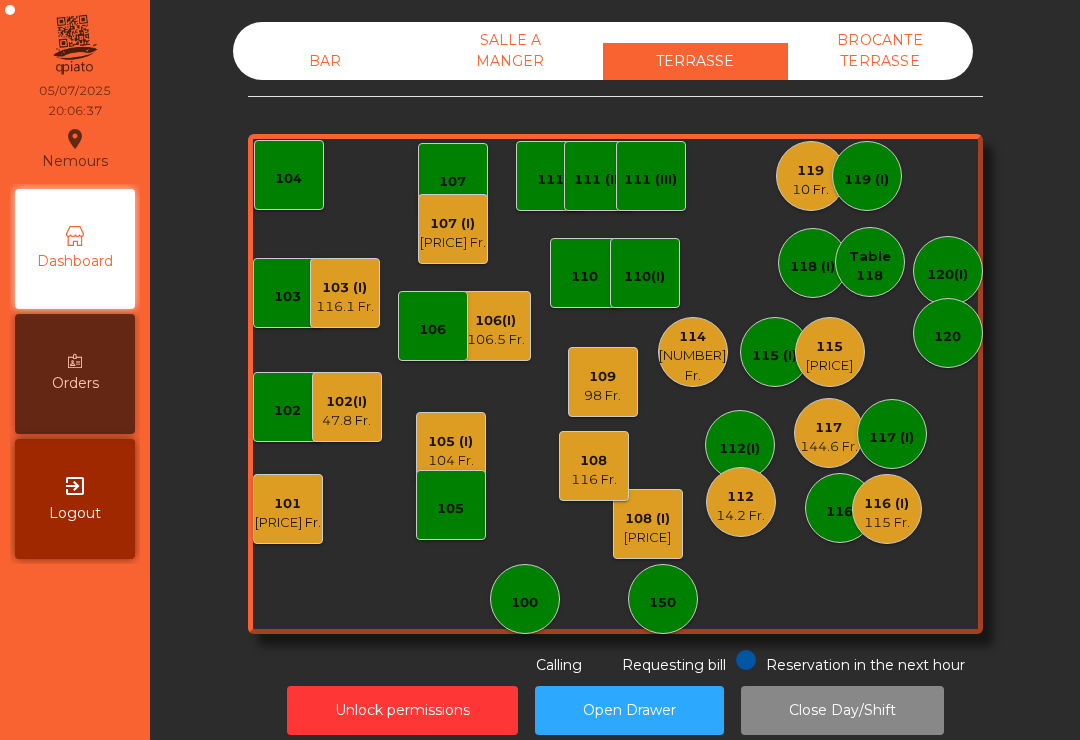 click on "[NUMBER] [PRICE] Fr." at bounding box center [603, 382] 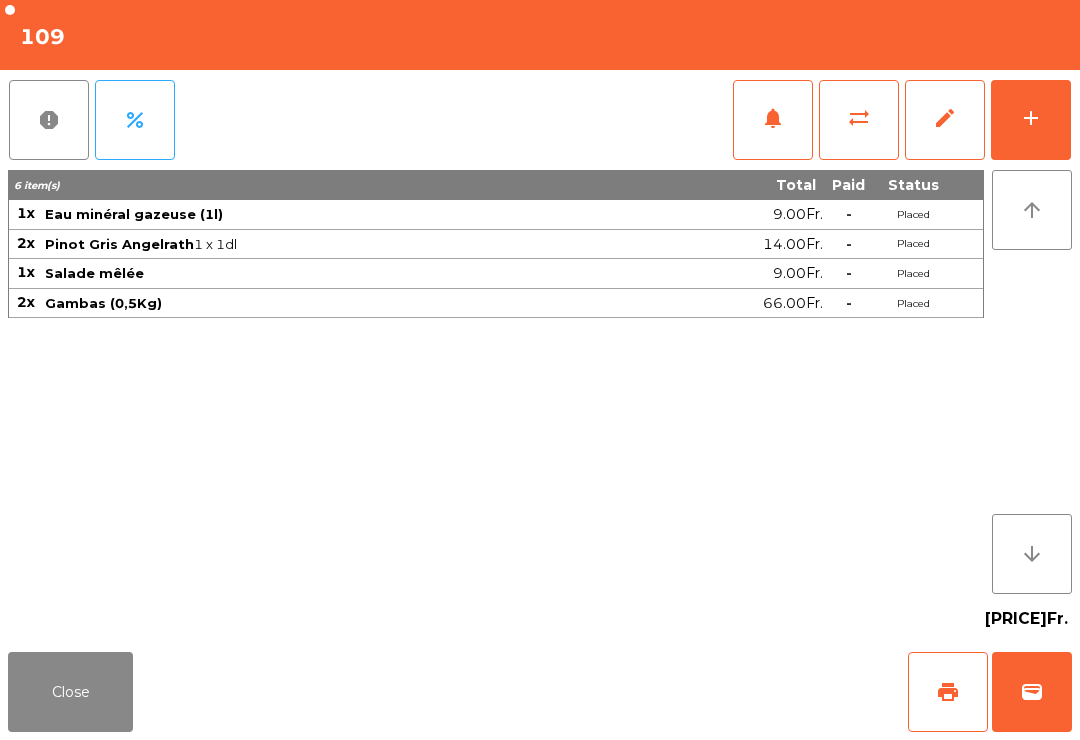 click on "Close" at bounding box center (70, 692) 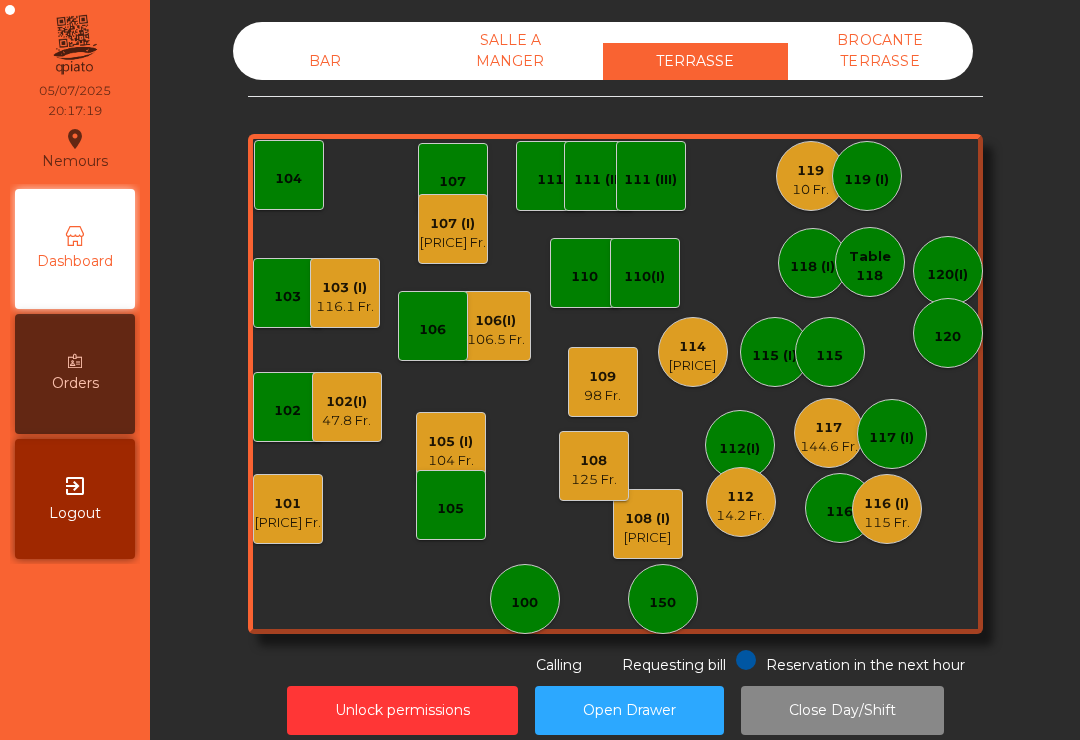 scroll, scrollTop: 32, scrollLeft: 0, axis: vertical 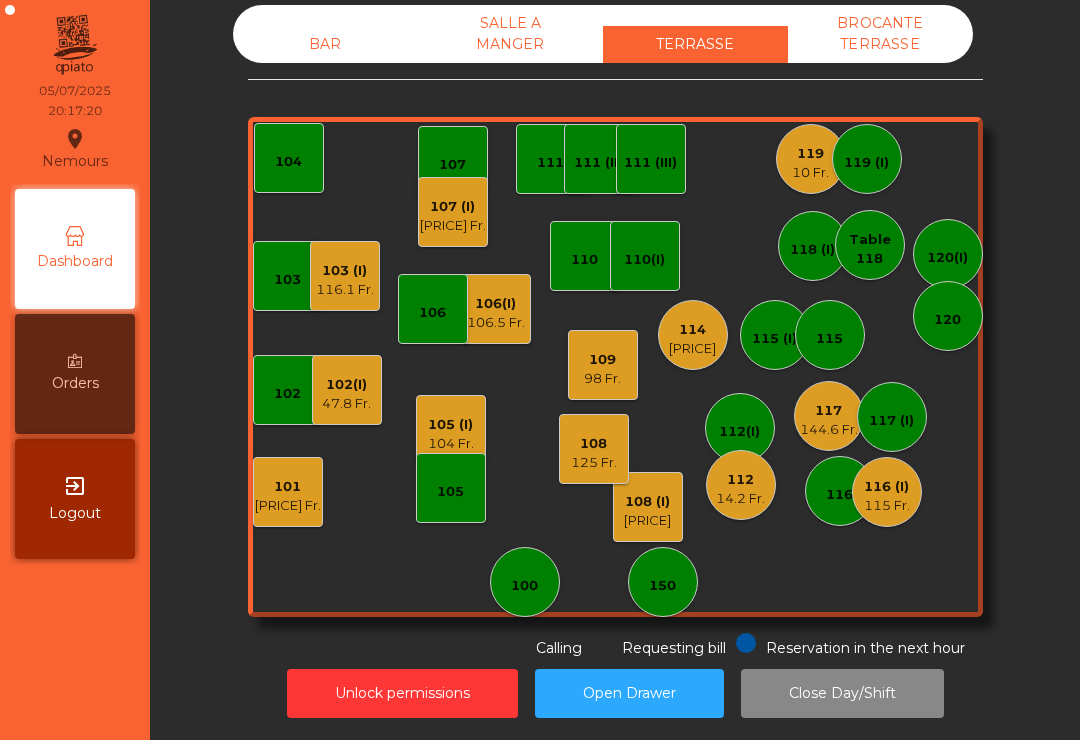 click on "114" at bounding box center (887, 487) 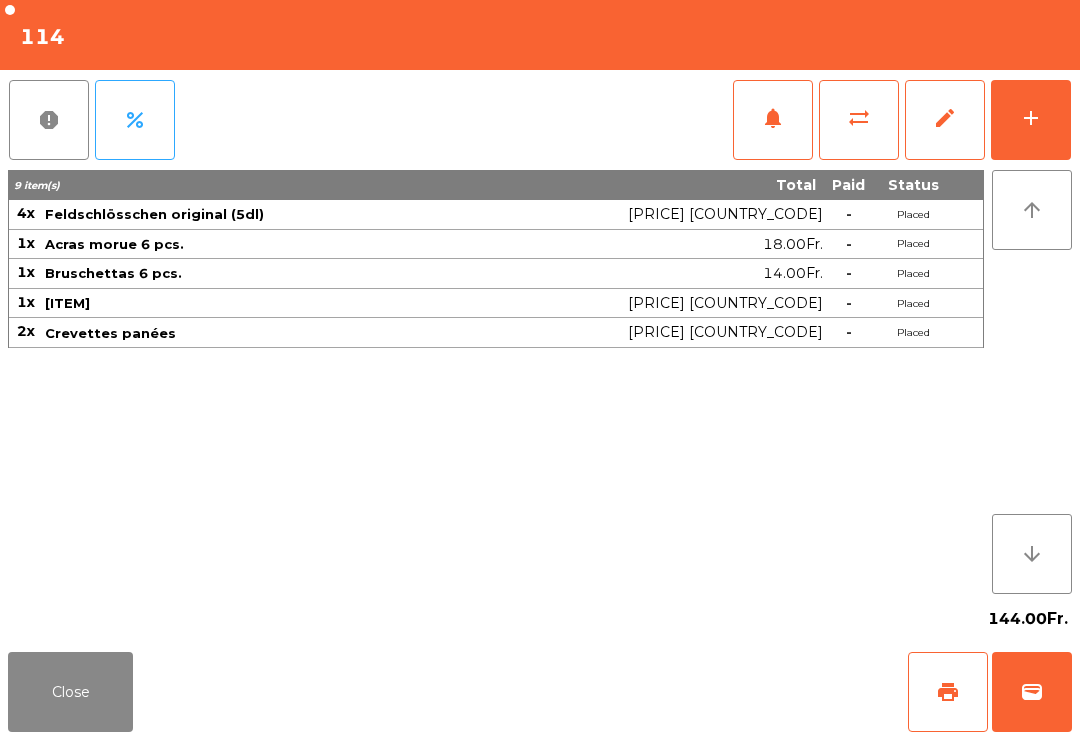 scroll, scrollTop: 16, scrollLeft: 0, axis: vertical 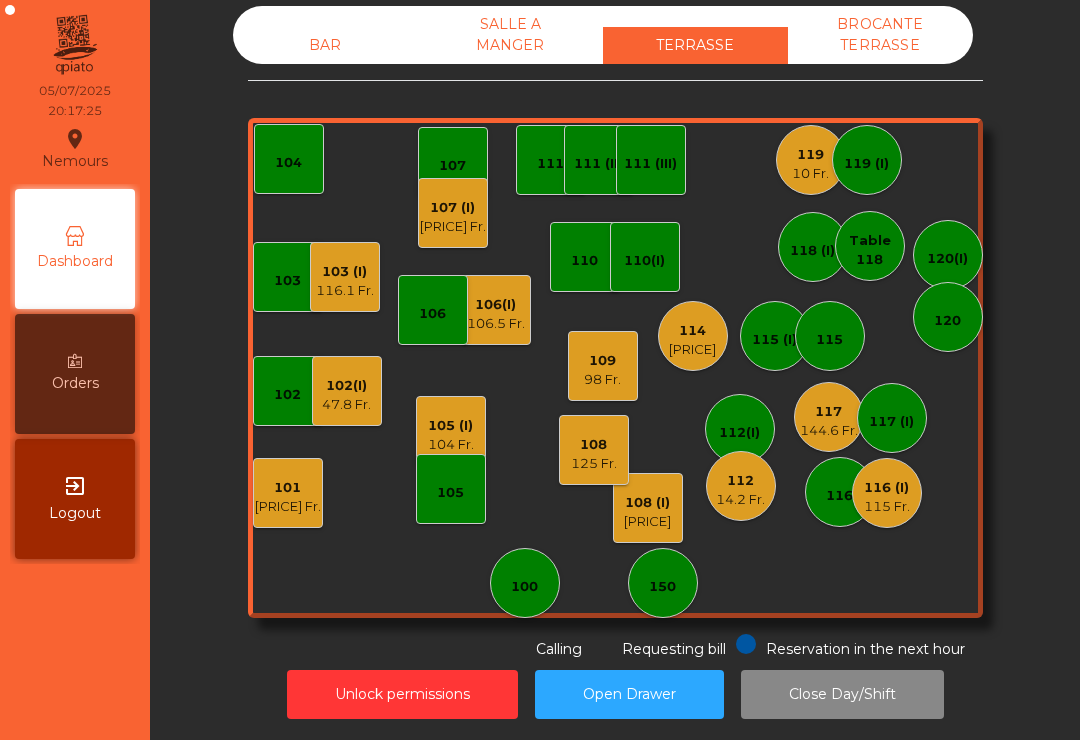 click on "114" at bounding box center [887, 488] 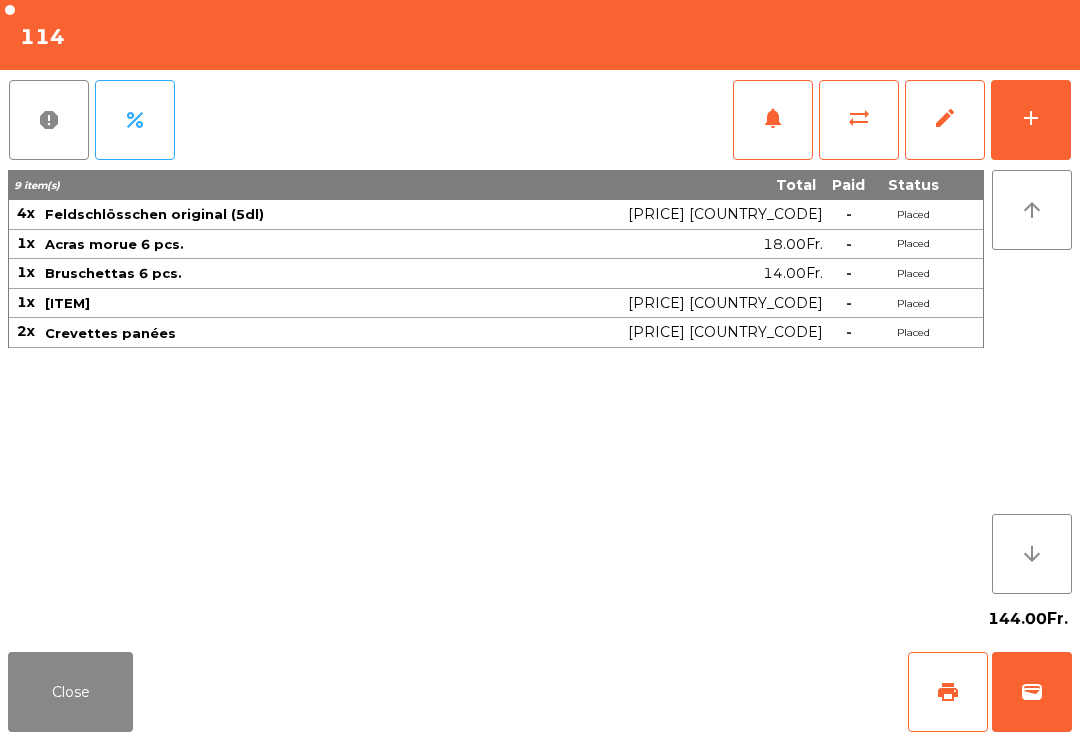 click on "Close" at bounding box center (70, 692) 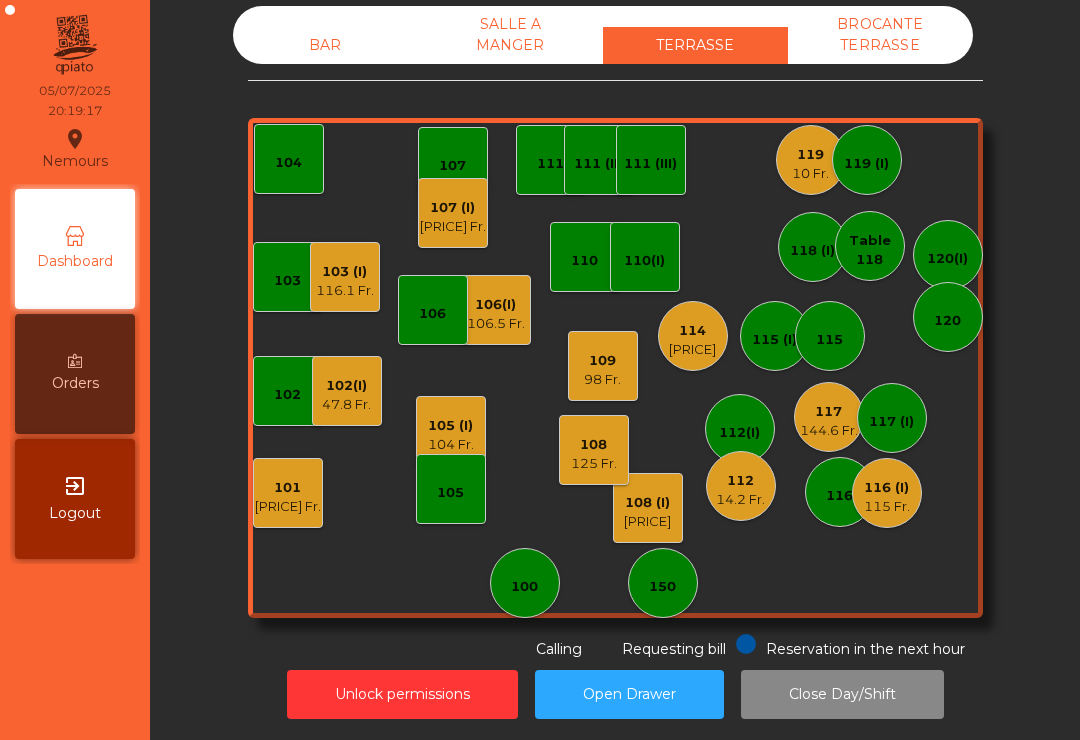 click on "[PRICE] Fr." at bounding box center [288, 507] 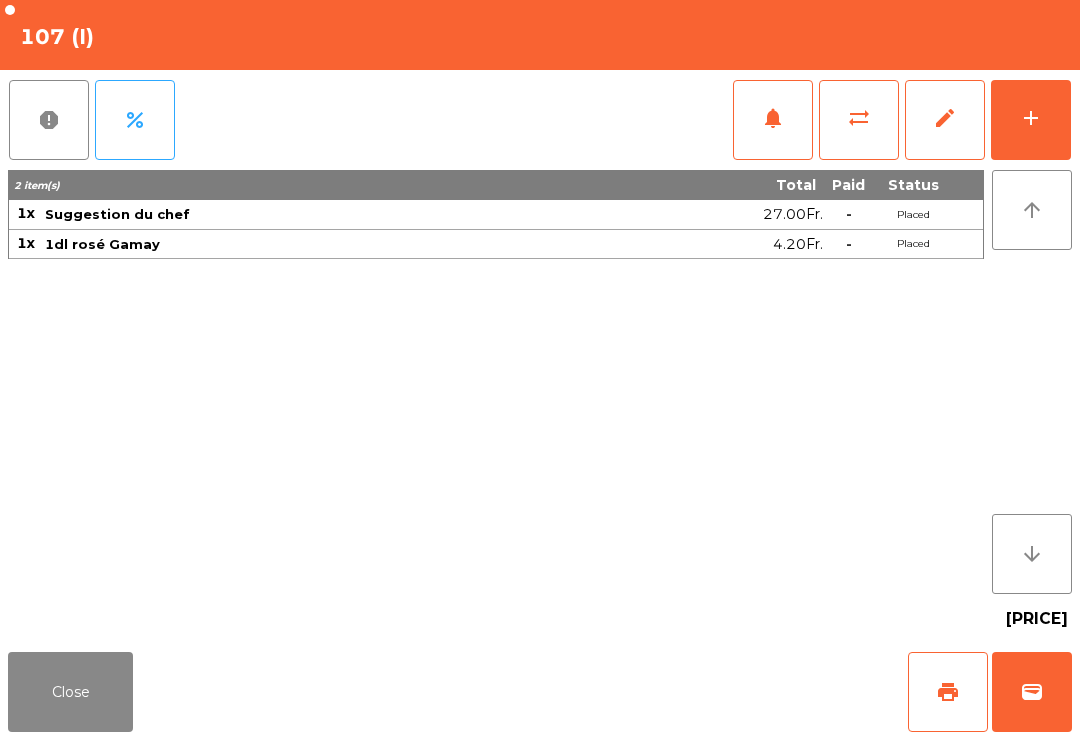 click on "add" at bounding box center [1031, 120] 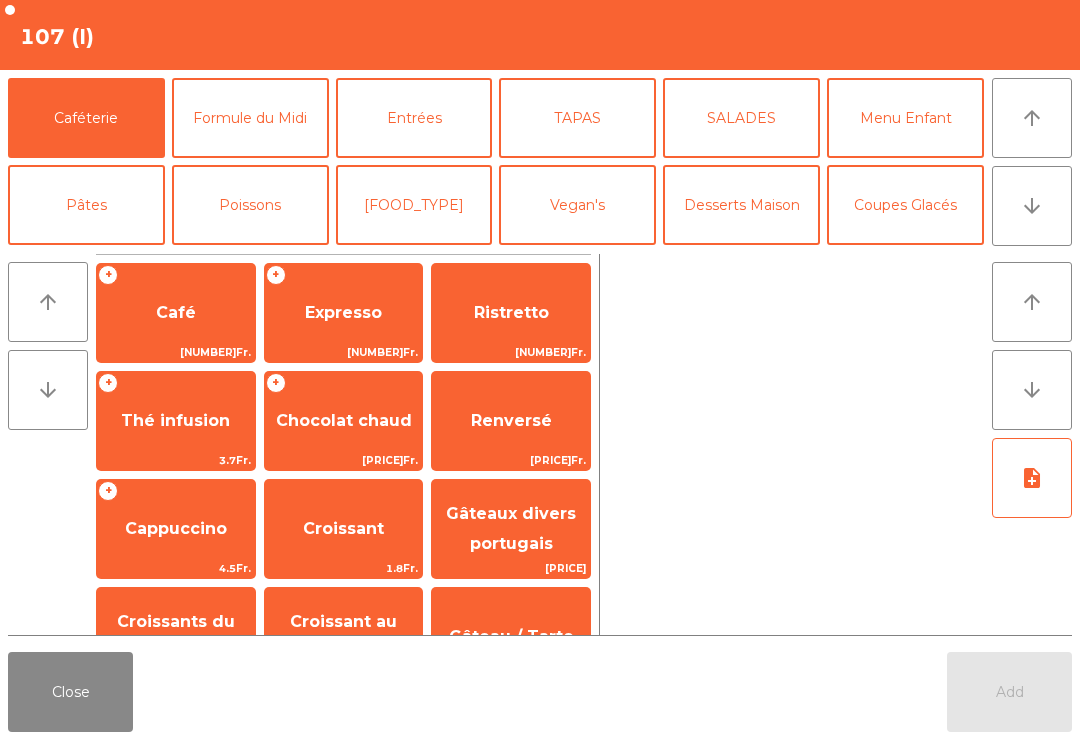click on "Bières" at bounding box center [250, 292] 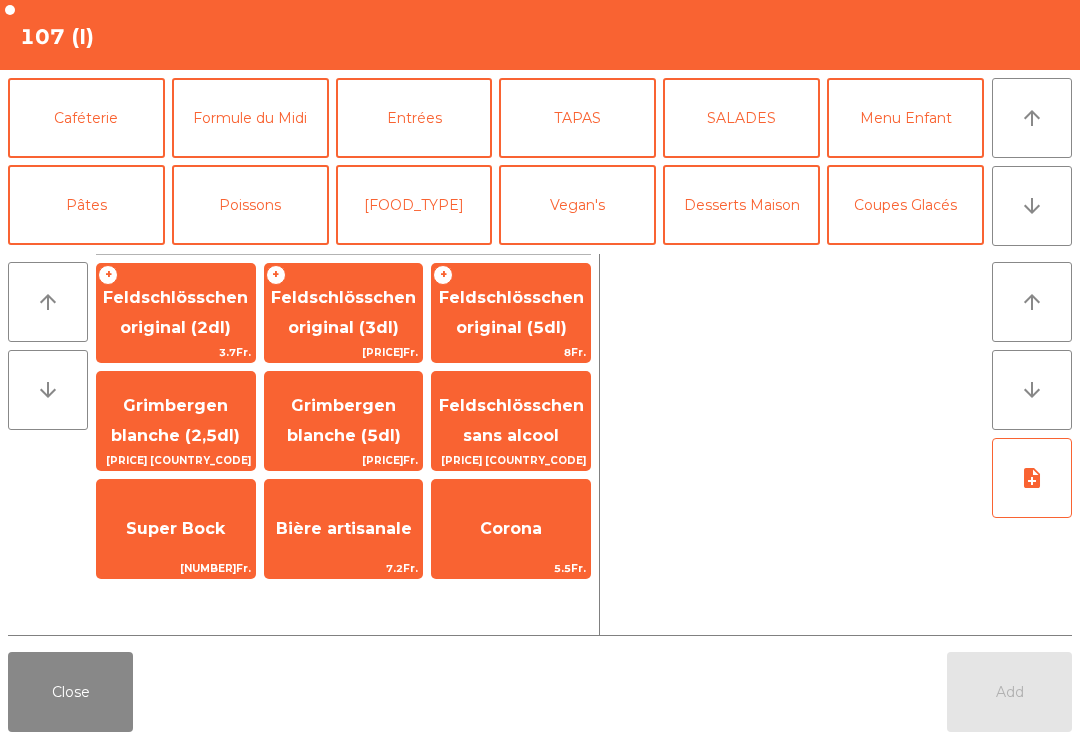 click on "Feldschlösschen original (3dl)" at bounding box center (175, 312) 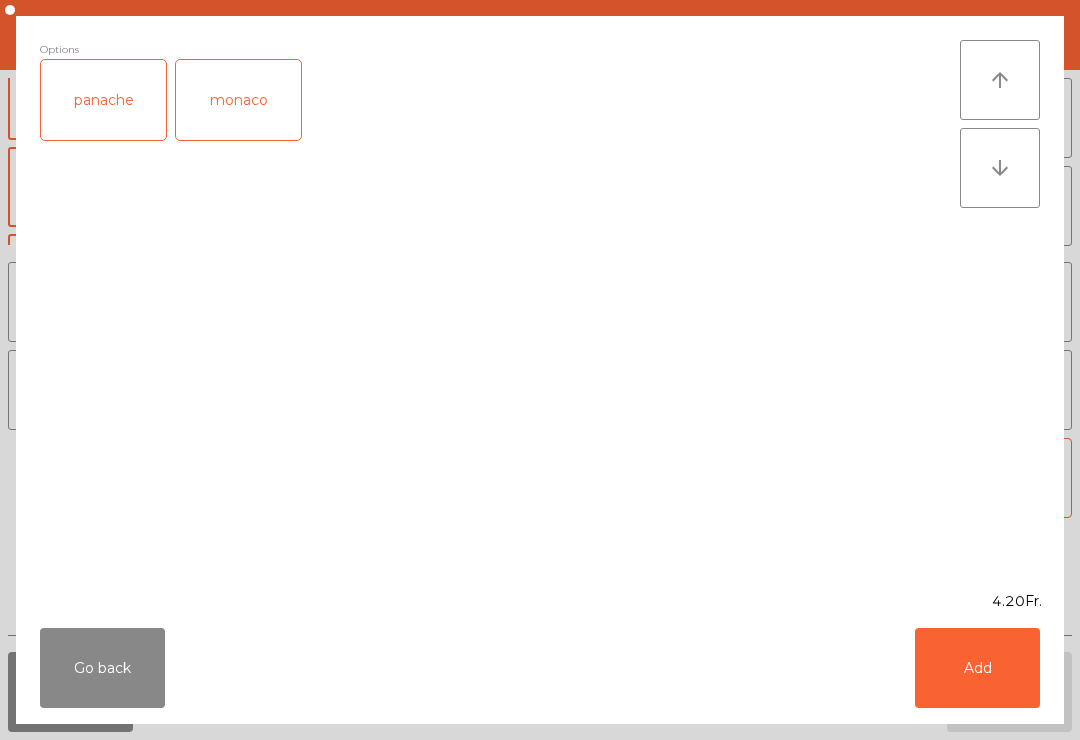 click on "Add" at bounding box center (977, 668) 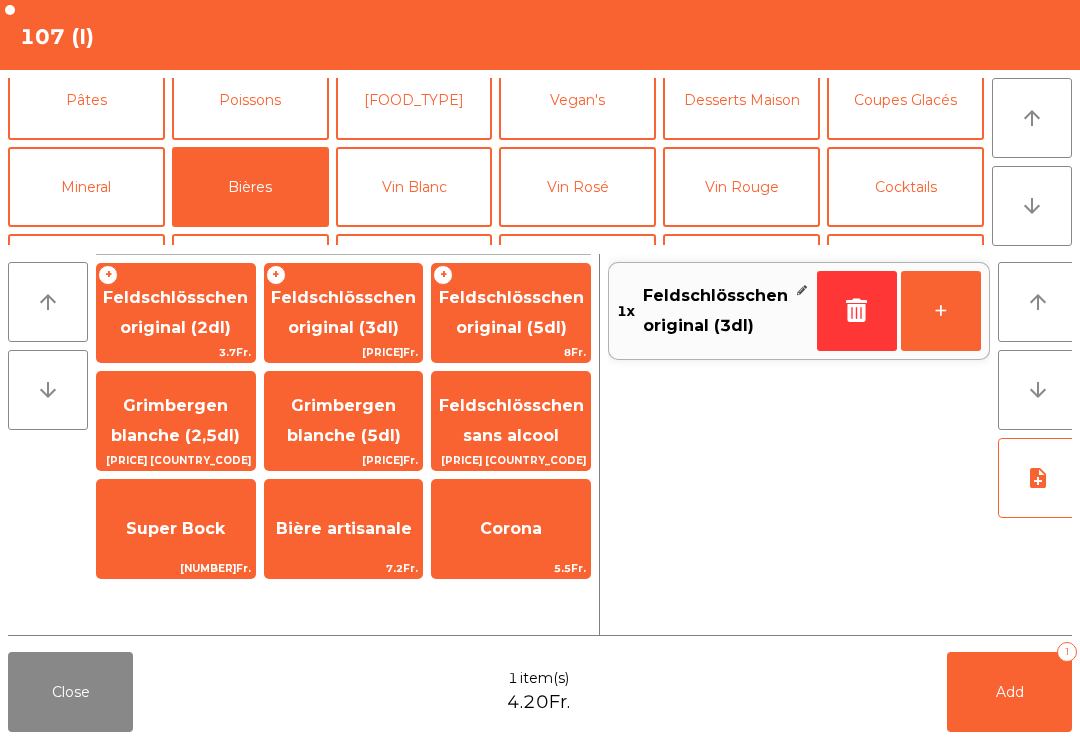 click on "Add   1" at bounding box center [1009, 692] 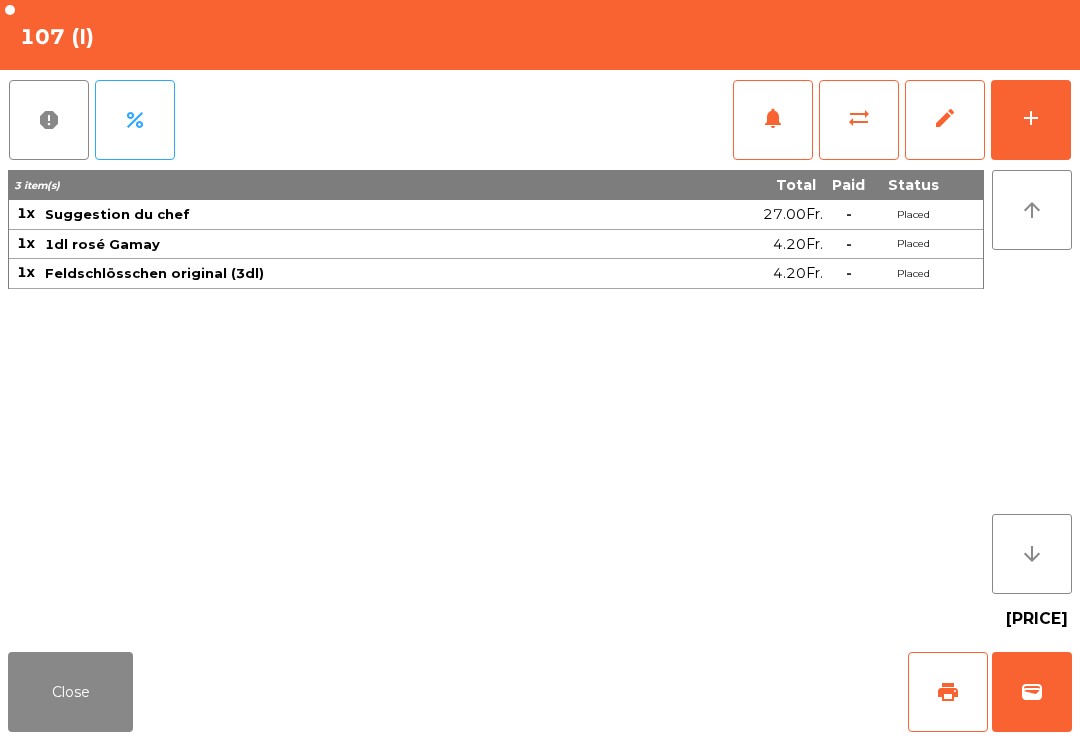 click on "Close" at bounding box center [70, 692] 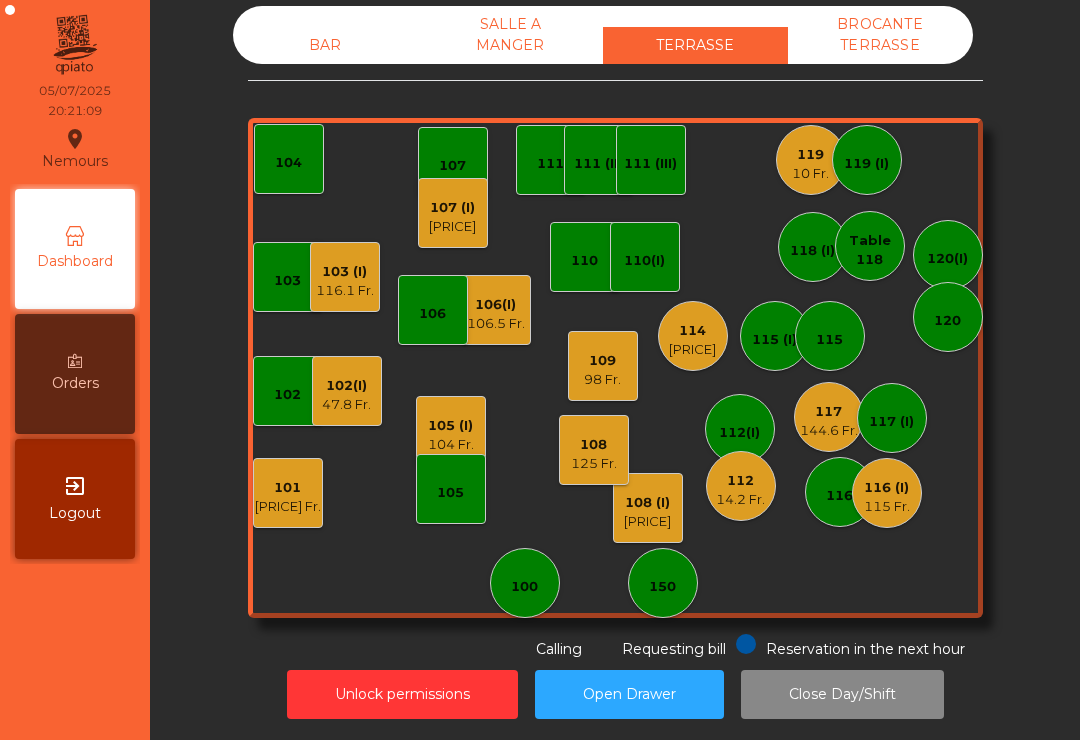 click on "10 Fr." at bounding box center (887, 507) 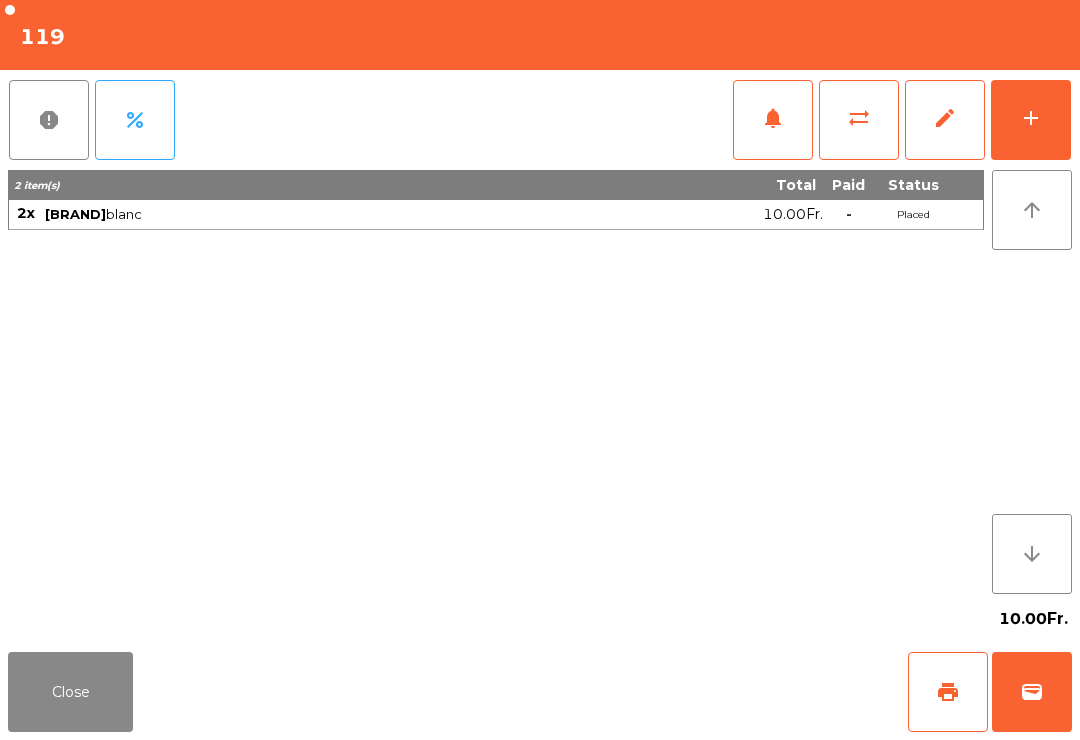click on "print" at bounding box center (948, 692) 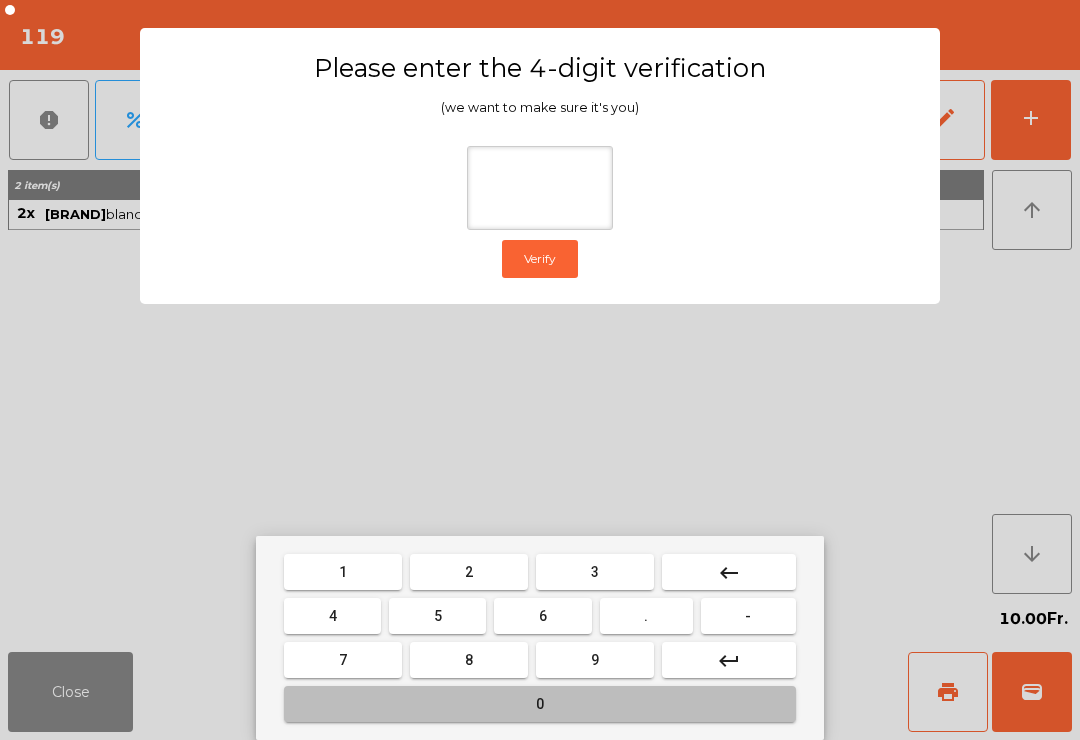 type on "*" 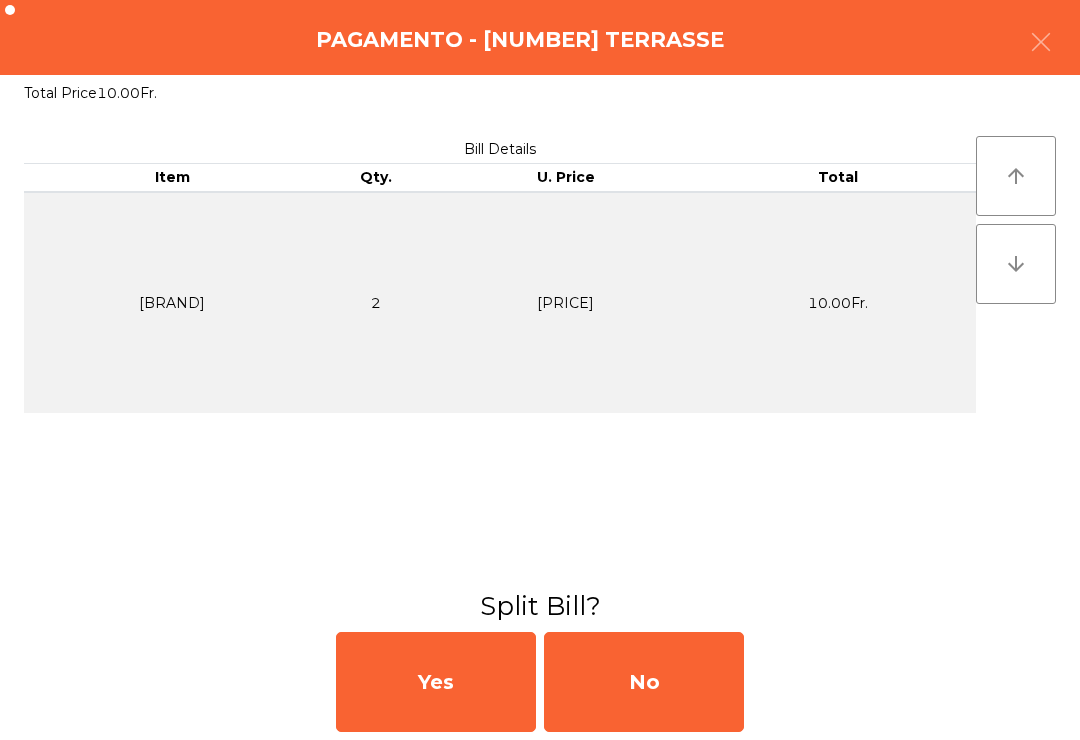 click on "No" at bounding box center (644, 682) 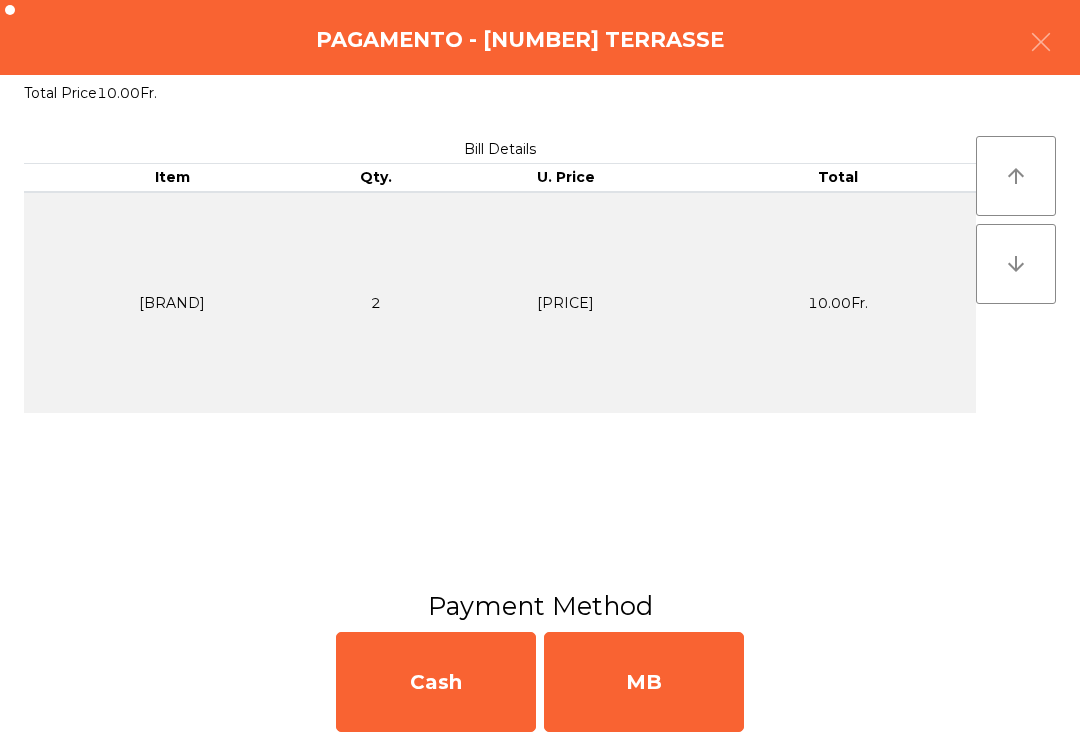 click on "MB" at bounding box center [644, 682] 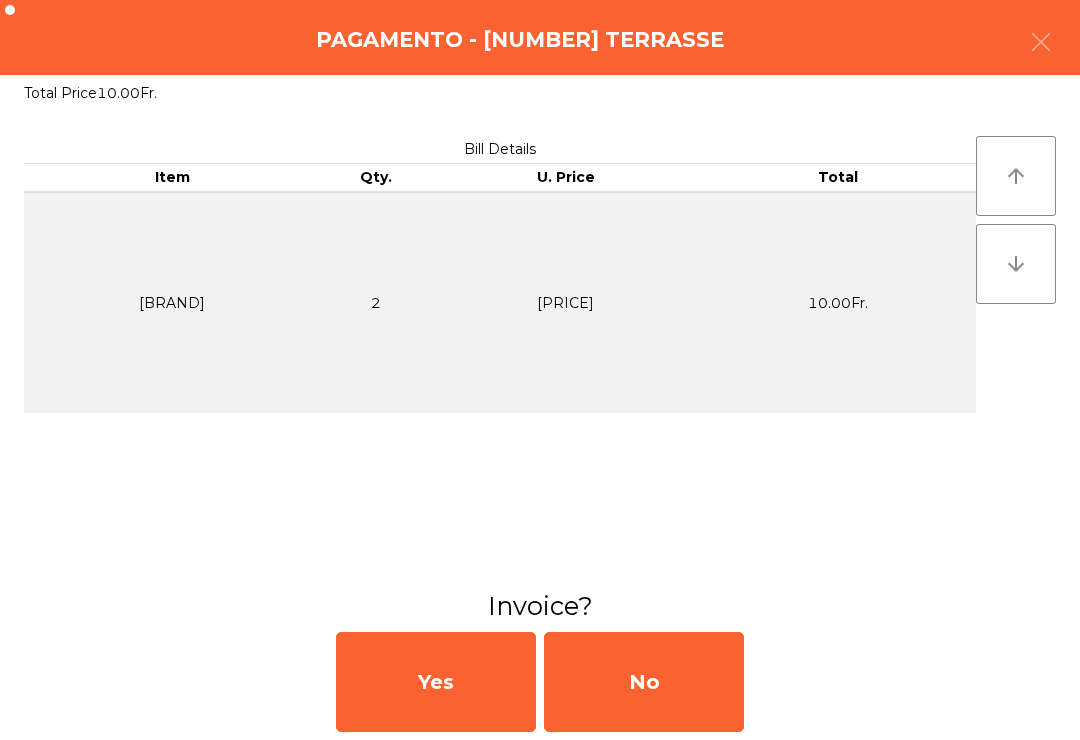 click on "No" at bounding box center (644, 682) 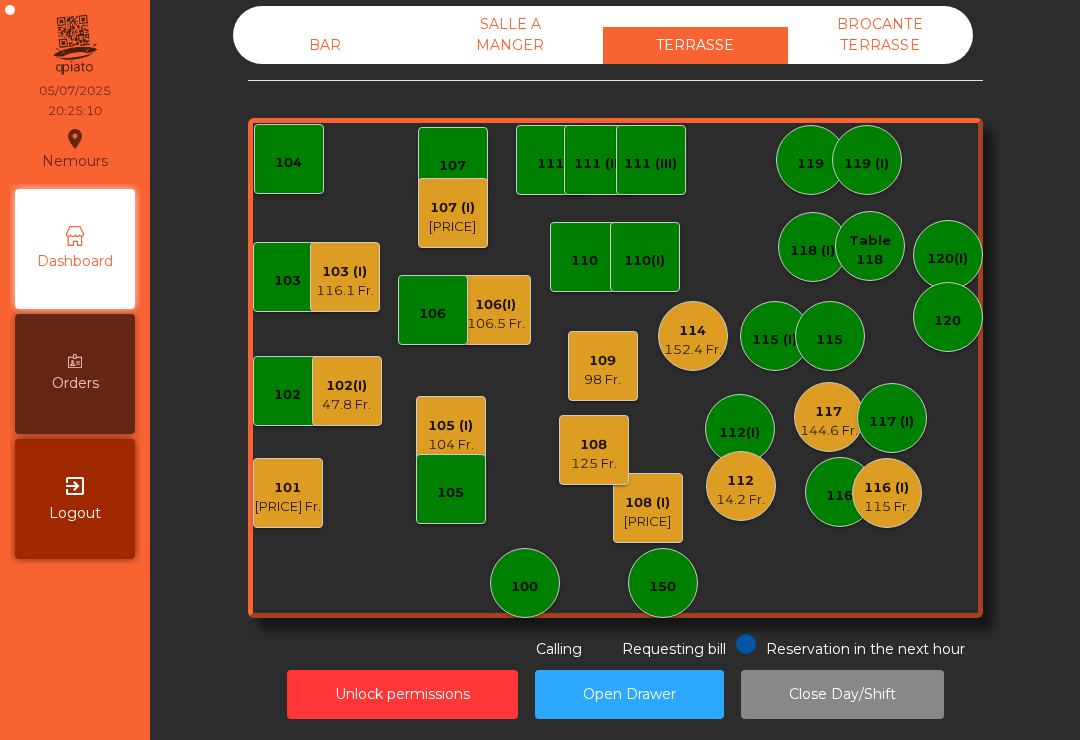click on "[TIME] [TIME] [TIME] 74 Fr. [TIME] 47.8 Fr. [TIME] 106.5 Fr. [TIME] [TIME] (I) 35.4 Fr. [TIME] (I) 116.1 Fr. [TIME] 125 Fr. [TIME] [TIME] (I) 115 Fr. [TIME] 98 Fr. [TIME] [TIME] (II) [TIME] (III) [TIME] [TIME] (I) 115 (I) [TIME] [TIME] 14.2 Fr. [TIME] 152.4 Fr. [TIME](I) Table [TIME] [TIME](I) [TIME]" at bounding box center (615, 368) 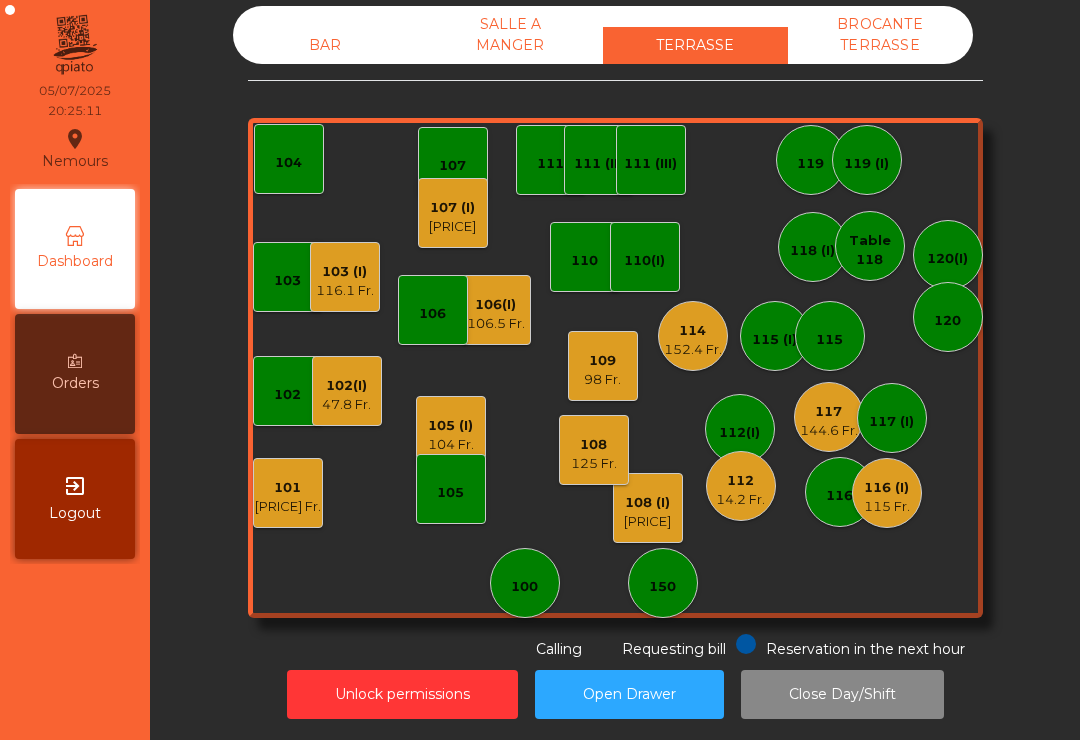 click on "101   74 Fr." at bounding box center [288, 493] 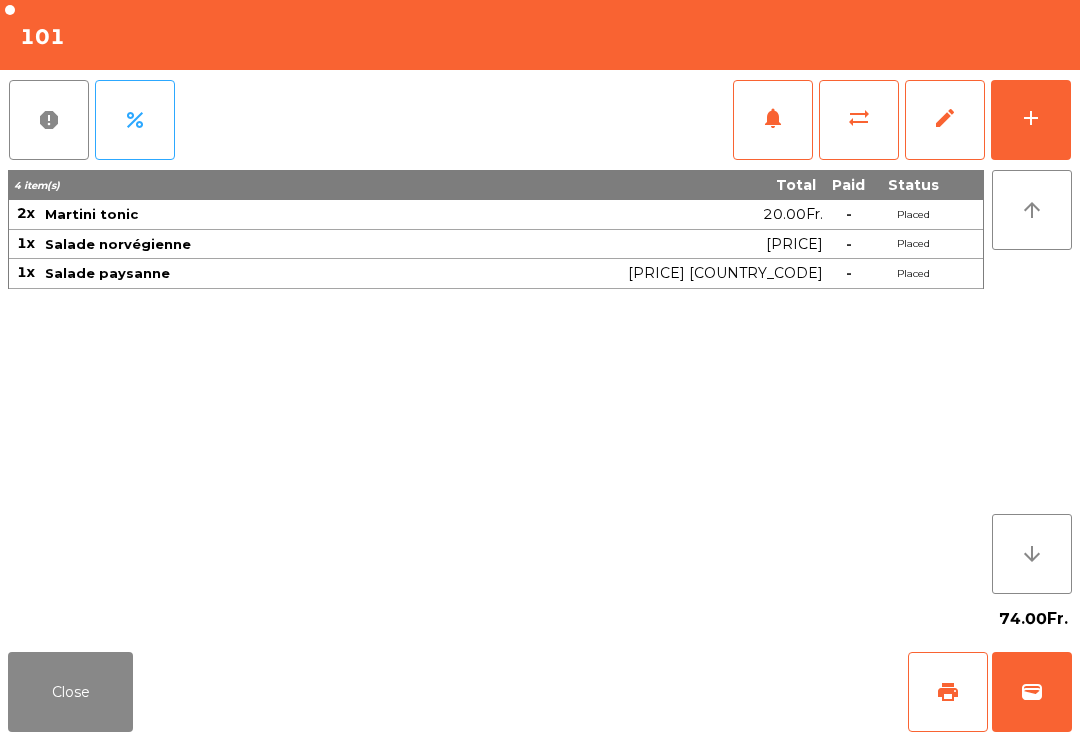 click on "add" at bounding box center [1031, 118] 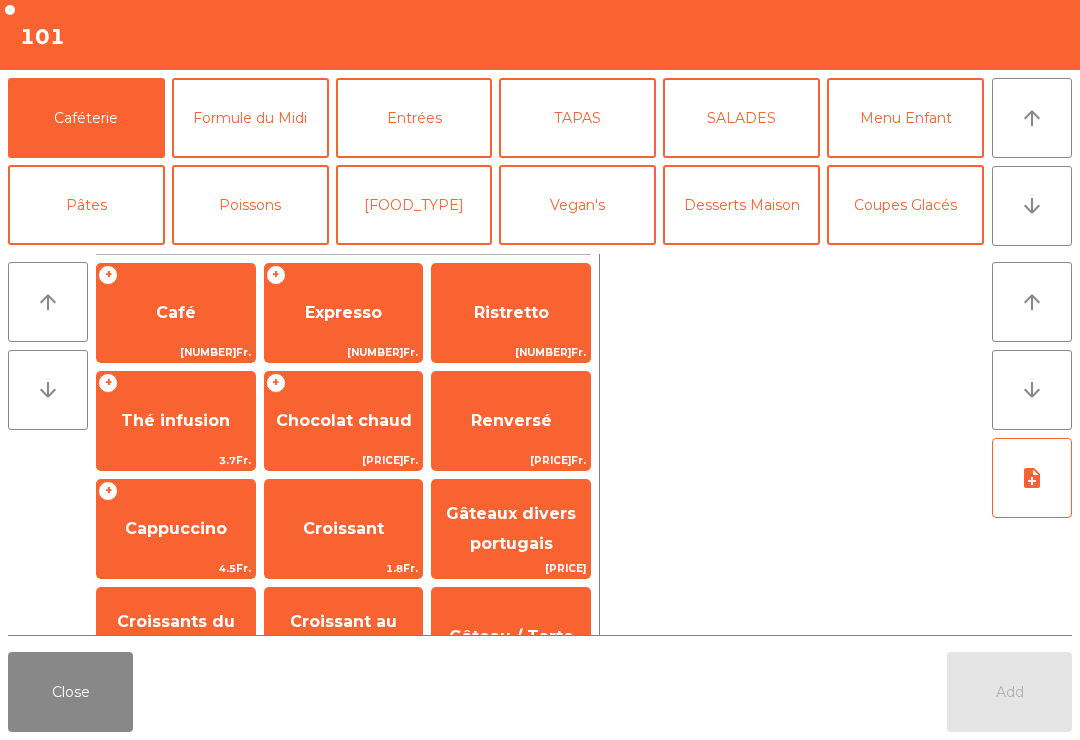 click on "Desserts Maison" at bounding box center (741, 205) 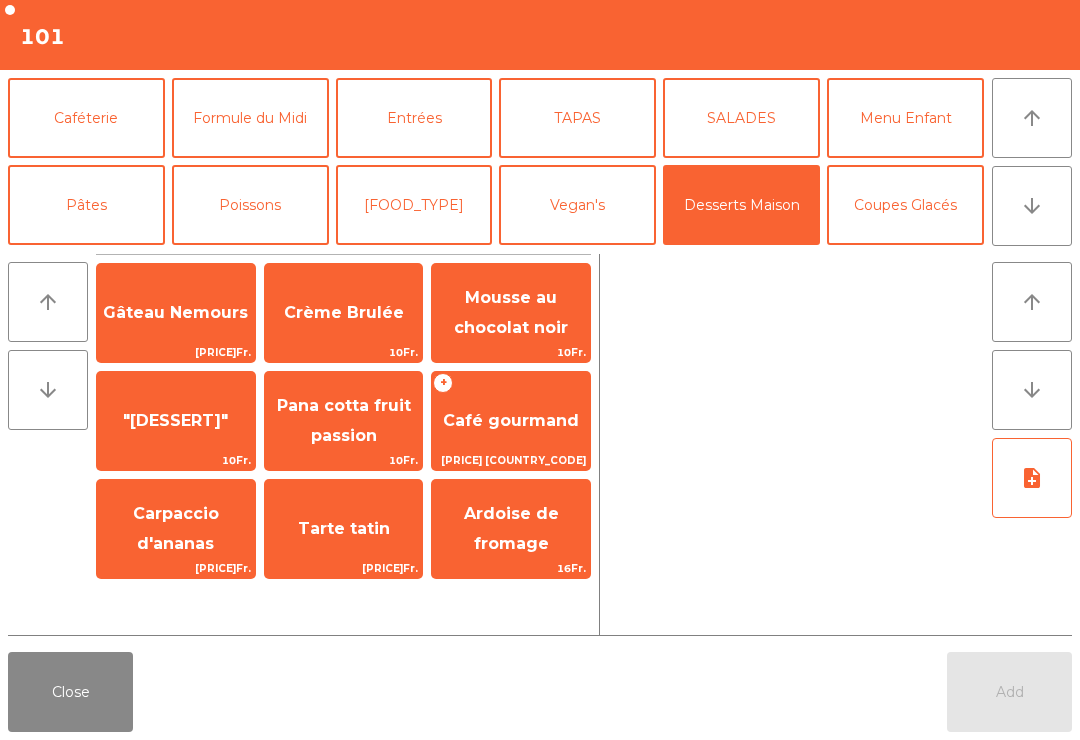 click on "Gâteau Nemours" at bounding box center [175, 312] 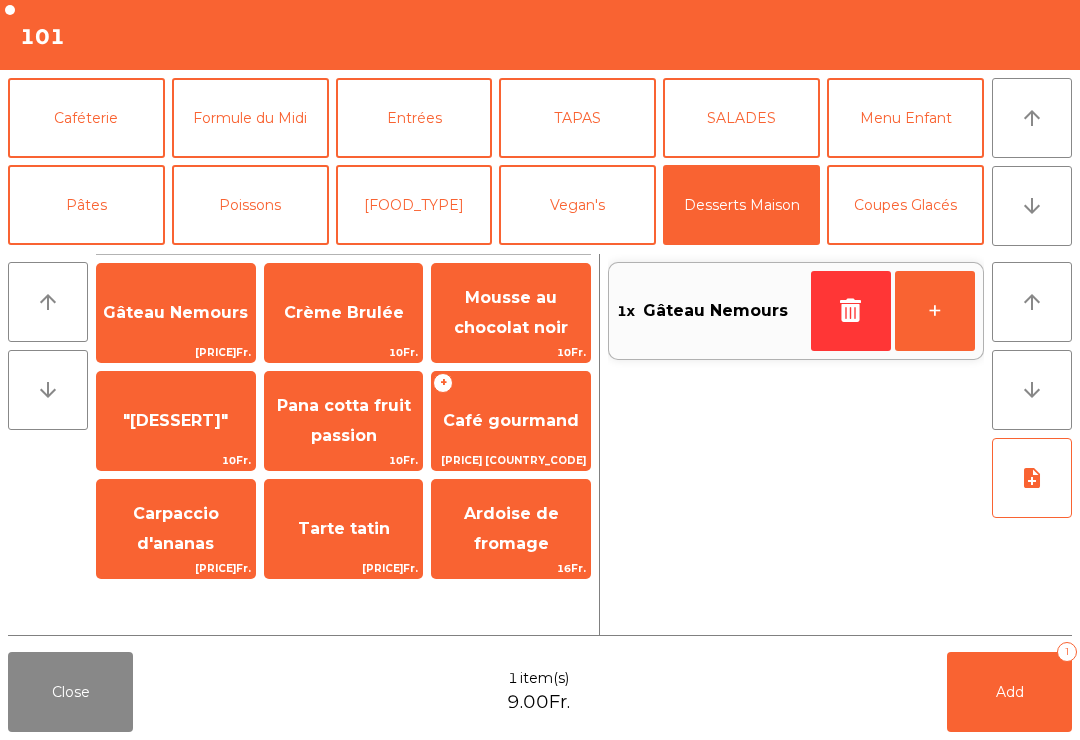 click on "Coupes Glacés" at bounding box center (905, 205) 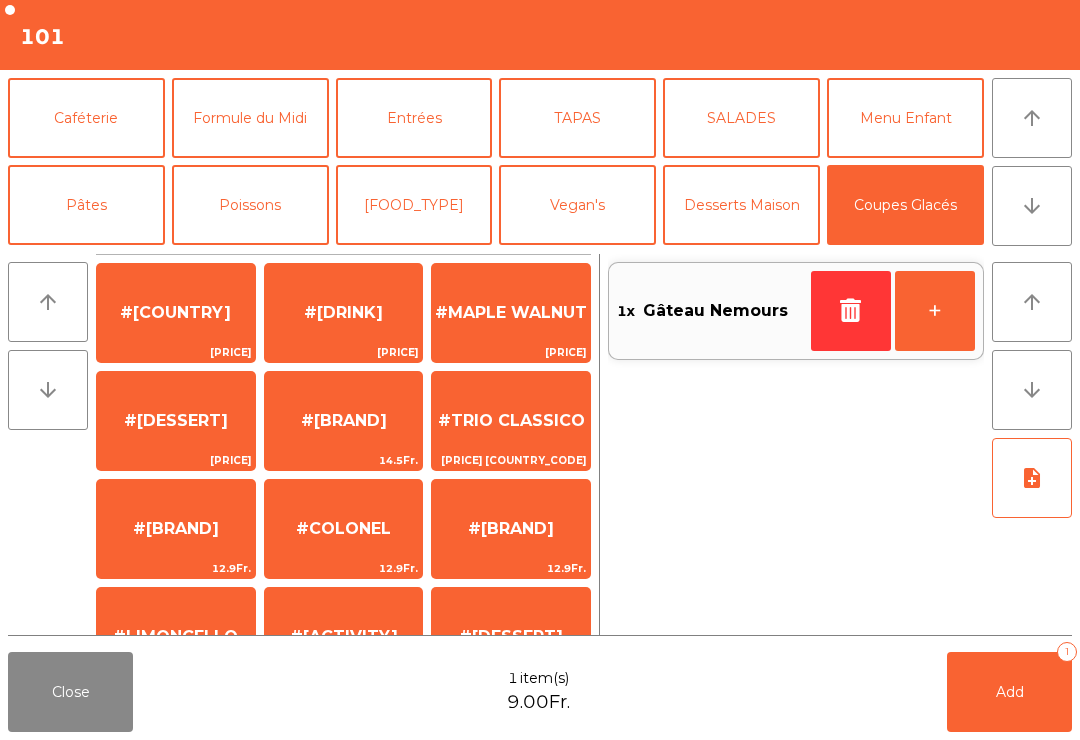 click on "Desserts Maison" at bounding box center [741, 205] 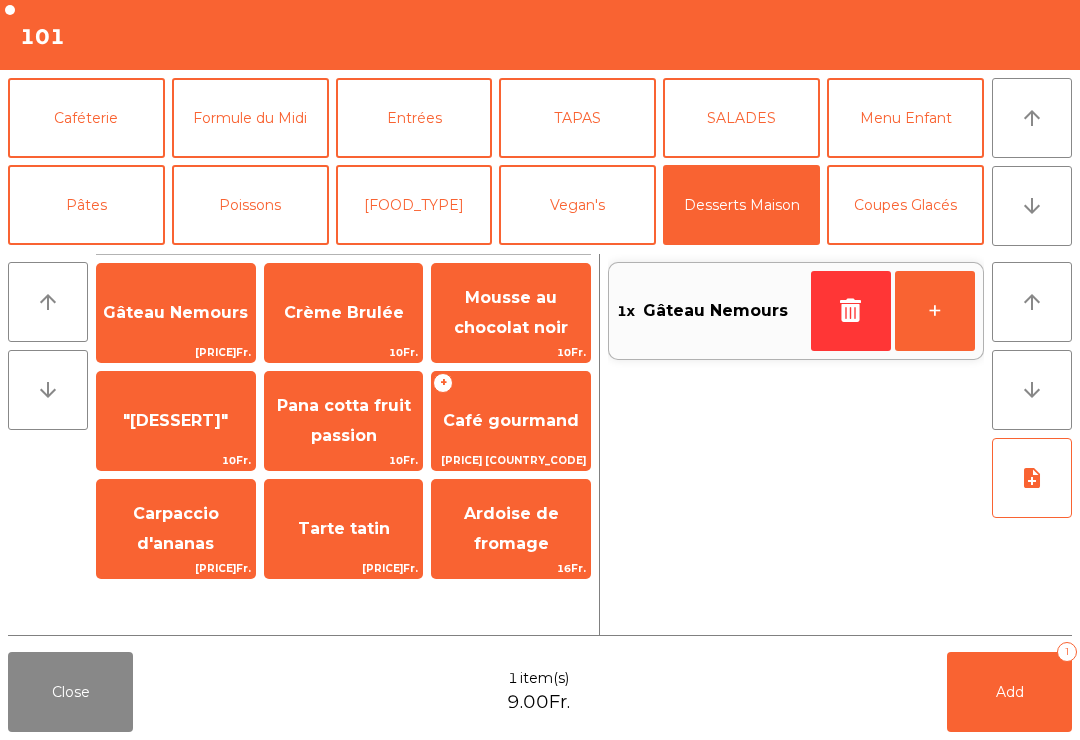 scroll, scrollTop: 0, scrollLeft: 0, axis: both 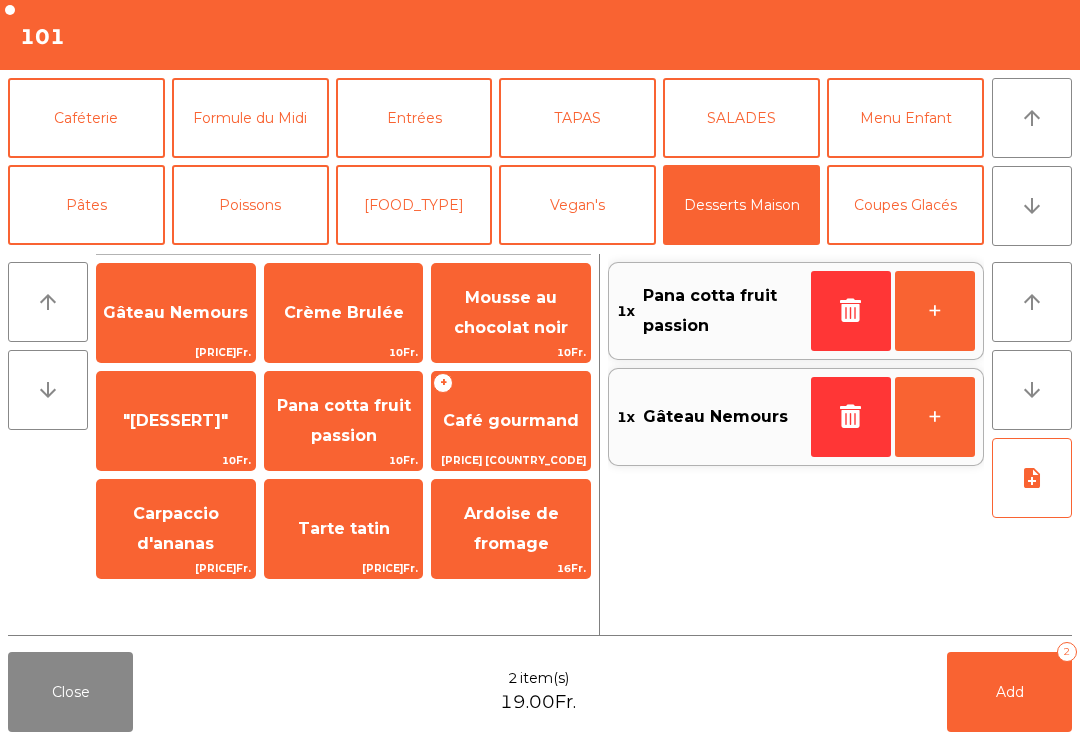 click on "Caféterie" at bounding box center [86, 118] 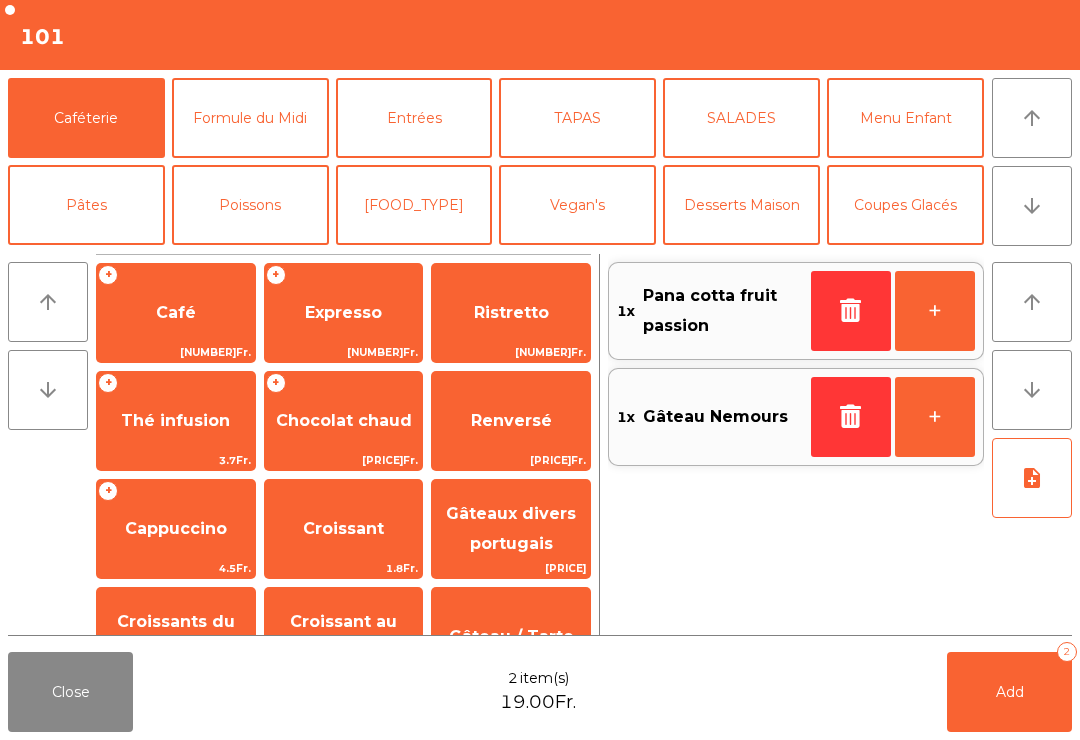click on "Expresso" at bounding box center [176, 312] 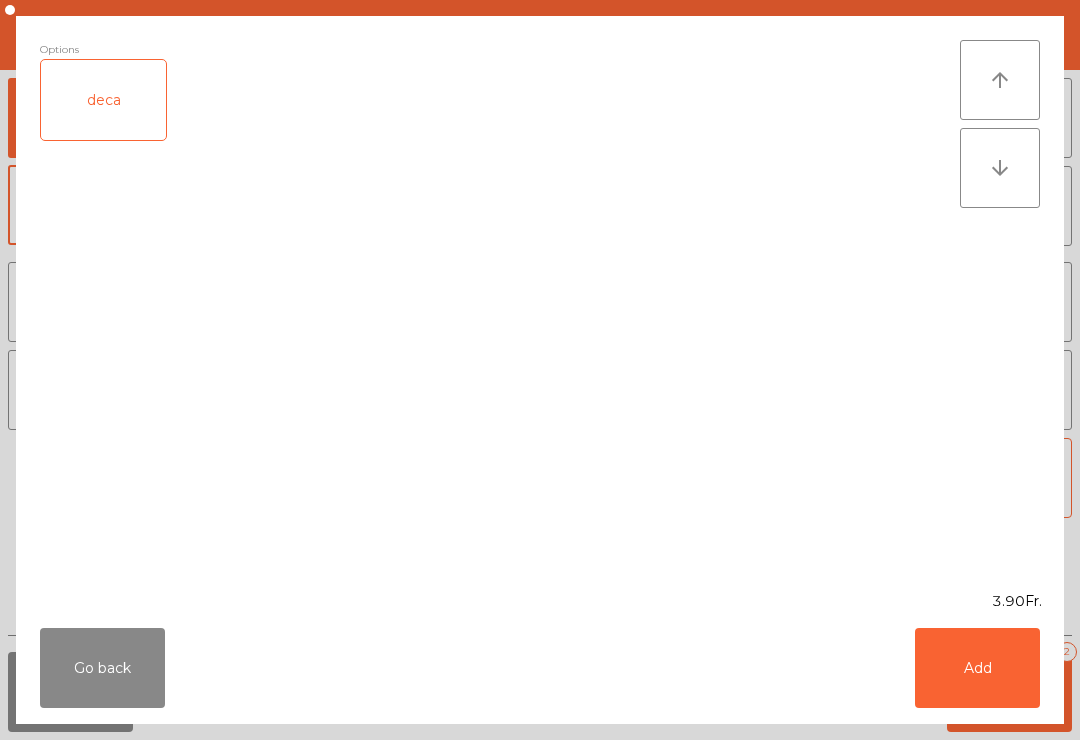 click on "Add" at bounding box center [977, 668] 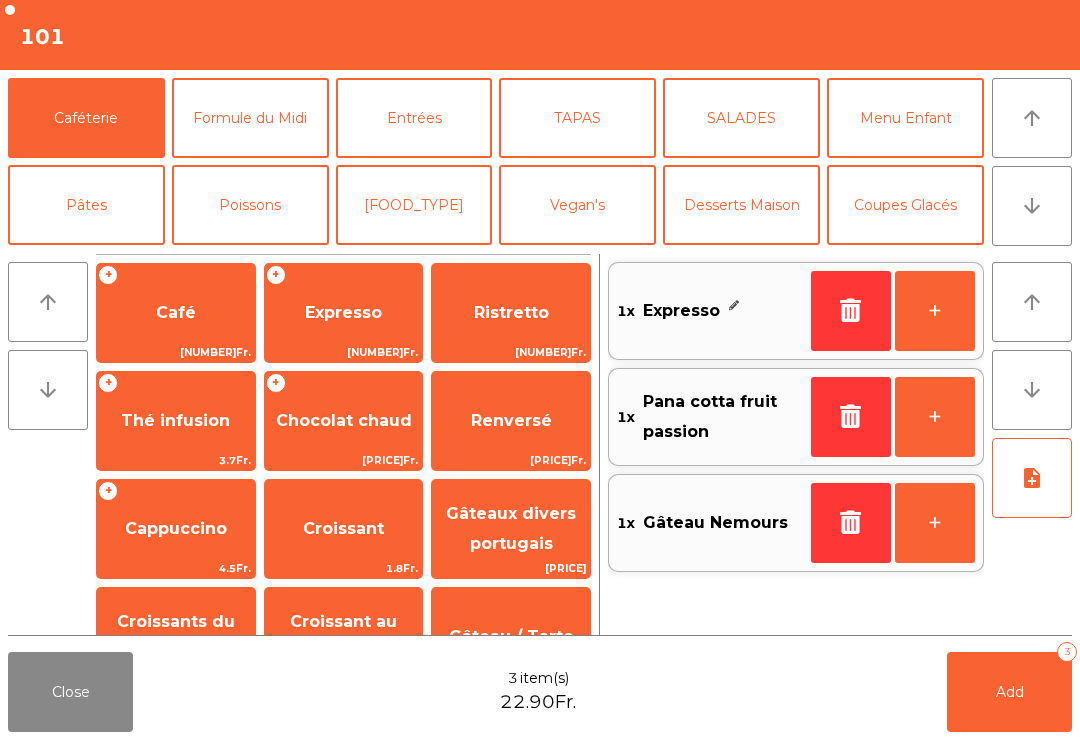 click on "Add   3" at bounding box center (1009, 692) 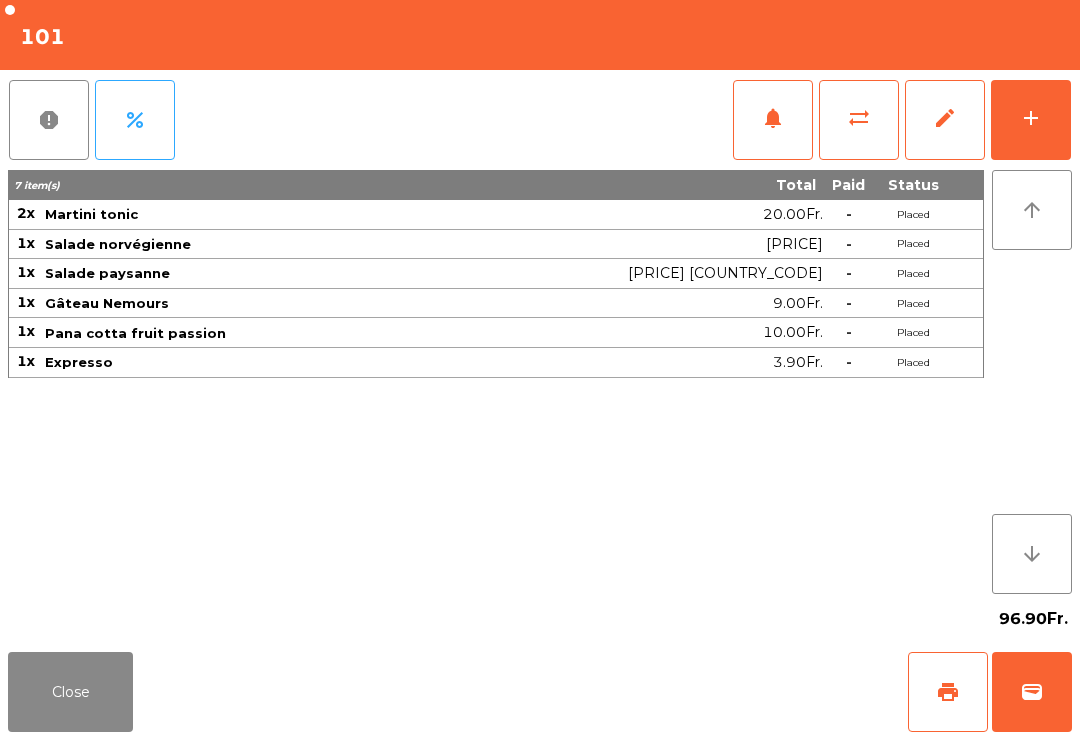 click on "Close" at bounding box center (70, 692) 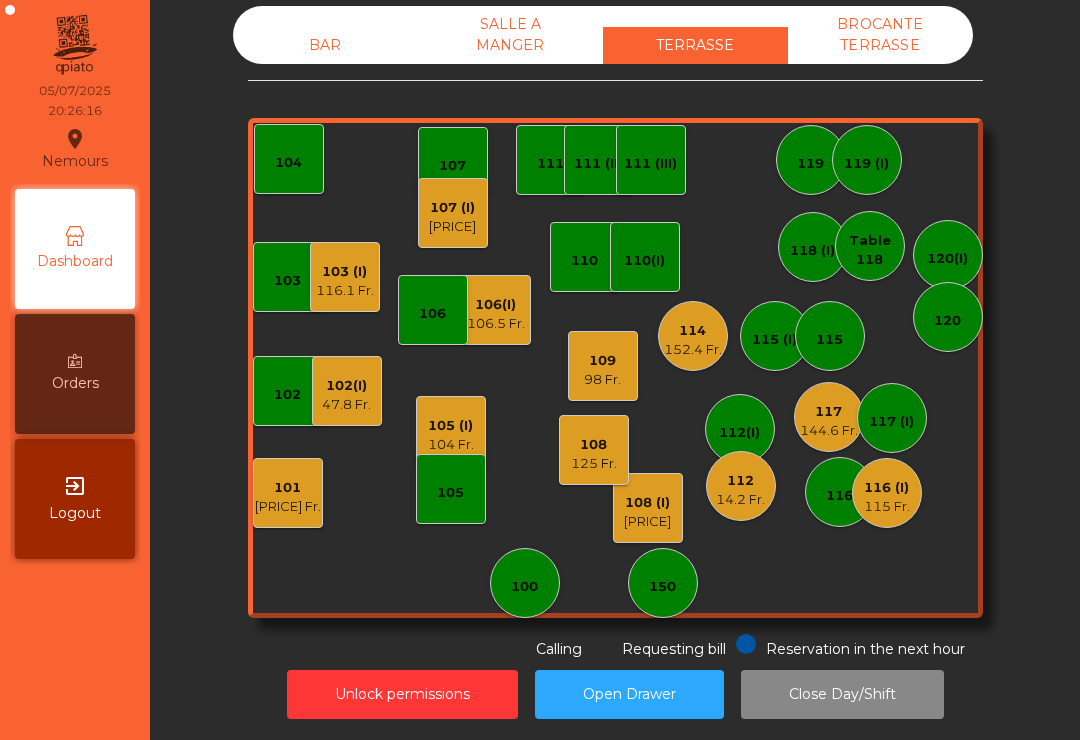 click on "150" at bounding box center [524, 587] 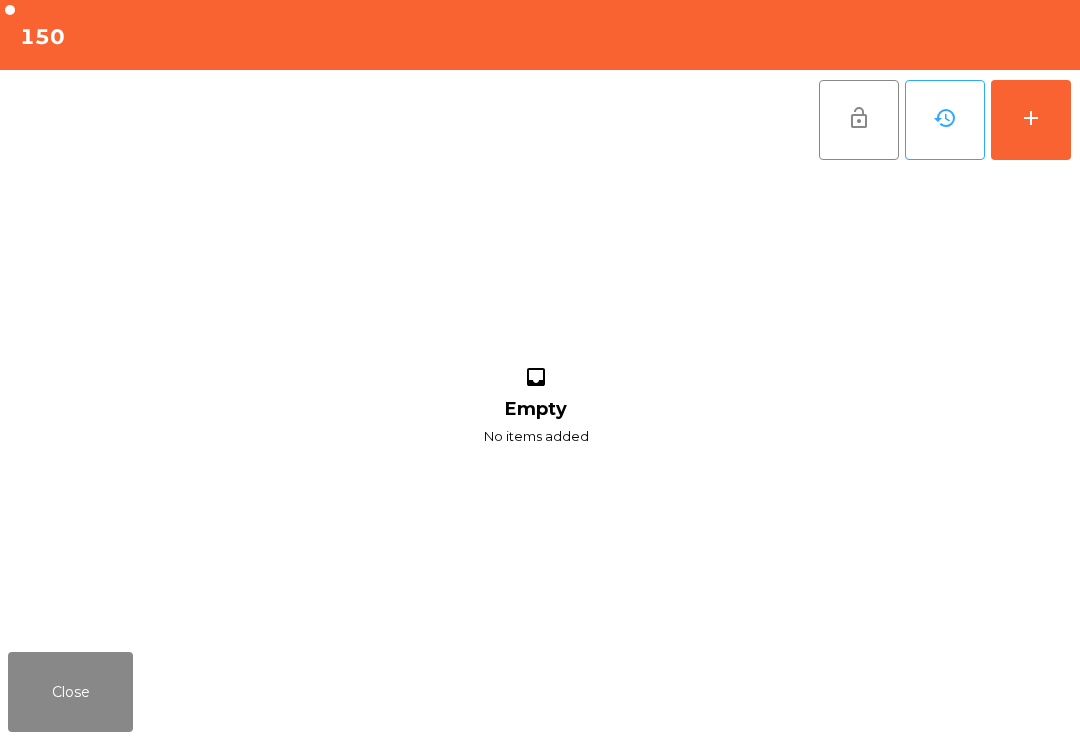click on "add" at bounding box center (1031, 120) 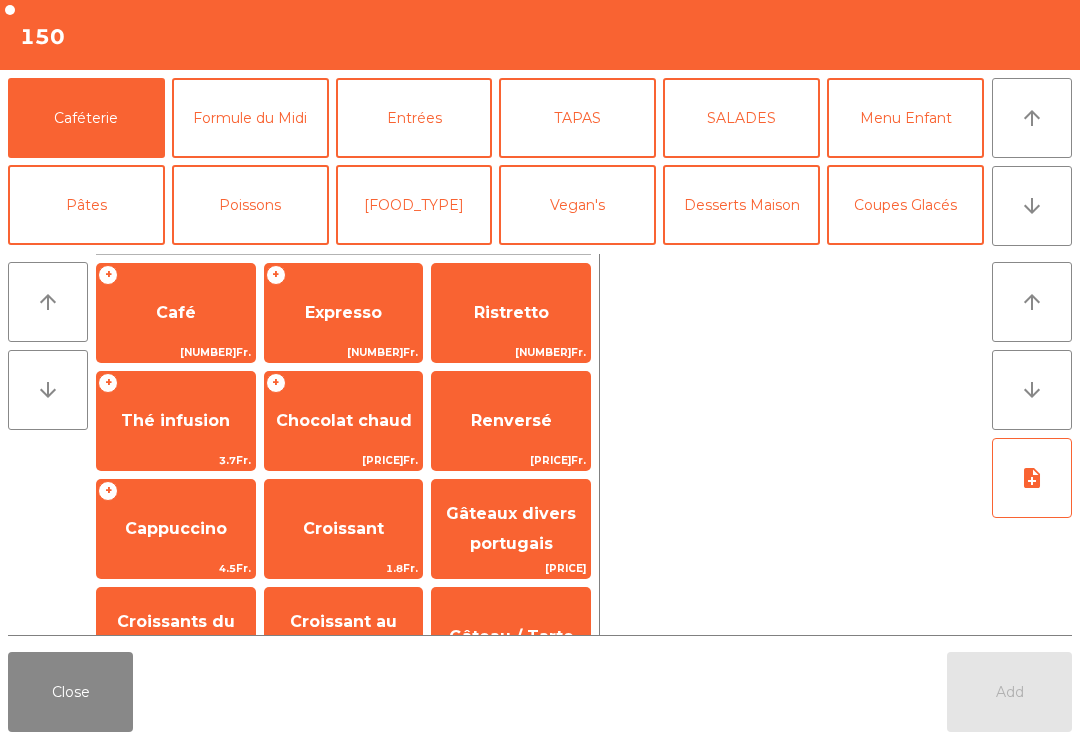 click on "Desserts Maison" at bounding box center [741, 205] 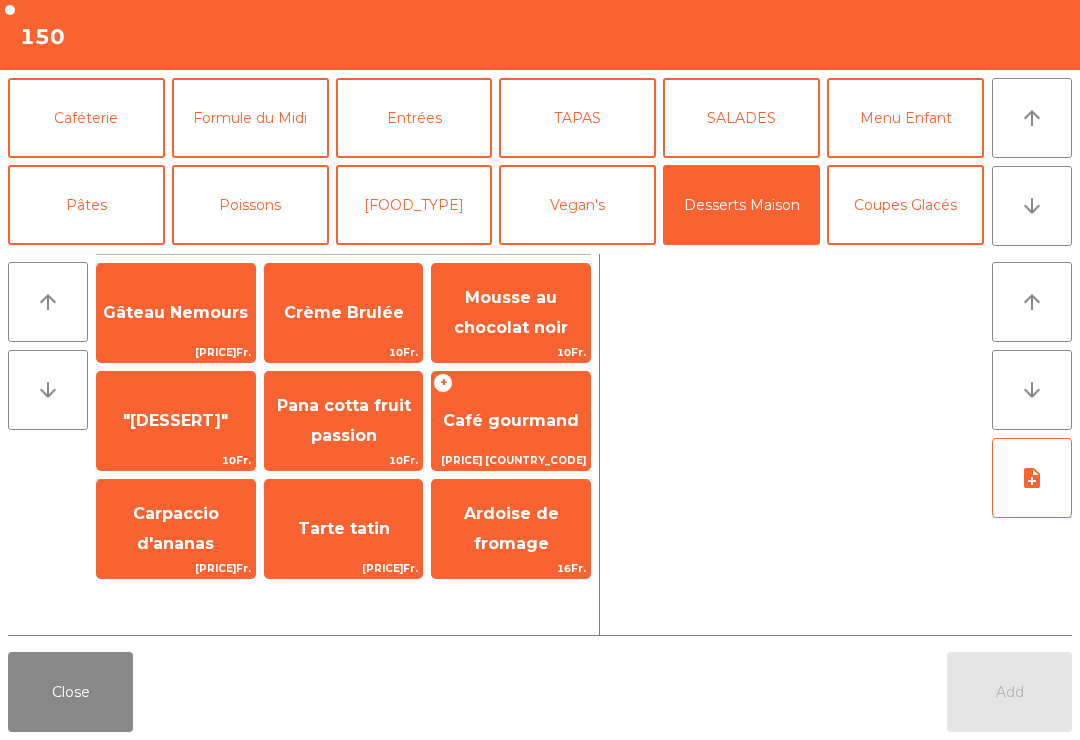 click on "[PRICE]Fr." at bounding box center [176, 352] 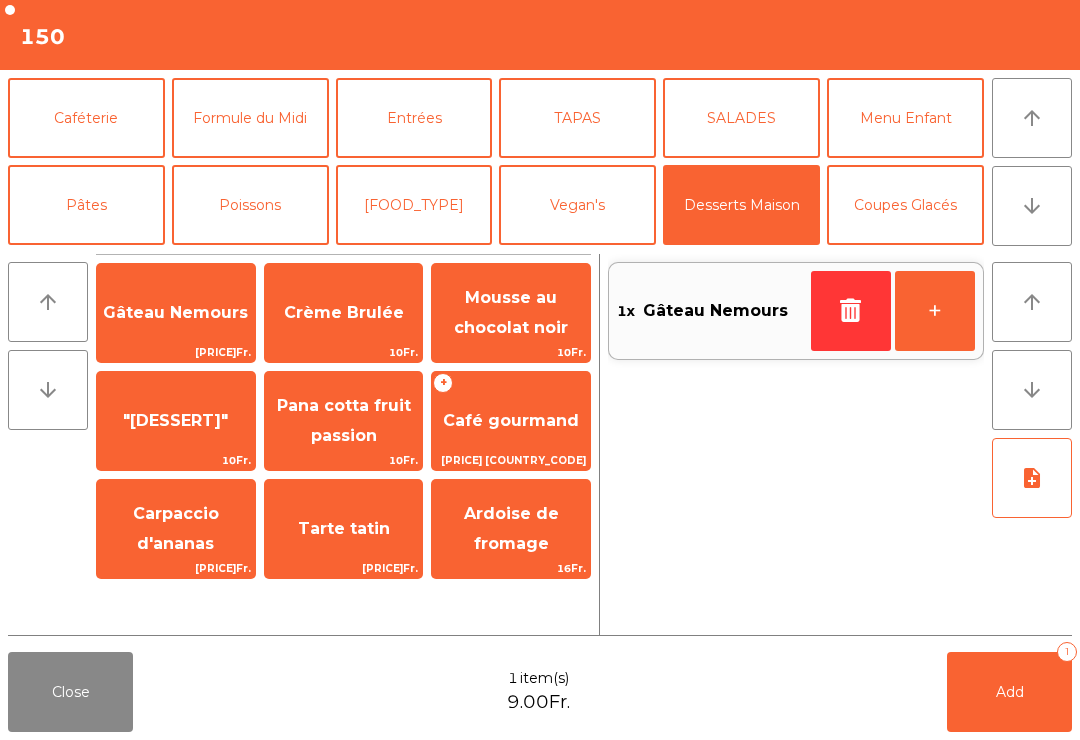 click on "Add" at bounding box center (1010, 692) 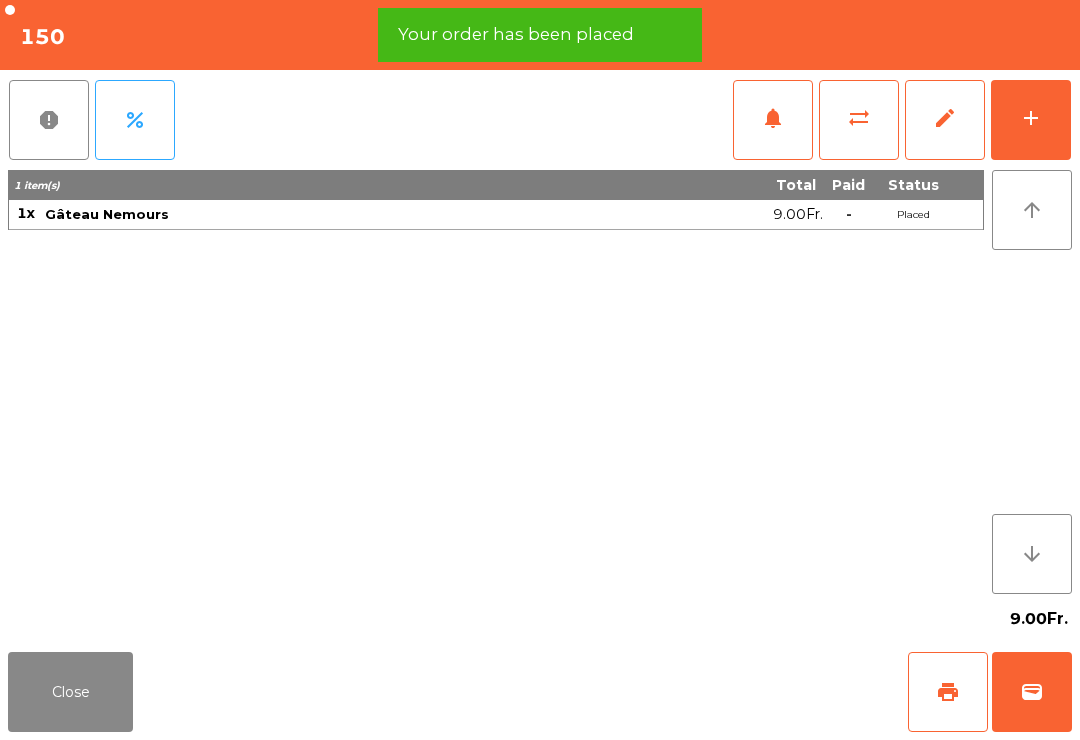 click on "add" at bounding box center [1031, 118] 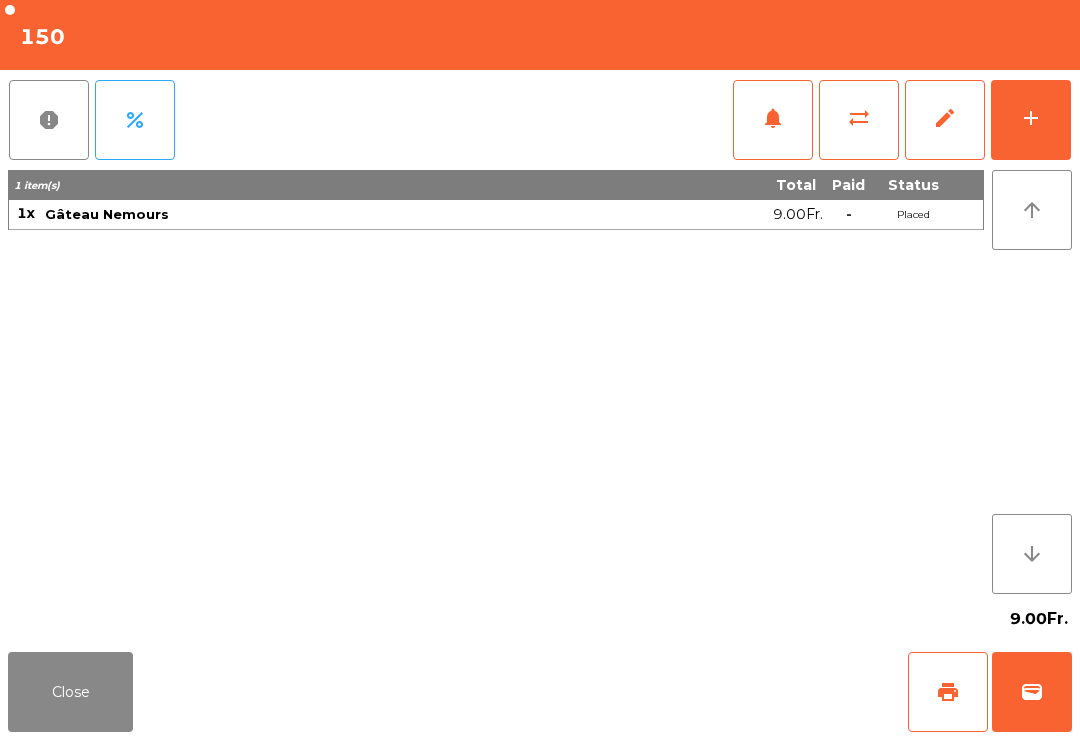 click on "add" at bounding box center (1031, 118) 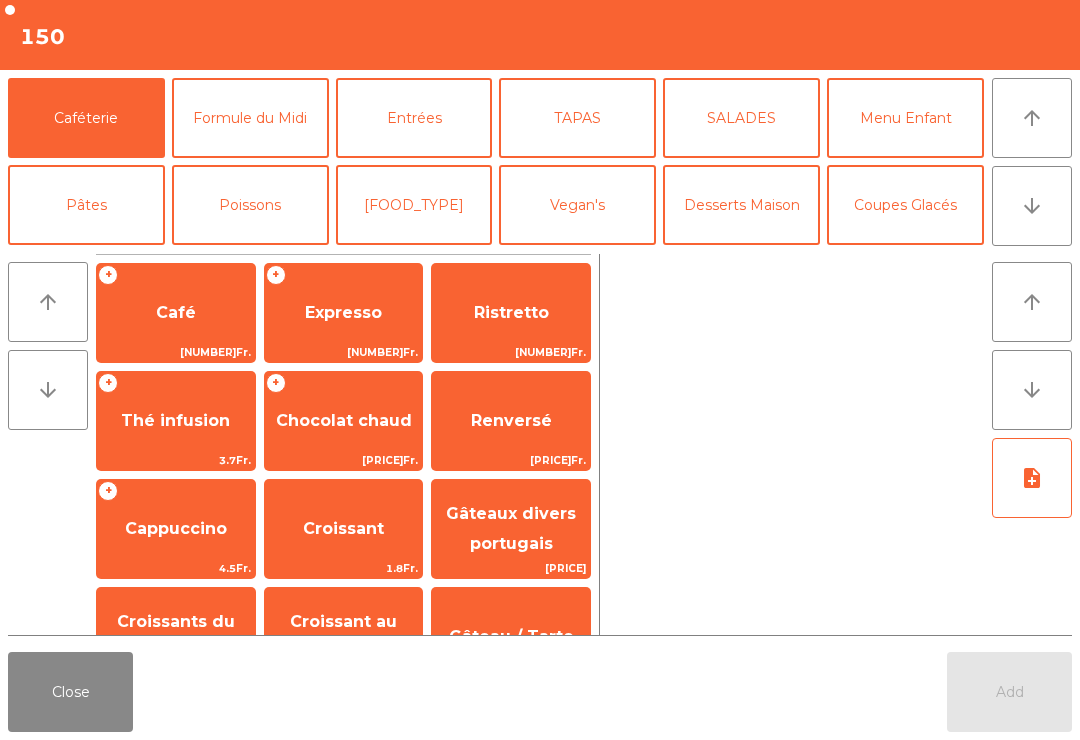 click on "Coupes Glacés" at bounding box center (905, 205) 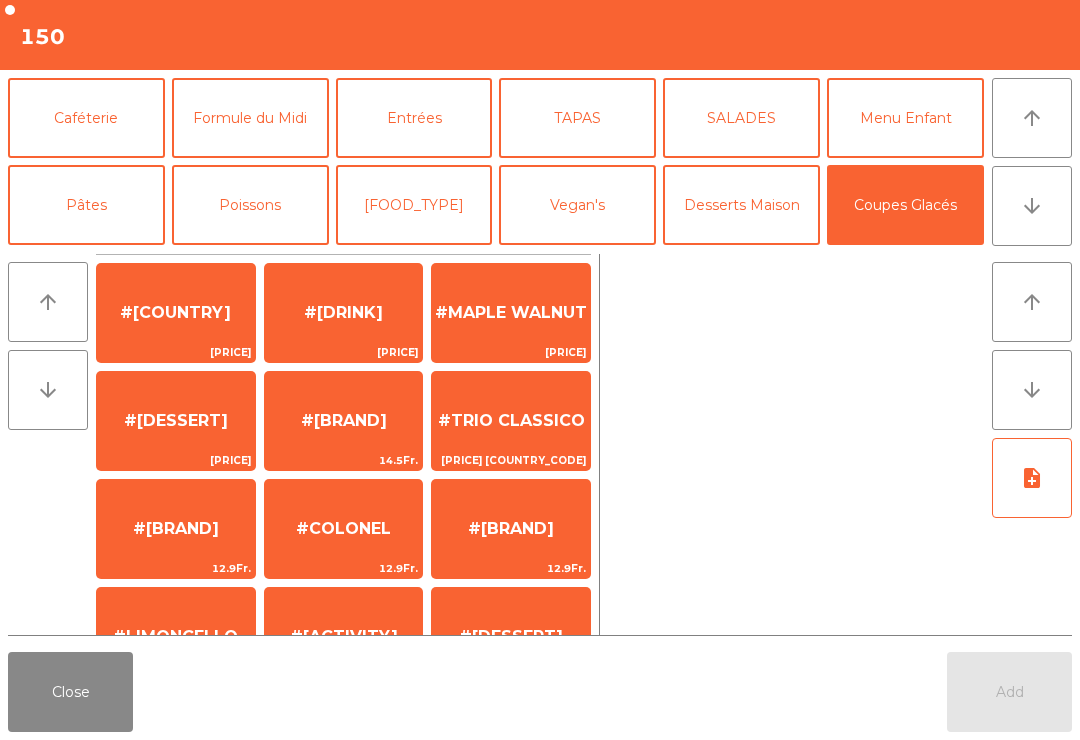 click on "#[COUNTRY]" at bounding box center [175, 312] 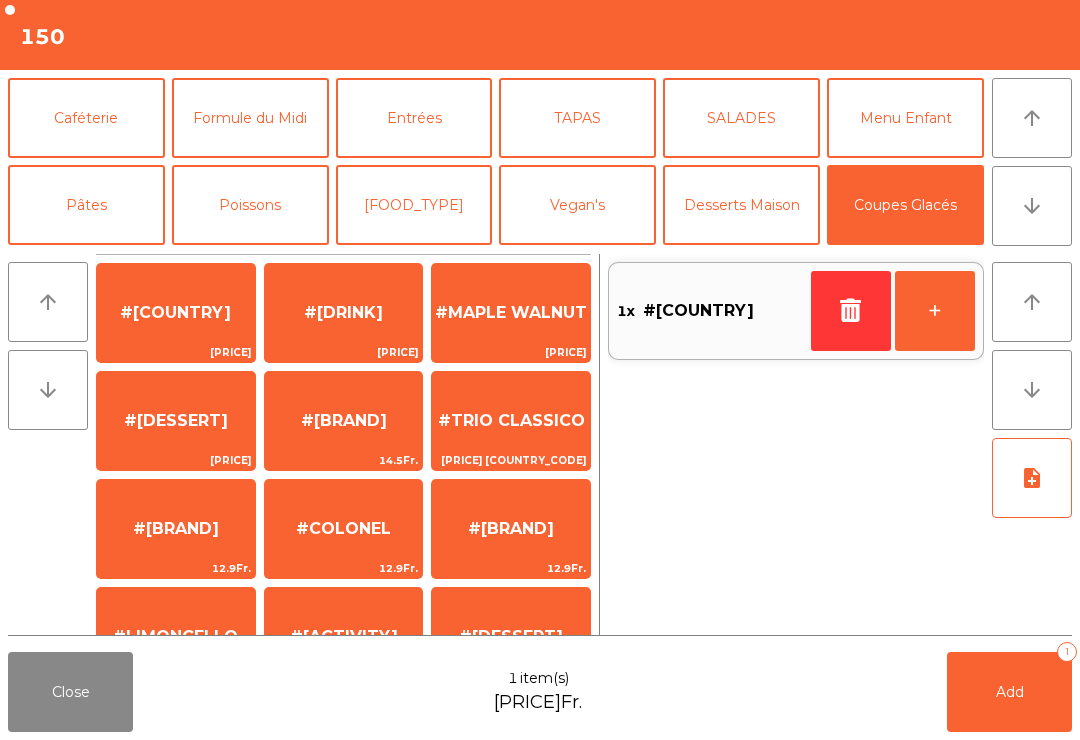 scroll, scrollTop: 120, scrollLeft: 0, axis: vertical 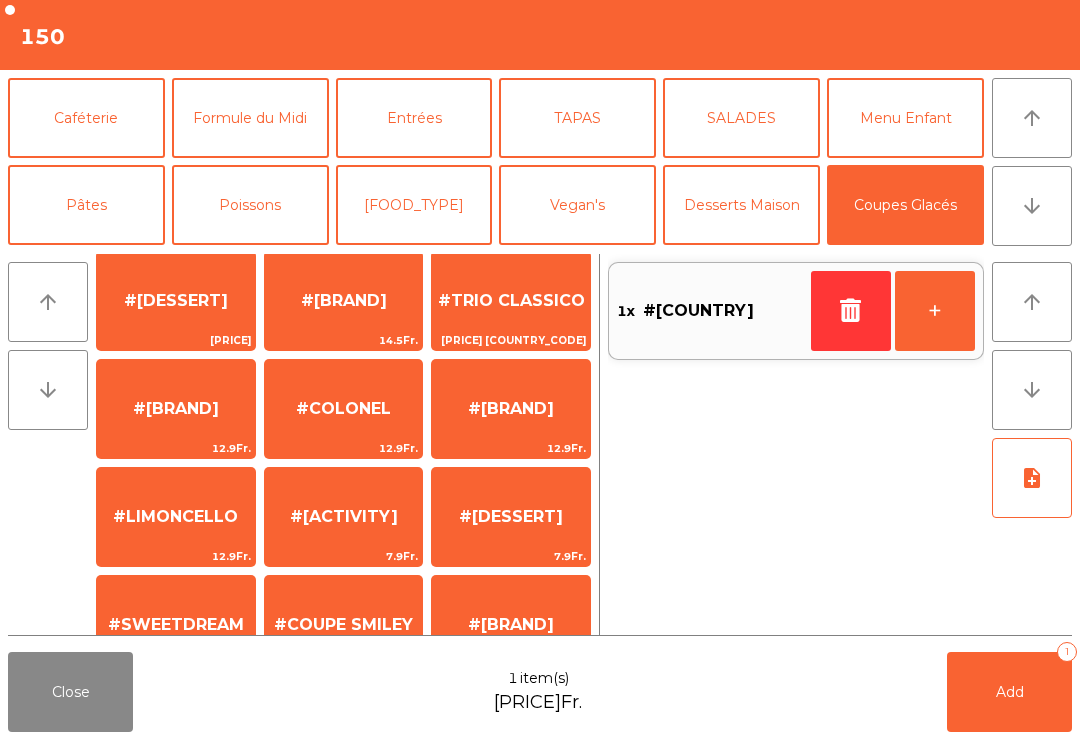 click on "#SWEETDREAM" at bounding box center [175, 192] 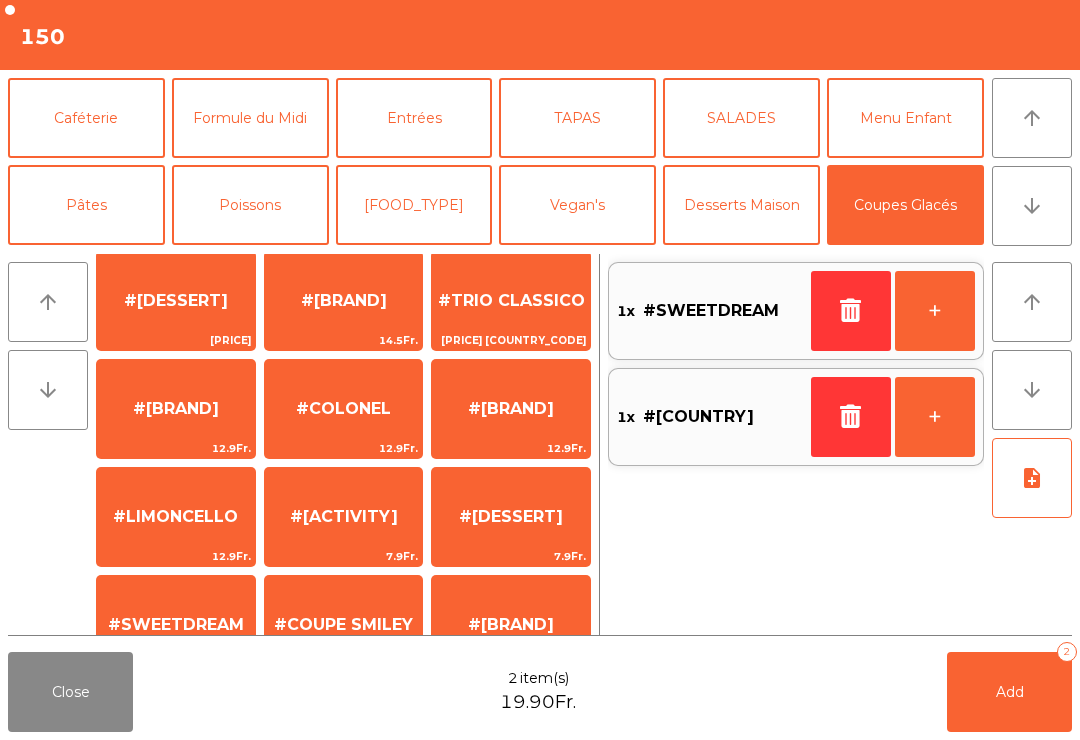 click on "arrow_upward" at bounding box center [1032, 118] 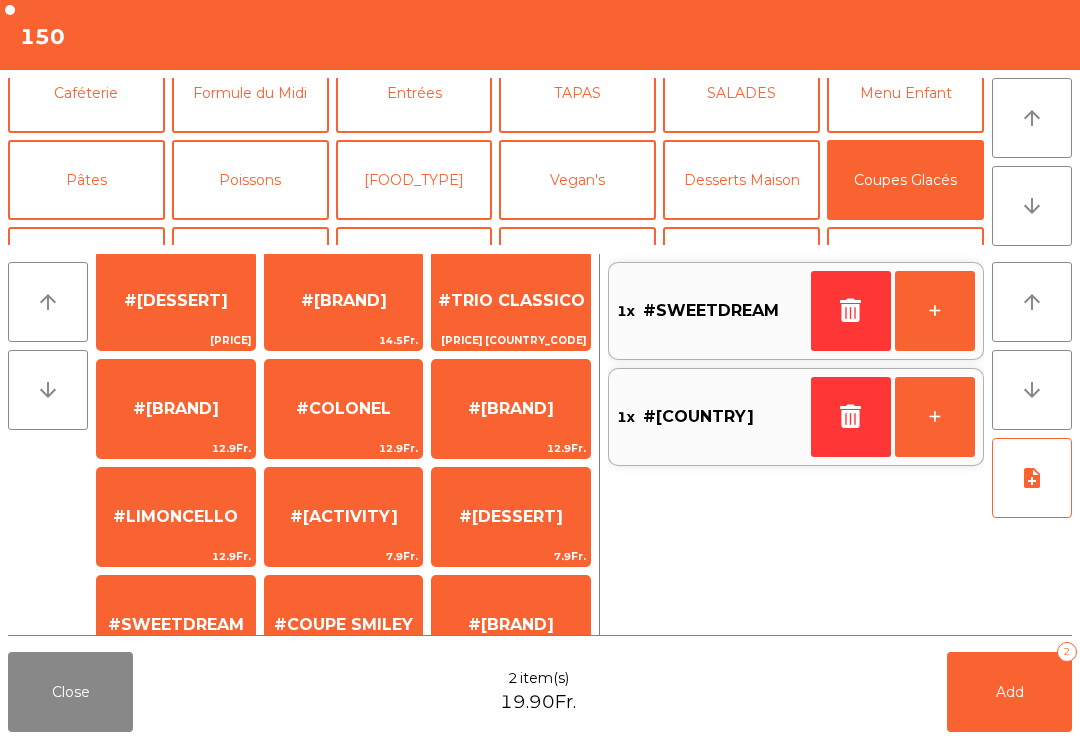 click on "Mineral" at bounding box center [86, 267] 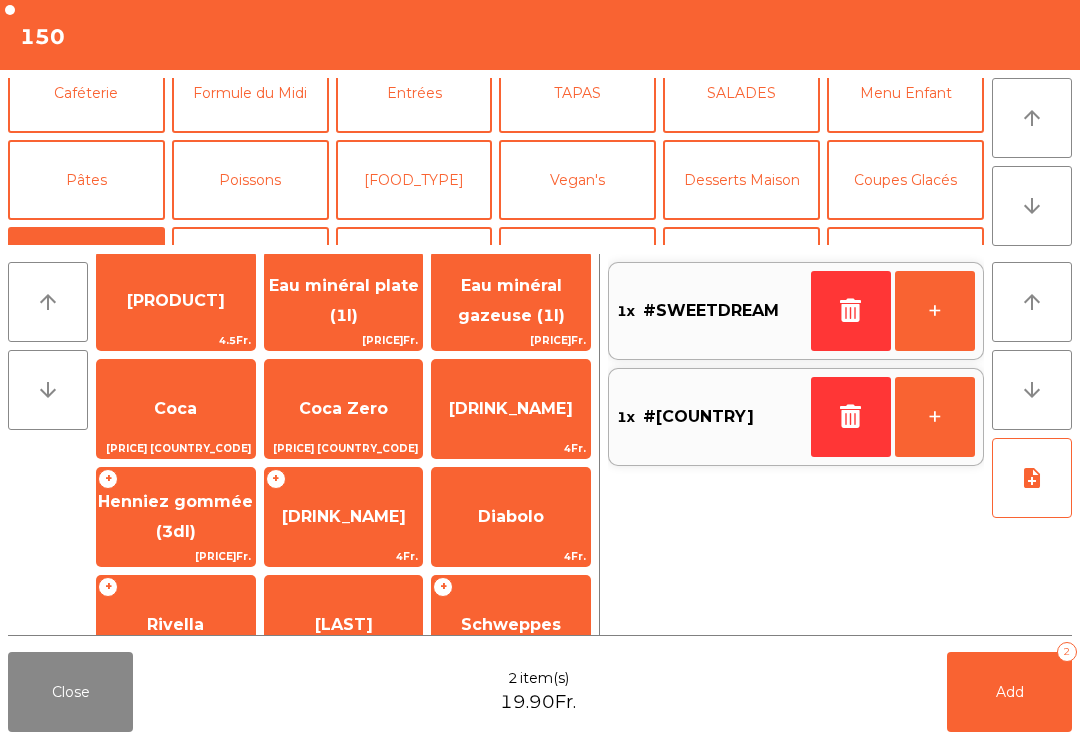 scroll, scrollTop: 174, scrollLeft: 0, axis: vertical 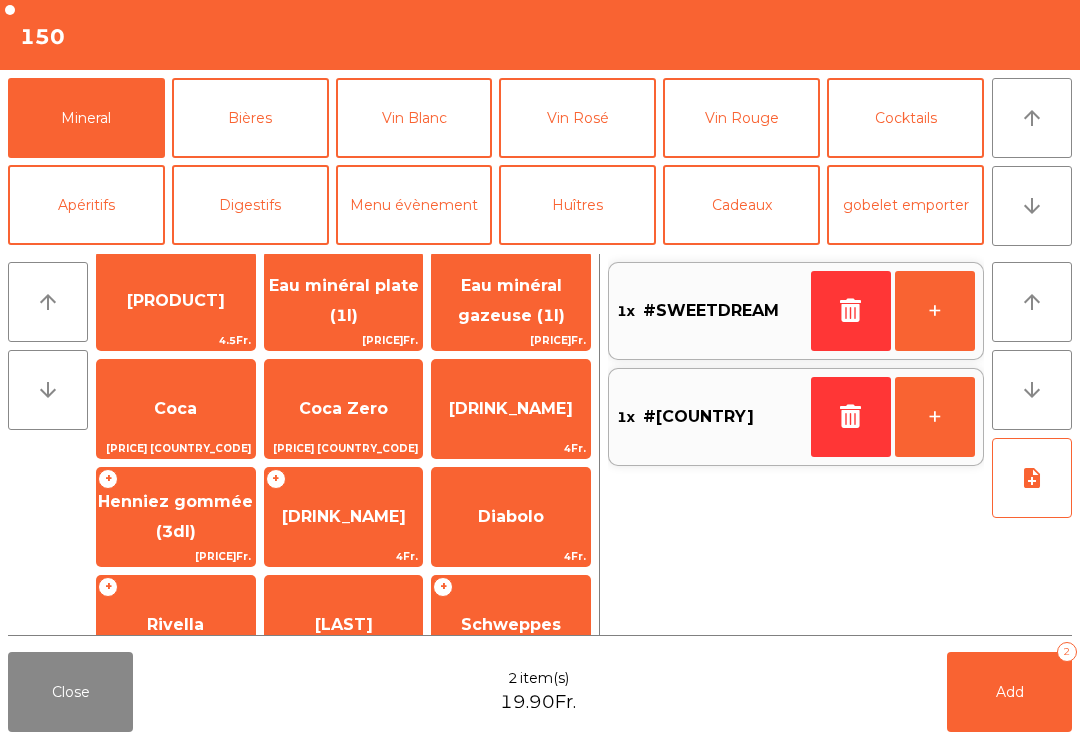 click on "Eau minéral plate (1l)" at bounding box center (344, 193) 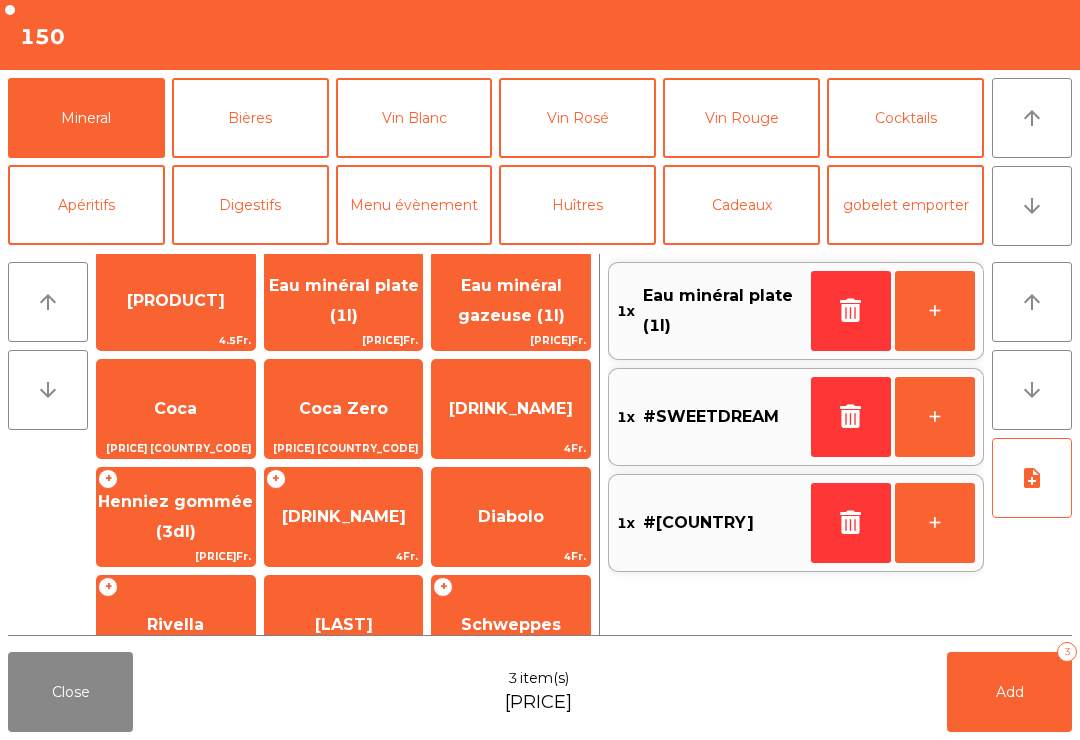 click on "Add   3" at bounding box center (1009, 692) 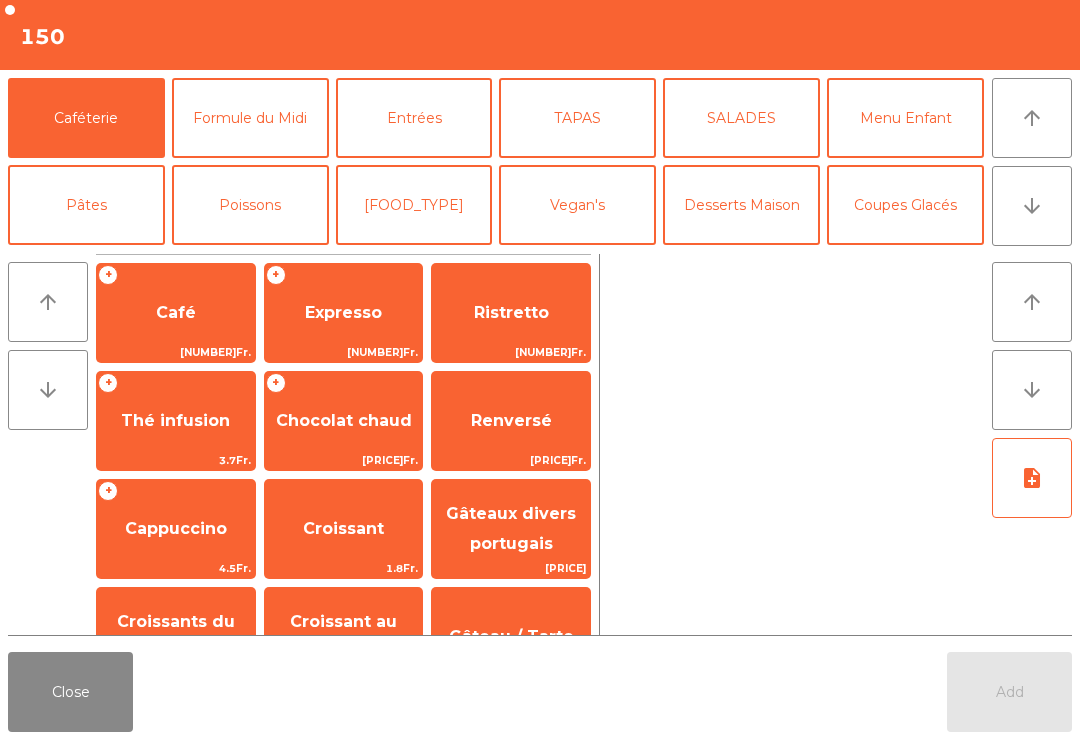 click on "Close" at bounding box center (70, 692) 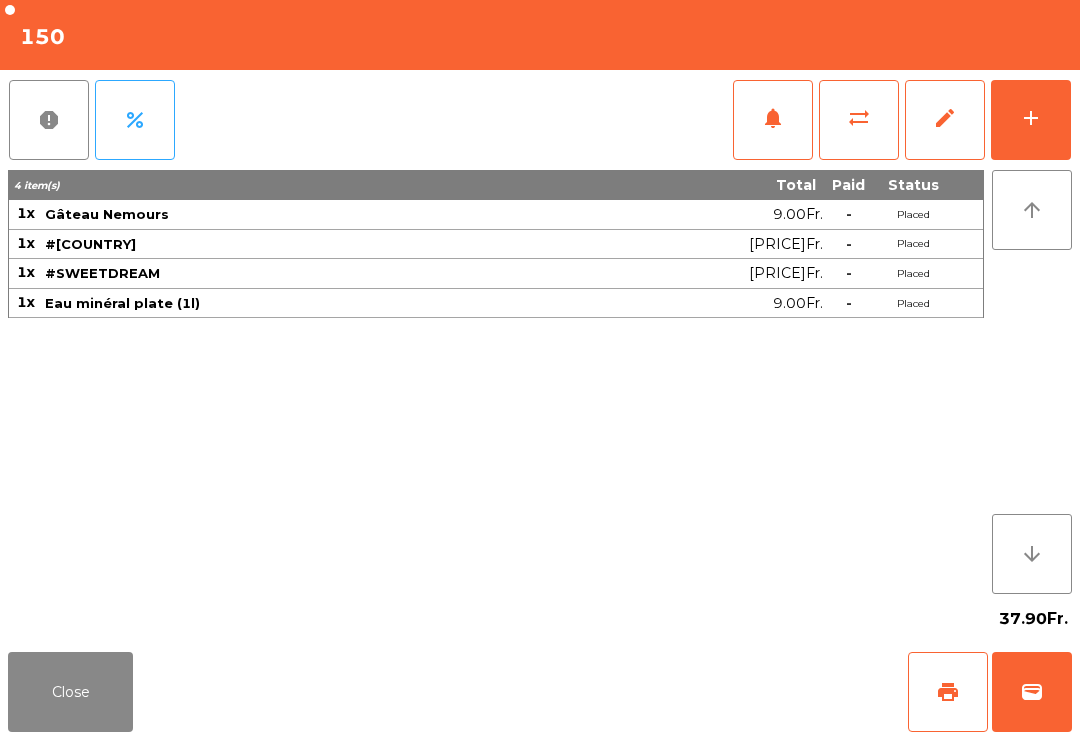 click on "Close" at bounding box center [70, 692] 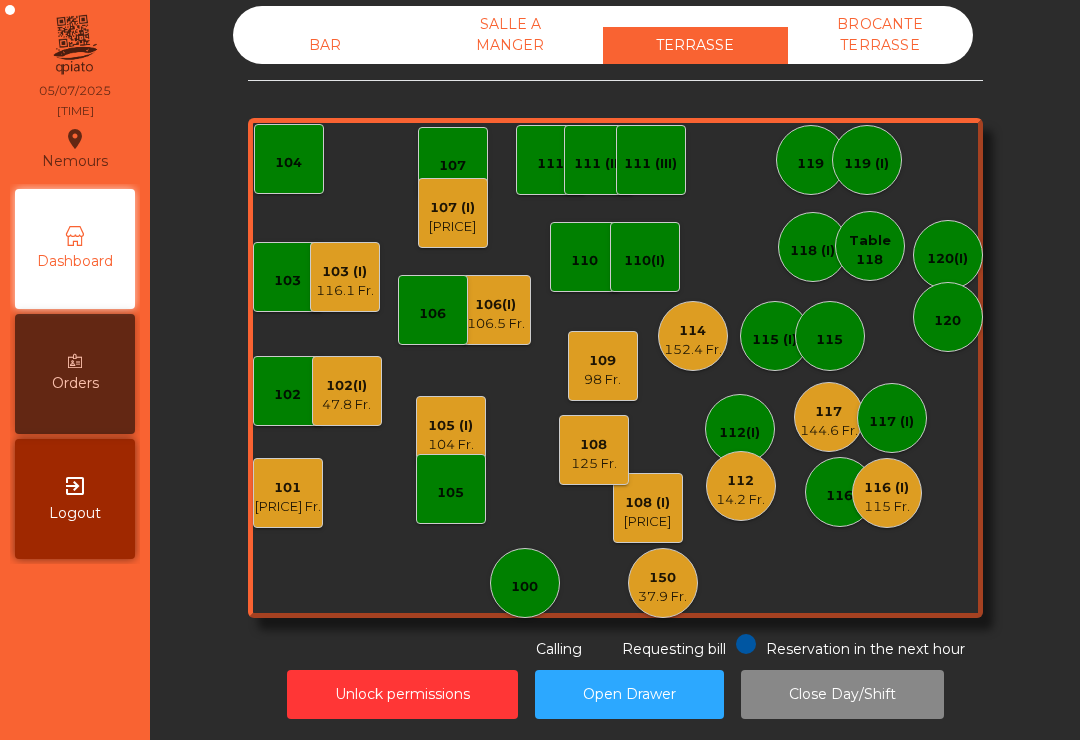 click on "105 (I)" at bounding box center [288, 488] 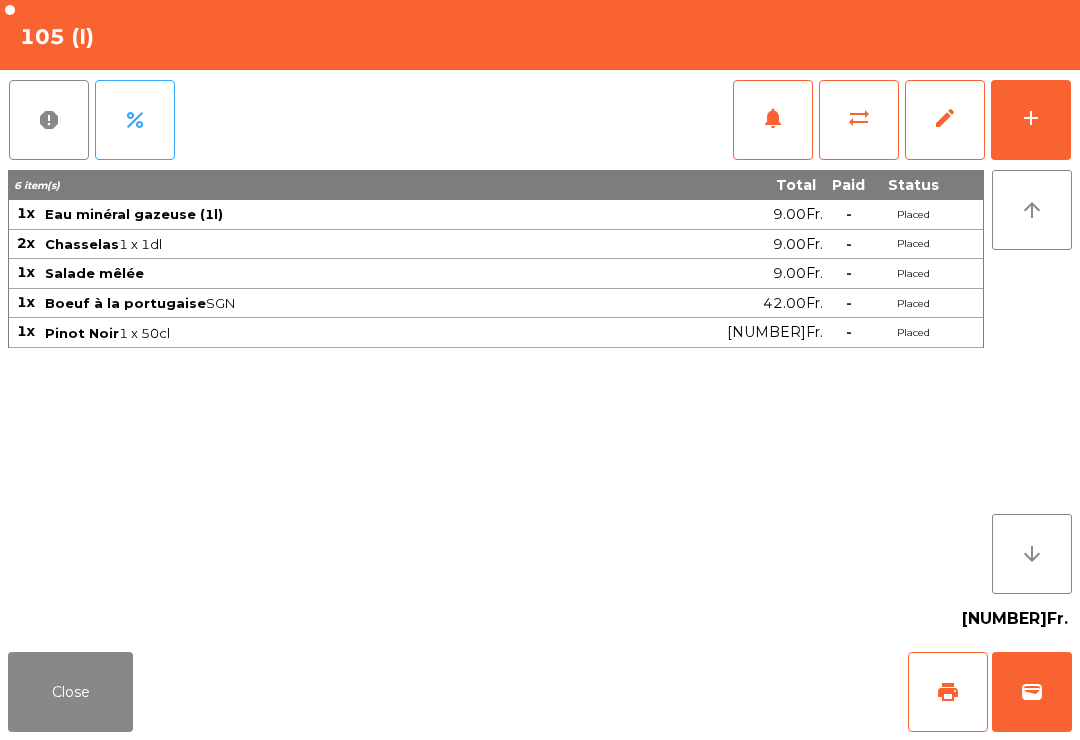 click on "print" at bounding box center [948, 692] 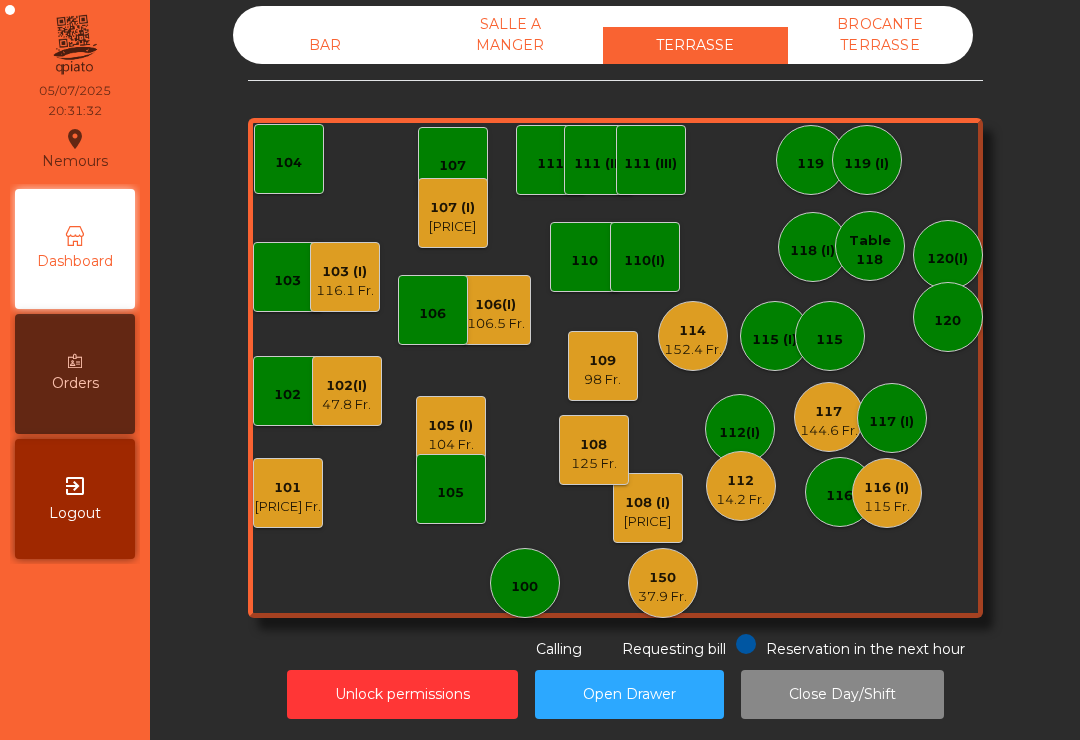 click on "14.2 Fr." at bounding box center (662, 597) 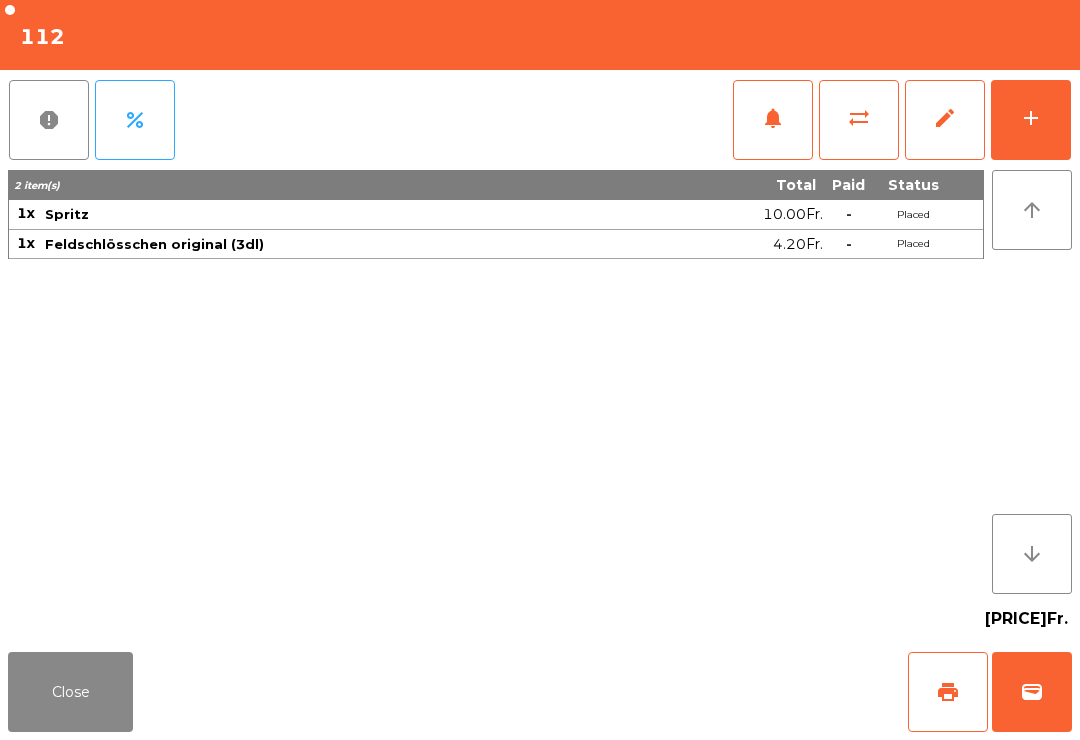 click on "wallet" at bounding box center (1032, 692) 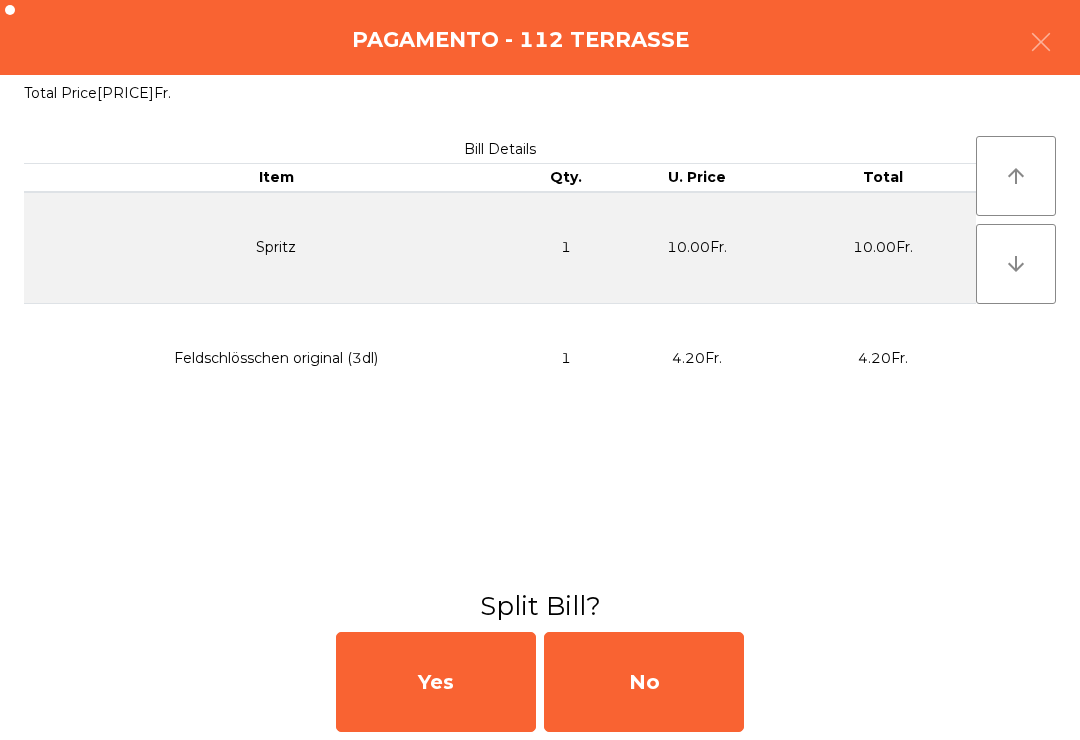 click on "No" at bounding box center (644, 682) 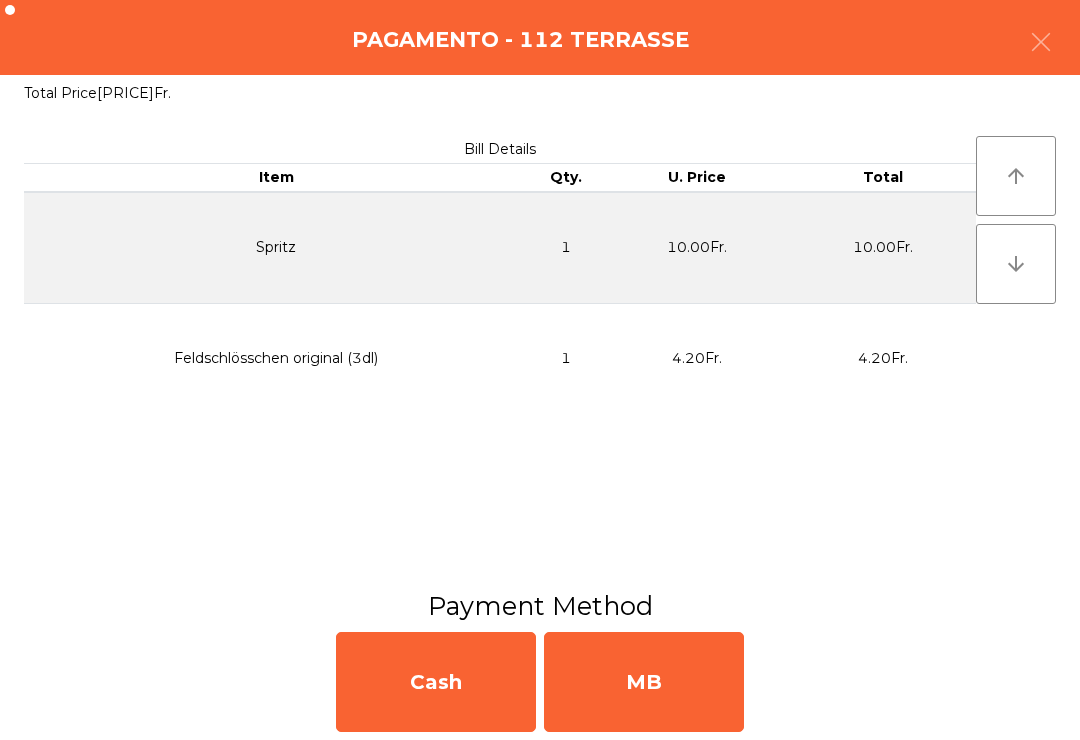 click on "MB" at bounding box center (644, 682) 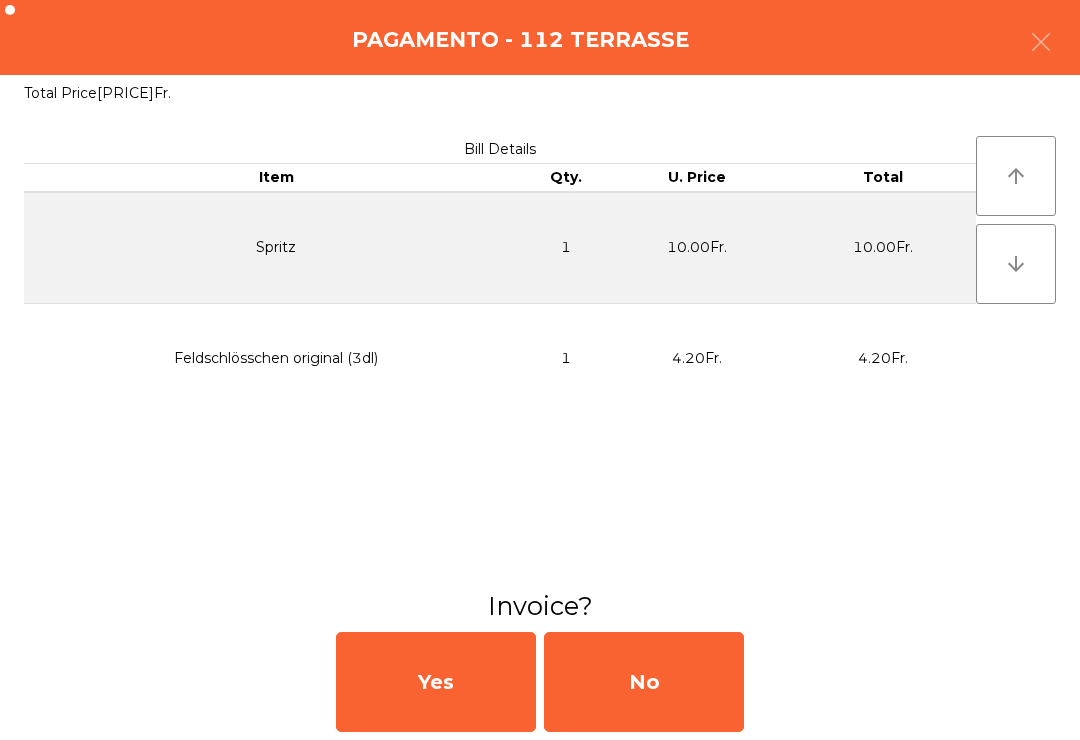 click on "No" at bounding box center [644, 682] 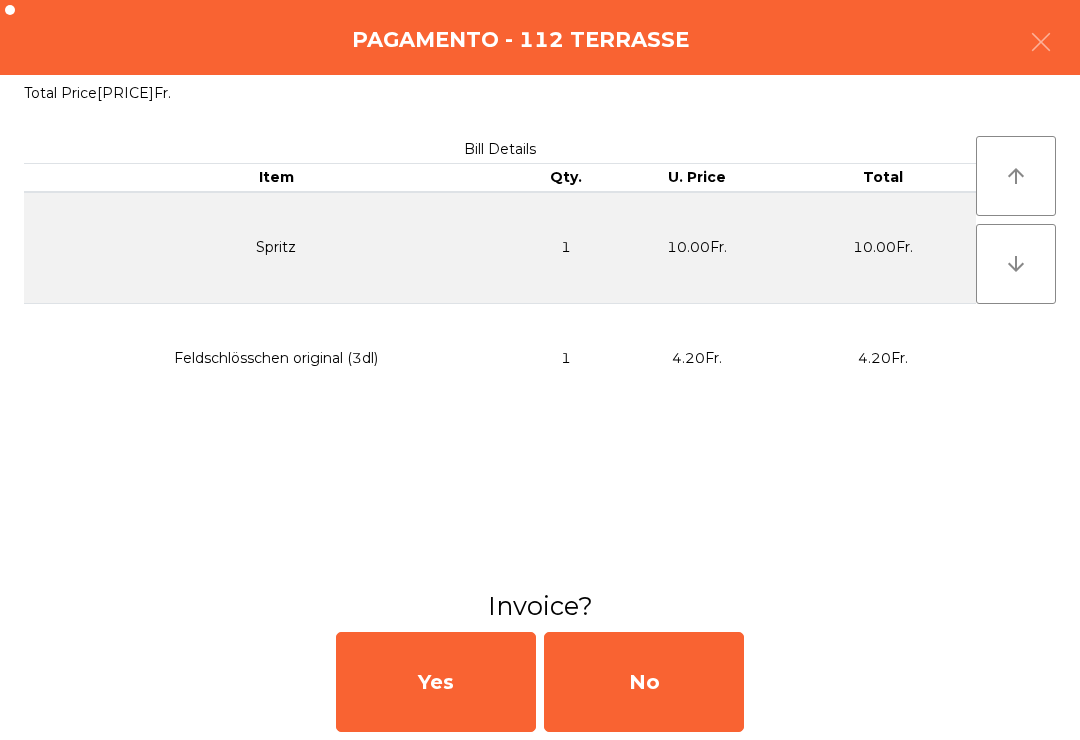 click on "No" at bounding box center [644, 682] 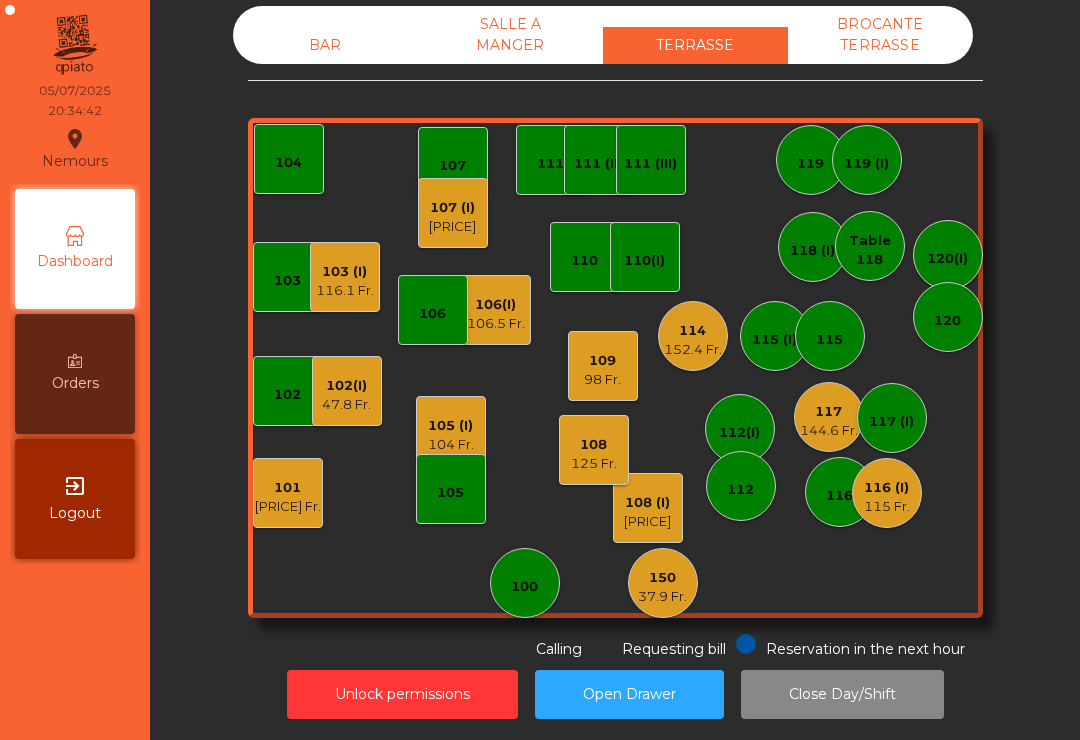 click on "[NUMBER] [PRICE] Fr." at bounding box center [829, 417] 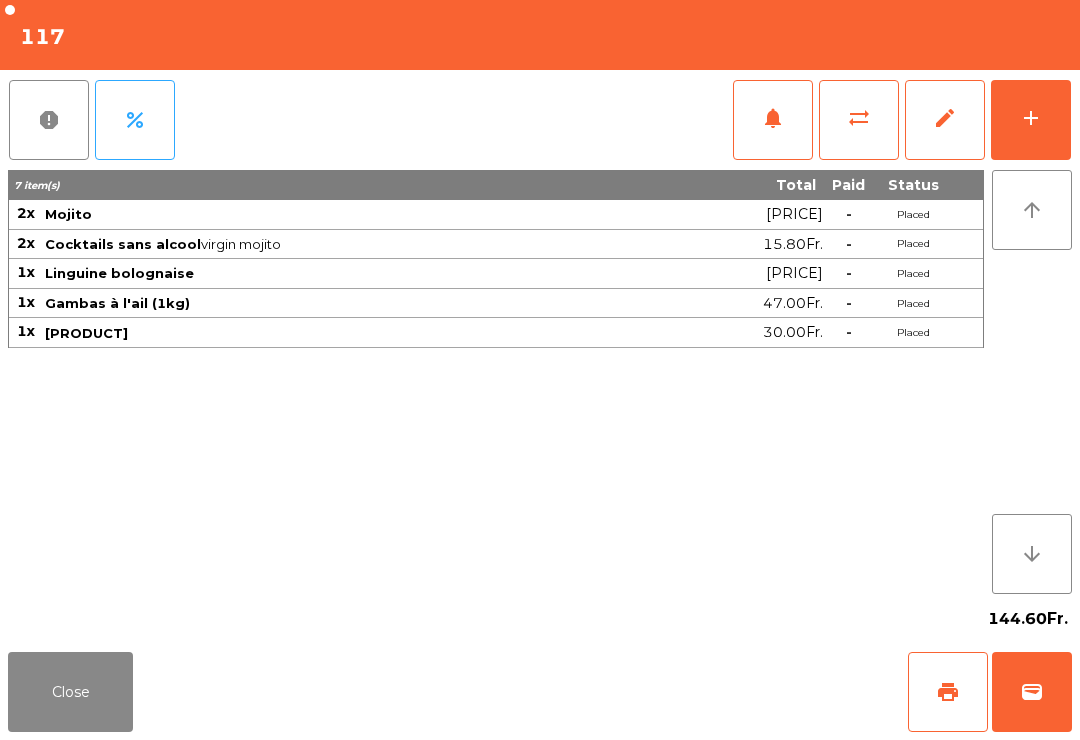 click on "print" at bounding box center (948, 692) 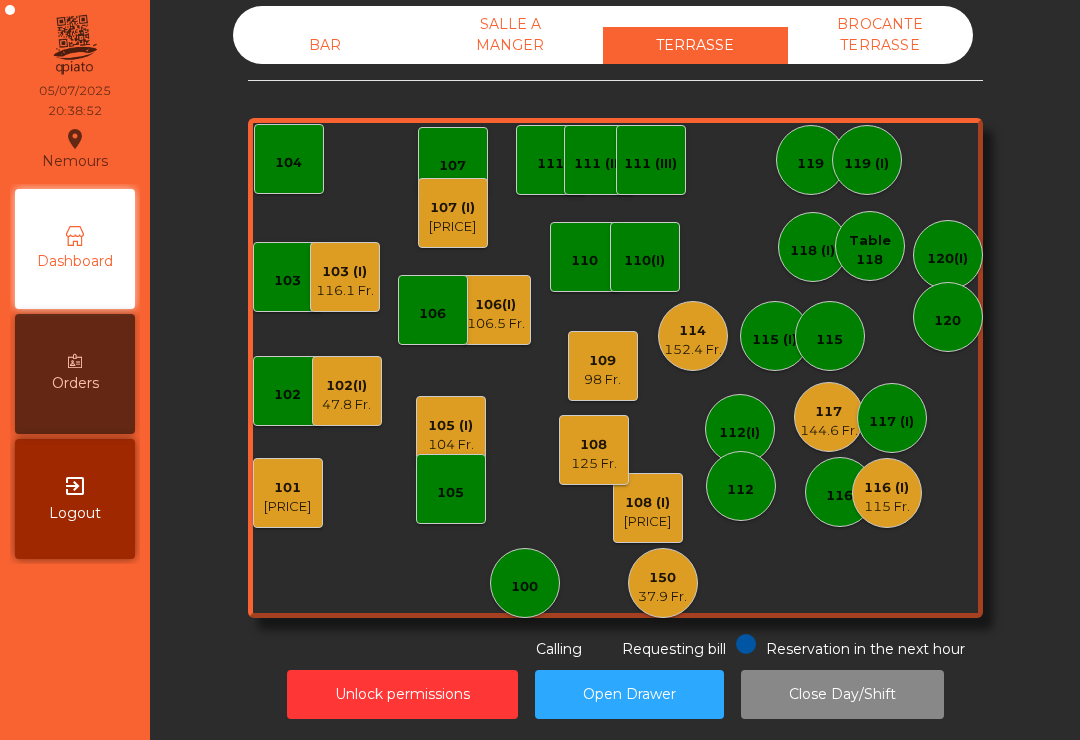 click on "125 Fr." at bounding box center [287, 507] 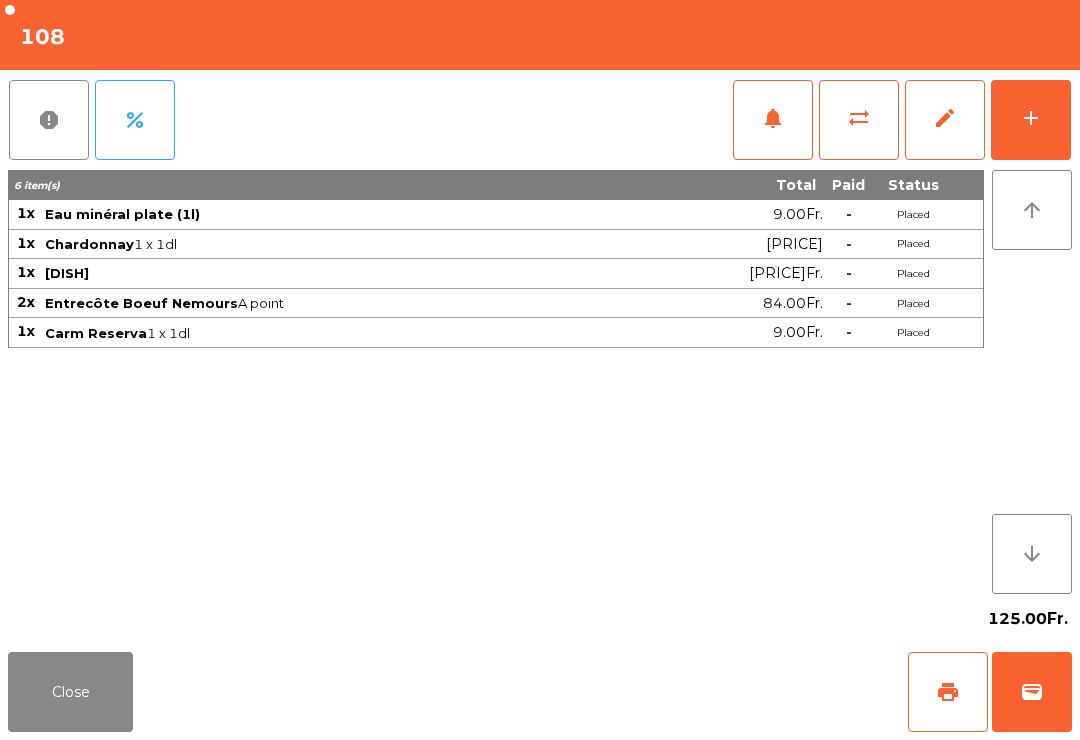 click on "add" at bounding box center [1031, 120] 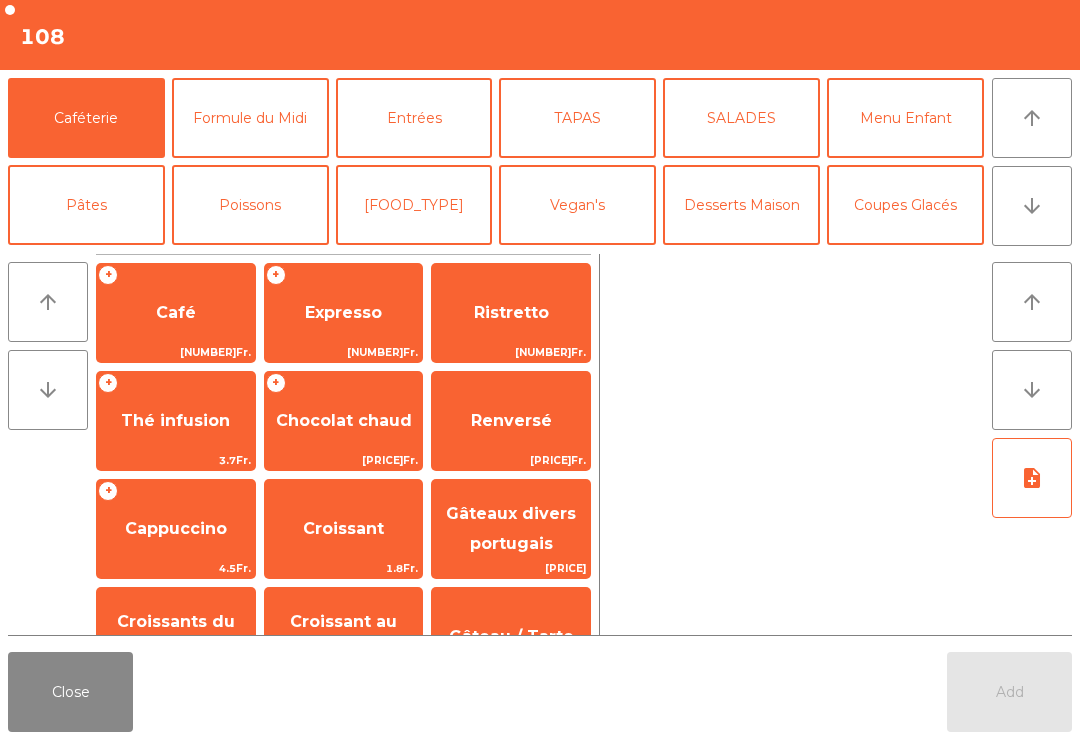 click on "Expresso" at bounding box center (176, 312) 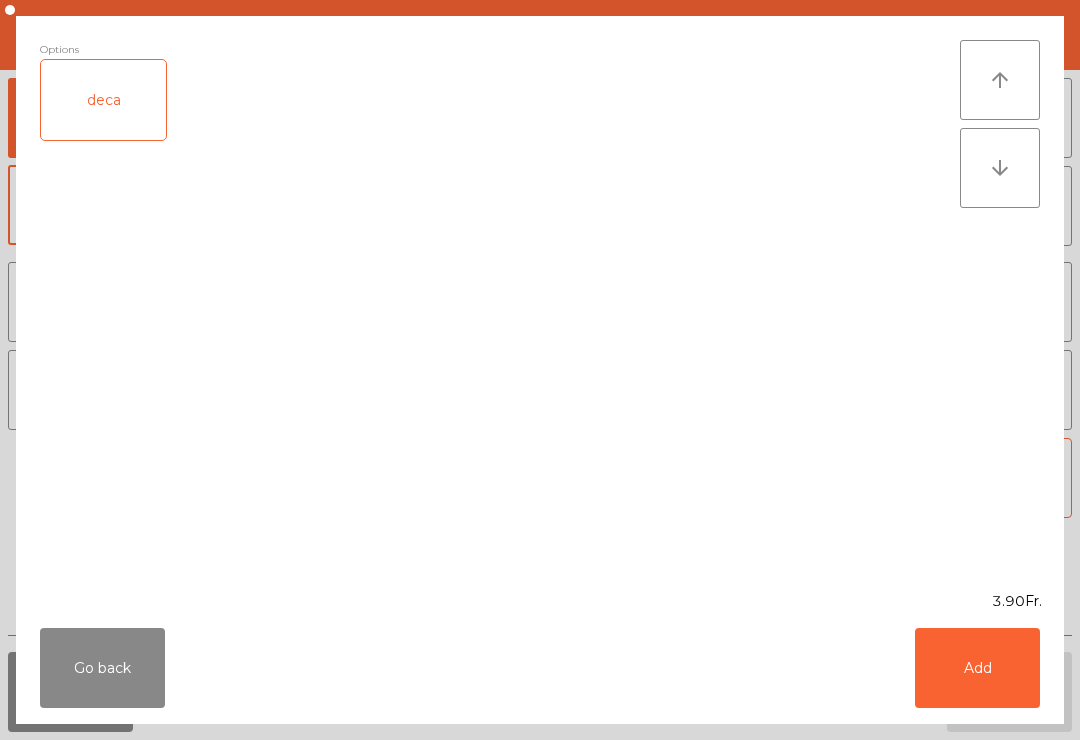click on "Add" at bounding box center (977, 668) 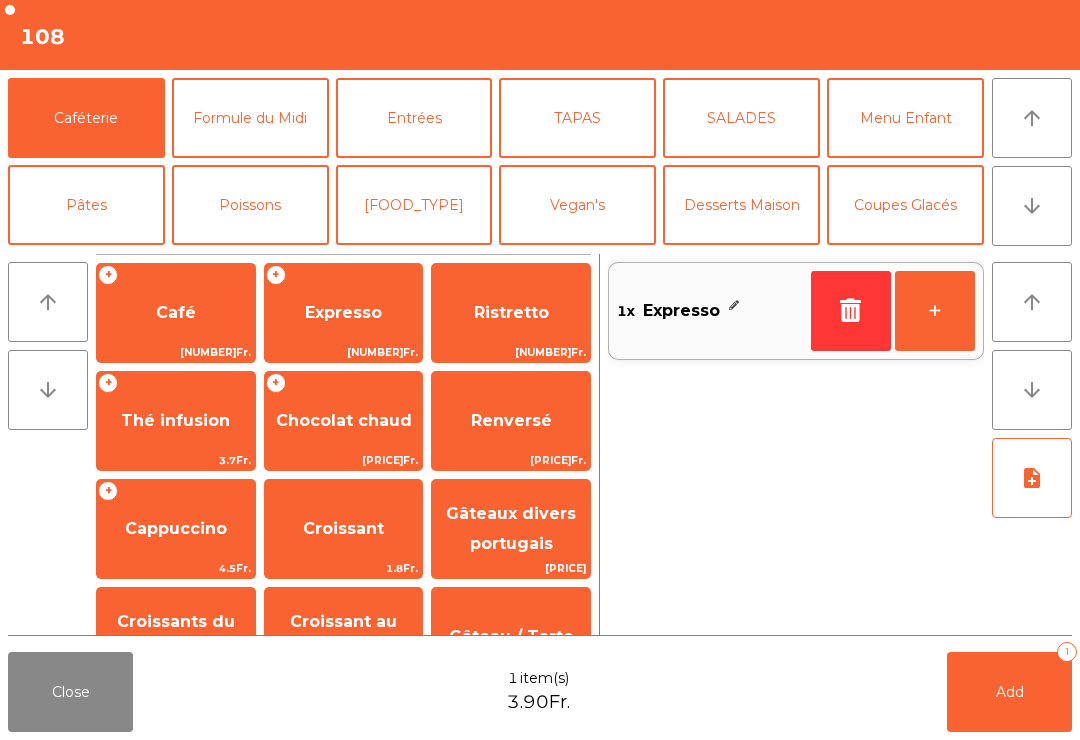 click on "Add   1" at bounding box center (1009, 692) 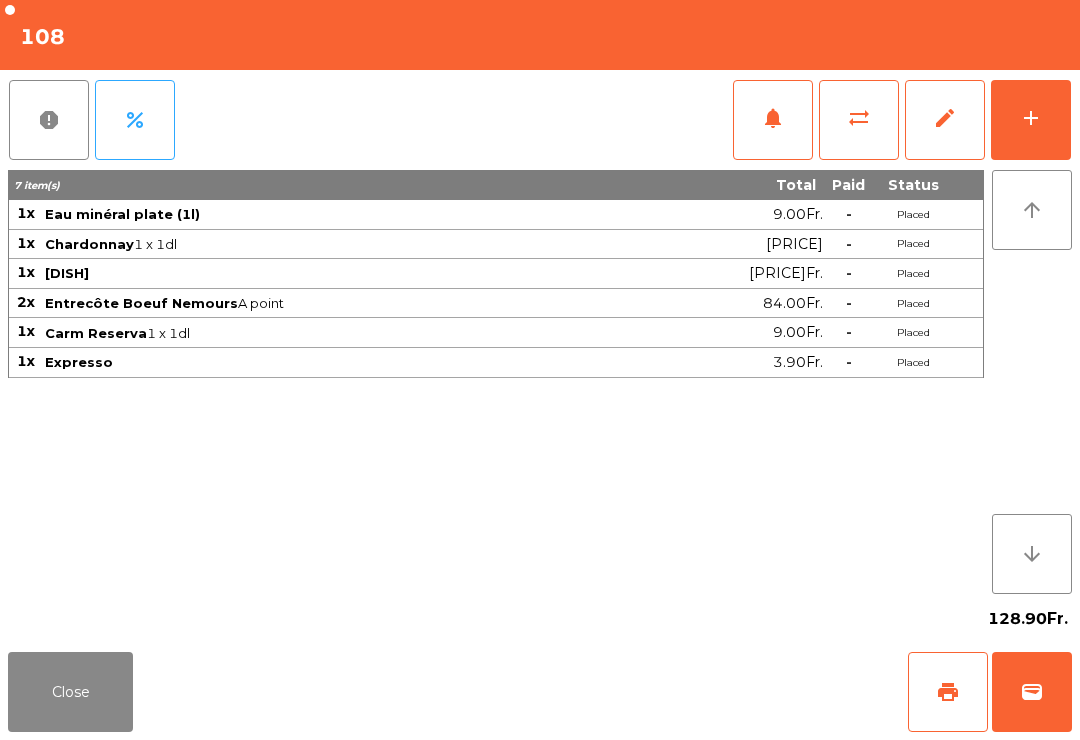 click on "Close" at bounding box center (70, 692) 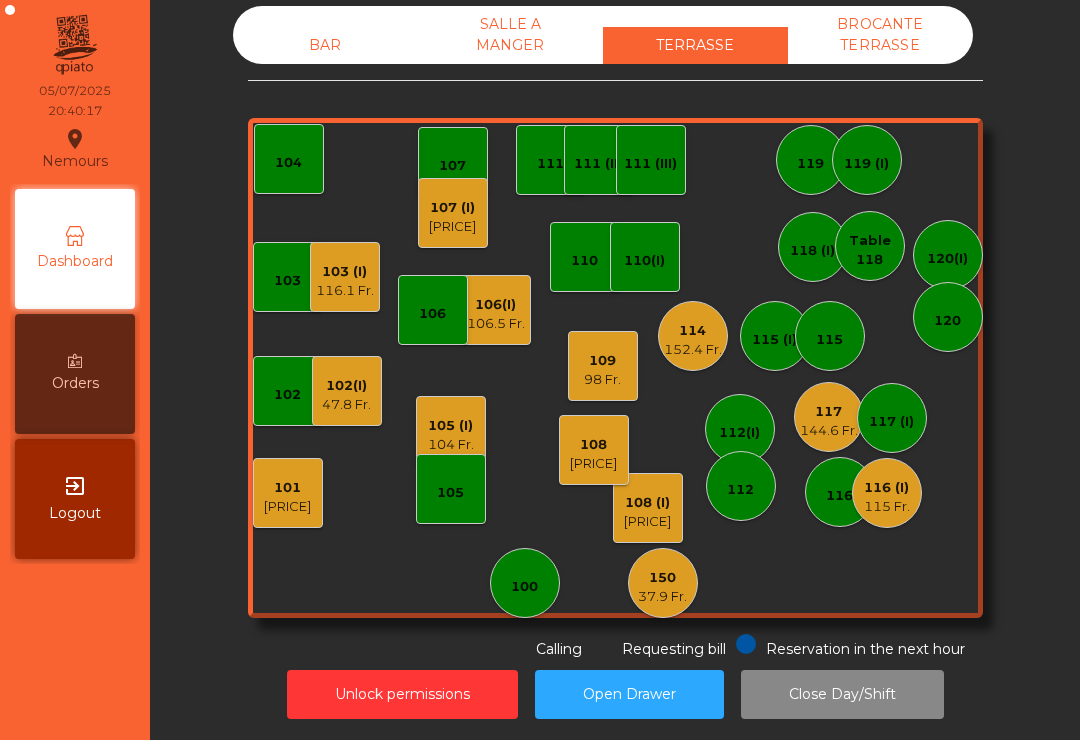 click on "105 (I)" at bounding box center [287, 488] 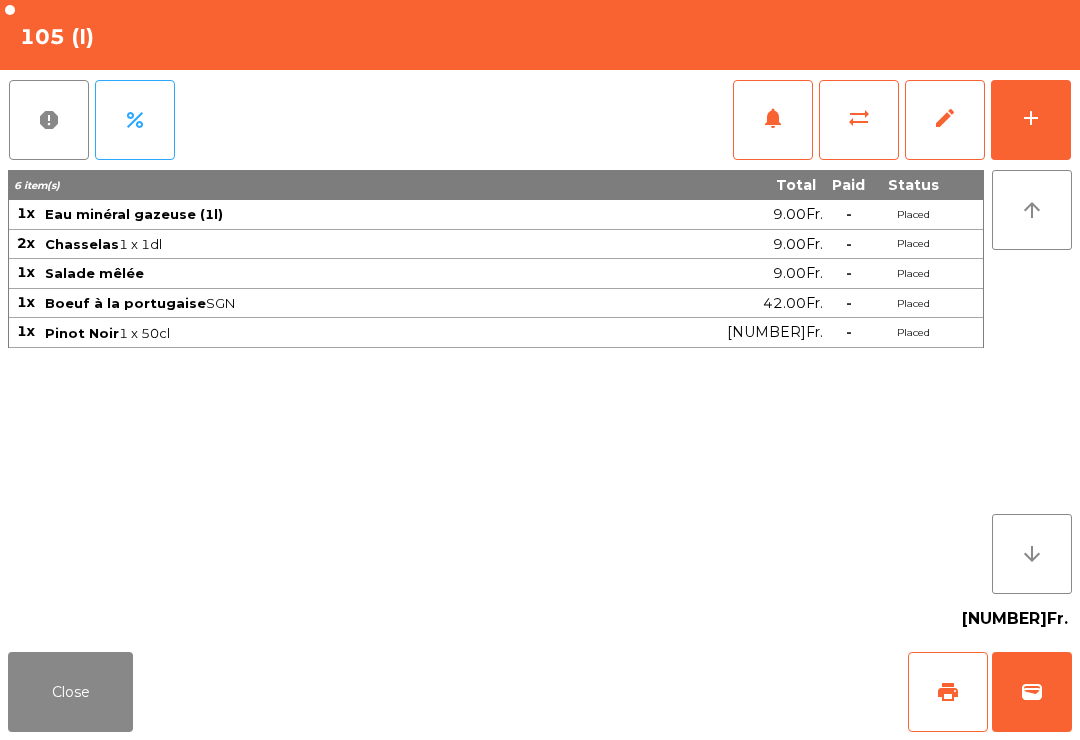click on "Close" at bounding box center [70, 692] 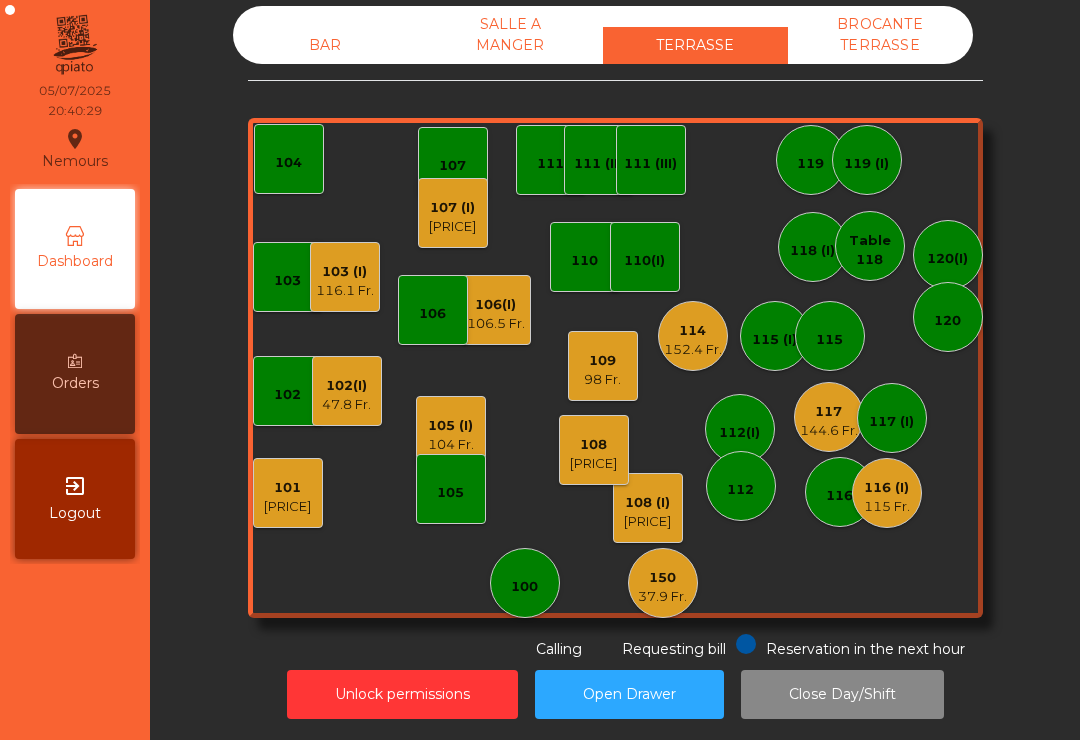 click on "102(I)" at bounding box center [287, 488] 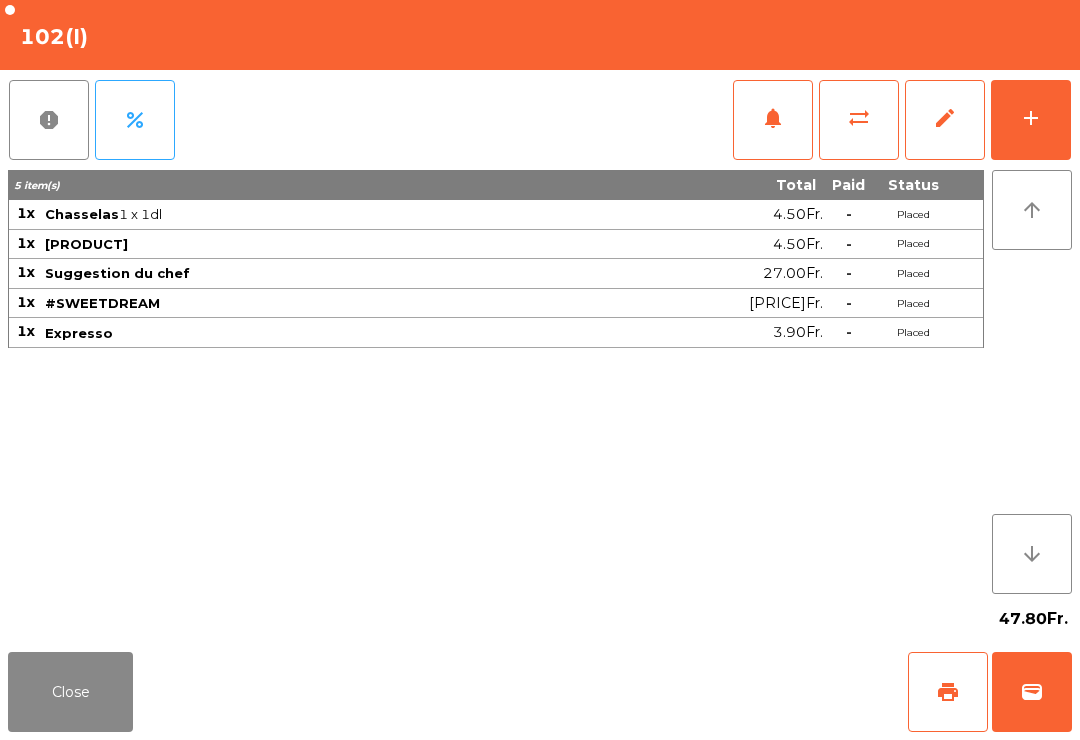 click on "print" at bounding box center [948, 692] 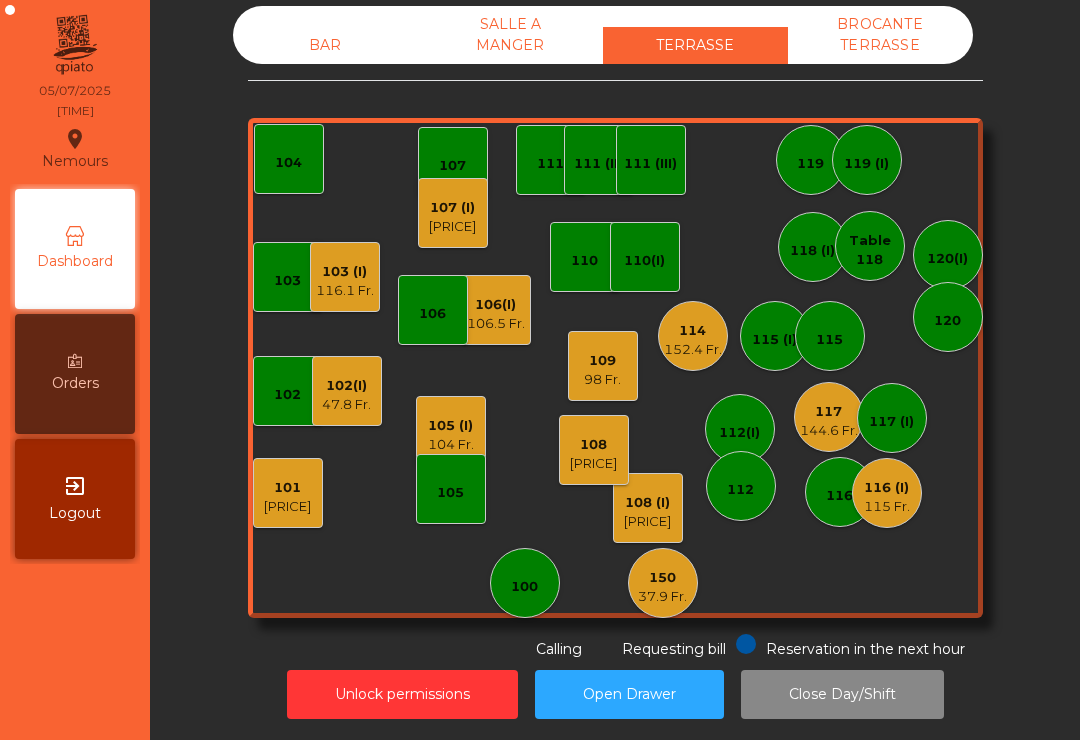 click on "144.6 Fr." at bounding box center (662, 597) 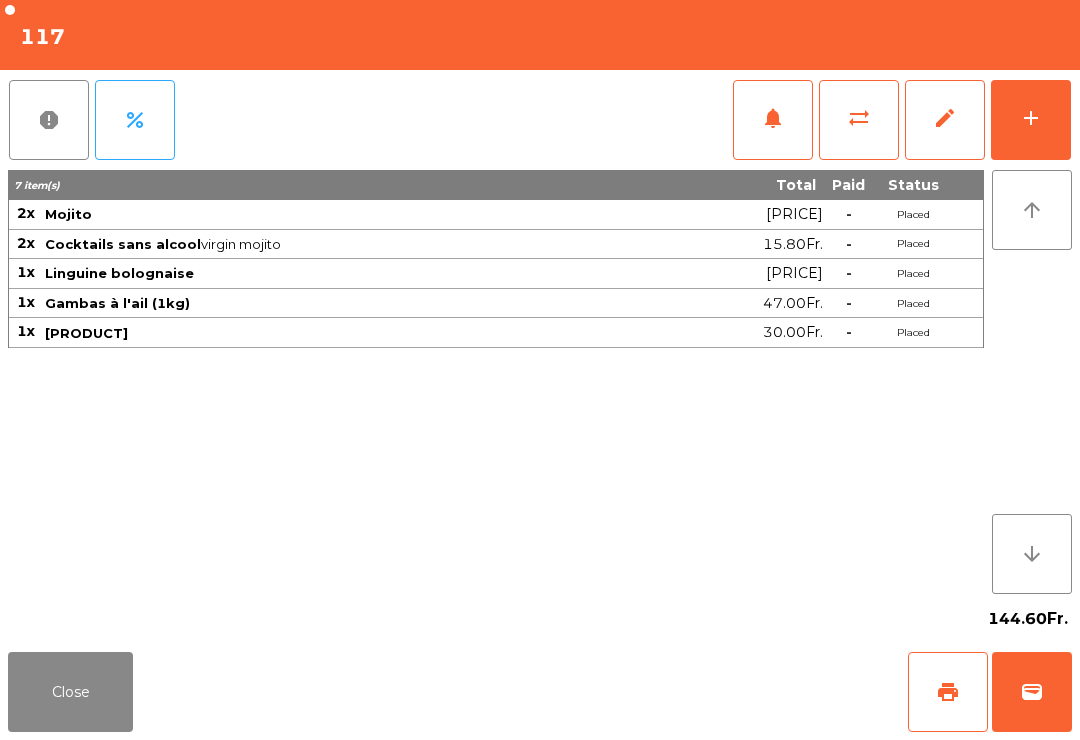 click on "Close" at bounding box center [70, 692] 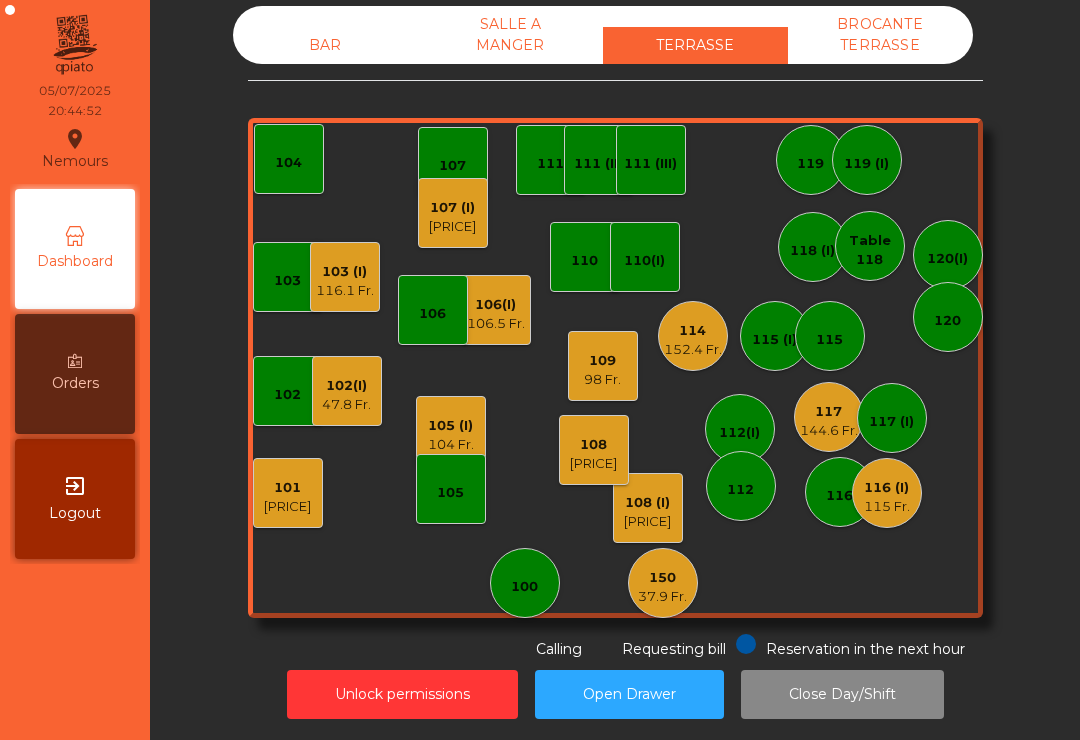 click on "[NUMBER] (I)   [PRICE]" at bounding box center (496, 310) 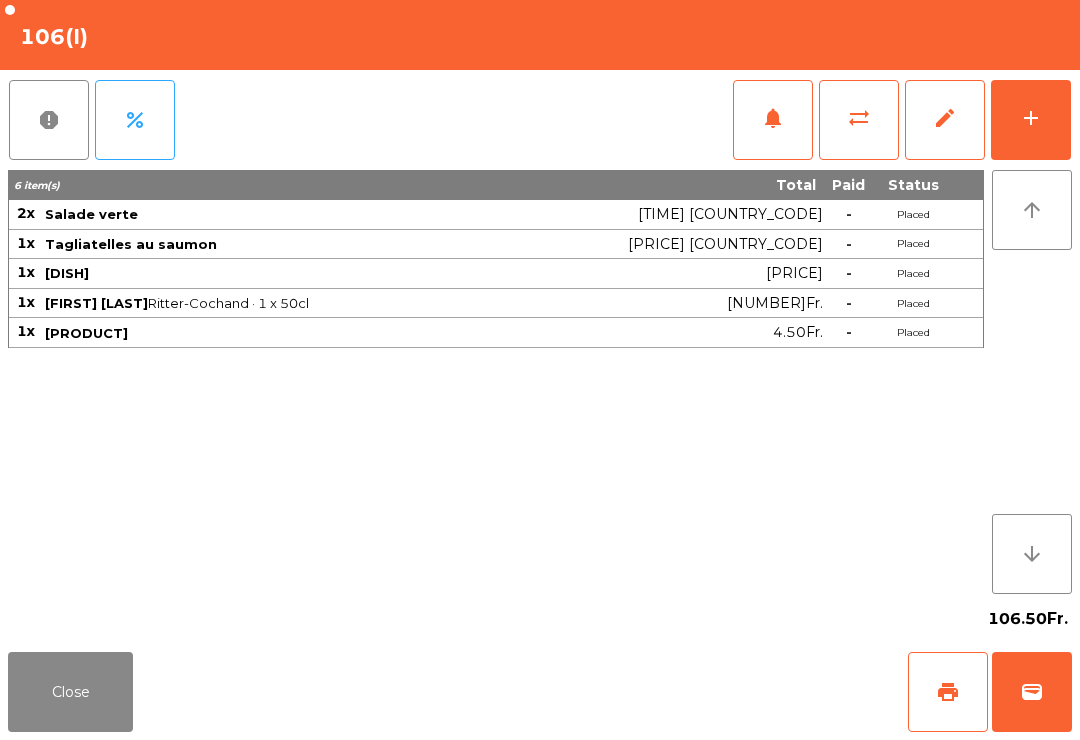 click on "add" at bounding box center [1031, 118] 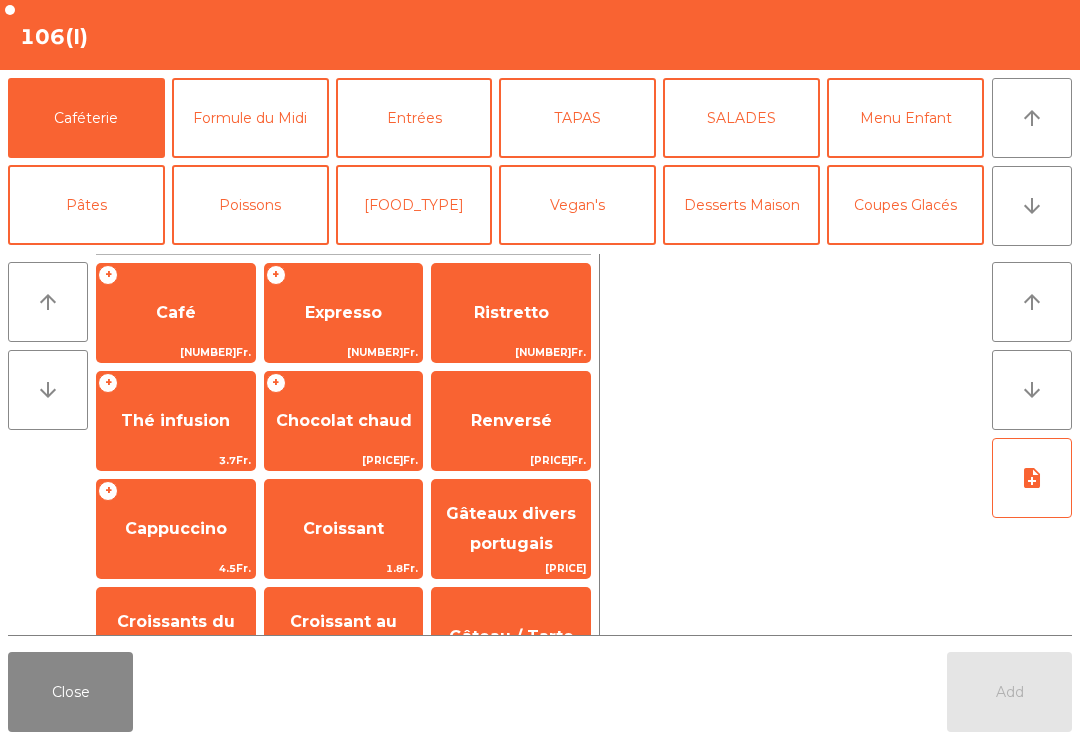 click on "Desserts Maison" at bounding box center (741, 205) 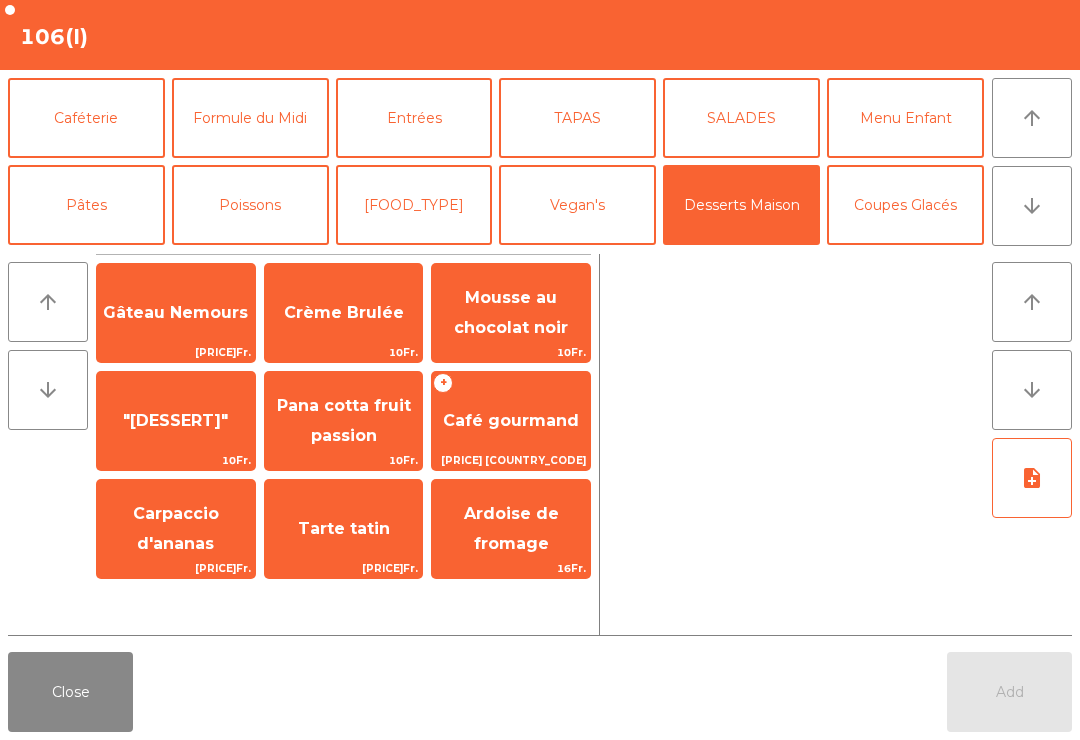 click on "Café gourmand" at bounding box center (175, 312) 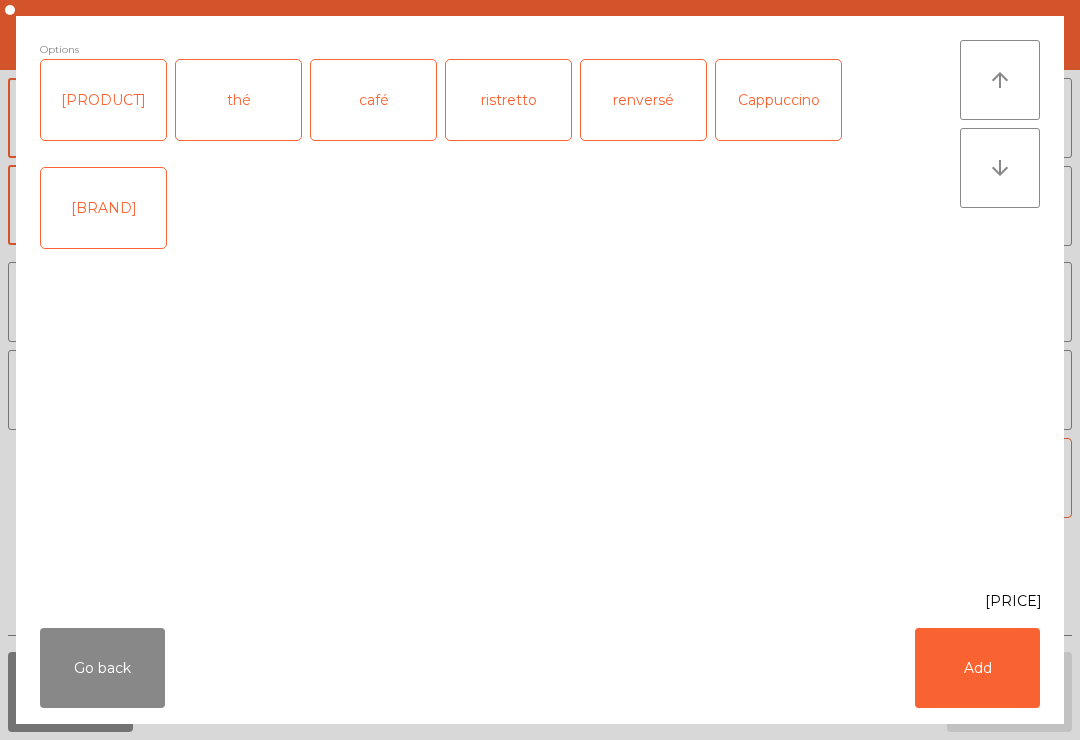 click on "[PRODUCT]" at bounding box center (103, 100) 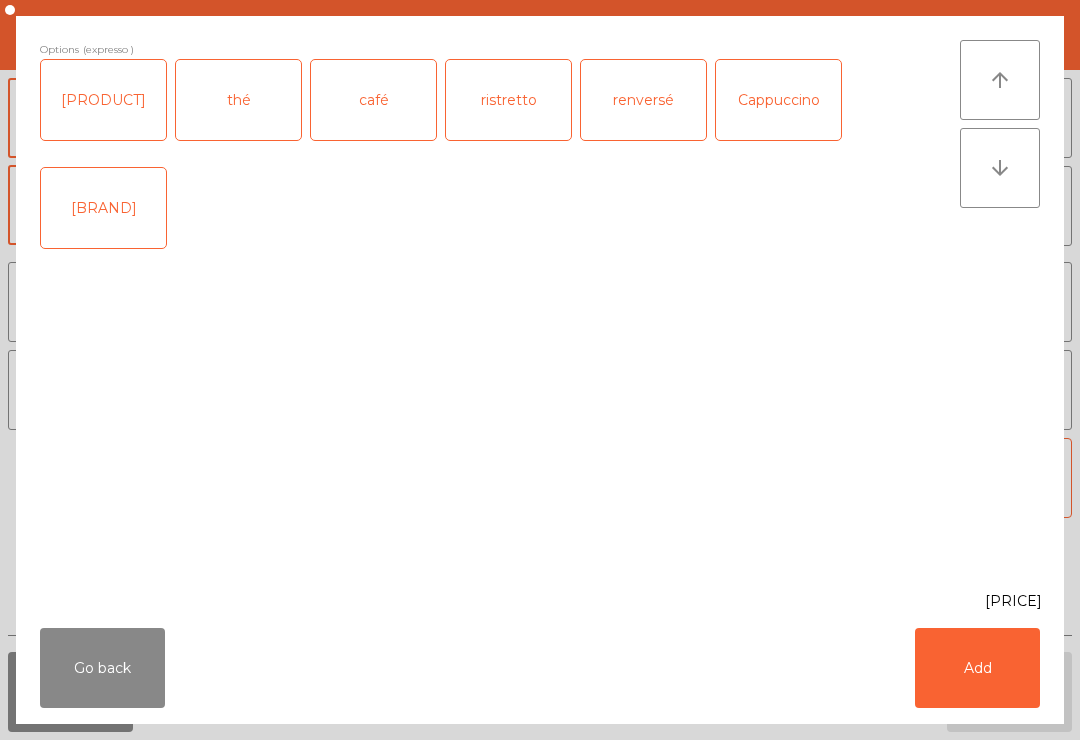 click on "Add" at bounding box center (977, 668) 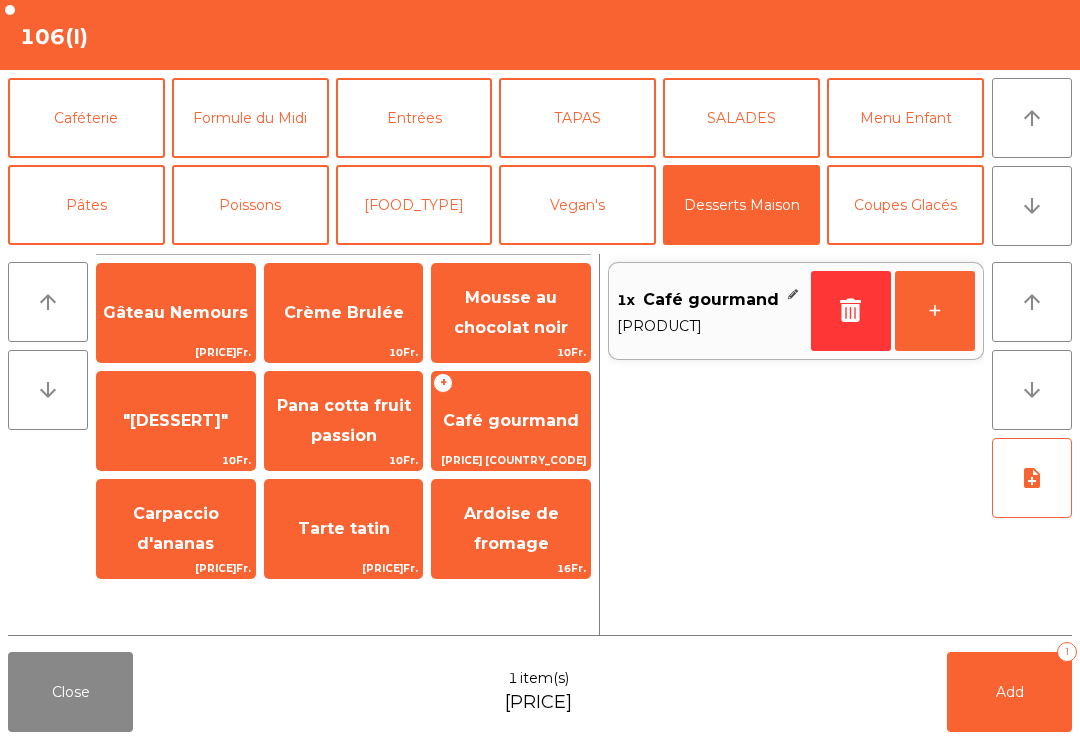 click on "Gâteau Nemours   9Fr." at bounding box center (176, 313) 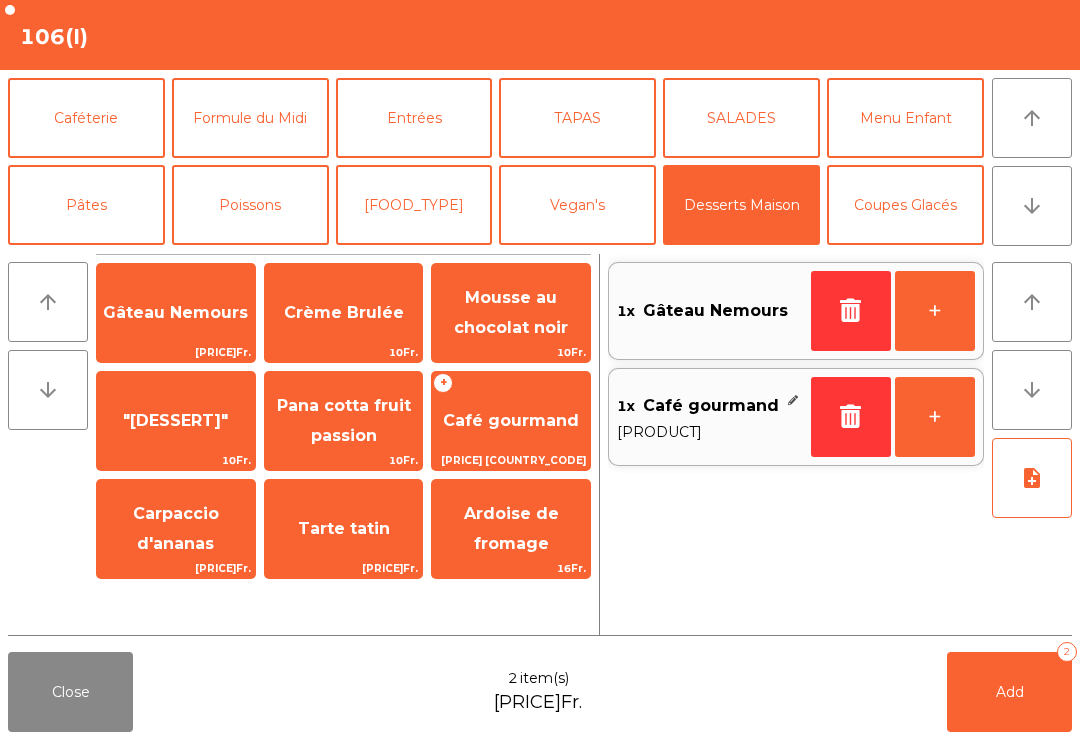 click on "Caféterie" at bounding box center (86, 118) 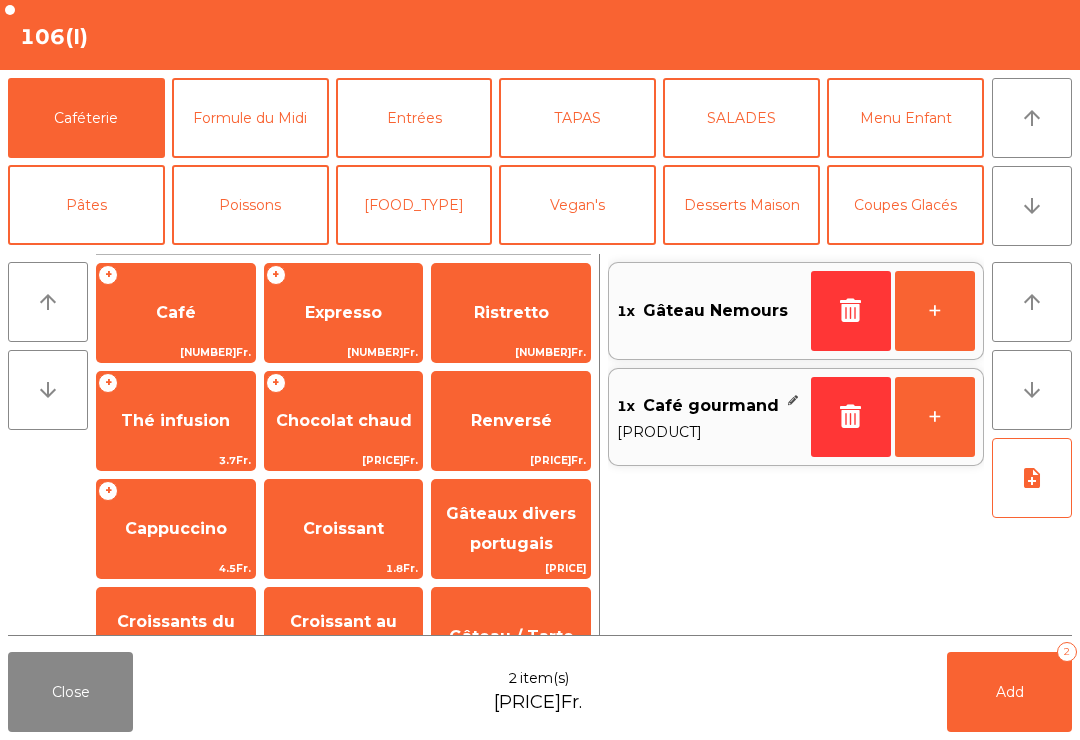 click on "[NUMBER]Fr." at bounding box center [176, 352] 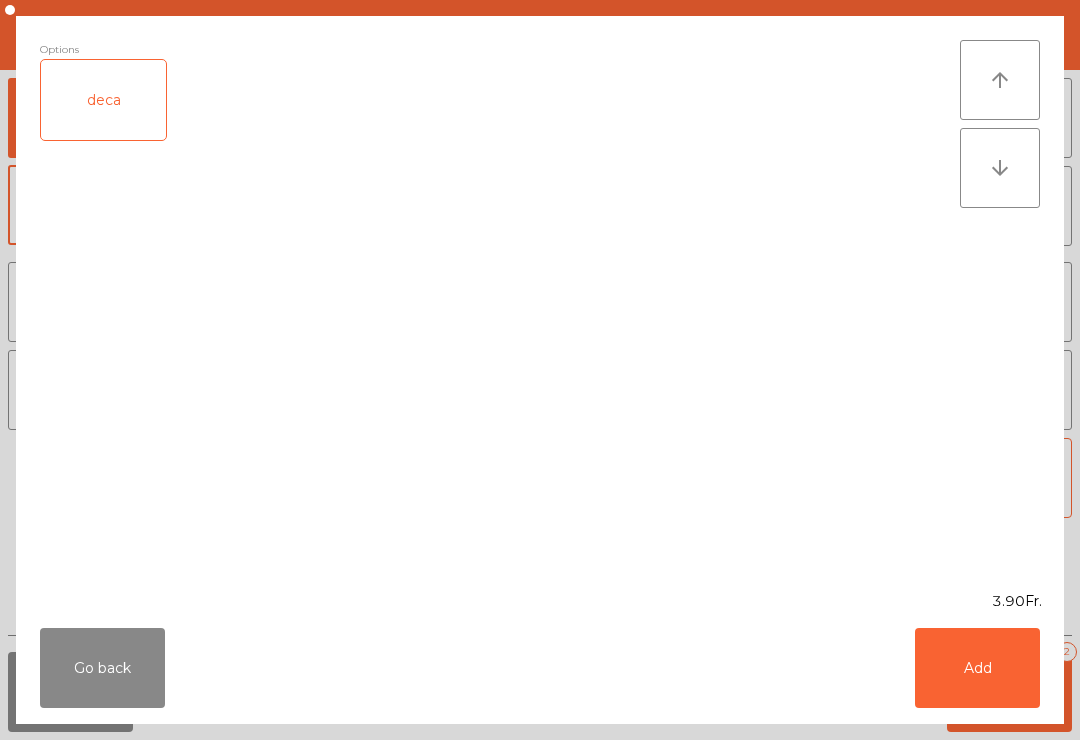 click on "Add" at bounding box center (977, 668) 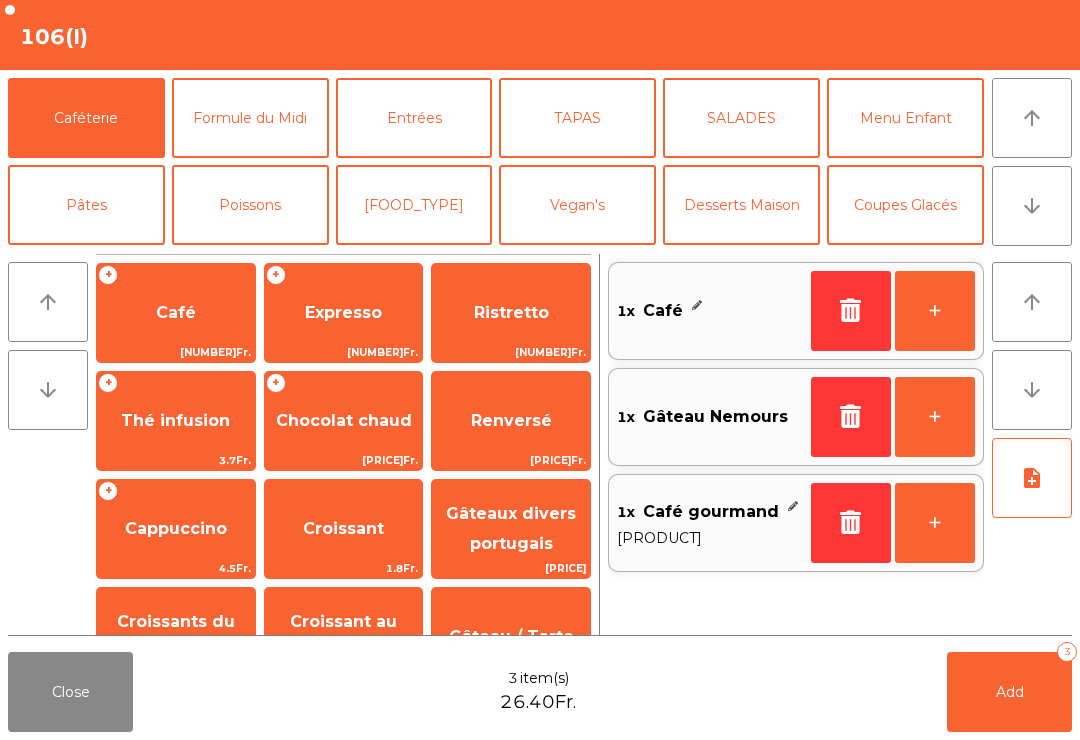 click on "Add" at bounding box center [1010, 692] 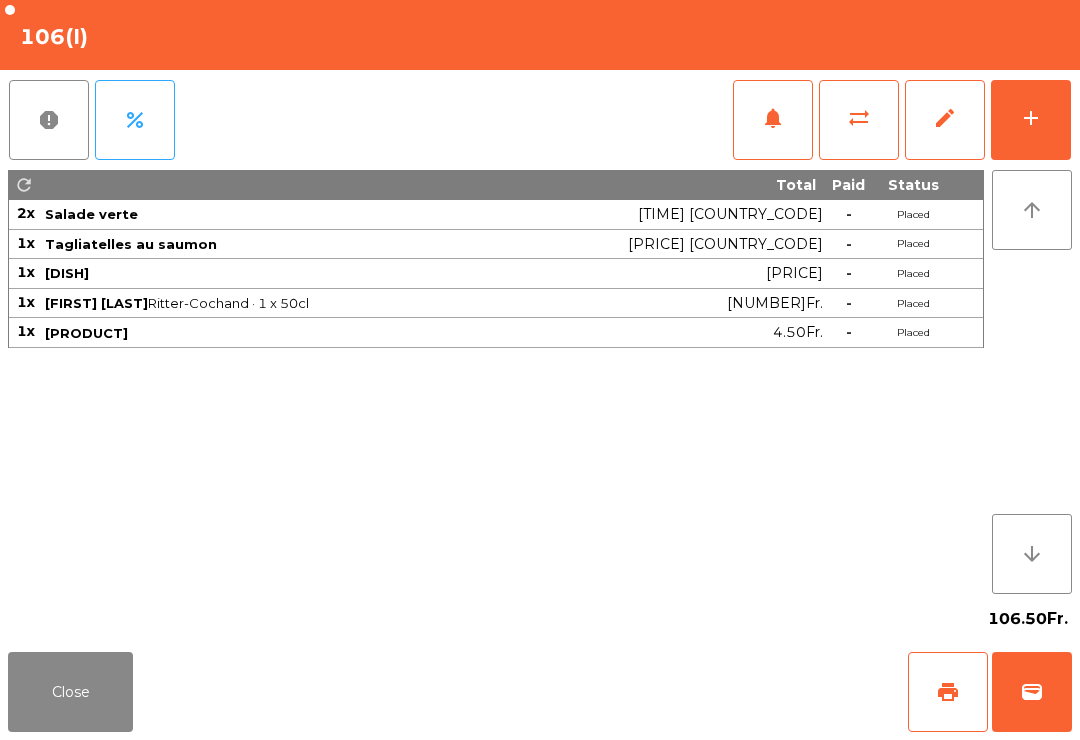 click on "Close" at bounding box center [70, 692] 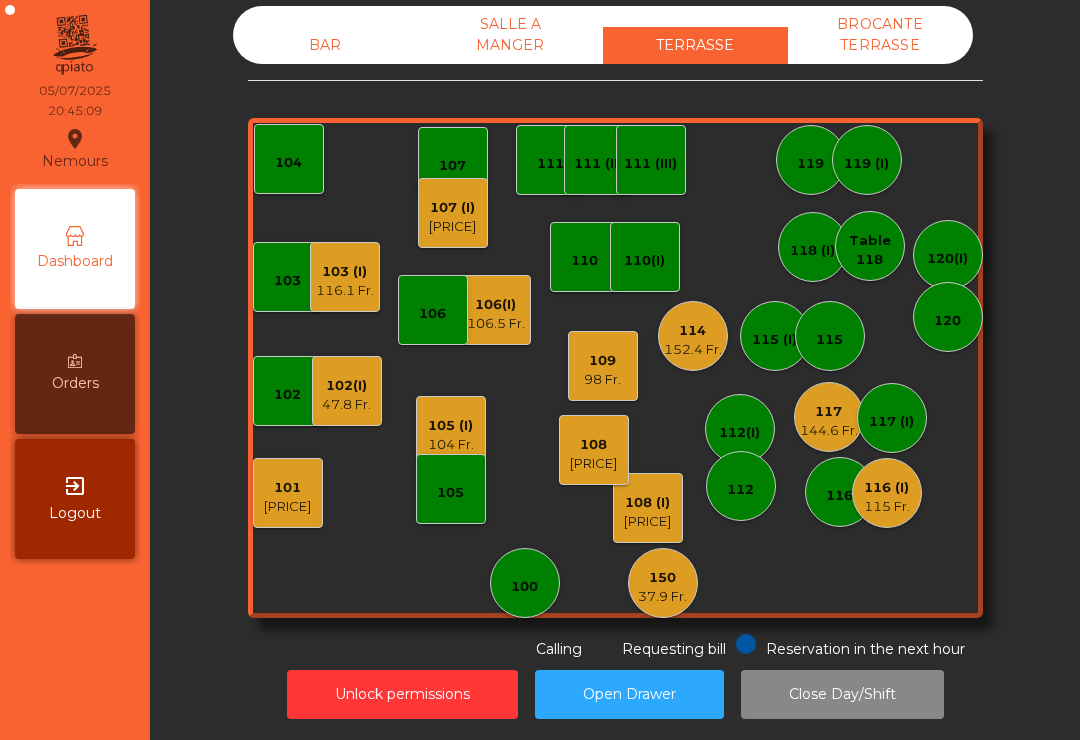 click on "108" at bounding box center [287, 488] 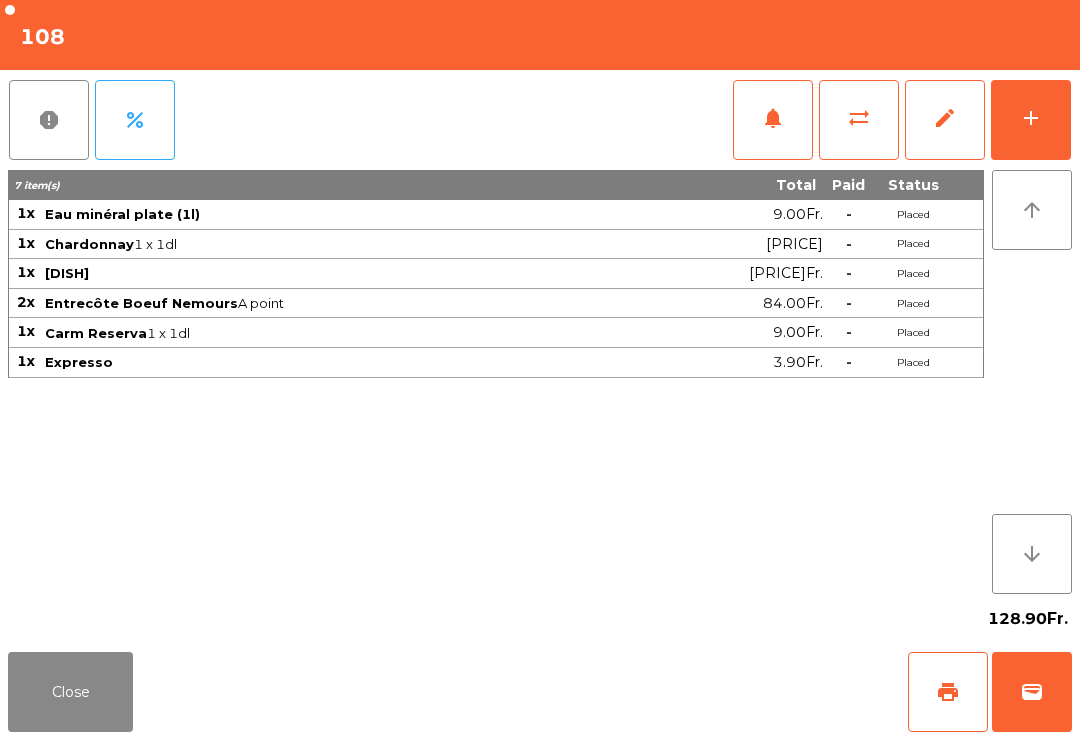 click on "print" at bounding box center [948, 692] 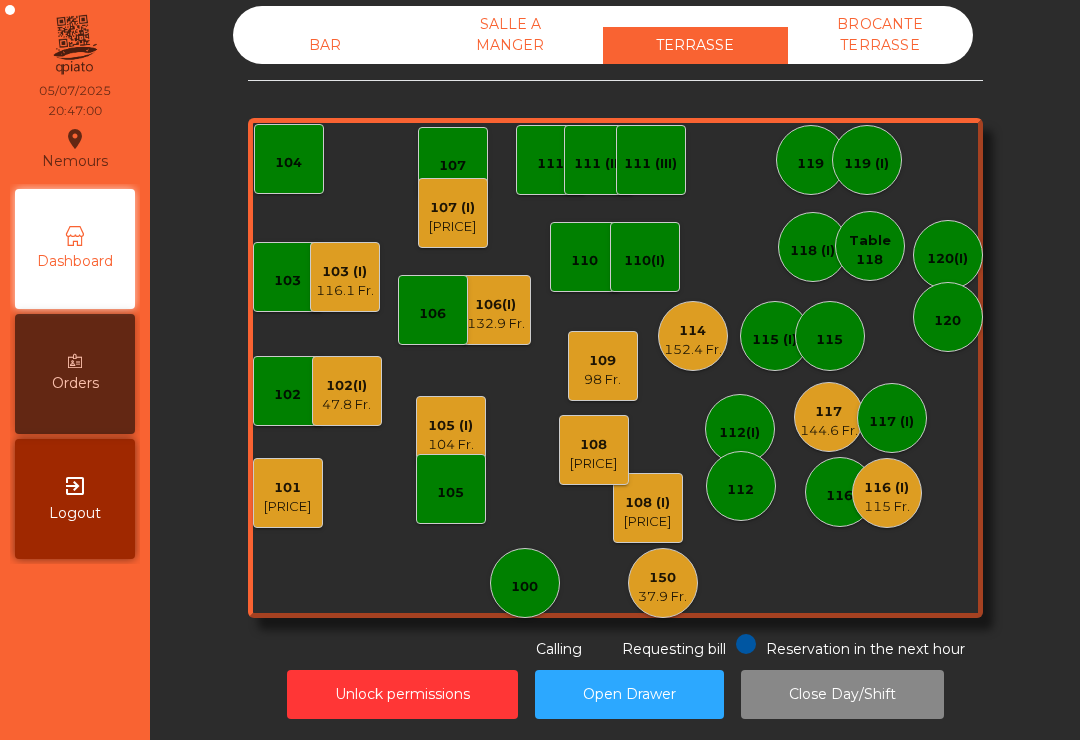 click on "103 (I)" at bounding box center [287, 488] 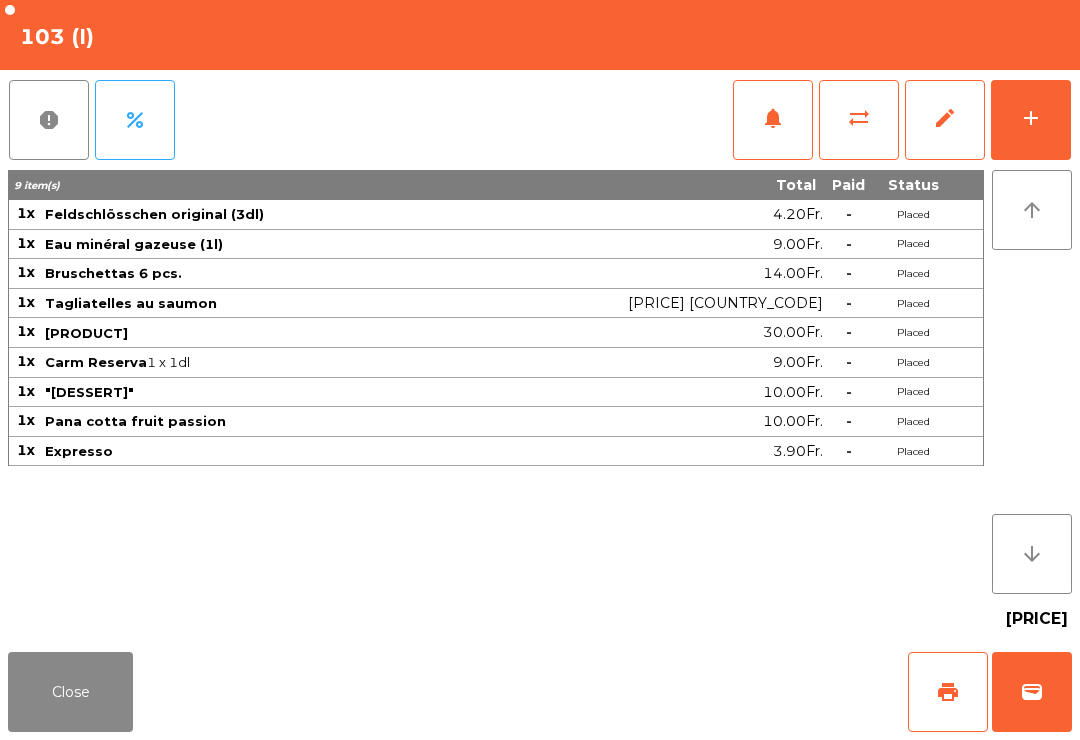 click on "print" at bounding box center (948, 692) 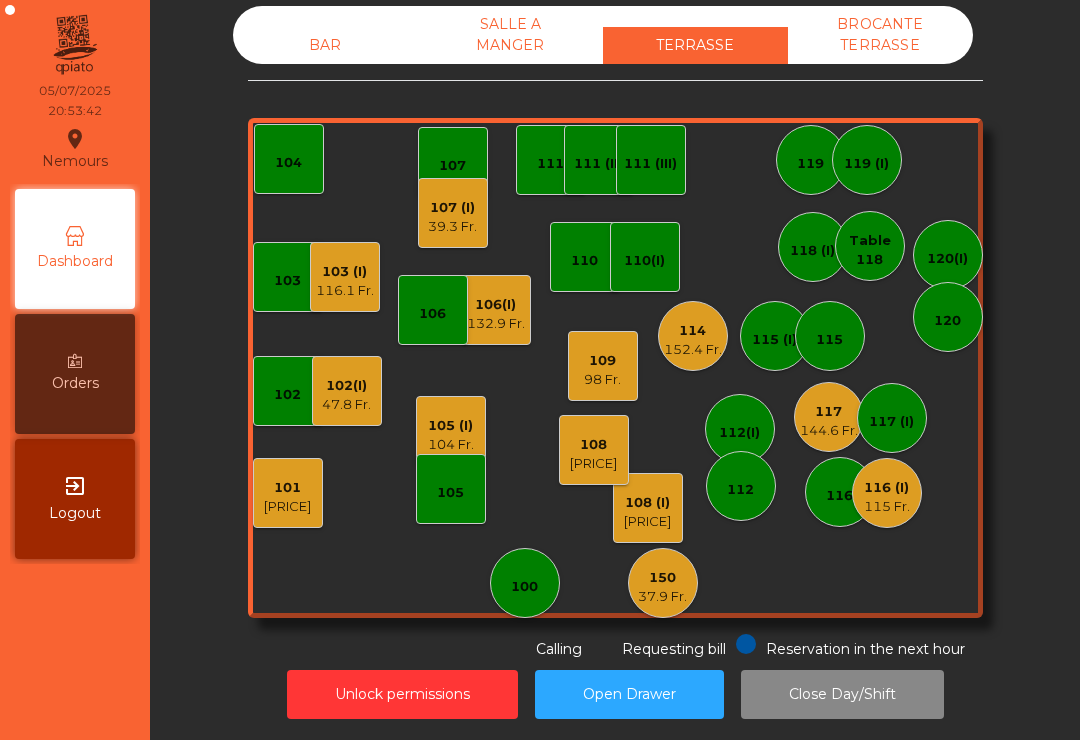click on "101" at bounding box center [287, 488] 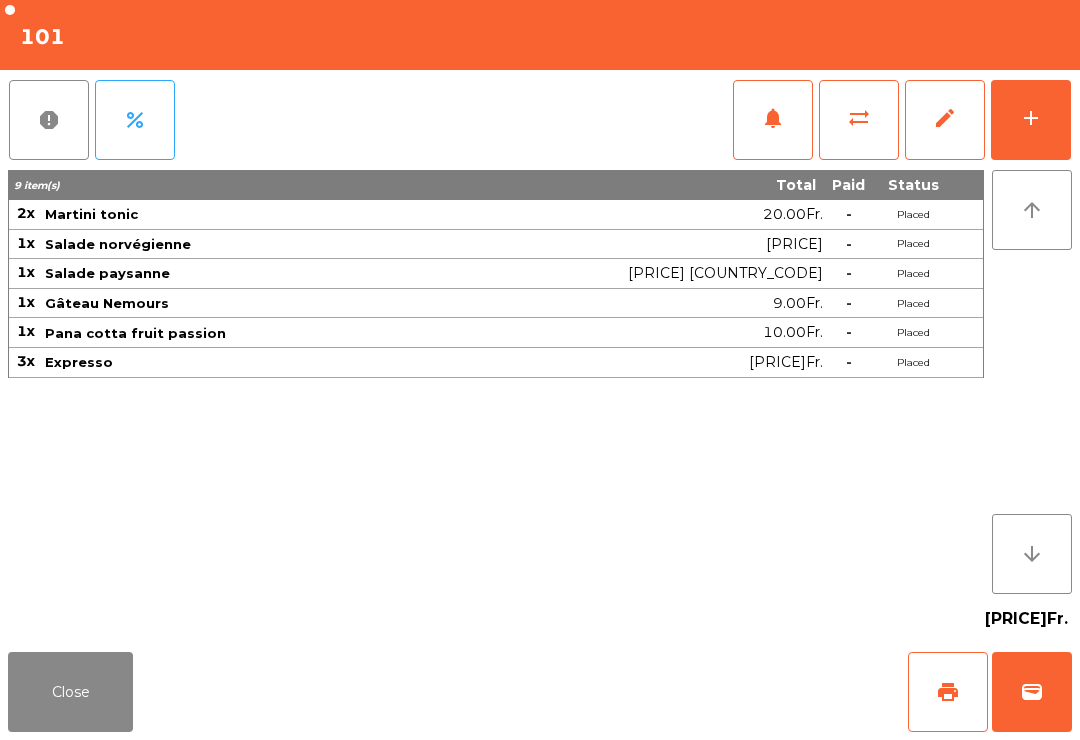 click on "print" at bounding box center [948, 692] 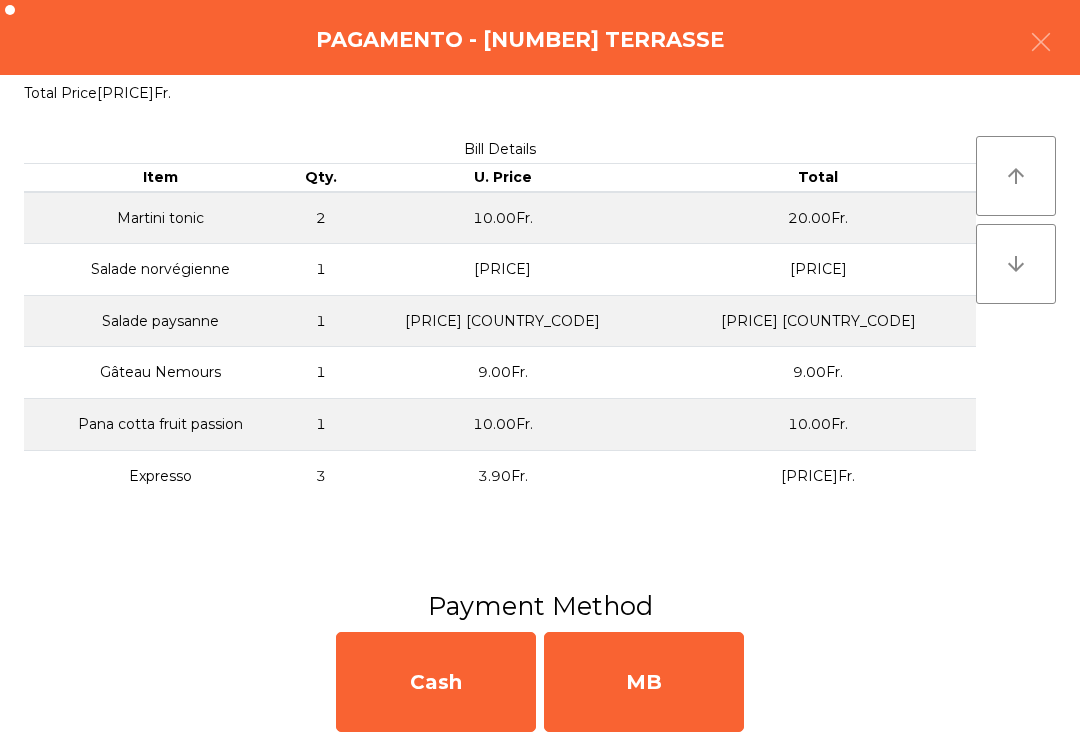 click on "MB" at bounding box center [644, 682] 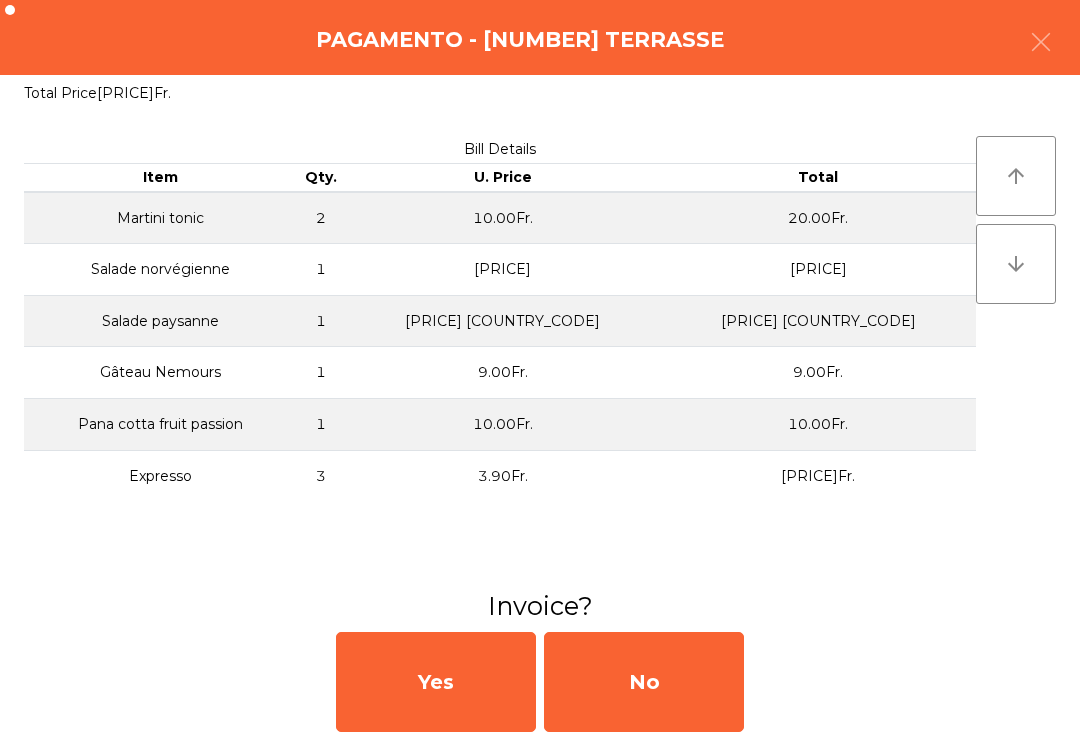 click on "No" at bounding box center [644, 682] 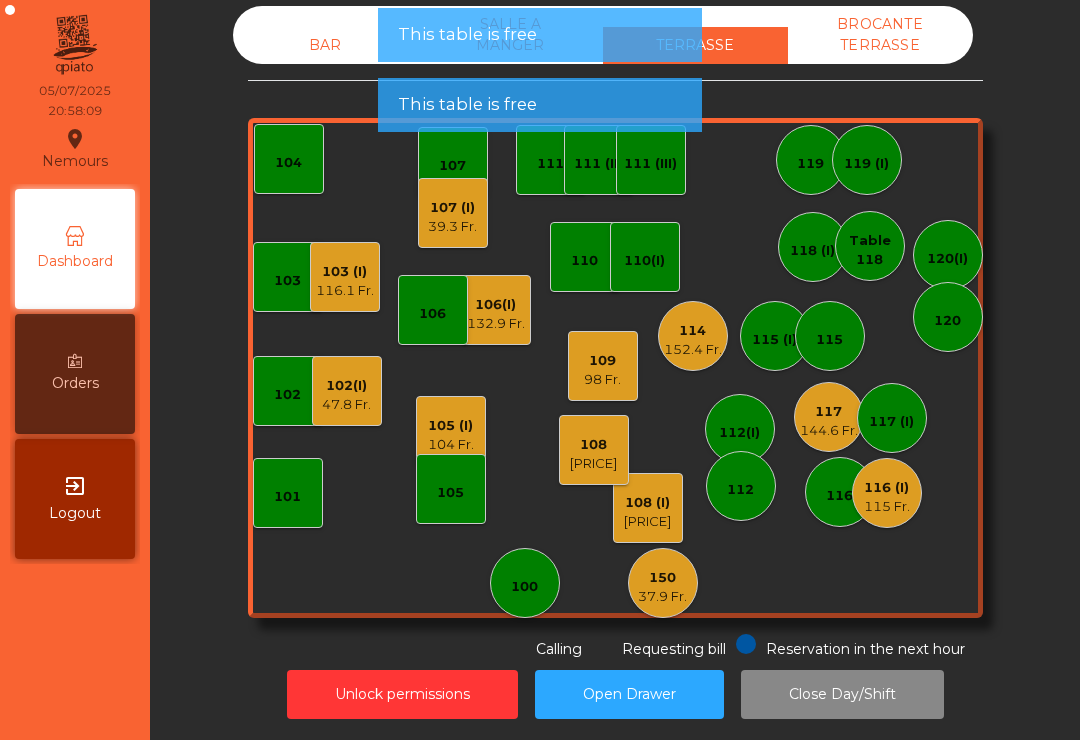 click on "103 (I)" at bounding box center (346, 386) 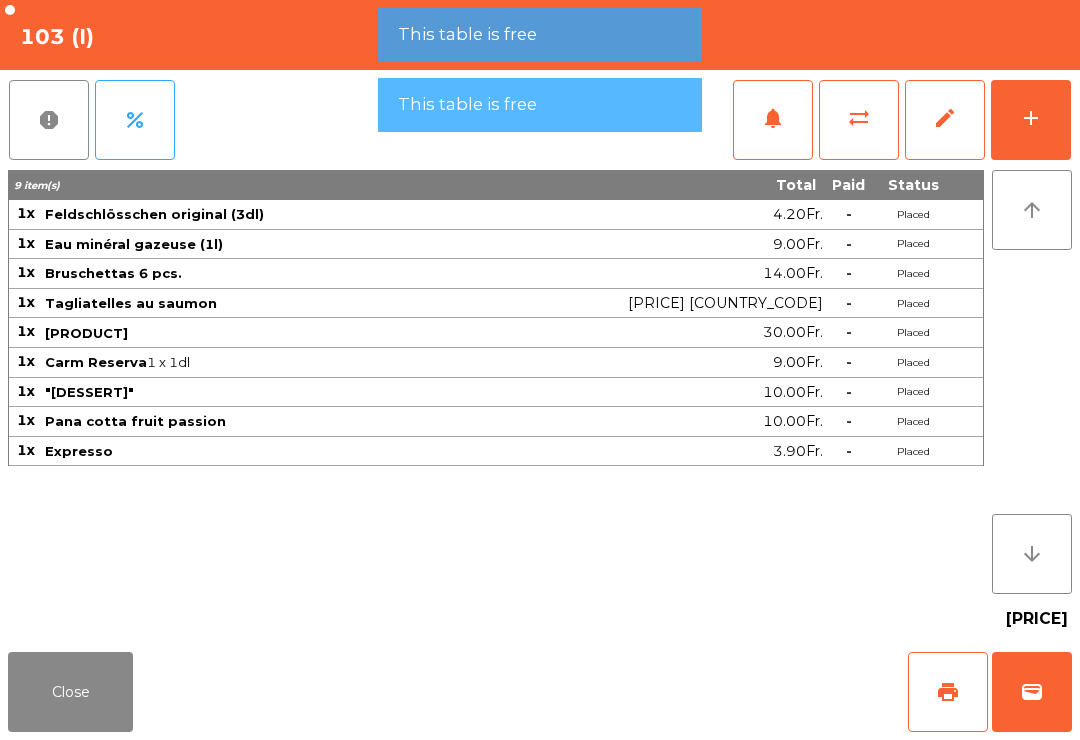 click on "wallet" at bounding box center (1032, 692) 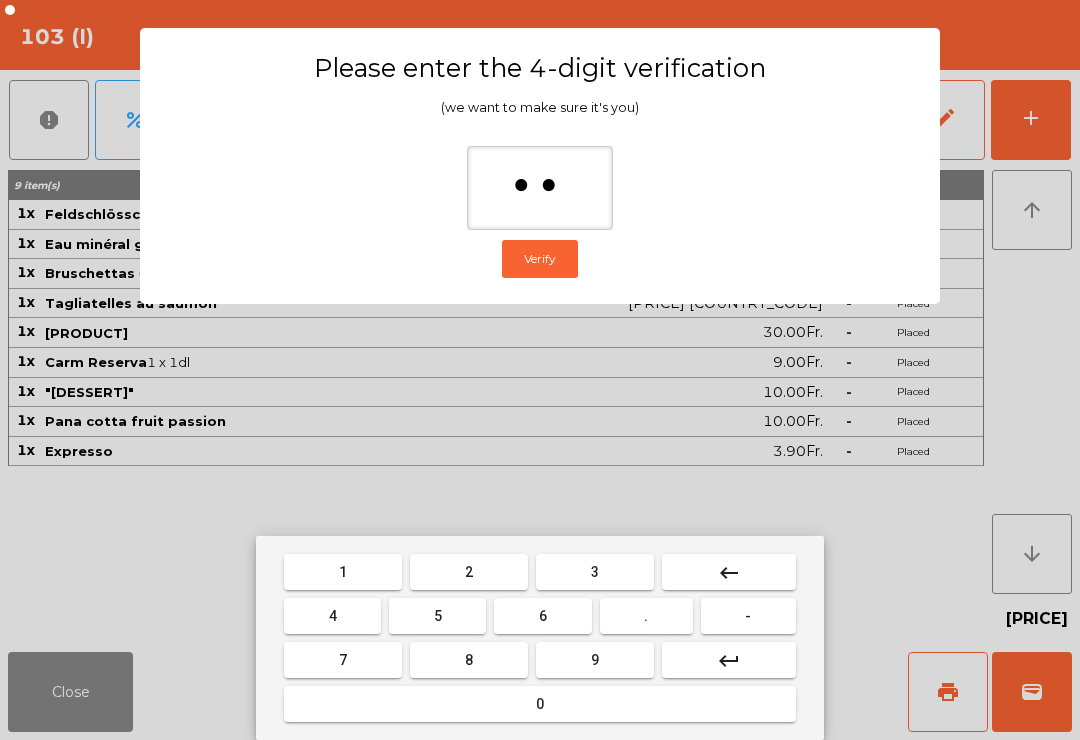 type on "***" 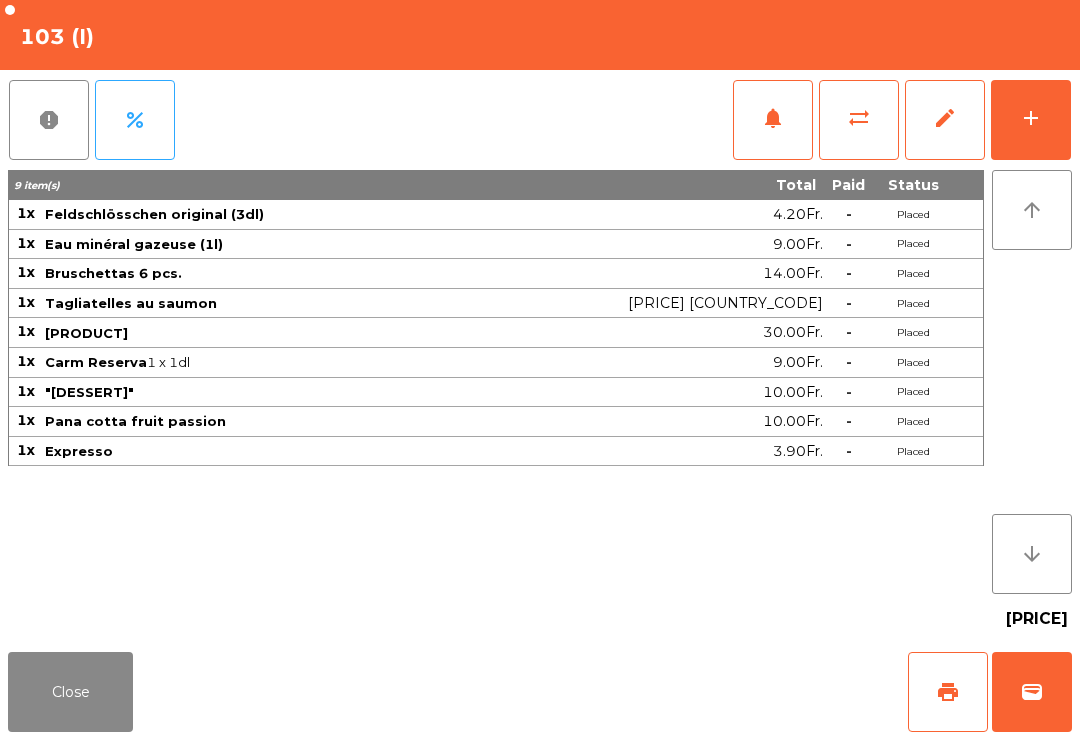 click on "Close   print   wallet" at bounding box center [540, 692] 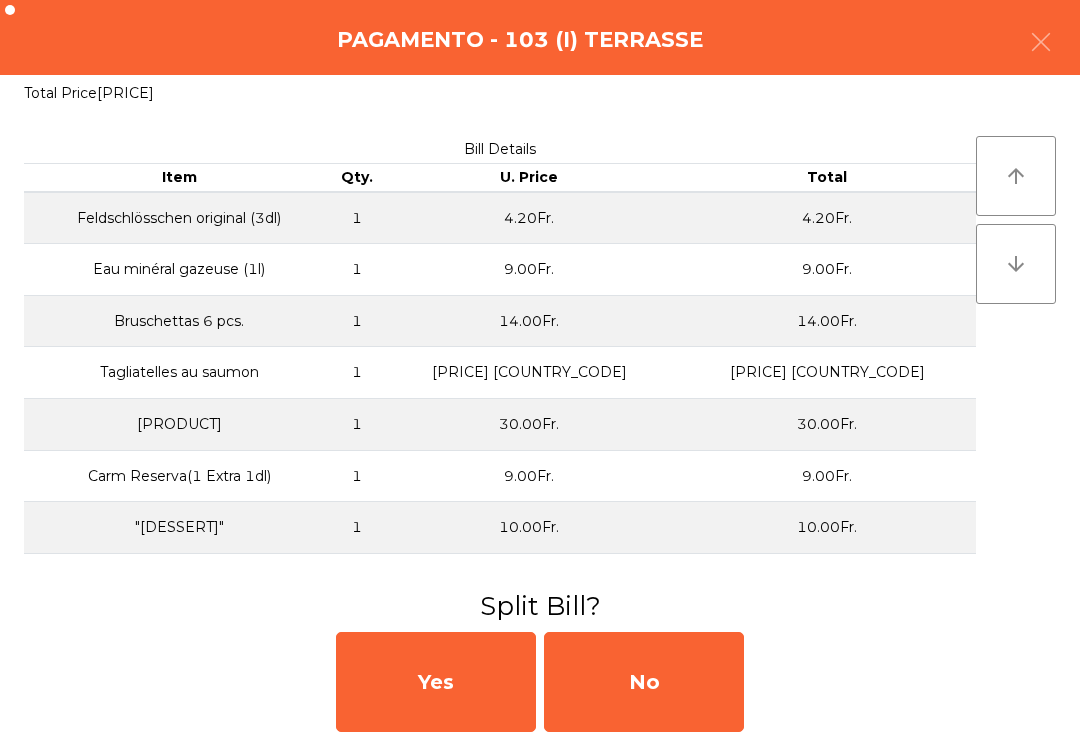 click on "No" at bounding box center [644, 682] 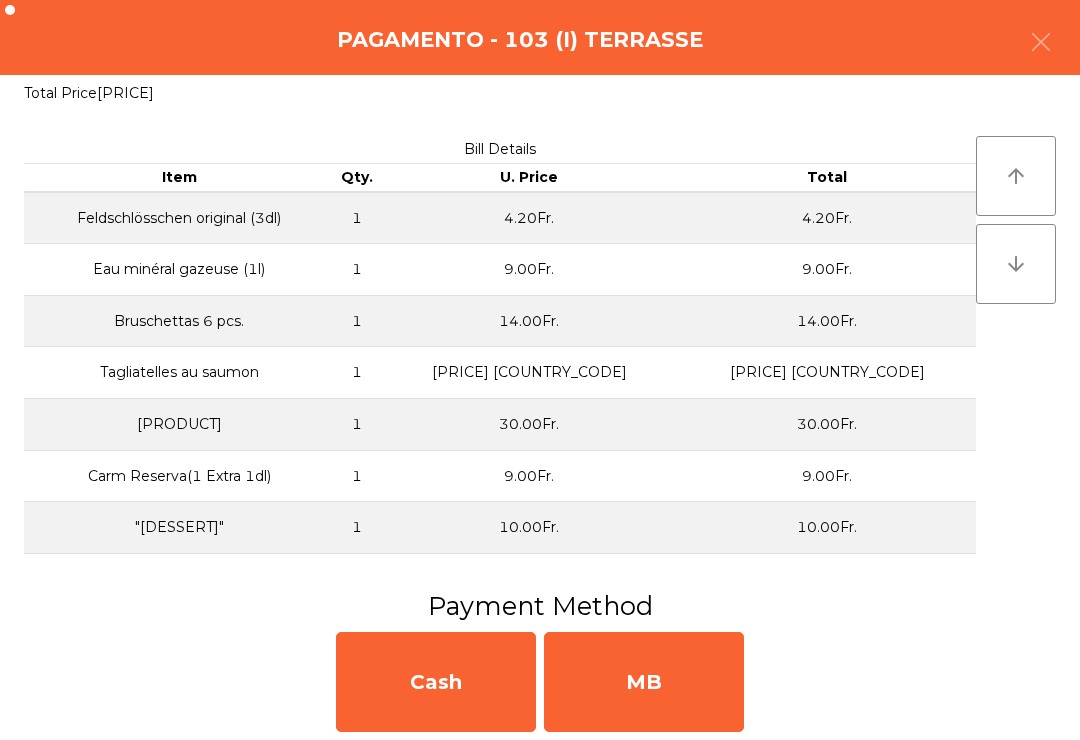 click on "MB" at bounding box center [644, 682] 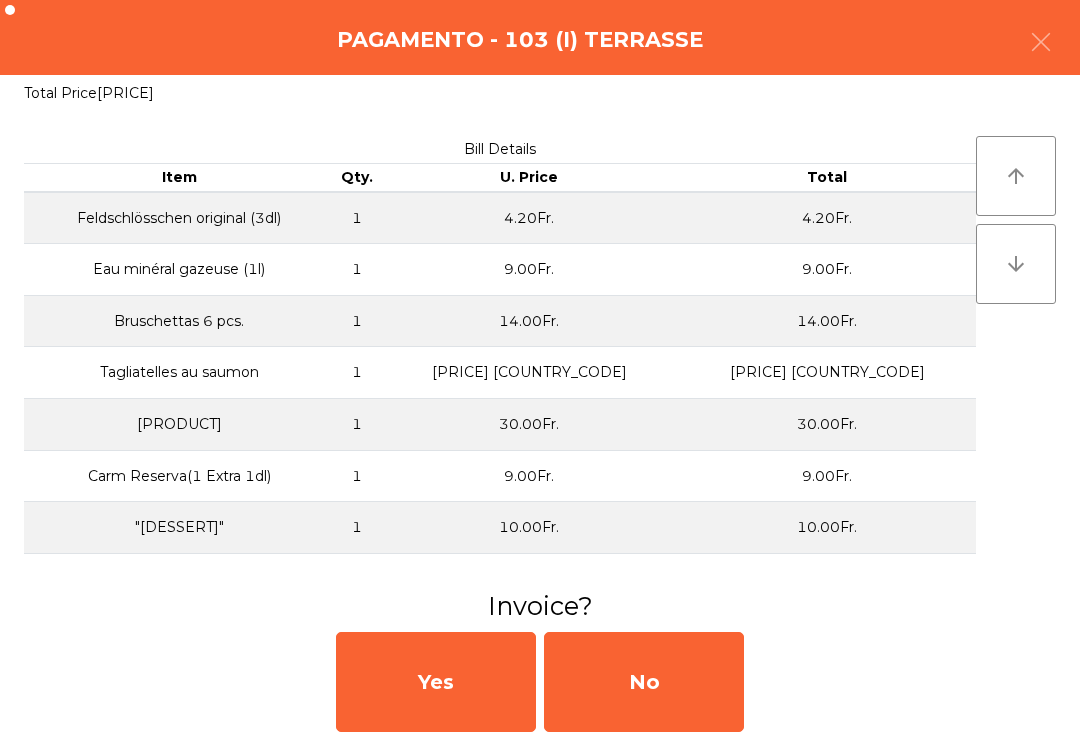 click on "No" at bounding box center (644, 682) 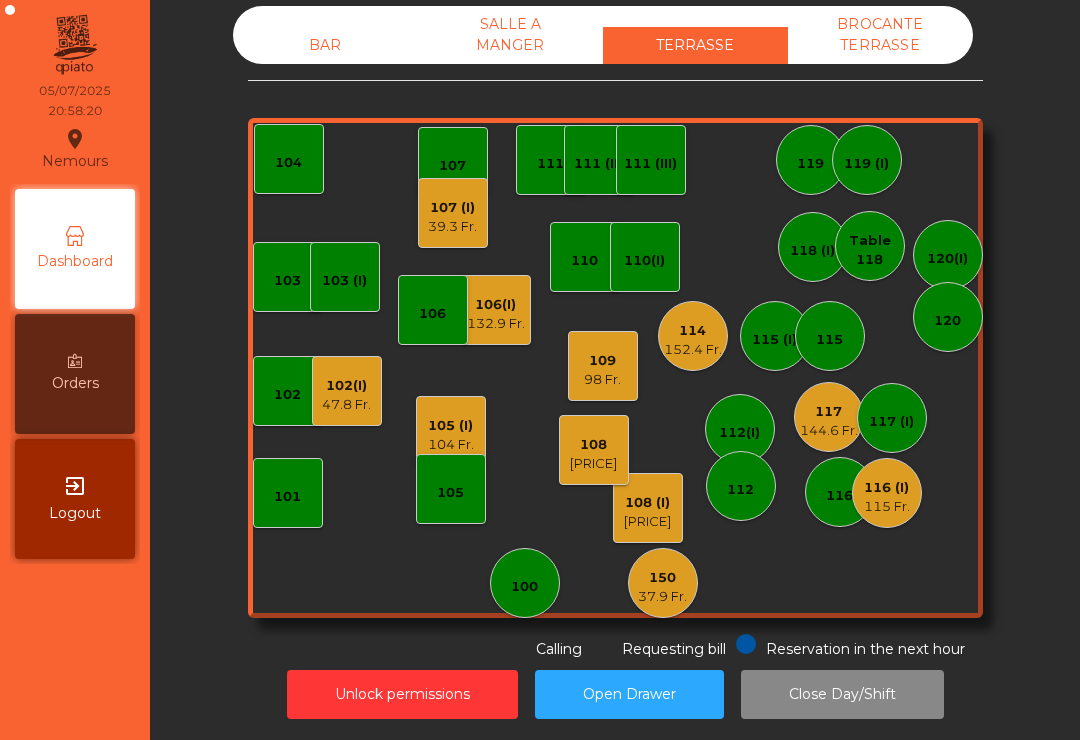 click on "98 Fr." at bounding box center [346, 405] 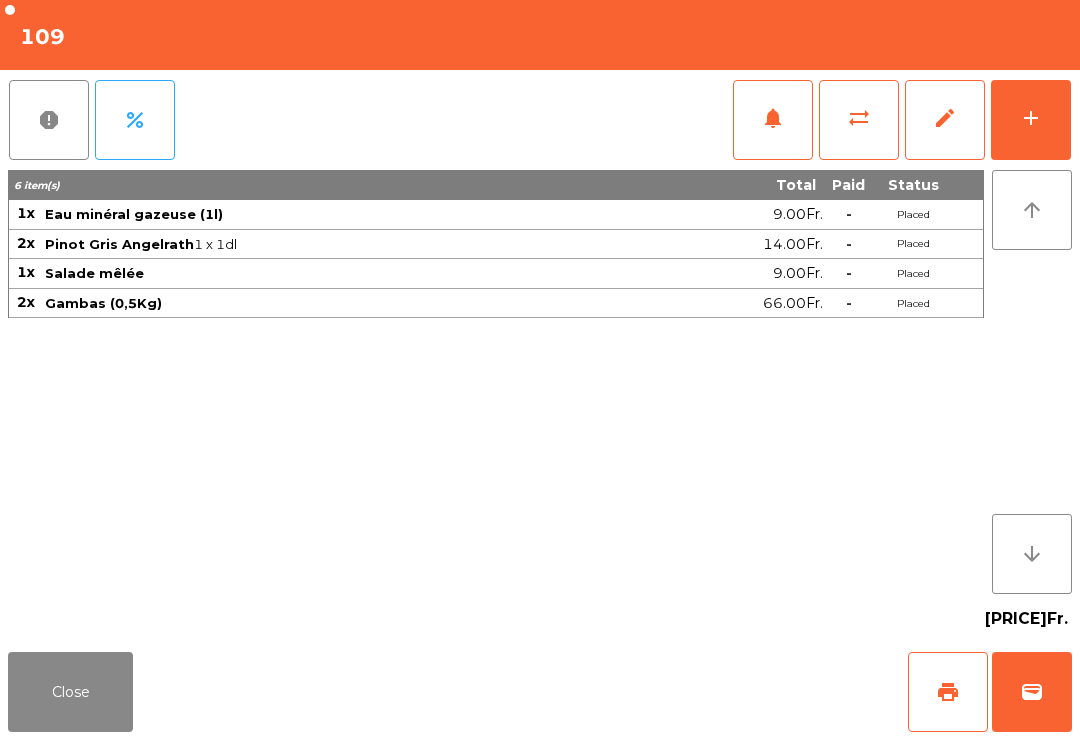 click on "Close   print   wallet" at bounding box center (540, 692) 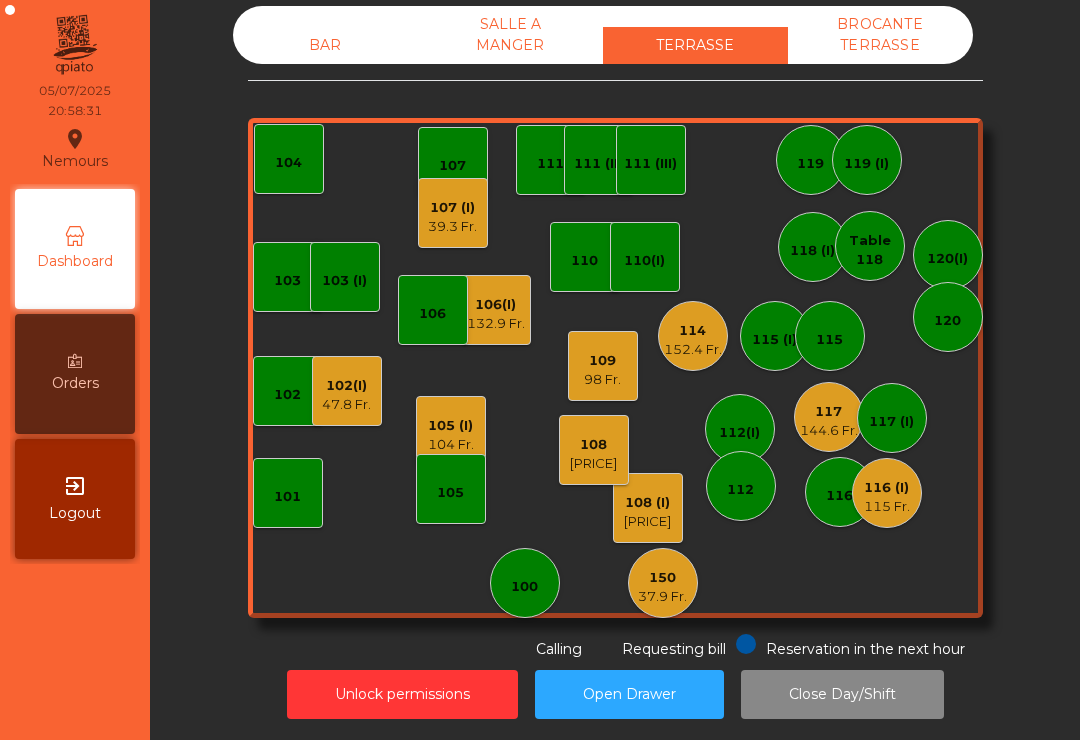 click on "114" at bounding box center [662, 578] 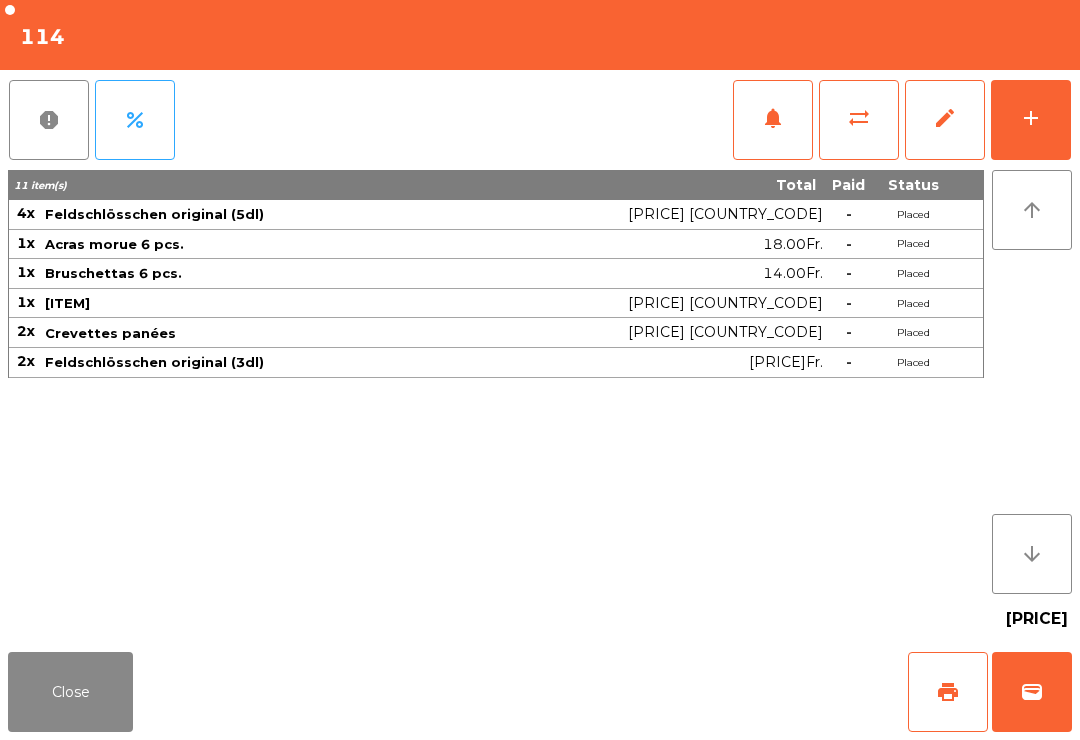 scroll, scrollTop: 27, scrollLeft: 0, axis: vertical 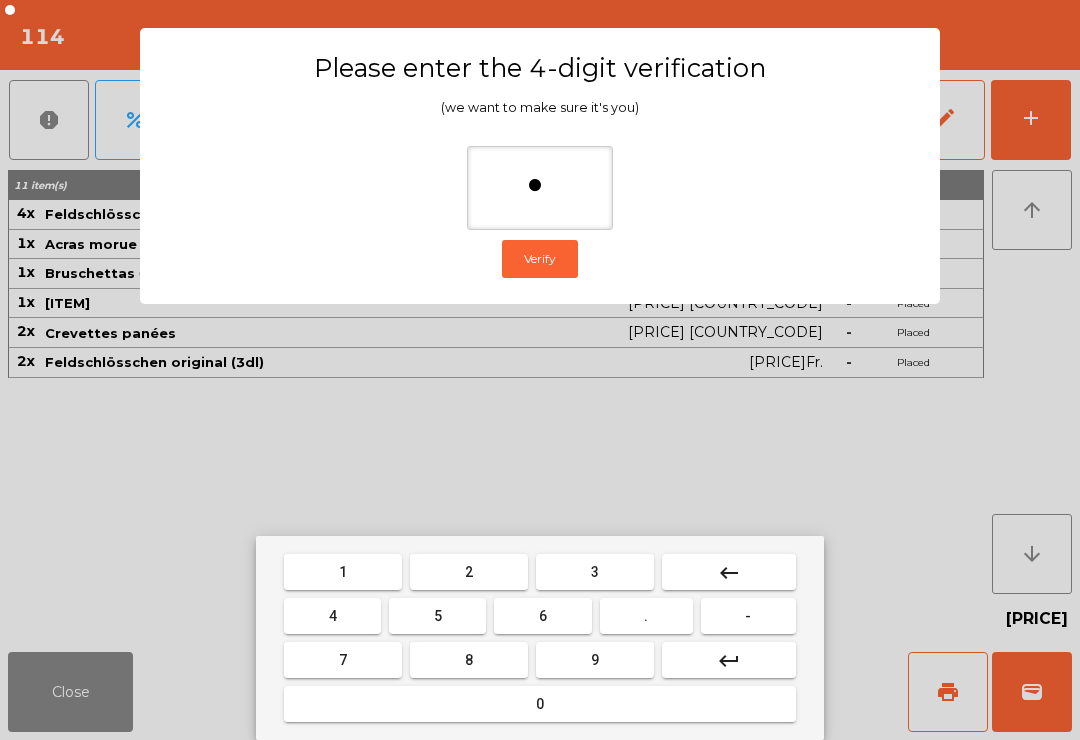 type on "**" 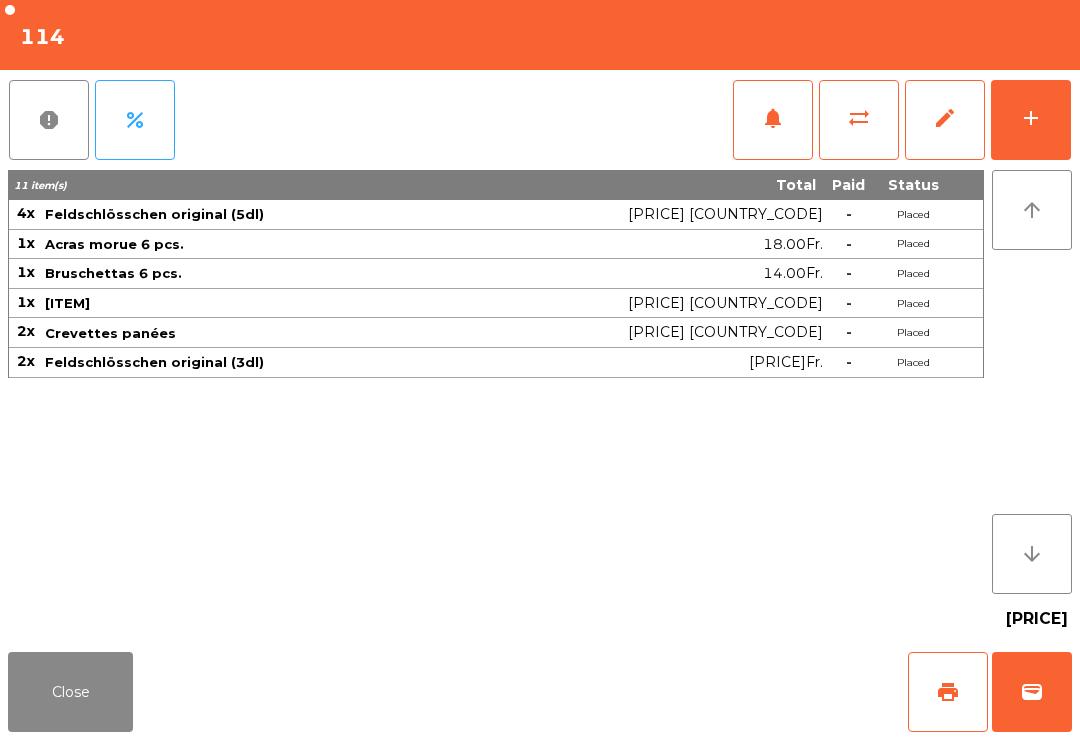 click on "Close   print   wallet" at bounding box center (540, 692) 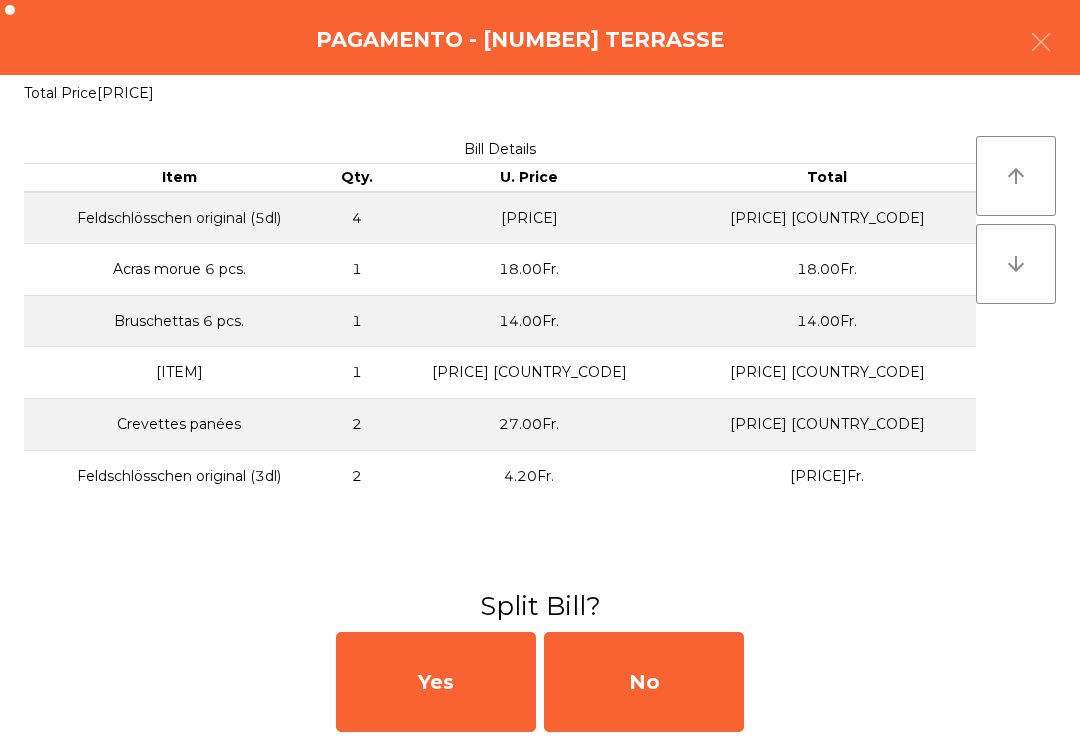 click on "No" at bounding box center (644, 682) 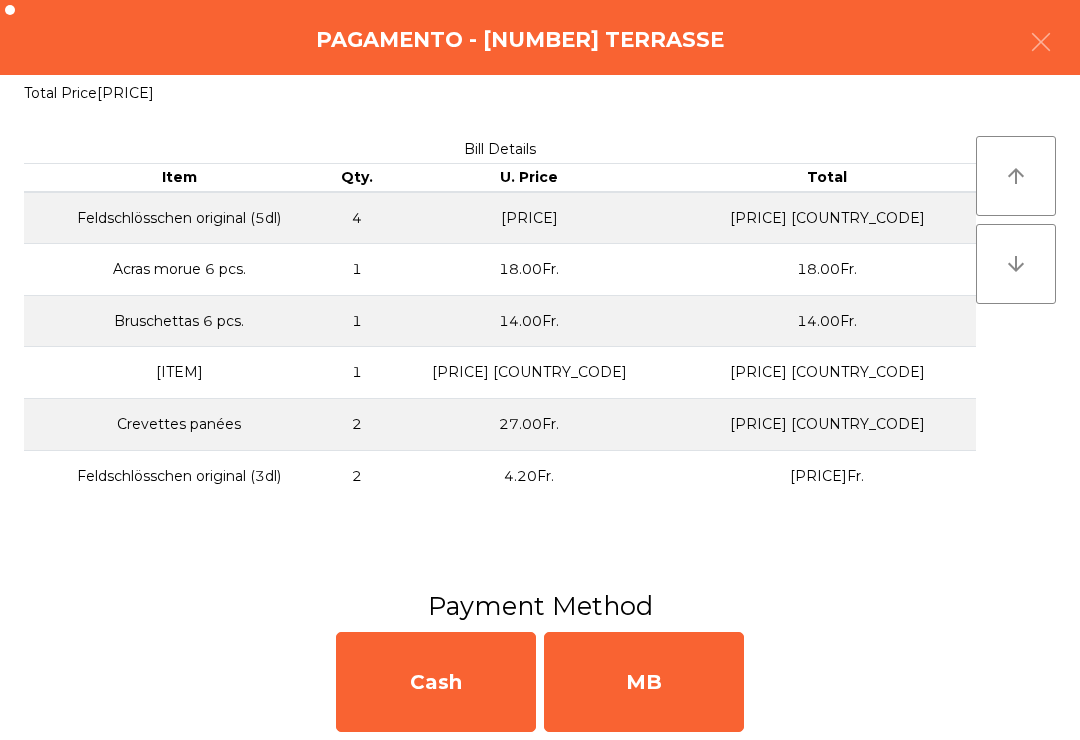 click on "MB" at bounding box center (644, 682) 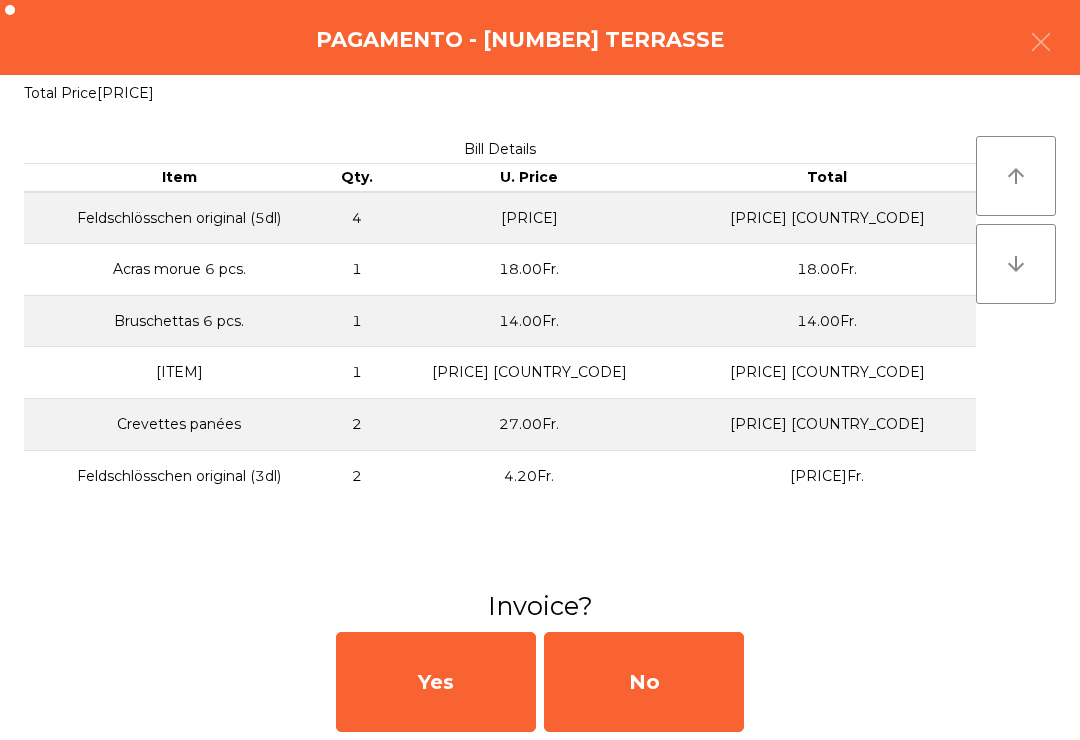 click on "No" at bounding box center (644, 682) 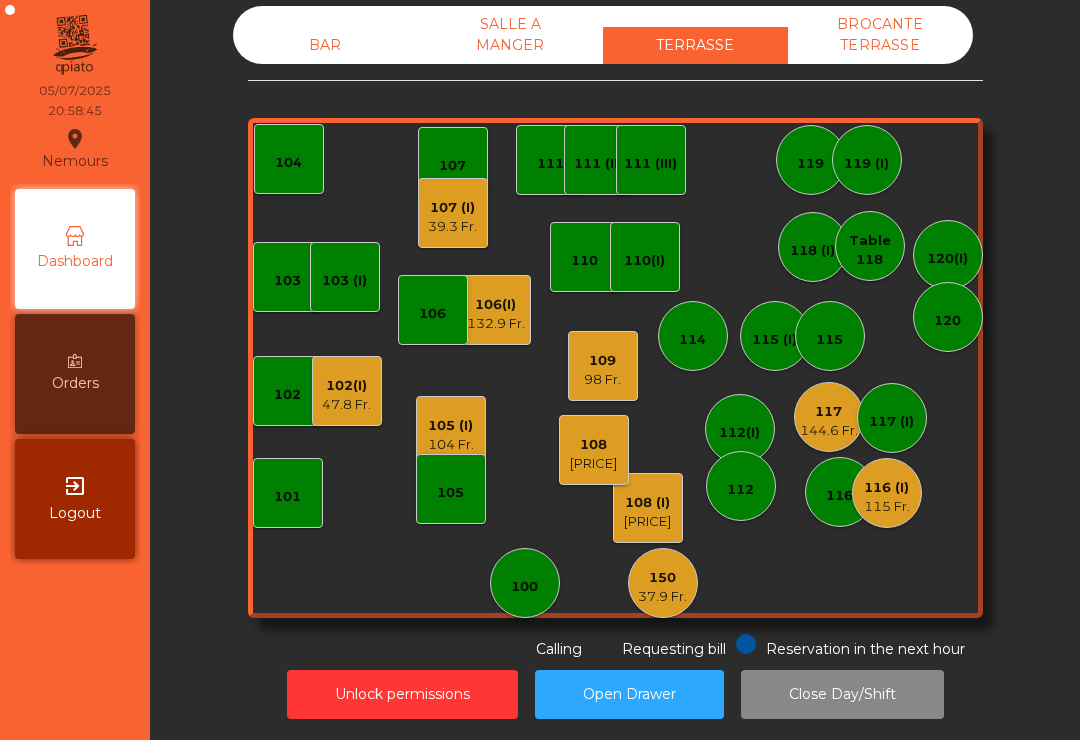 click on "[PRICE]" at bounding box center (346, 405) 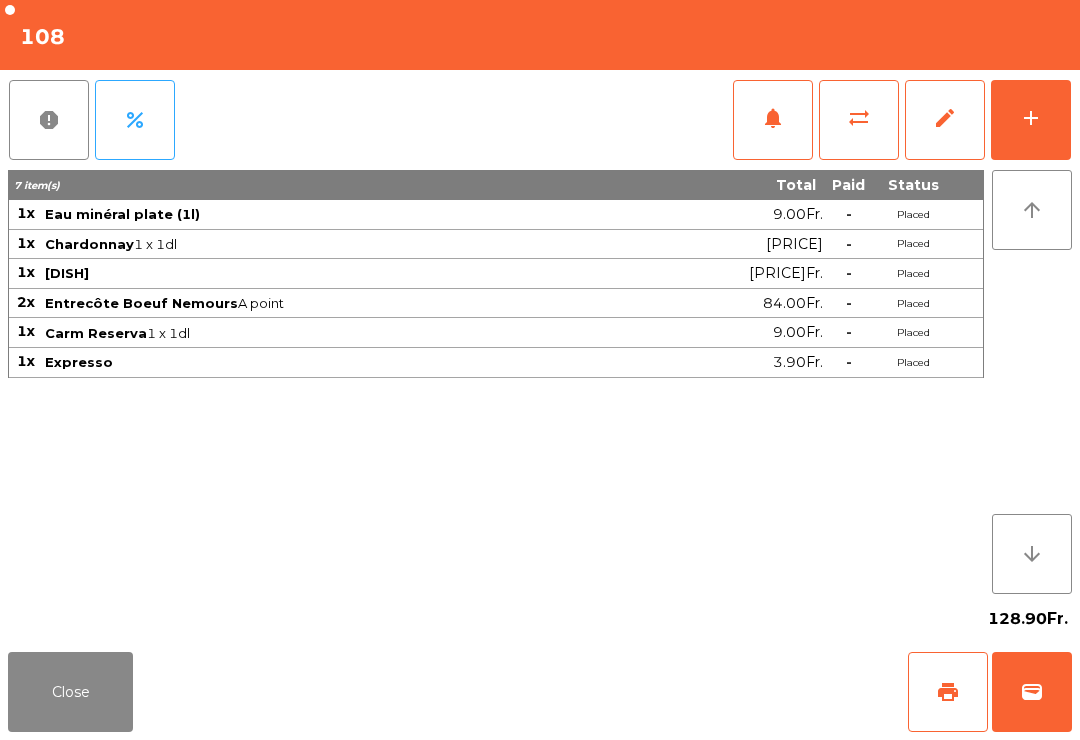 click on "wallet" at bounding box center [1032, 692] 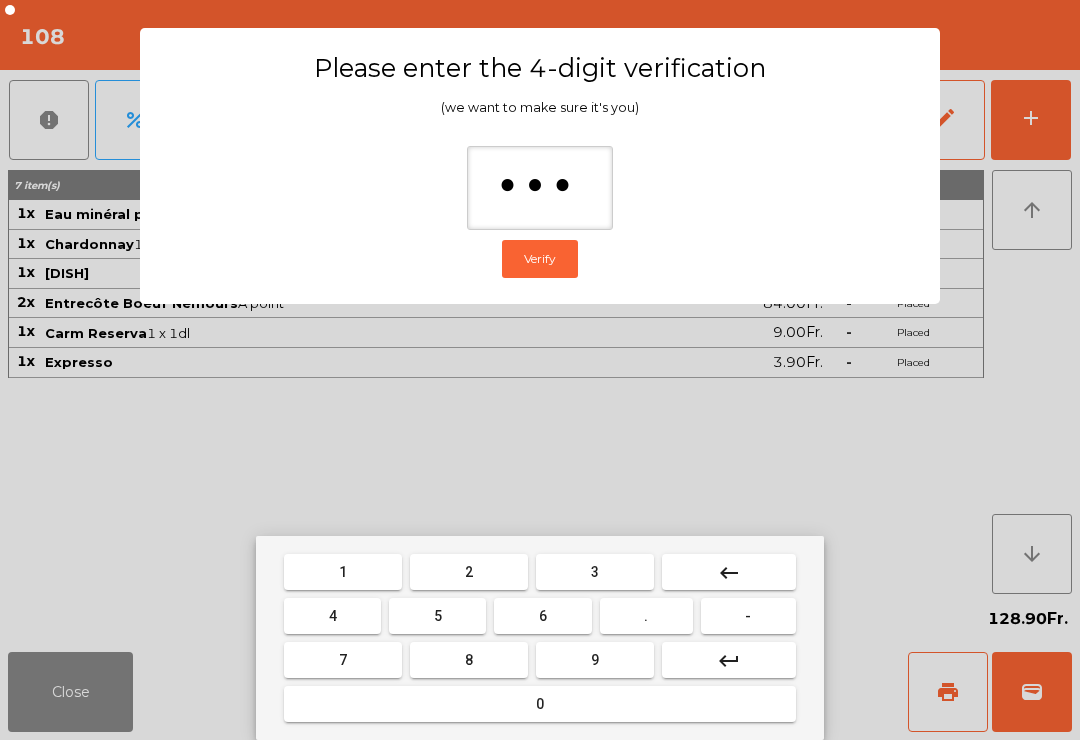 scroll, scrollTop: 0, scrollLeft: 1, axis: horizontal 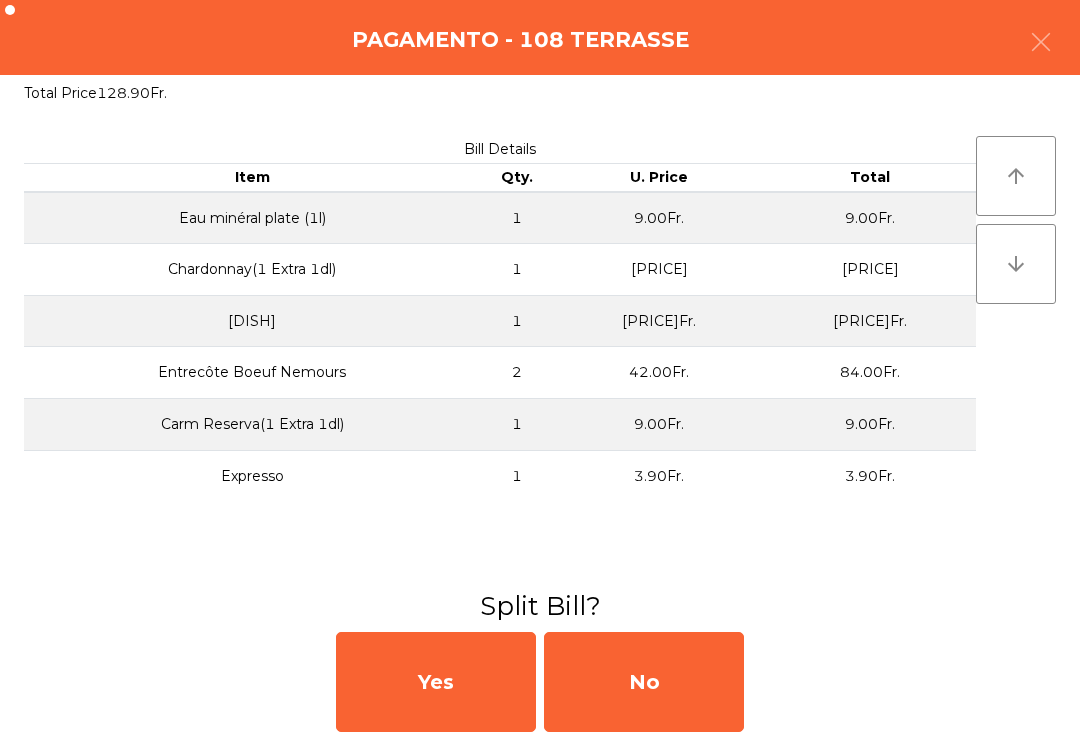 click on "No" at bounding box center [644, 682] 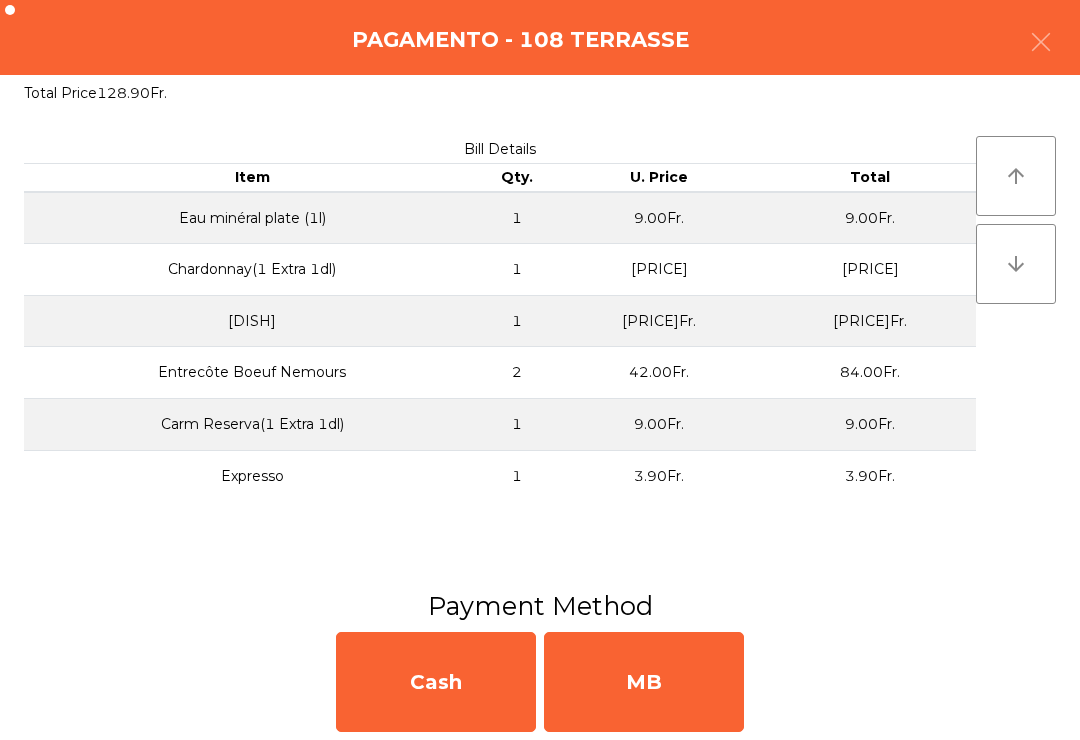 click on "MB" at bounding box center (644, 682) 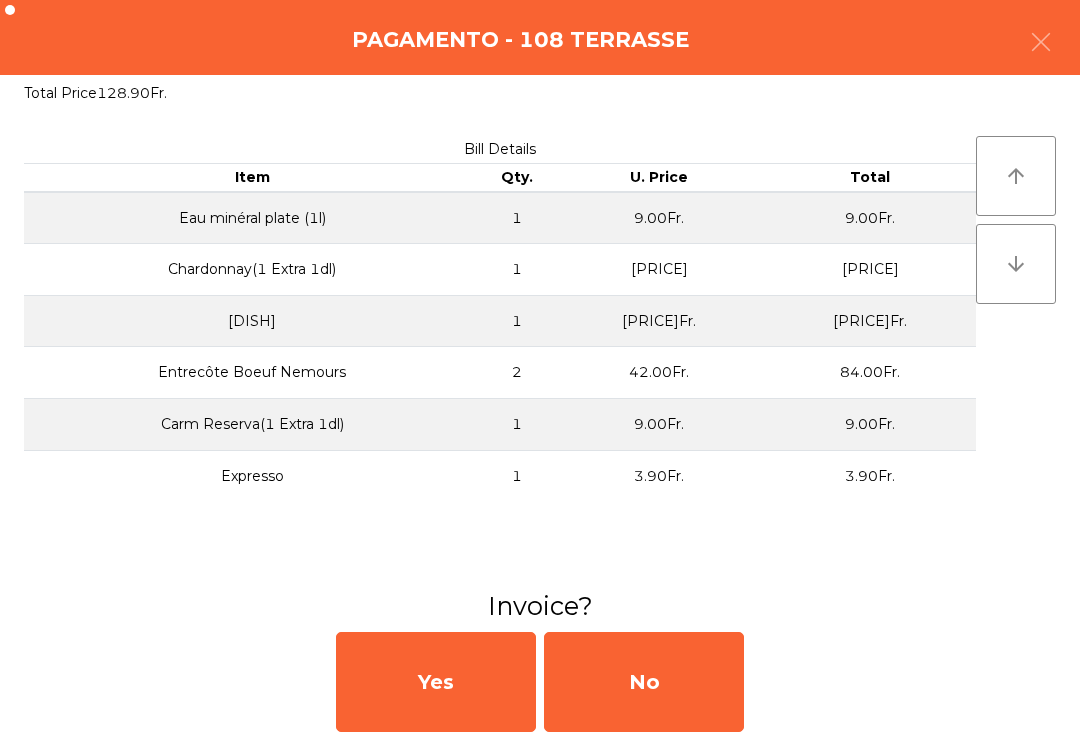 click on "No" at bounding box center [644, 682] 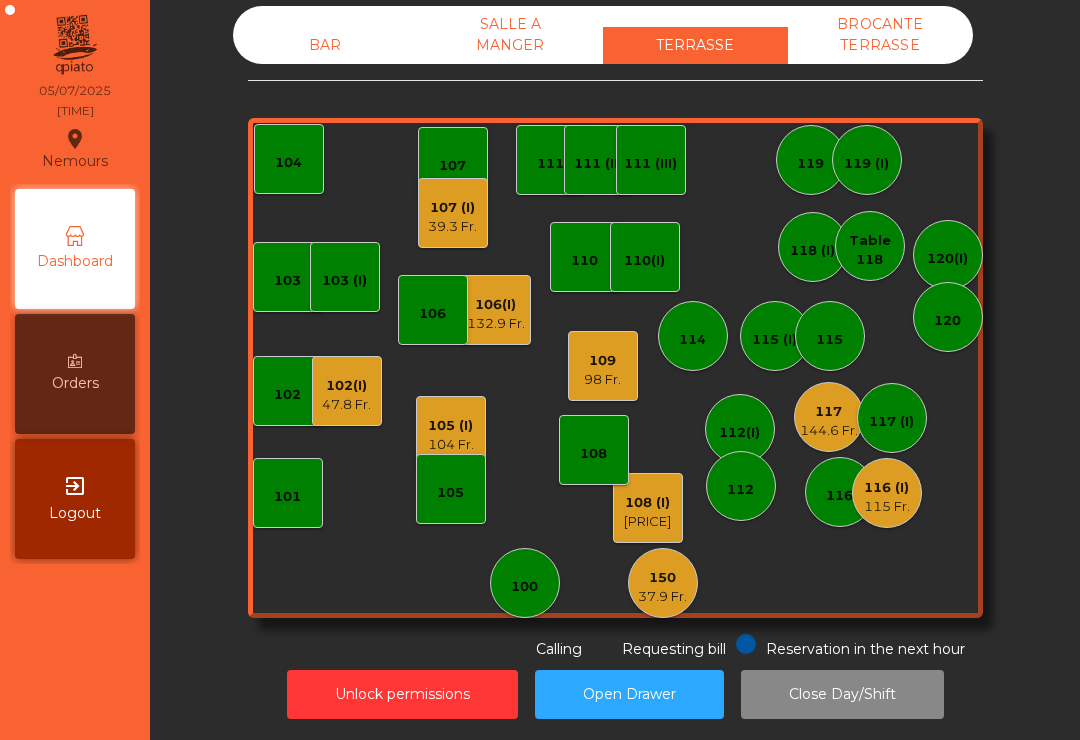 click on "104 Fr." at bounding box center (346, 405) 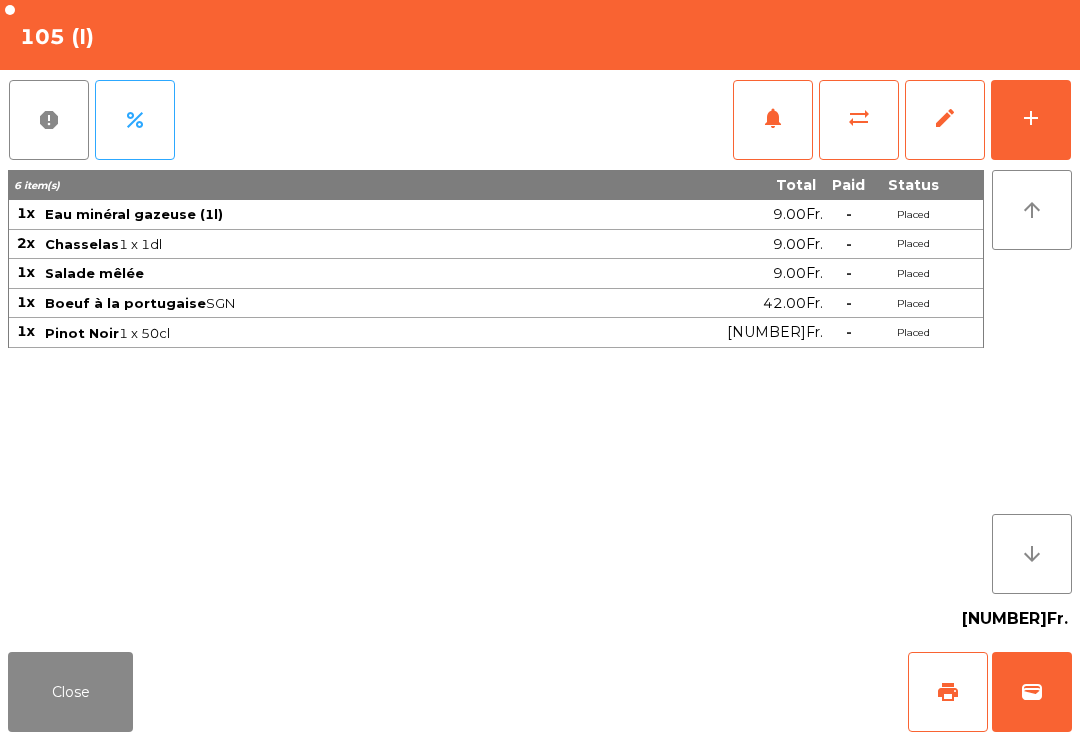 click on "wallet" at bounding box center [1032, 692] 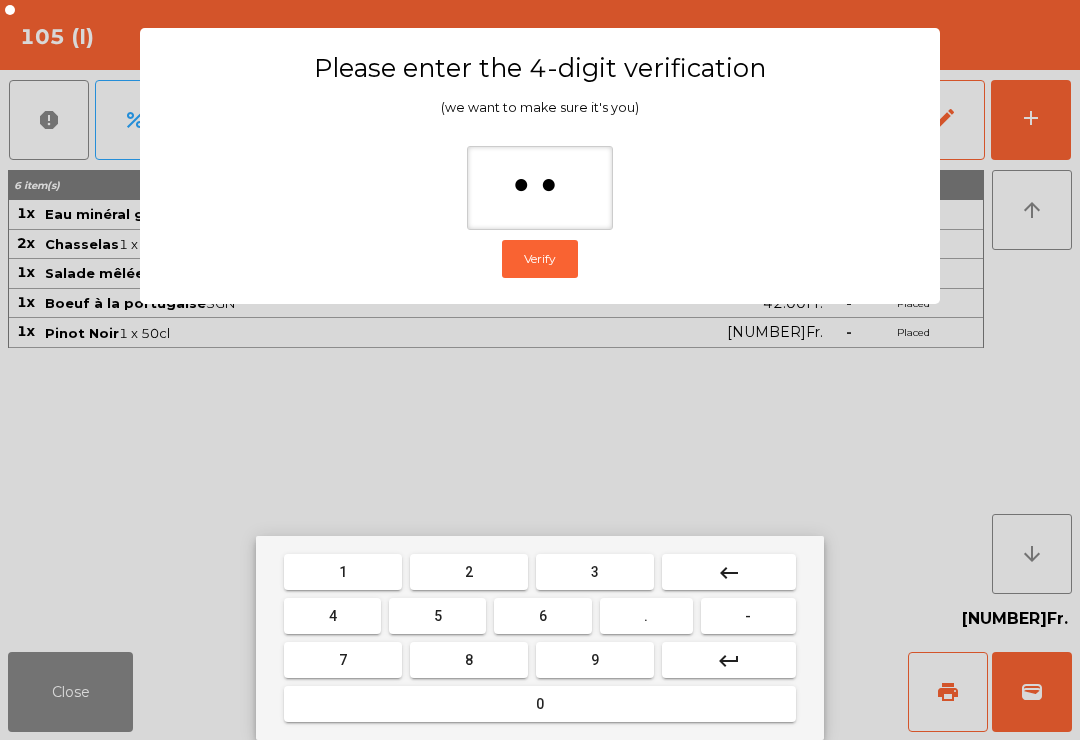 type on "***" 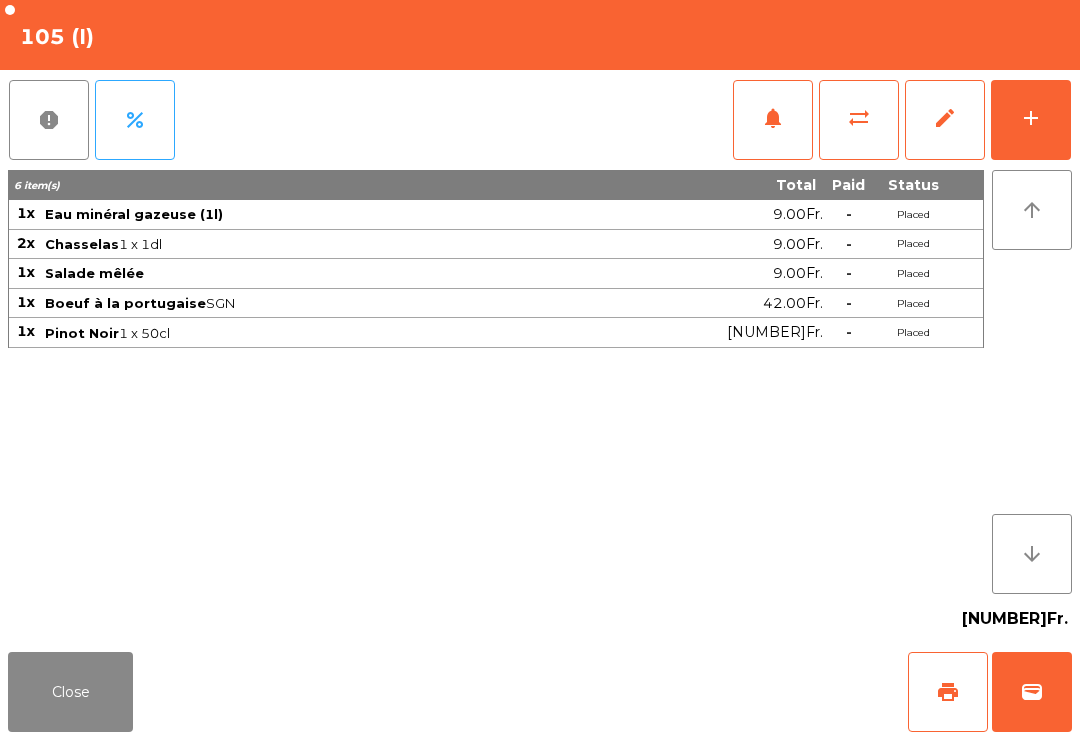 click on "Close   print   wallet" at bounding box center [540, 692] 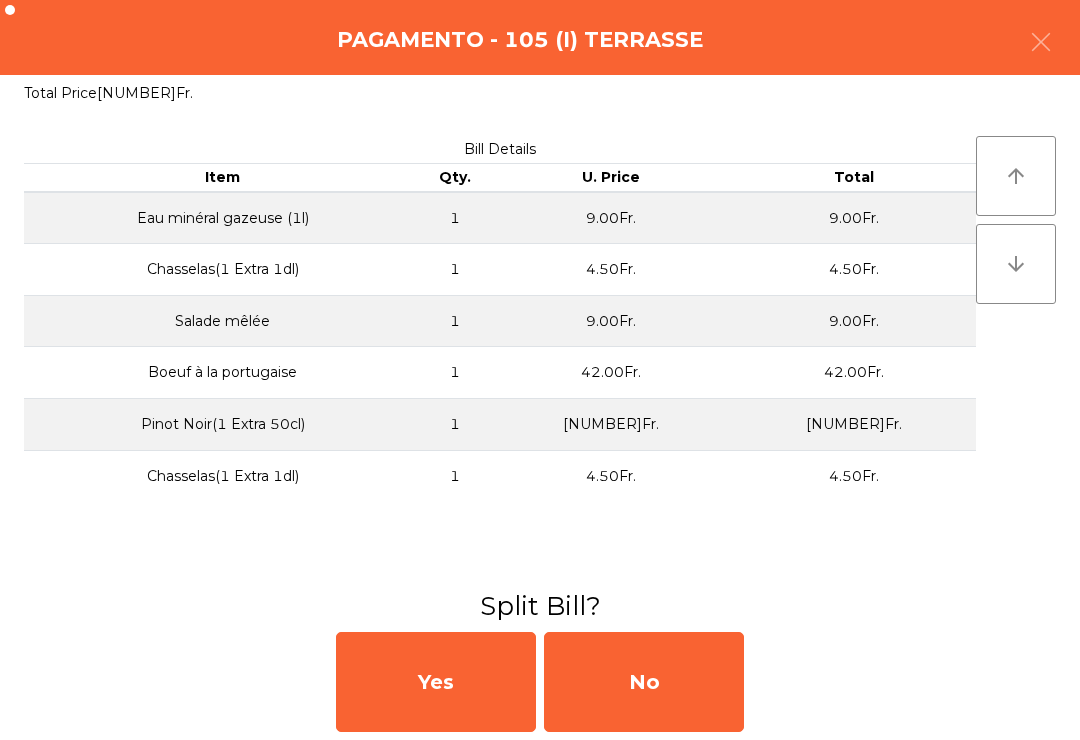 click on "No" at bounding box center [644, 682] 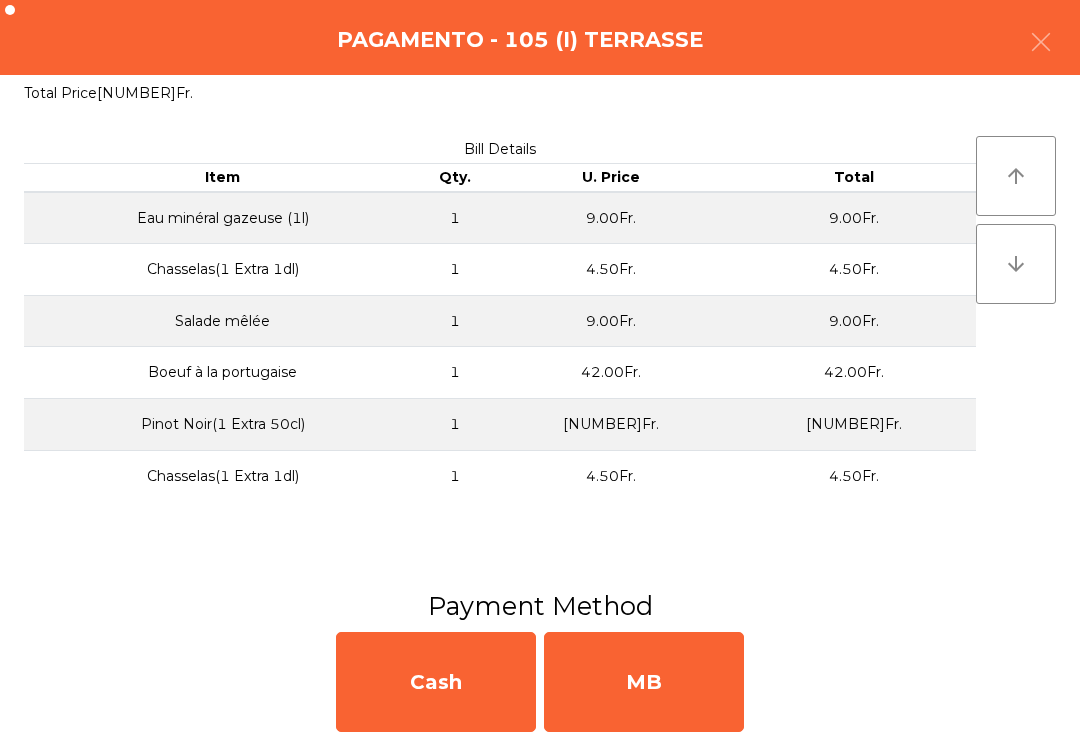 click on "MB" at bounding box center [644, 682] 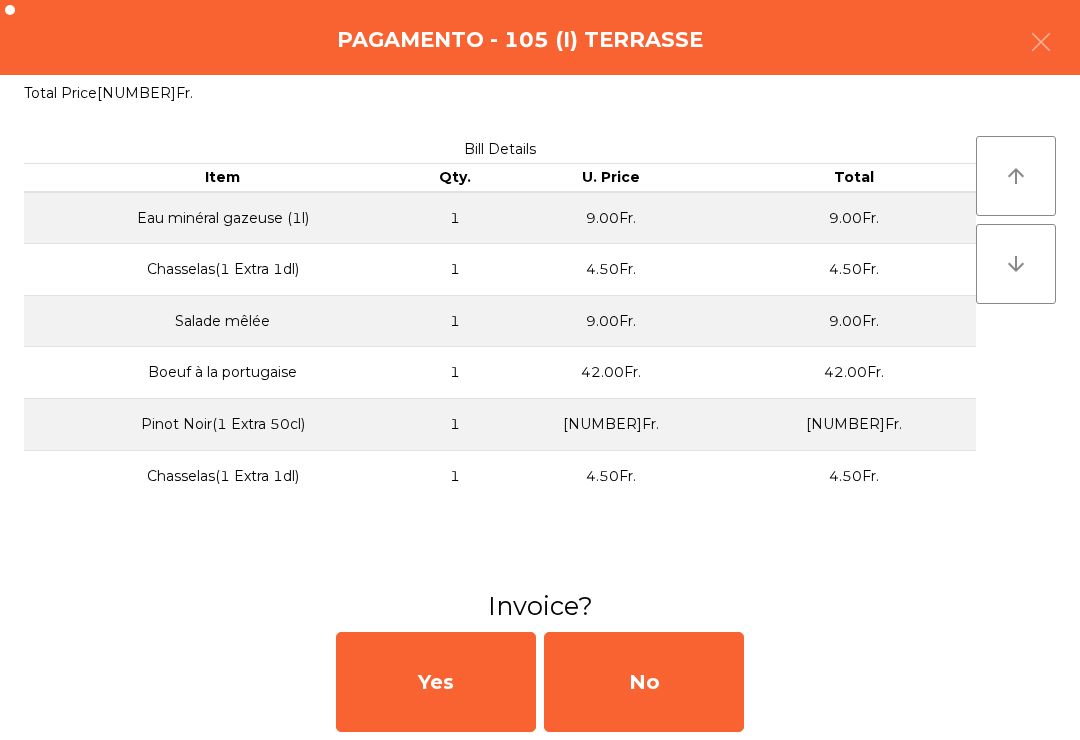 click on "No" at bounding box center [644, 682] 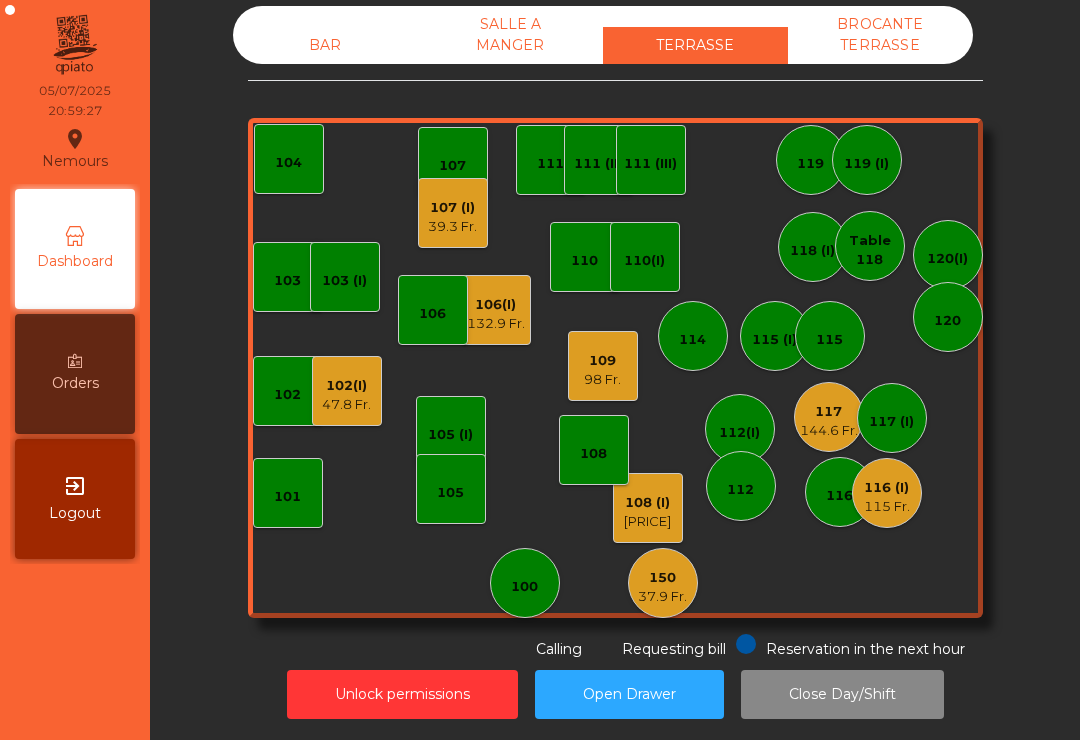 click on "150" at bounding box center [662, 578] 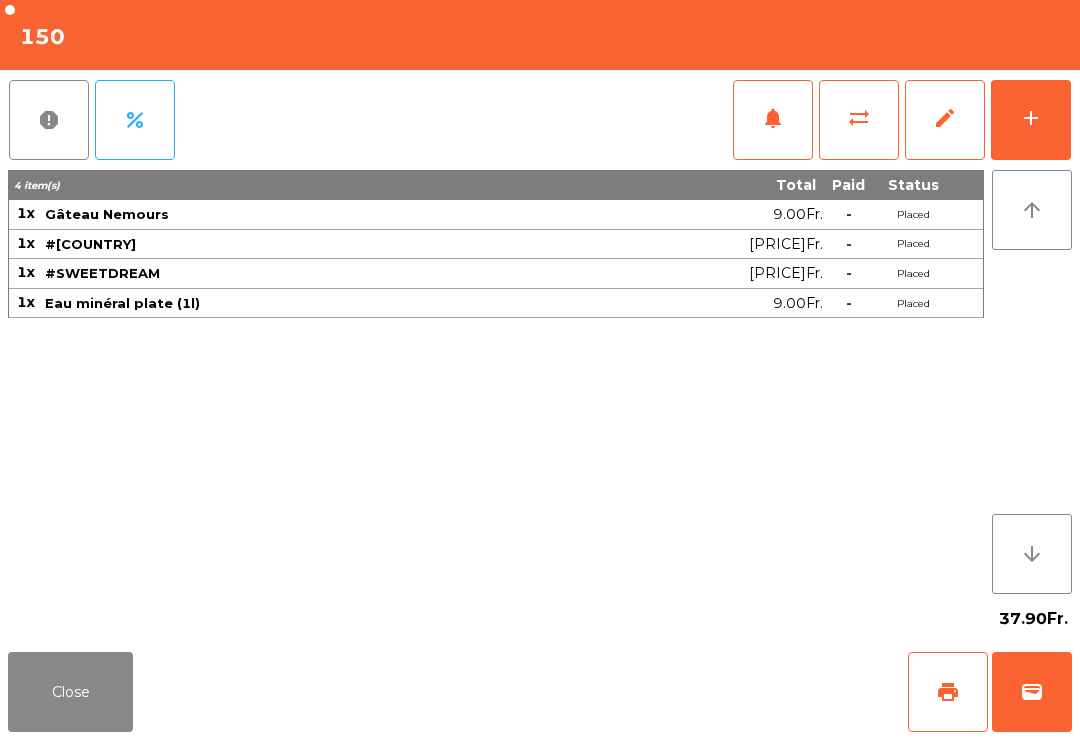 click on "wallet" at bounding box center [1032, 692] 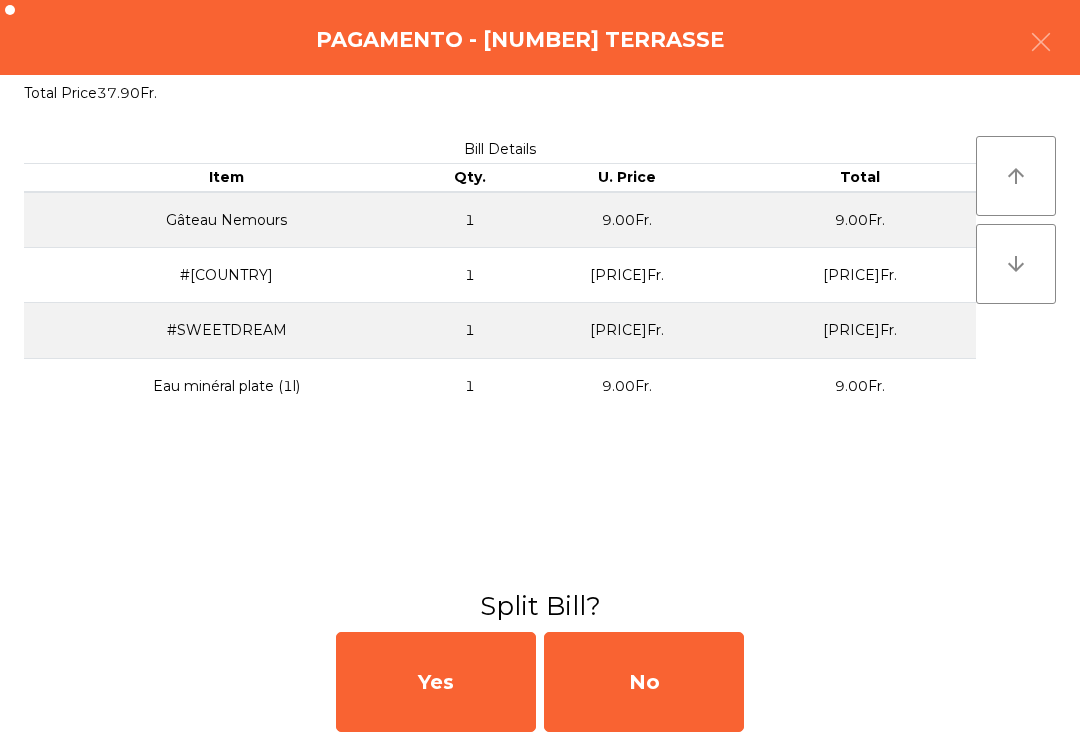 click on "No" at bounding box center (644, 682) 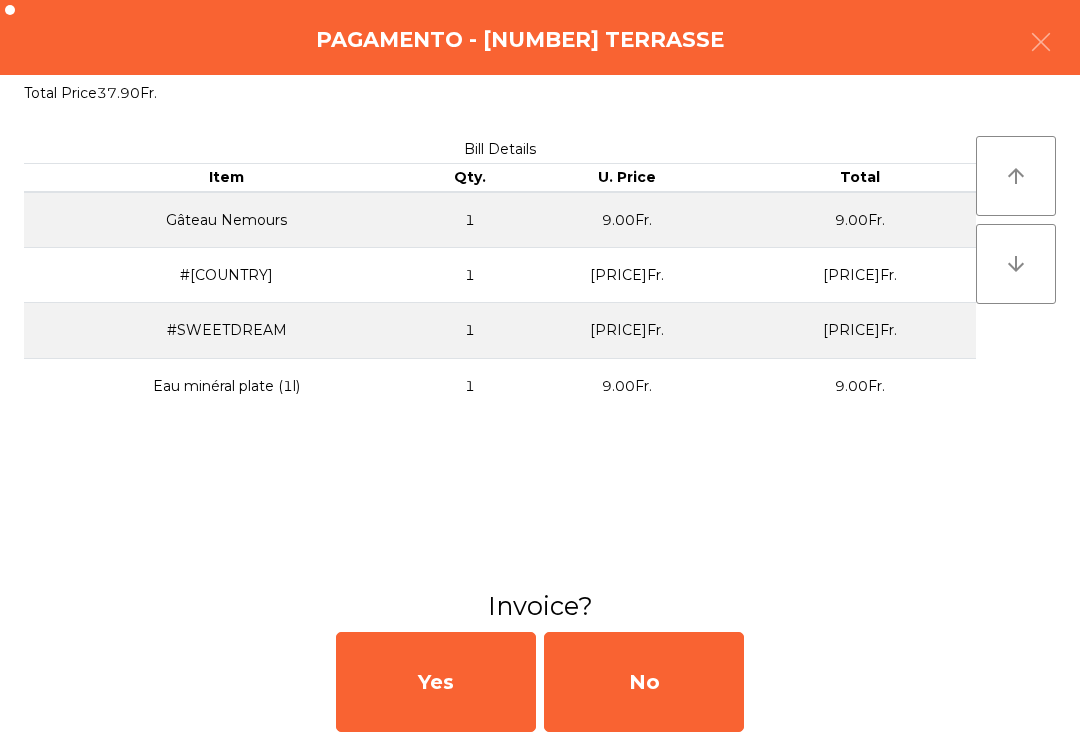 click on "No" at bounding box center (644, 682) 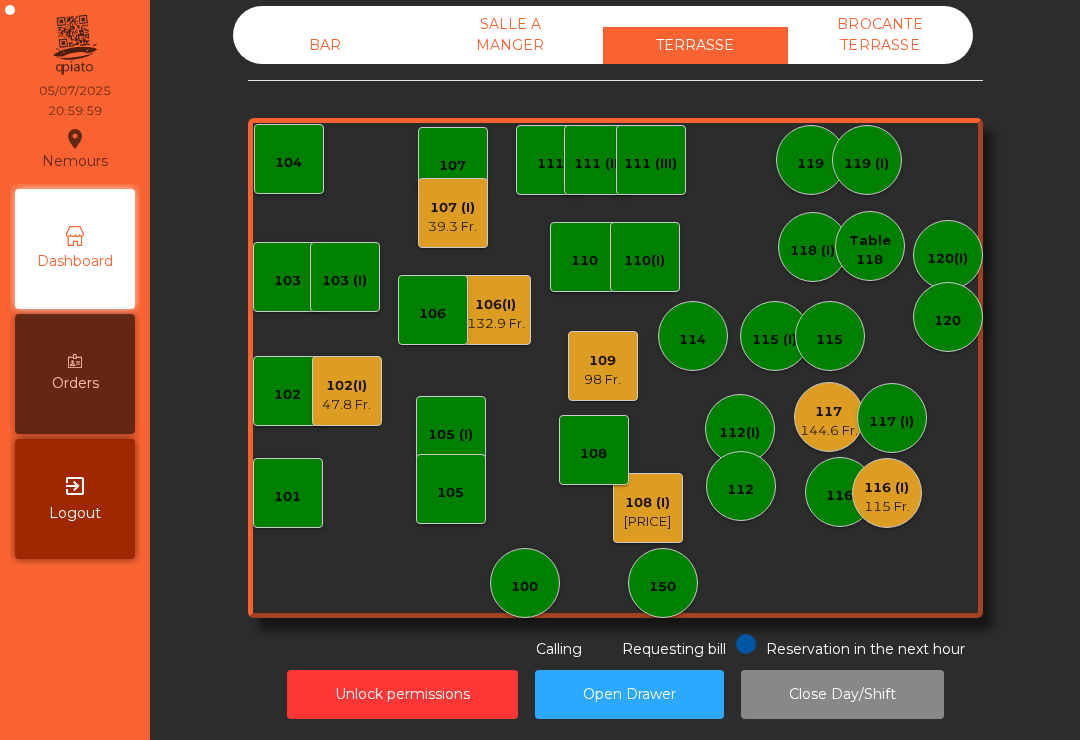 click on "98 Fr." at bounding box center [346, 405] 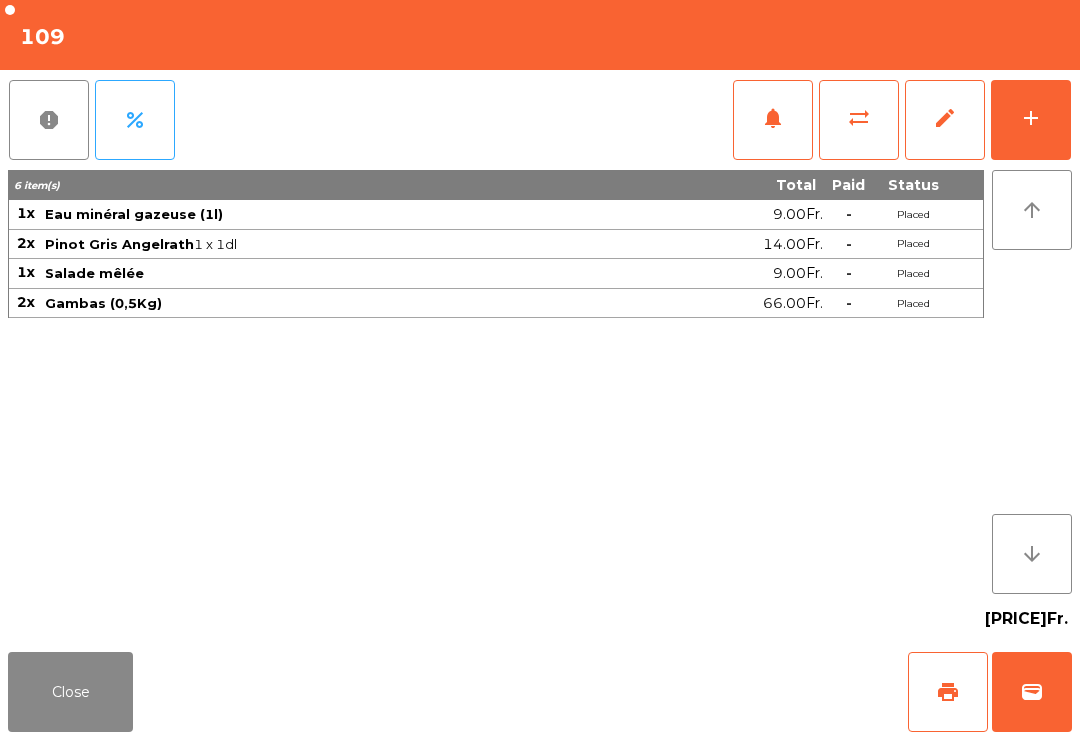 click on "sync_alt" at bounding box center (773, 118) 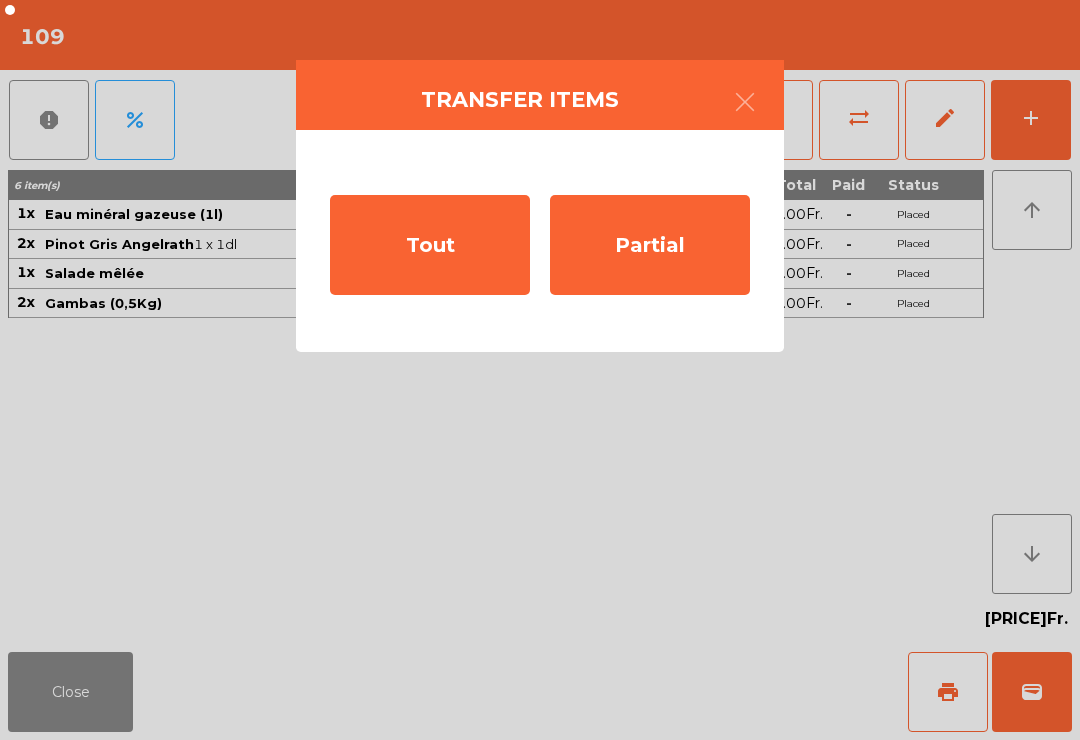 click on "Tout" at bounding box center [430, 245] 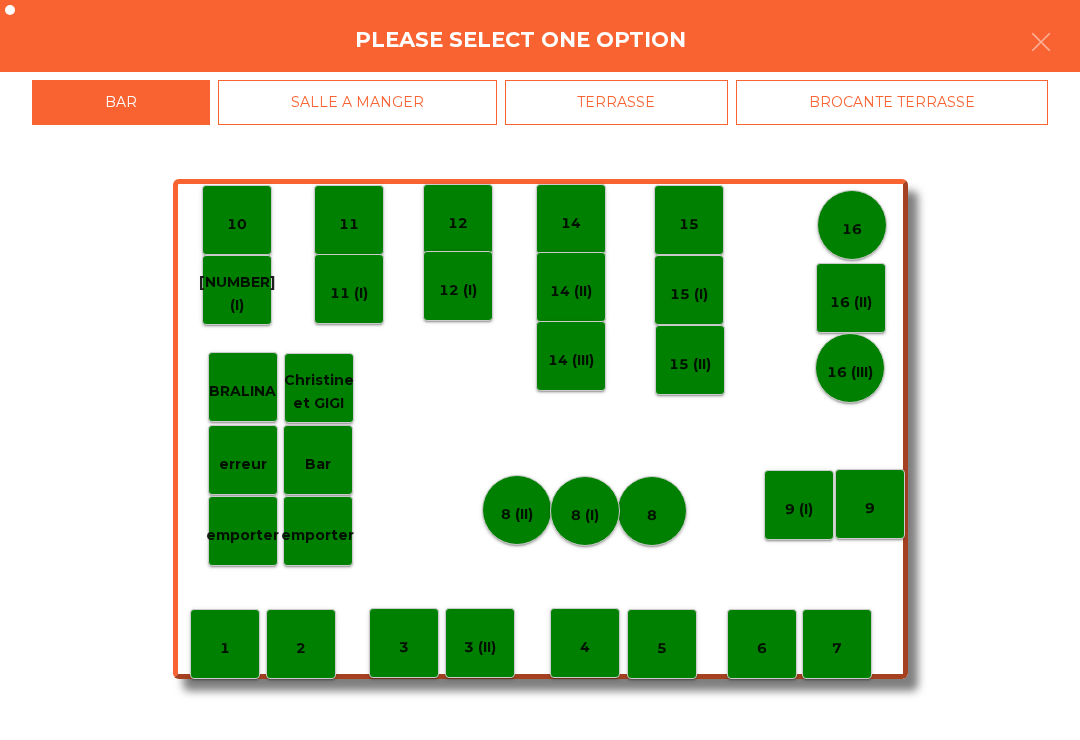 click on "TERRASSE" at bounding box center (617, 102) 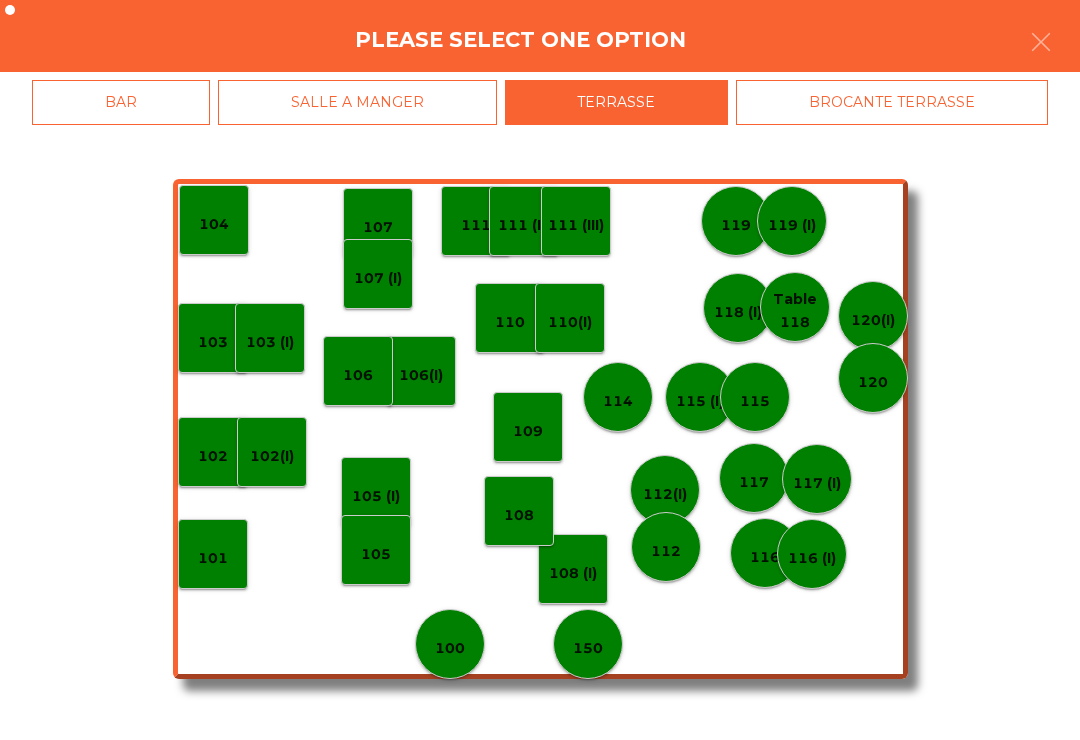 click on "110" at bounding box center [213, 342] 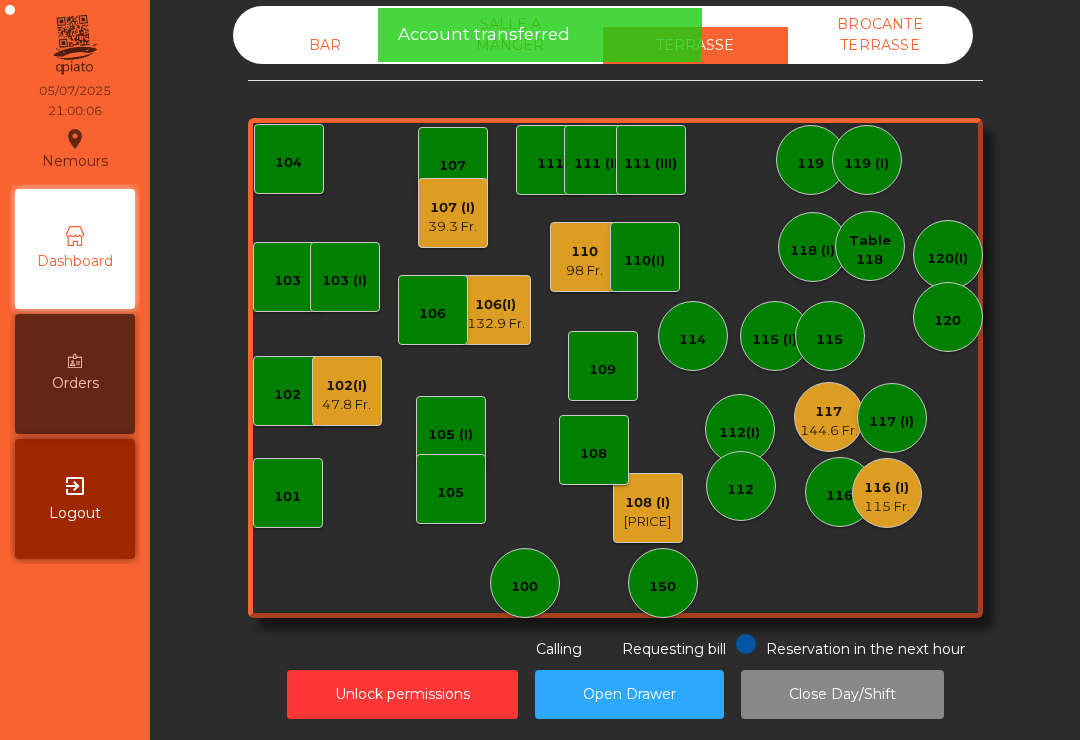 click on "132.9 Fr." at bounding box center (346, 405) 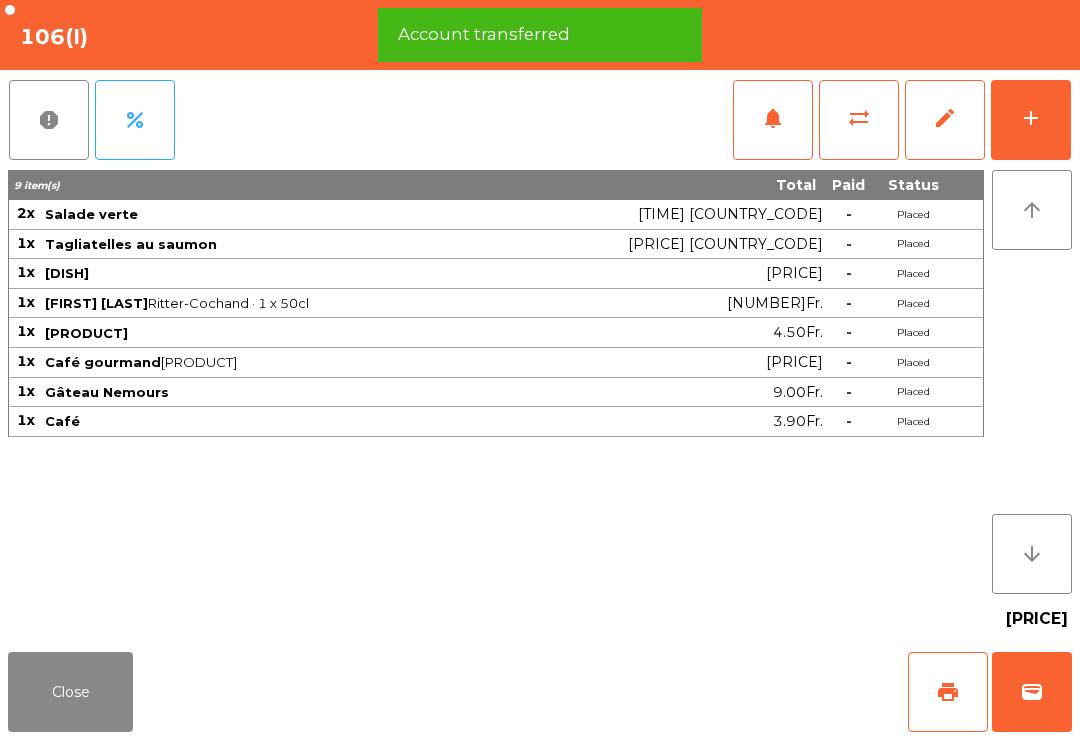 click on "sync_alt" at bounding box center (773, 118) 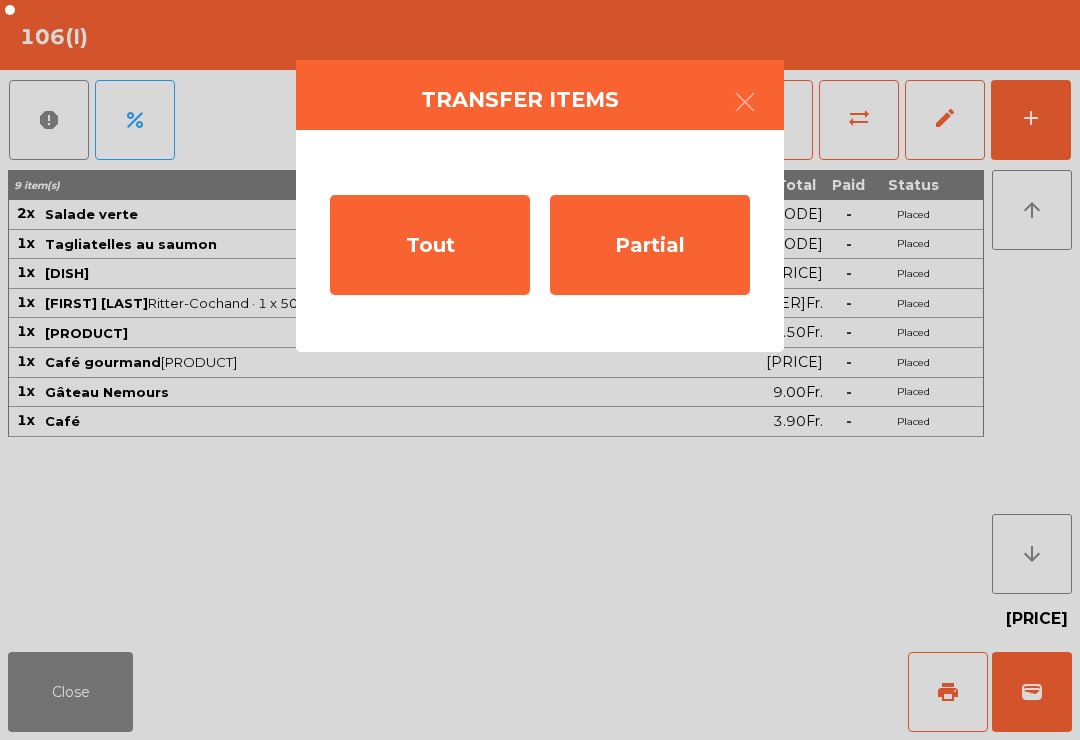click on "Tout" at bounding box center [430, 245] 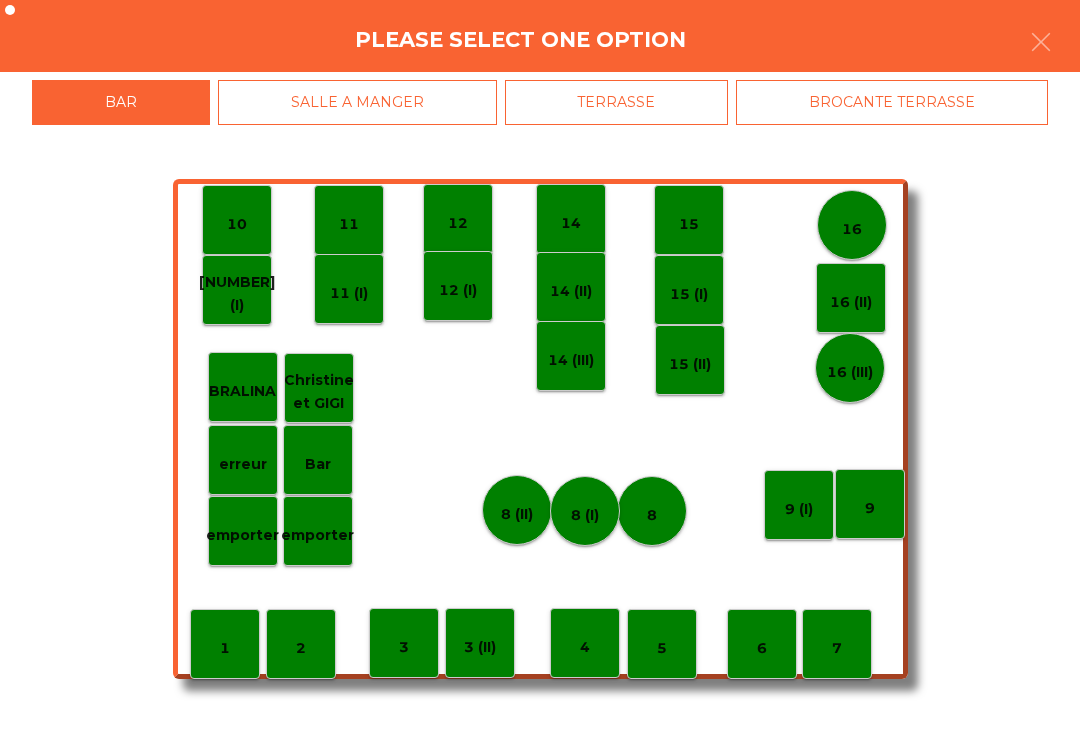 click on "TERRASSE" at bounding box center (617, 102) 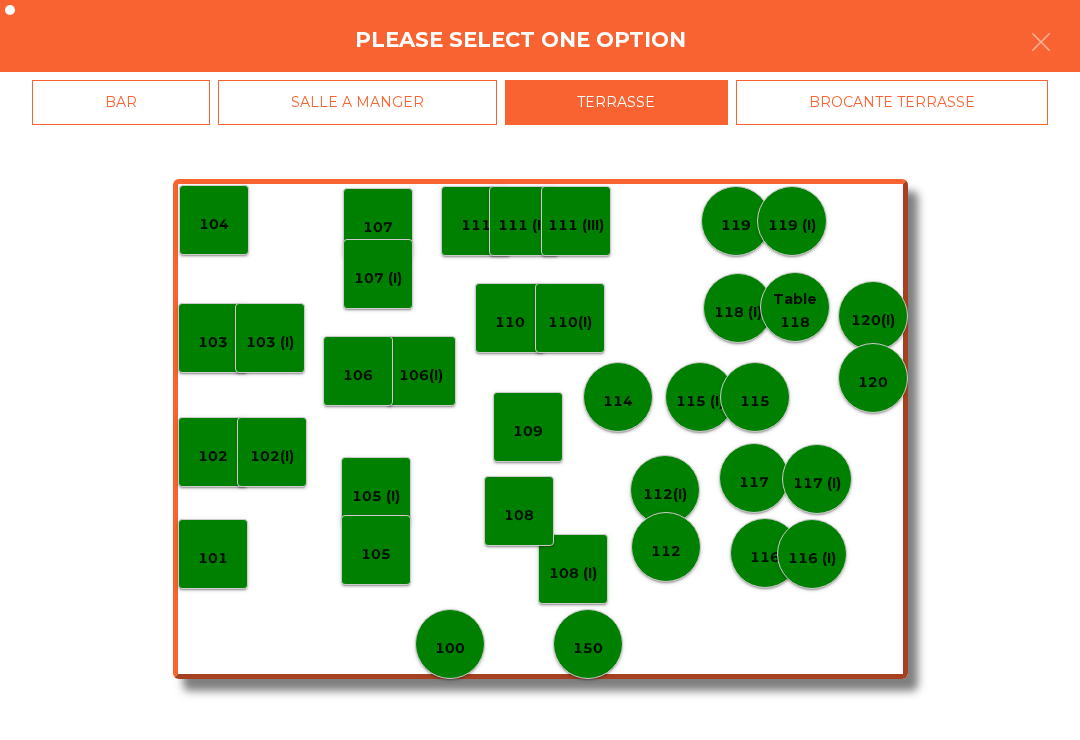 click on "109" at bounding box center [213, 342] 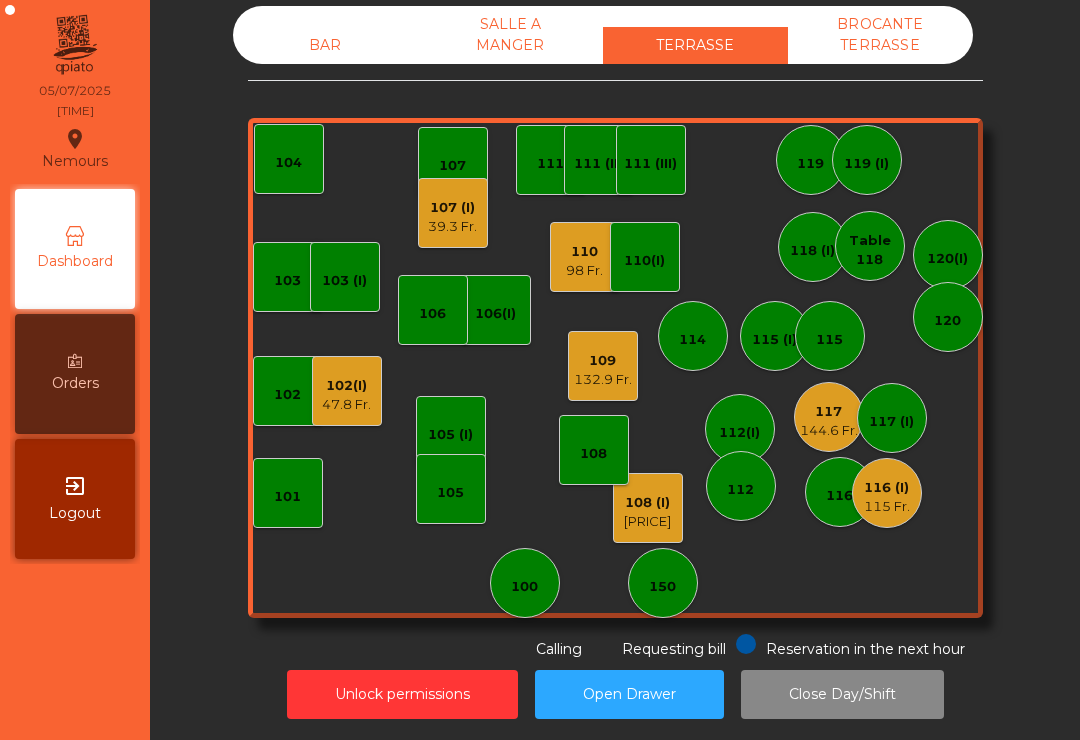 click on "47.8 Fr." at bounding box center (346, 405) 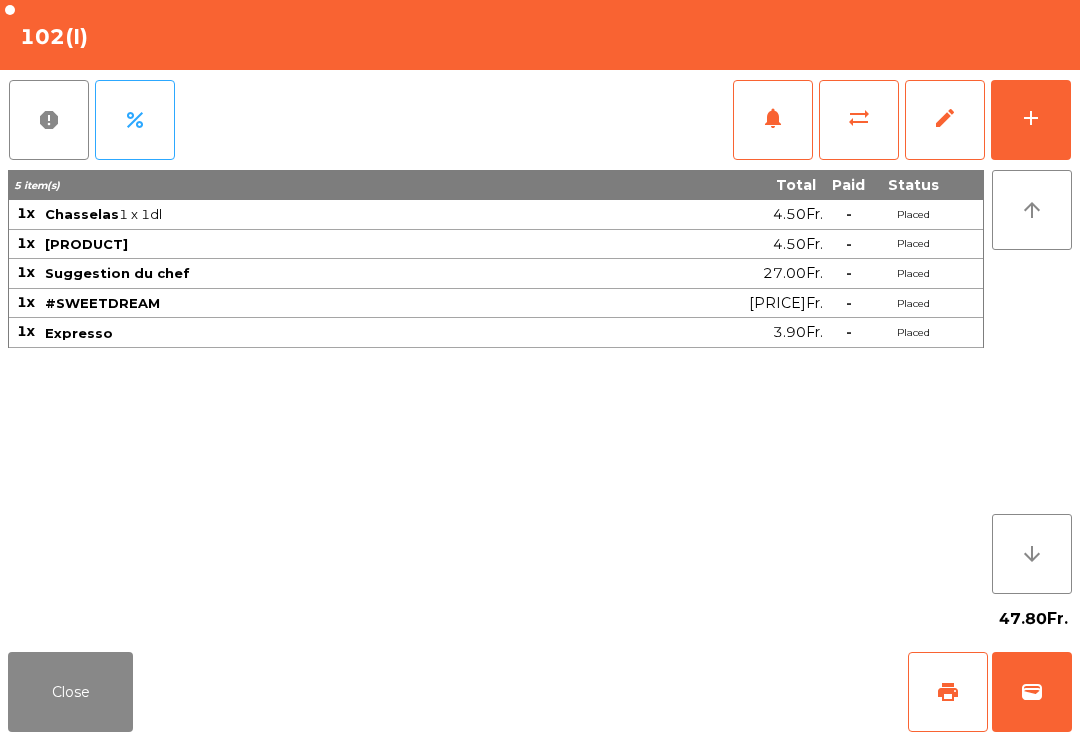 click on "wallet" at bounding box center (1032, 692) 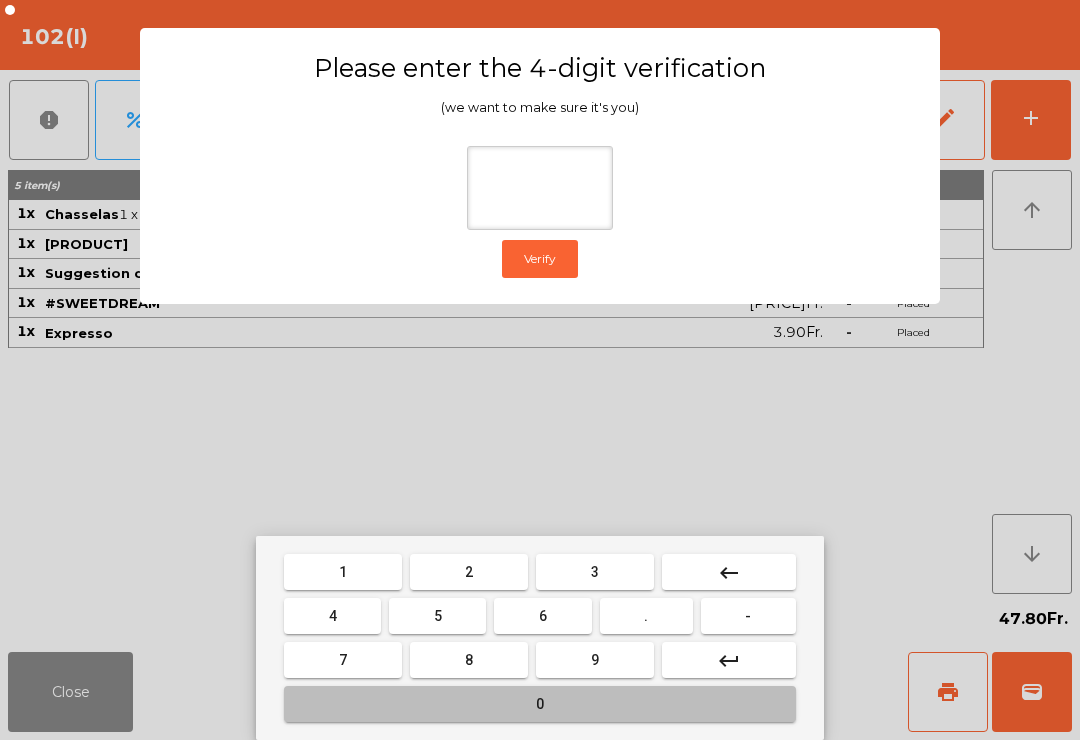 type on "*" 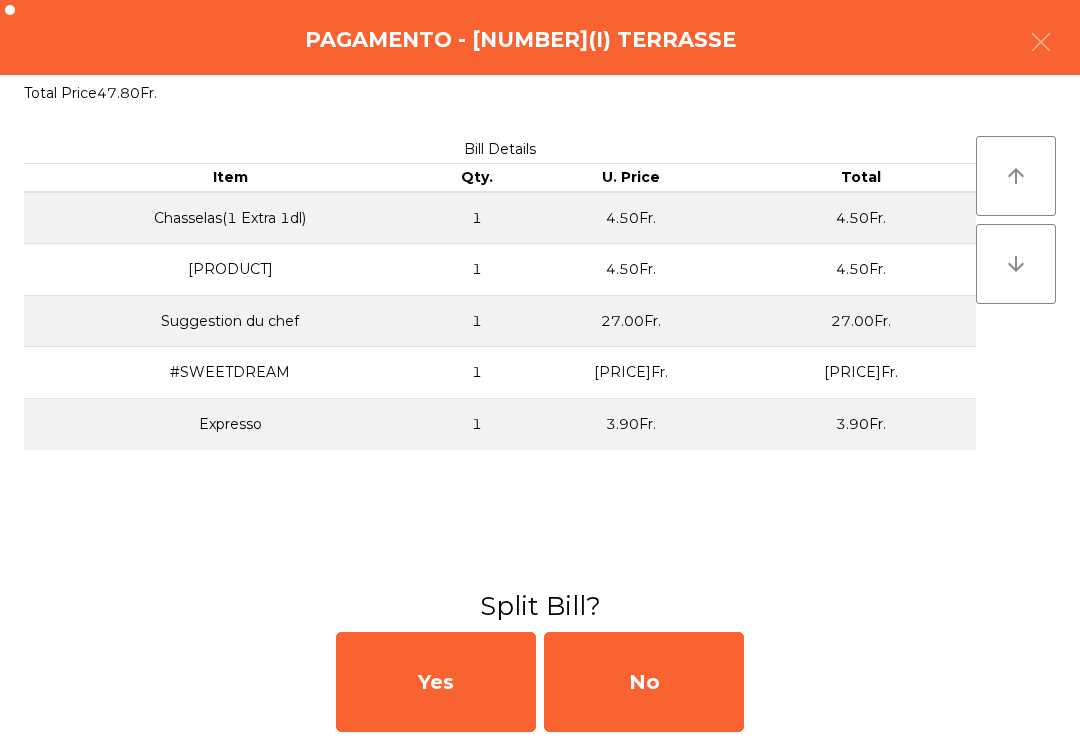click on "No" at bounding box center (644, 682) 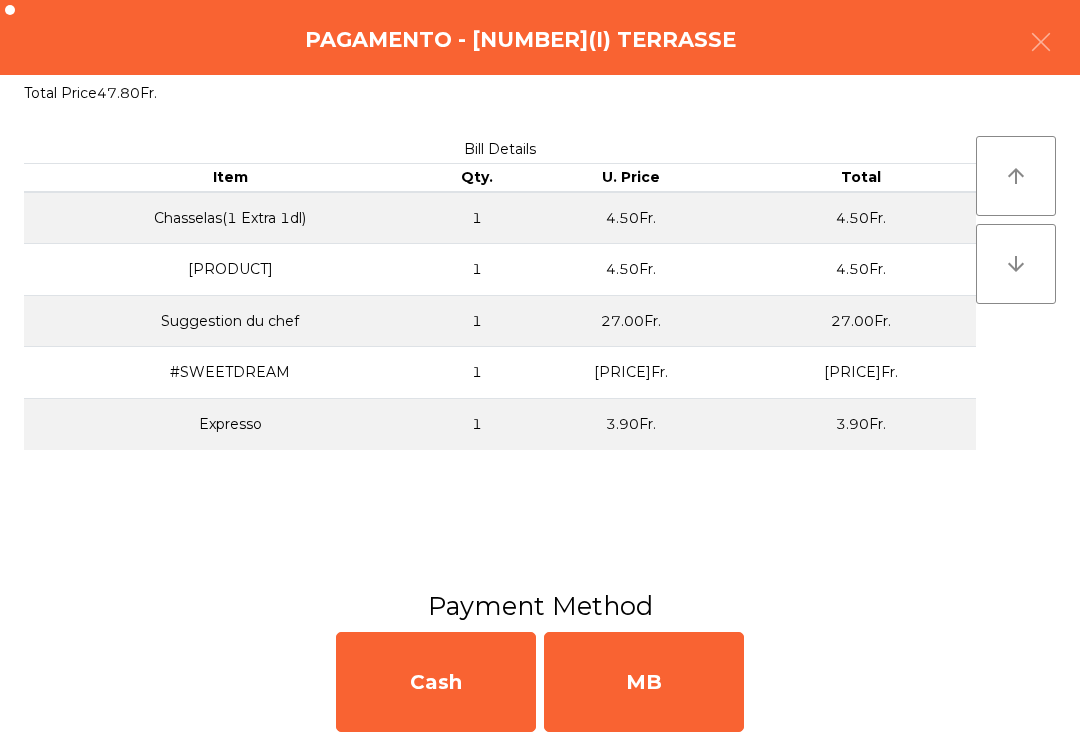 click on "MB" at bounding box center (644, 682) 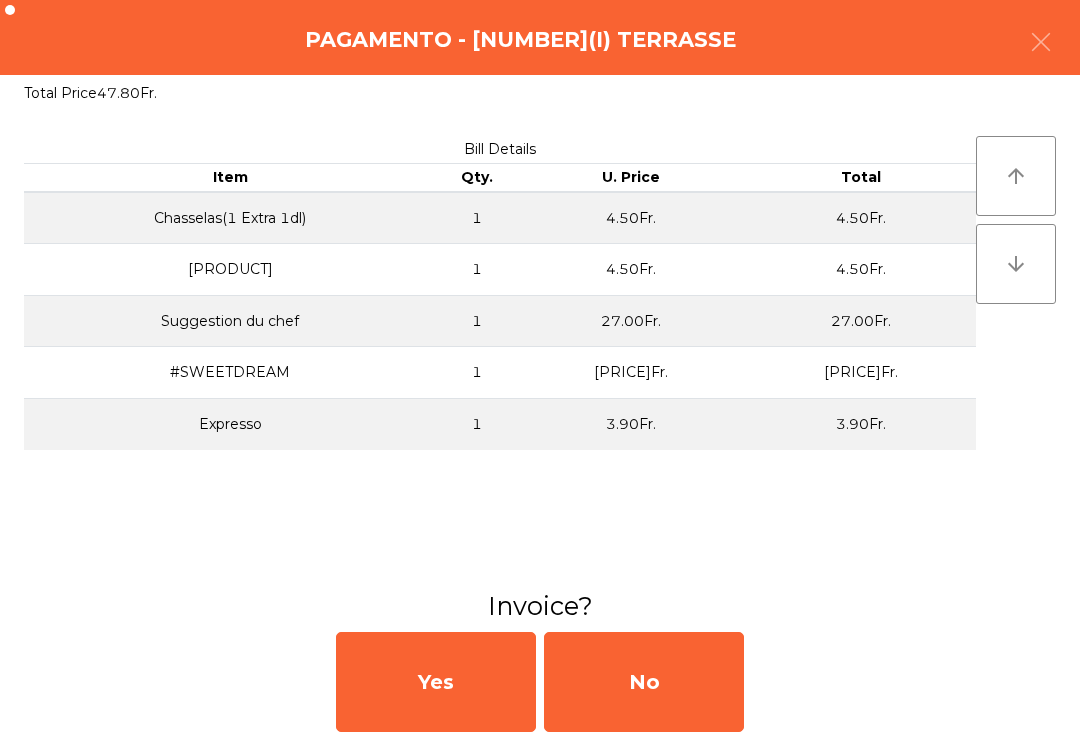 click on "No" at bounding box center [644, 682] 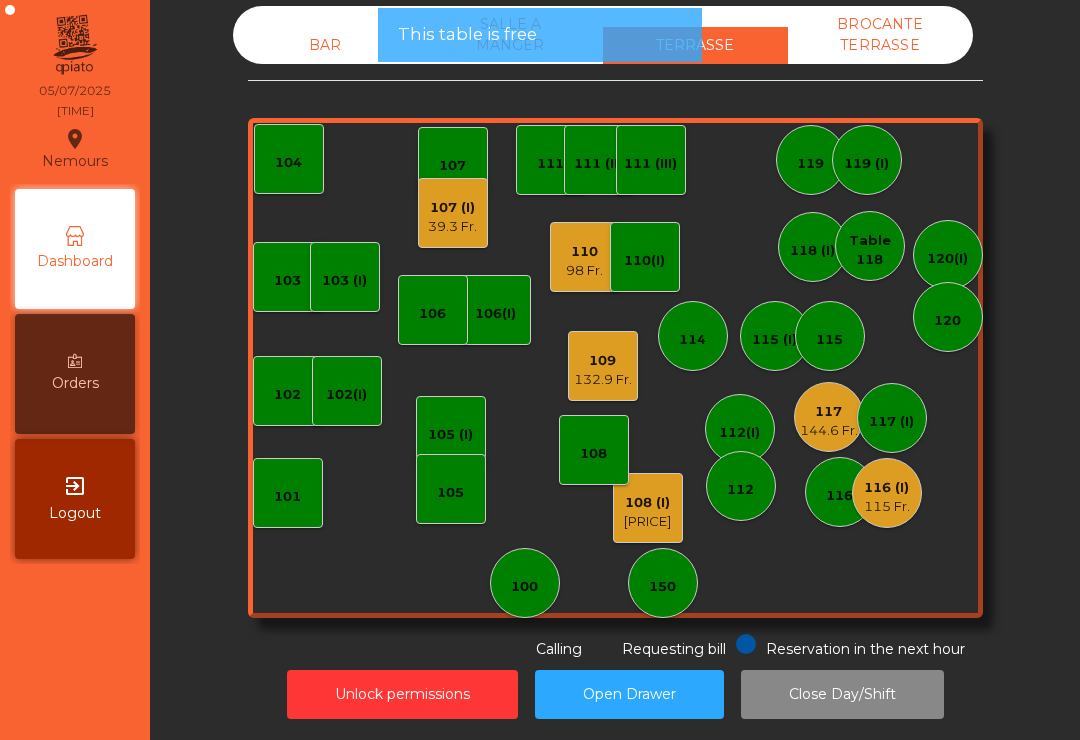 click on "102" at bounding box center [288, 391] 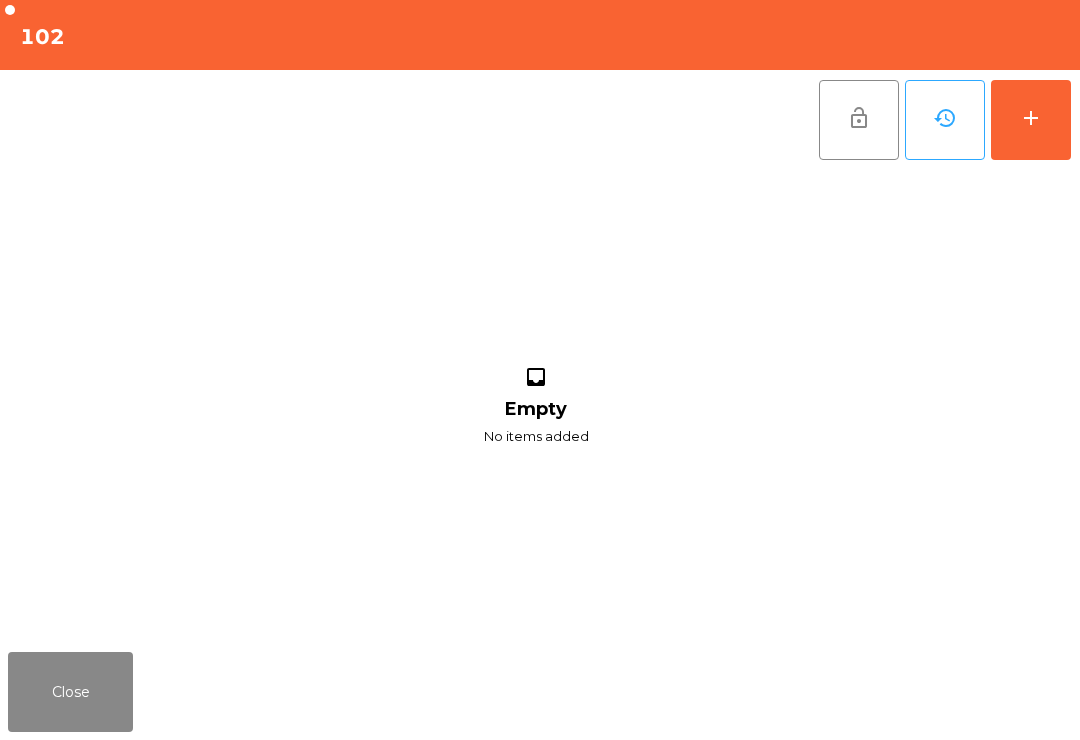 click on "add" at bounding box center [1031, 120] 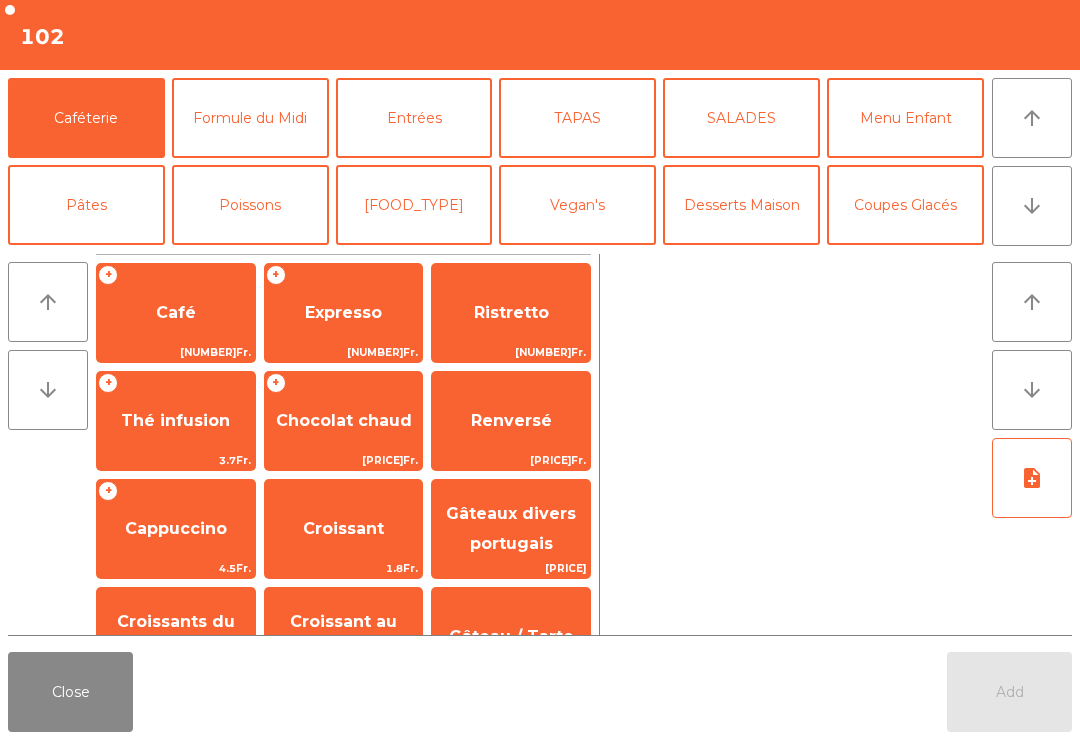 click on "Desserts Maison" at bounding box center (741, 205) 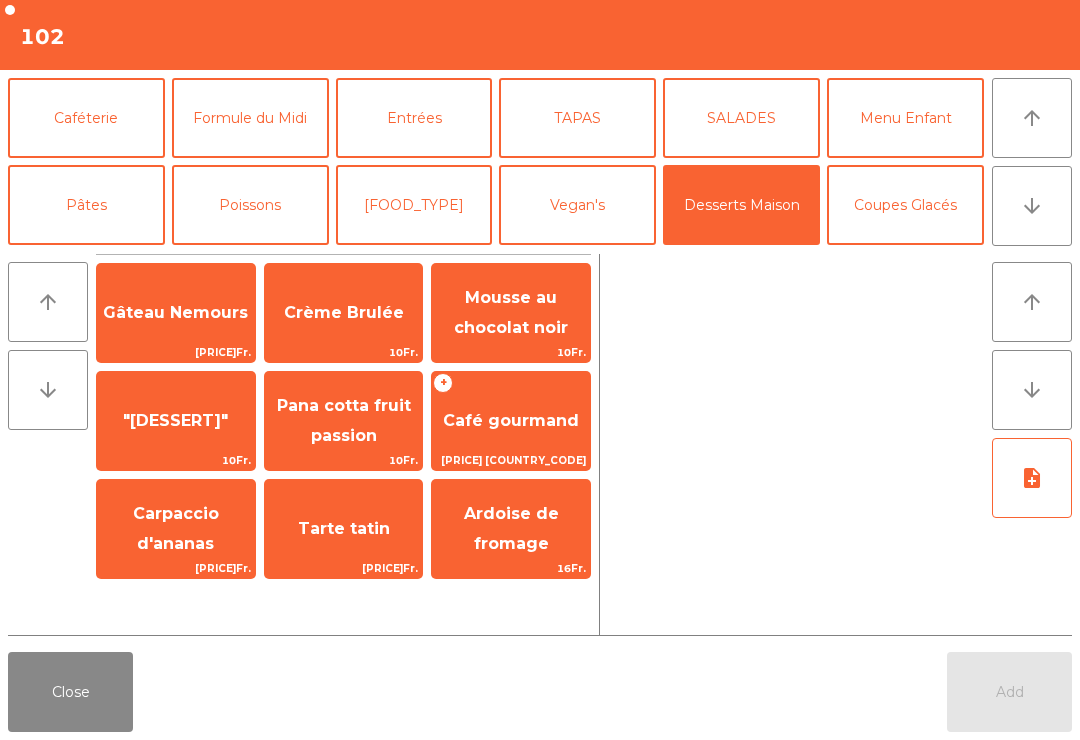 click on "[PRICE] [COUNTRY_CODE]" at bounding box center [511, 460] 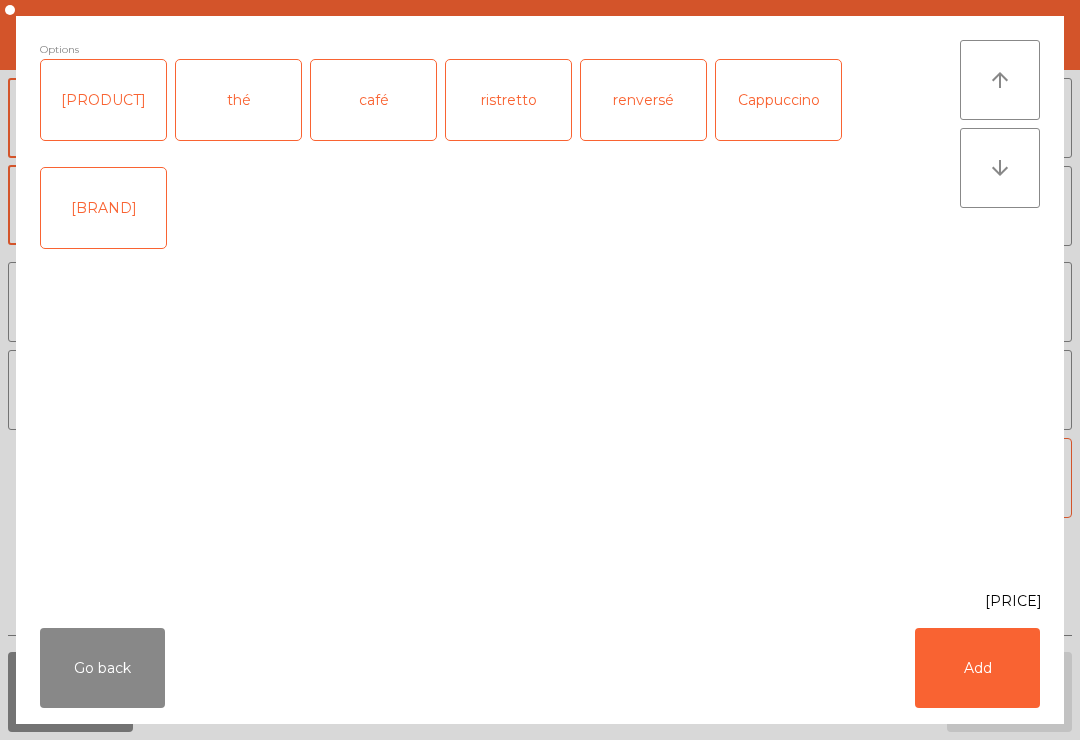 click on "thé" at bounding box center (238, 100) 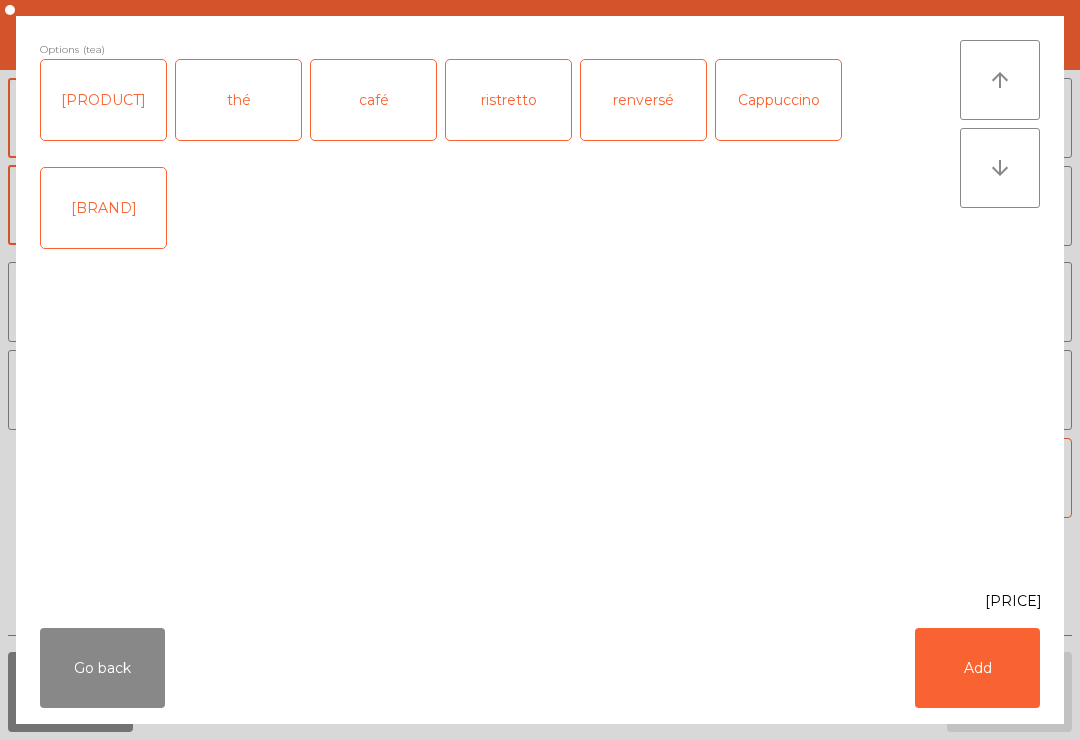 click on "Add" at bounding box center [977, 668] 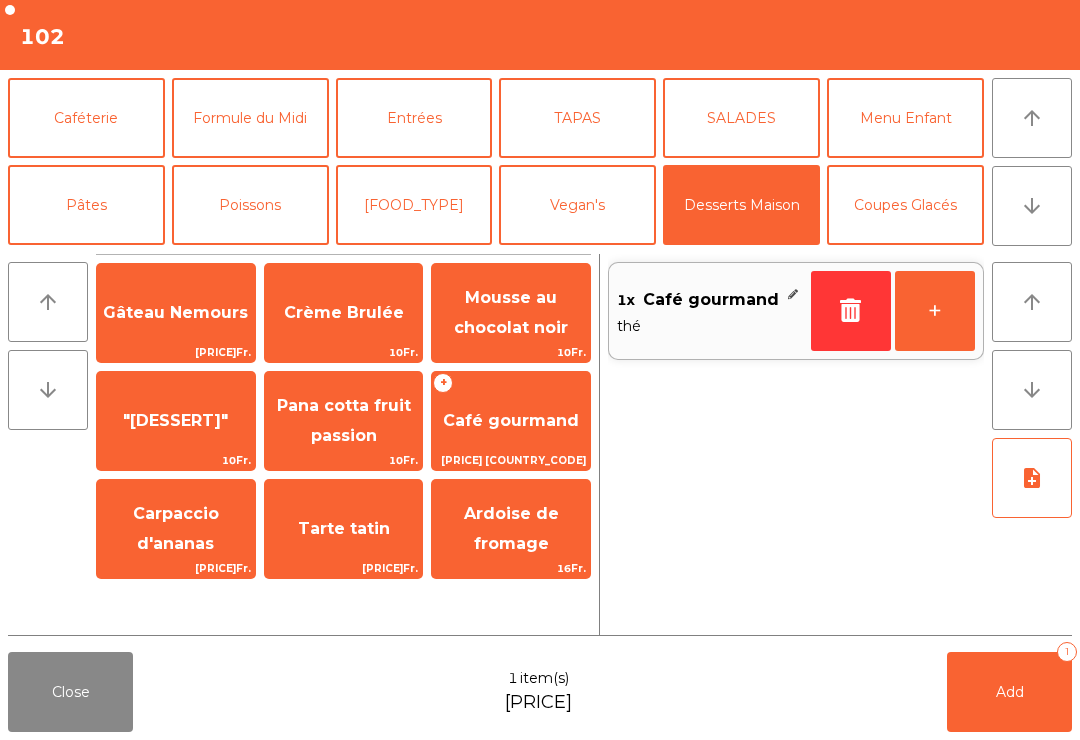 click on "Pana cotta fruit passion" at bounding box center (176, 313) 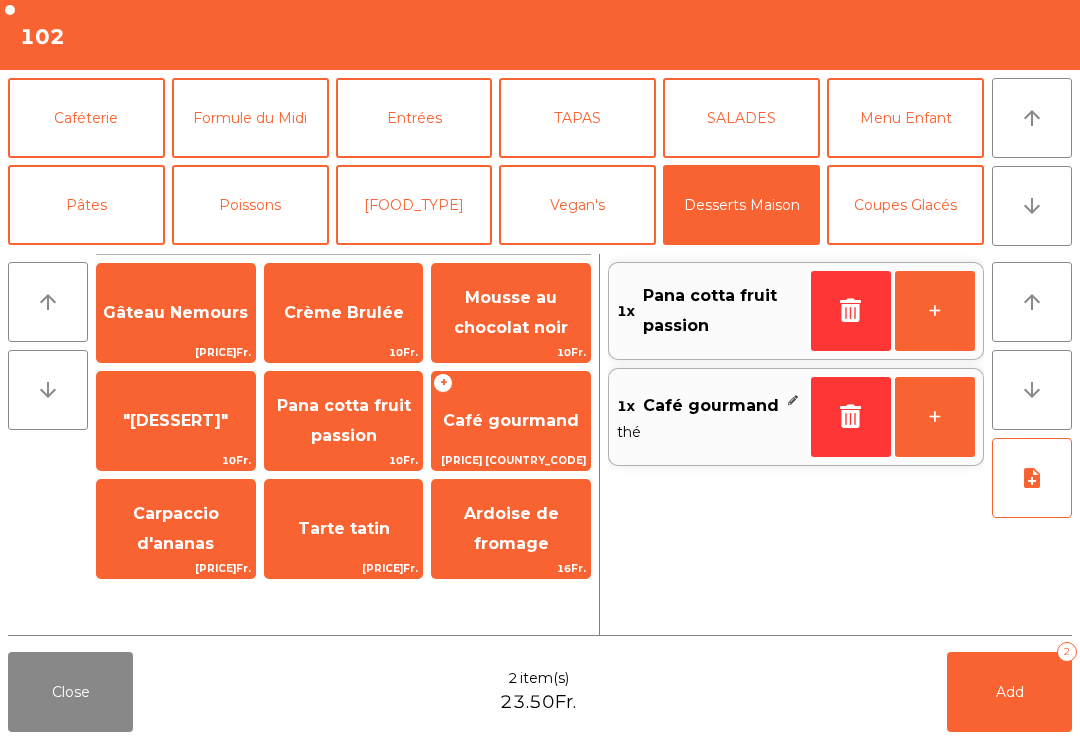 click on "Add   2" at bounding box center [1009, 692] 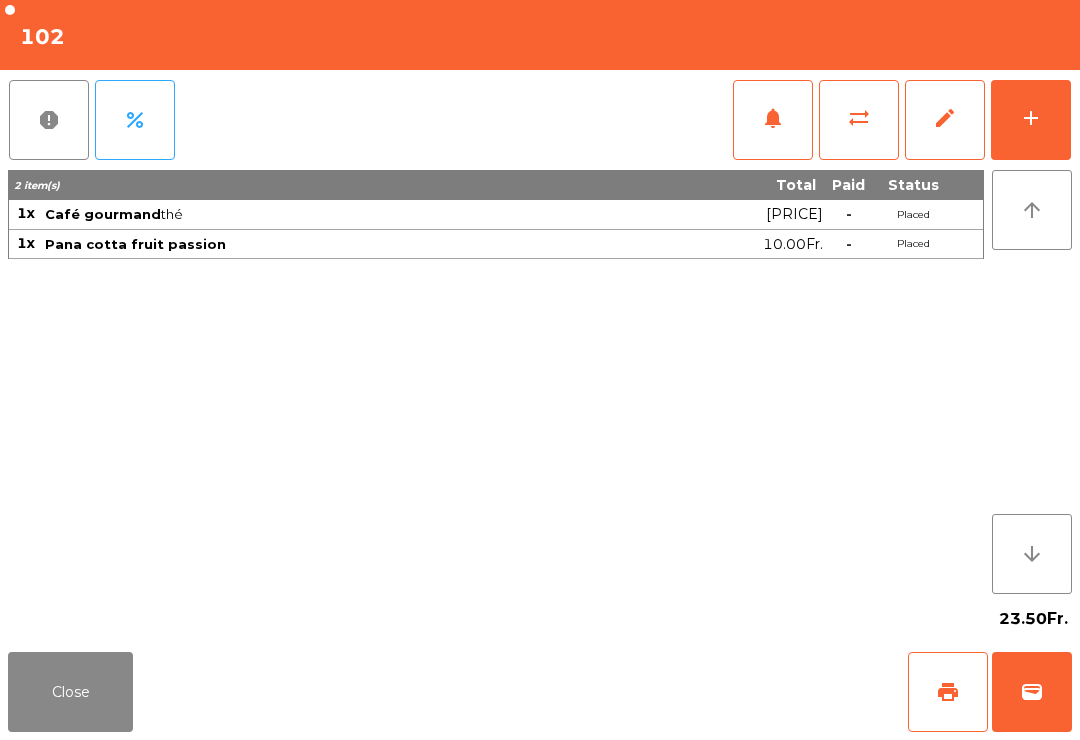 click on "add" at bounding box center [1031, 120] 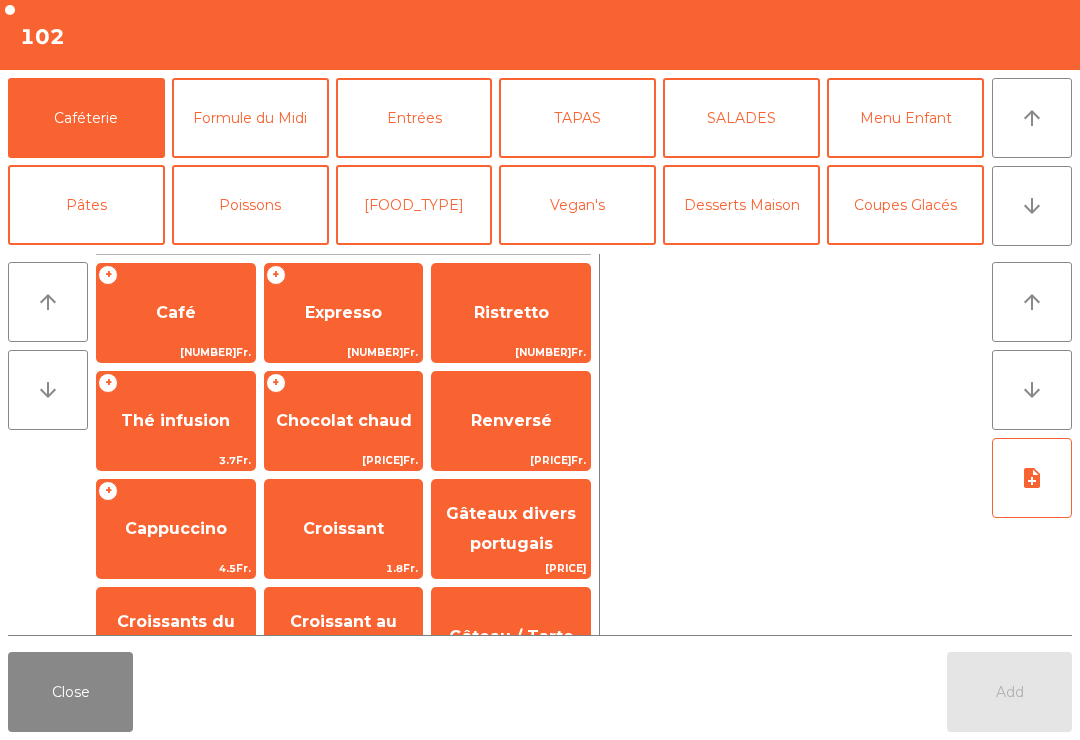 click on "Expresso" at bounding box center (176, 313) 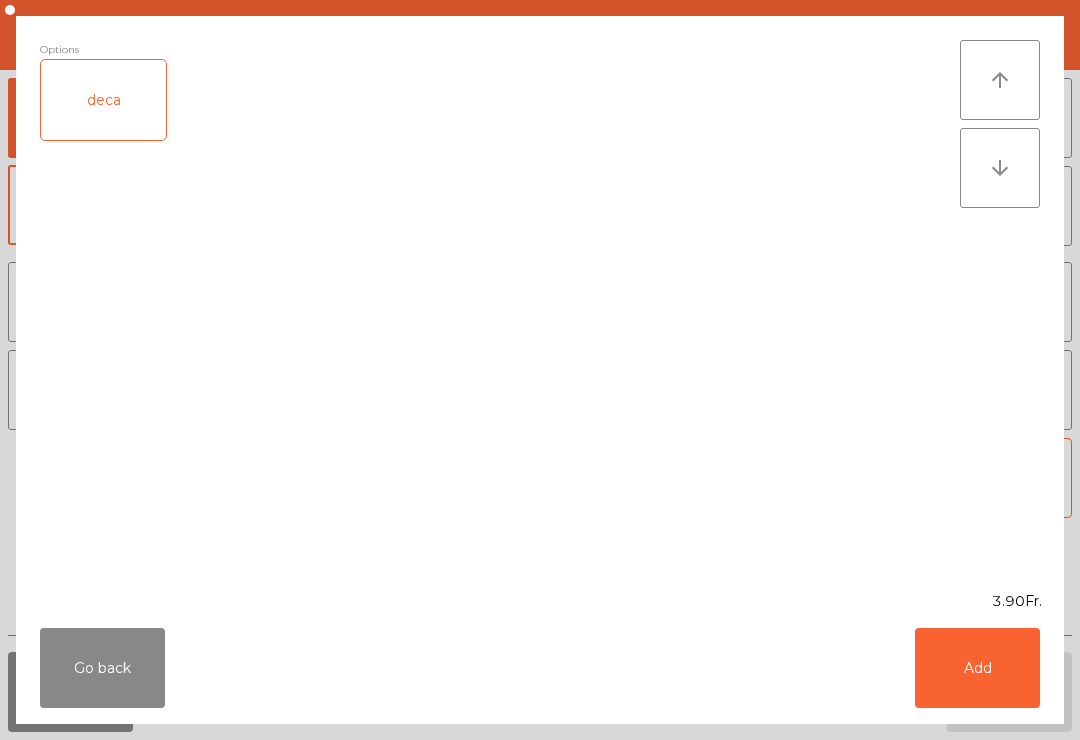 click on "Add" at bounding box center [977, 668] 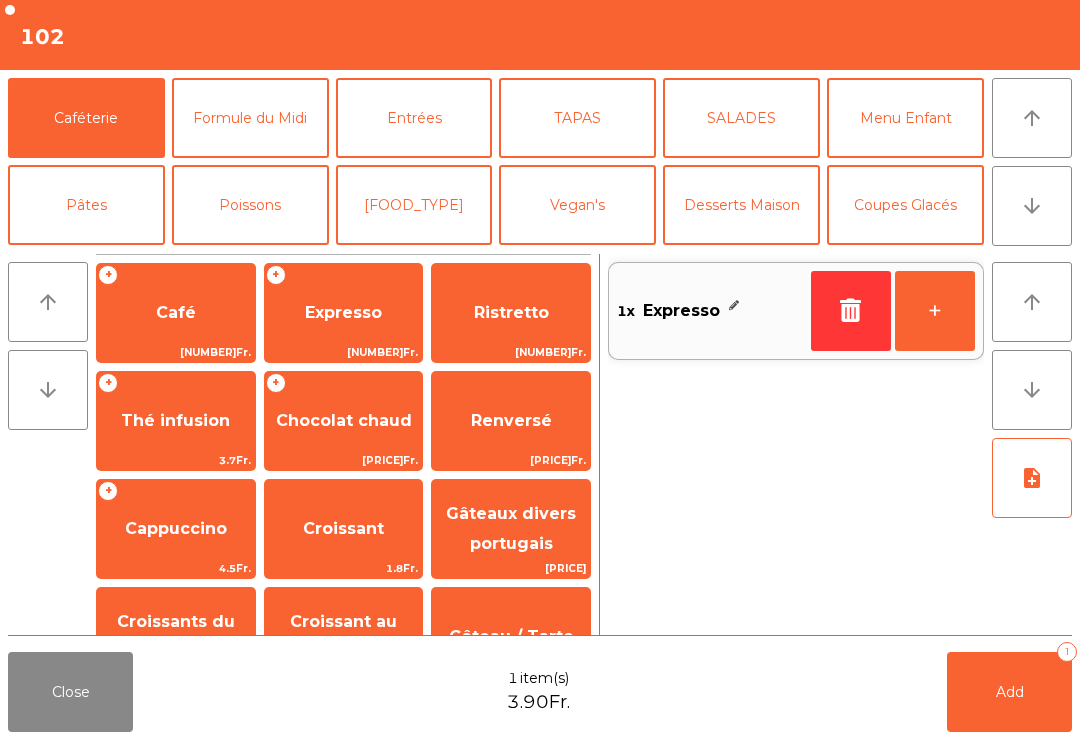 click on "Add   1" at bounding box center [1009, 692] 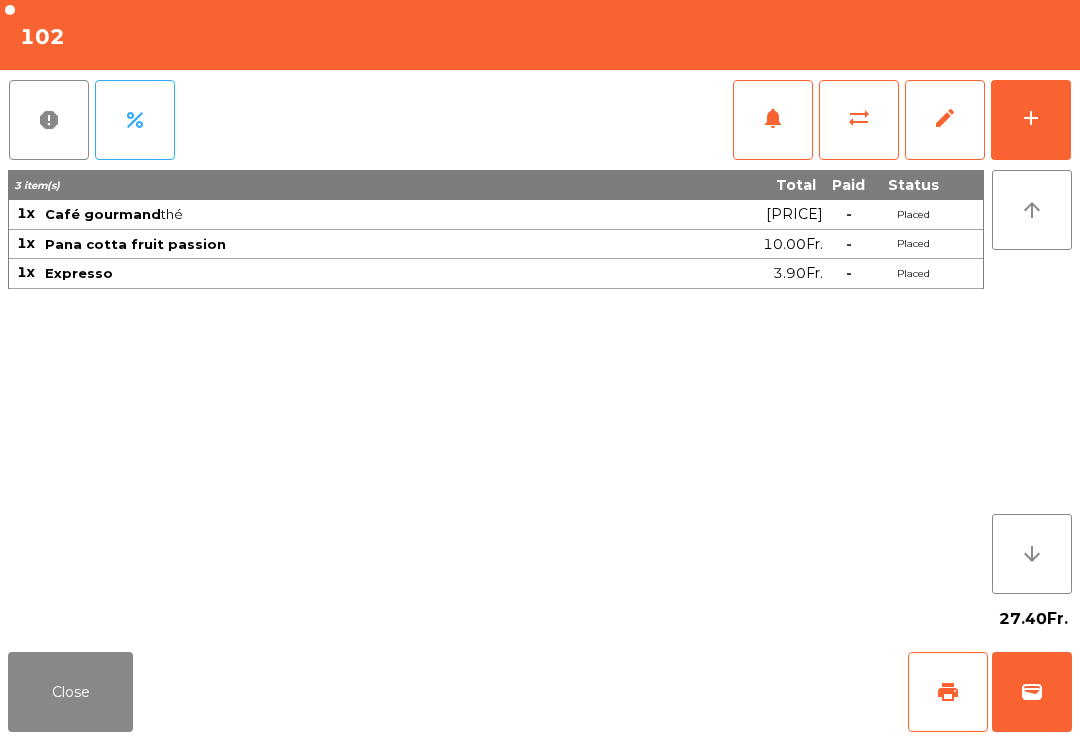 click on "Close" at bounding box center [70, 692] 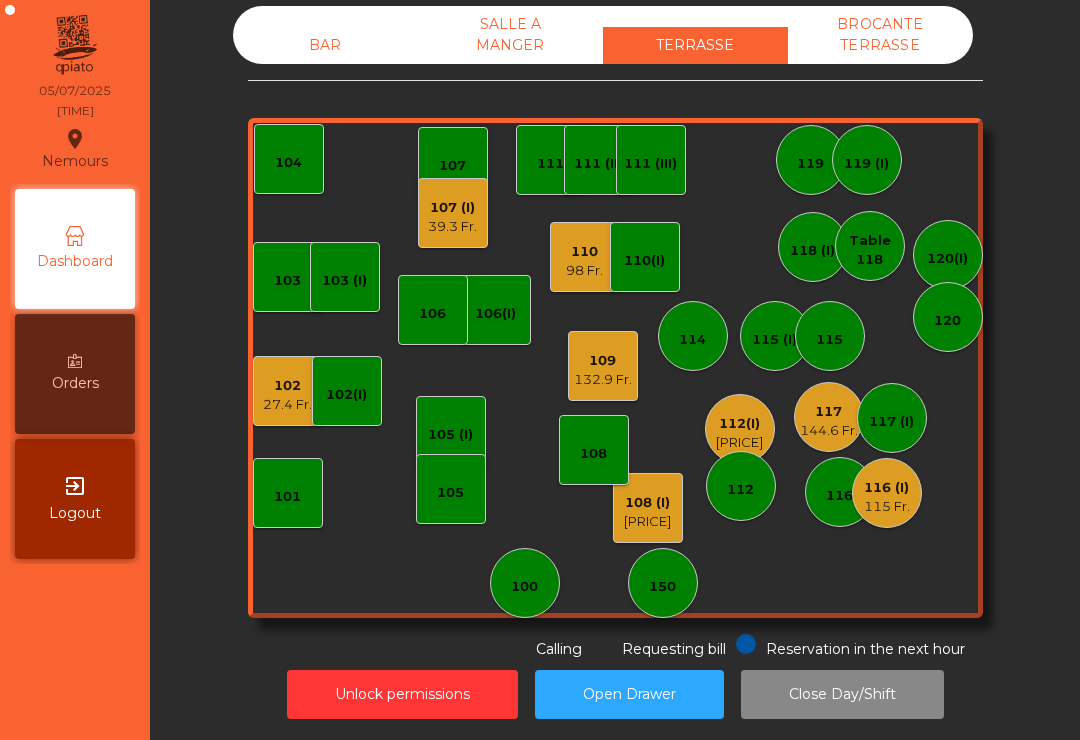 click on "112" at bounding box center (741, 486) 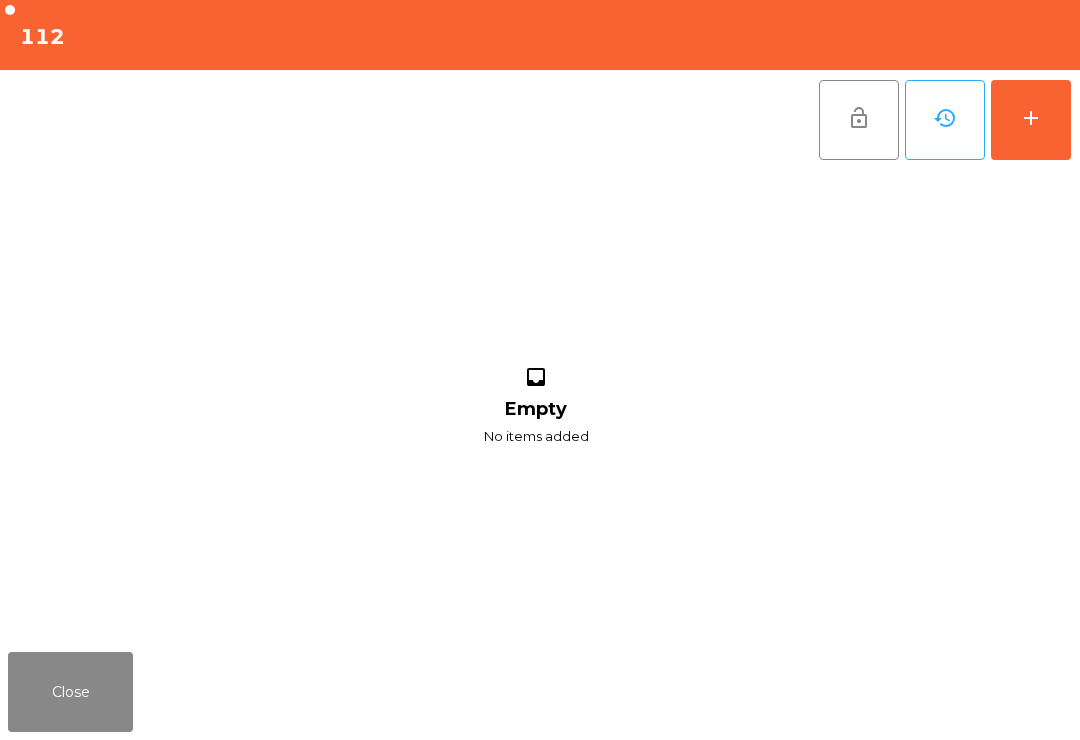 click on "Close" at bounding box center (70, 692) 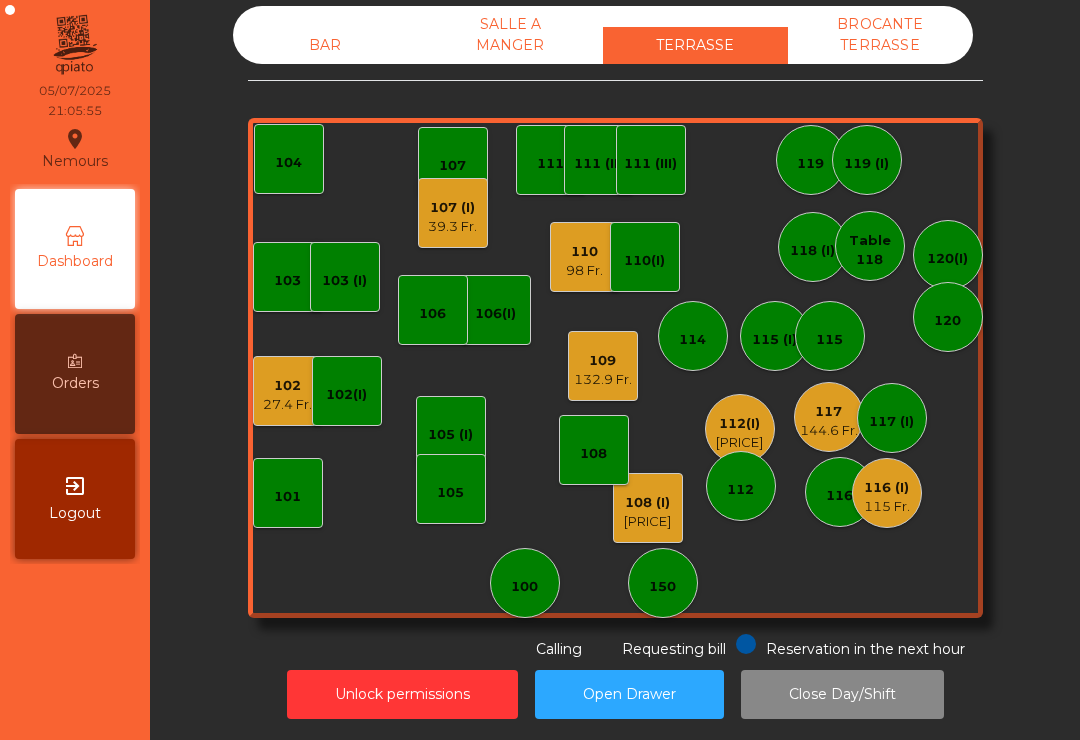 click on "[PRICE]" at bounding box center [287, 405] 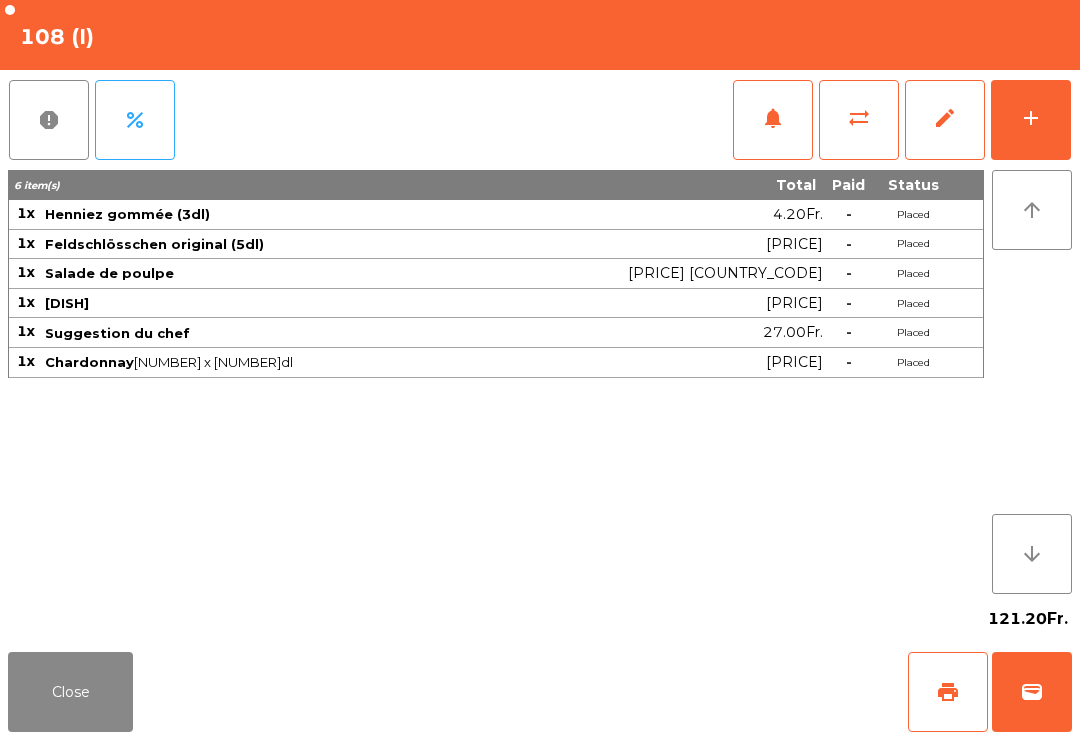 click on "Close" at bounding box center [70, 692] 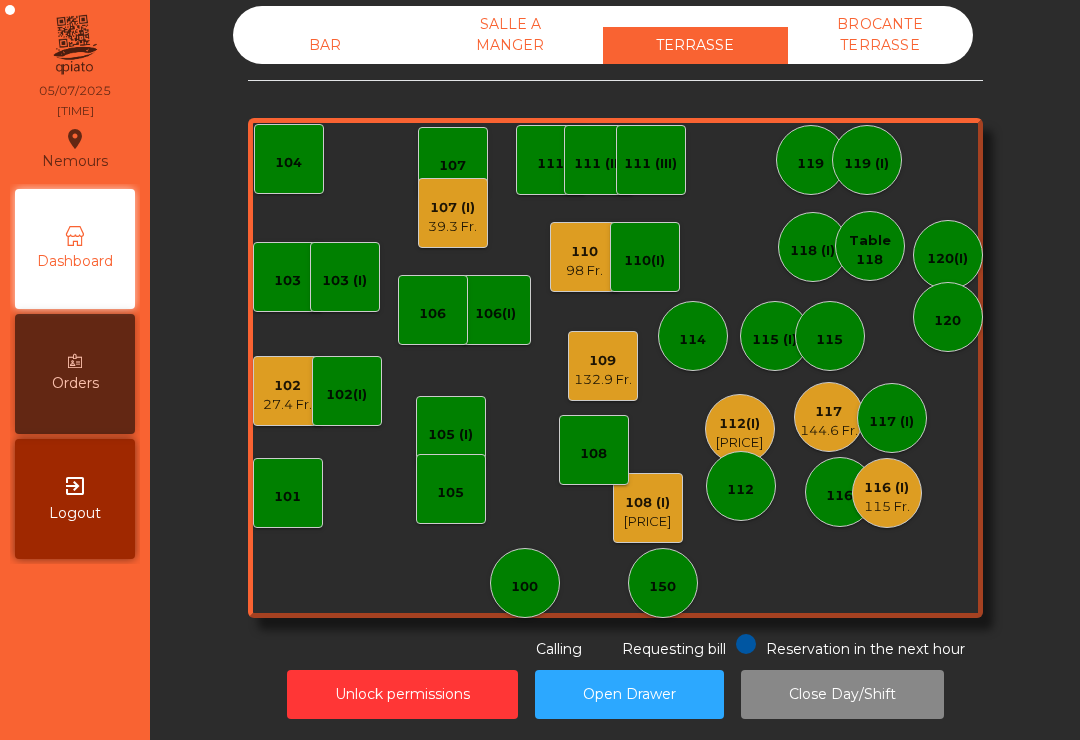 click on "[TIME](I) 11.7 Fr." at bounding box center [887, 493] 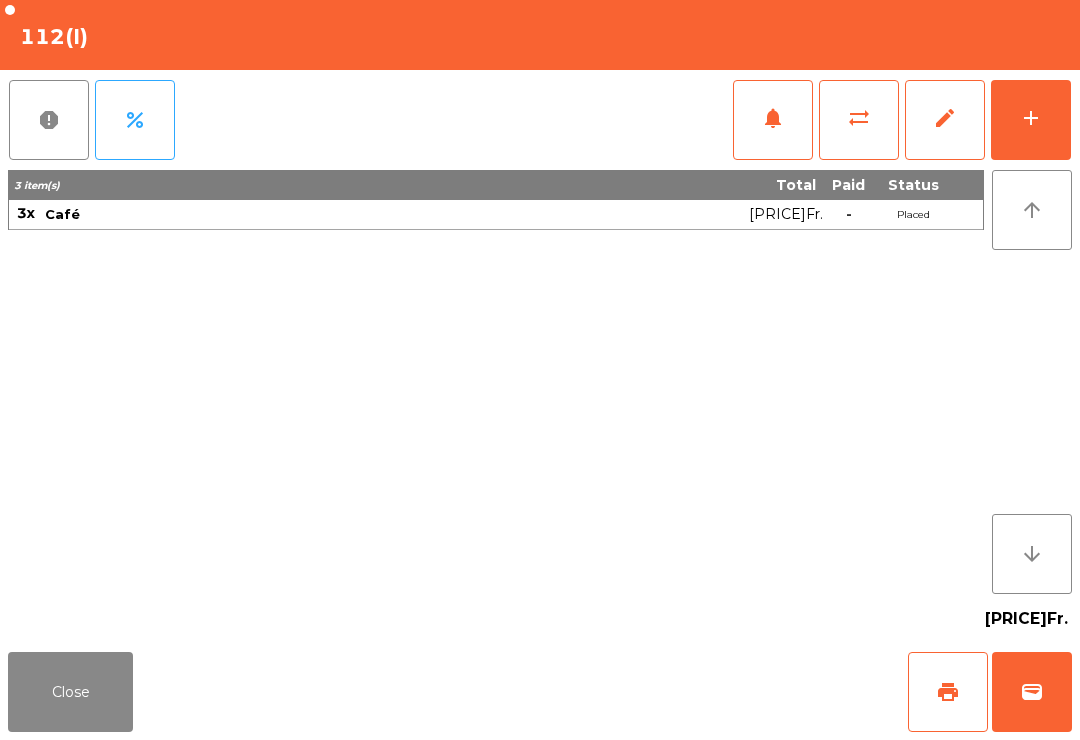 click on "print" at bounding box center [948, 692] 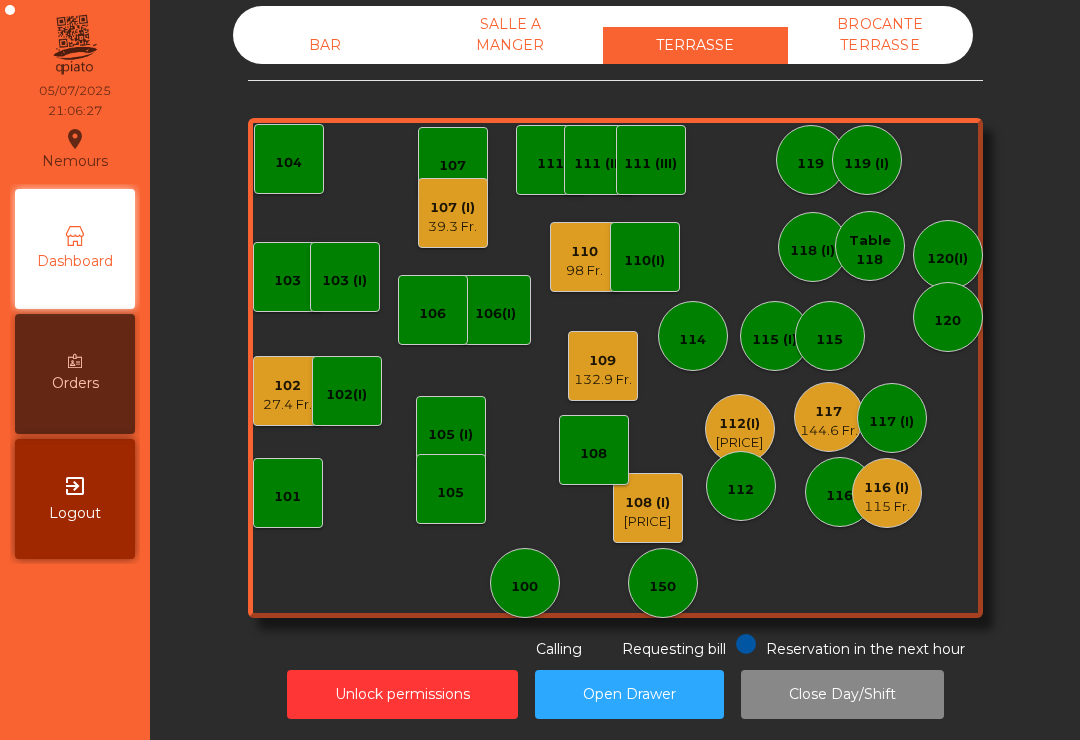 click on "[NUMBER] [PRICE] Fr." at bounding box center [288, 391] 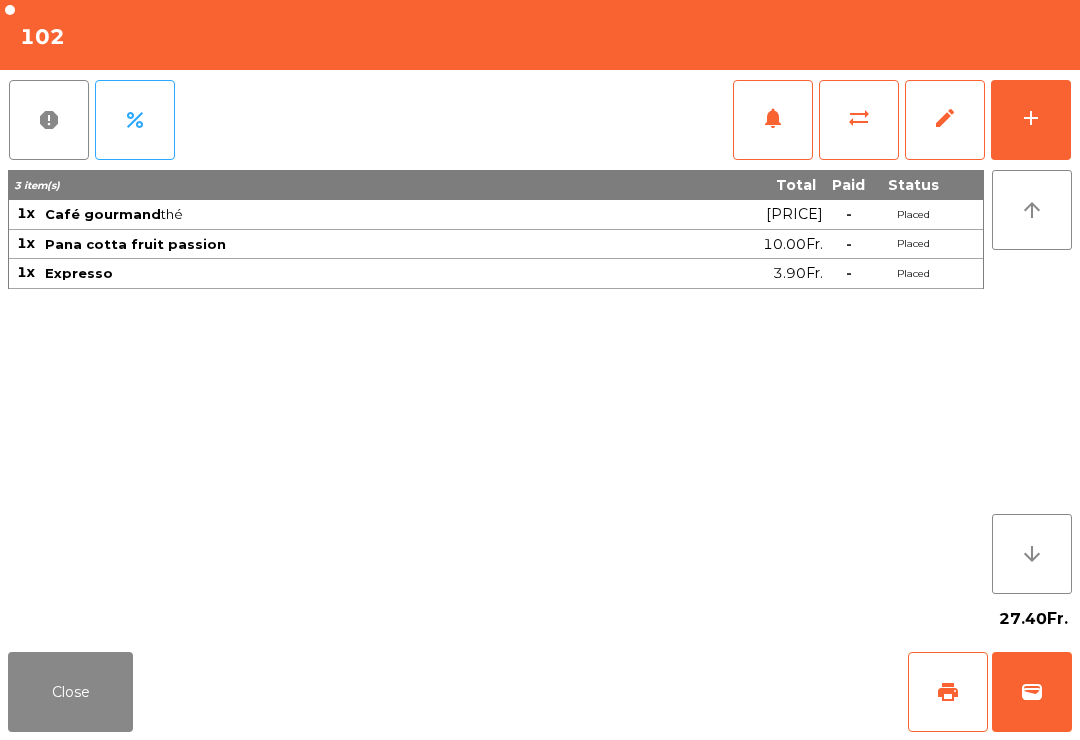 click on "Close" at bounding box center (70, 692) 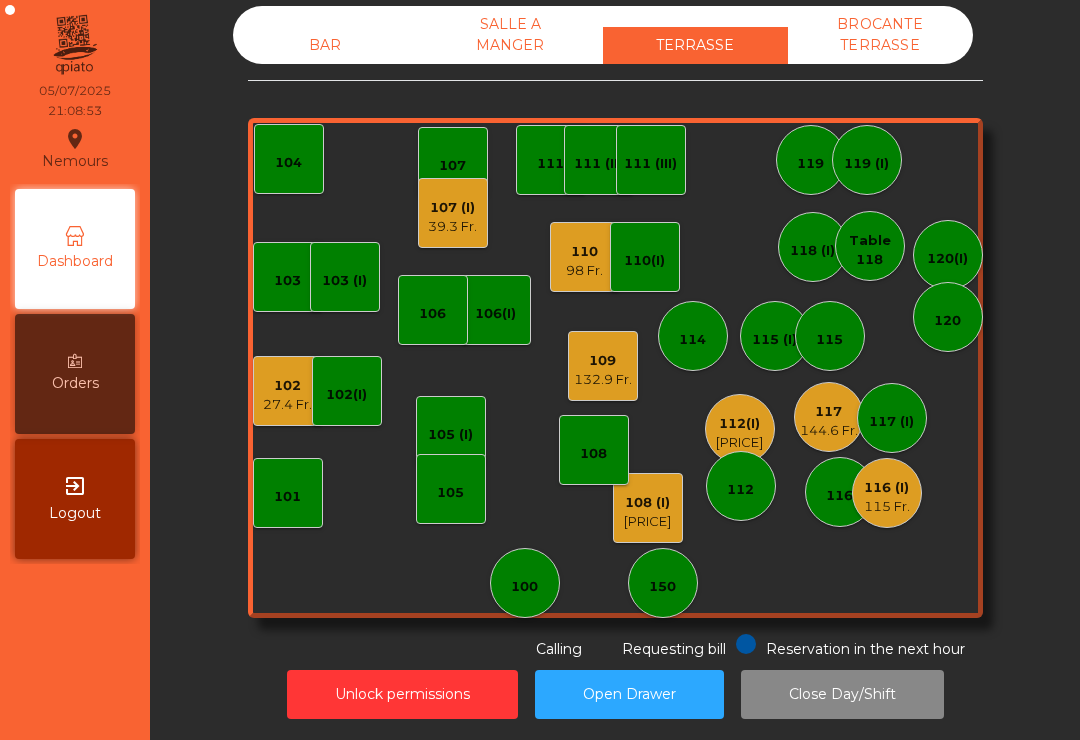 click on "107 (I)   39.3 Fr." at bounding box center [453, 213] 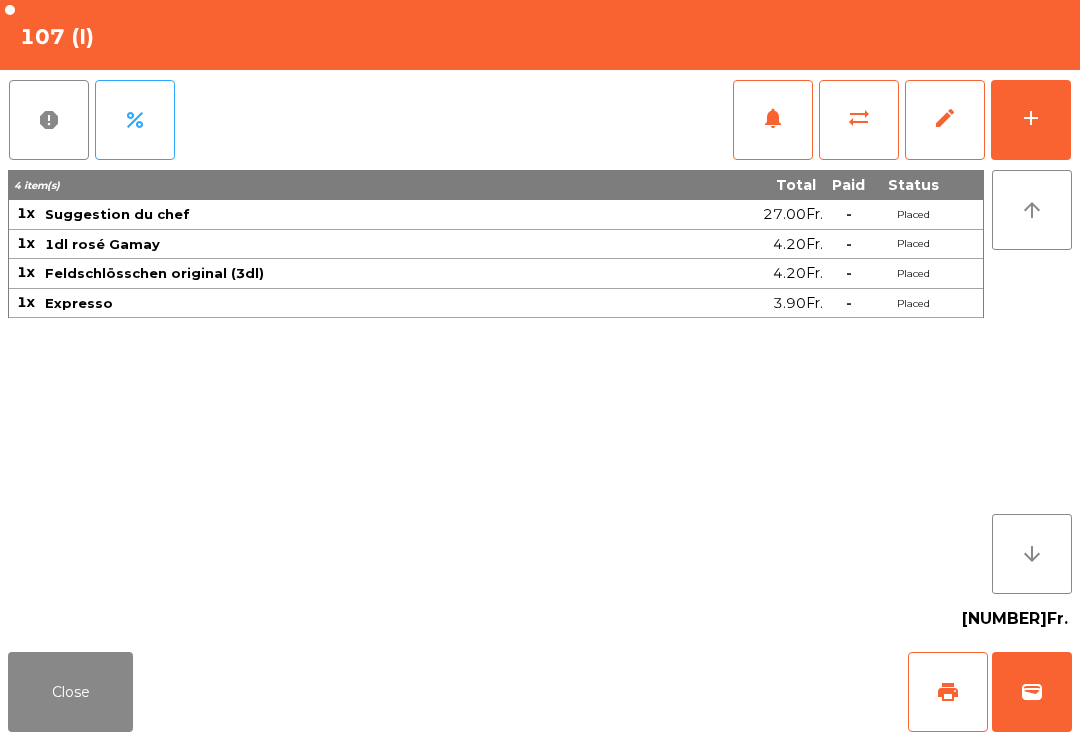 click on "print" at bounding box center [948, 692] 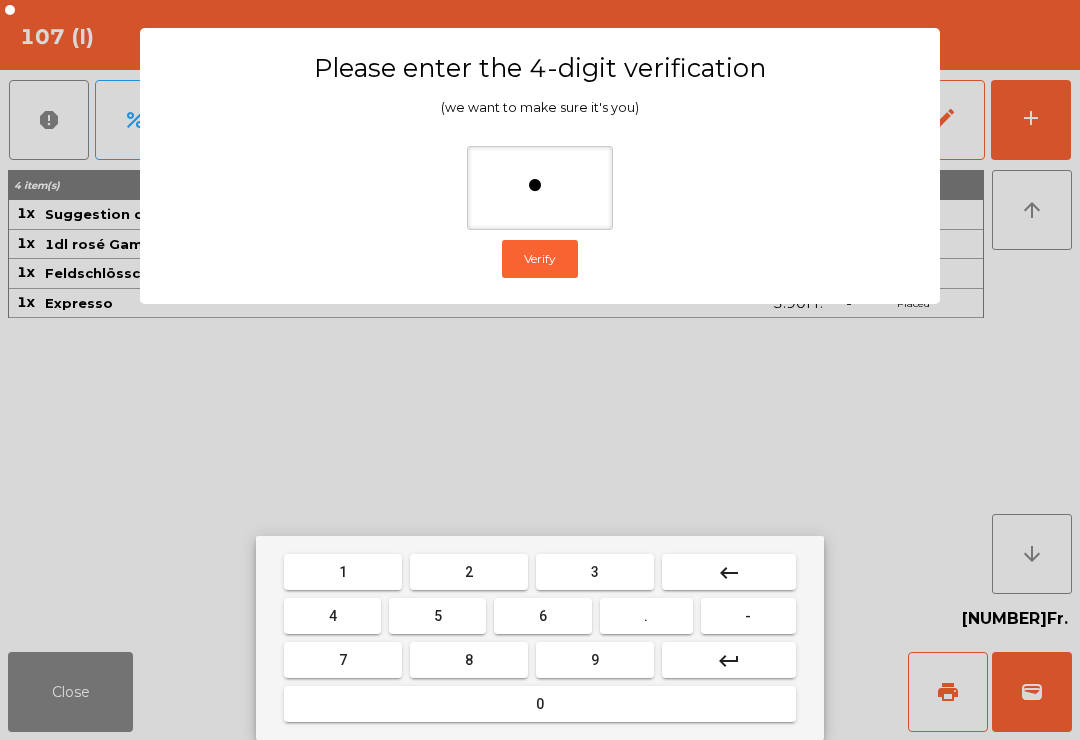 type on "**" 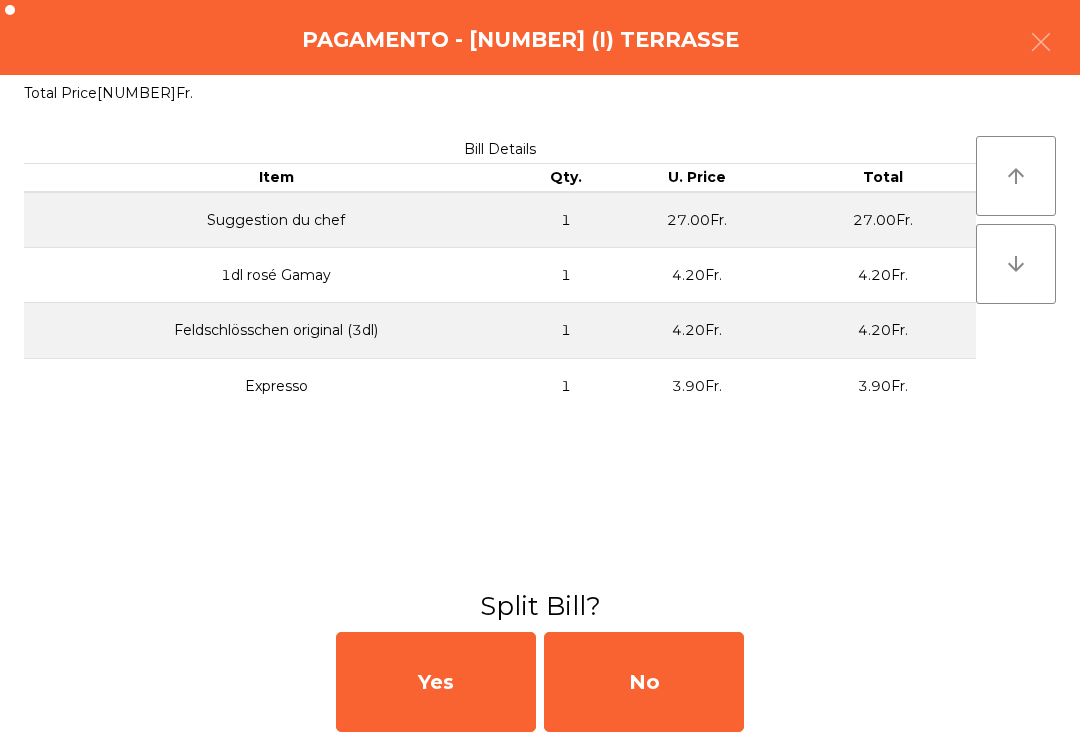 click on "No" at bounding box center [644, 682] 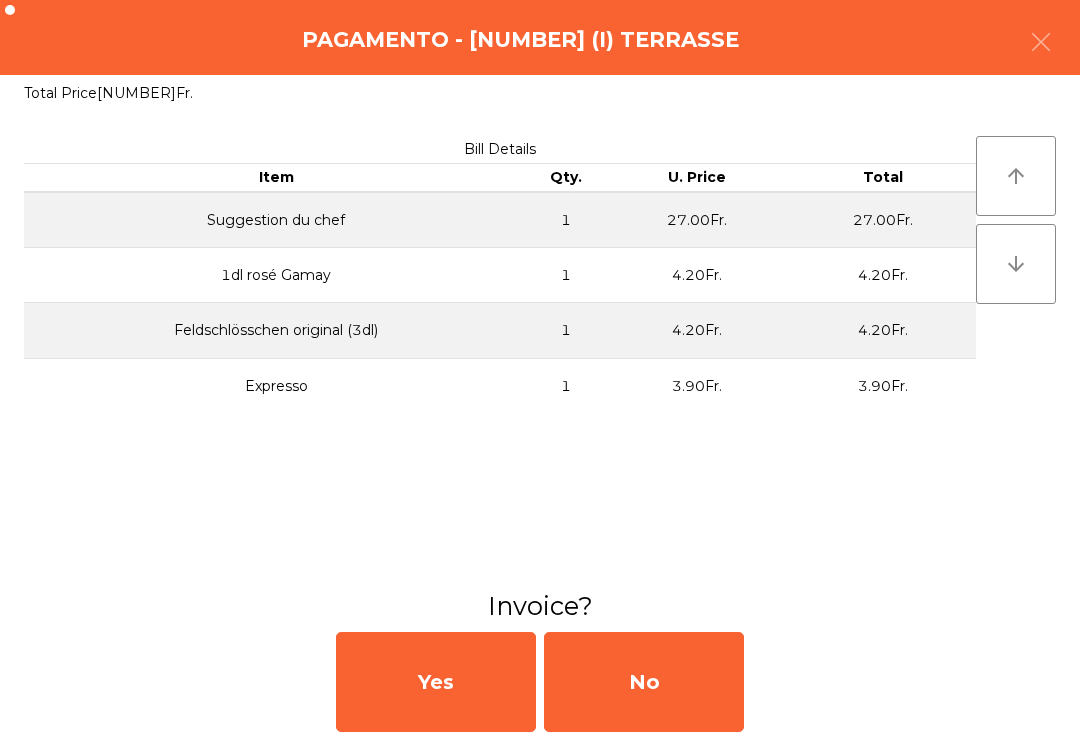 click on "No" at bounding box center (644, 682) 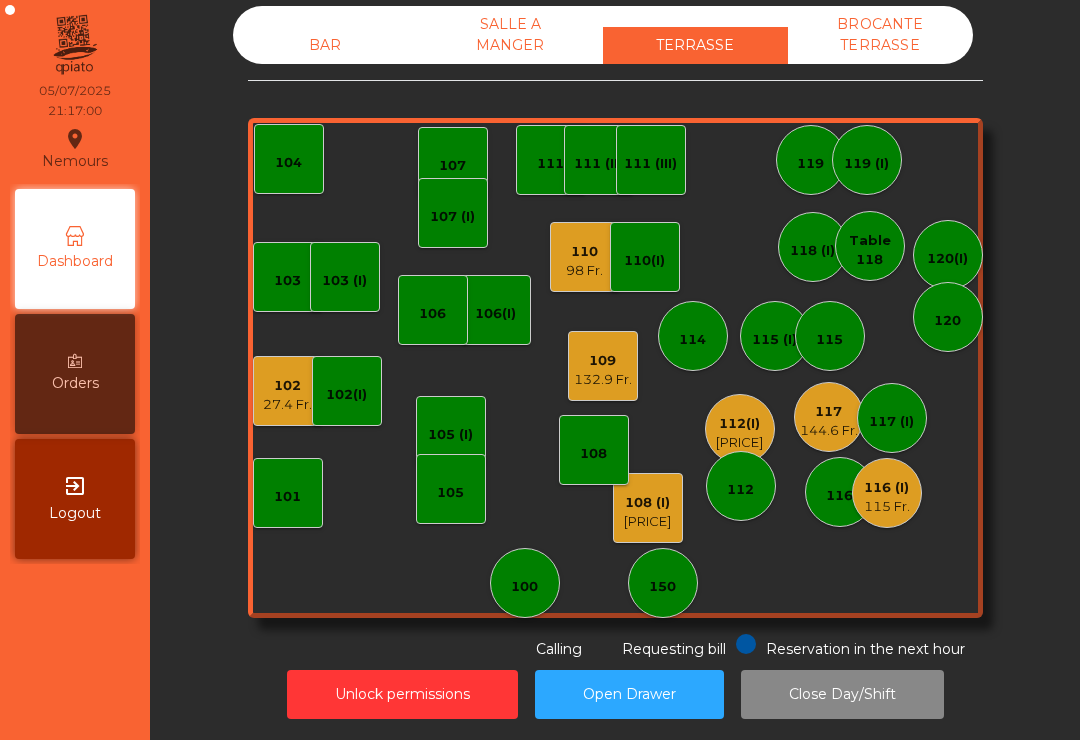 click on "103 (I)" at bounding box center (287, 281) 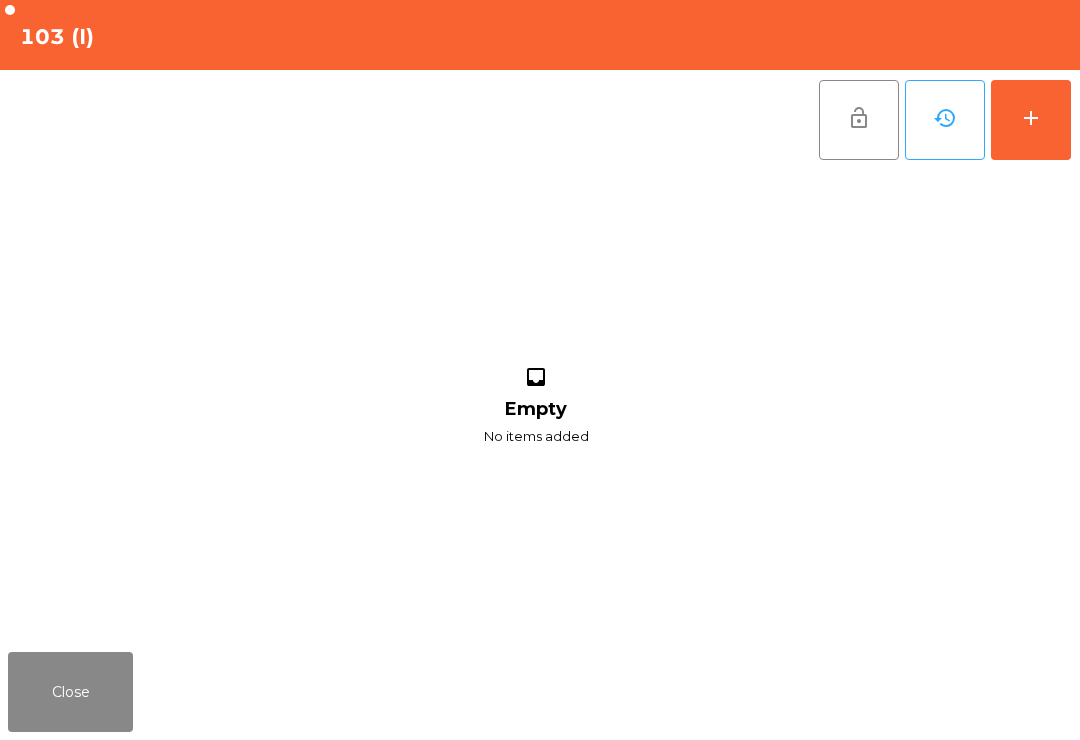 click on "add" at bounding box center [1031, 120] 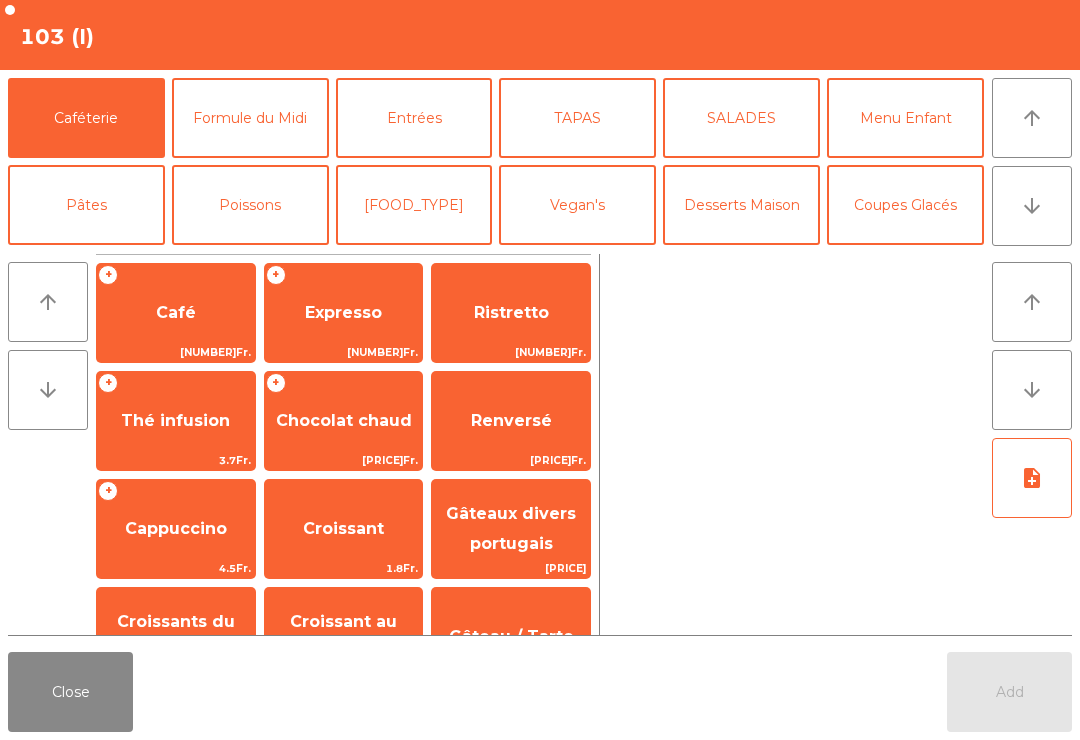 click on "SALADES" at bounding box center (741, 118) 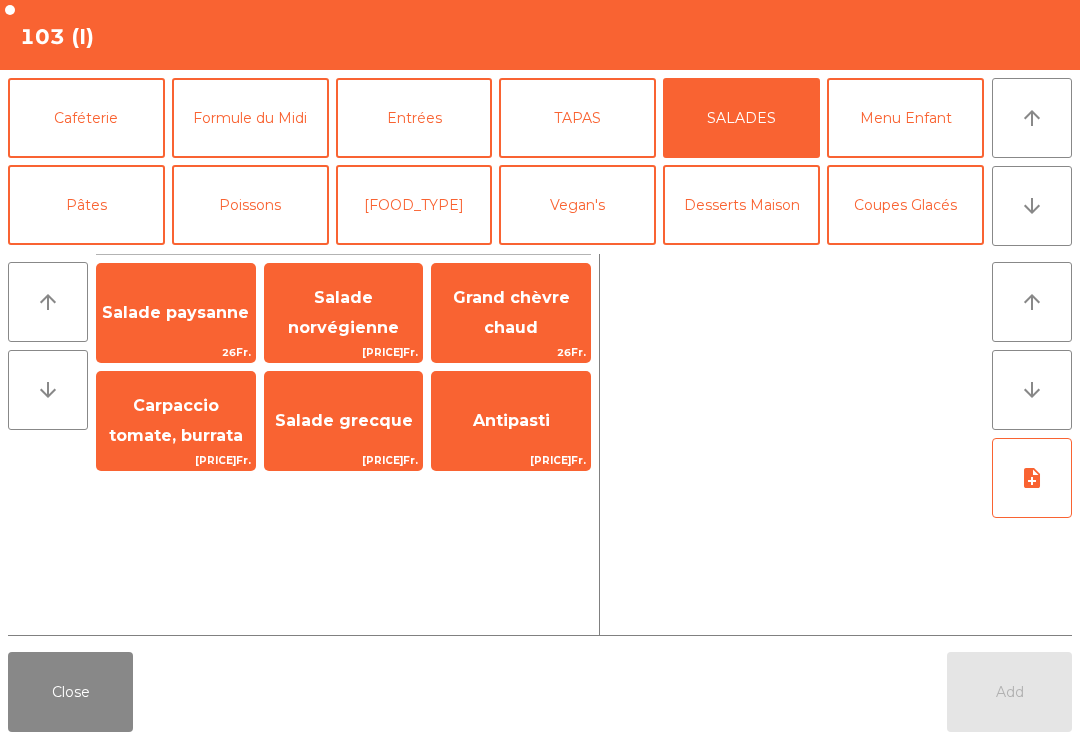 click on "Salade norvégienne" at bounding box center [175, 312] 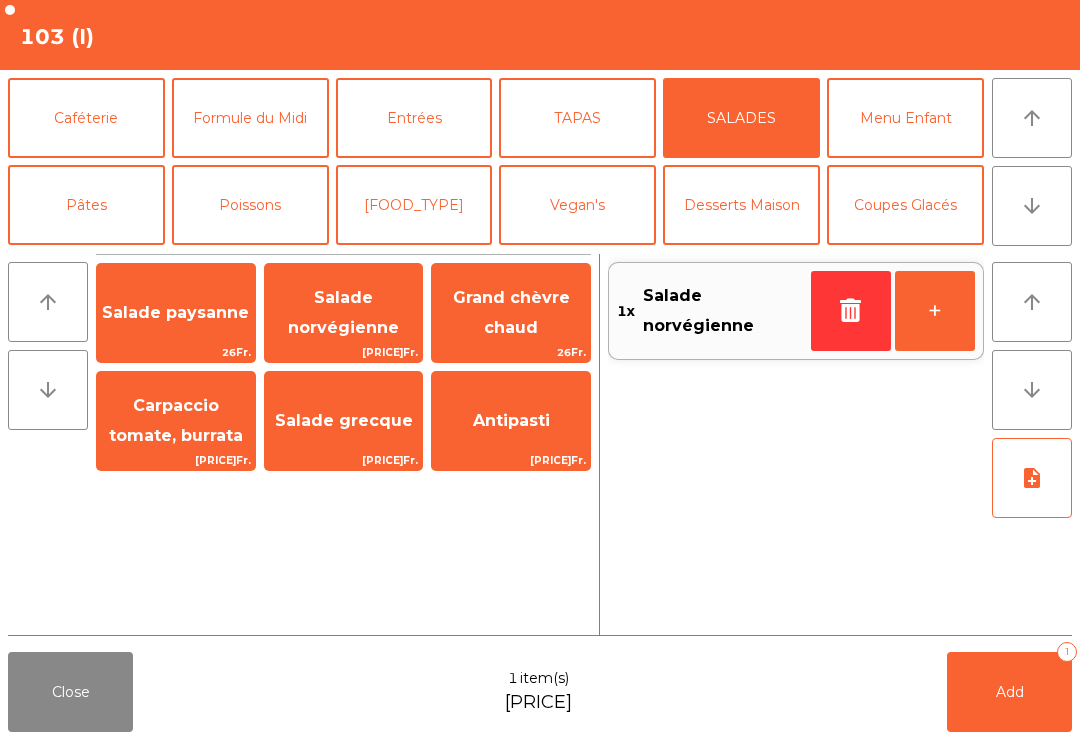 click on "+" at bounding box center [935, 311] 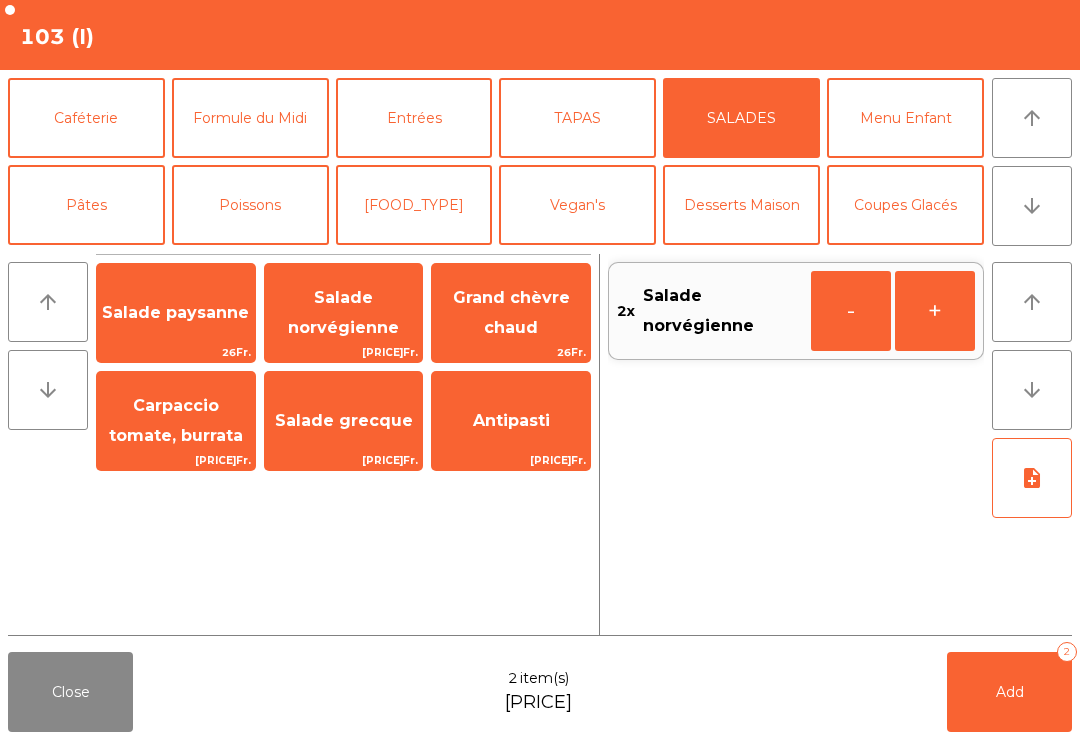 click on "Add   2" at bounding box center (1009, 692) 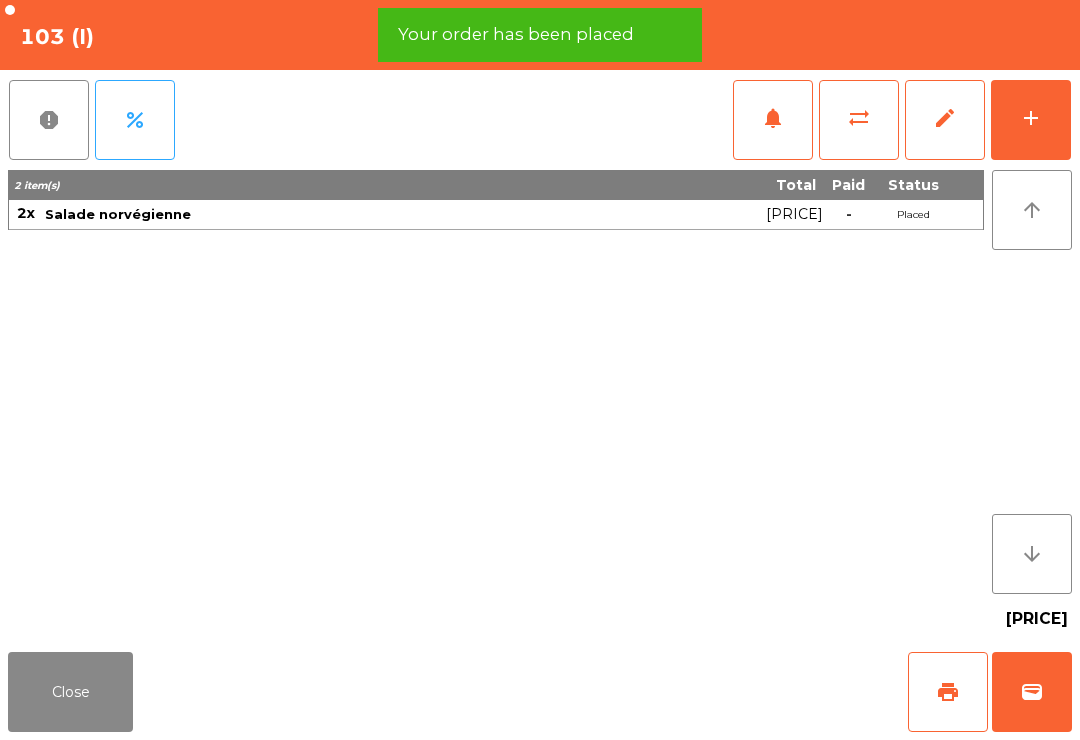 click on "add" at bounding box center [1031, 120] 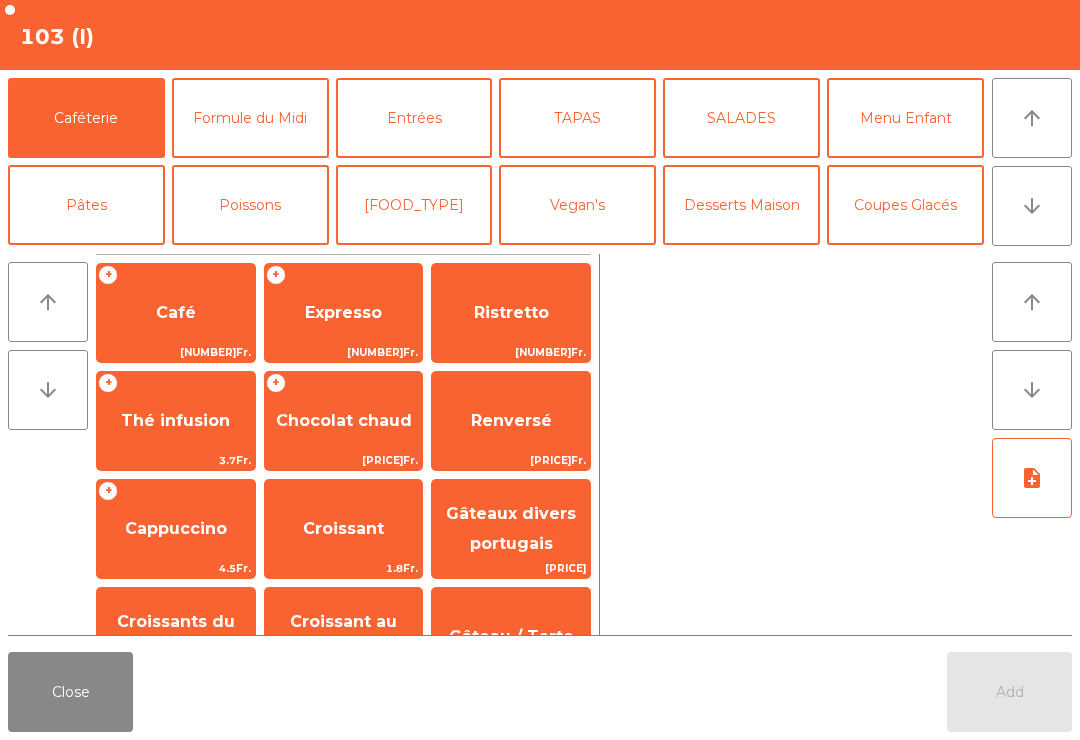 click on "arrow_downward" at bounding box center [1032, 206] 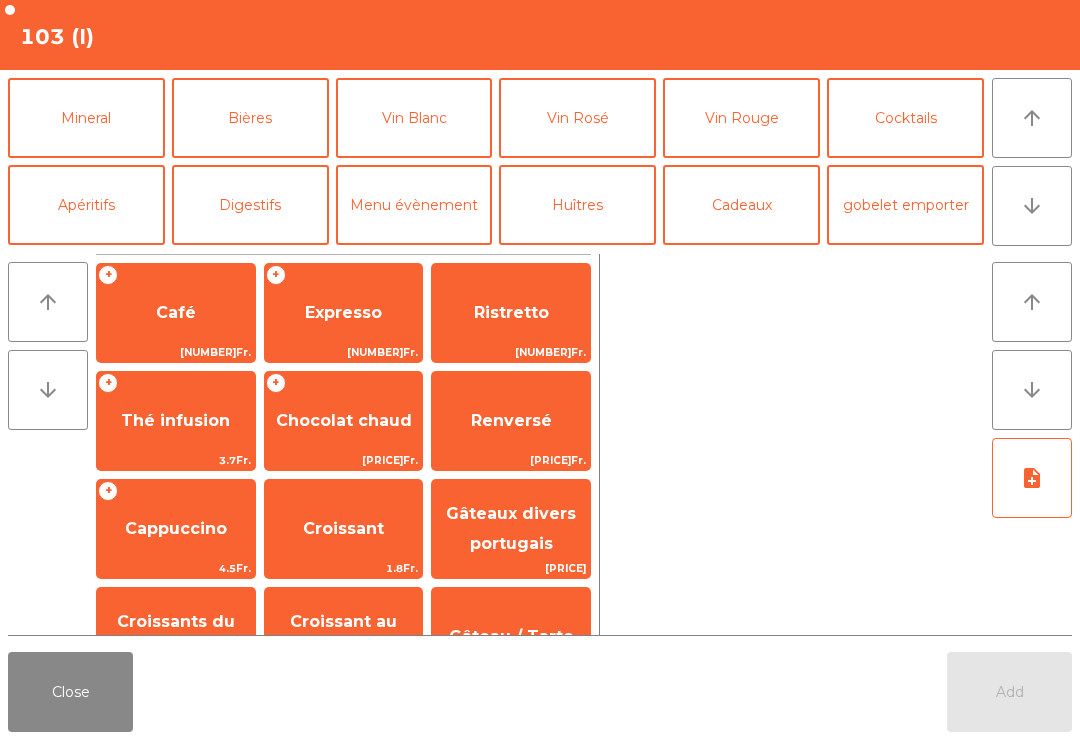 click on "Vin Rosé" at bounding box center [577, 118] 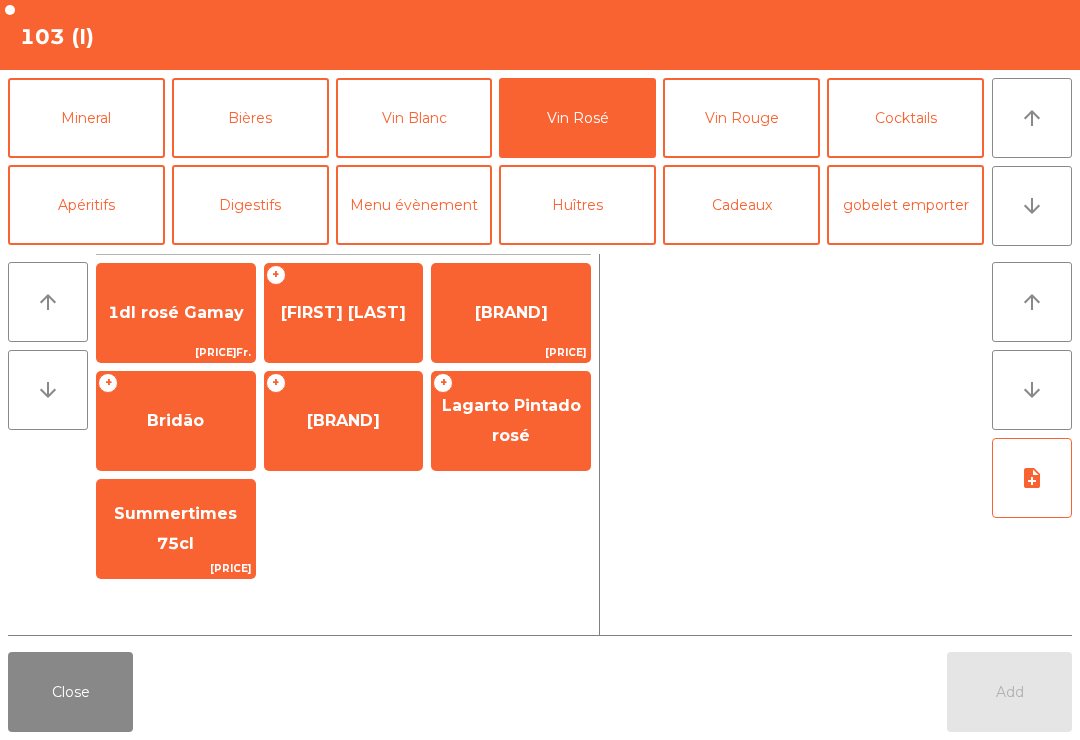 click on "[BRAND]" at bounding box center (344, 313) 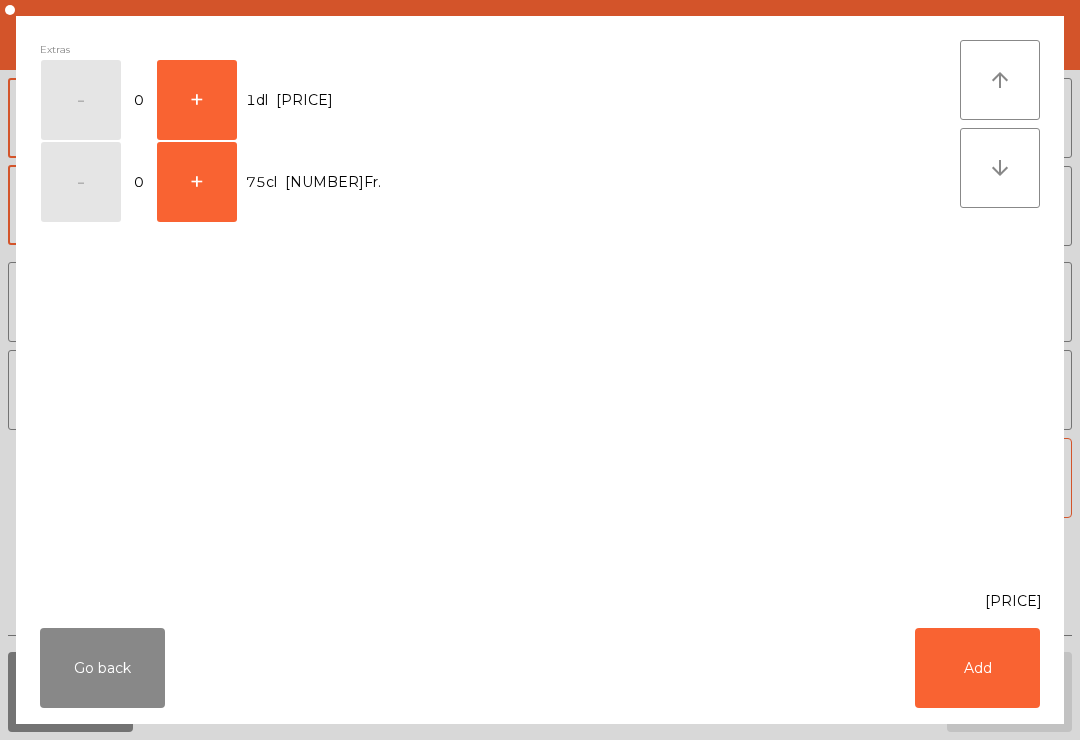 click on "+" at bounding box center [81, 100] 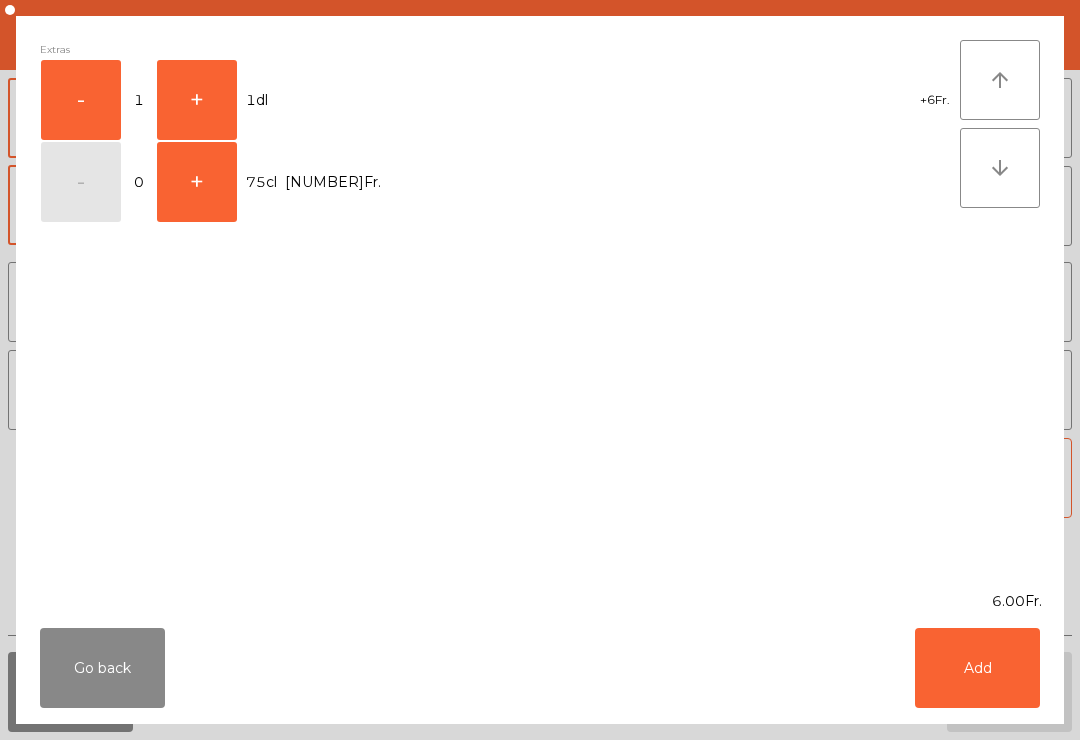 click on "Add" at bounding box center (977, 668) 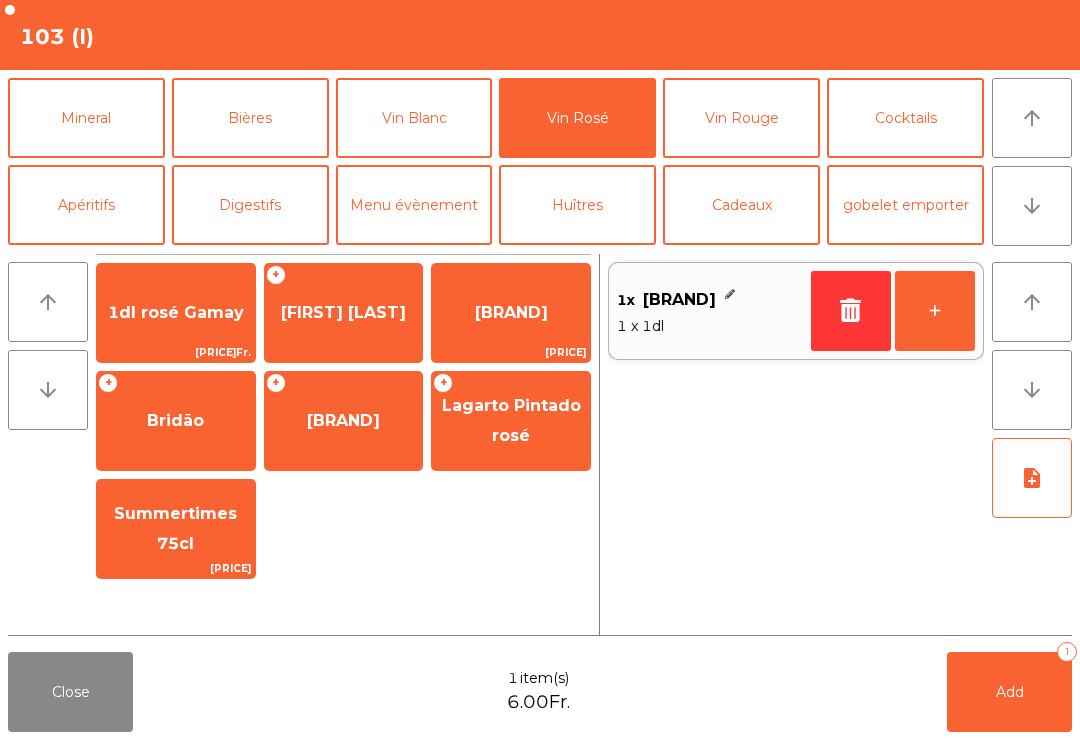 click on "arrow_downward" at bounding box center (1032, 206) 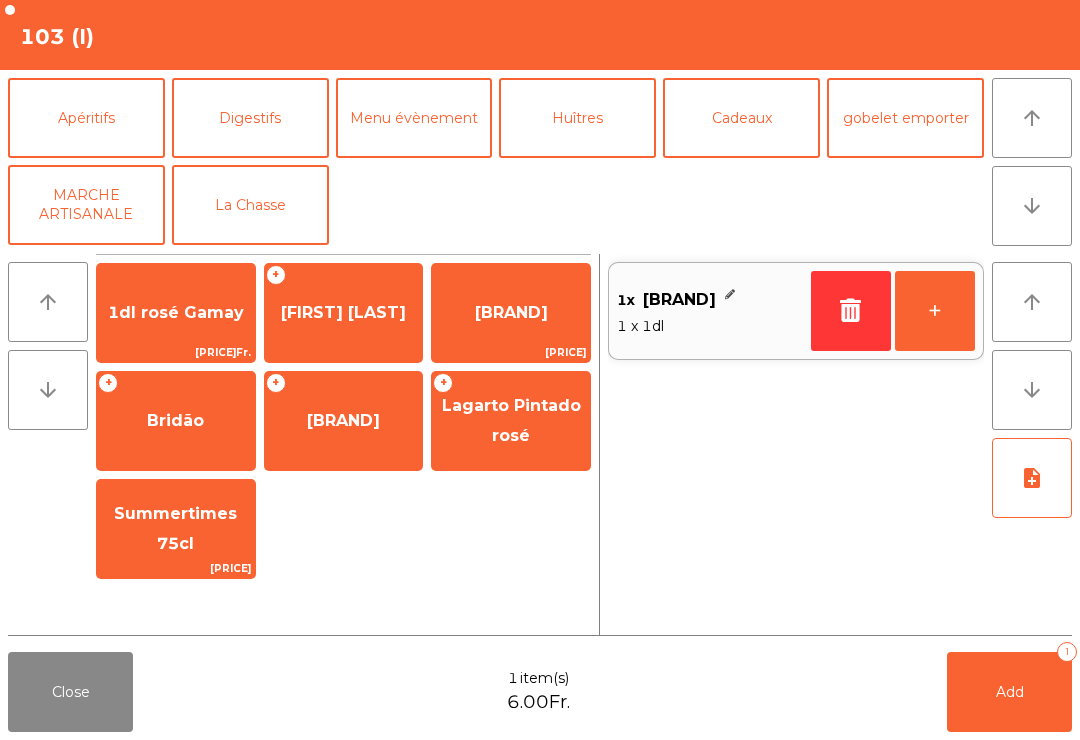click on "arrow_upward" at bounding box center [1032, 118] 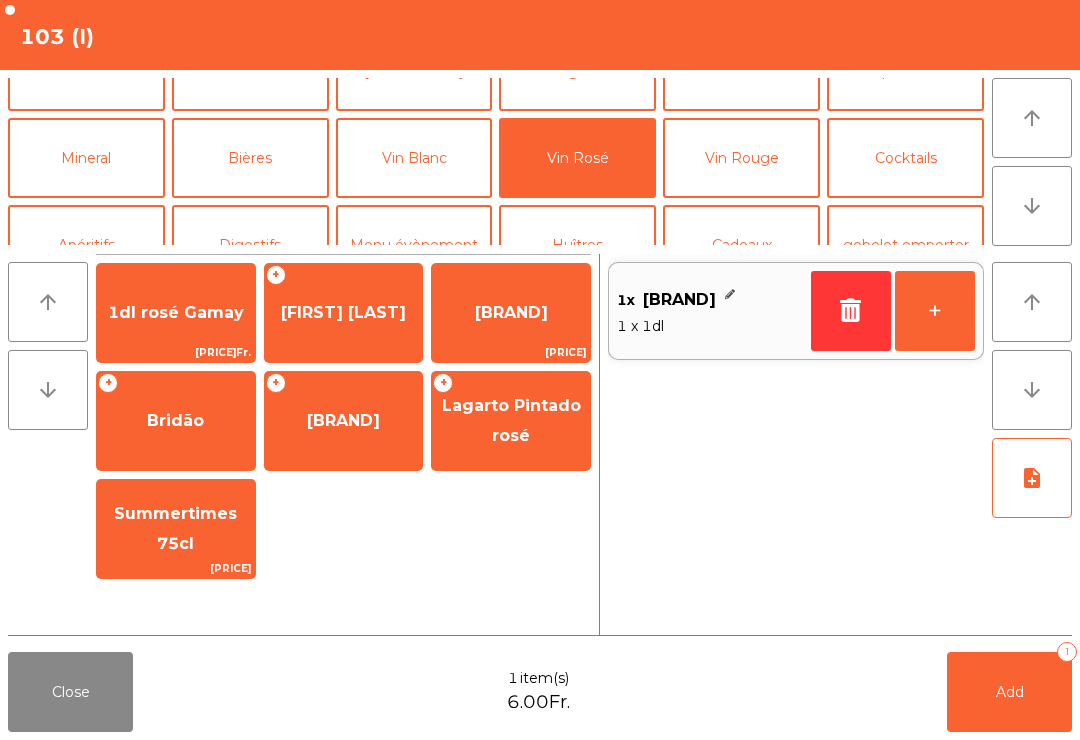 scroll, scrollTop: 0, scrollLeft: 0, axis: both 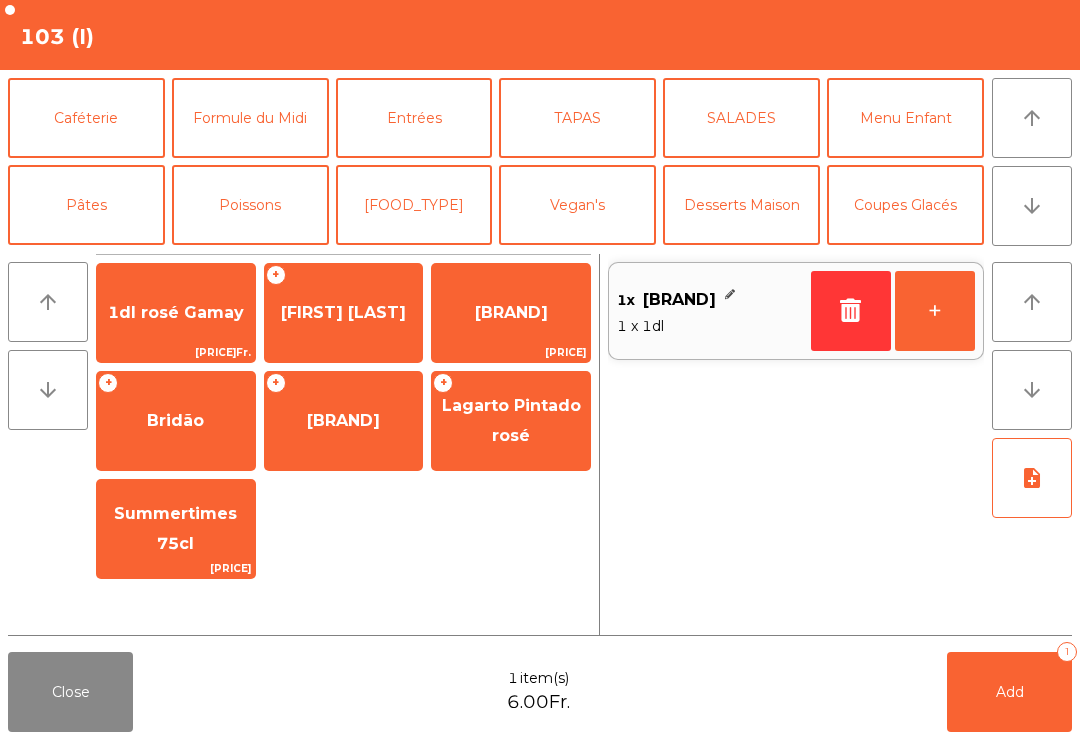 click on "arrow_downward" at bounding box center (1032, 206) 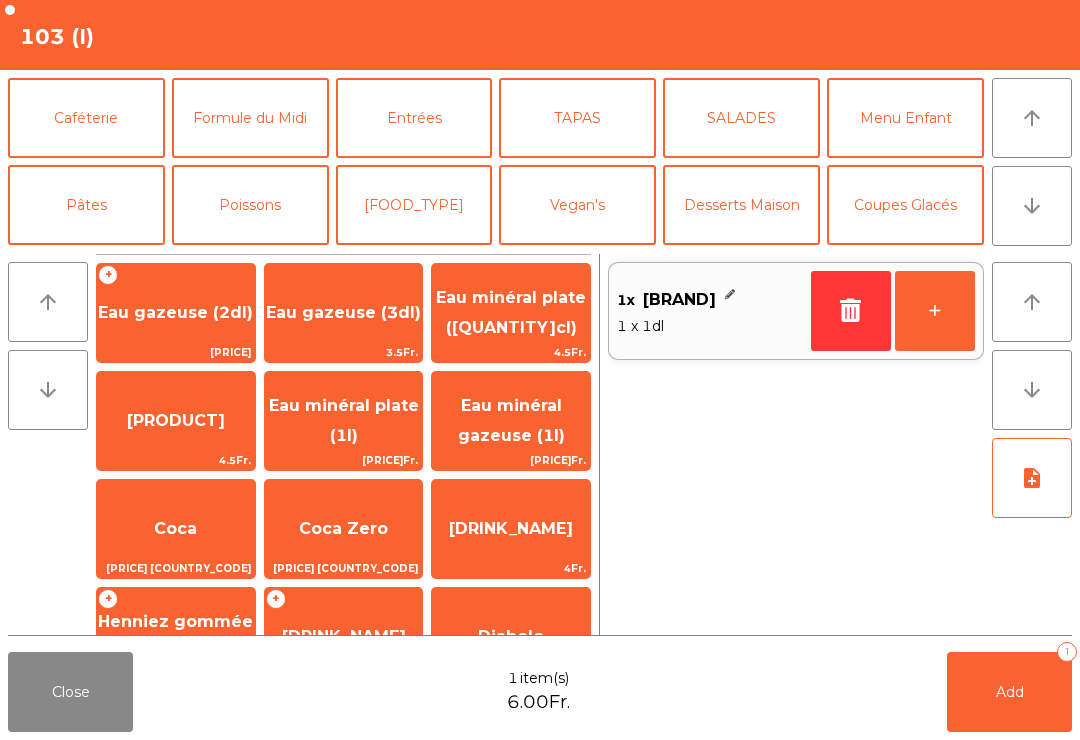 scroll, scrollTop: 174, scrollLeft: 0, axis: vertical 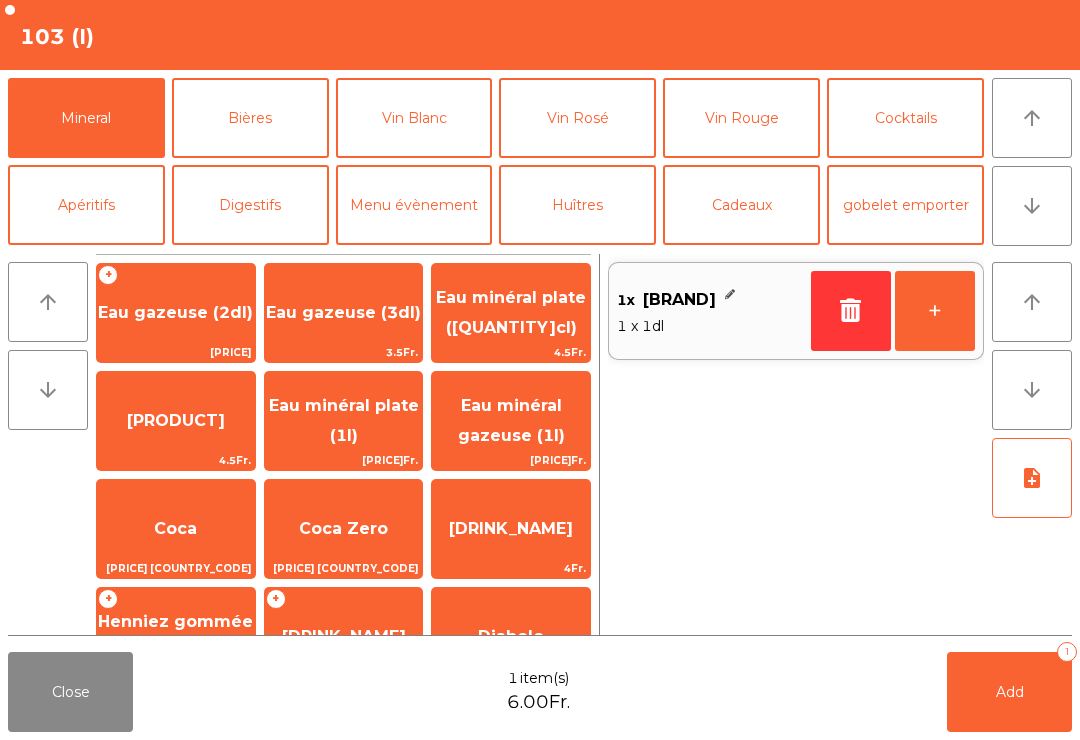 click on "[PRODUCT]" at bounding box center [175, 312] 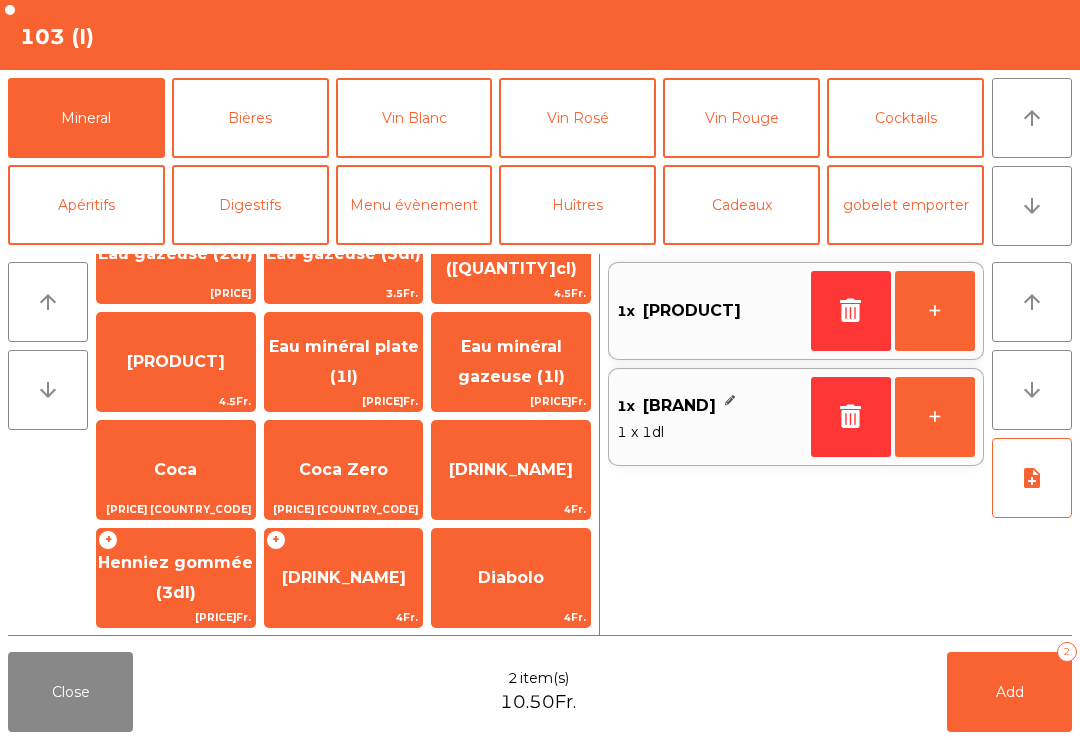click on "Add   2" at bounding box center (1009, 692) 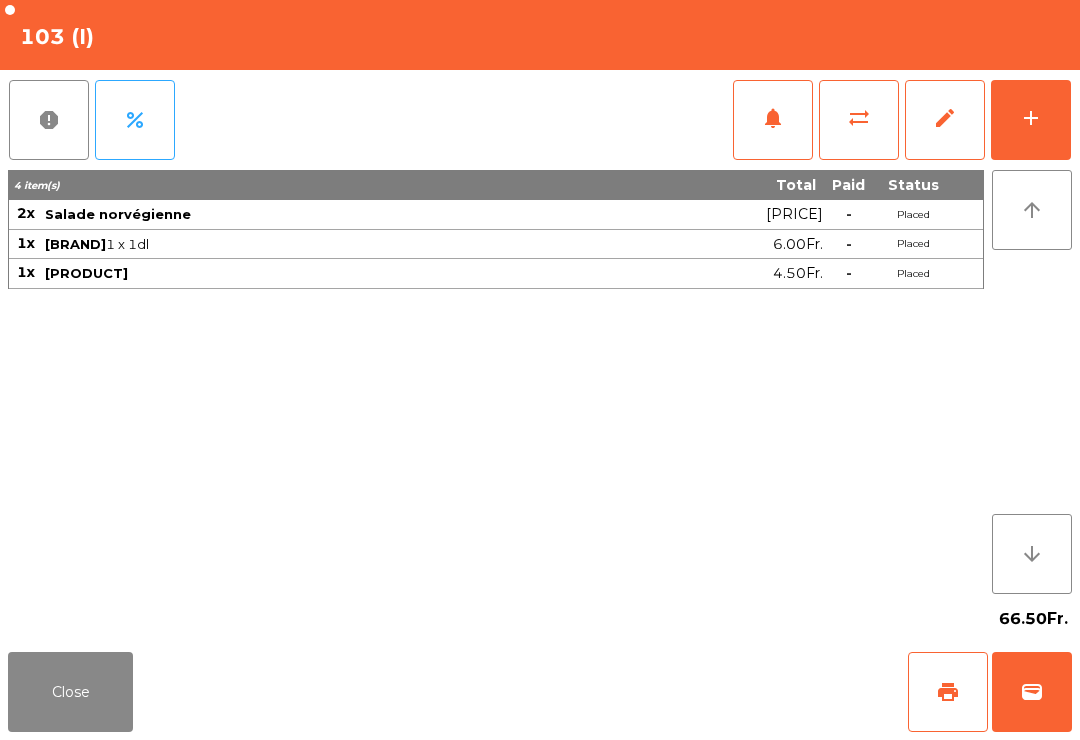 click on "Close" at bounding box center [70, 692] 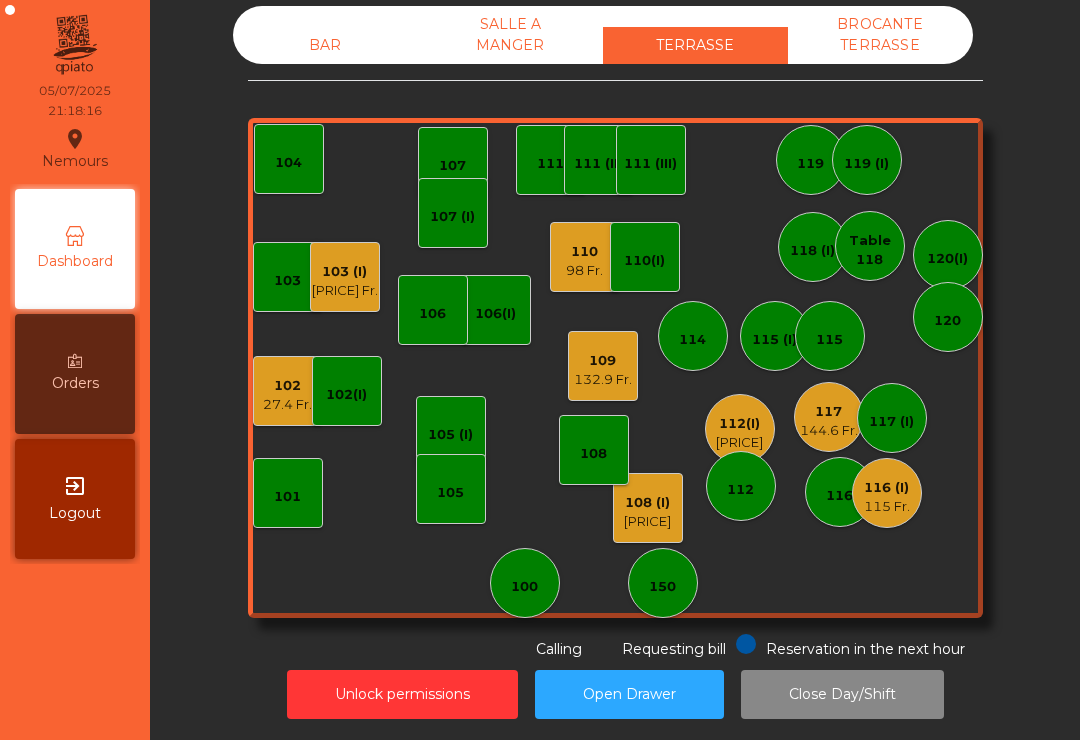 click on "98 Fr." at bounding box center [287, 405] 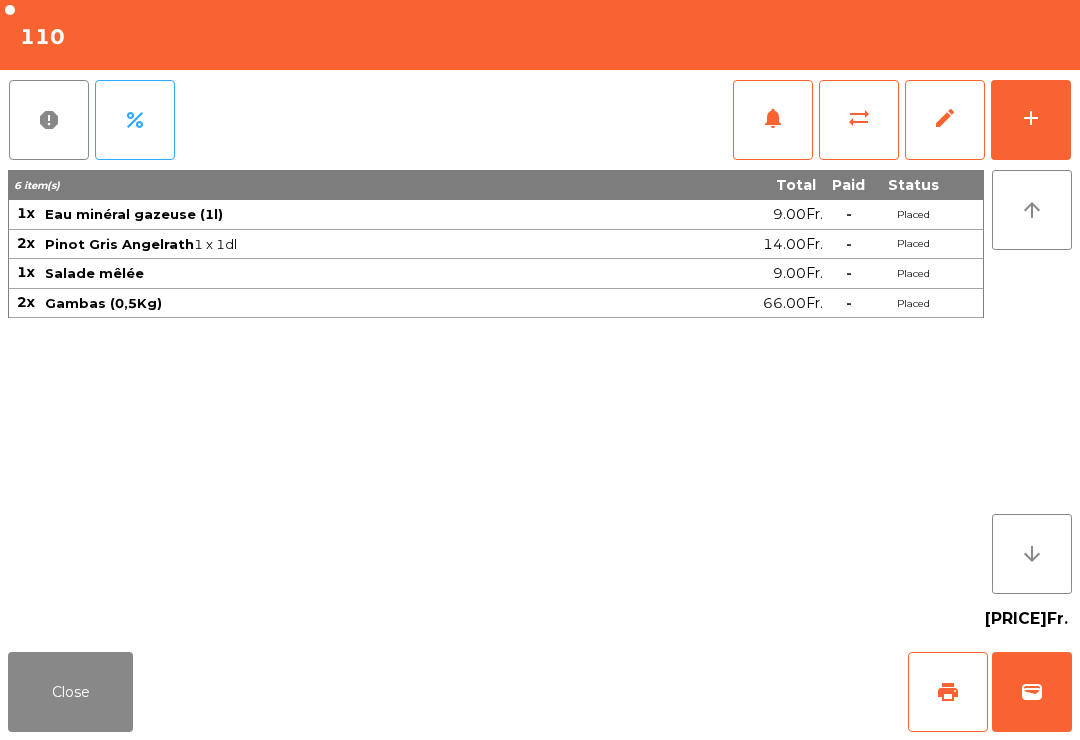 click on "add" at bounding box center [1031, 120] 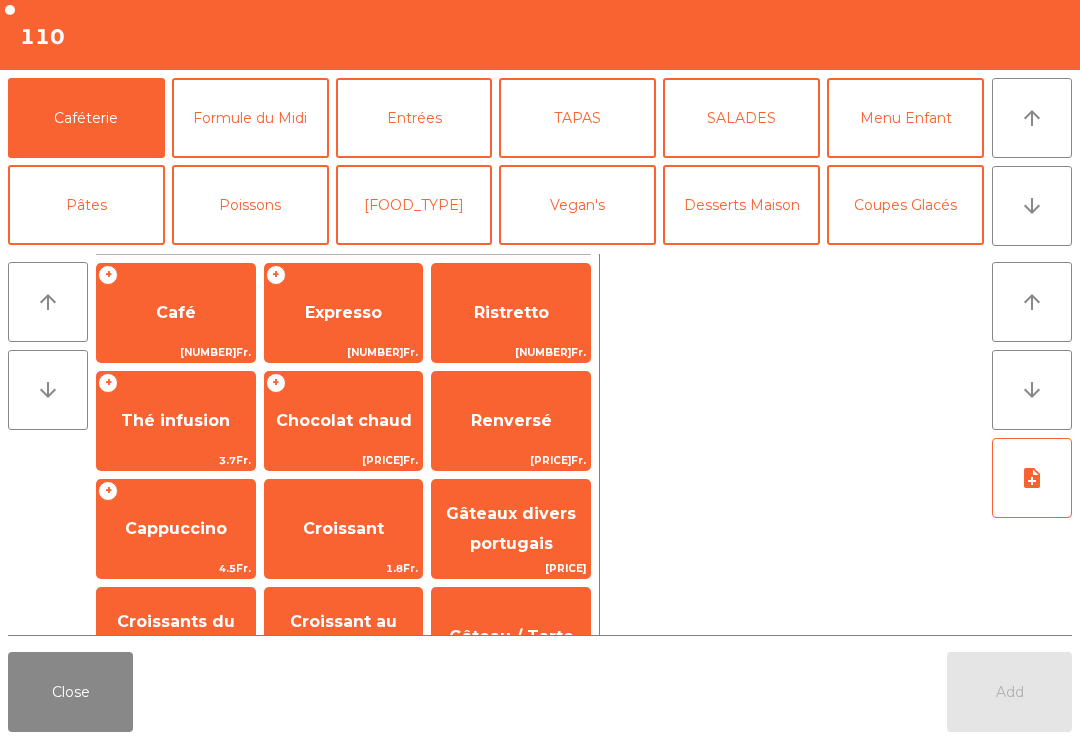 click on "Thé infusion" at bounding box center (176, 313) 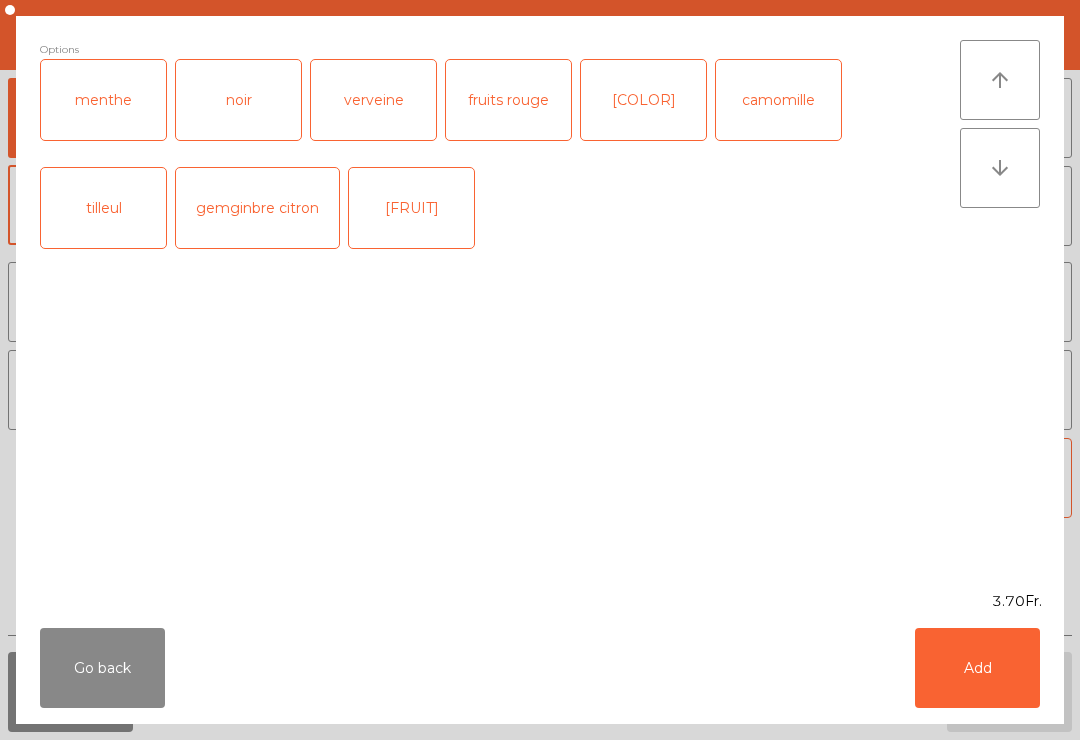 click on "verveine" at bounding box center (373, 100) 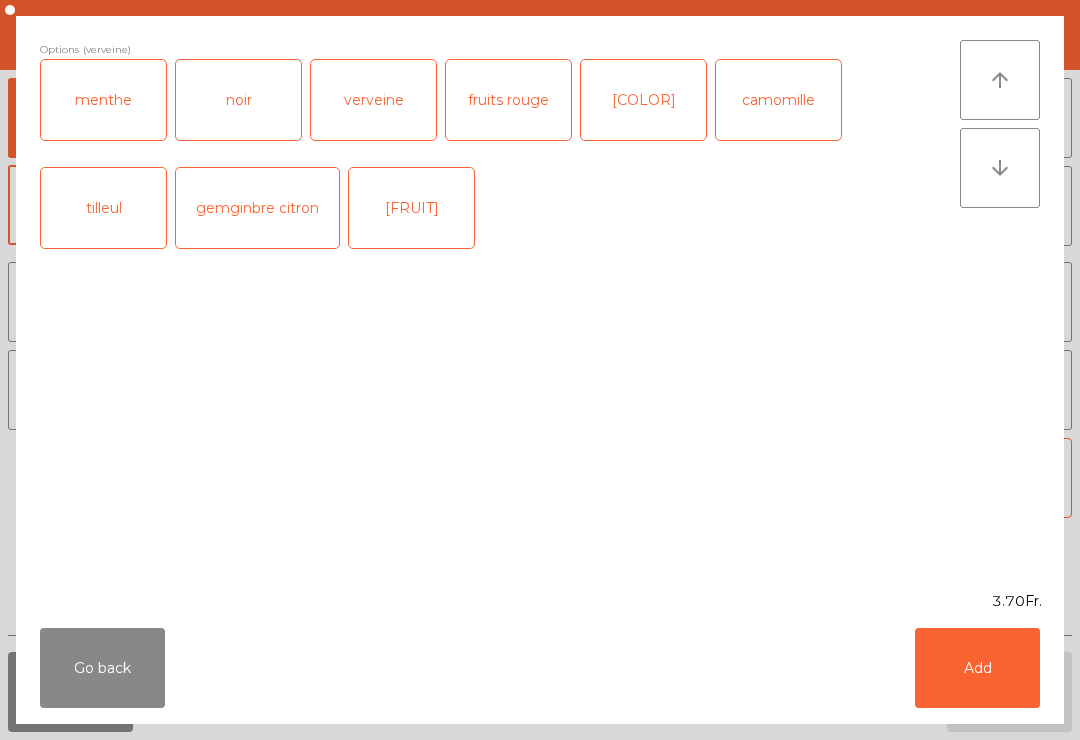 click on "Add" at bounding box center (977, 668) 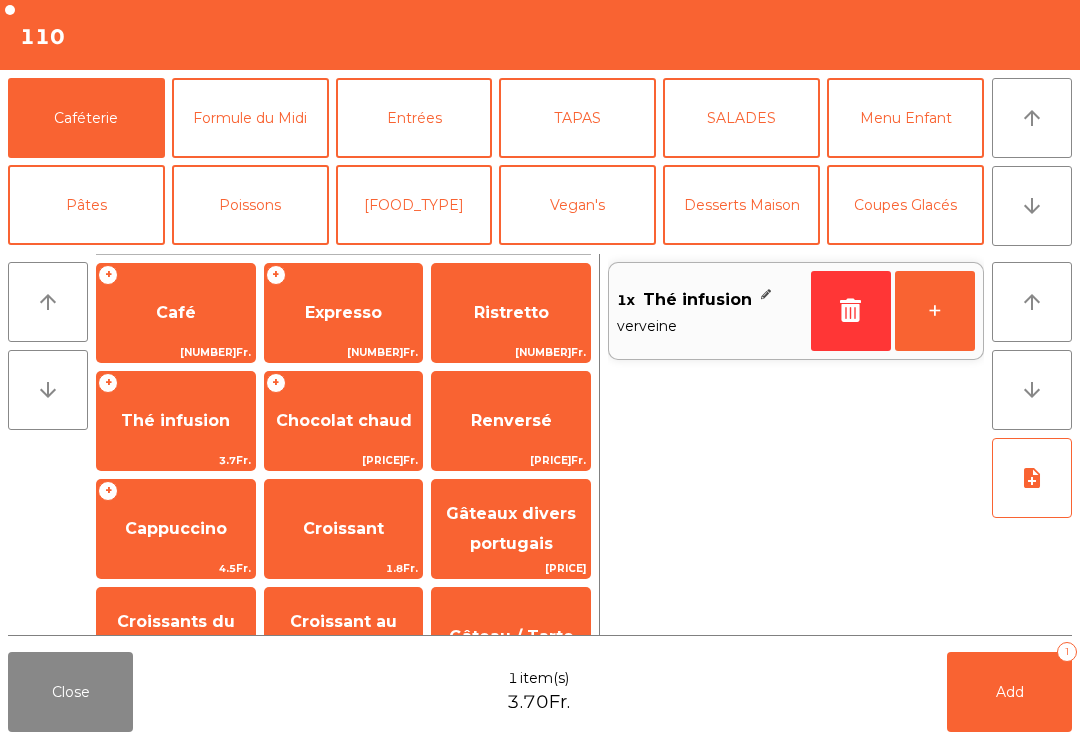 click on "+" at bounding box center (935, 311) 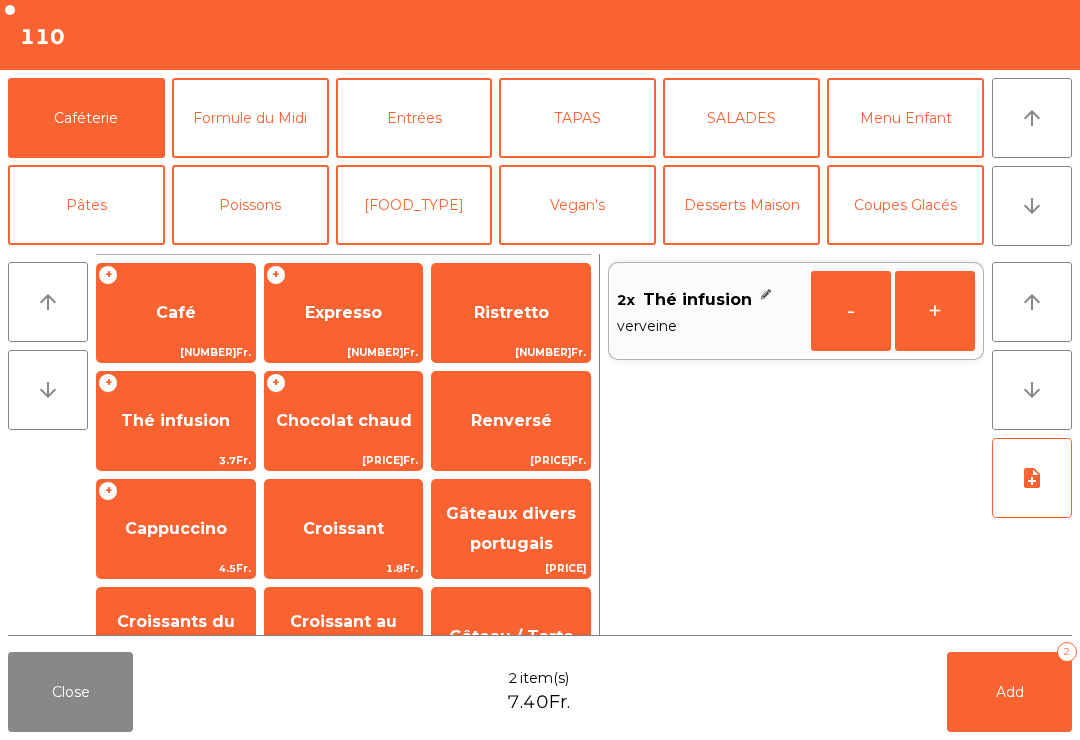 click on "Add   2" at bounding box center [1009, 692] 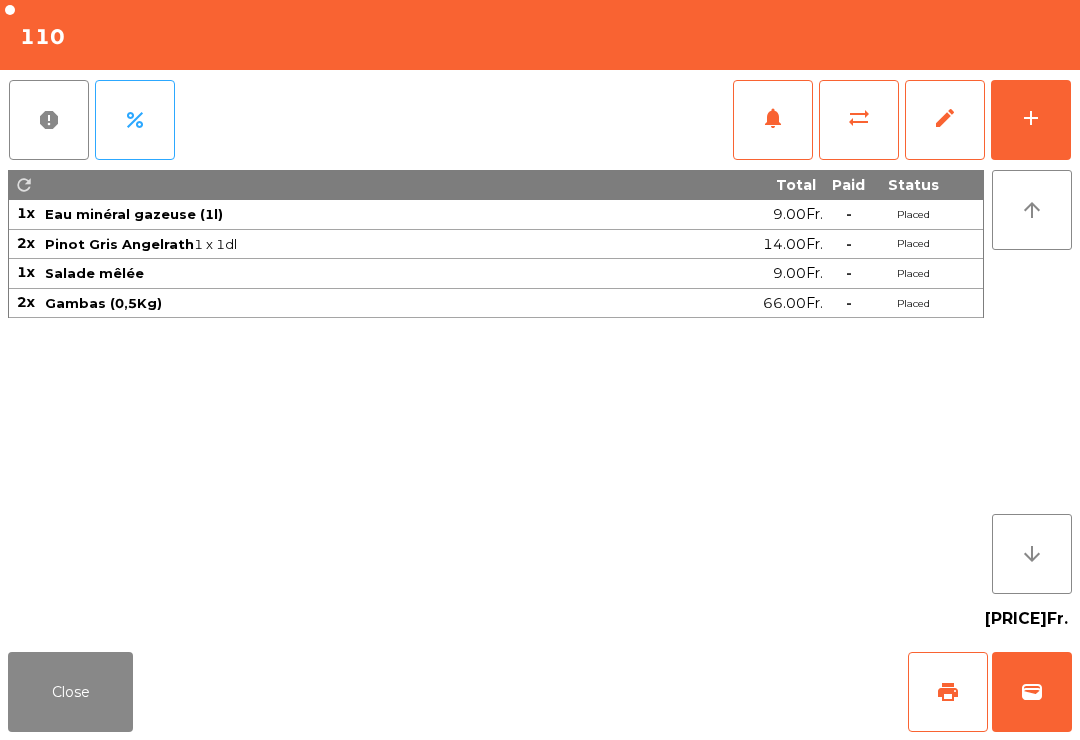 click on "print" at bounding box center (948, 692) 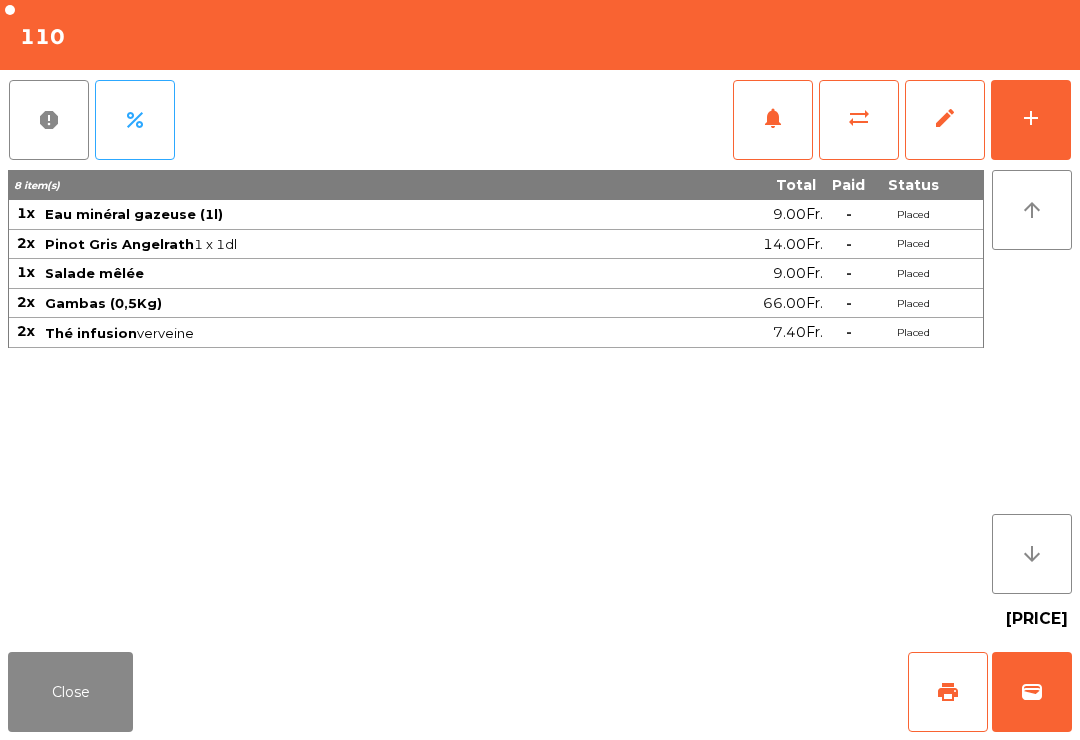 click on "Close" at bounding box center [70, 692] 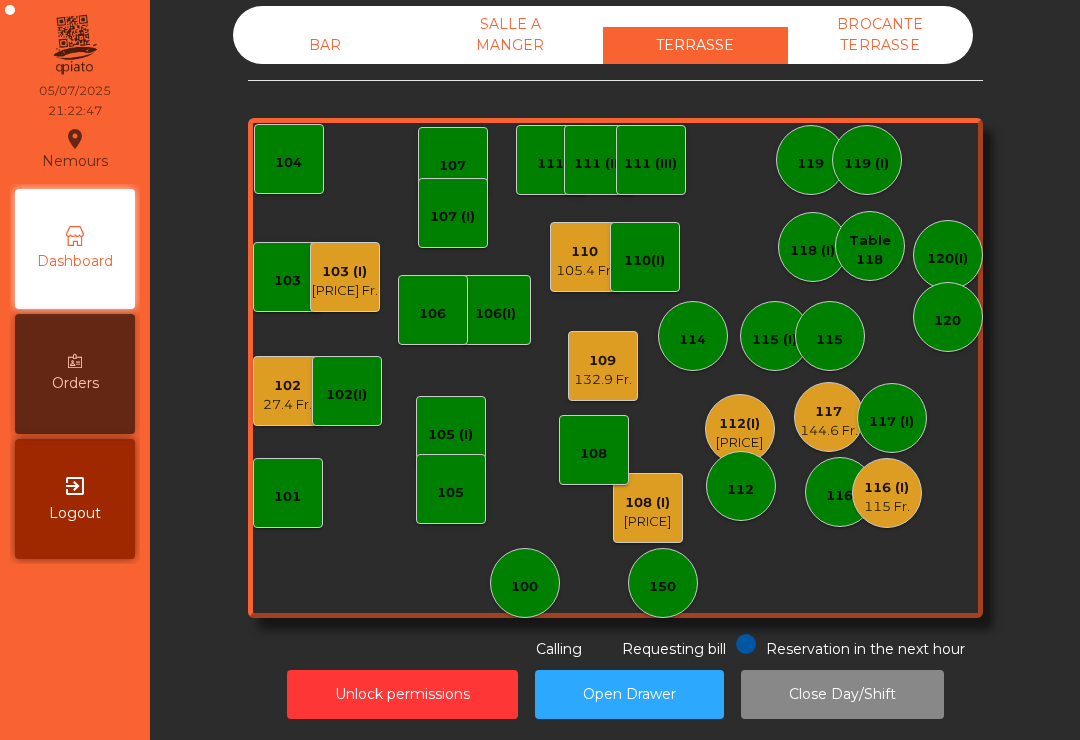 click on "109" at bounding box center [287, 386] 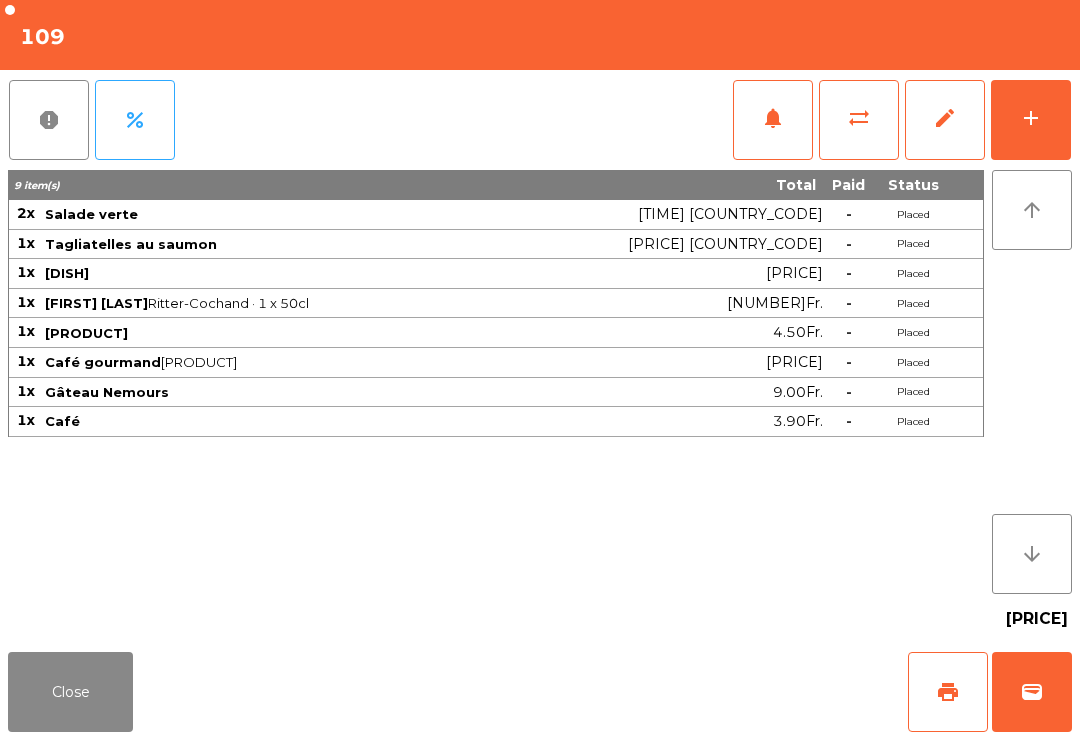 click on "print" at bounding box center (948, 692) 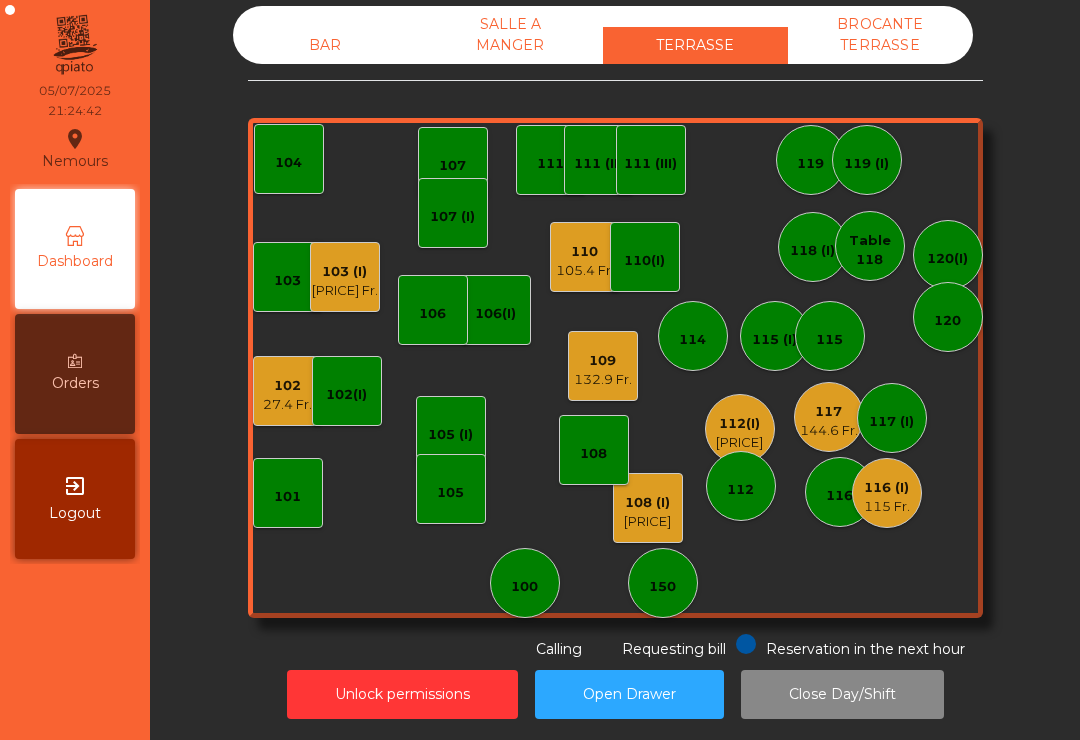 click on "[PRICE]" at bounding box center [287, 405] 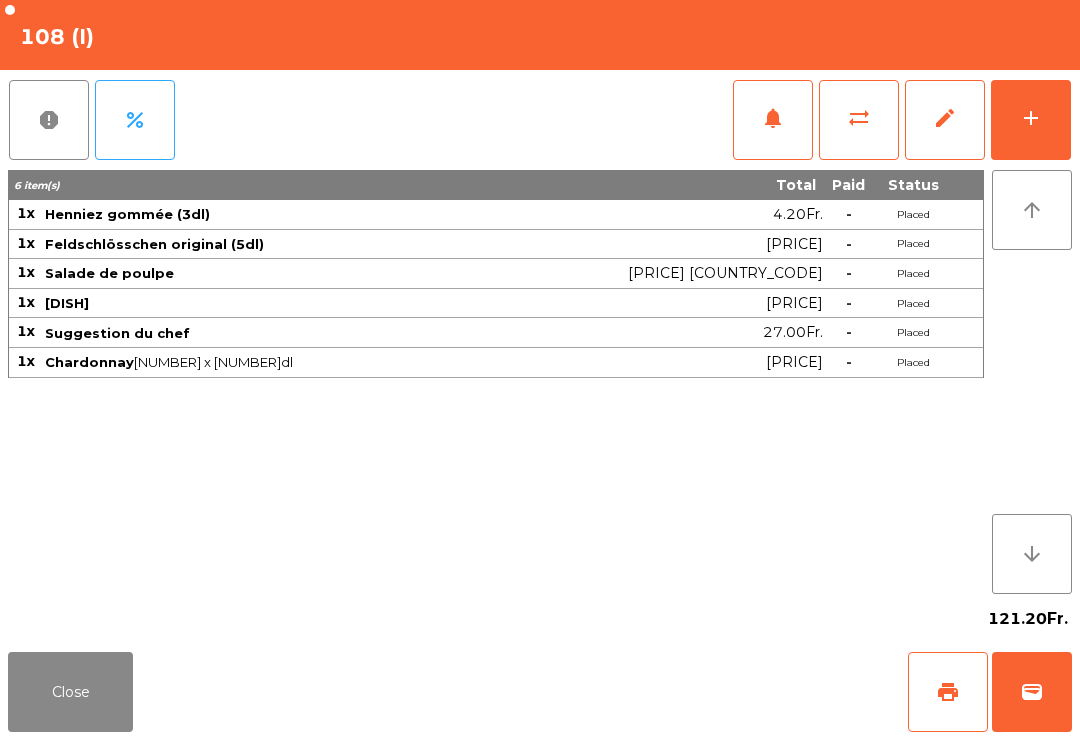 click on "print" at bounding box center (948, 692) 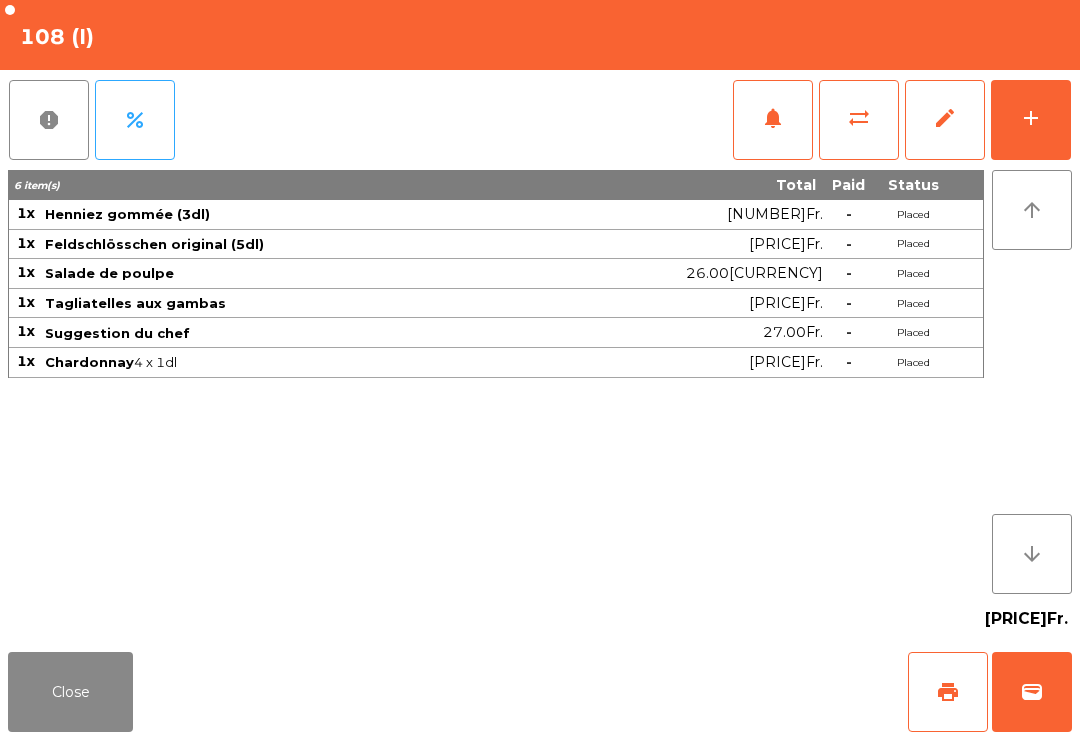 scroll, scrollTop: 0, scrollLeft: 0, axis: both 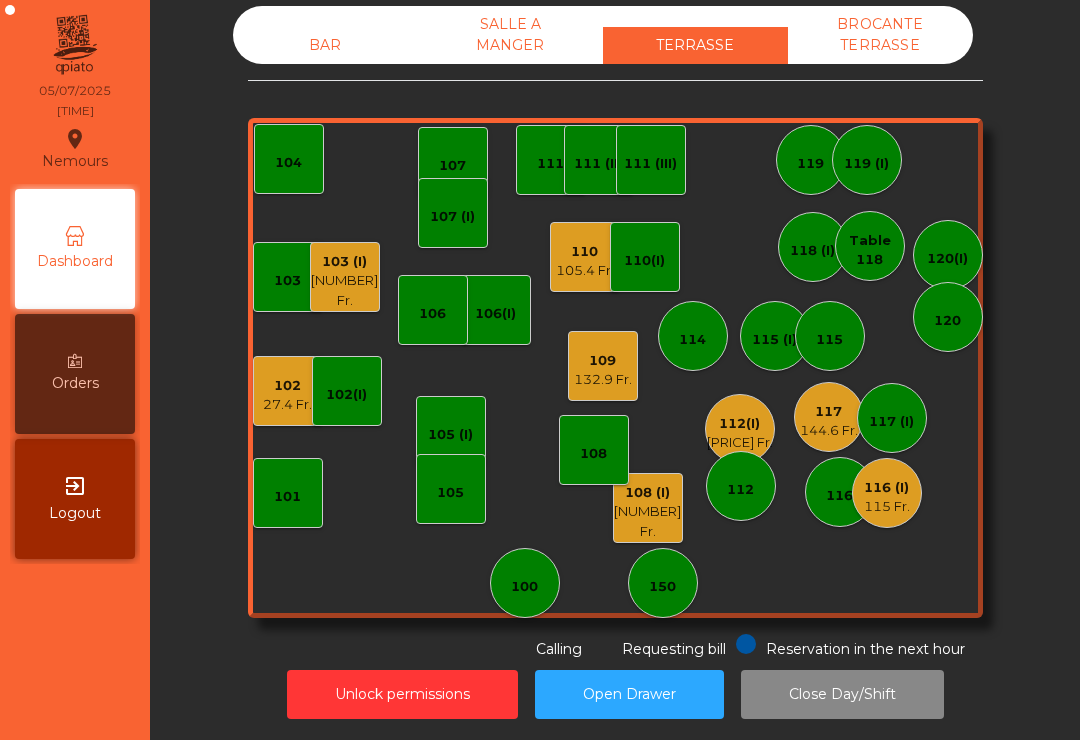 click on "116 (I)   115 [CURRENCY]" at bounding box center [887, 493] 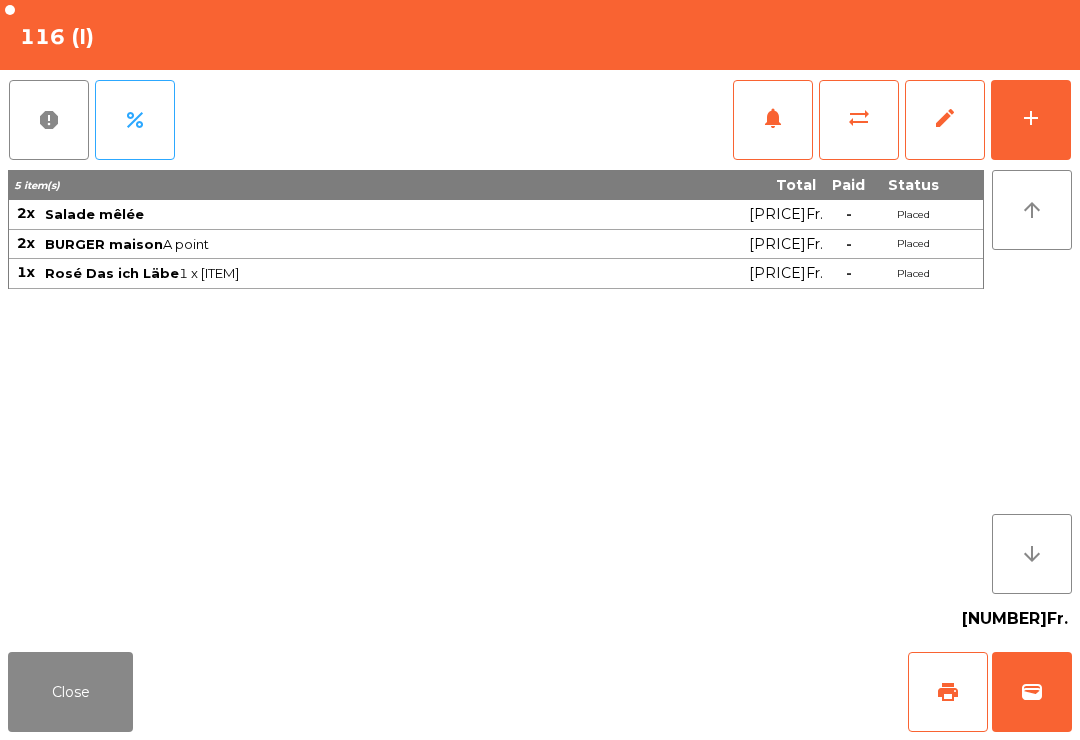 click on "print" at bounding box center (948, 692) 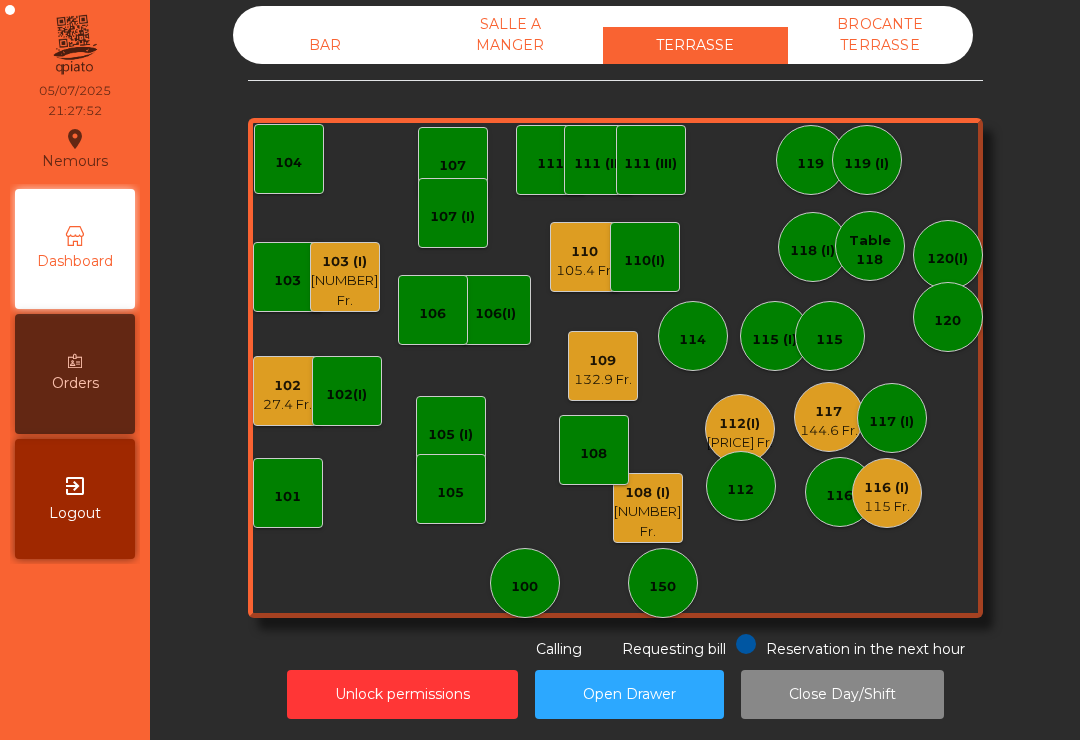 click on "132.9 Fr." at bounding box center (287, 405) 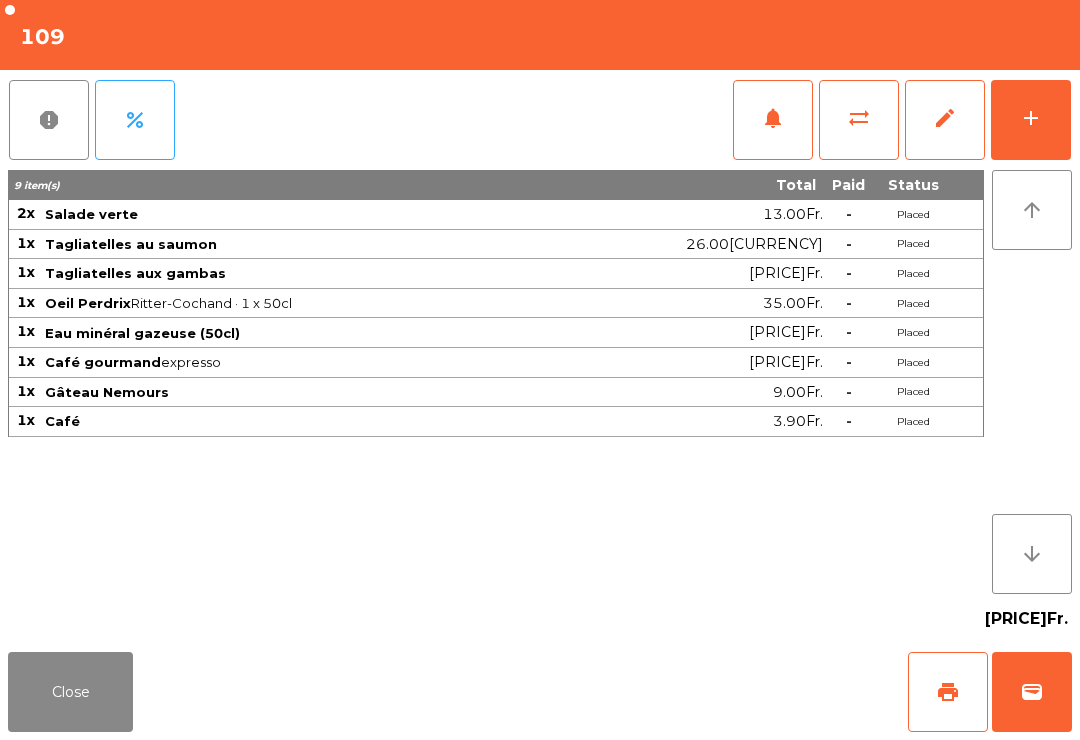 click on "wallet" at bounding box center [1032, 692] 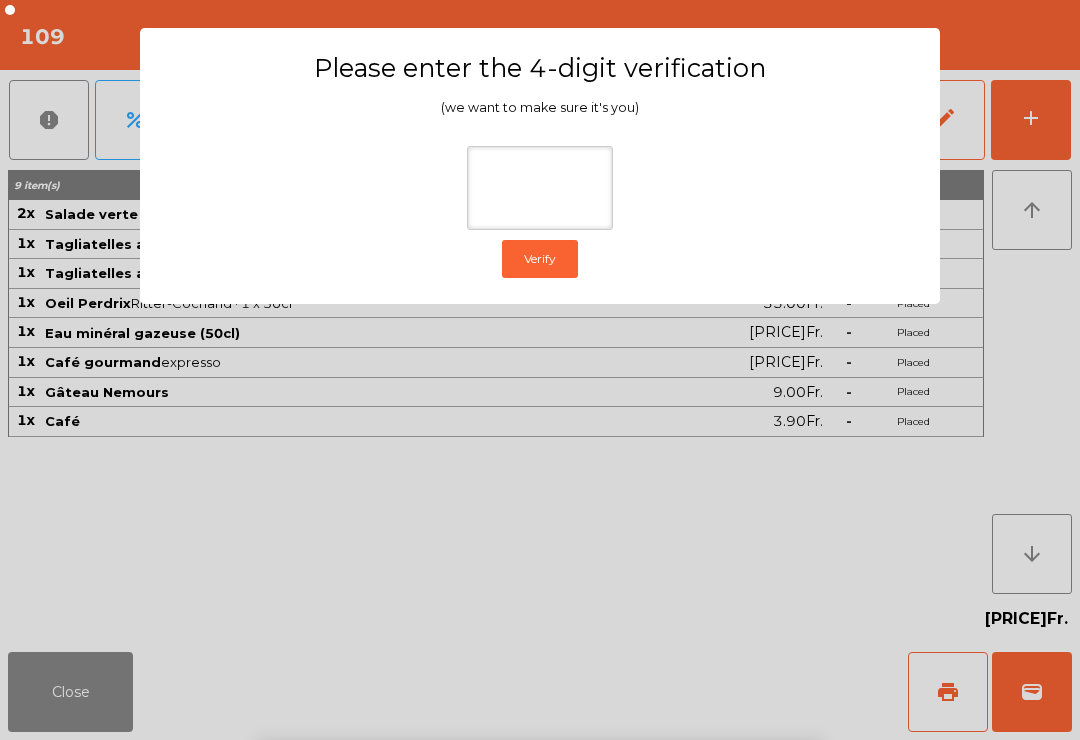 click on "1 2 3 keyboard_backspace 4 5 6 . - 7 8 9 keyboard_return 0" at bounding box center [540, 638] 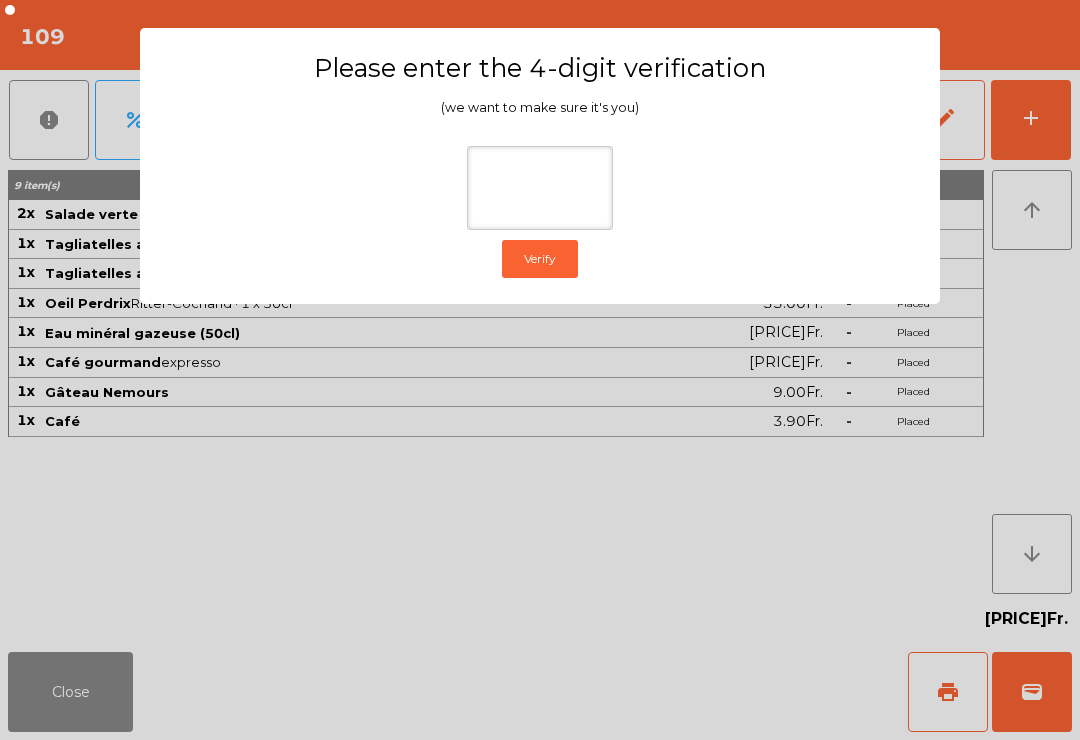 click on "Please enter the [NUMBER]-digit verification (we want to make sure it's you)  Verify" at bounding box center (540, 370) 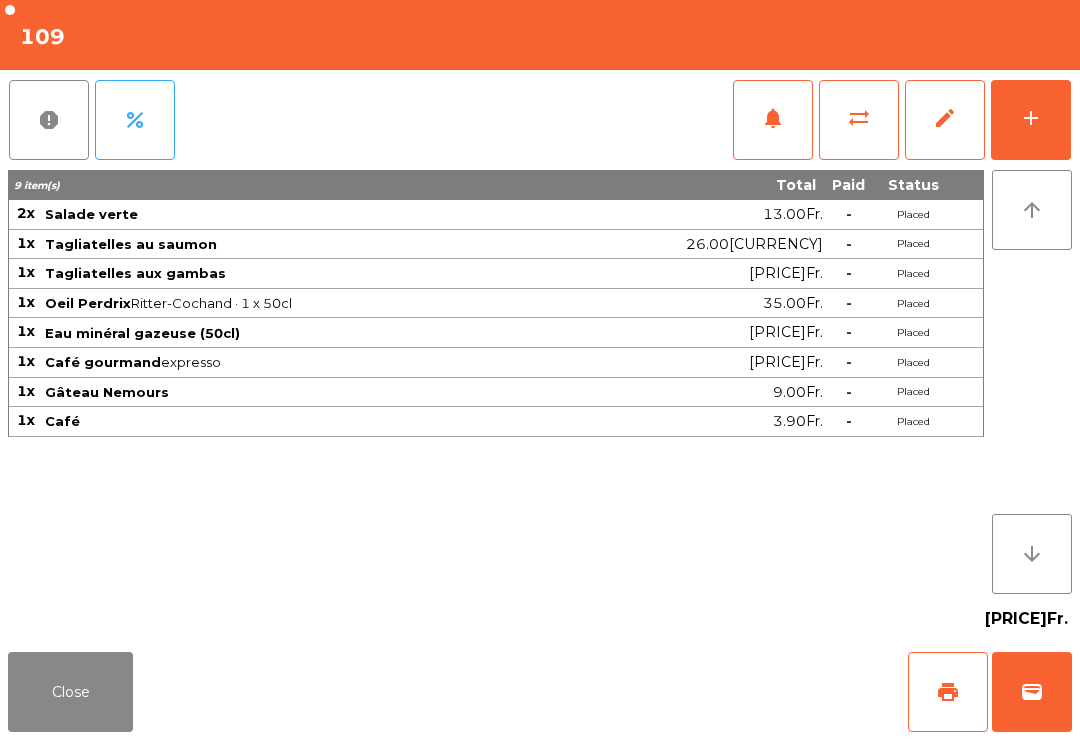 click on "wallet" at bounding box center [948, 692] 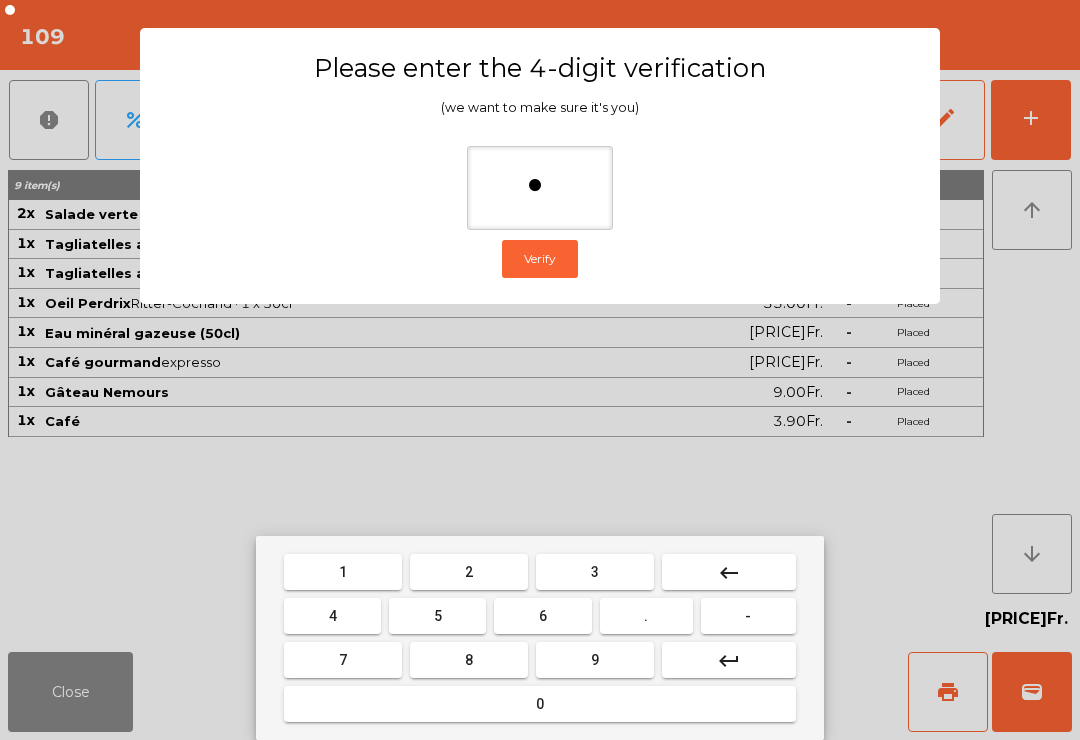 type on "**" 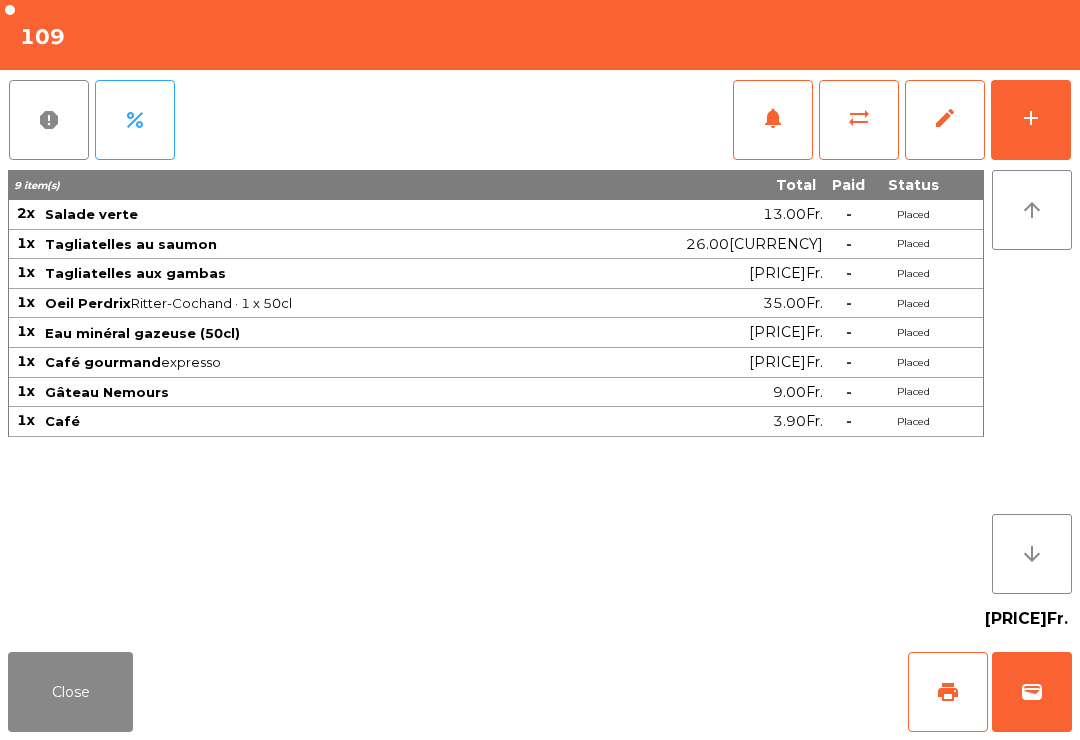 click on "[PRICE]Fr." at bounding box center (540, 619) 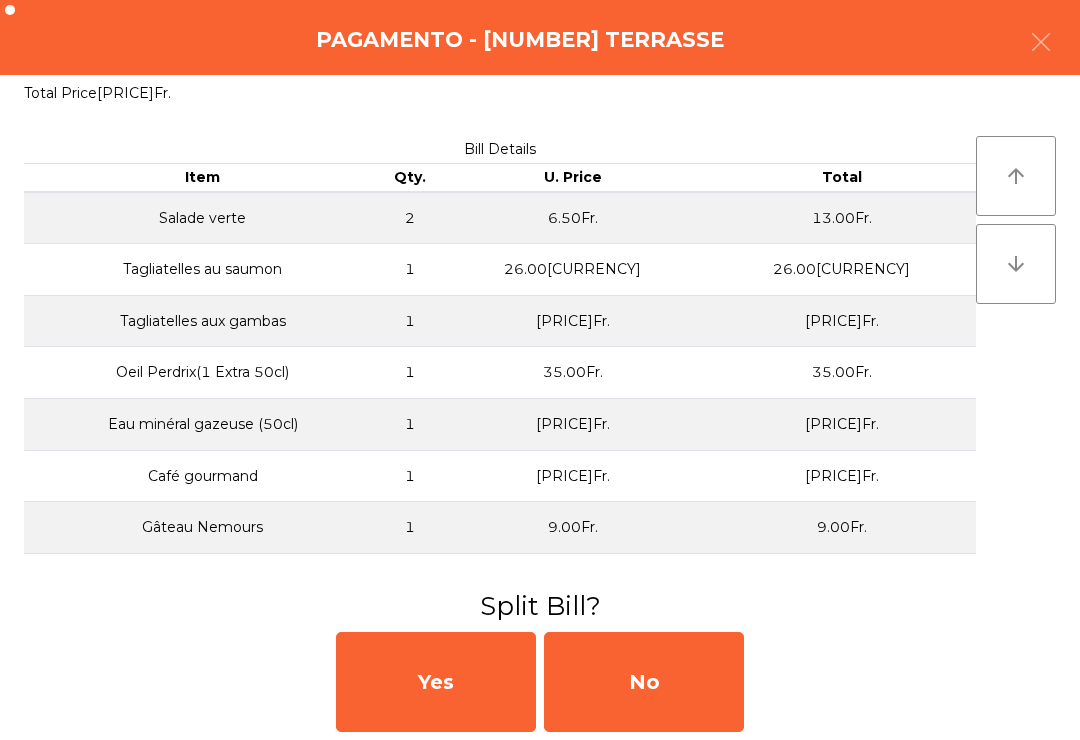 click on "No" at bounding box center [644, 682] 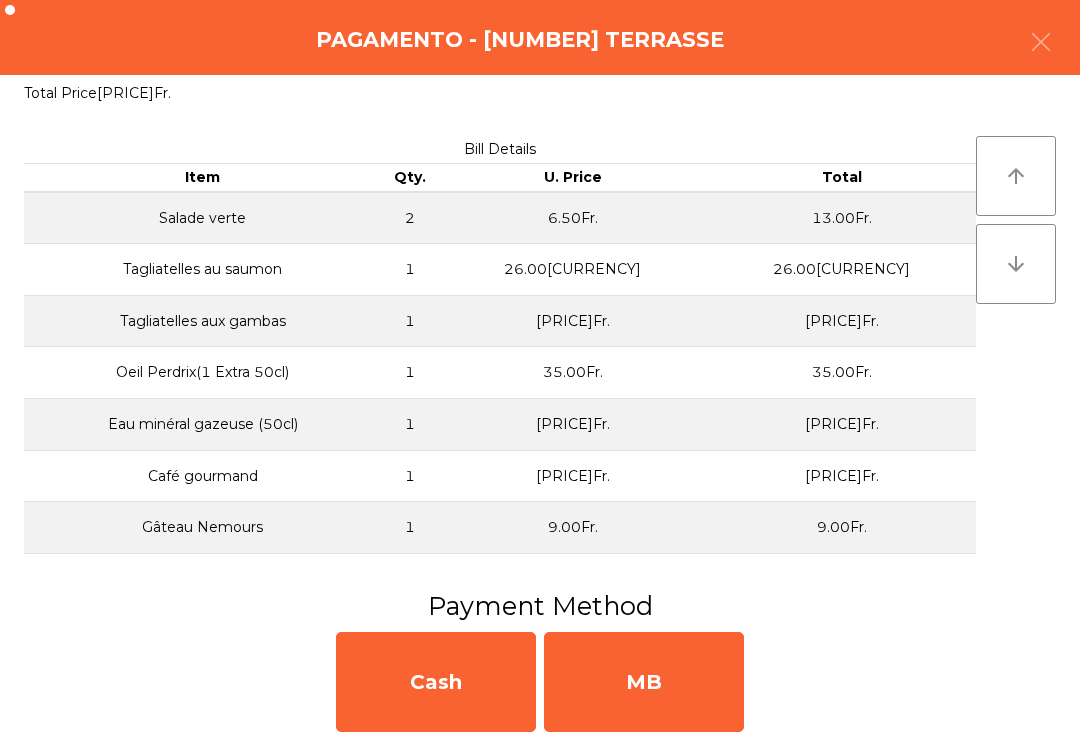 click on "MB" at bounding box center (644, 682) 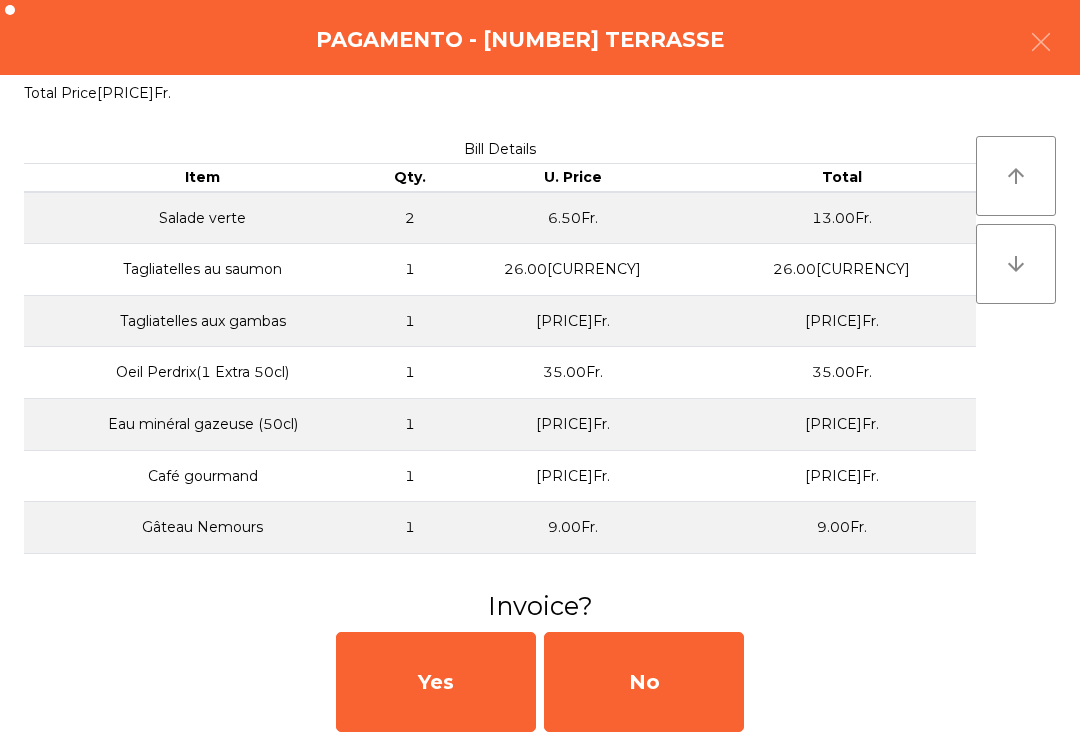 click on "No" at bounding box center [644, 682] 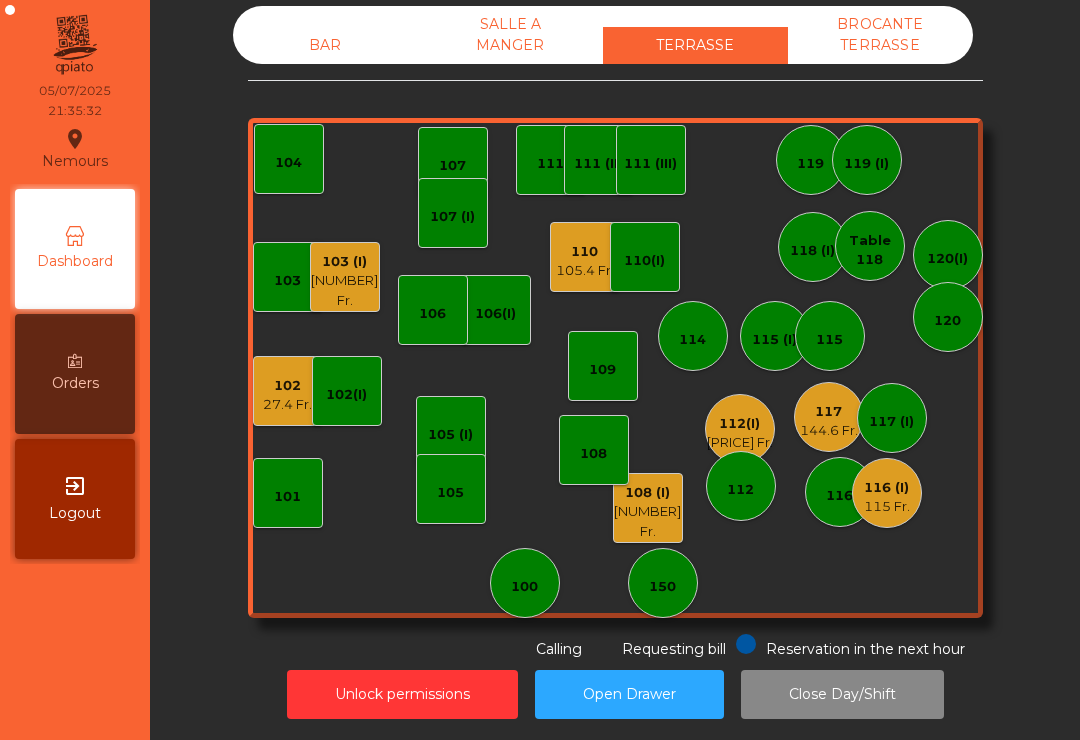 click on "144.6 Fr." at bounding box center [887, 507] 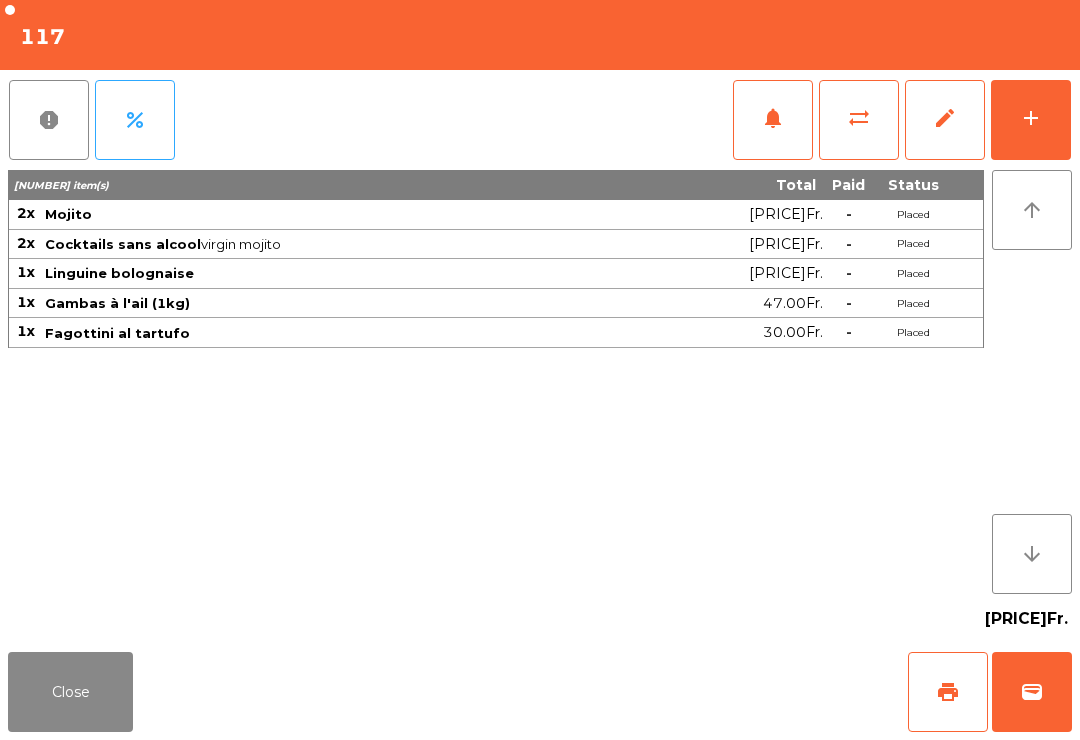 click on "wallet" at bounding box center (1032, 692) 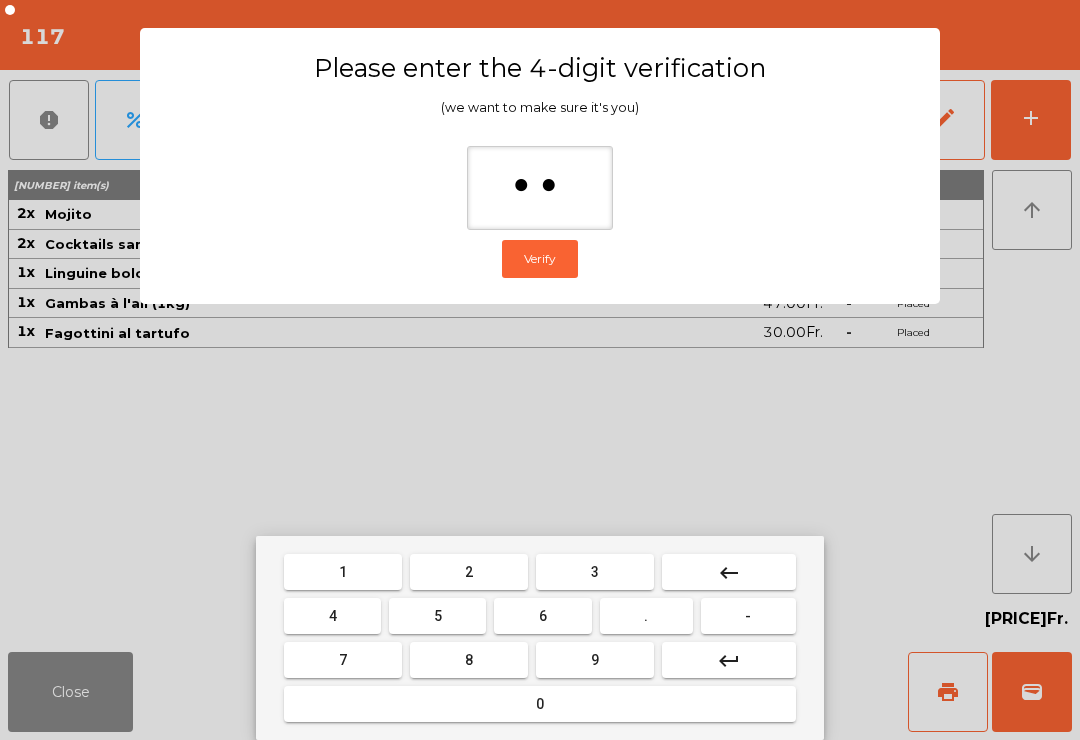 type on "***" 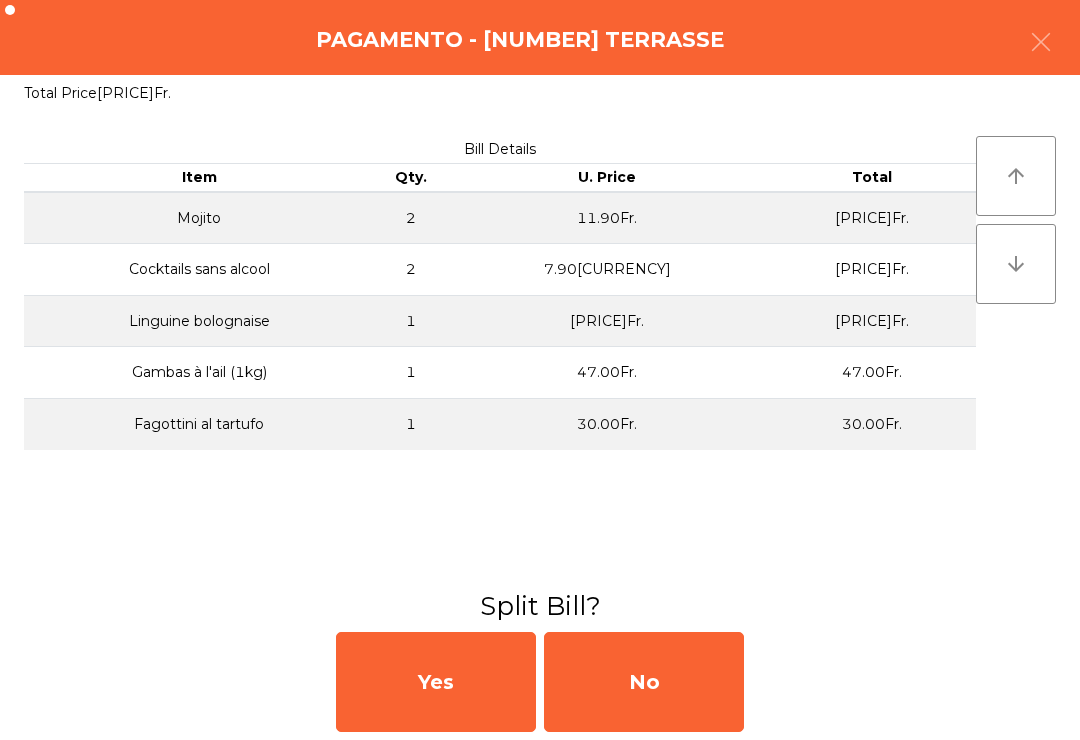 click on "No" at bounding box center [644, 682] 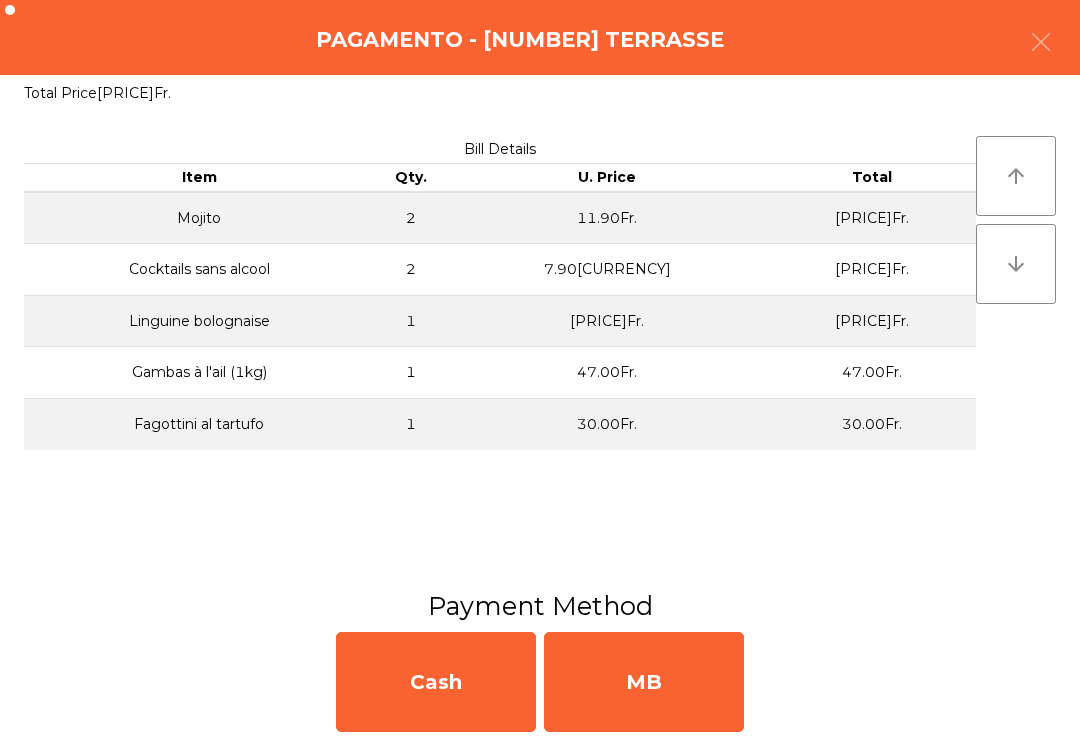 click on "MB" at bounding box center (644, 682) 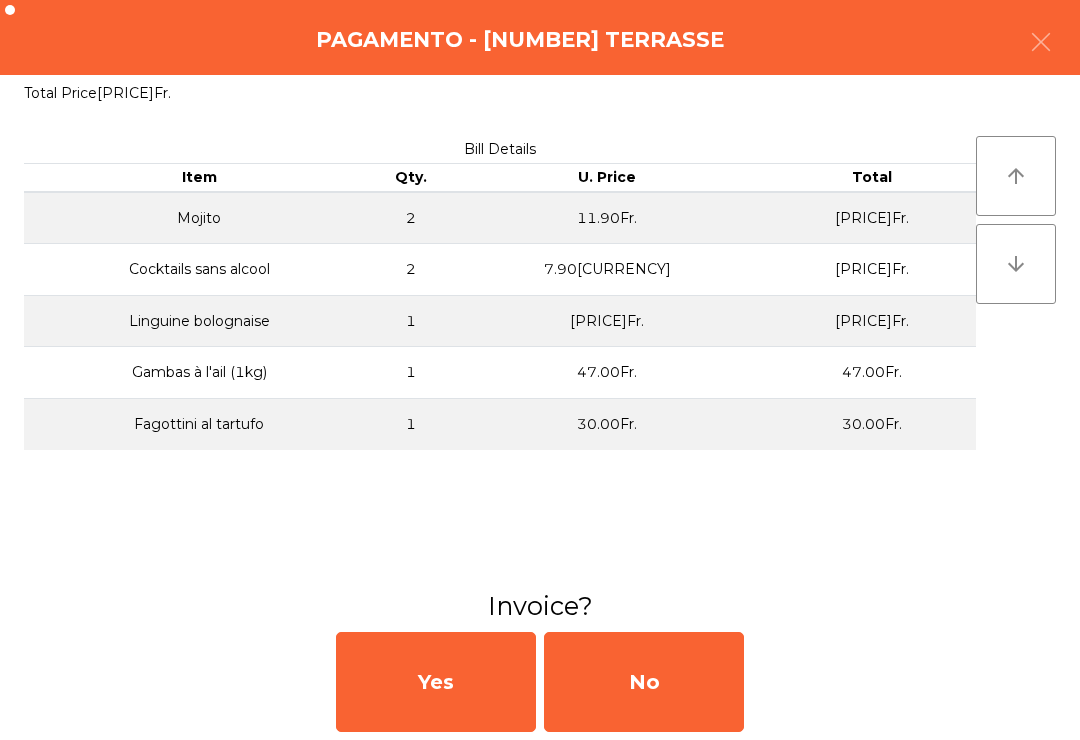 click on "No" at bounding box center (644, 682) 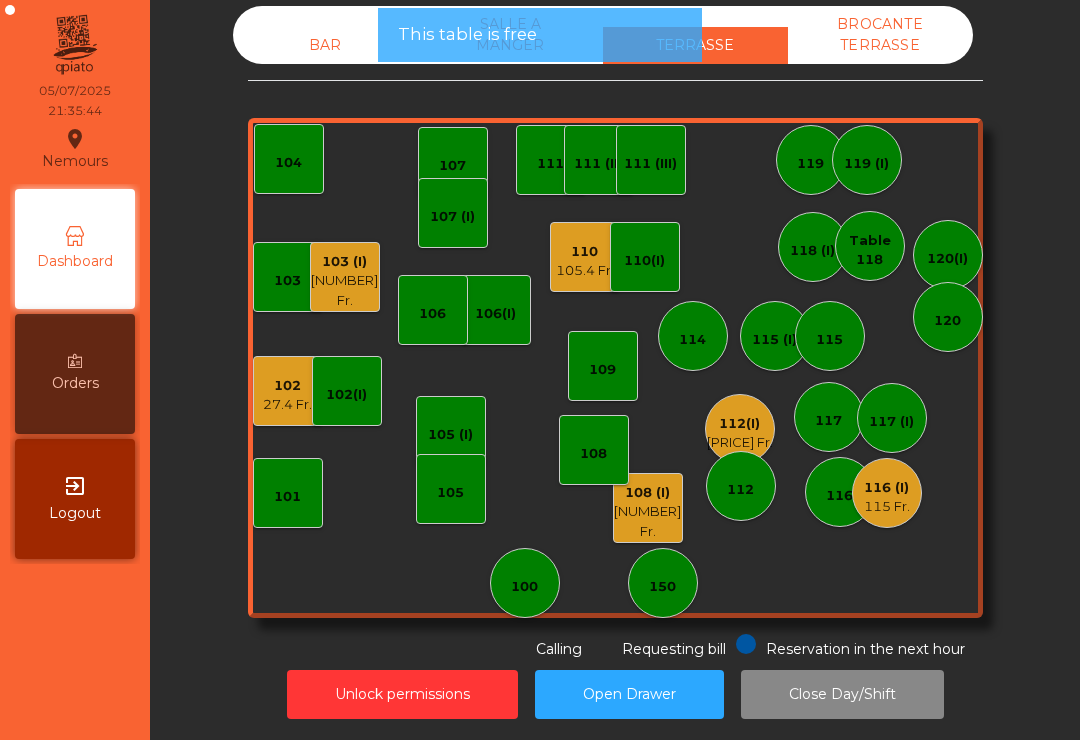 click on "116 (I)   115 [CURRENCY]" at bounding box center (887, 493) 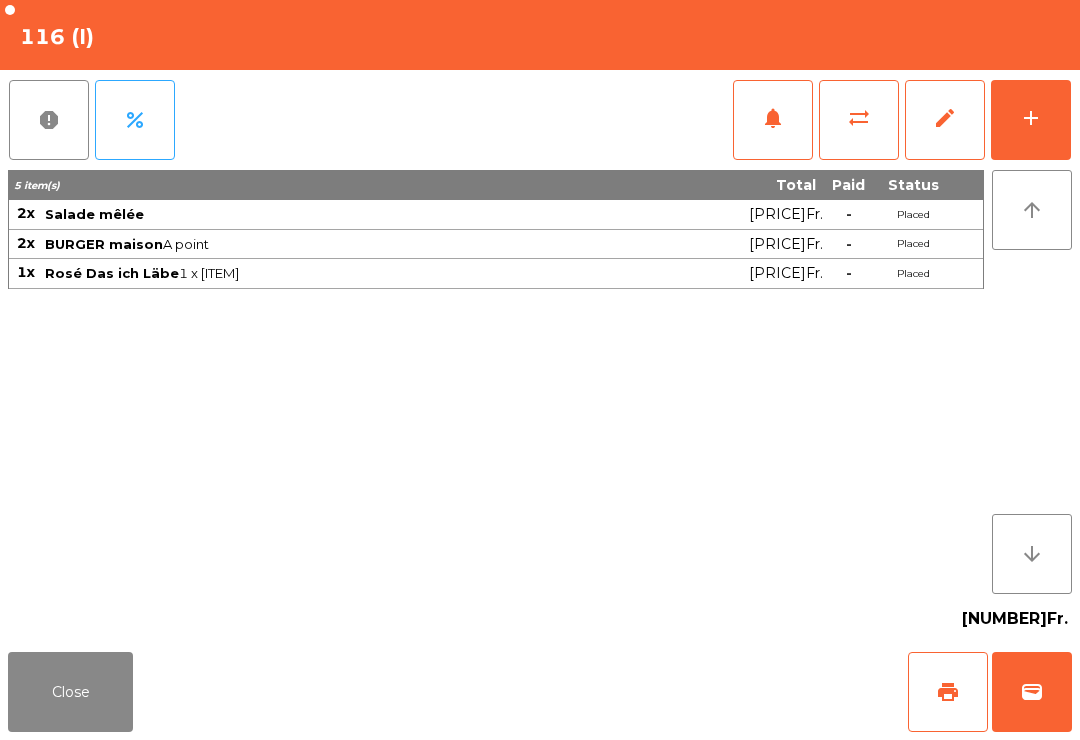 click on "wallet" at bounding box center [1032, 692] 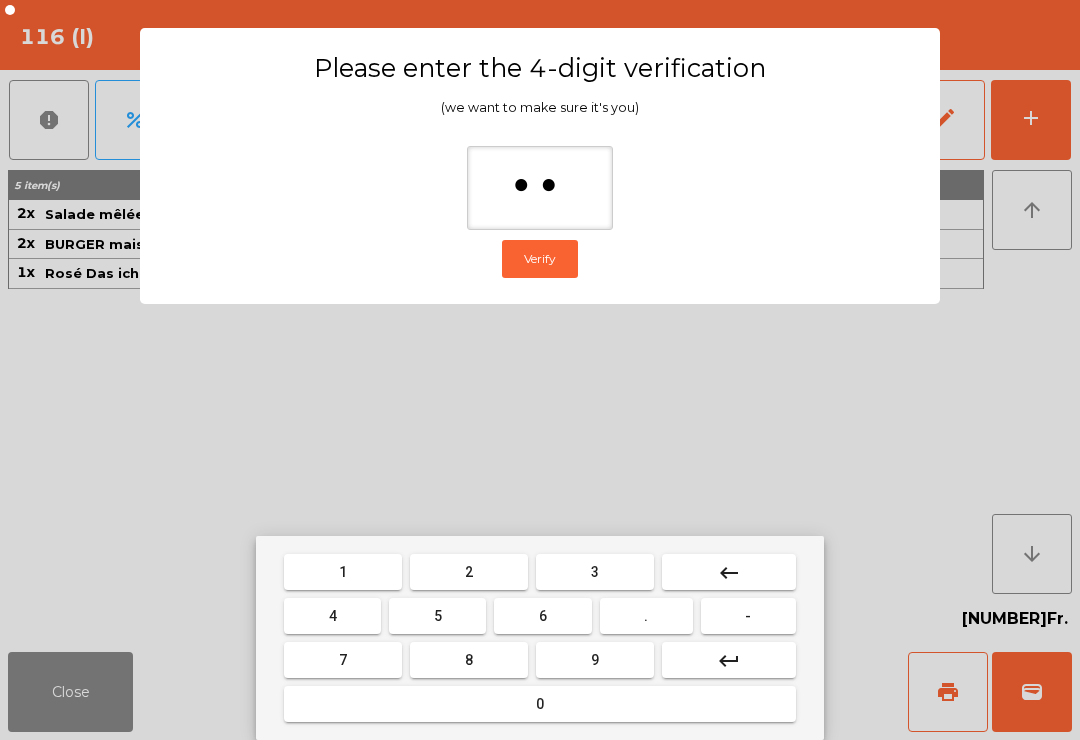 type on "***" 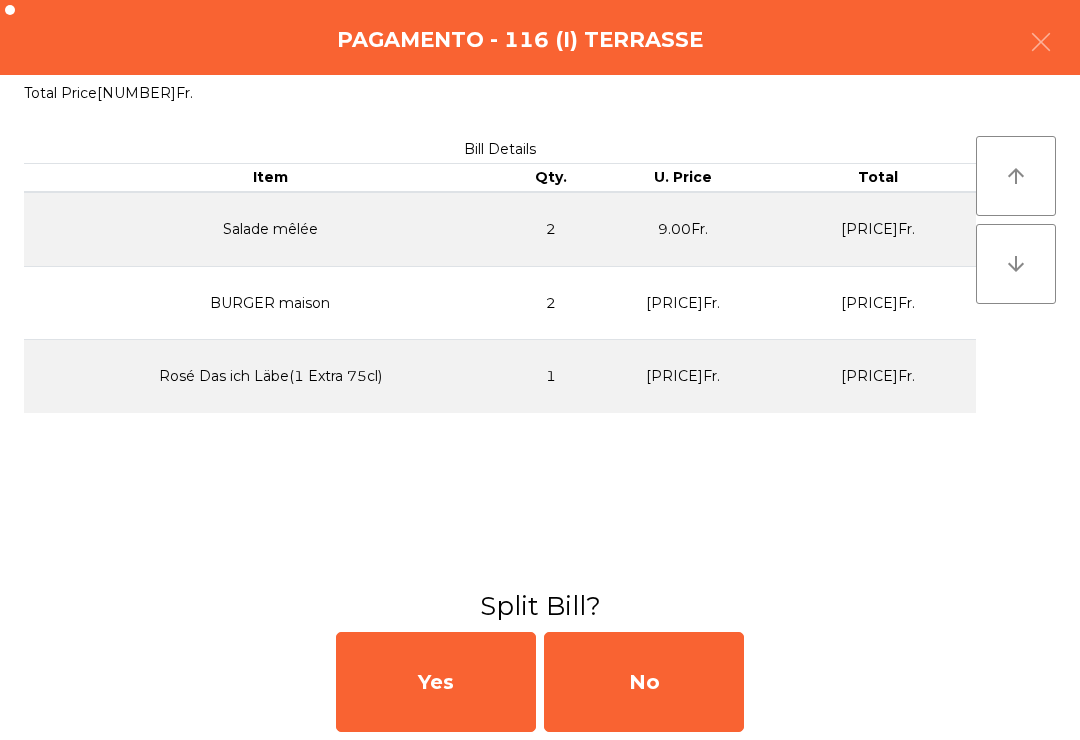click on "No" at bounding box center [644, 682] 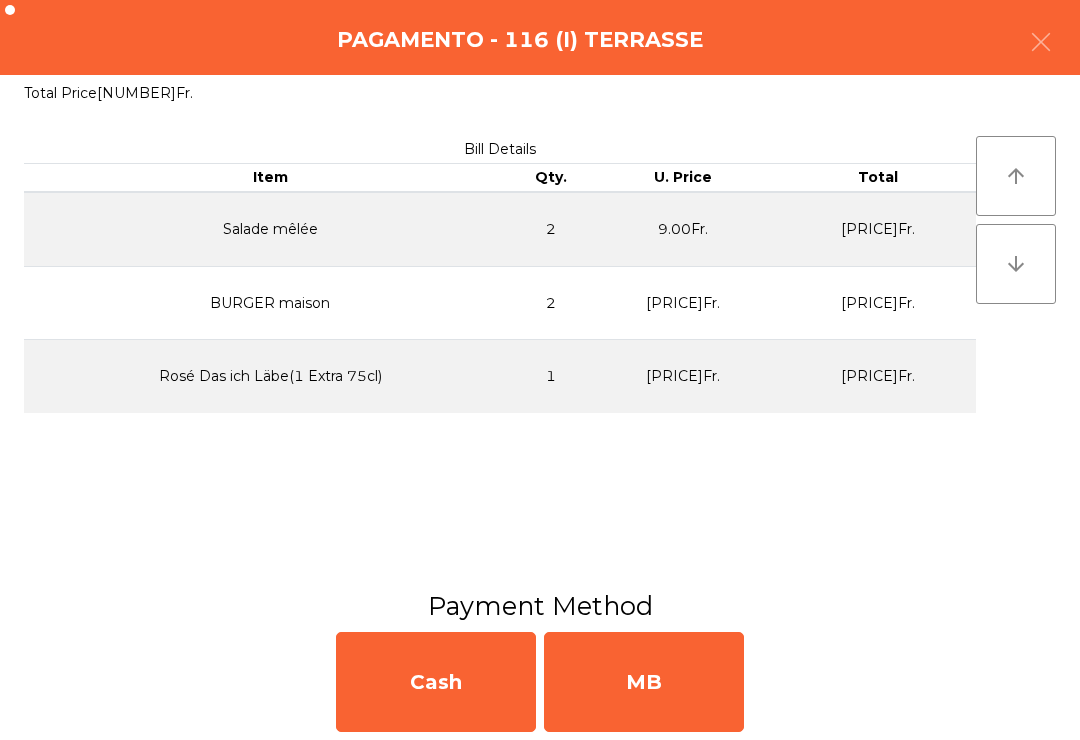 click on "MB" at bounding box center (644, 682) 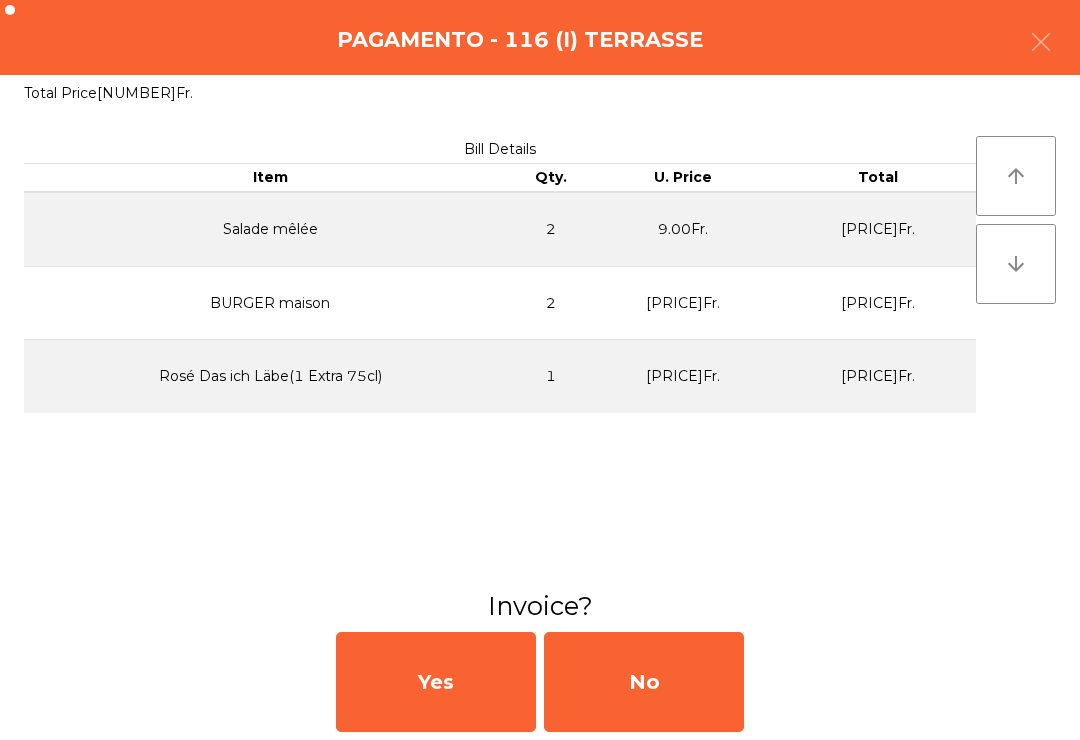 click on "No" at bounding box center (644, 682) 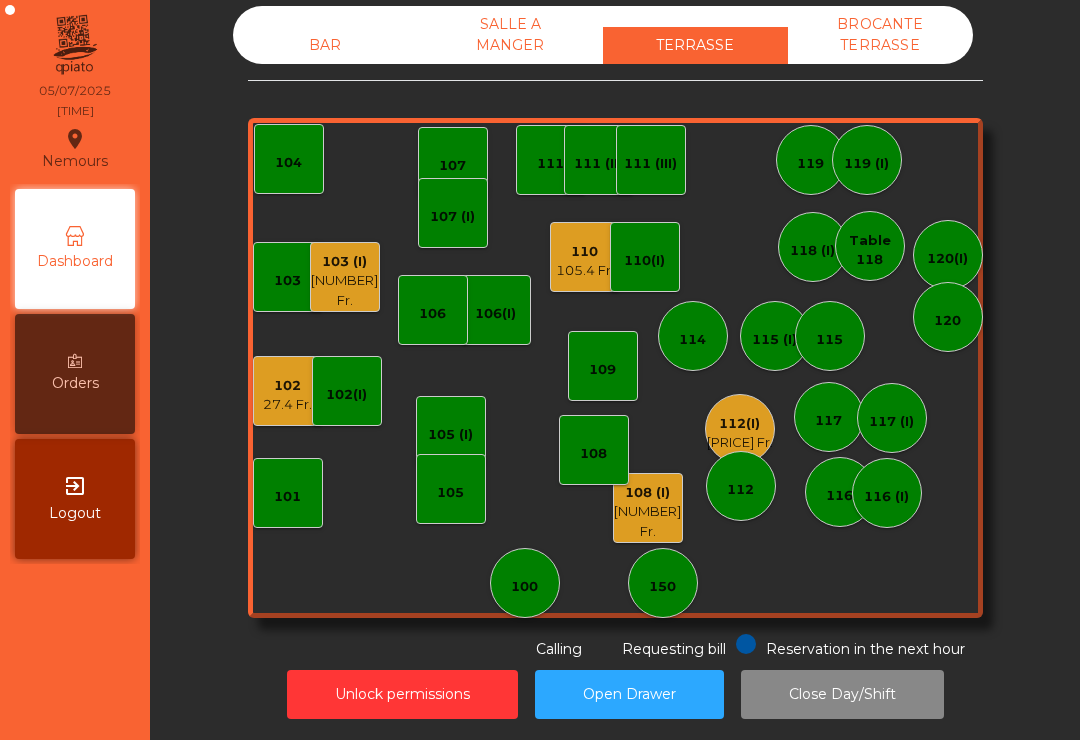 click on "112" at bounding box center [741, 486] 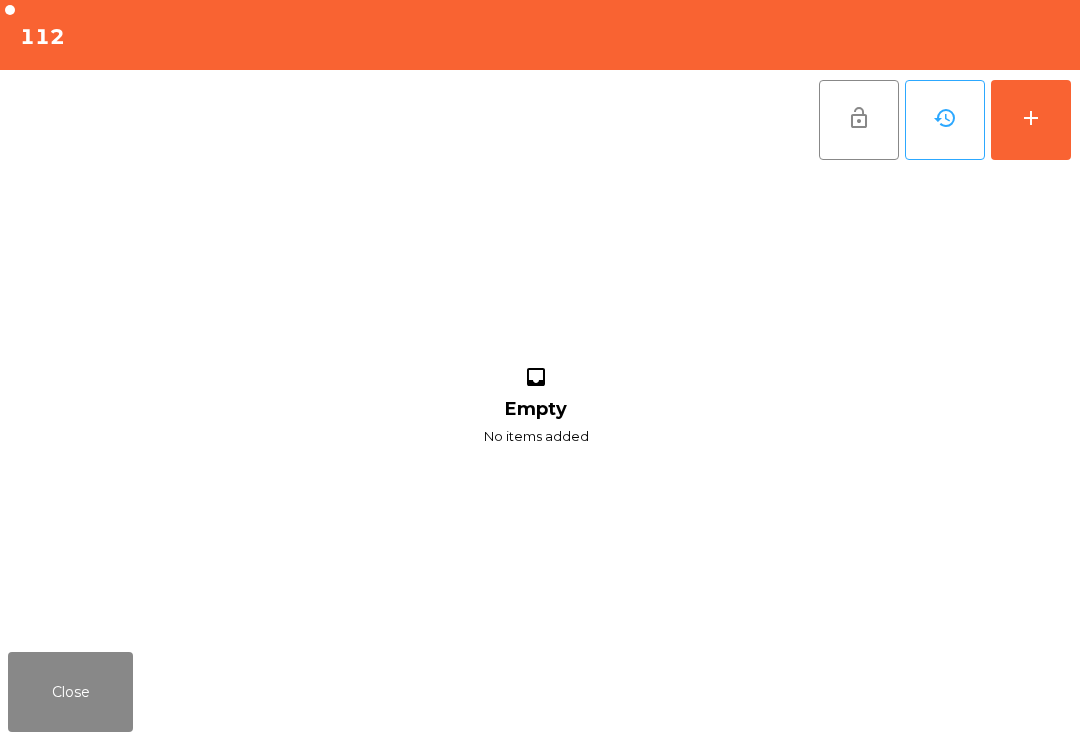 click on "Close" at bounding box center [70, 692] 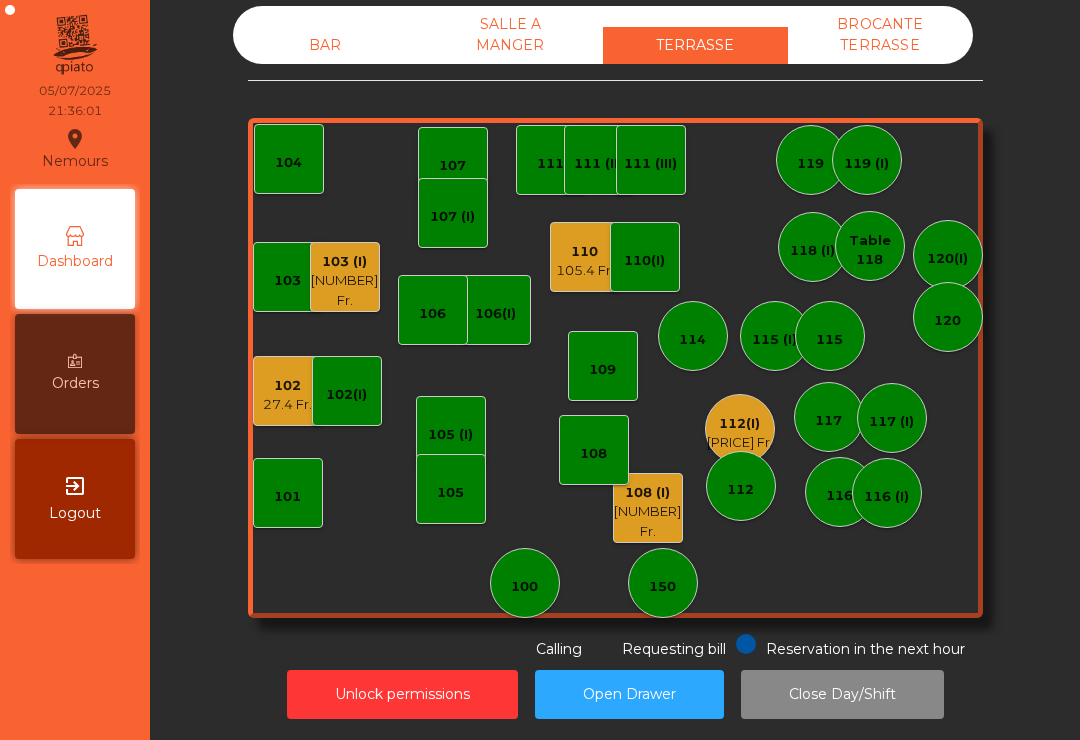 click on "[PRICE] Fr." at bounding box center [740, 443] 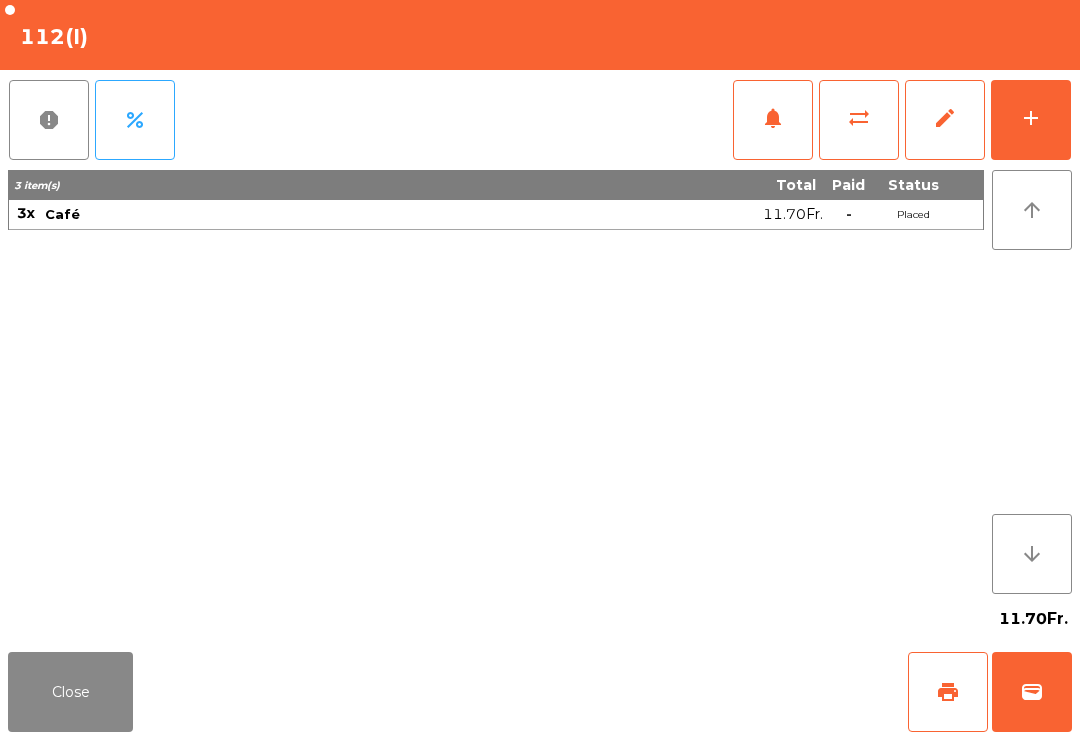click on "print" at bounding box center [948, 692] 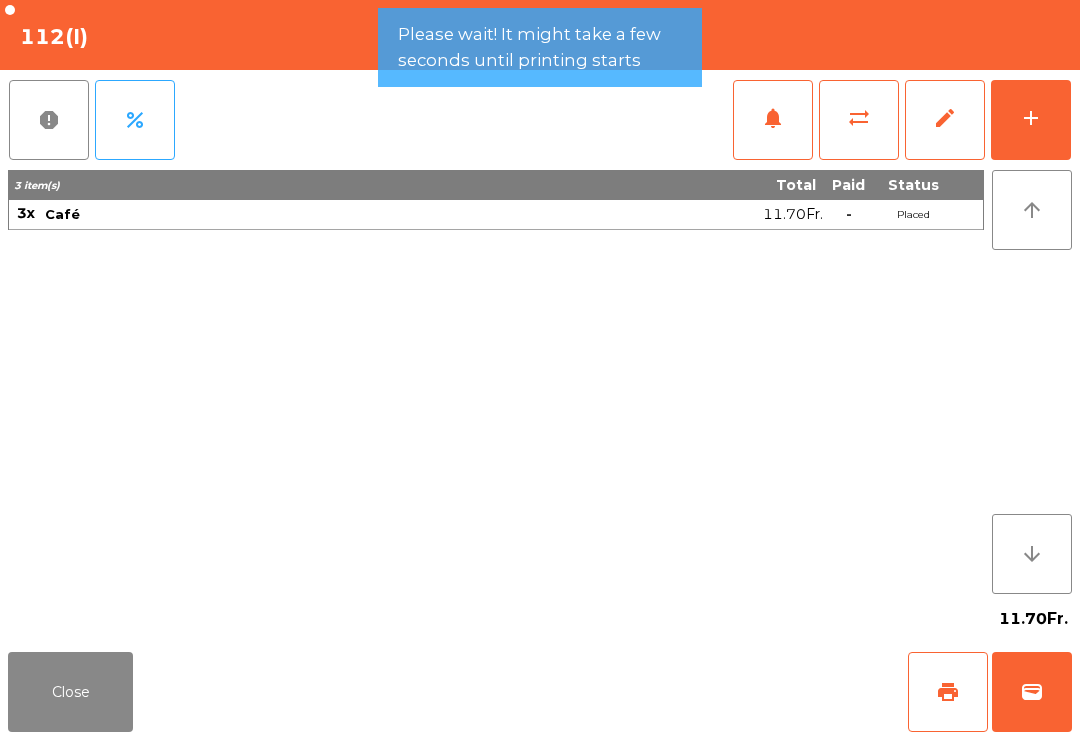 click on "wallet" at bounding box center (1032, 692) 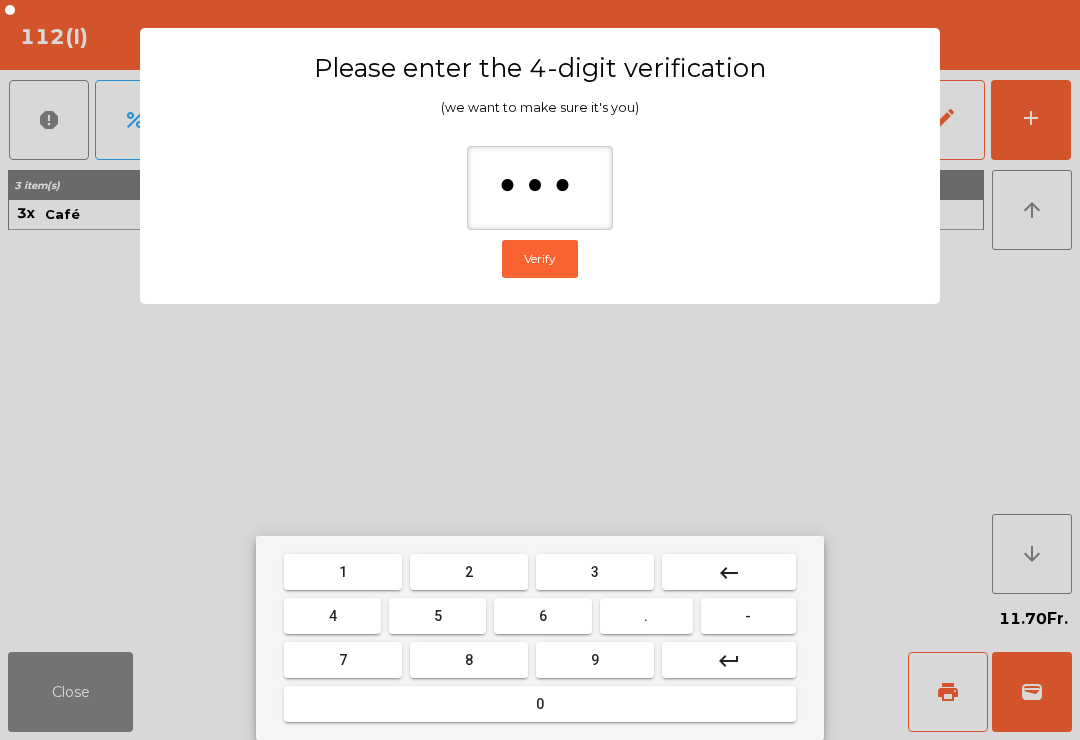 type on "****" 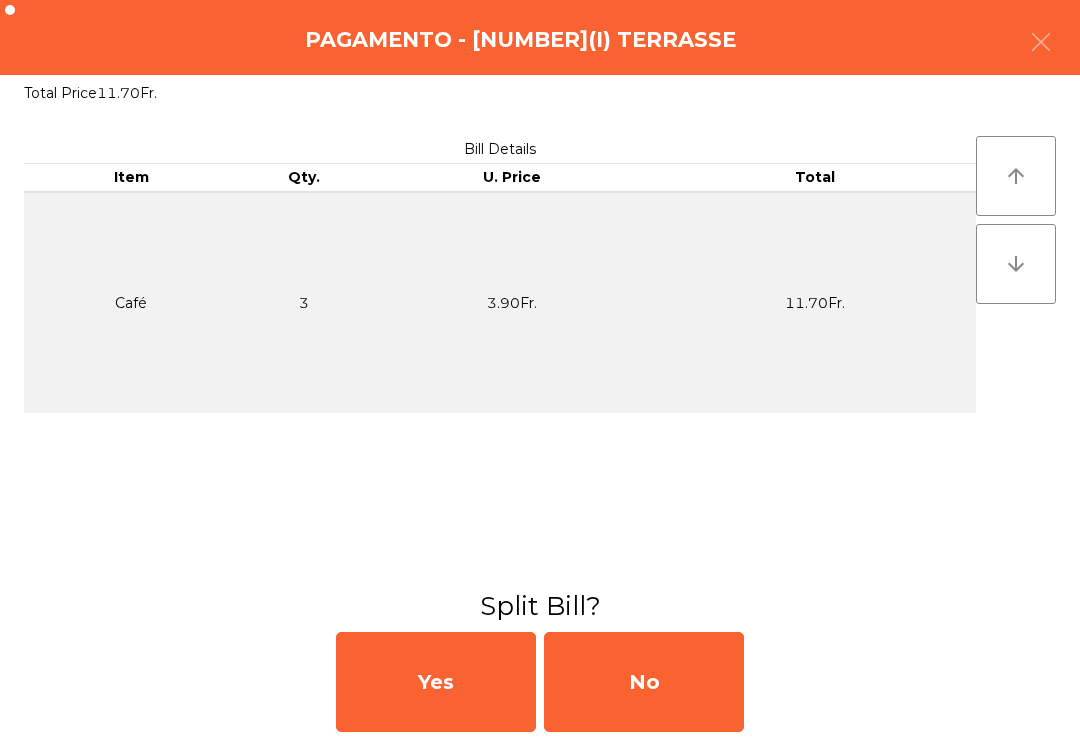 click on "No" at bounding box center (644, 682) 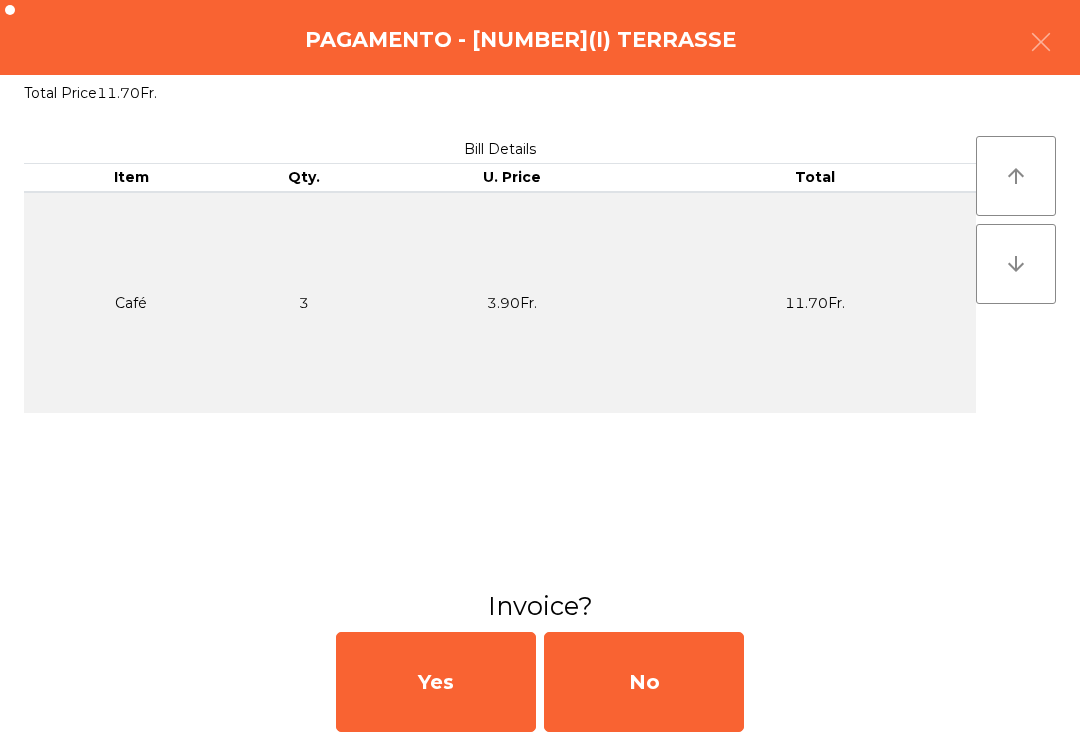 click on "No" at bounding box center (644, 682) 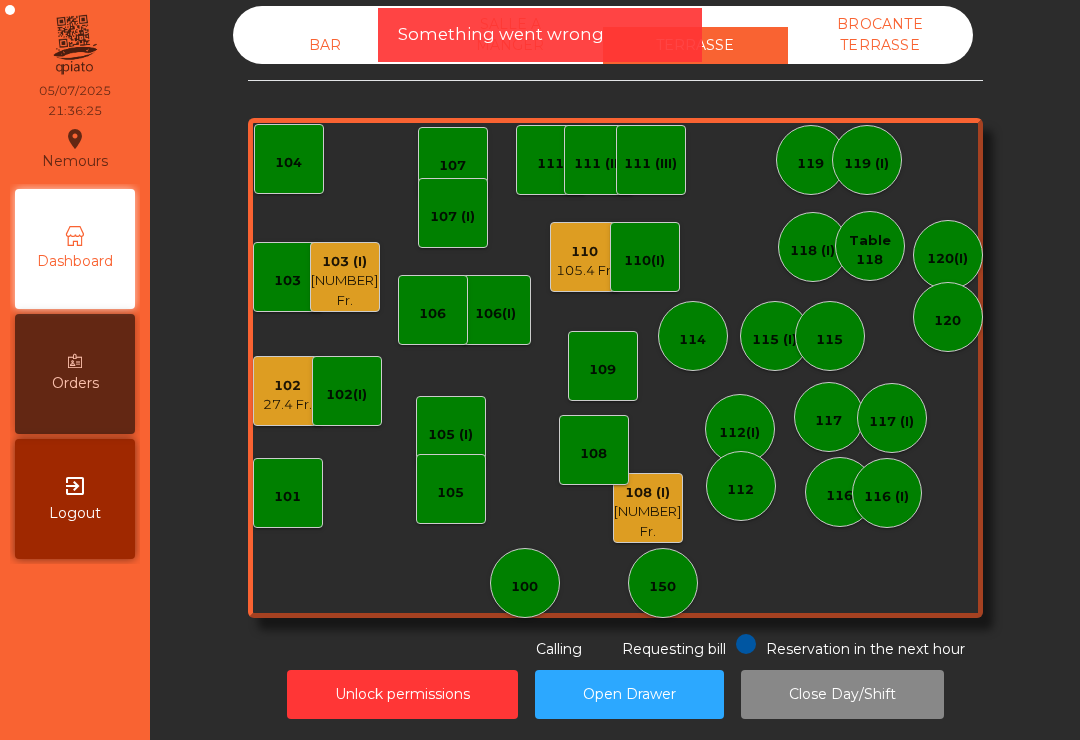 click on "103 (I)   66.5 Fr." at bounding box center [345, 277] 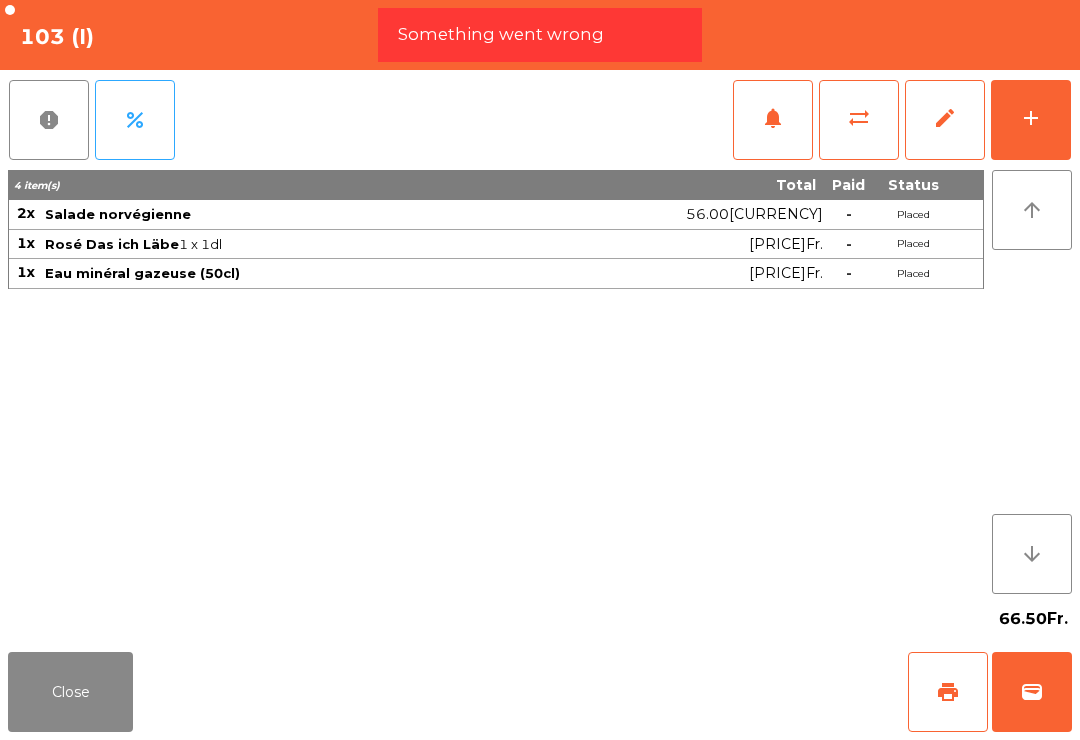 click on "sync_alt" at bounding box center (859, 120) 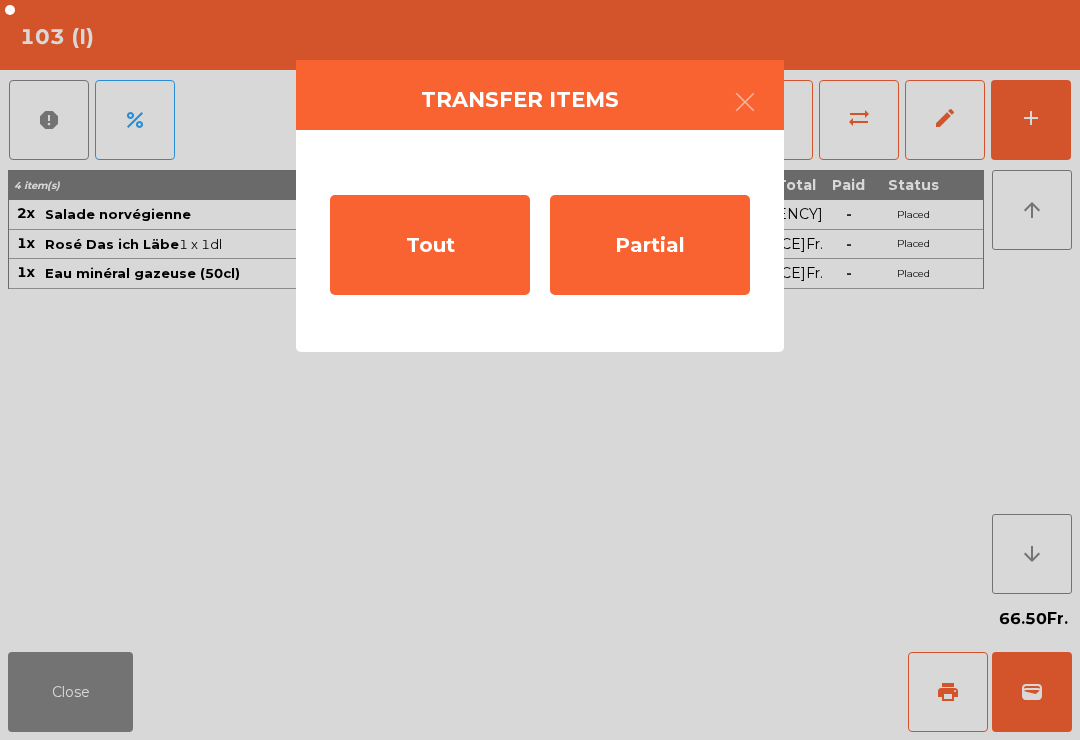 click on "Tout" at bounding box center [430, 245] 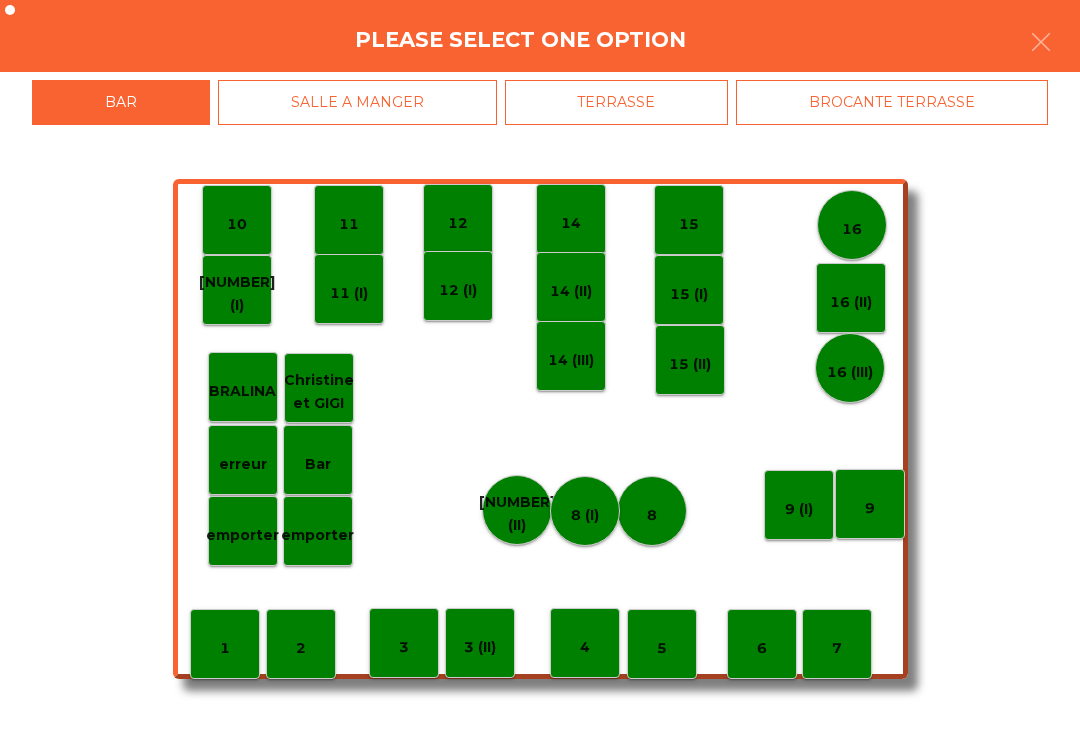 click on "TERRASSE" at bounding box center [617, 102] 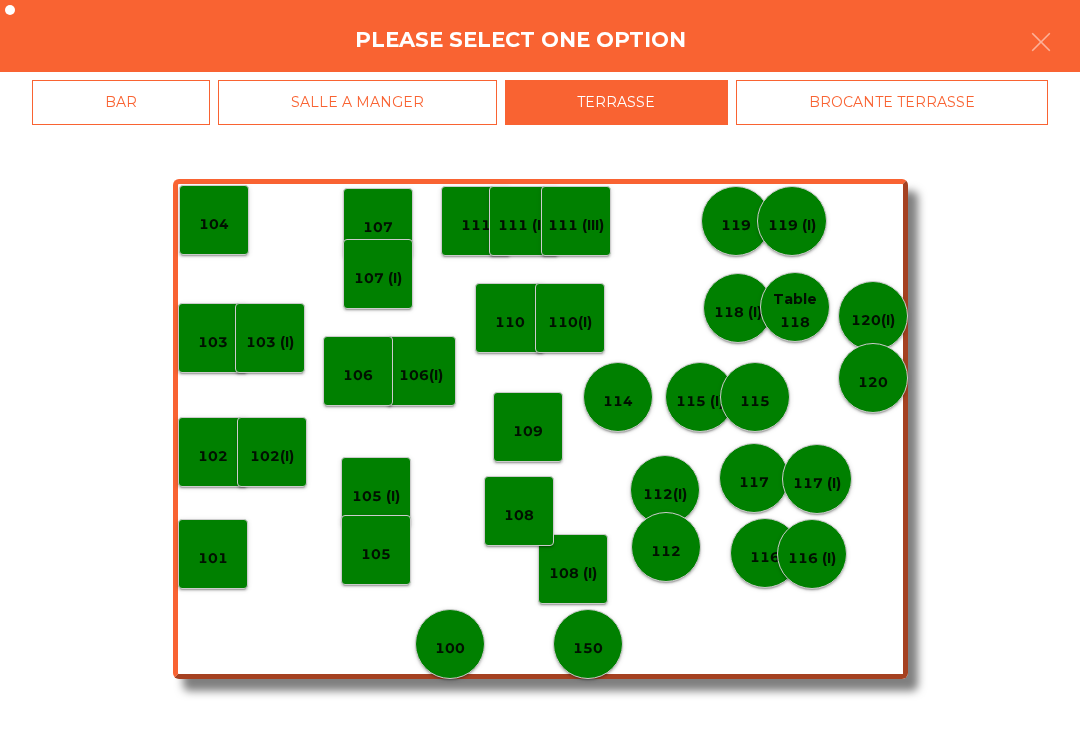 click on "100" at bounding box center [450, 644] 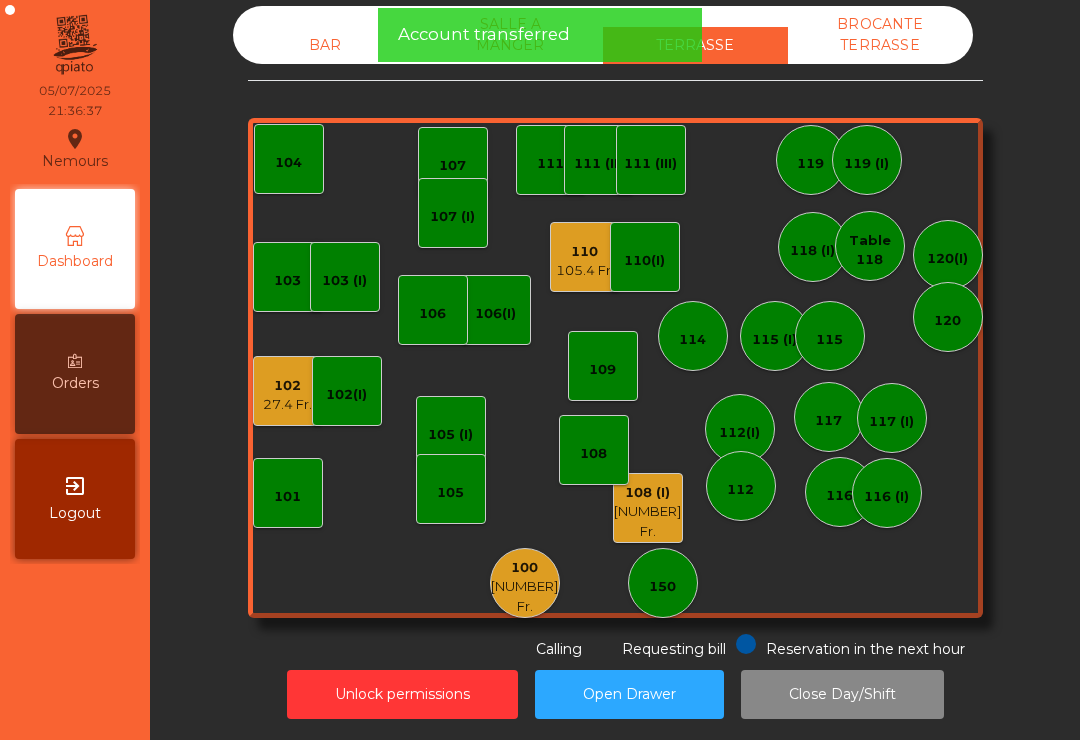 click on "27.4 Fr." at bounding box center (287, 405) 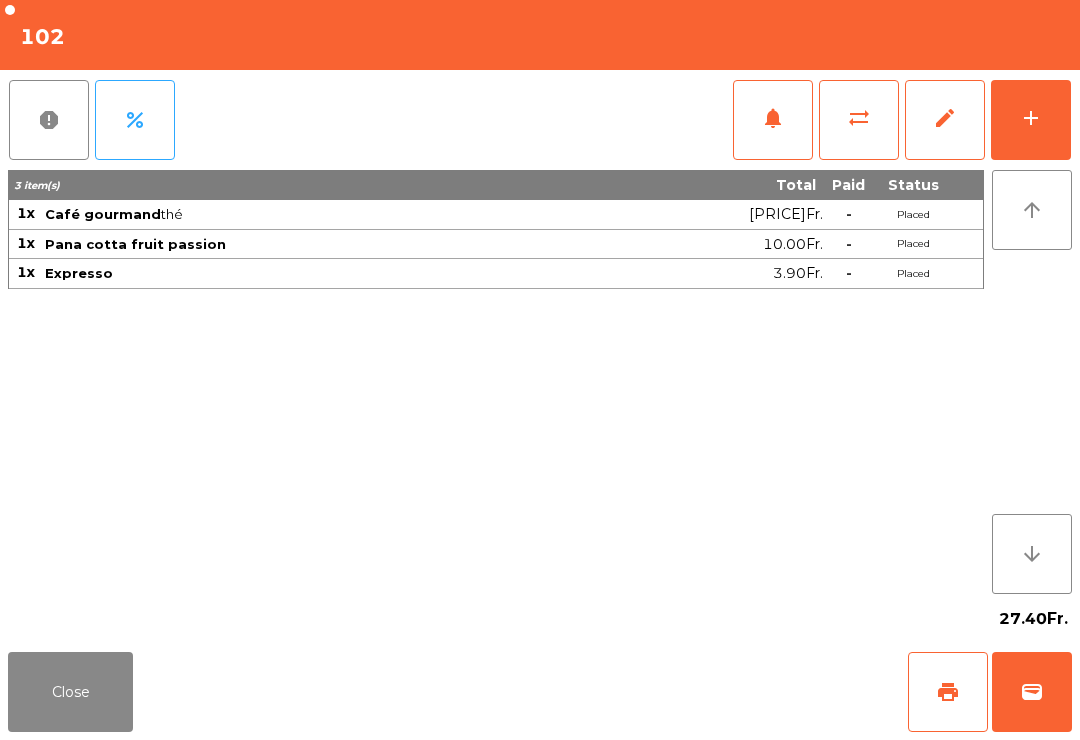 click on "print" at bounding box center [948, 692] 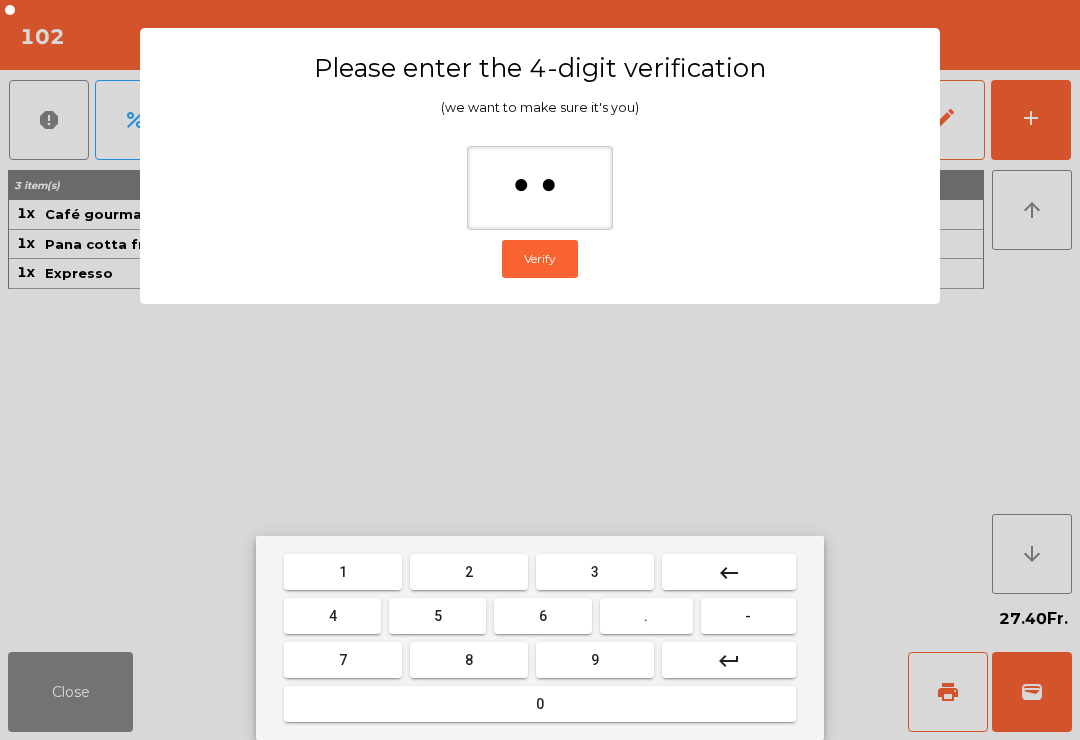 type on "***" 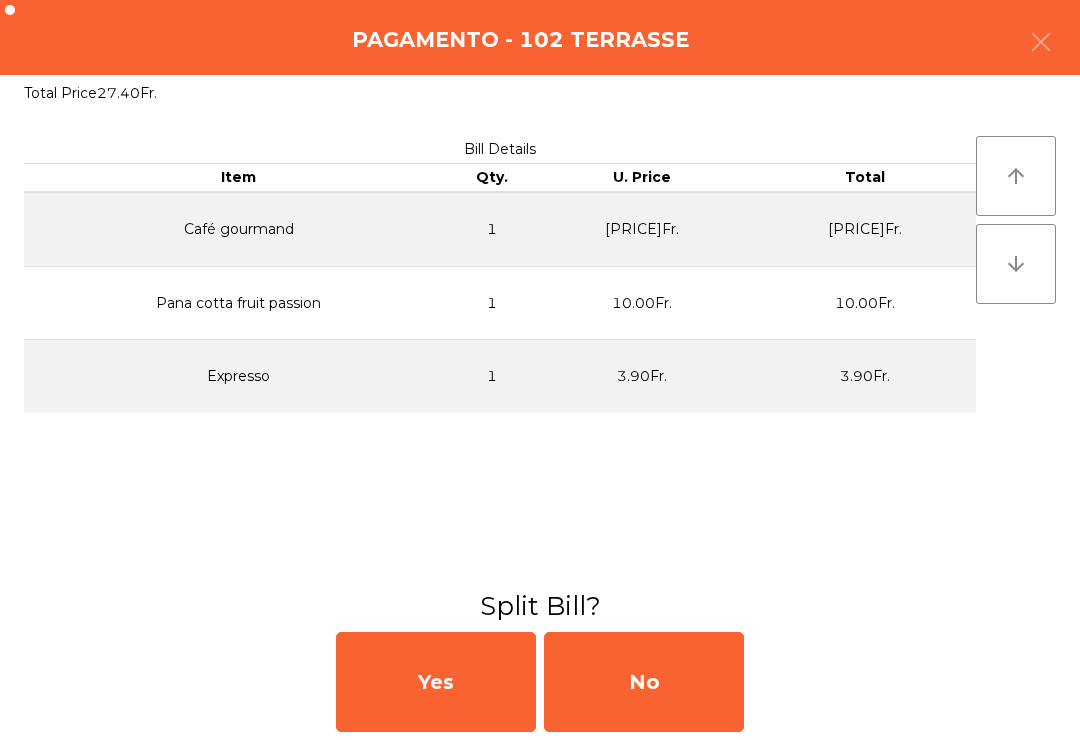 click on "No" at bounding box center [644, 682] 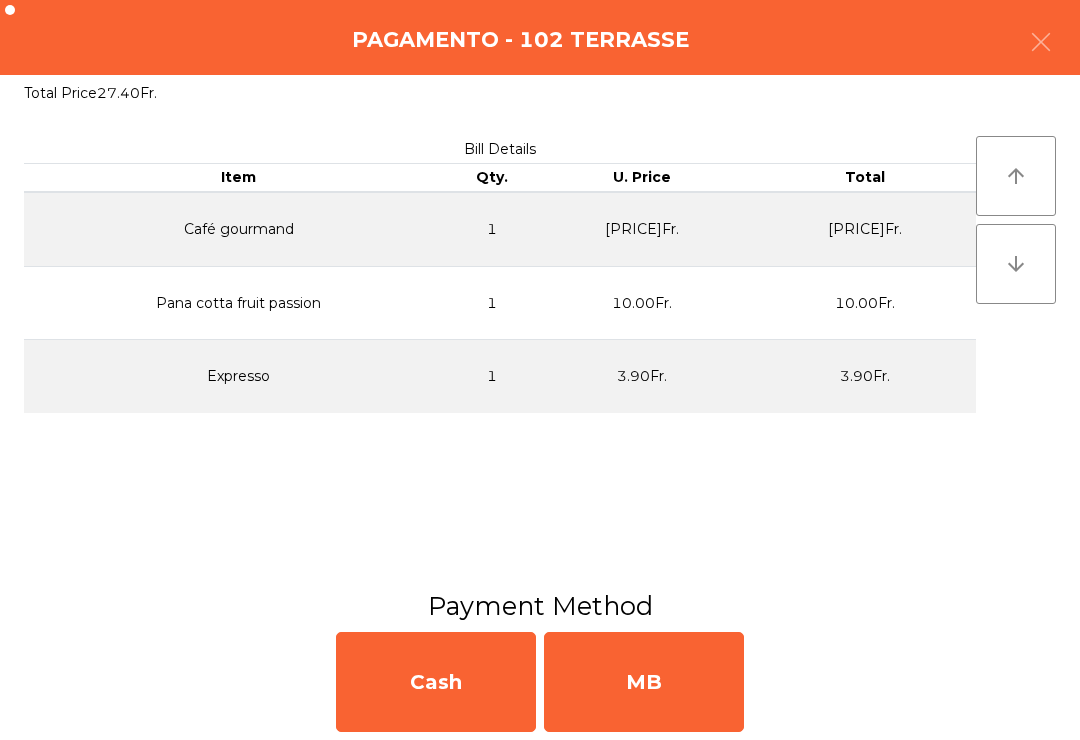 click on "MB" at bounding box center [644, 682] 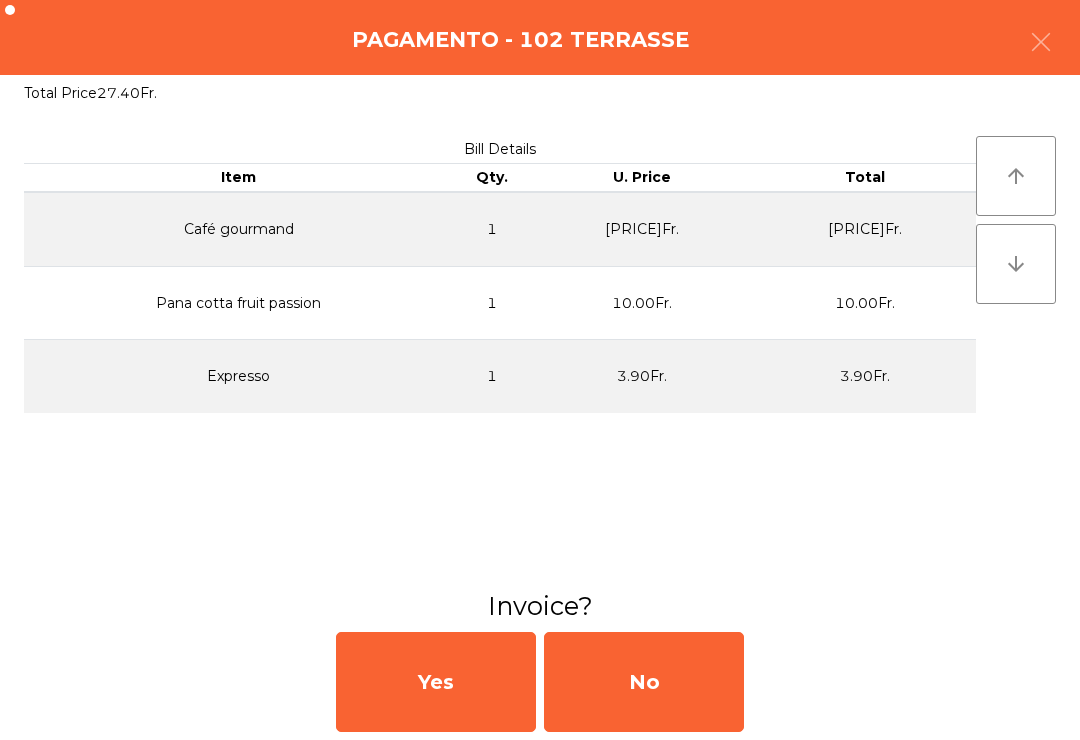 click on "No" at bounding box center [644, 682] 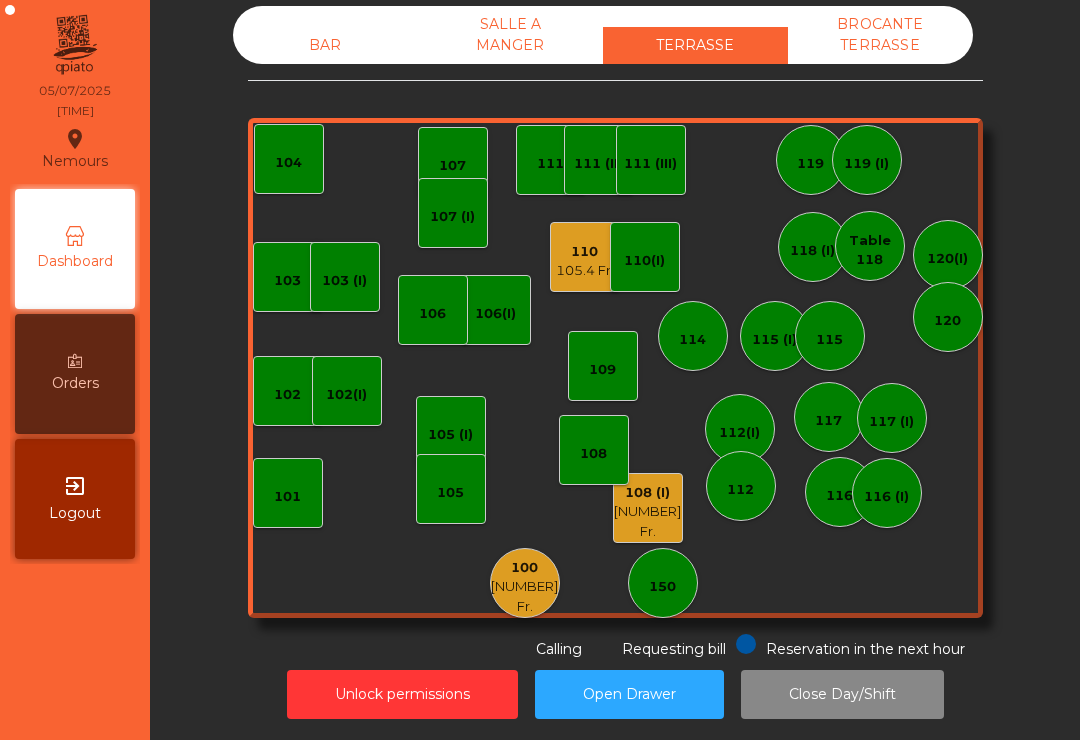 click on "[NUMBER] Fr." at bounding box center [648, 521] 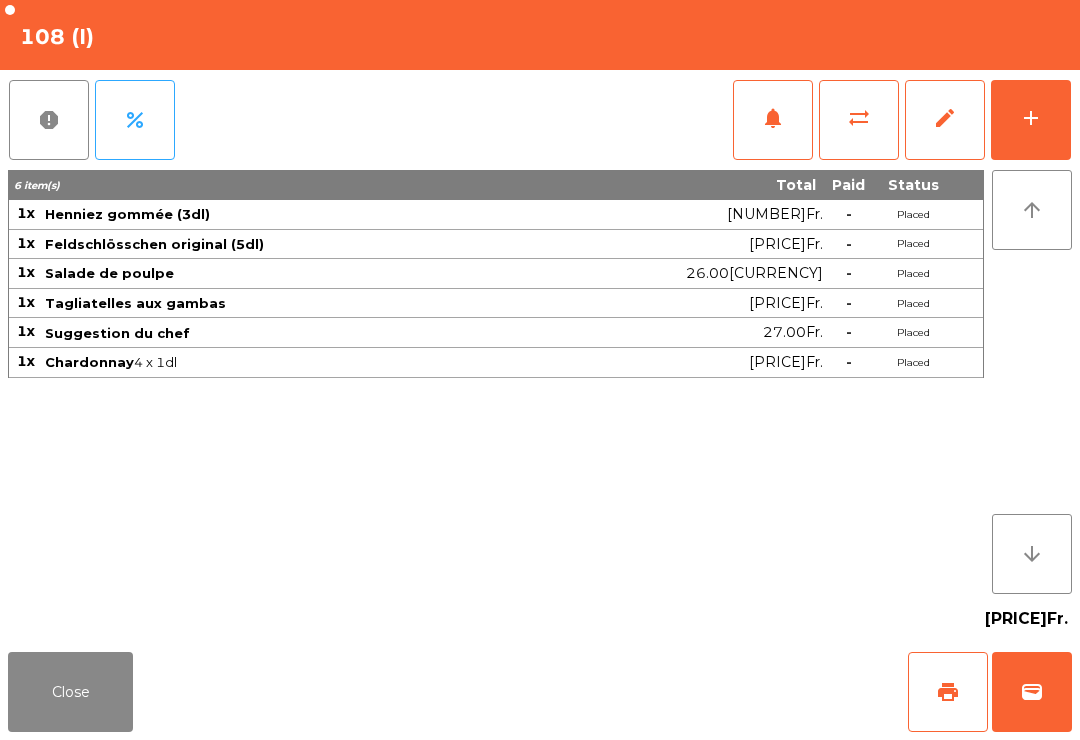 click on "wallet" at bounding box center [1032, 692] 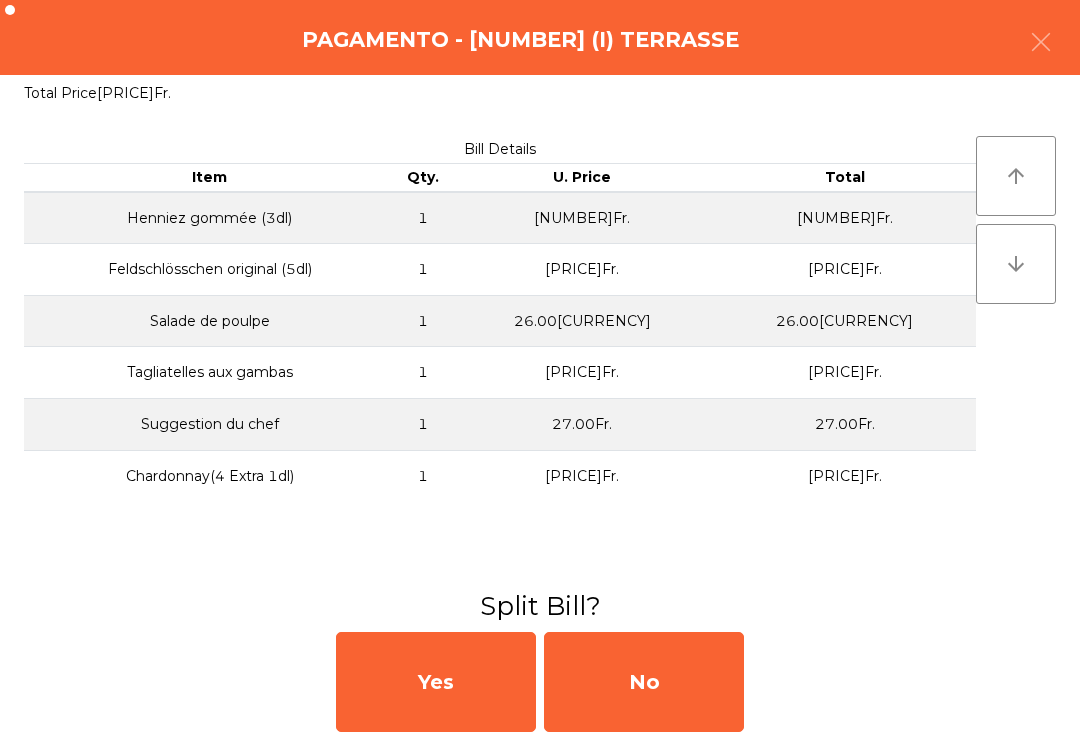 click on "No" at bounding box center [644, 682] 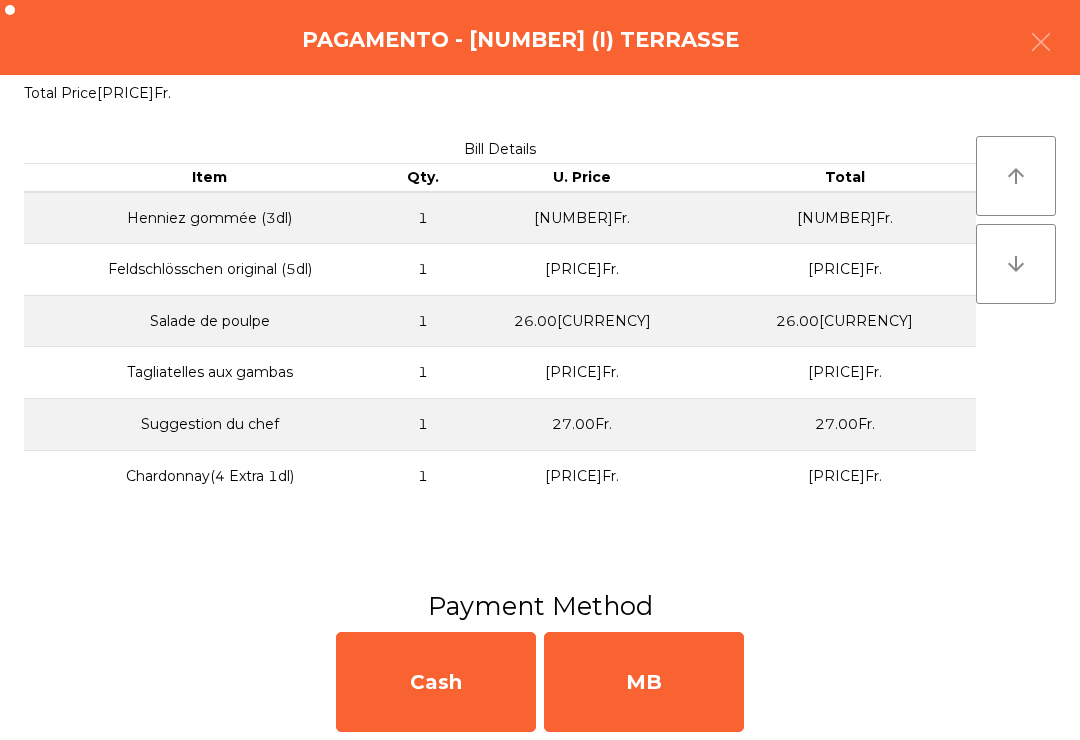 click on "MB" at bounding box center (644, 682) 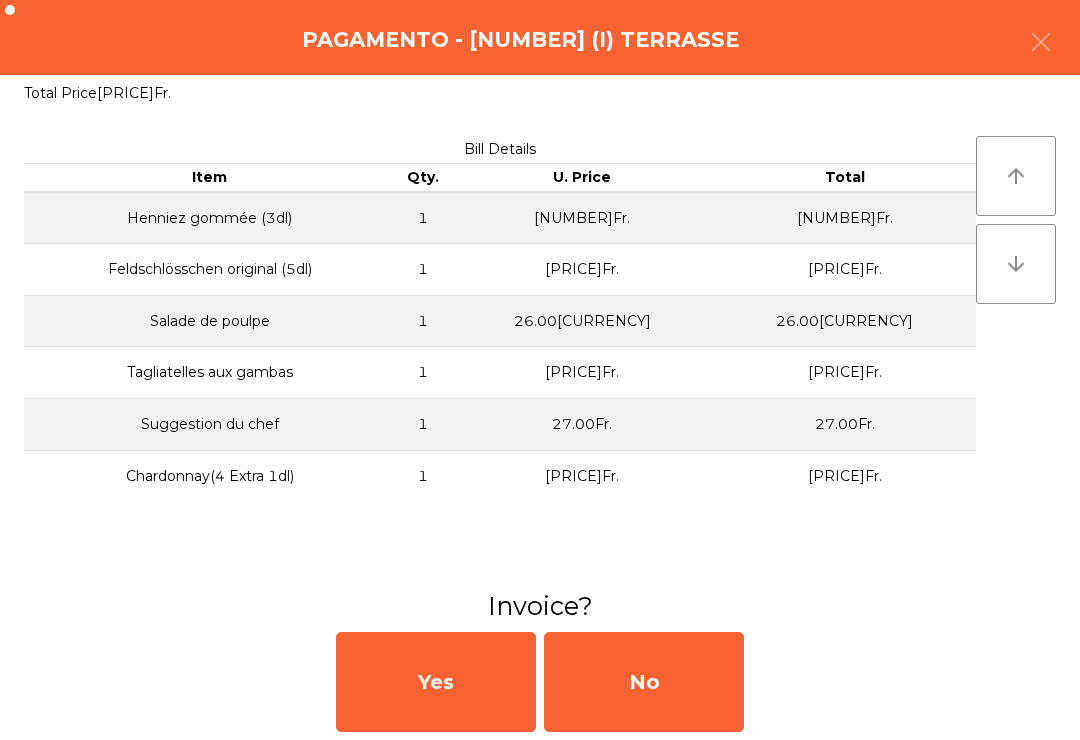 click on "No" at bounding box center [644, 682] 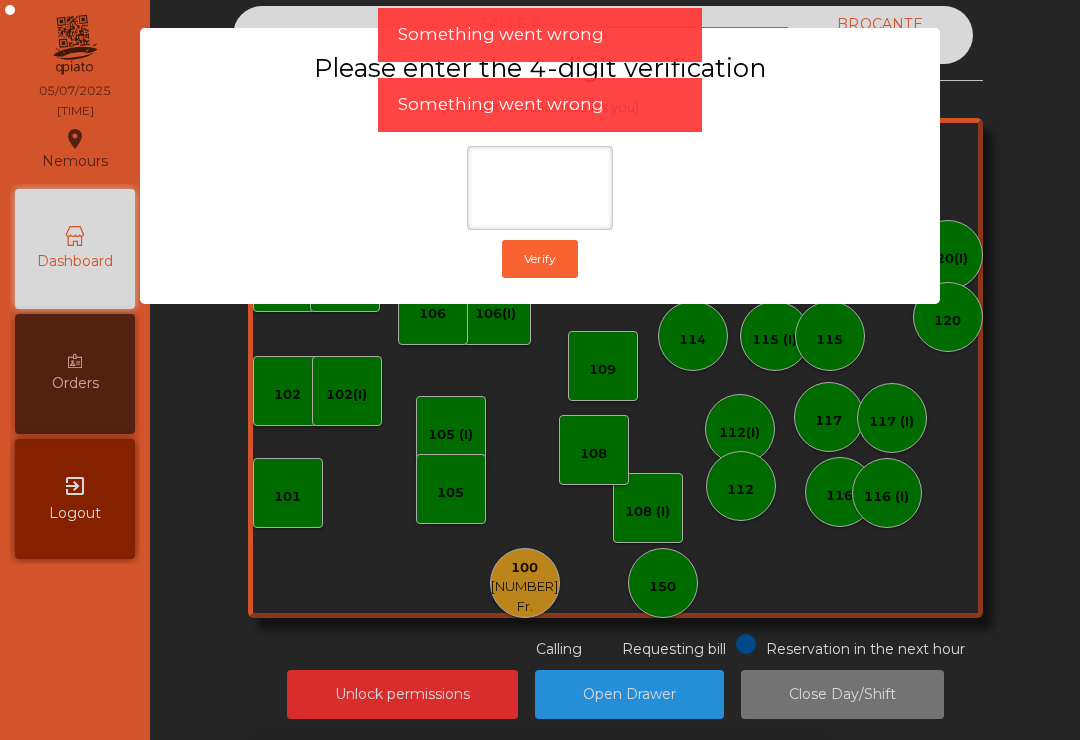 click on "1 2 3 keyboard_backspace 4 5 6 . - 7 8 9 keyboard_return 0" at bounding box center (540, 638) 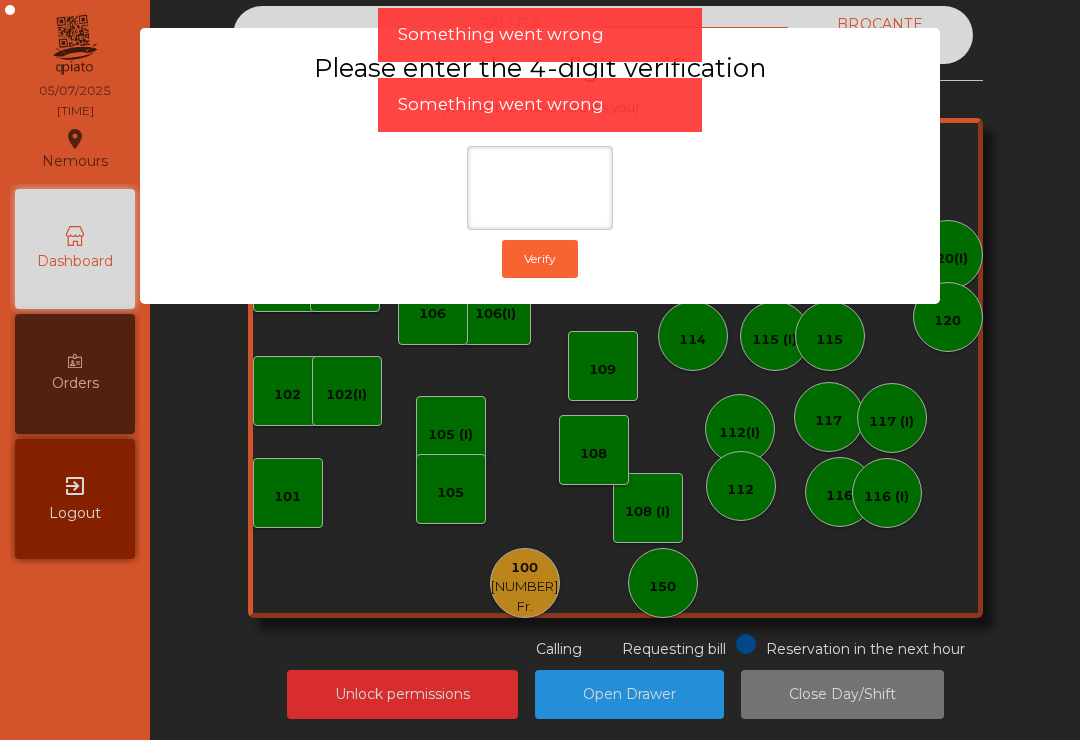 click on "Please enter the [NUMBER]-digit verification (we want to make sure it's you)  Verify" at bounding box center [540, 370] 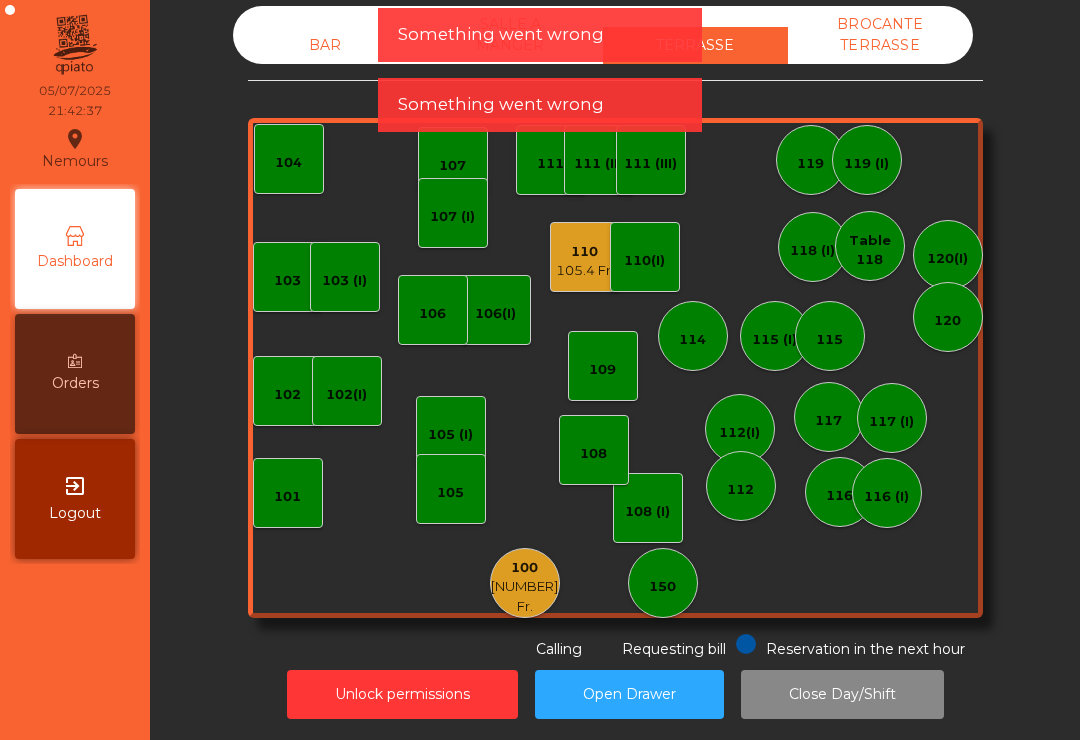 click on "105.4 Fr." at bounding box center [585, 271] 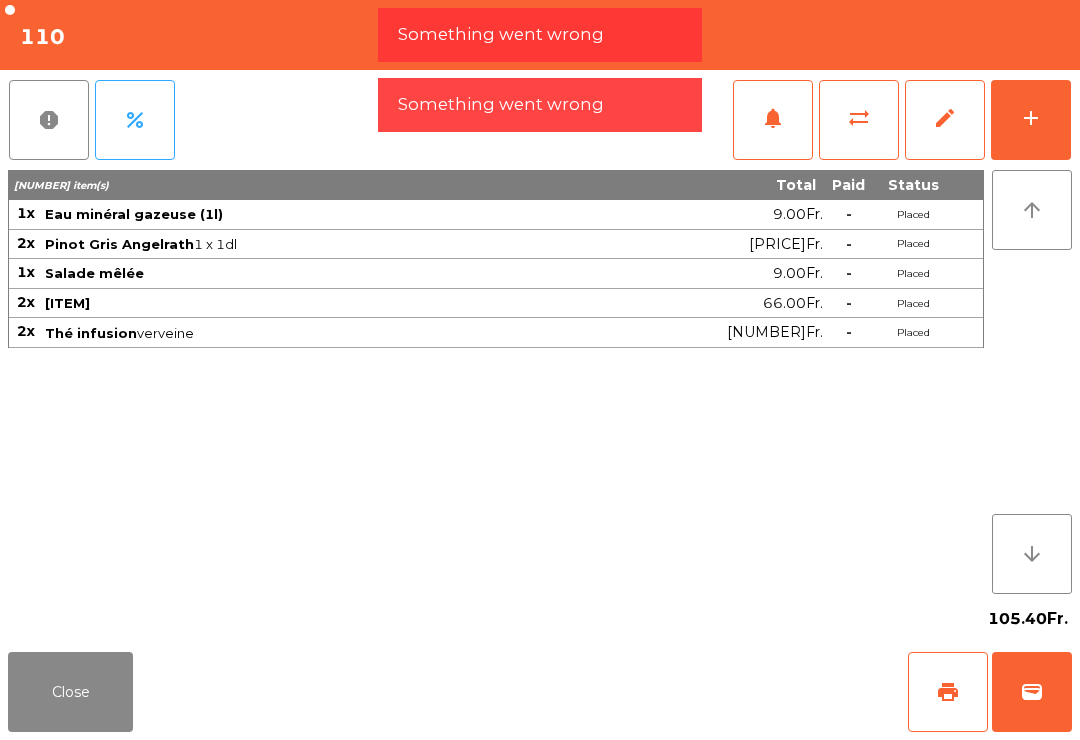 click on "wallet" at bounding box center [1032, 692] 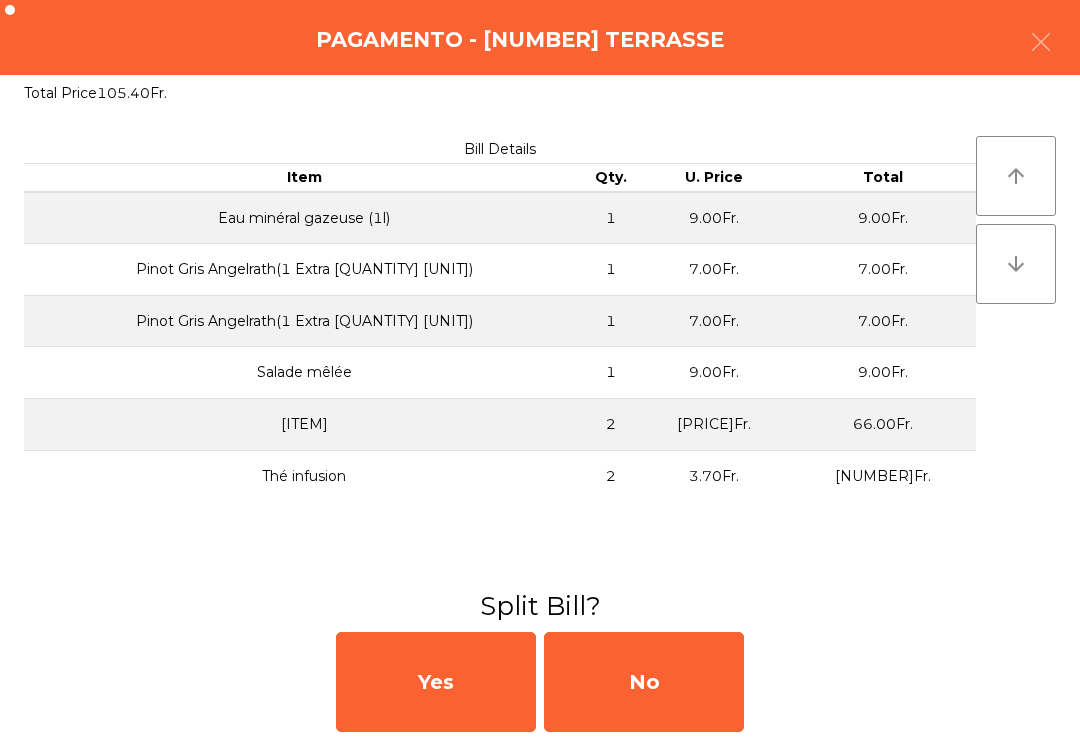 click on "No" at bounding box center (644, 682) 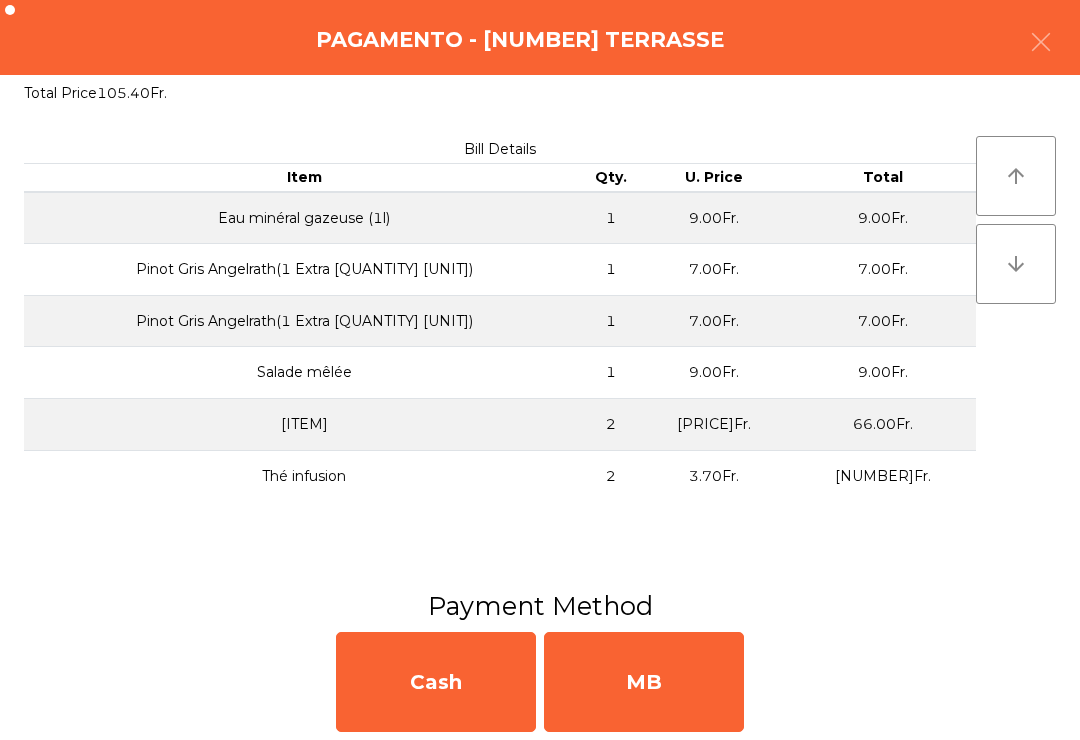 click on "MB" at bounding box center (644, 682) 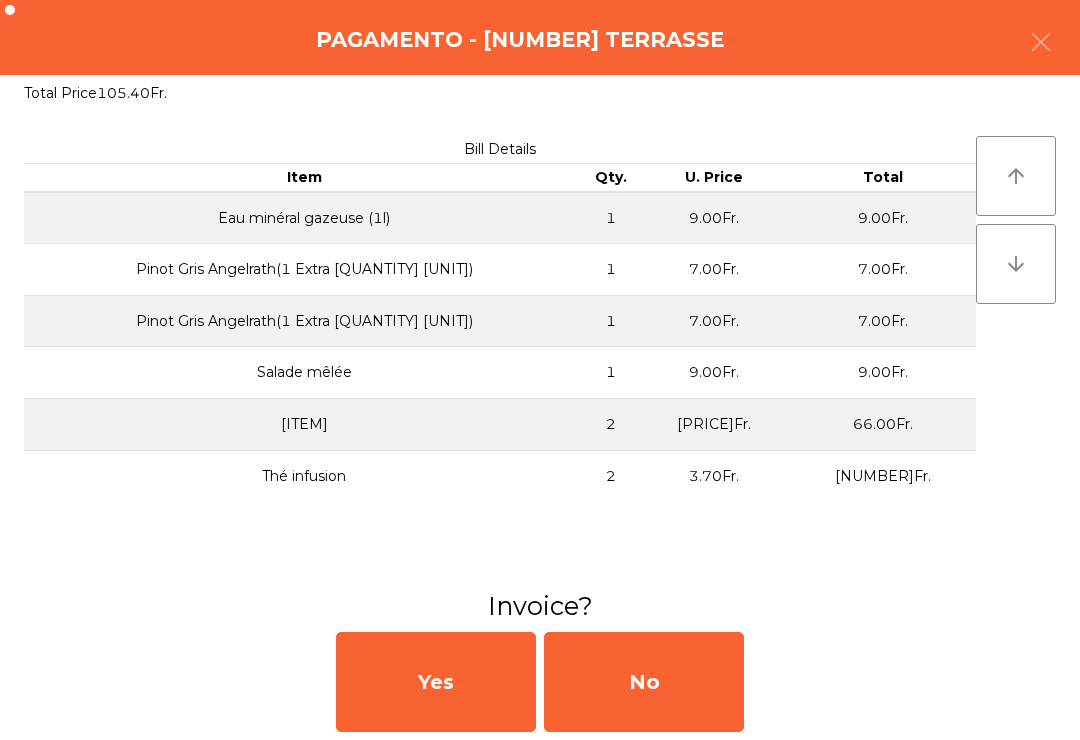 click on "No" at bounding box center [644, 682] 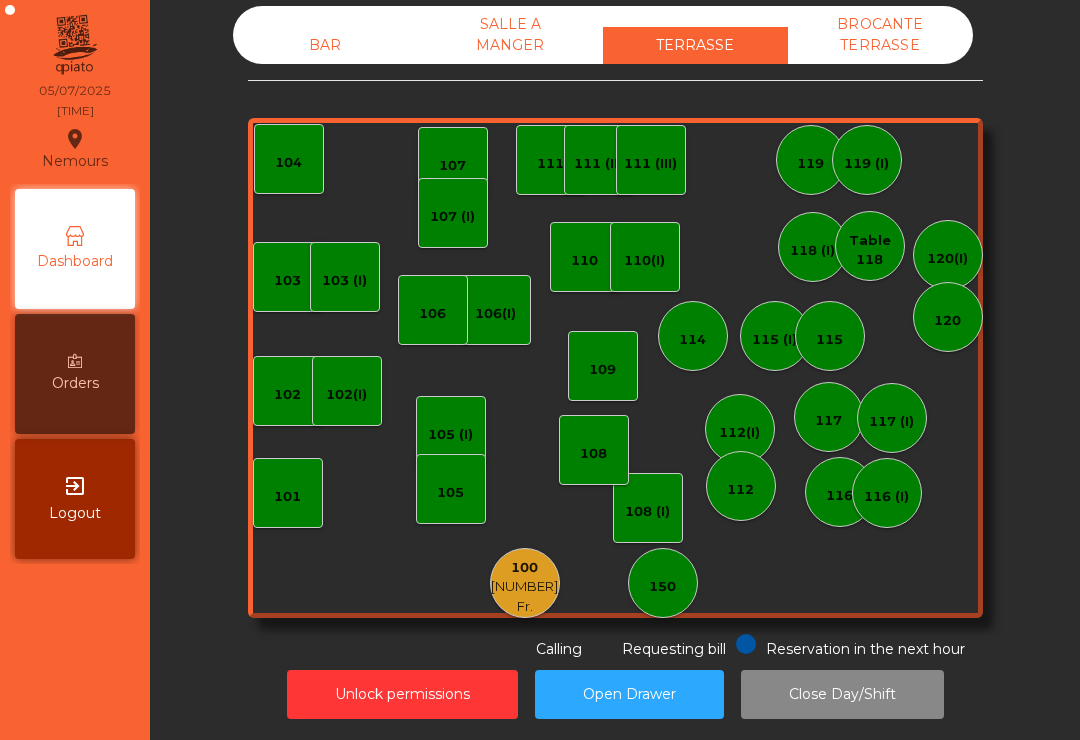 click on "100   66.5 Fr." at bounding box center [525, 583] 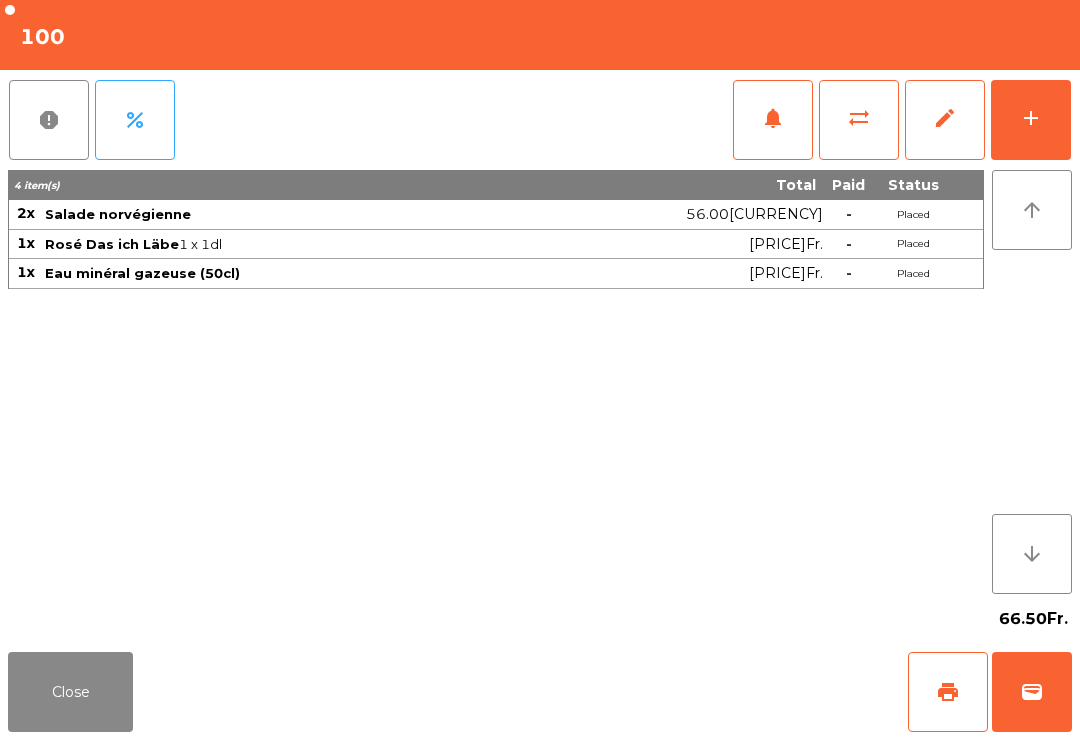 scroll, scrollTop: 31, scrollLeft: 0, axis: vertical 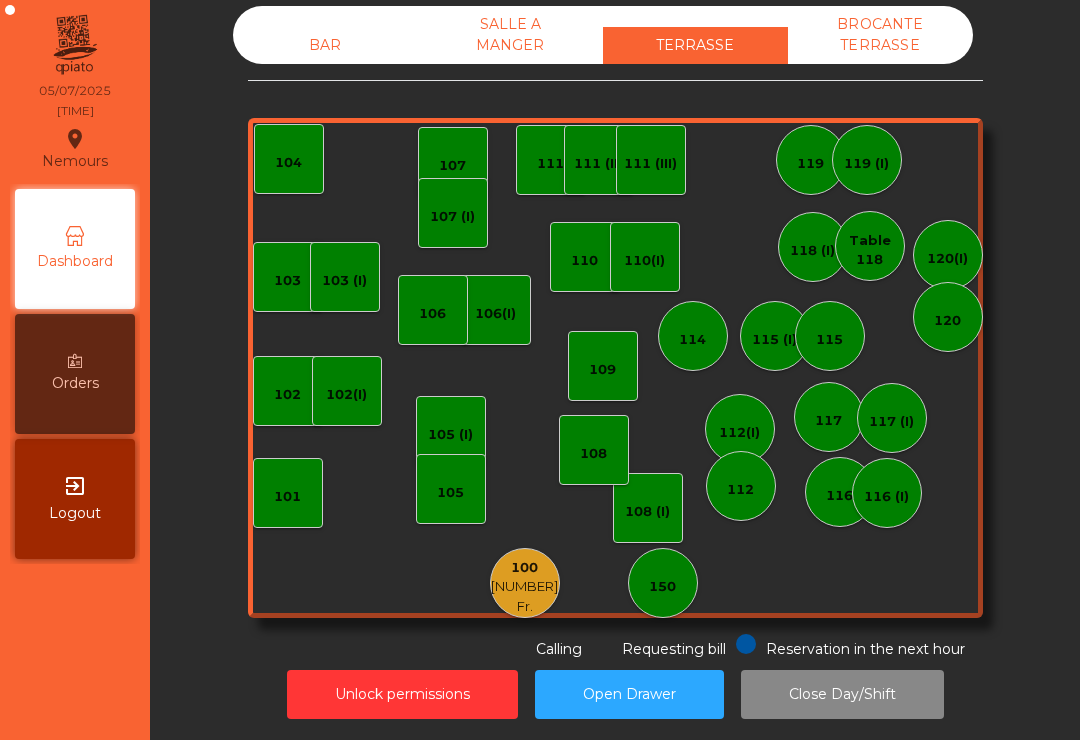 click on "BAR   SALLE A MANGER   TERRASSE   BROCANTE TERRASSE   103    102    101   102(I)   106(I)    104   105 (I)   108 (I)   105    107   100   66.5 Fr.   150   110   107 (I)   103 (I)   108   116   116 (I)   109   106   111   111 (II)   111 (III)   117   117 (I)   118 (I)   119   119 (I)   115 (I)   115   112(I)   112   114   110(I)   Table 118   120(I)   120  Reservation in the next hour Requesting bill Calling" at bounding box center (615, 333) 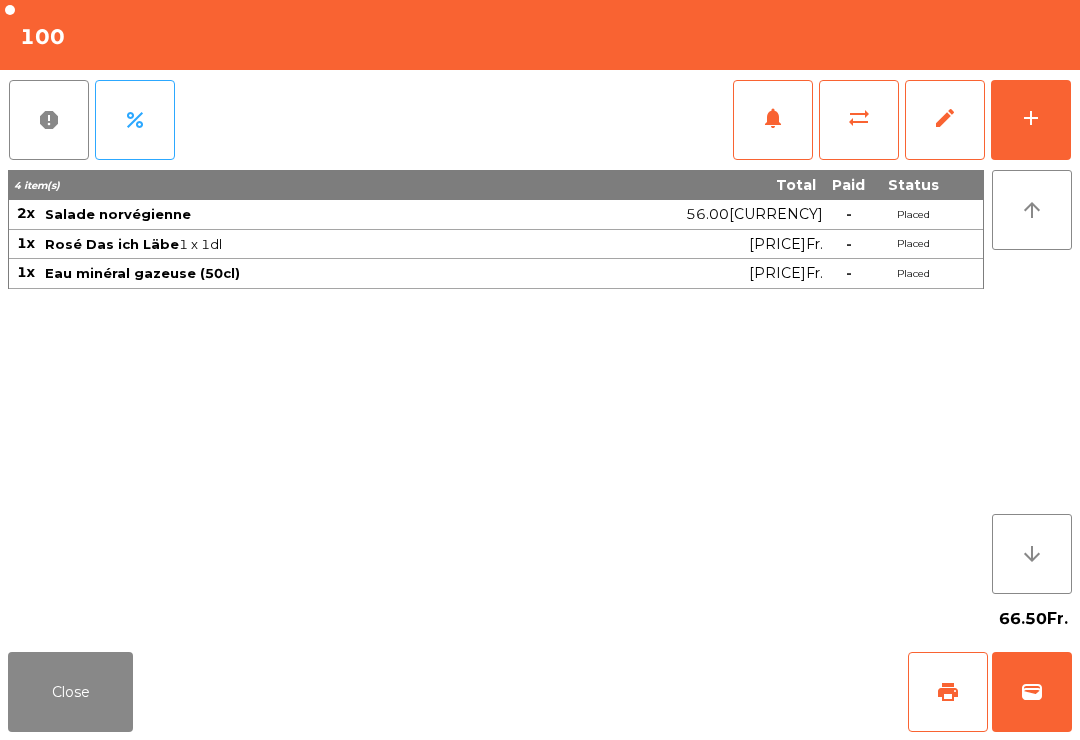 click on "wallet" at bounding box center (1032, 692) 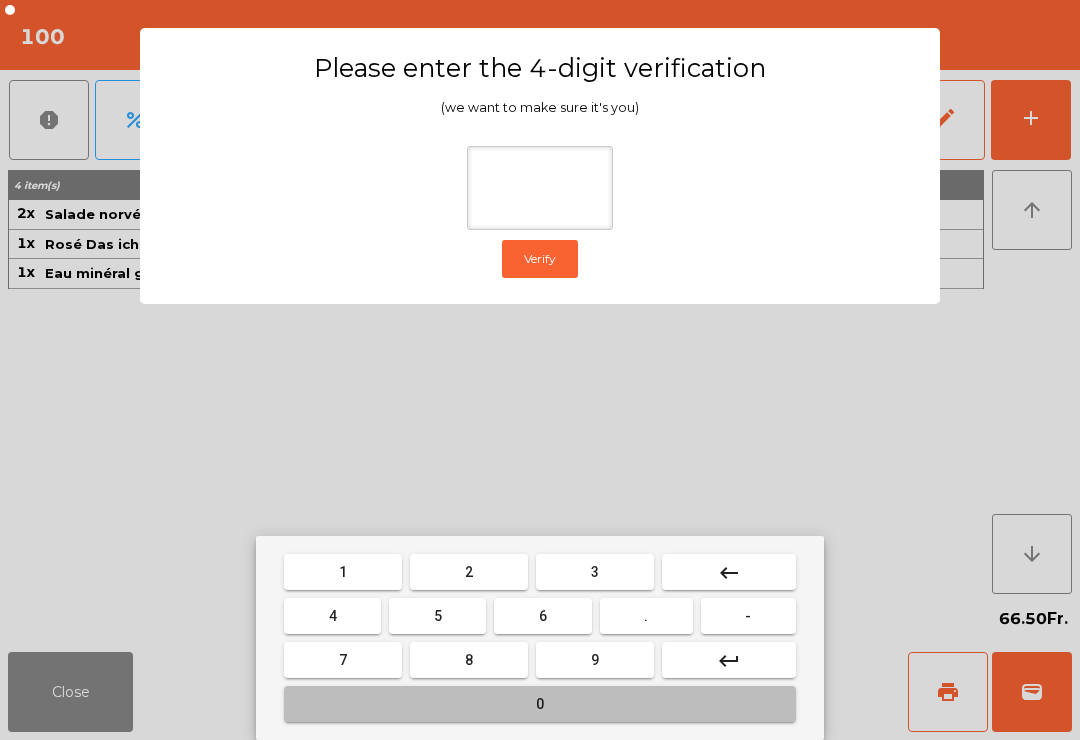 type on "*" 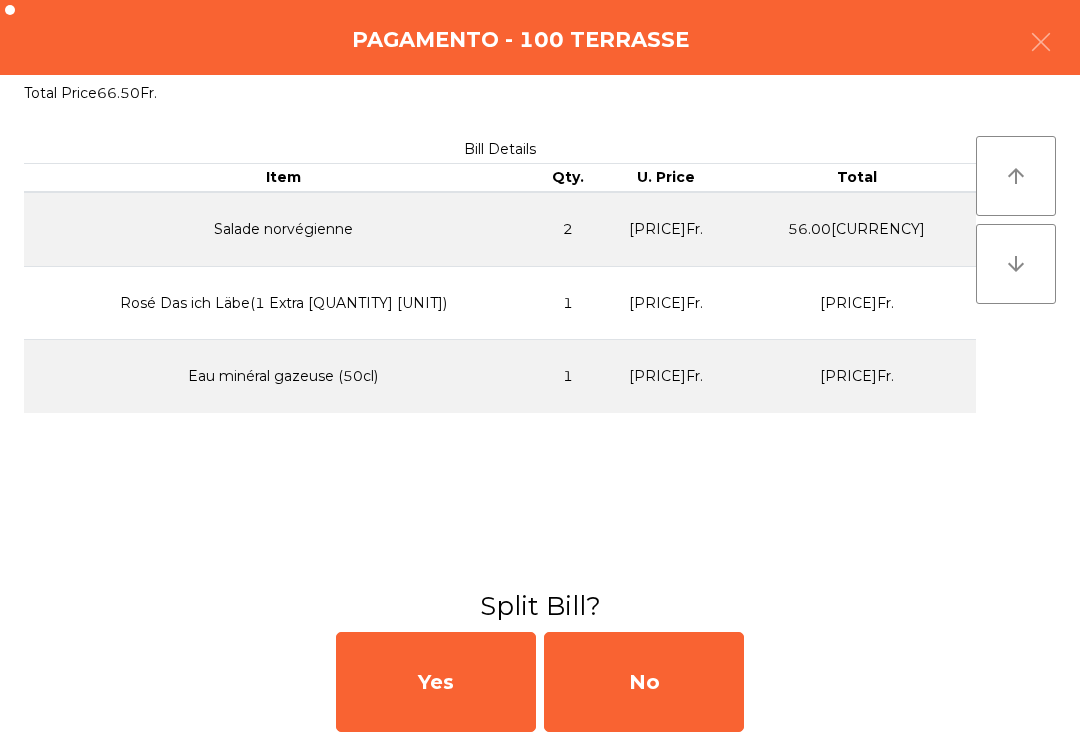 click on "Yes   No" at bounding box center (540, 682) 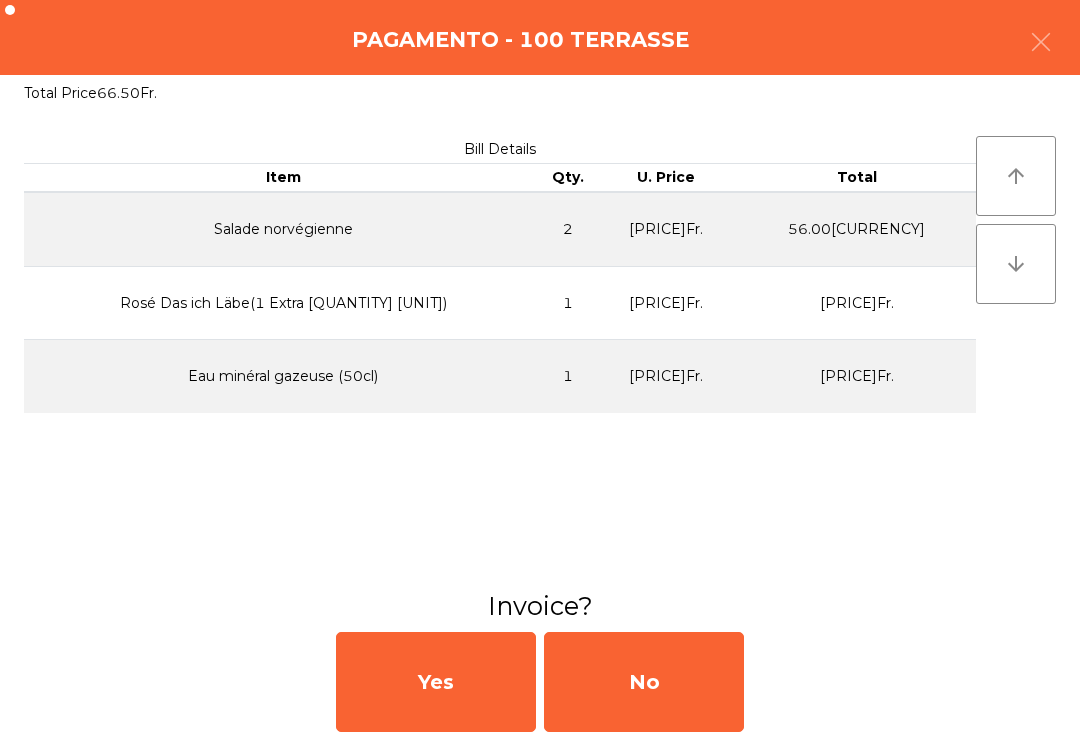 click on "No" at bounding box center (644, 682) 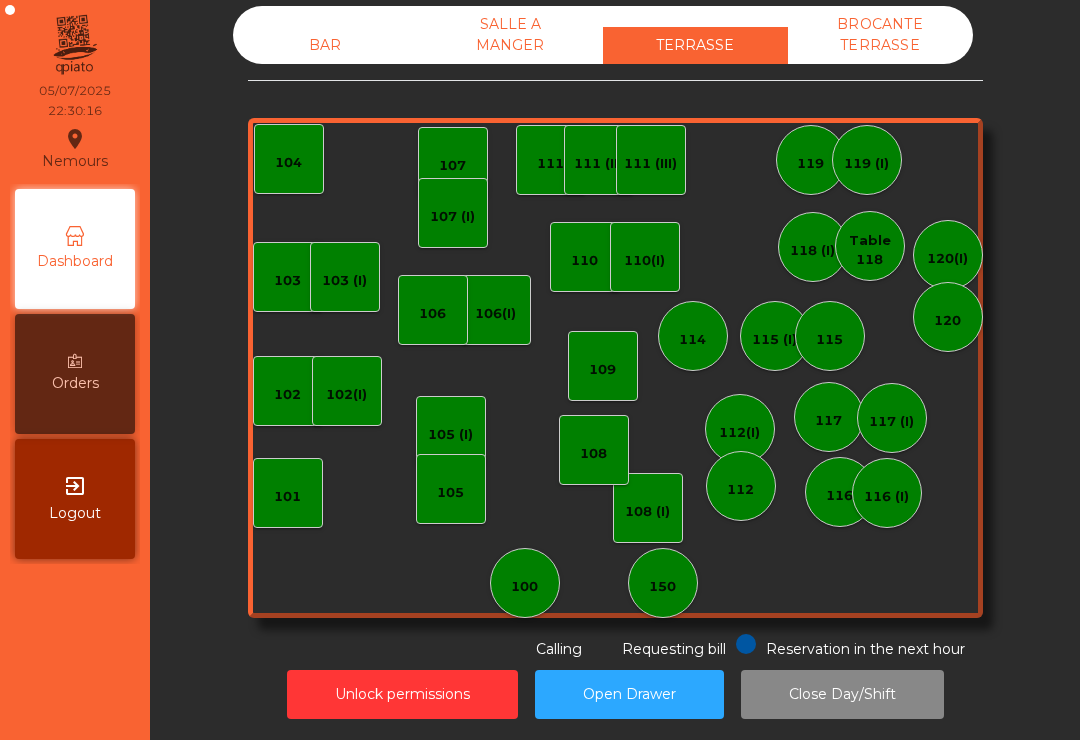 scroll, scrollTop: 0, scrollLeft: 0, axis: both 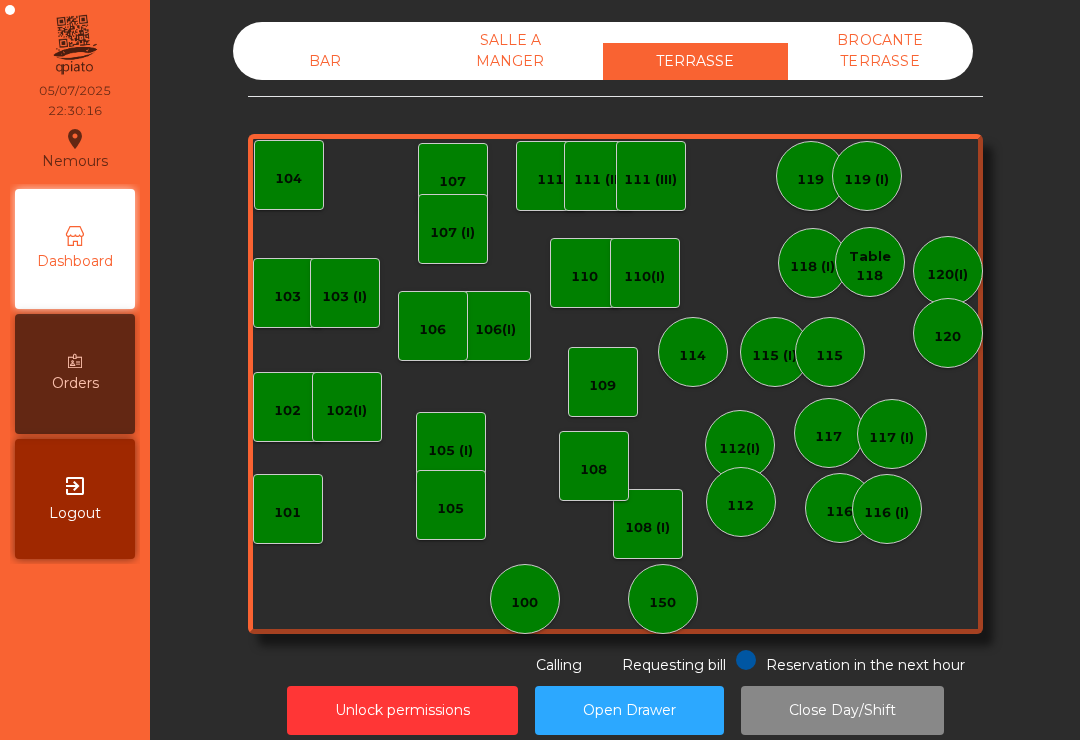click on "SALLE A MANGER" at bounding box center (510, 51) 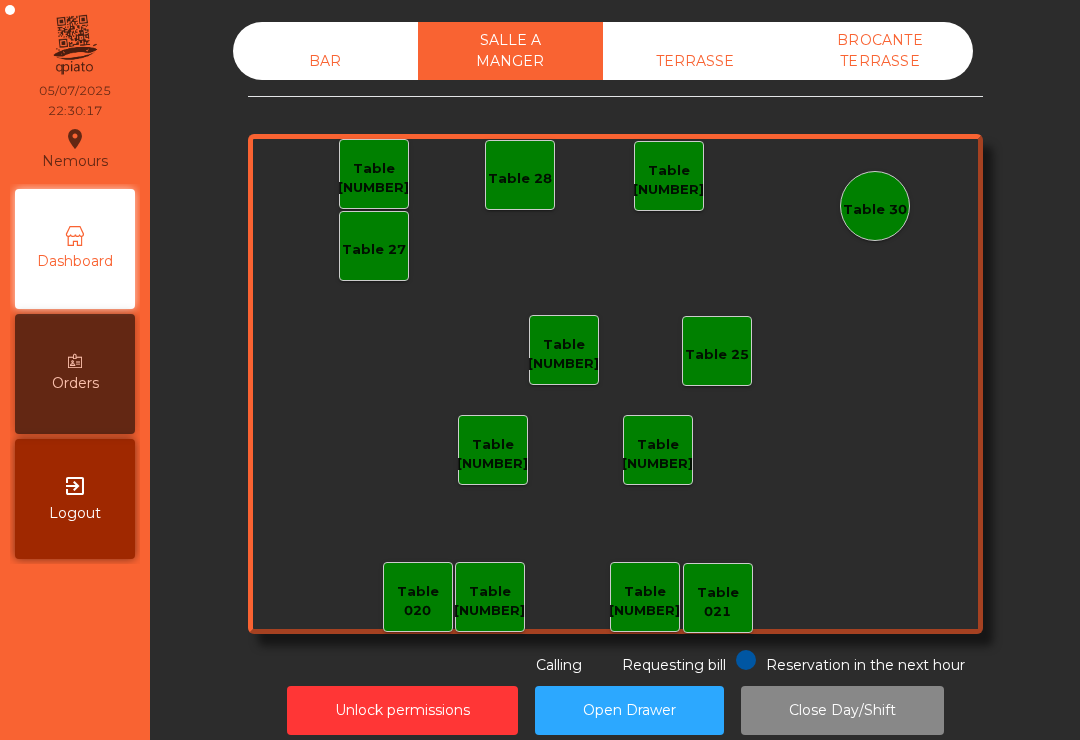 click on "BROCANTE TERRASSE" at bounding box center (880, 51) 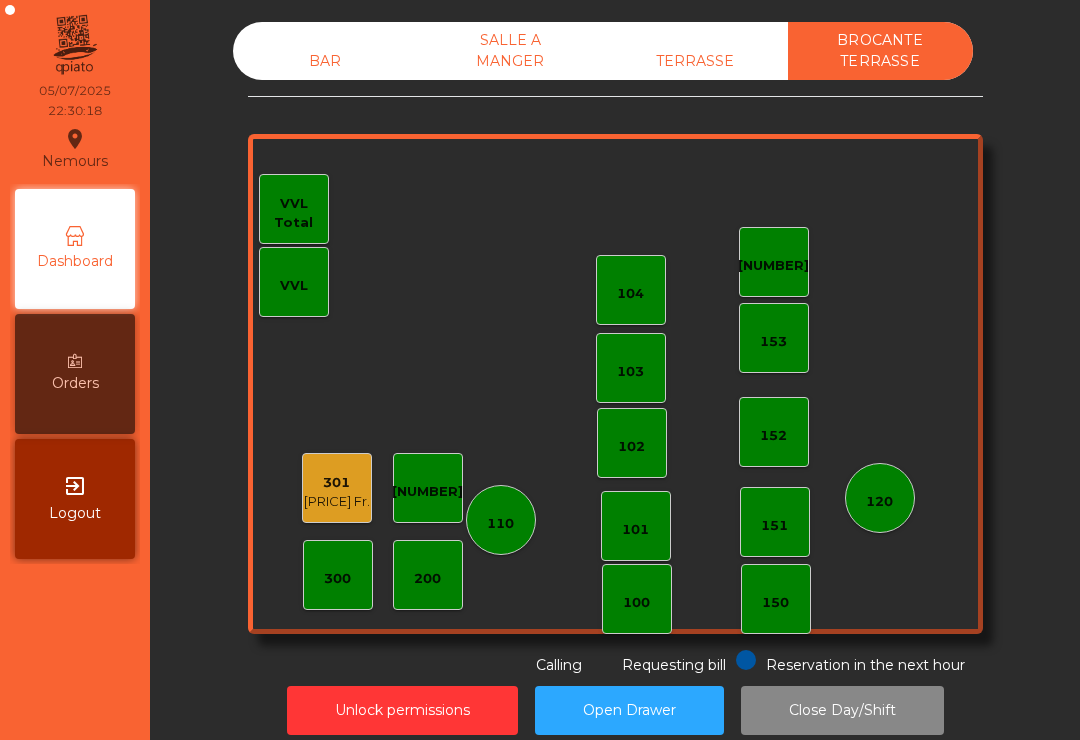 click on "BAR" at bounding box center (325, 61) 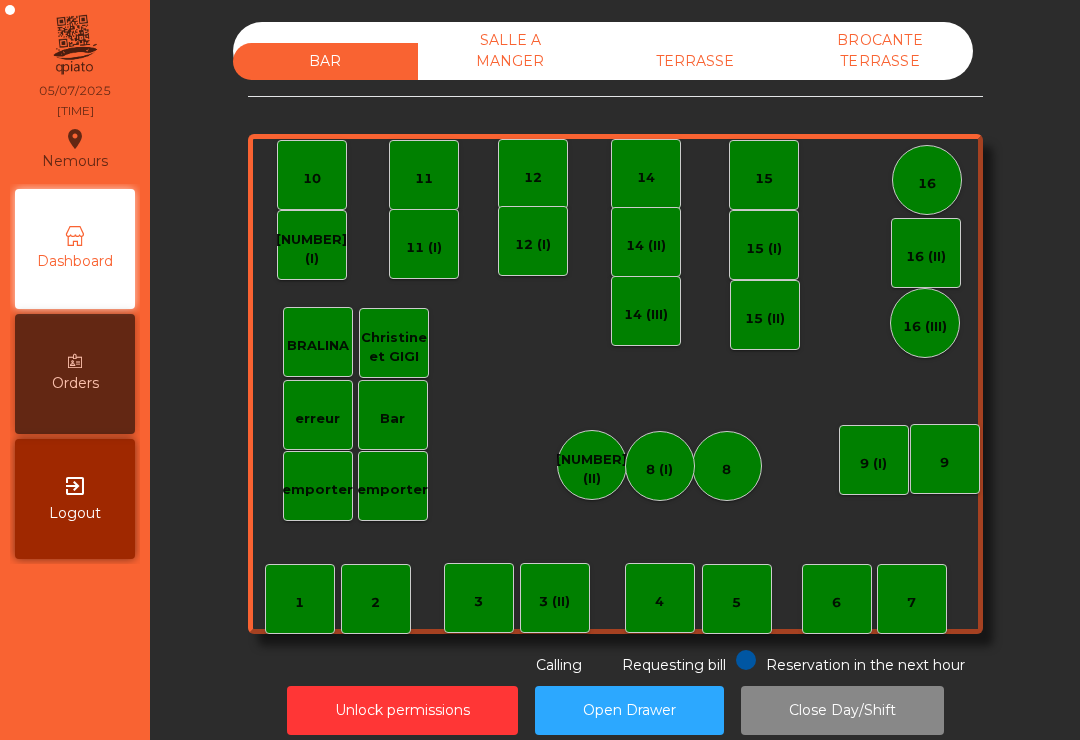 click on "BROCANTE TERRASSE" at bounding box center (880, 51) 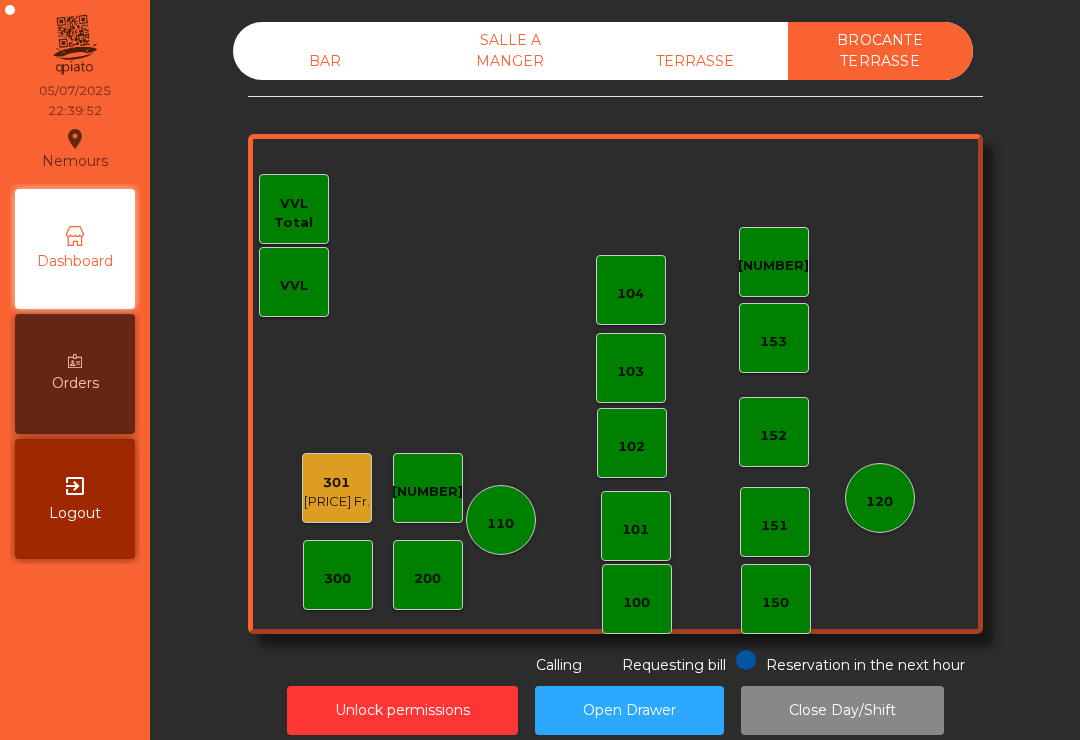 click on "[PRICE] Fr." at bounding box center [337, 502] 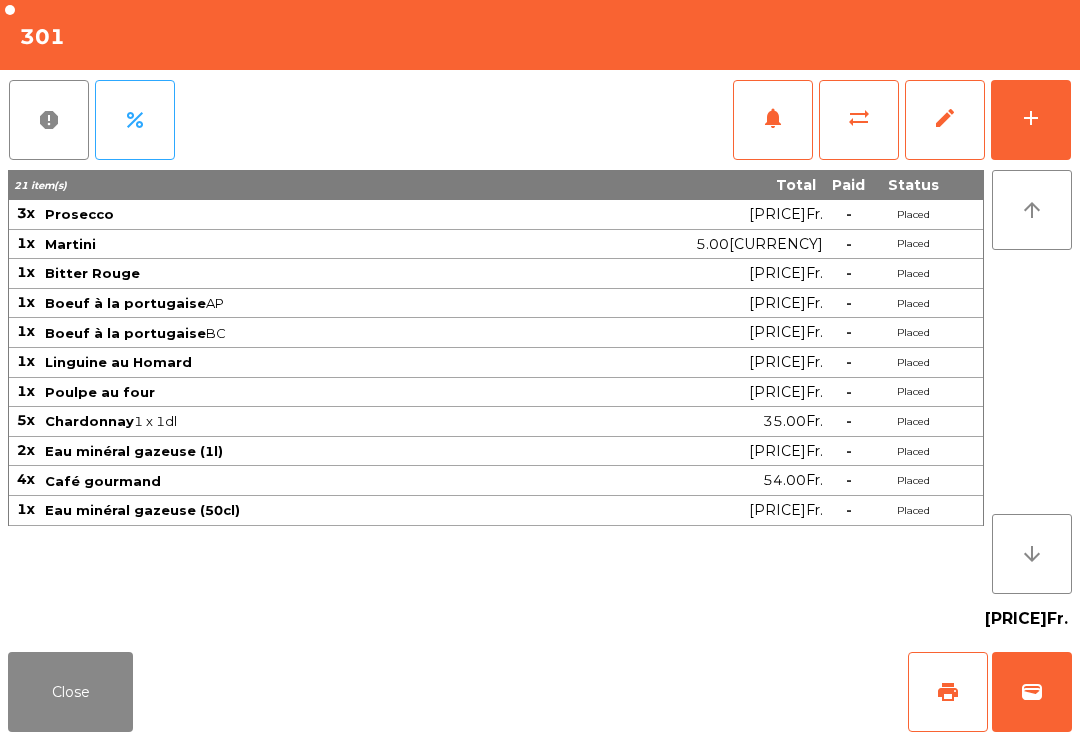 click on "Close" at bounding box center [70, 692] 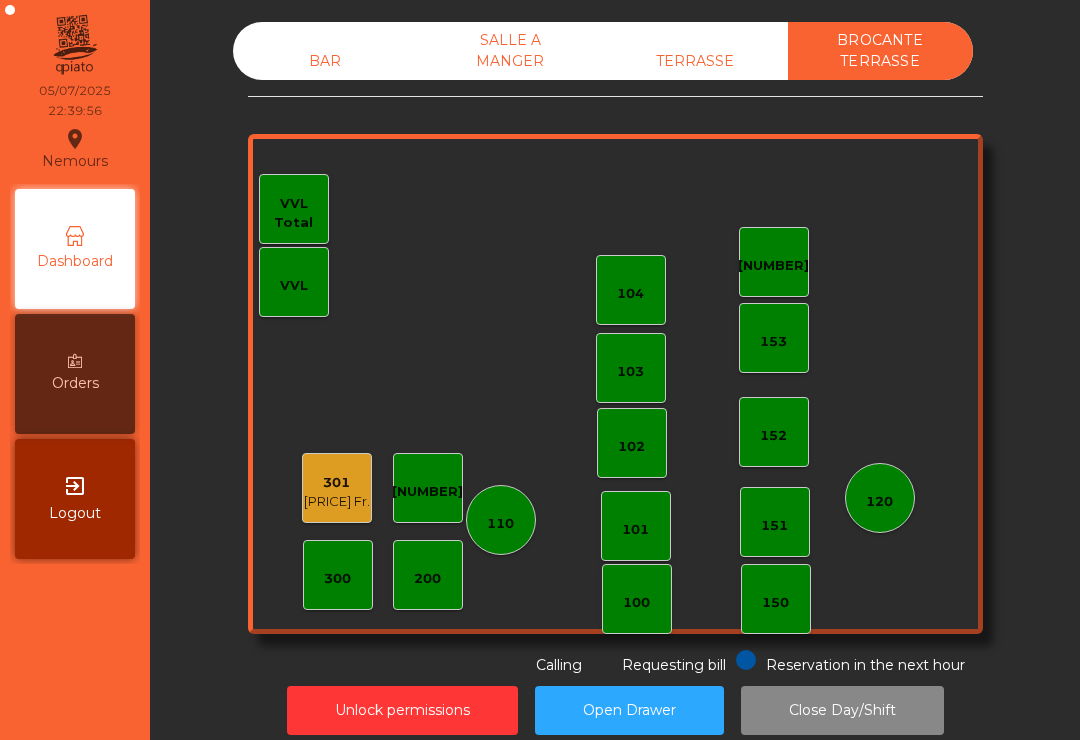 click on "BAR" at bounding box center (325, 61) 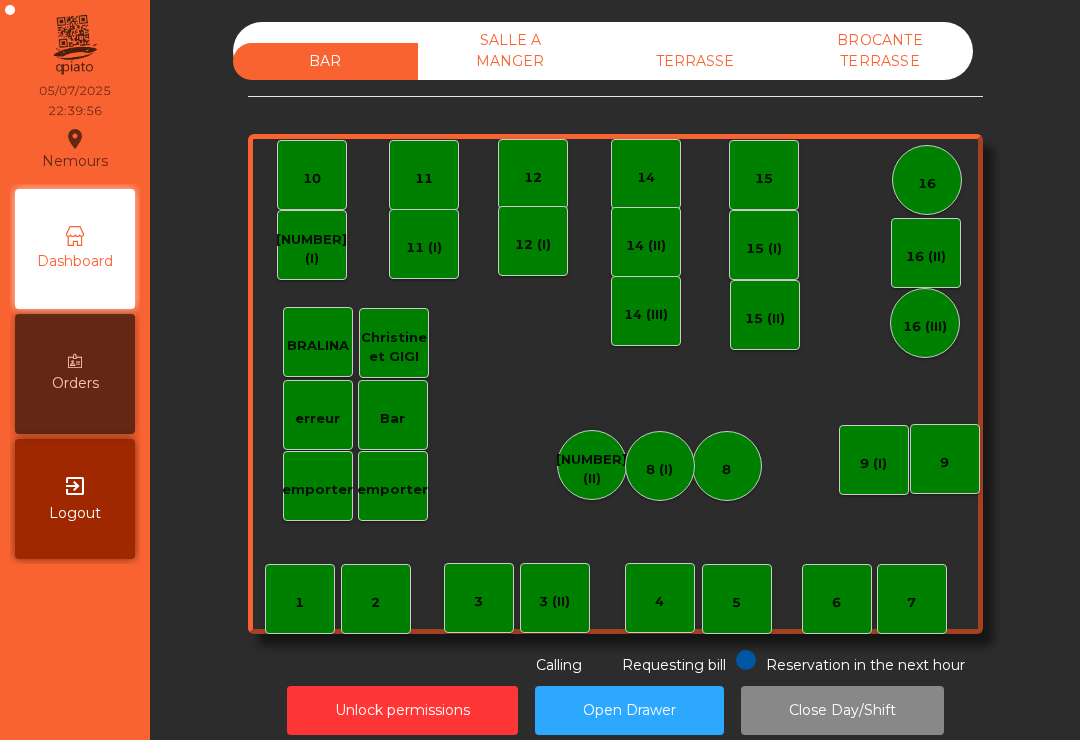 click on "SALLE A MANGER" at bounding box center [510, 51] 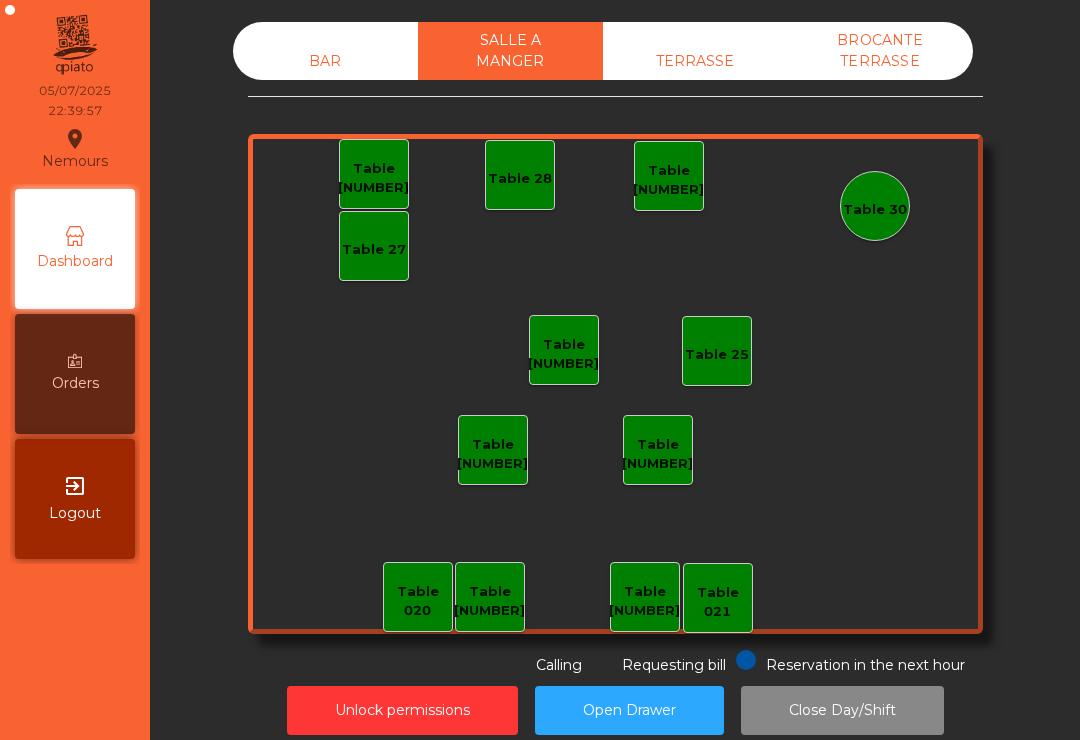 click on "TERRASSE" at bounding box center (695, 61) 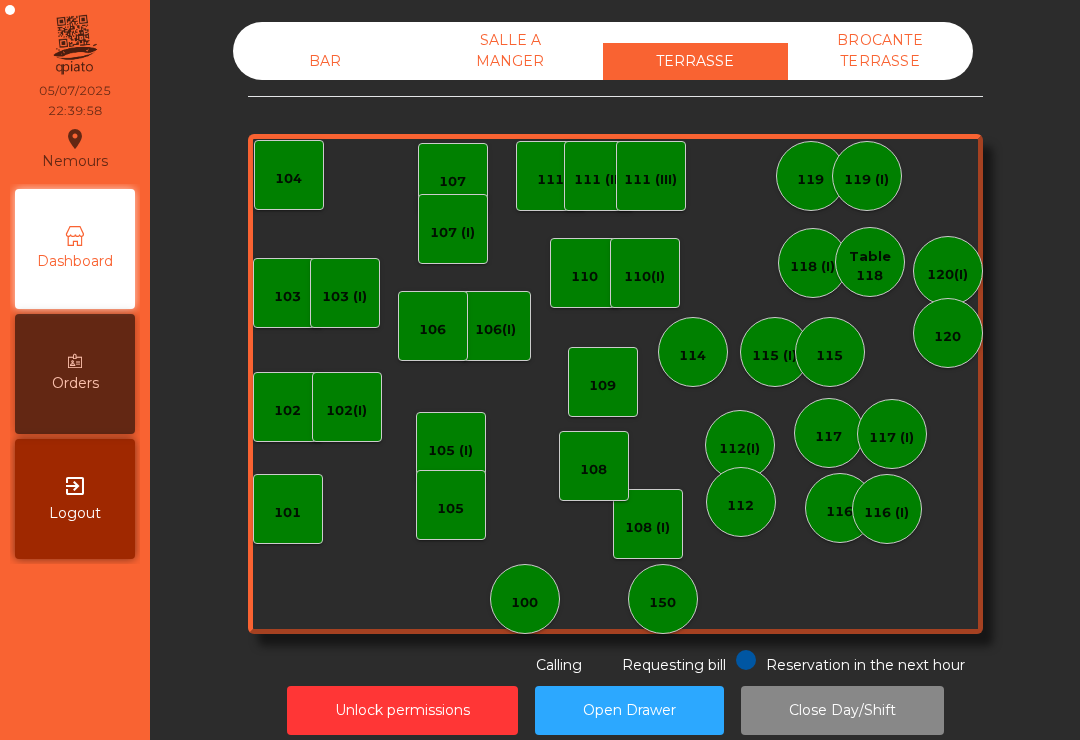 click on "BROCANTE TERRASSE" at bounding box center [880, 51] 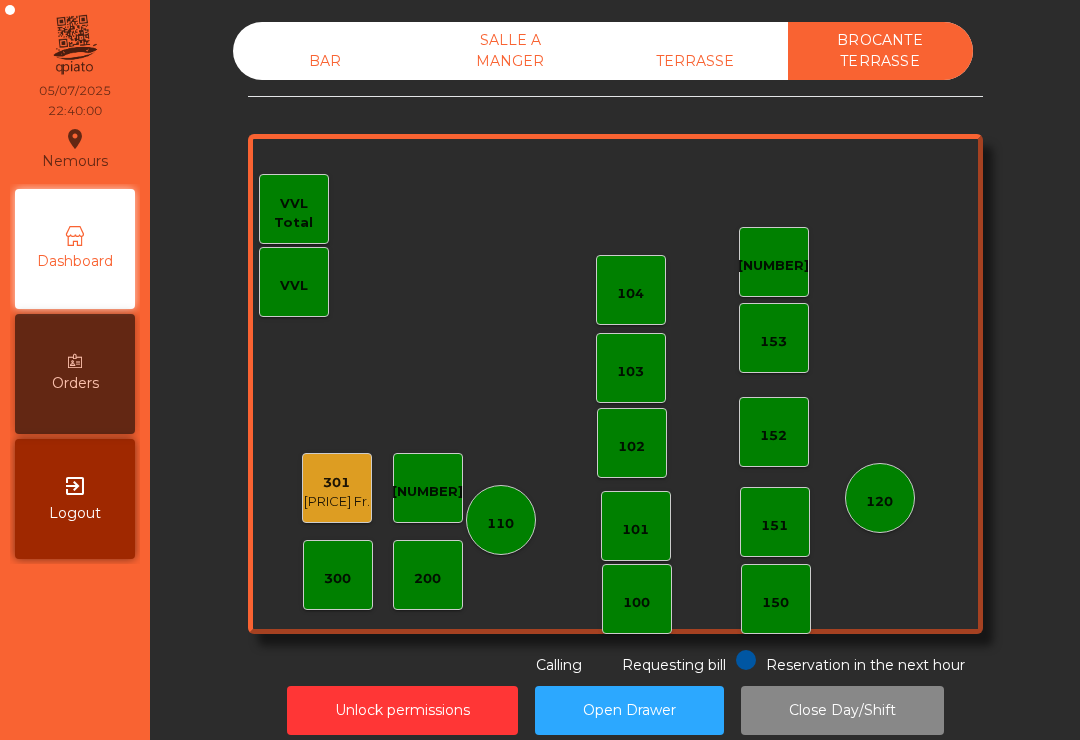 click on "BAR" at bounding box center [325, 61] 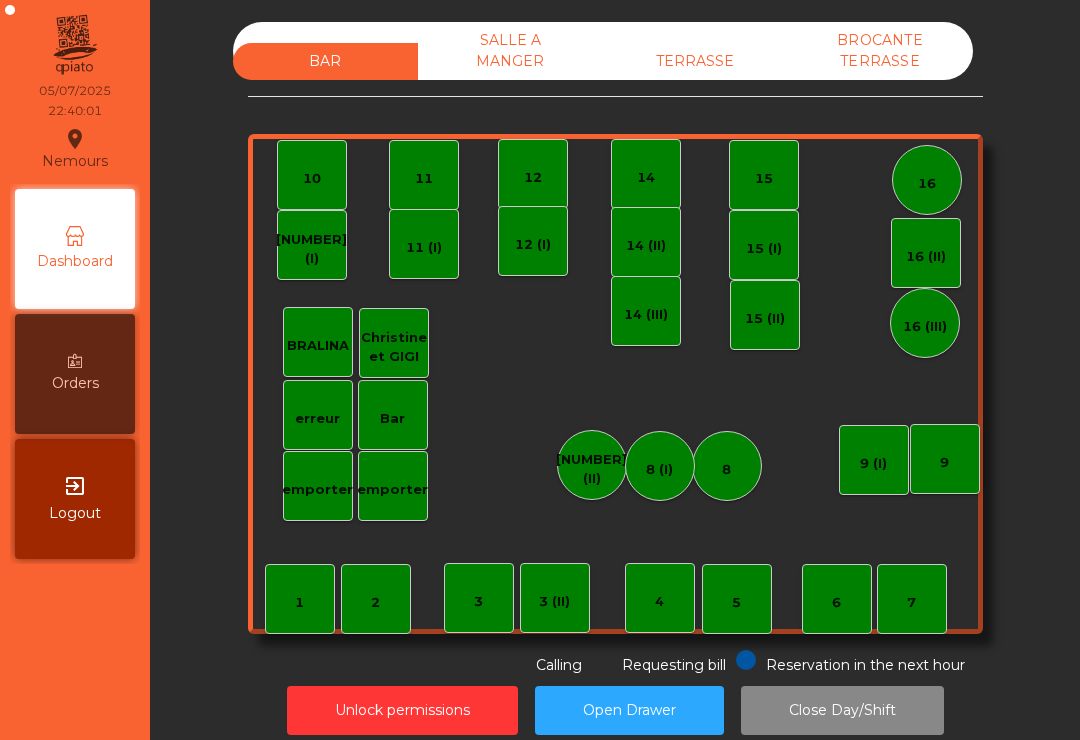 click on "Close Day/Shift" at bounding box center [842, 710] 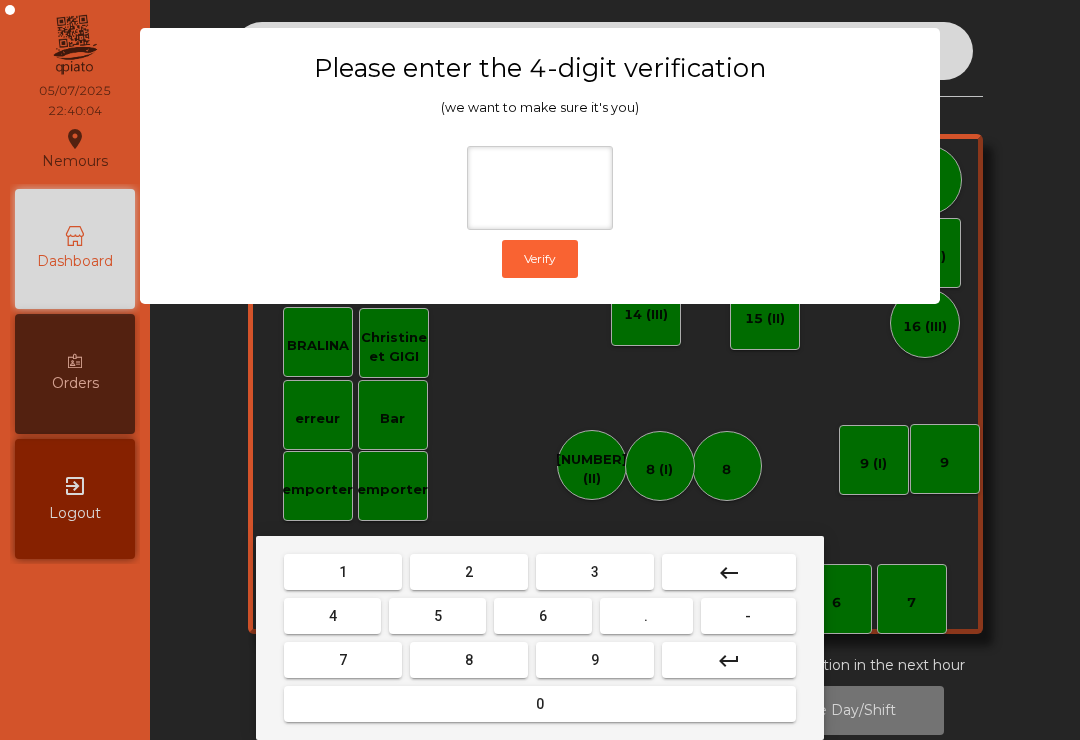 type on "*" 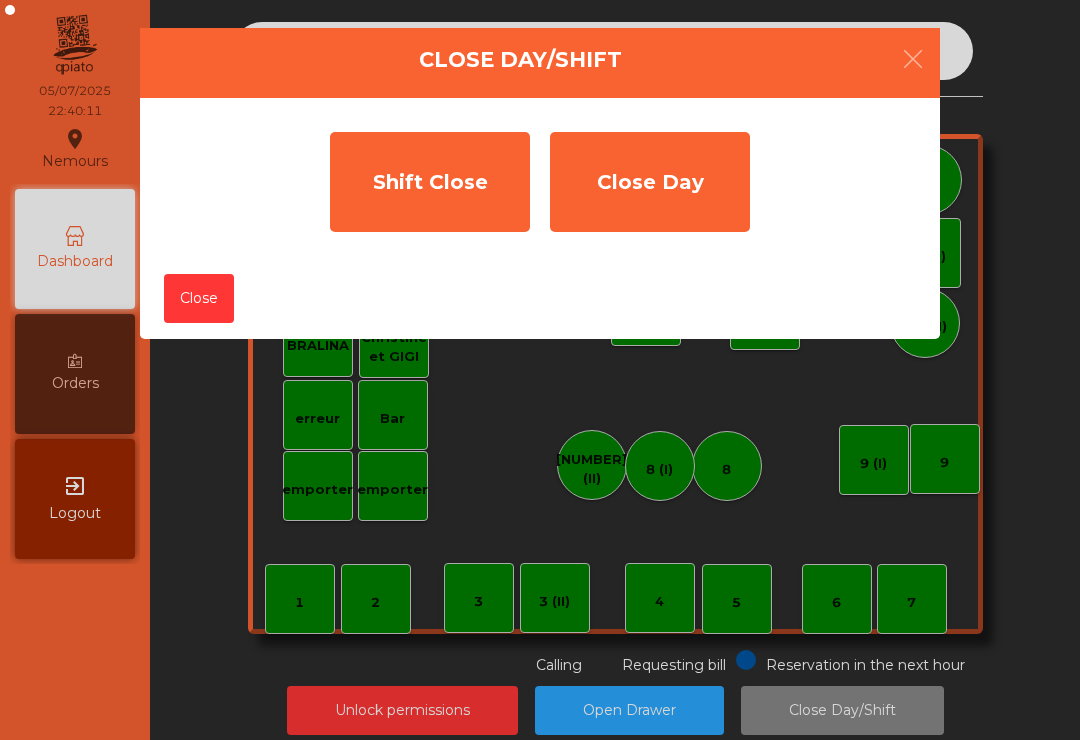 click on "Shift Close" at bounding box center (430, 182) 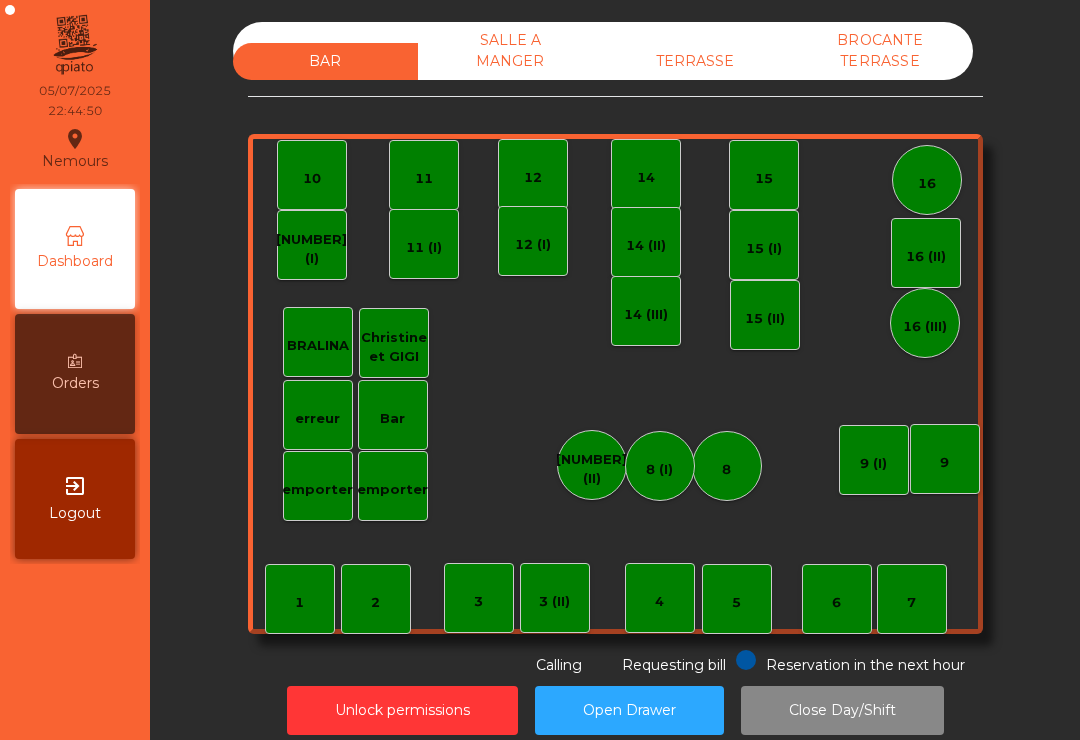 click on "TERRASSE" at bounding box center [695, 61] 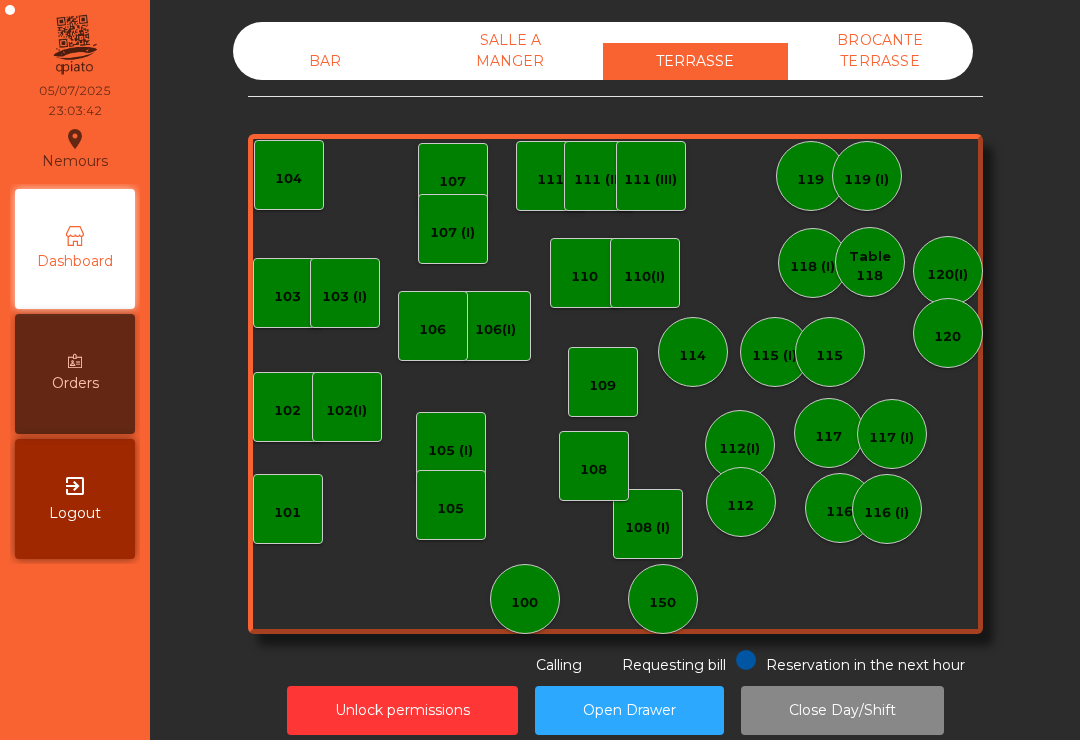 click on "BROCANTE TERRASSE" at bounding box center [880, 51] 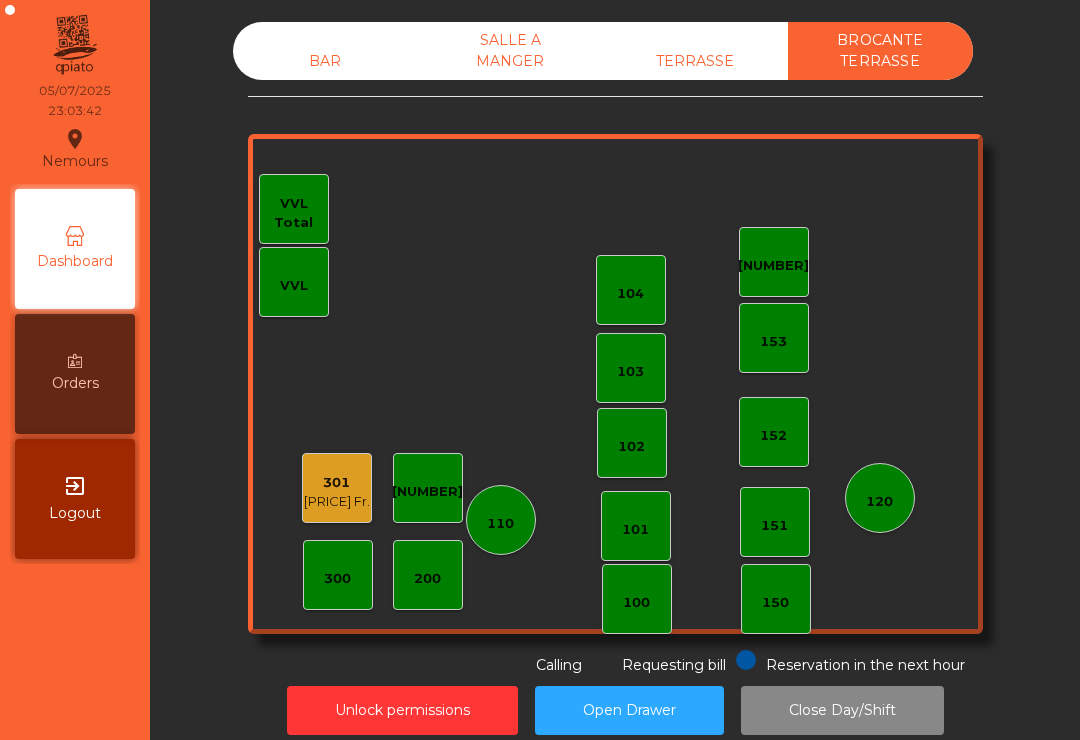 click on "BROCANTE TERRASSE" at bounding box center [880, 51] 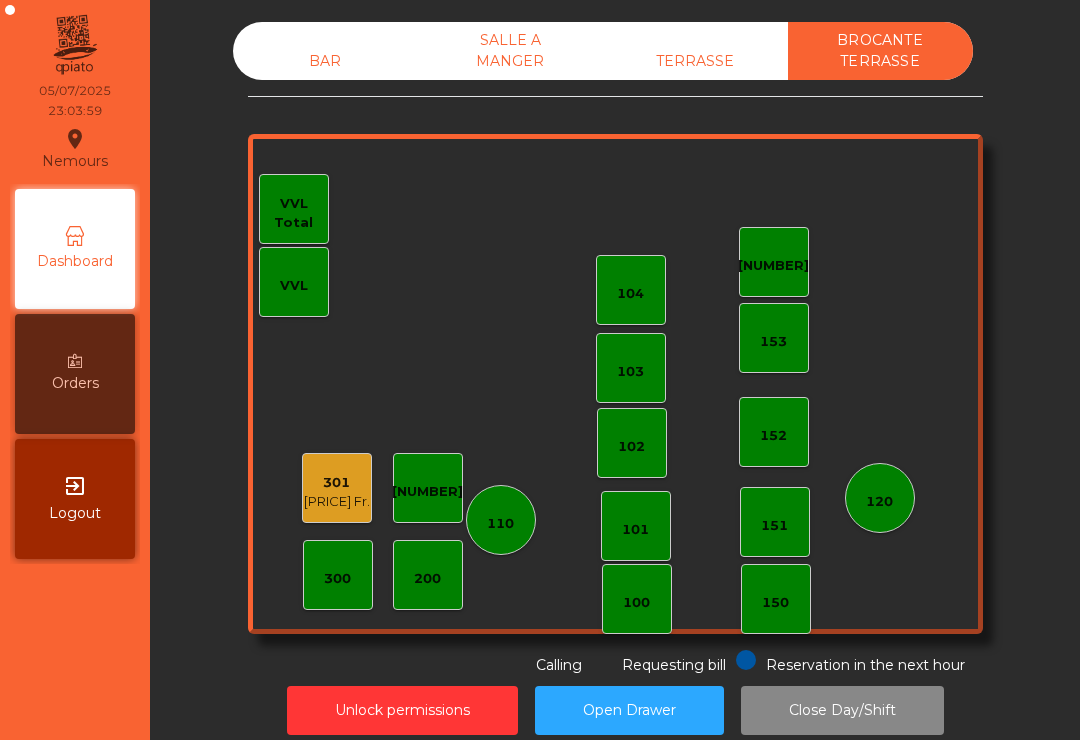 scroll, scrollTop: -7, scrollLeft: 0, axis: vertical 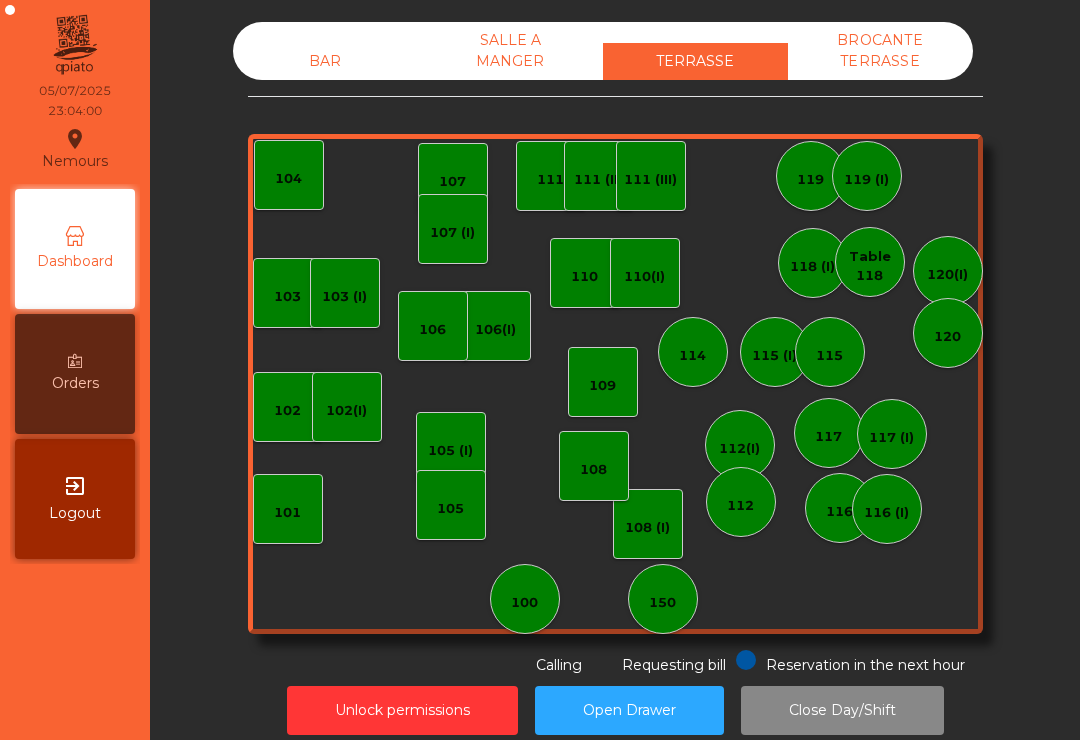 click on "SALLE A MANGER" at bounding box center [510, 51] 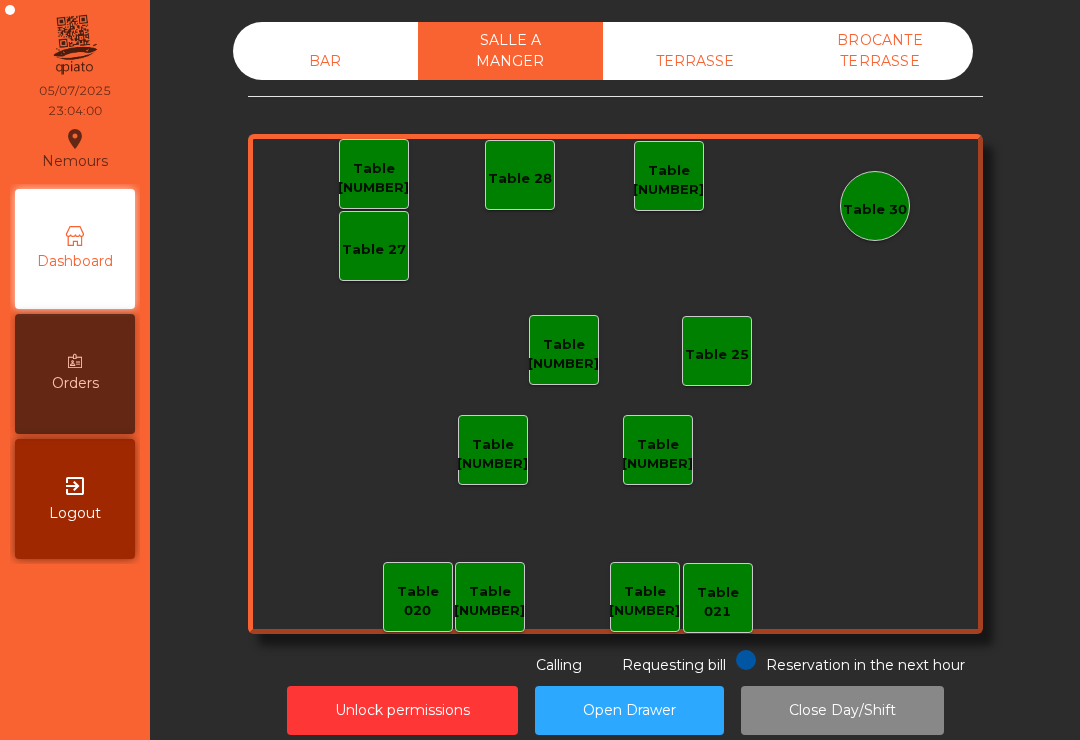 scroll, scrollTop: 0, scrollLeft: 0, axis: both 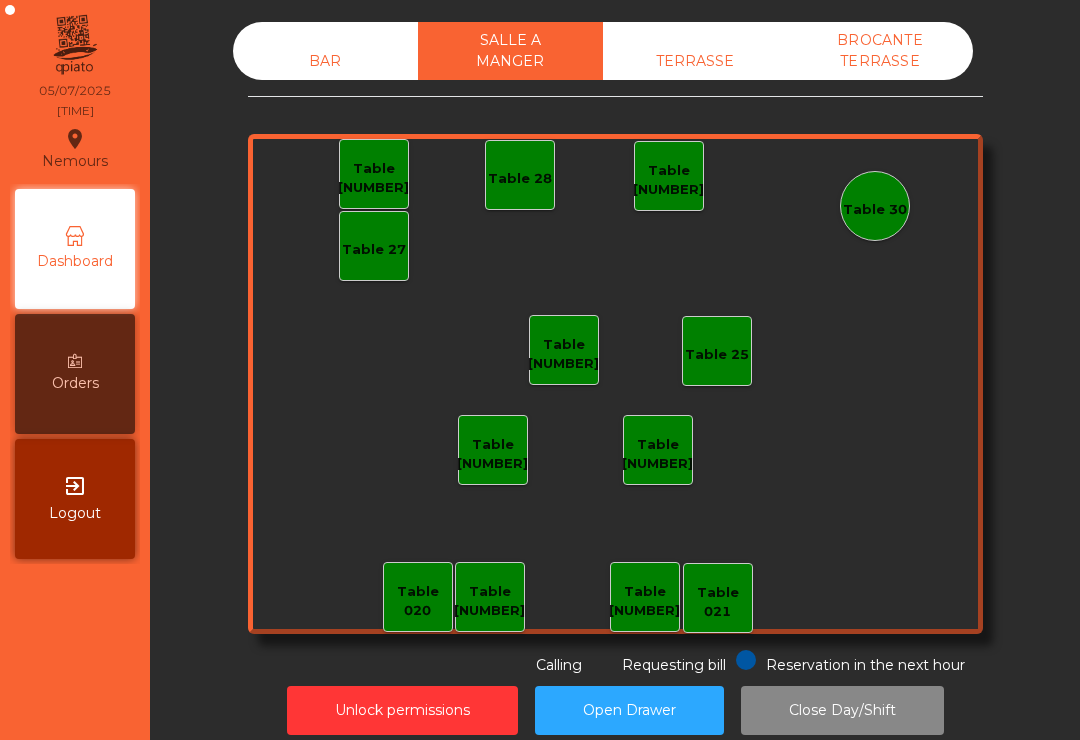 click on "BAR" at bounding box center [325, 61] 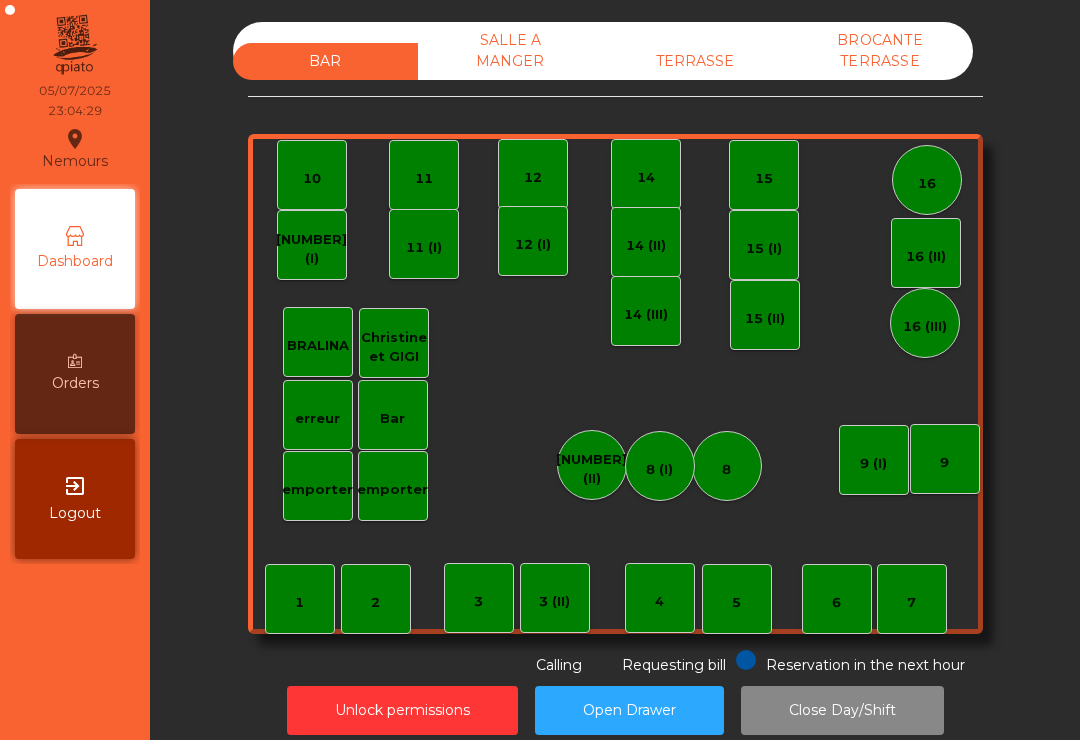 click on "BROCANTE TERRASSE" at bounding box center (880, 51) 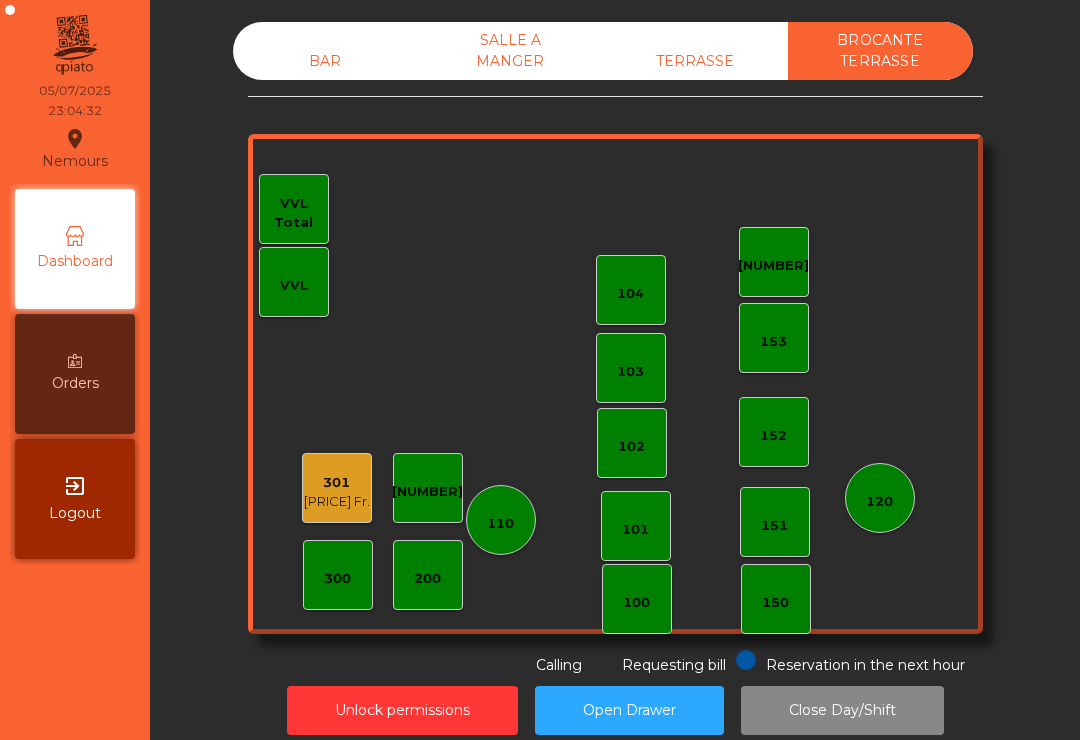 click on "[PRICE] Fr." at bounding box center (337, 502) 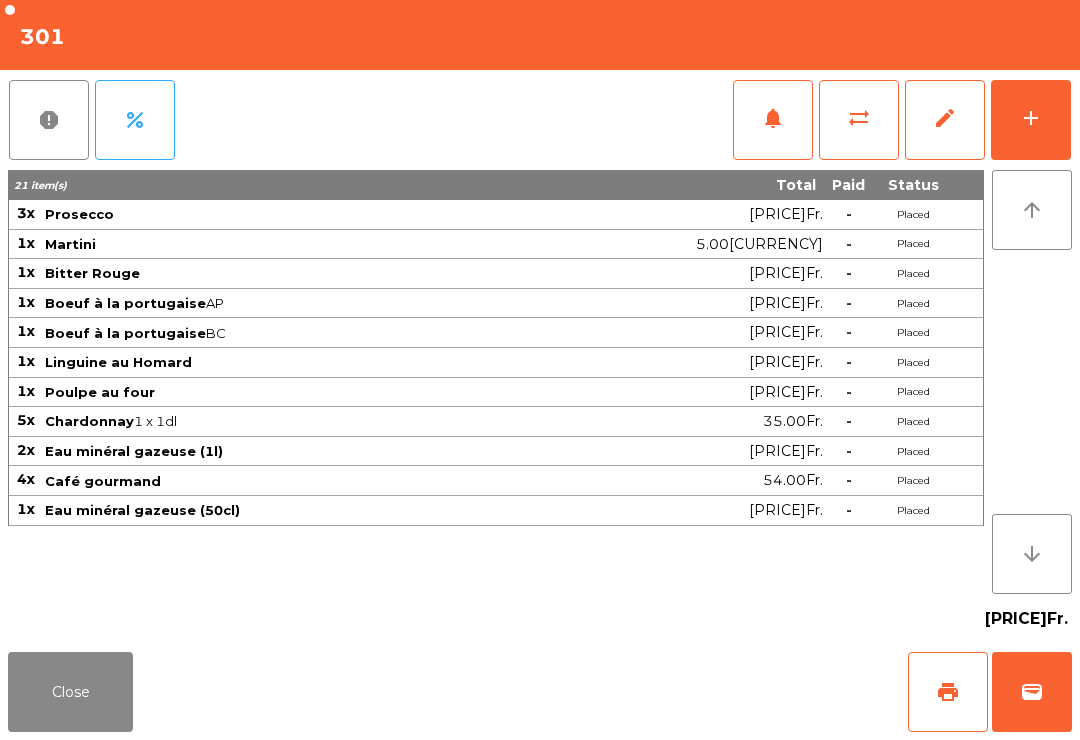 click on "Close" at bounding box center (70, 692) 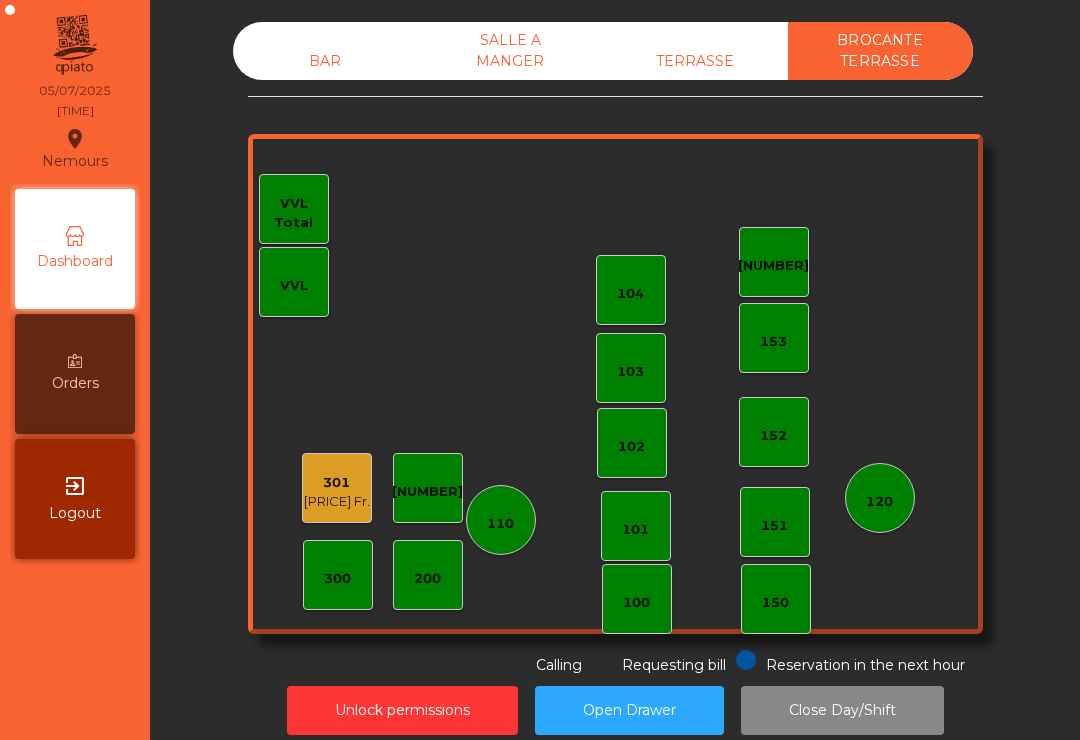 click on "301" at bounding box center (337, 483) 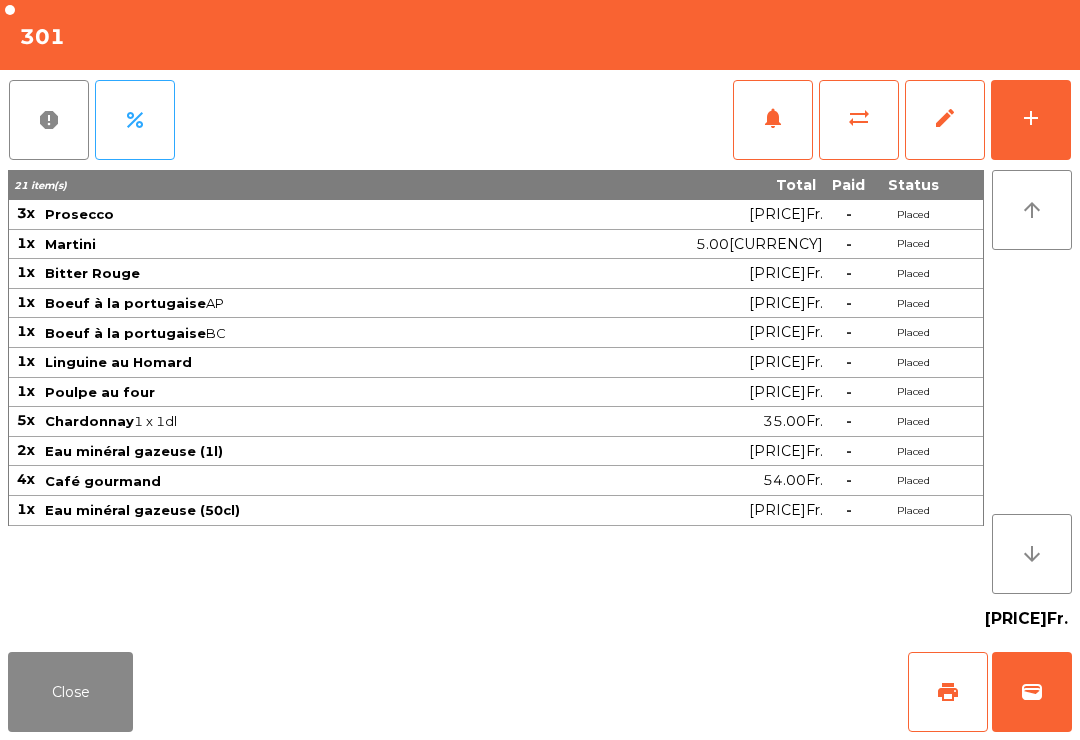 click on "Close" at bounding box center (70, 692) 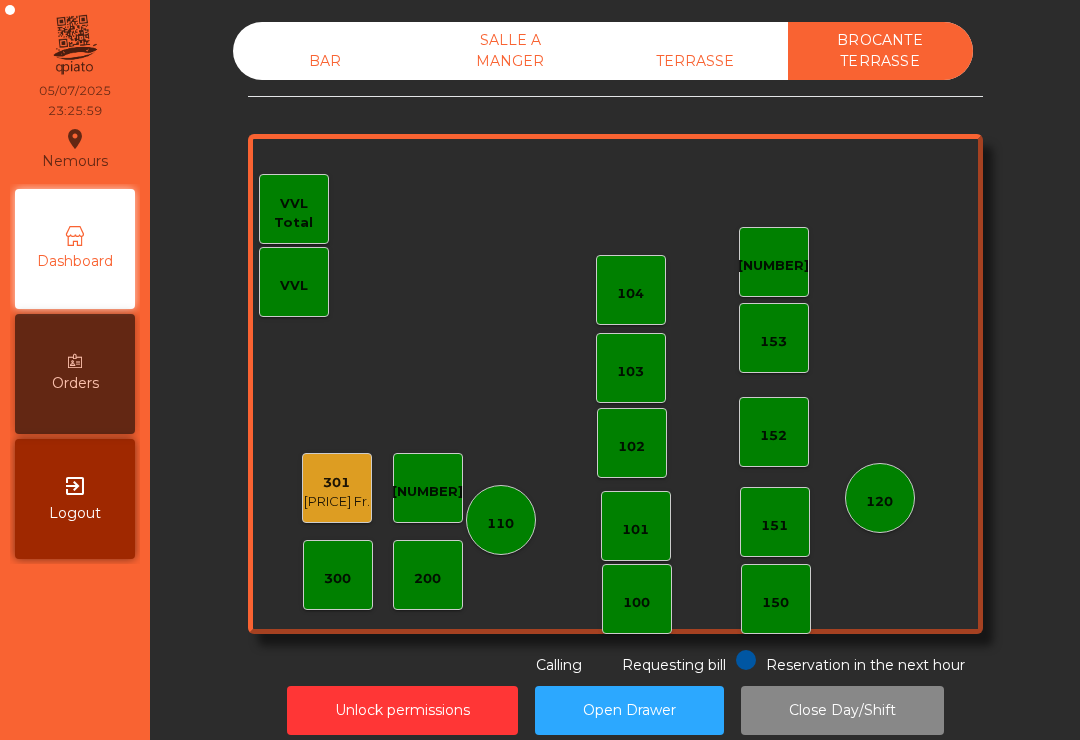 click on "Unlock permissions" at bounding box center (402, 710) 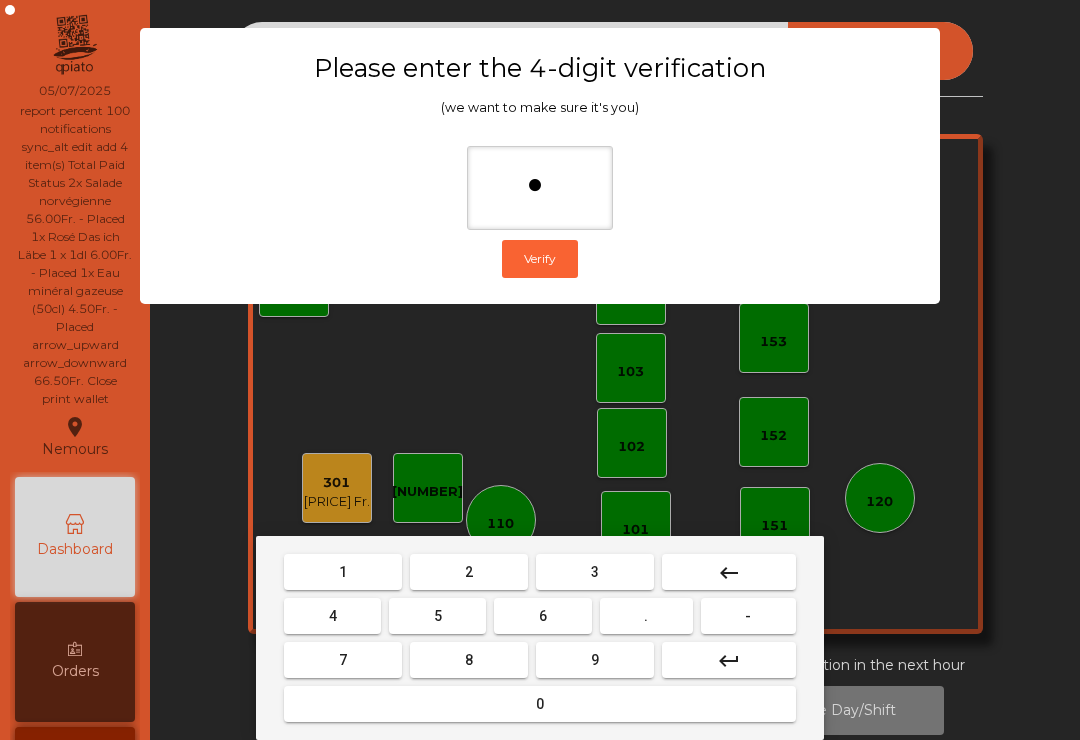type on "**" 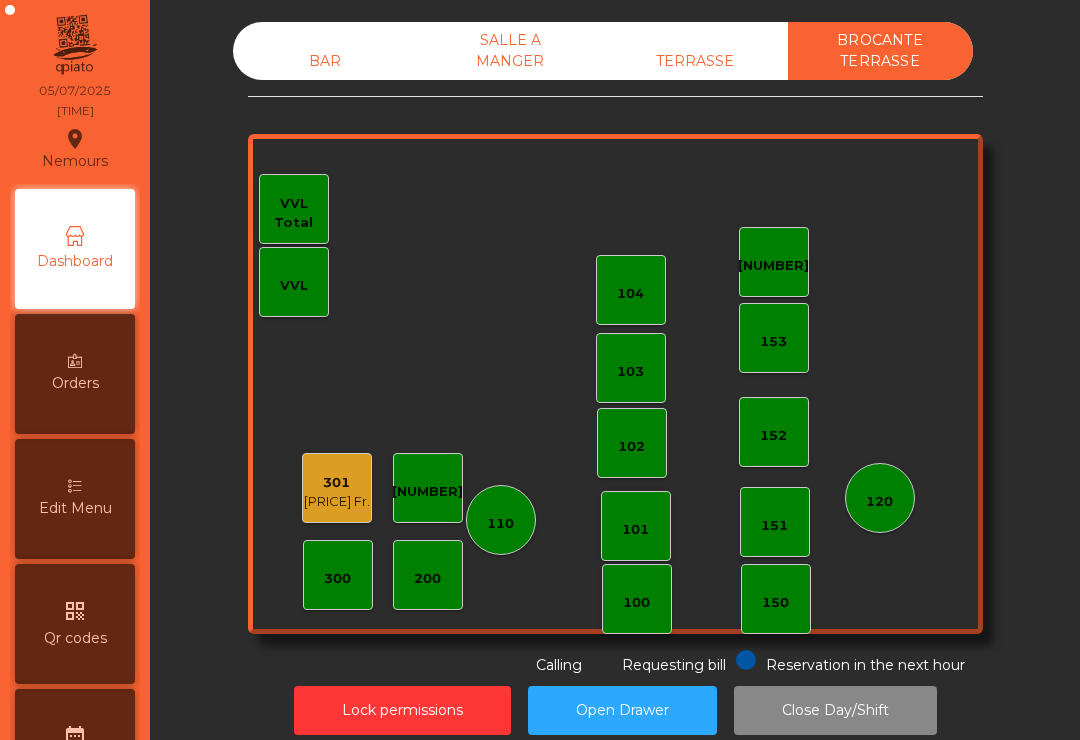 click on "302 Fr." at bounding box center [337, 502] 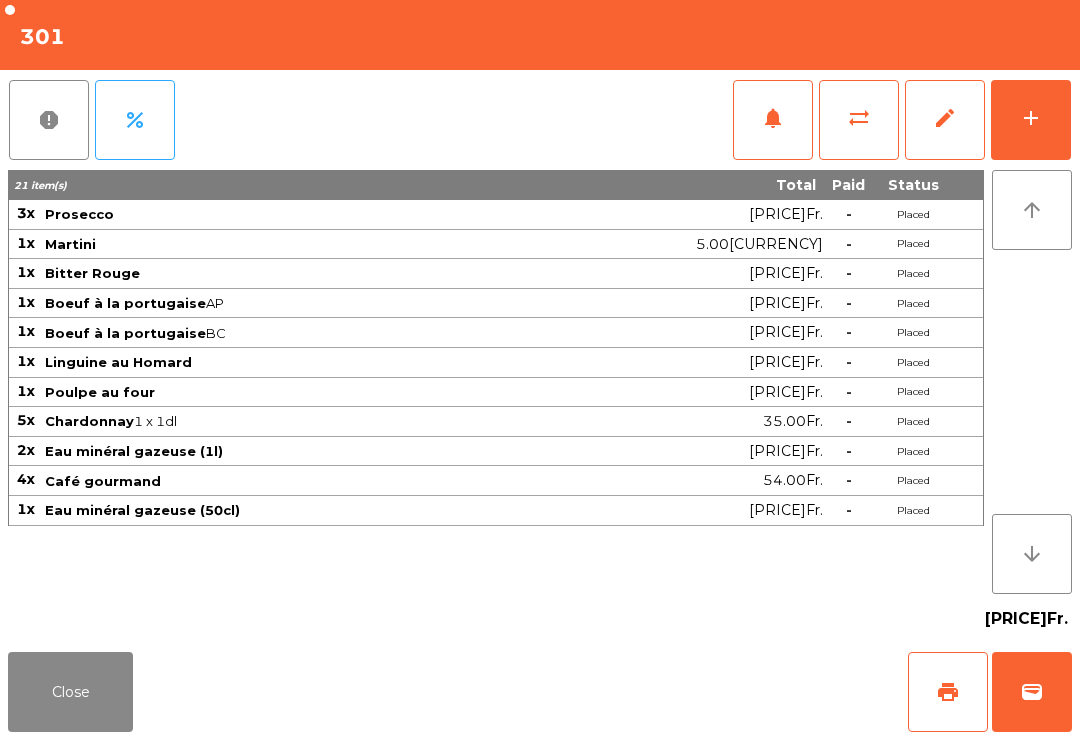 click on "edit" at bounding box center [773, 118] 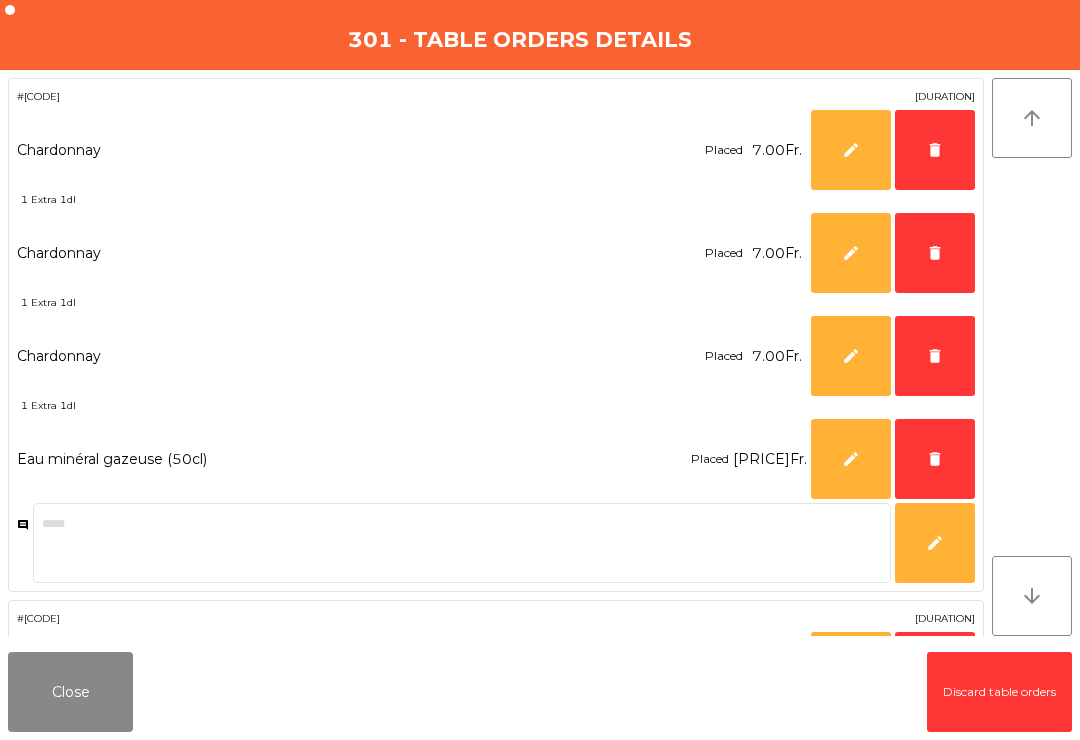 click on "delete" at bounding box center (935, 150) 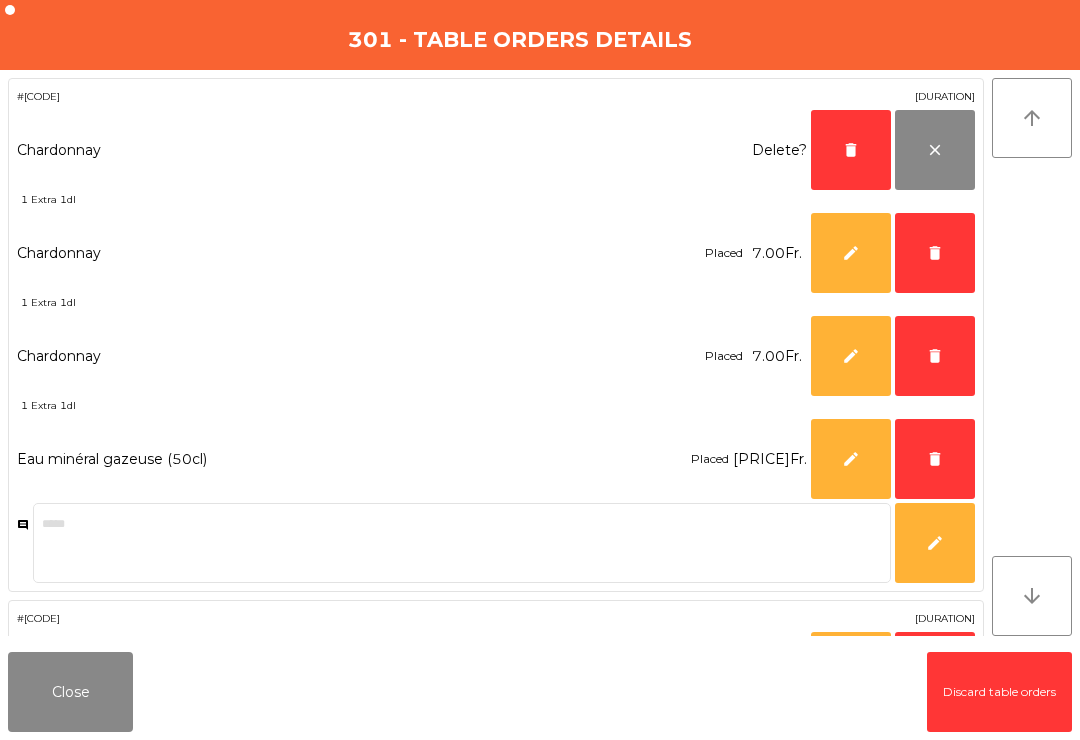 click on "delete" at bounding box center (935, 253) 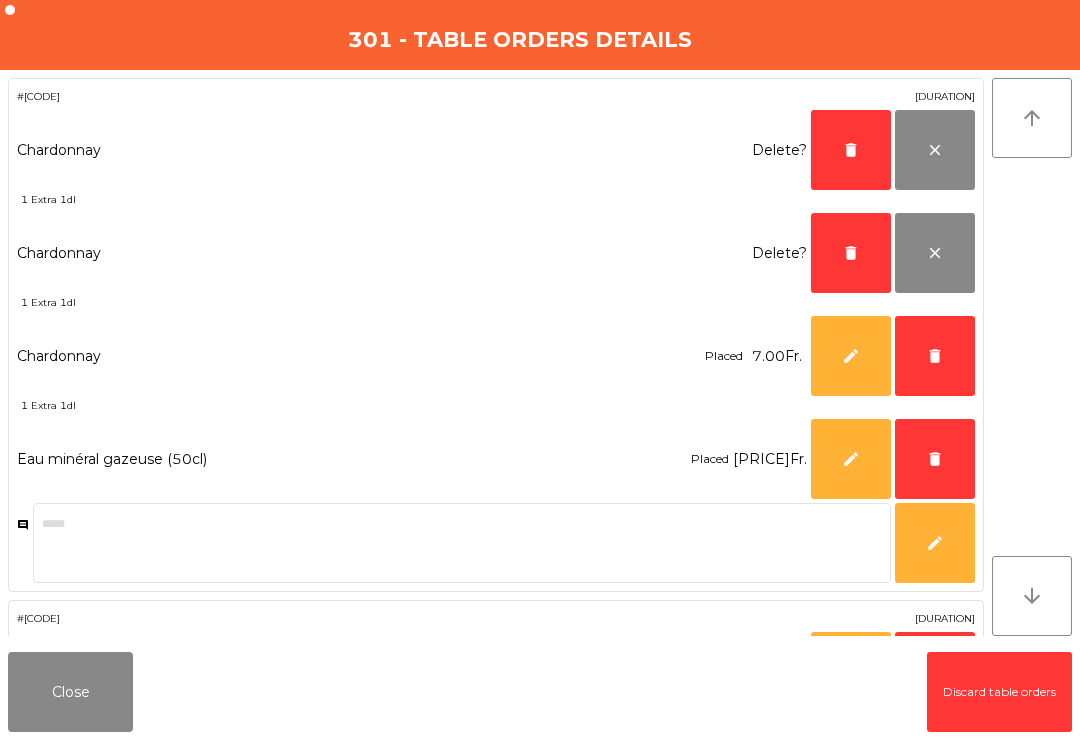 click on "delete" at bounding box center (935, 356) 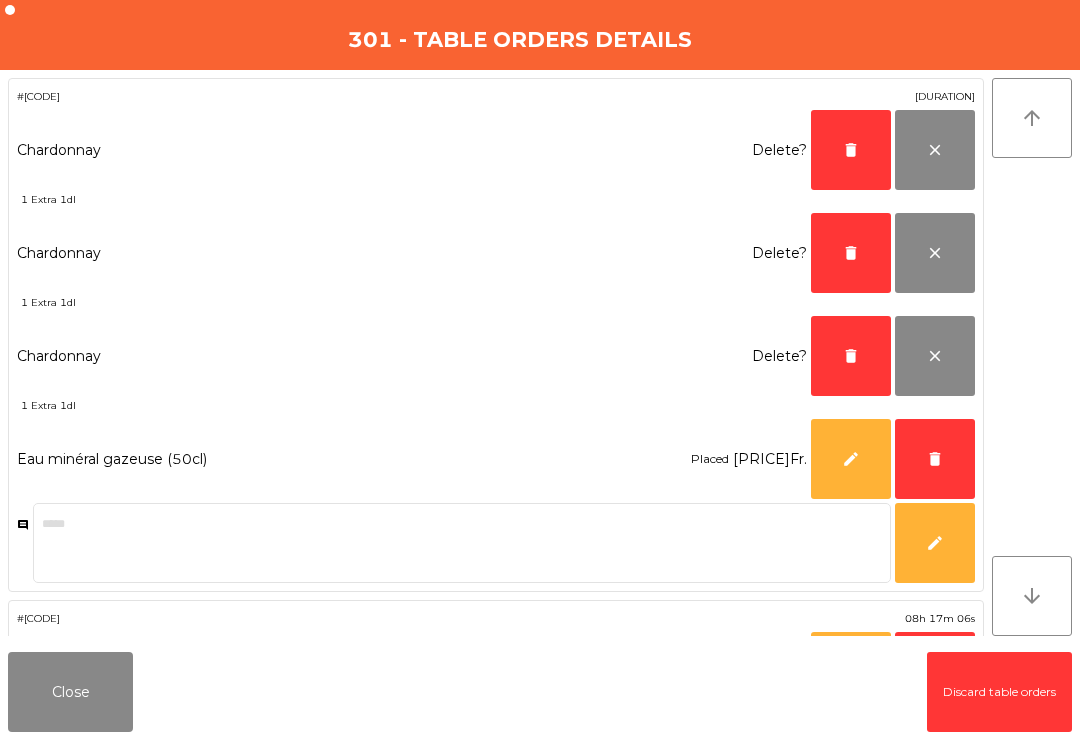 click on "delete" at bounding box center [935, 459] 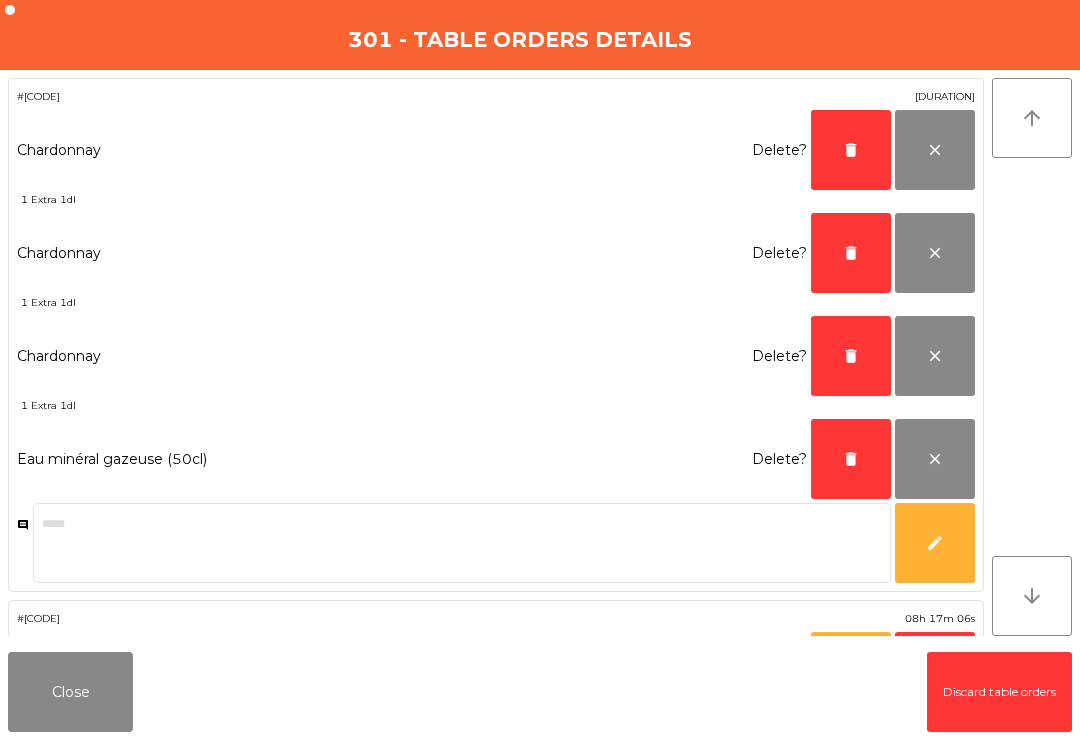 click on "delete" at bounding box center (851, 150) 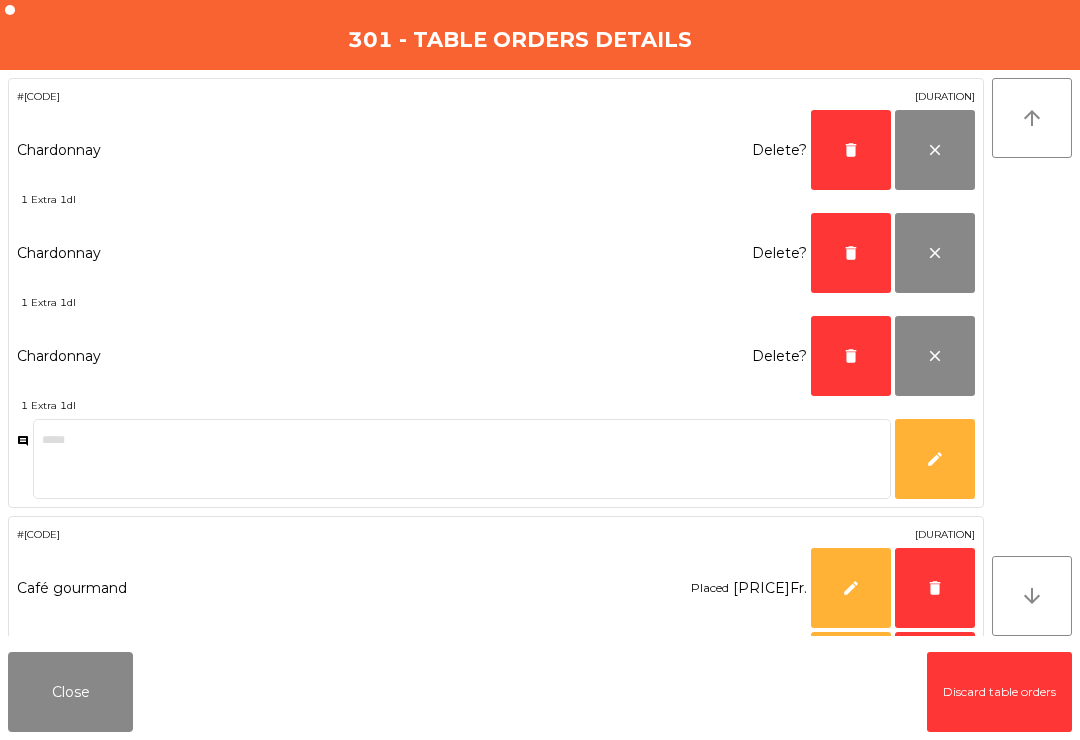 click on "delete" at bounding box center [851, 150] 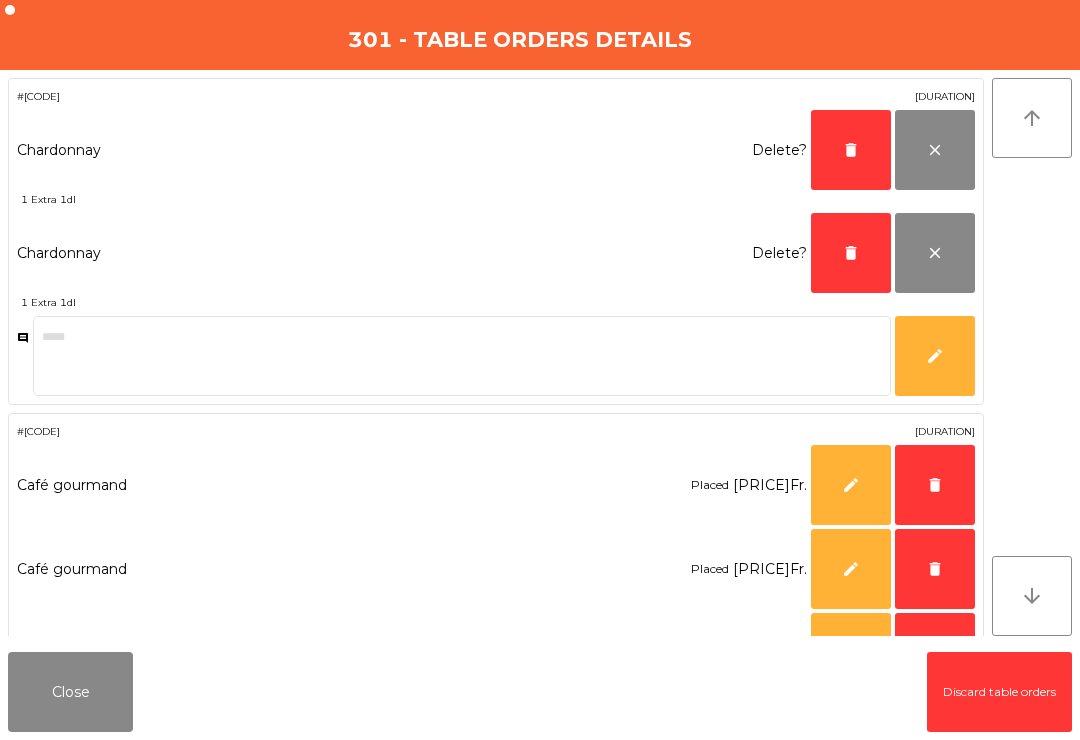 click on "delete" at bounding box center [851, 150] 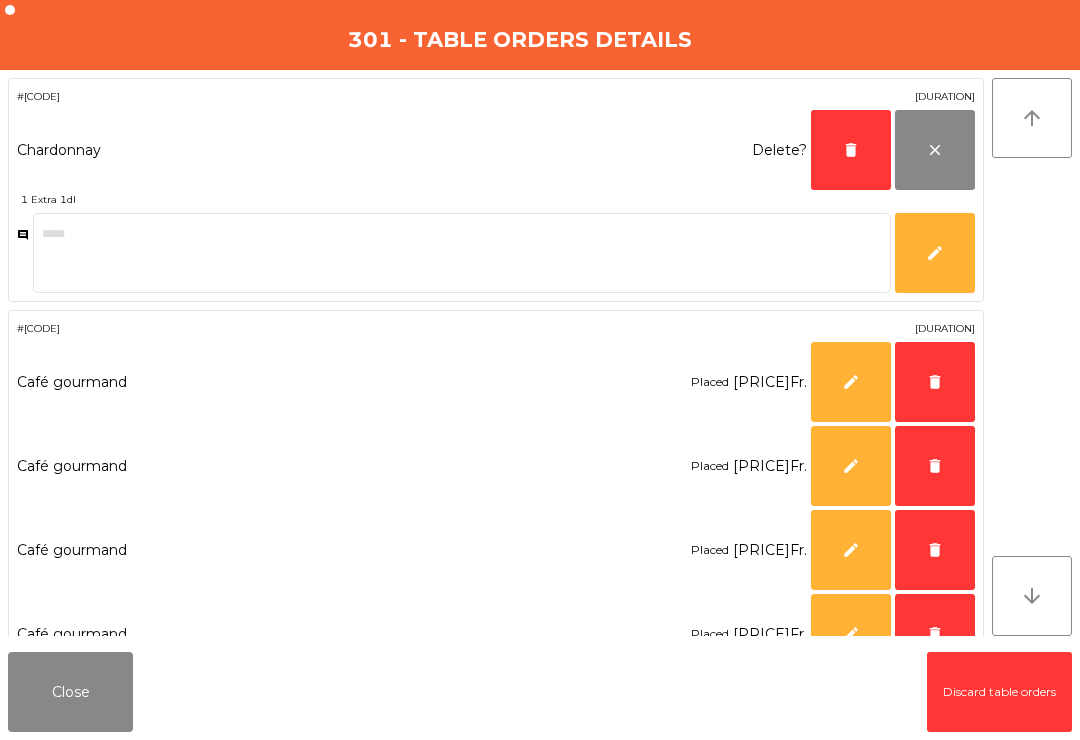 click on "delete" at bounding box center (851, 150) 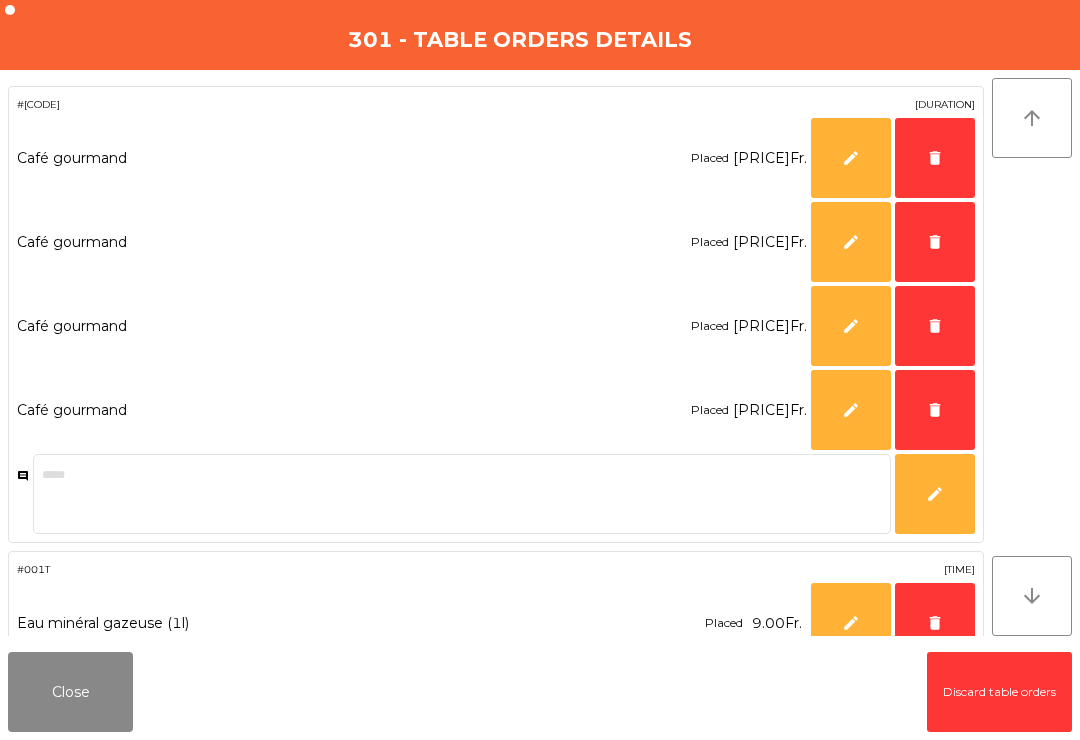 click on "delete" at bounding box center (935, 158) 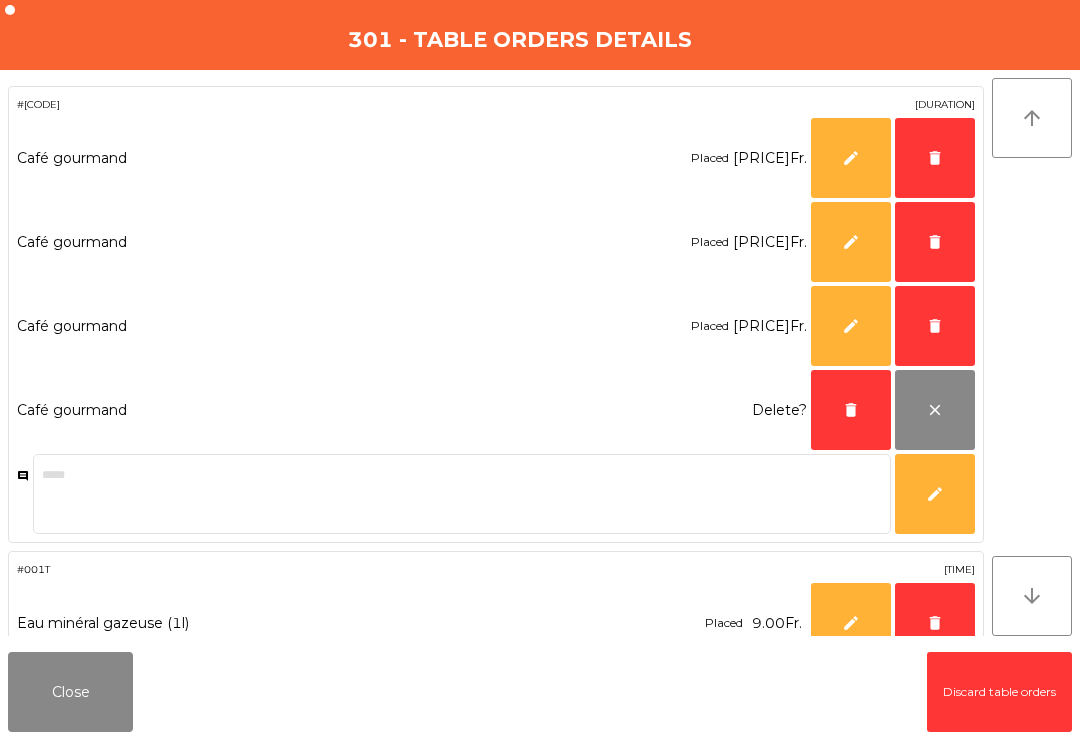 click on "delete" at bounding box center [935, 158] 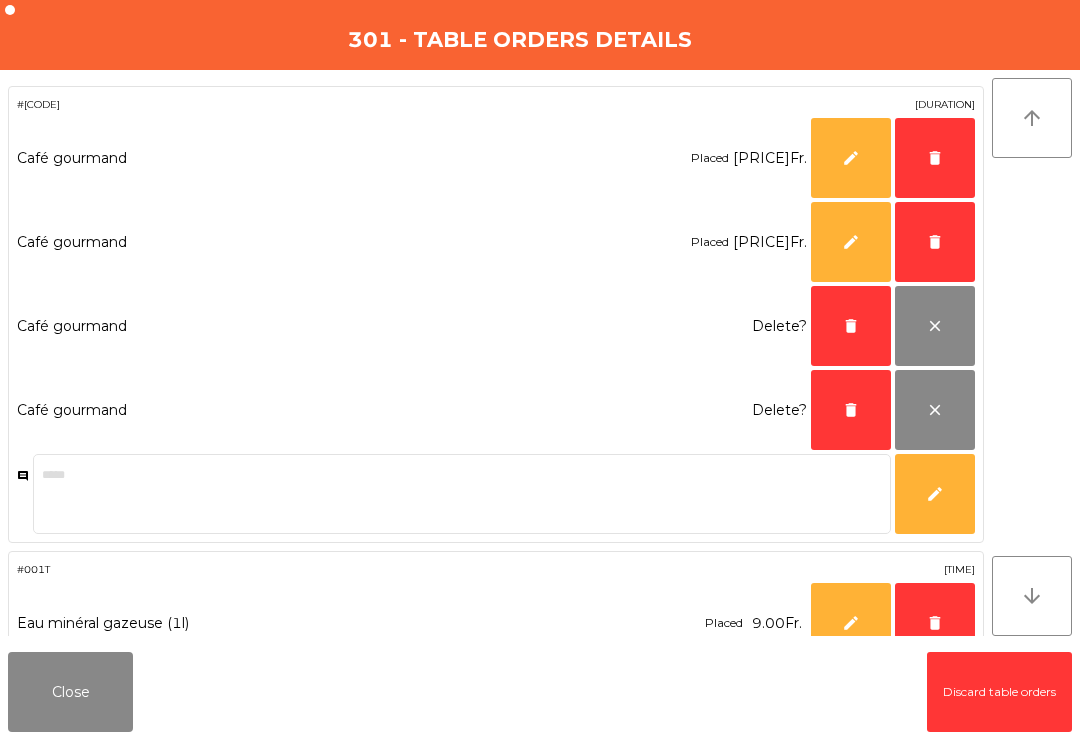 click on "delete" at bounding box center (935, 158) 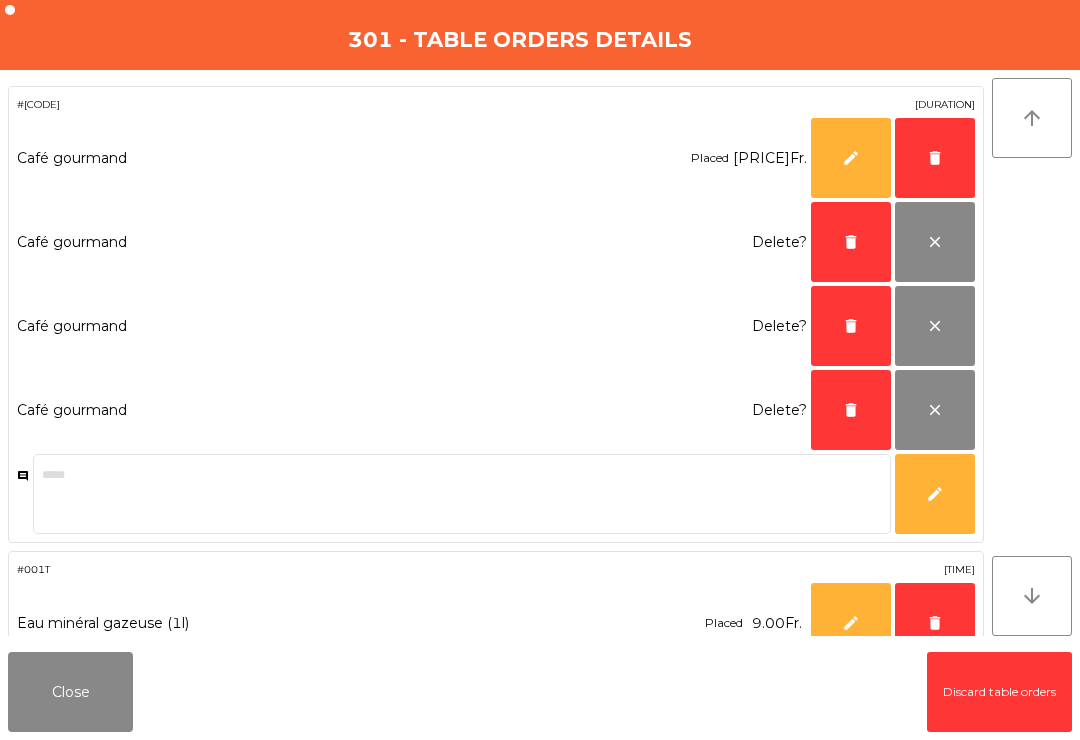 click on "delete" at bounding box center (935, 158) 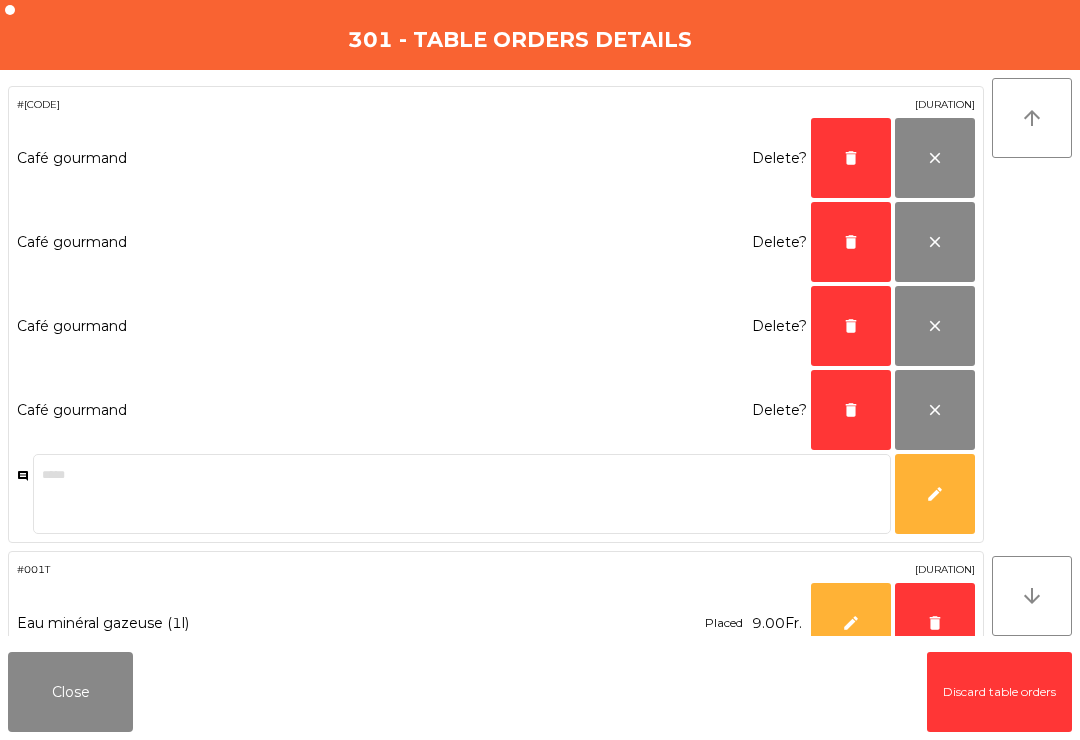 click on "delete" at bounding box center (851, 158) 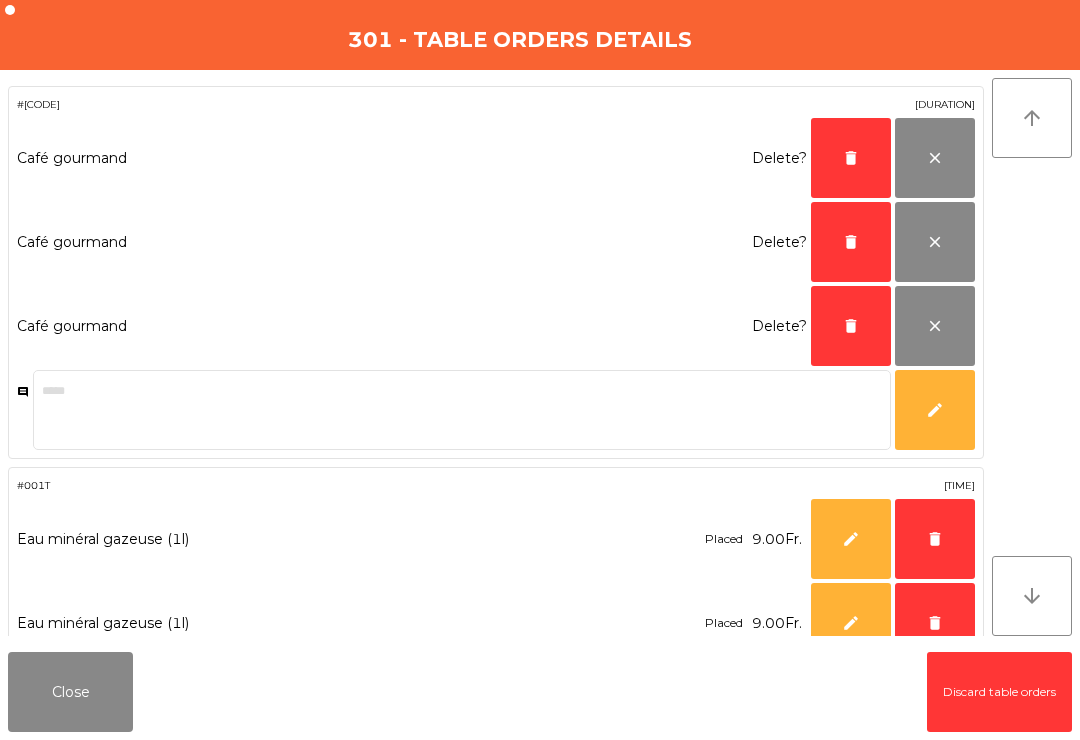 click on "delete" at bounding box center [851, 158] 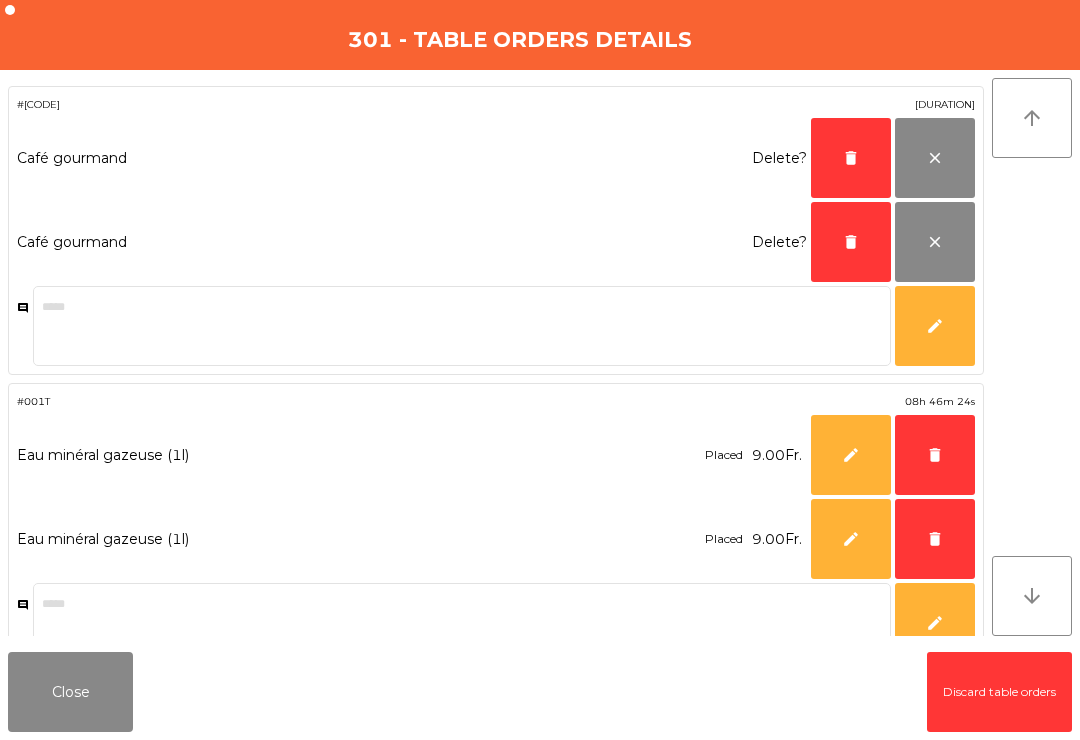 click on "delete" at bounding box center [851, 158] 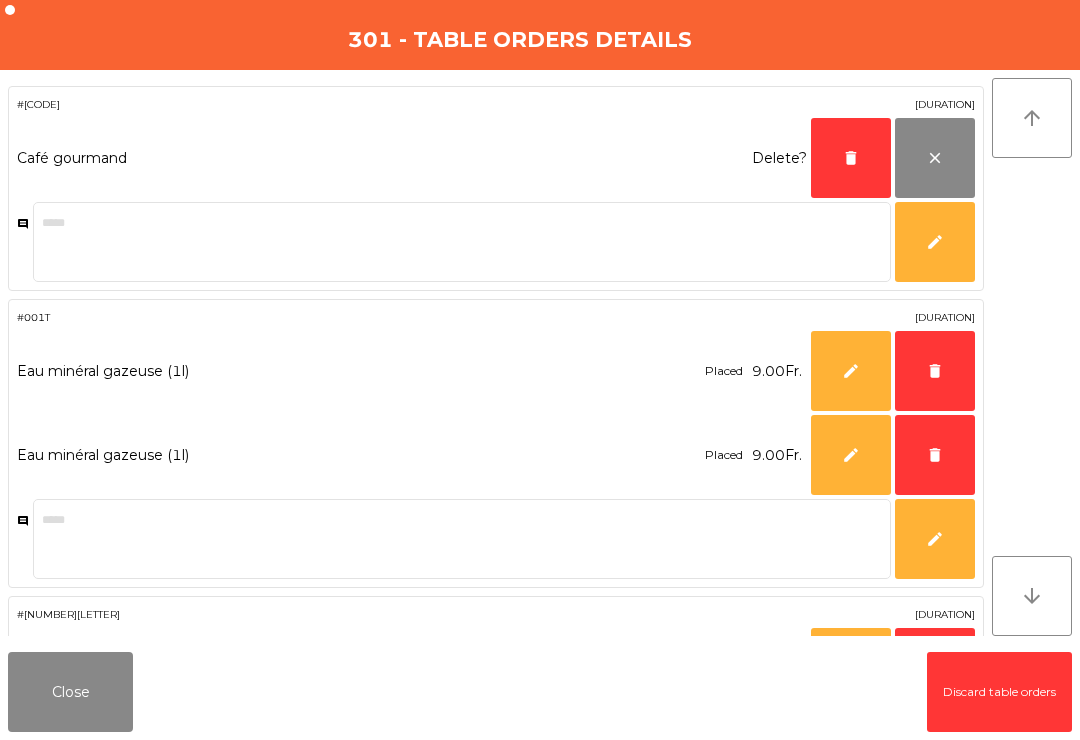 click on "delete" at bounding box center (851, 158) 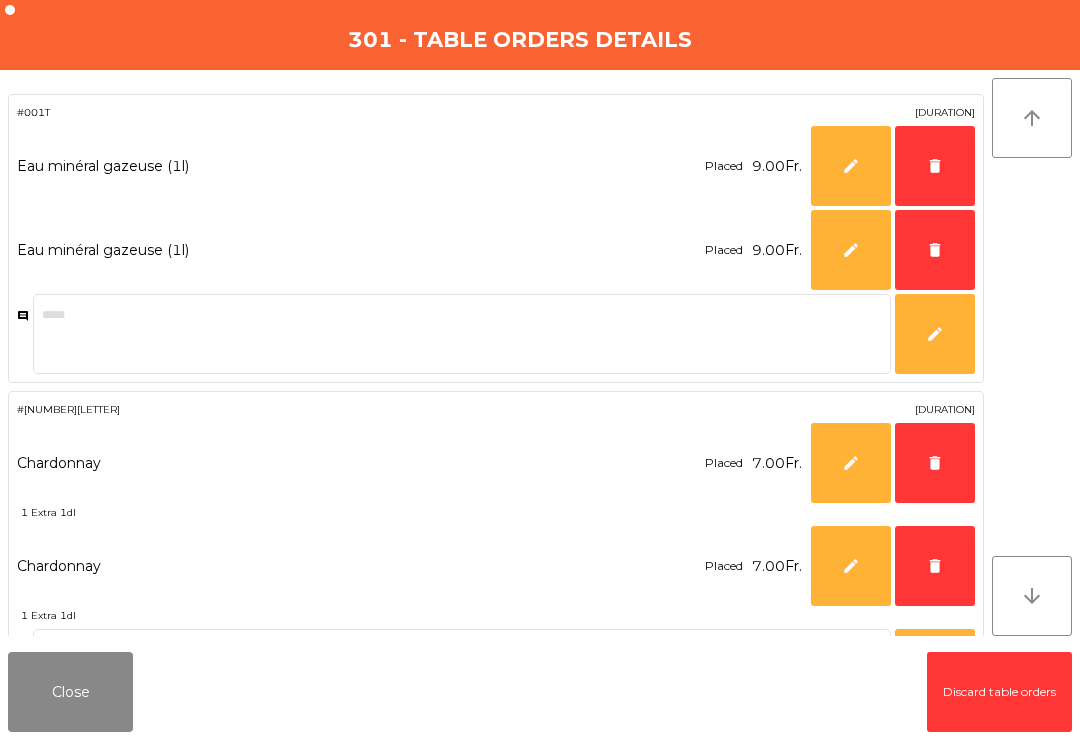 click on "delete" at bounding box center (935, 166) 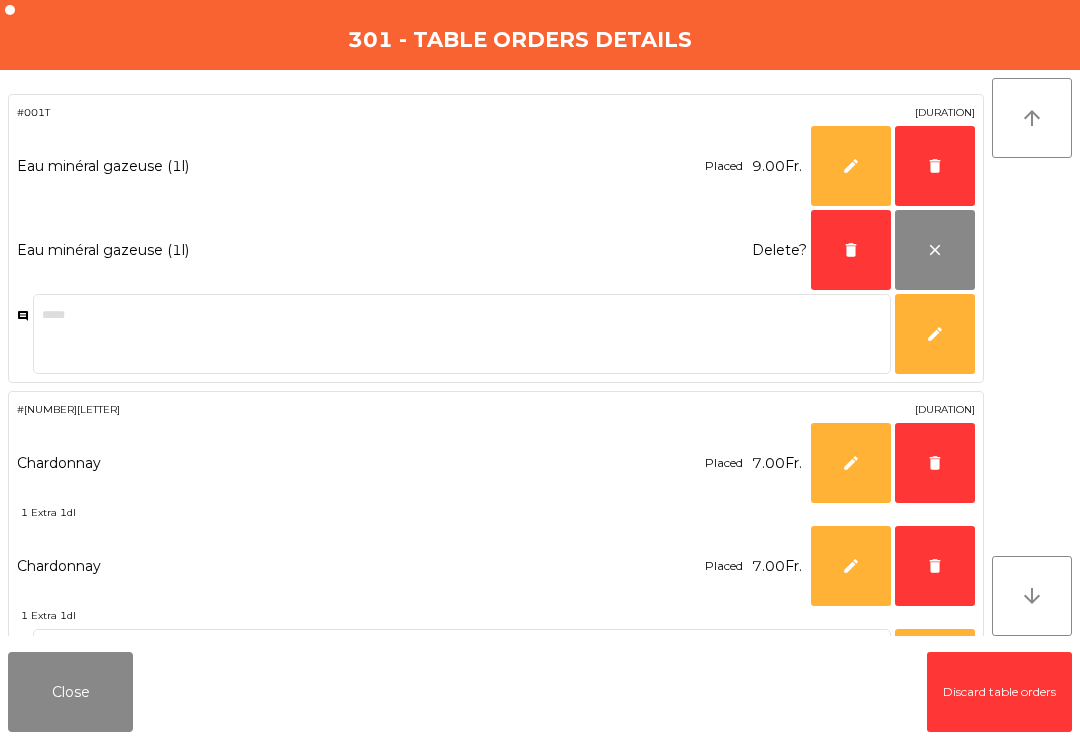 click on "delete" at bounding box center [935, 166] 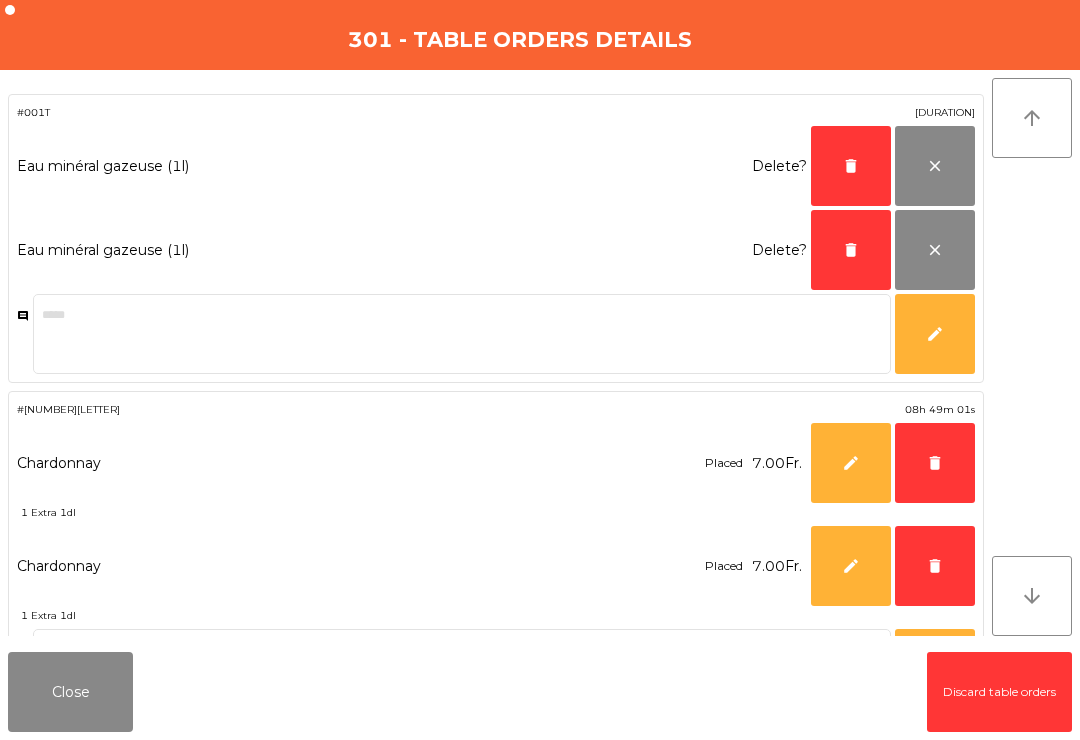 click on "delete" at bounding box center [935, 463] 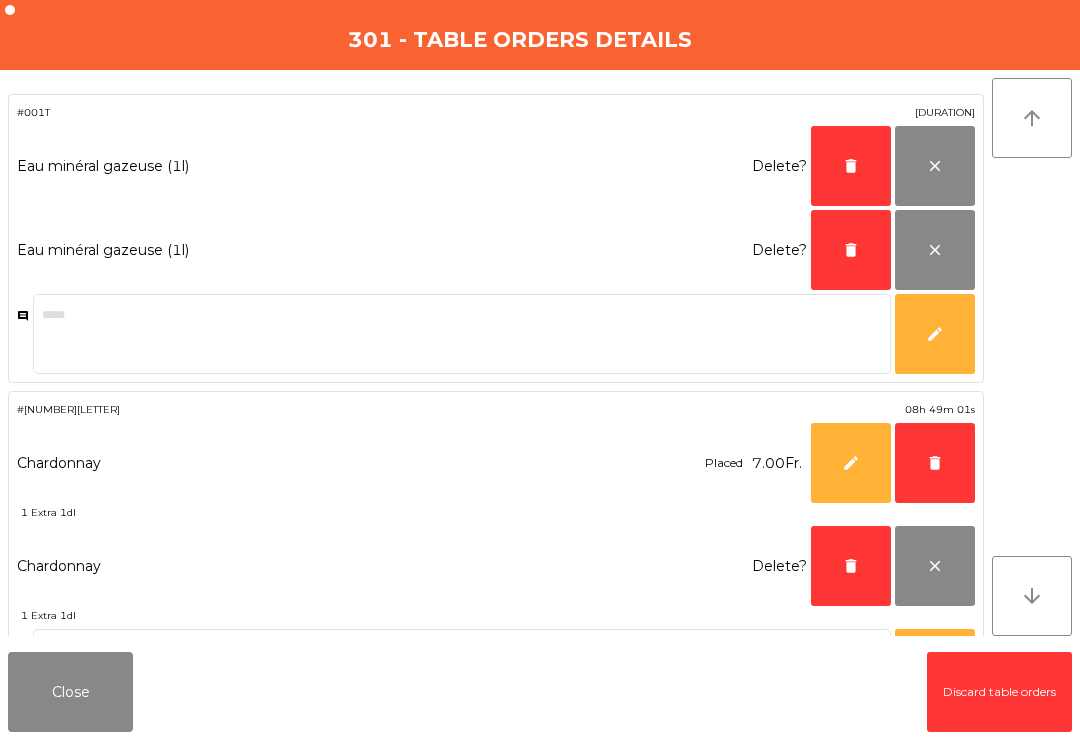 click on "delete" at bounding box center (935, 463) 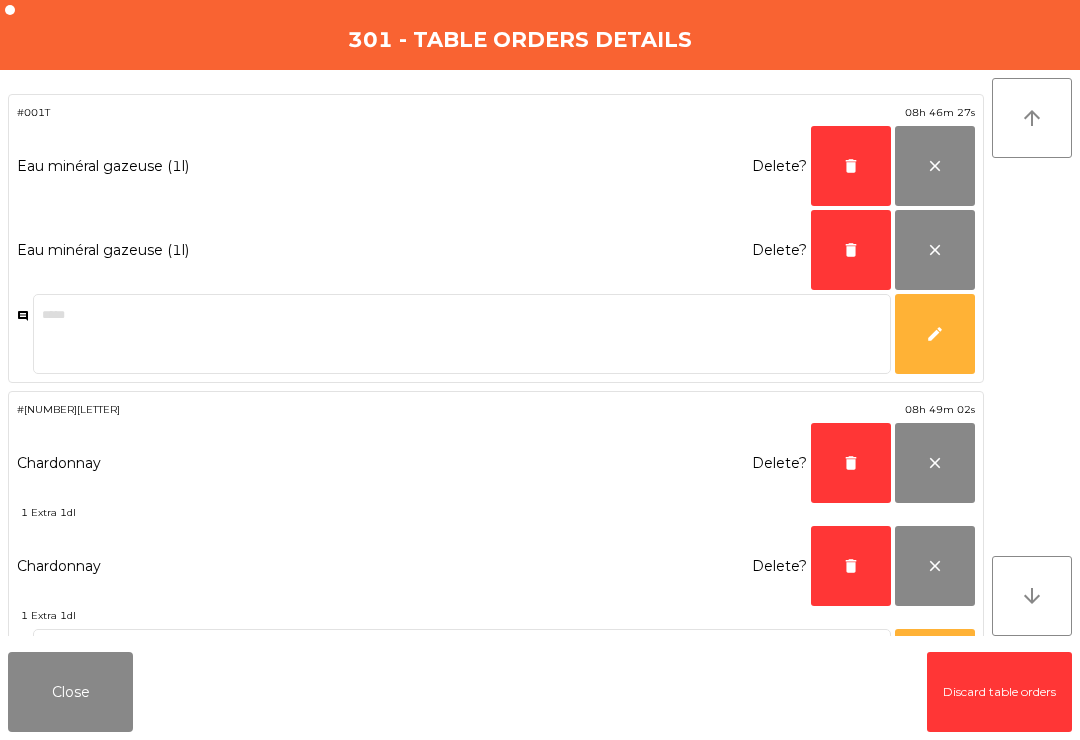 click on "delete" at bounding box center (851, 166) 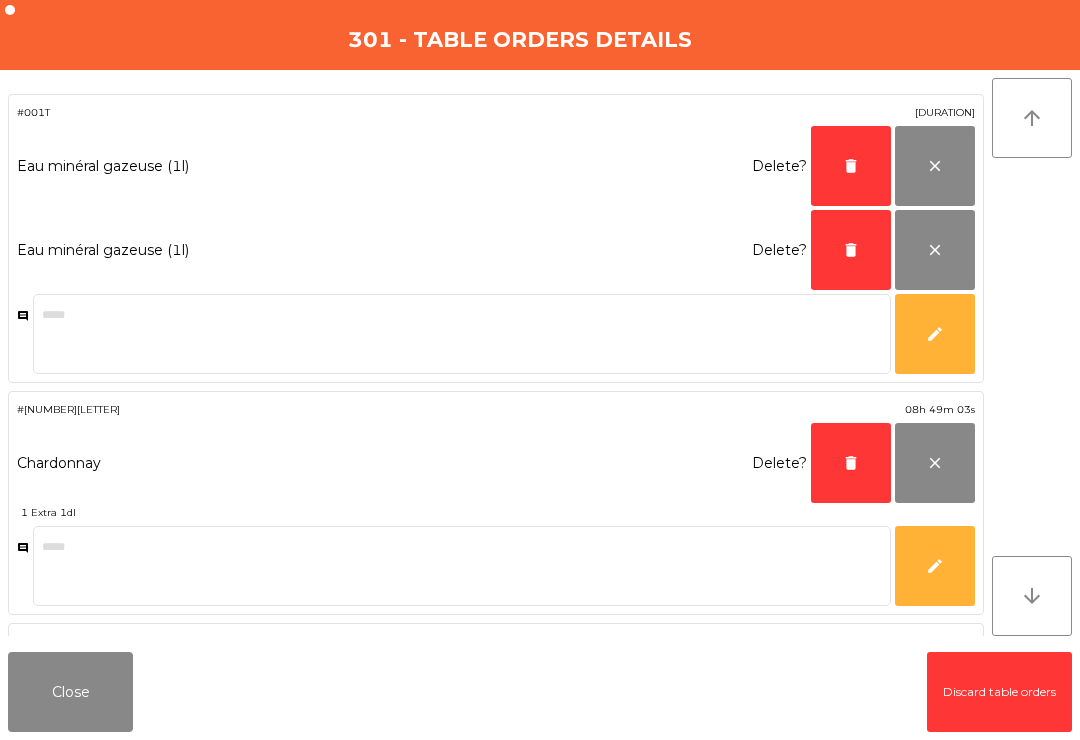 click on "delete" at bounding box center (851, 166) 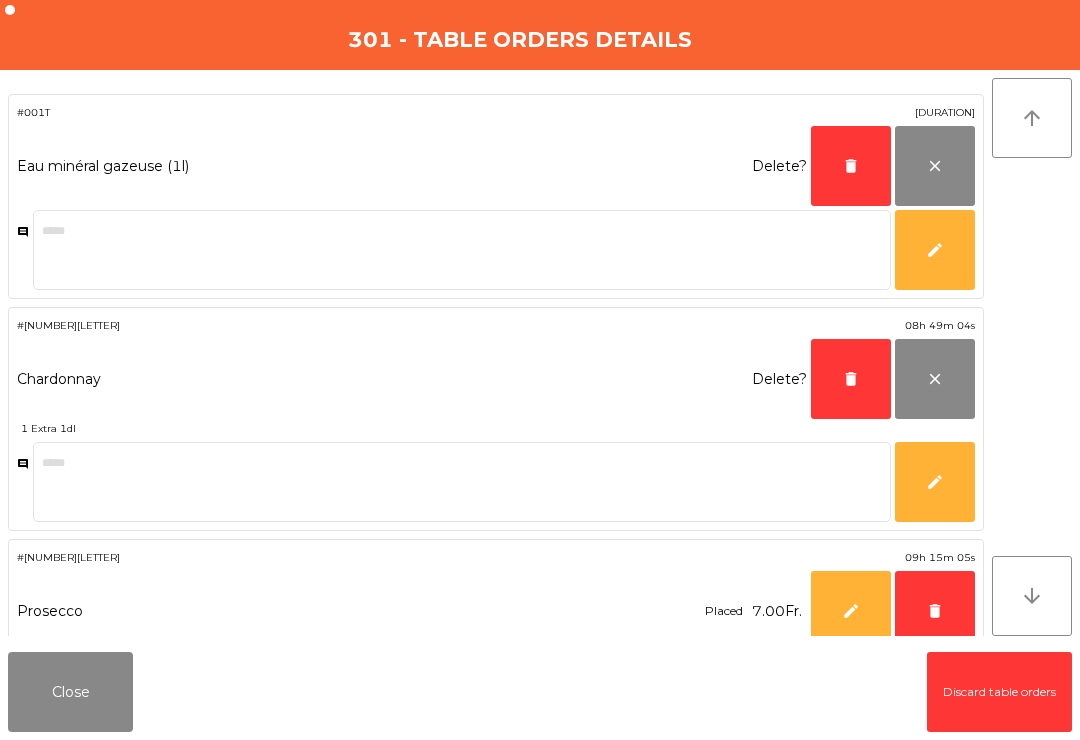 click on "delete" at bounding box center (851, 166) 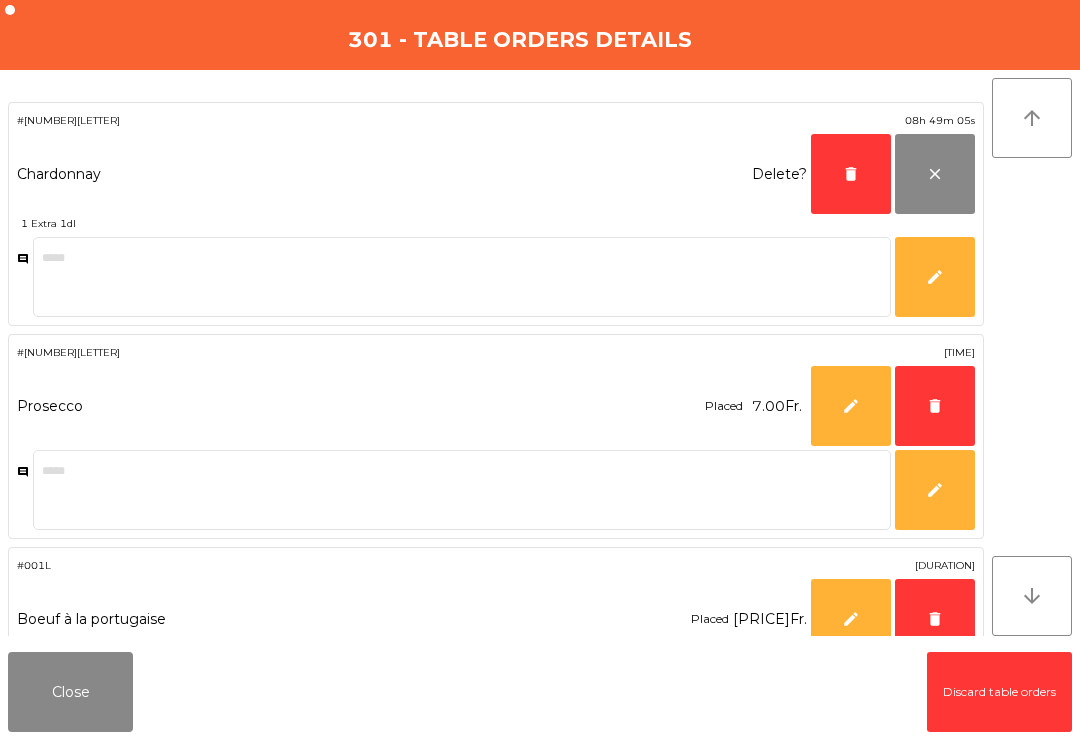 click on "delete" at bounding box center (851, 174) 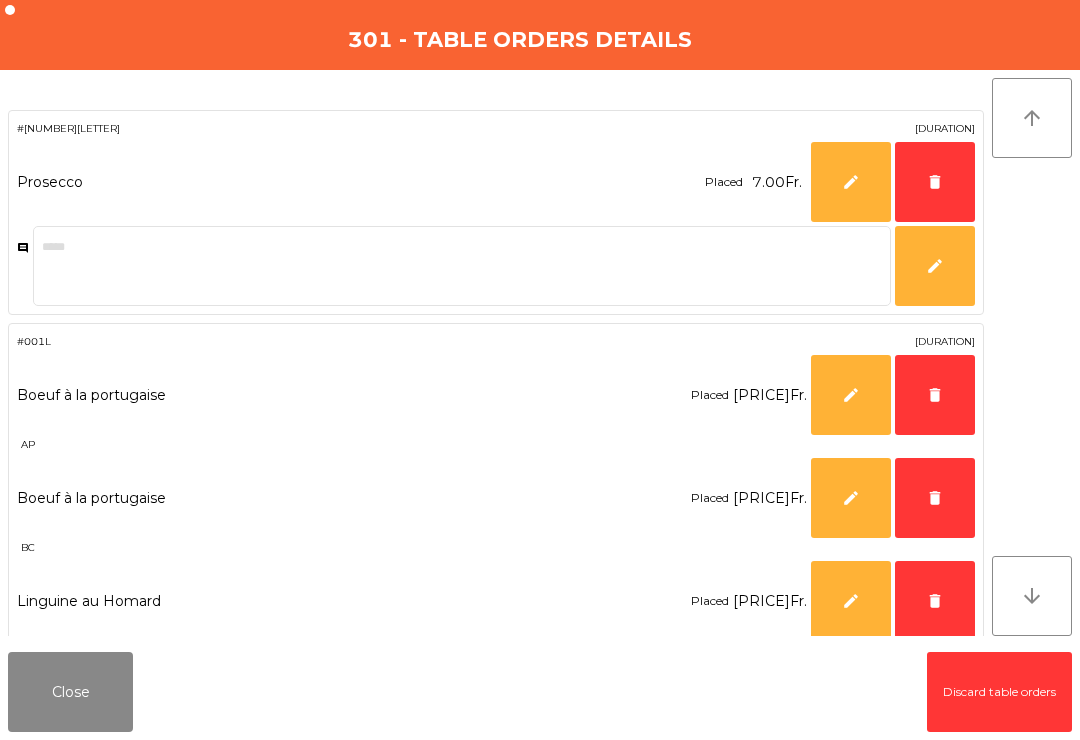 click on "delete" at bounding box center (935, 182) 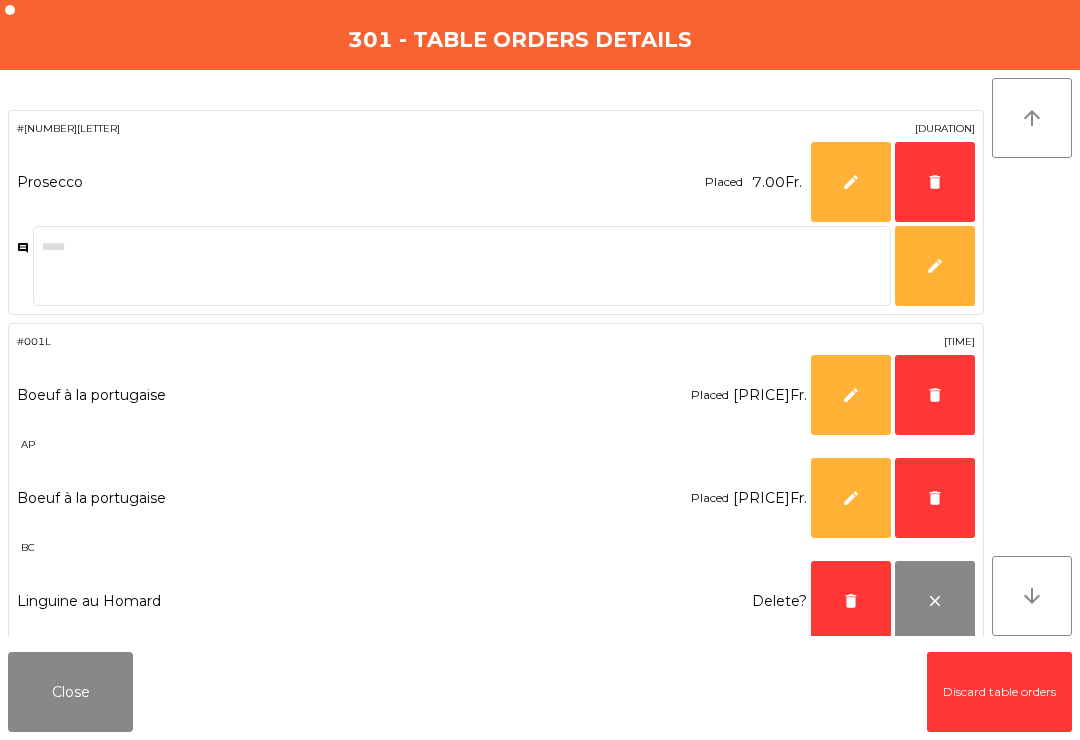 click on "delete" at bounding box center (935, 182) 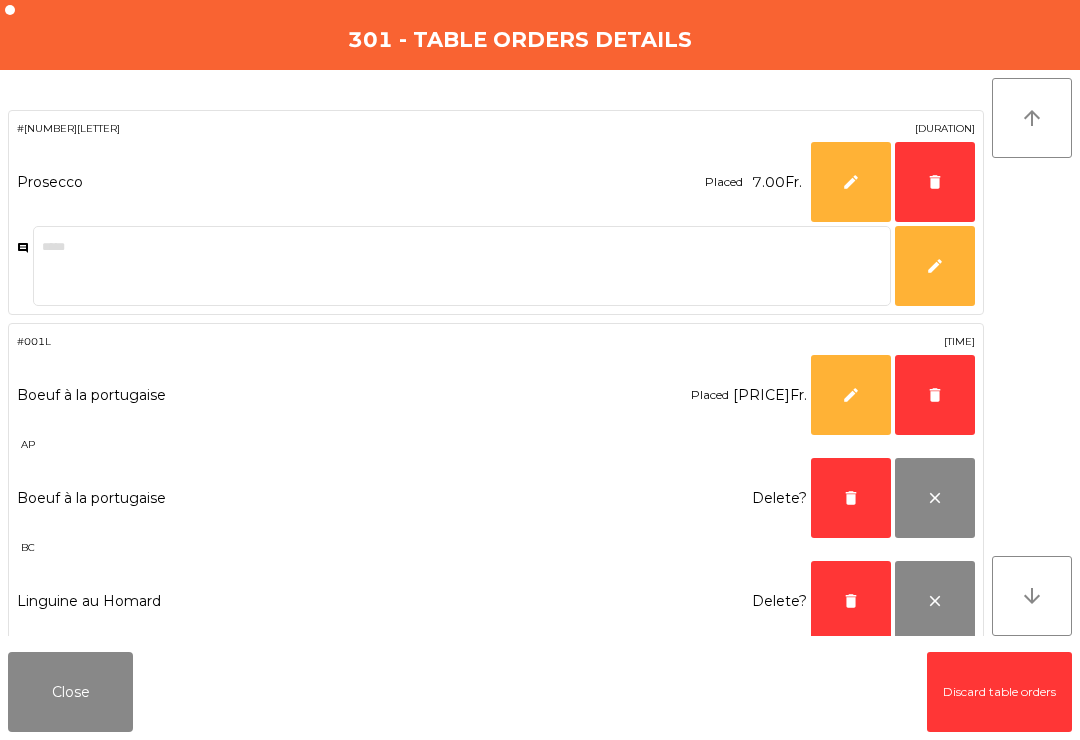 click on "delete" at bounding box center [935, 182] 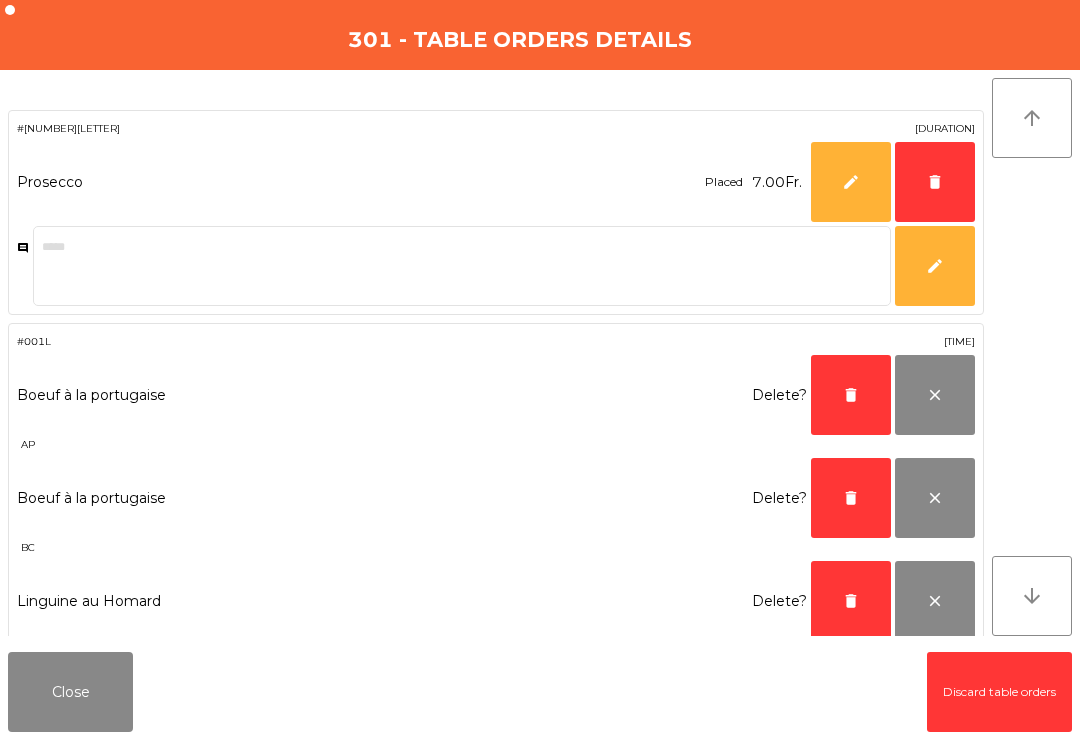 click on "delete" at bounding box center [935, 182] 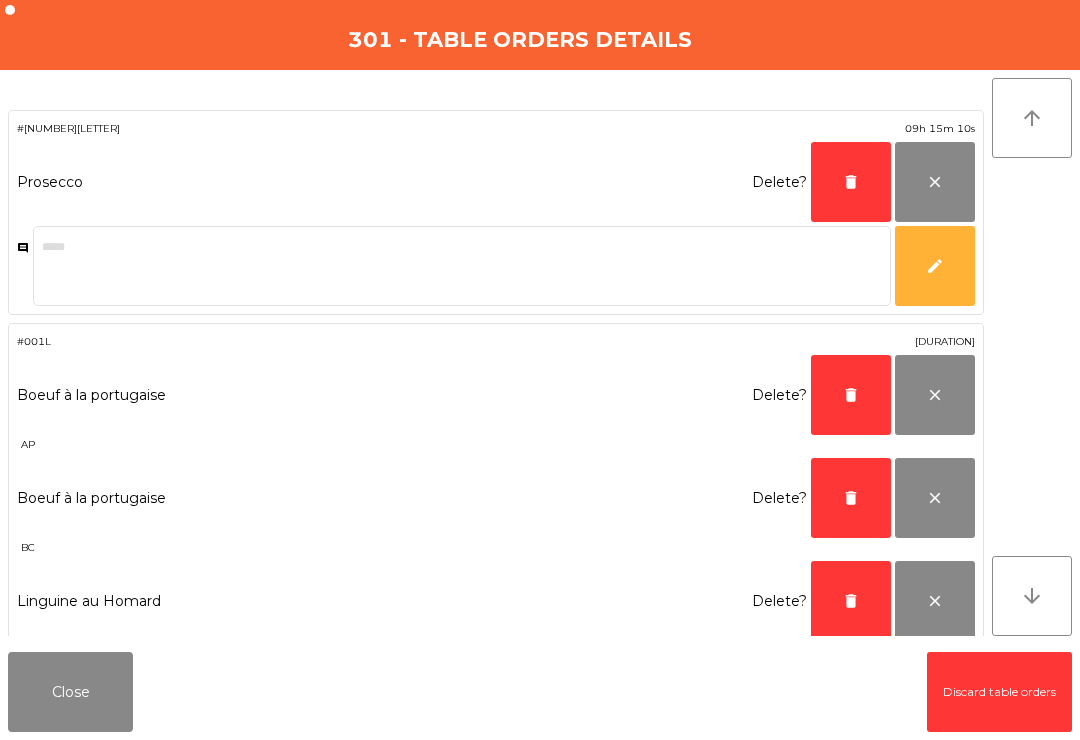 click on "delete" at bounding box center (851, 182) 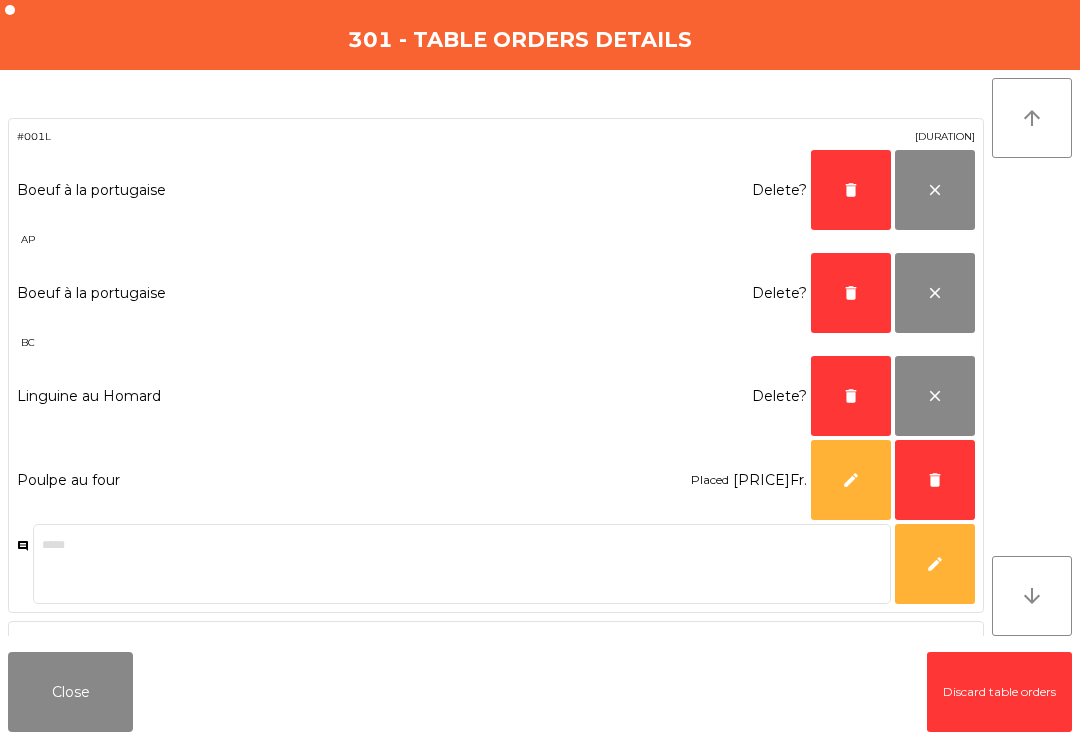 click on "delete" at bounding box center (851, 190) 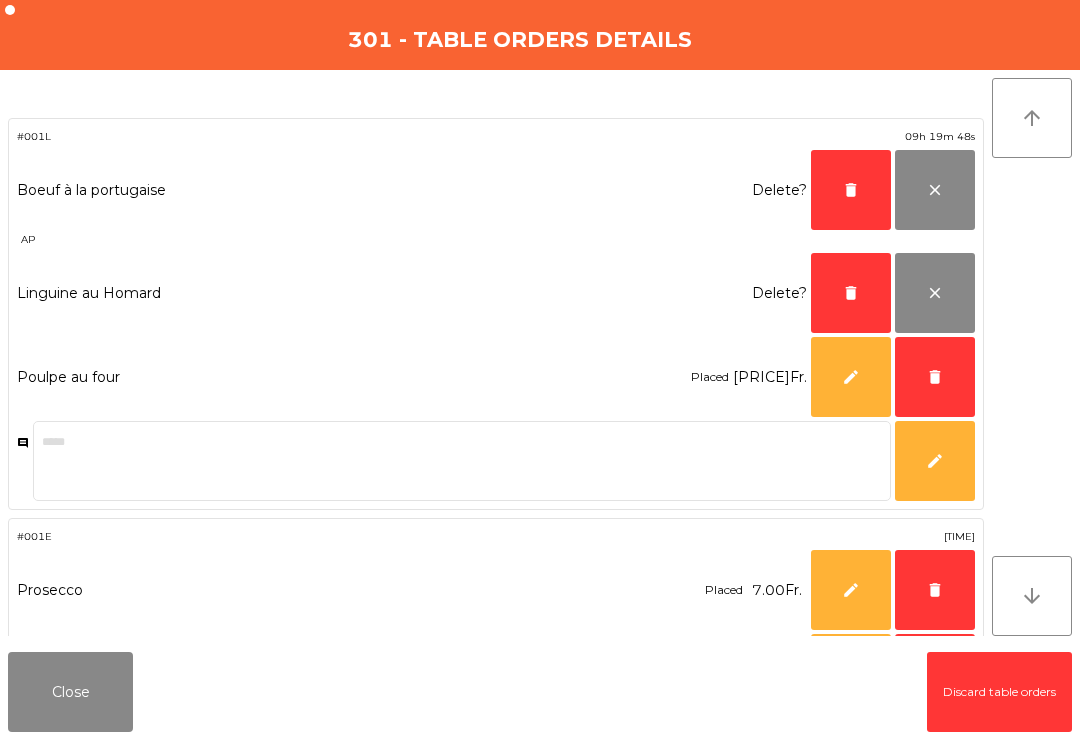 click on "delete" at bounding box center (851, 190) 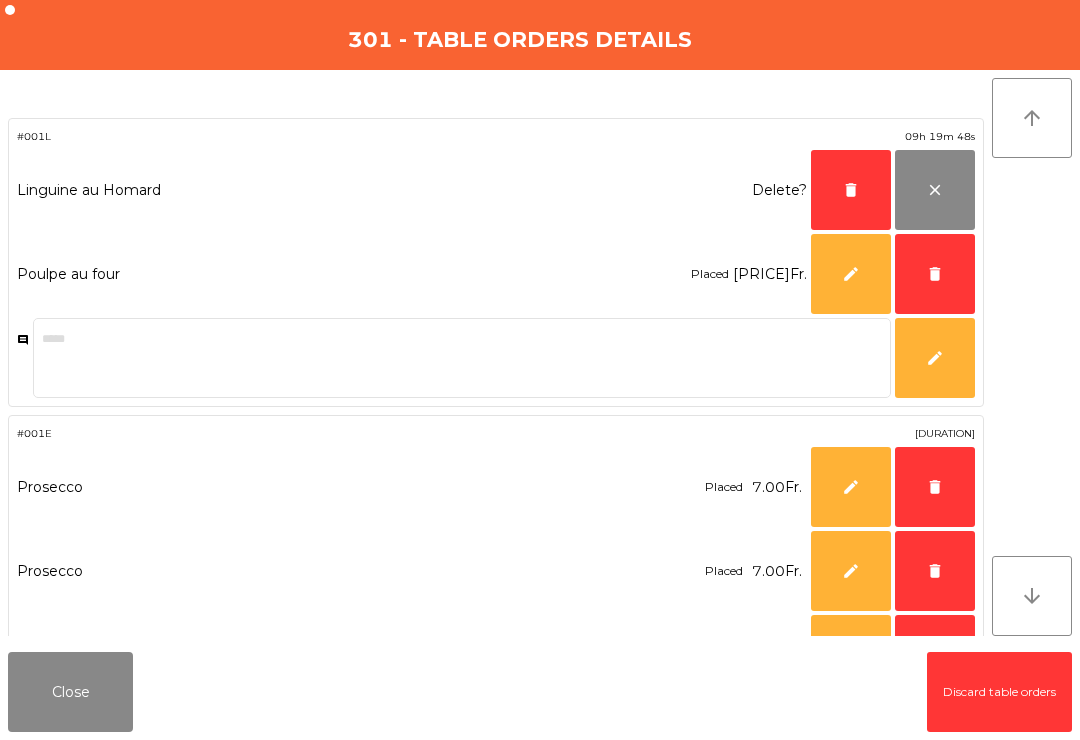 click on "delete" at bounding box center (851, 190) 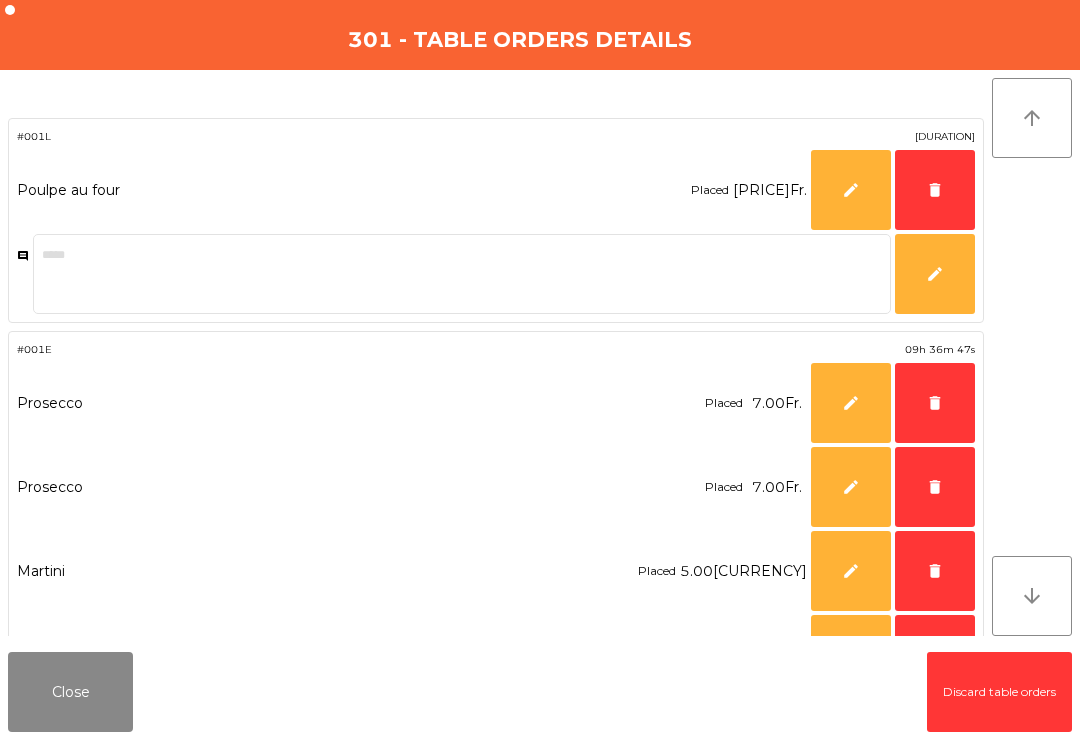 click on "delete" at bounding box center [935, 190] 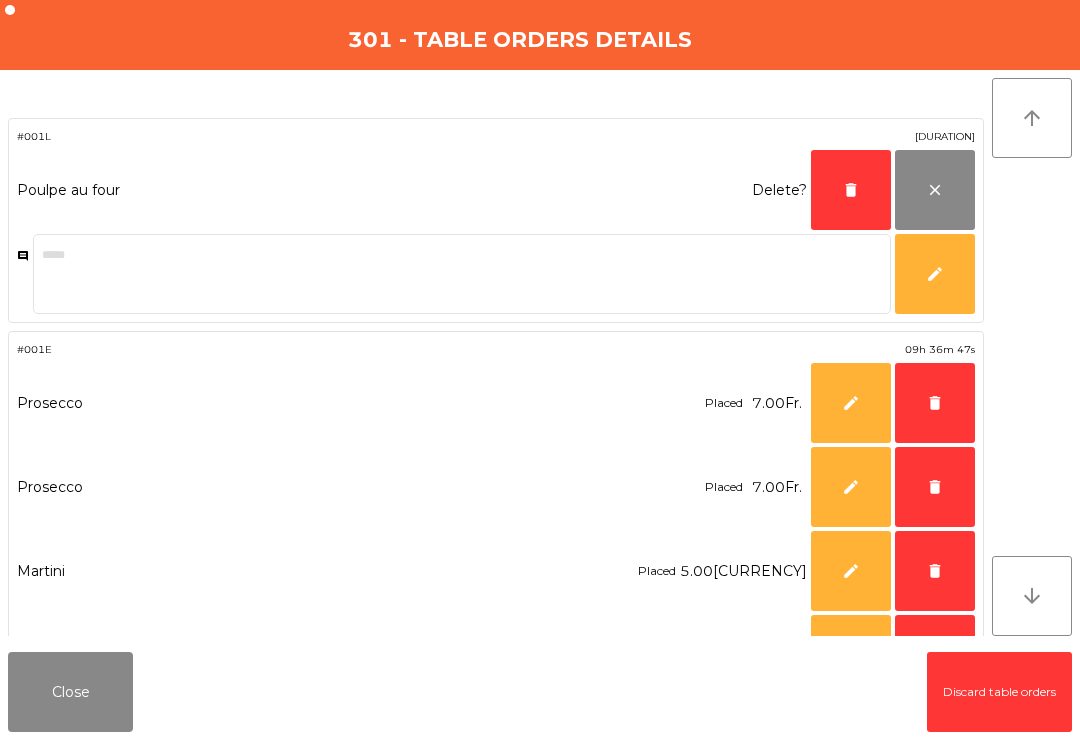 click on "delete" at bounding box center (851, 190) 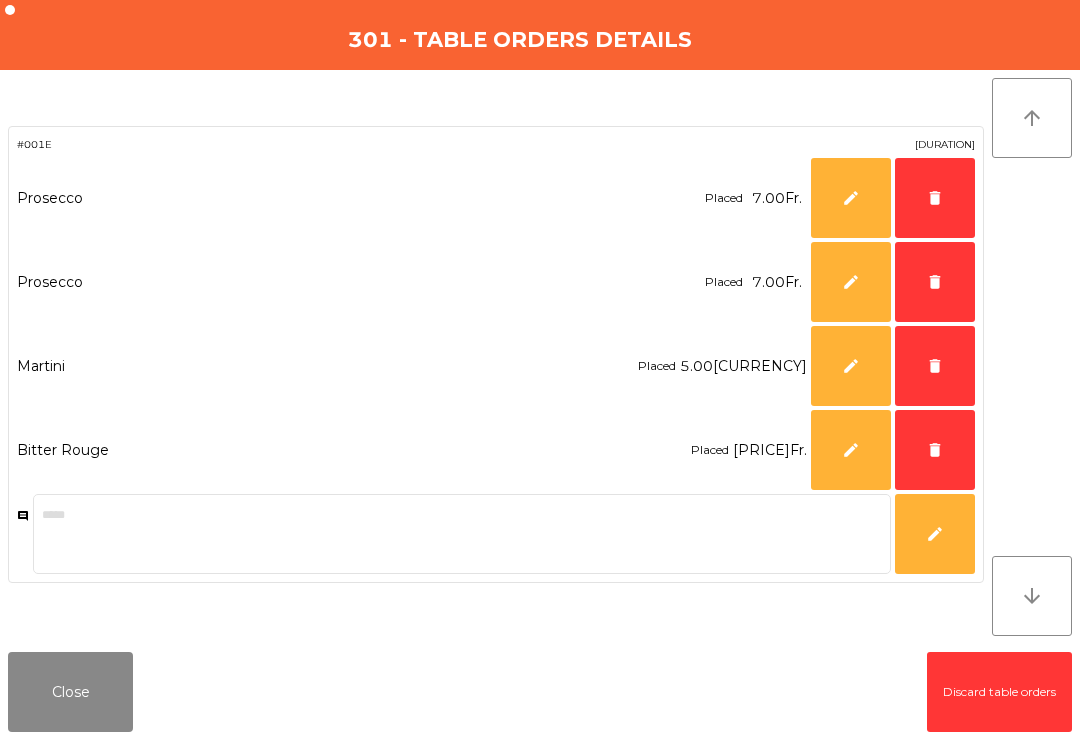 click on "delete" at bounding box center (935, 198) 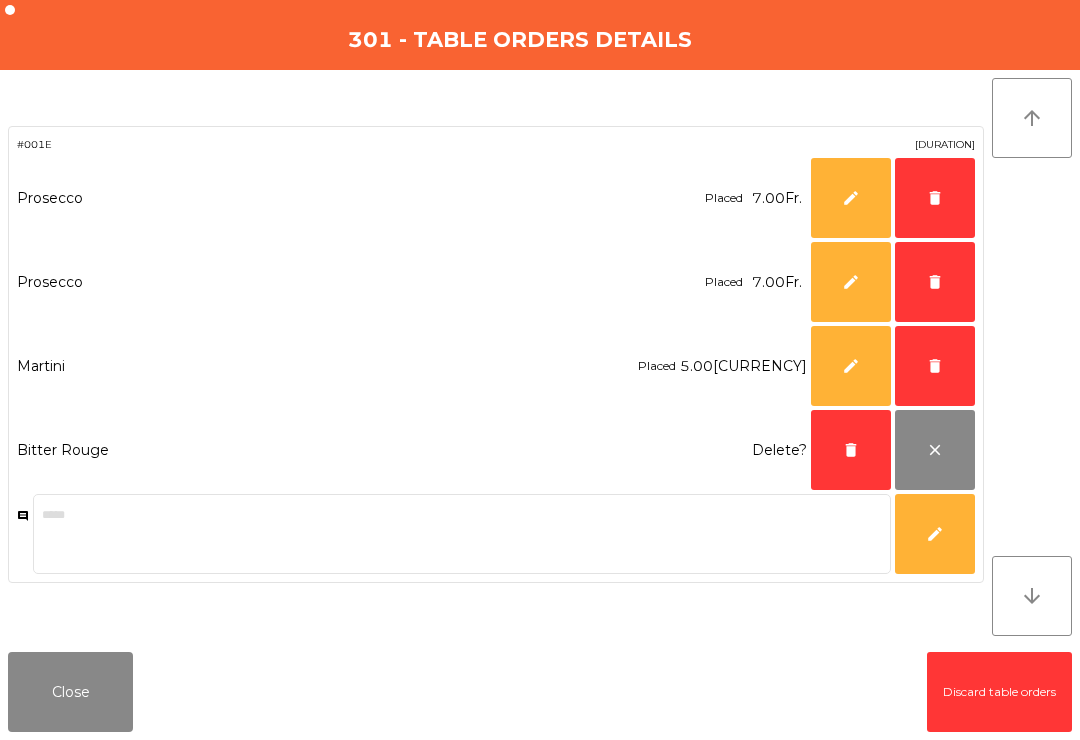 click on "delete" at bounding box center (935, 198) 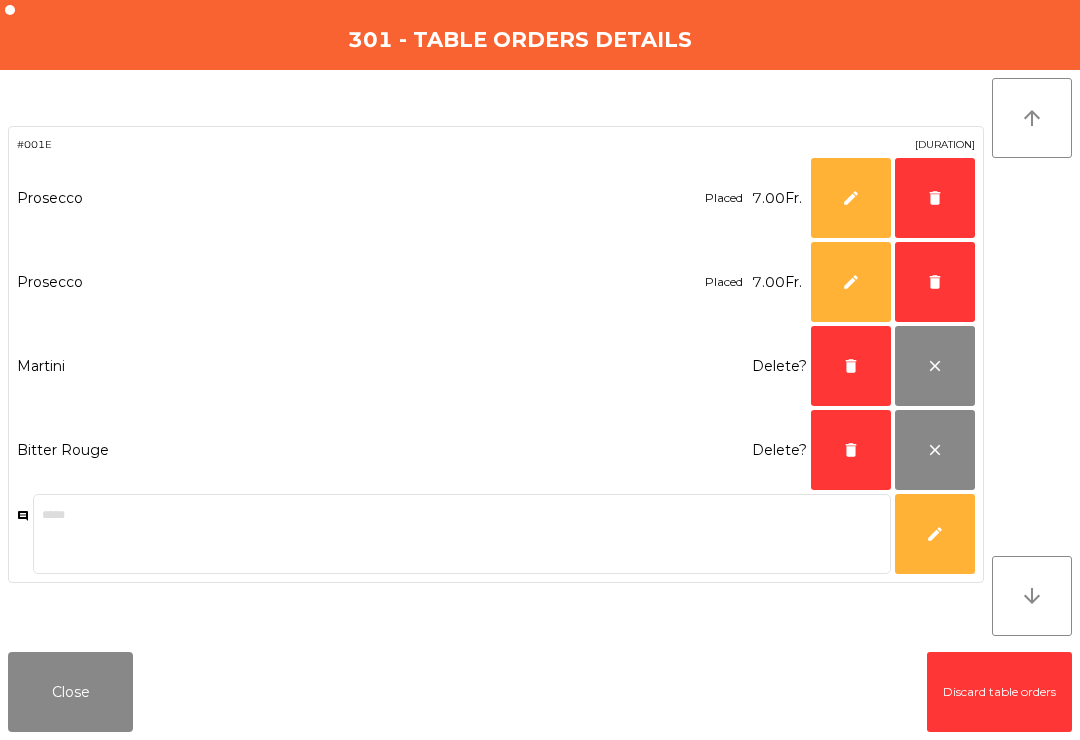 click on "delete" at bounding box center [935, 198] 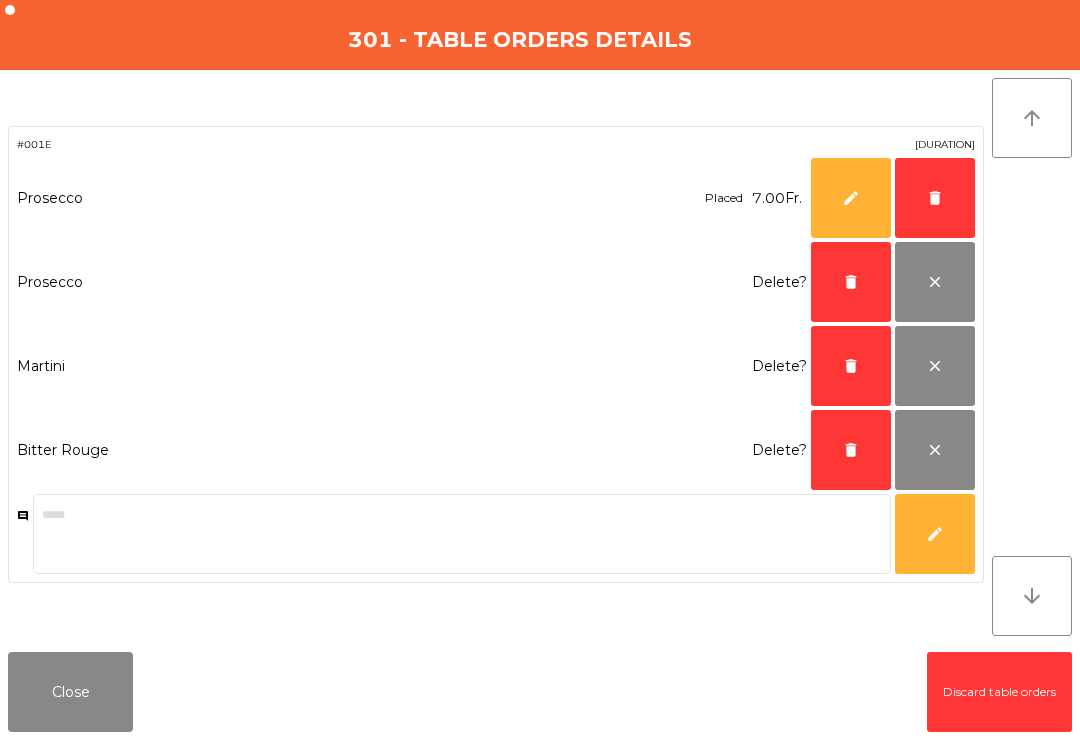click on "delete" at bounding box center (935, 198) 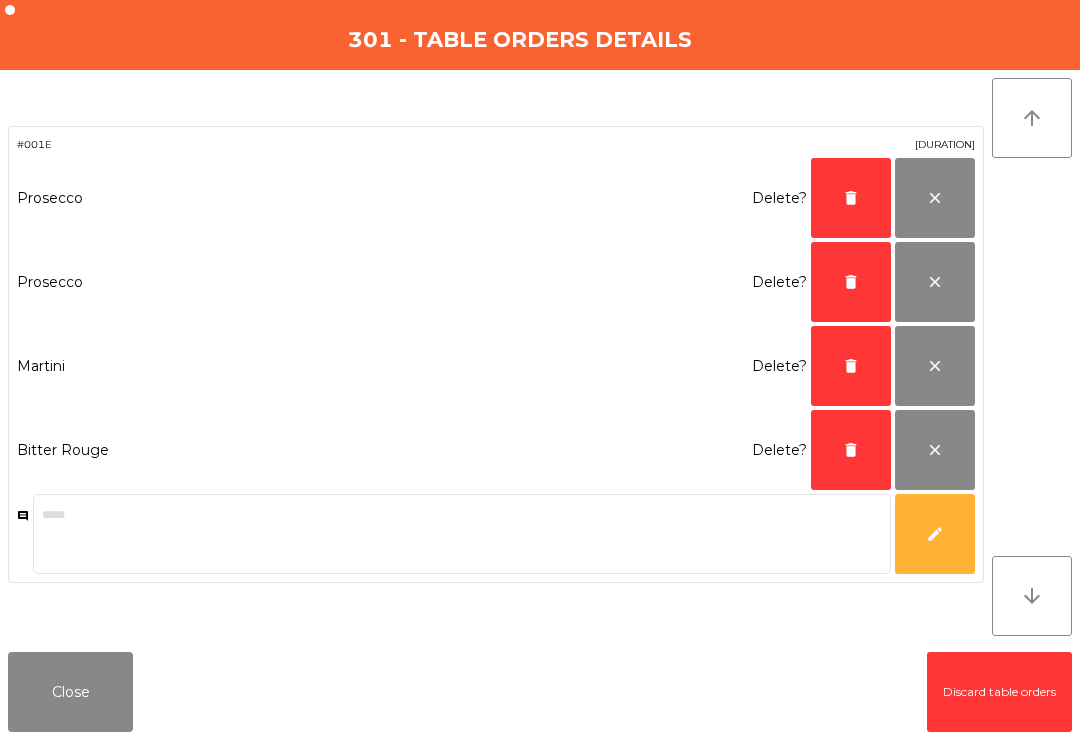 click on "delete" at bounding box center [851, 198] 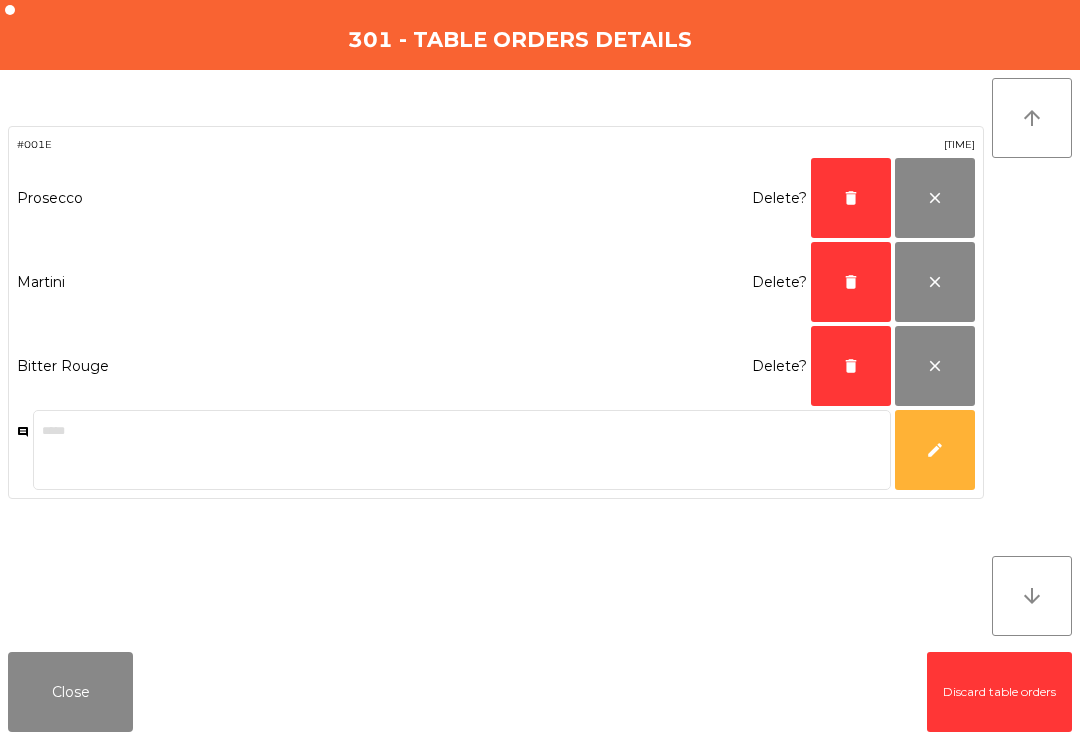 click on "delete" at bounding box center [851, 198] 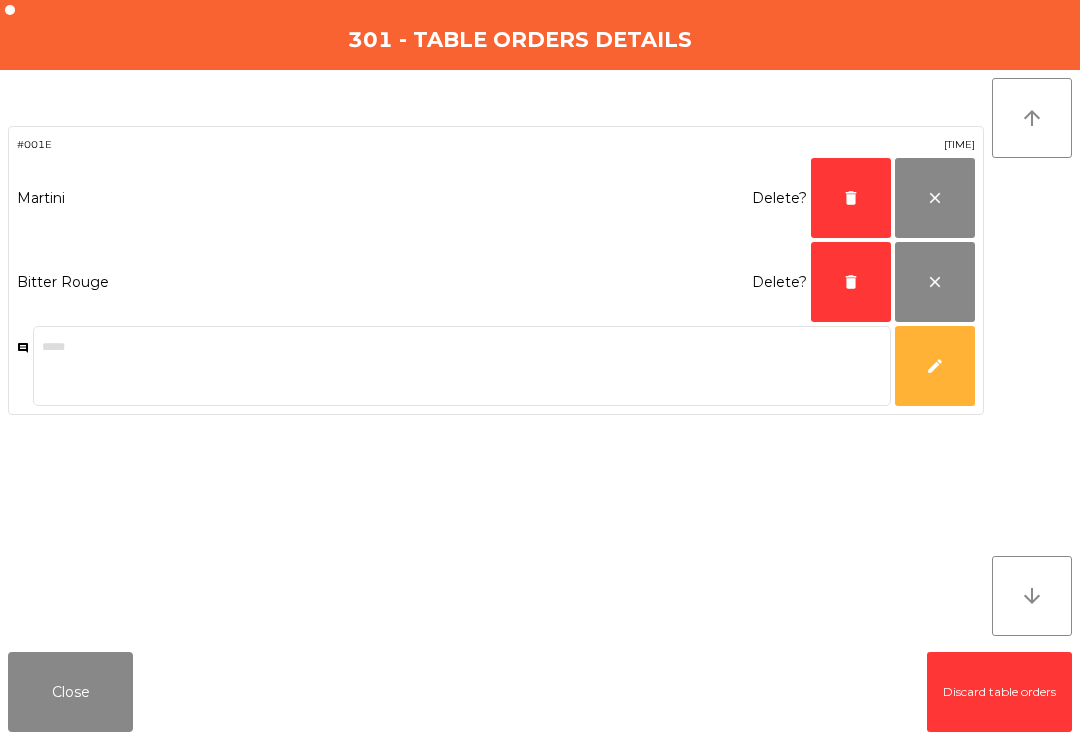 click on "delete" at bounding box center (851, 198) 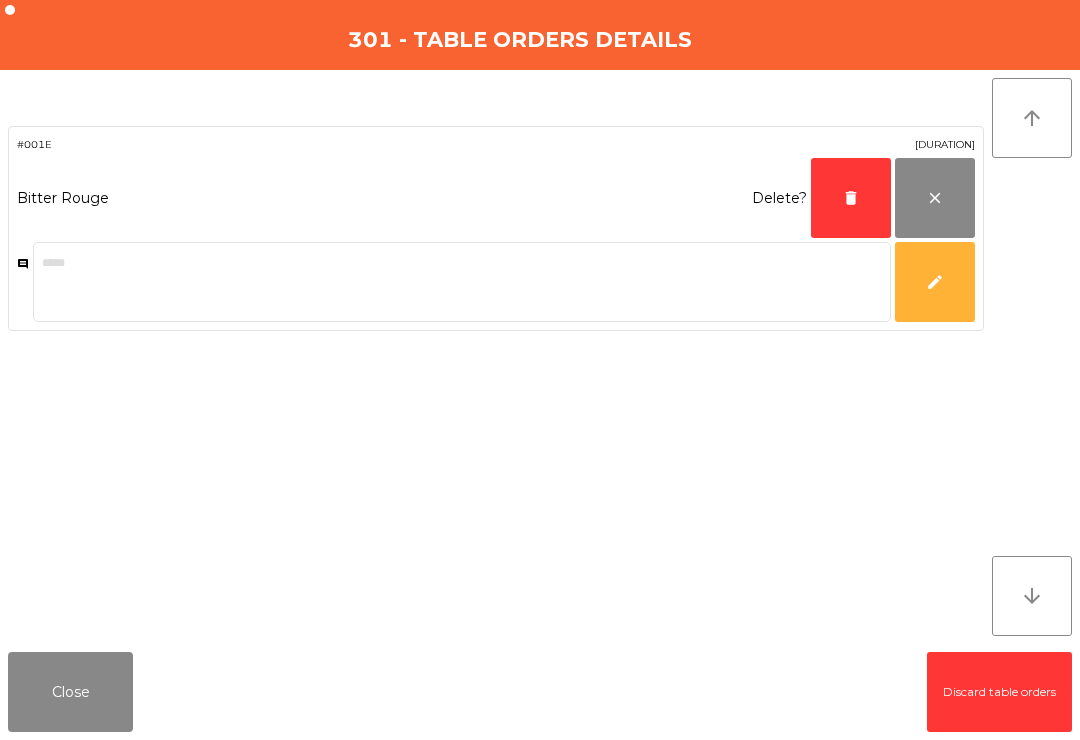 click on "delete" at bounding box center (851, 198) 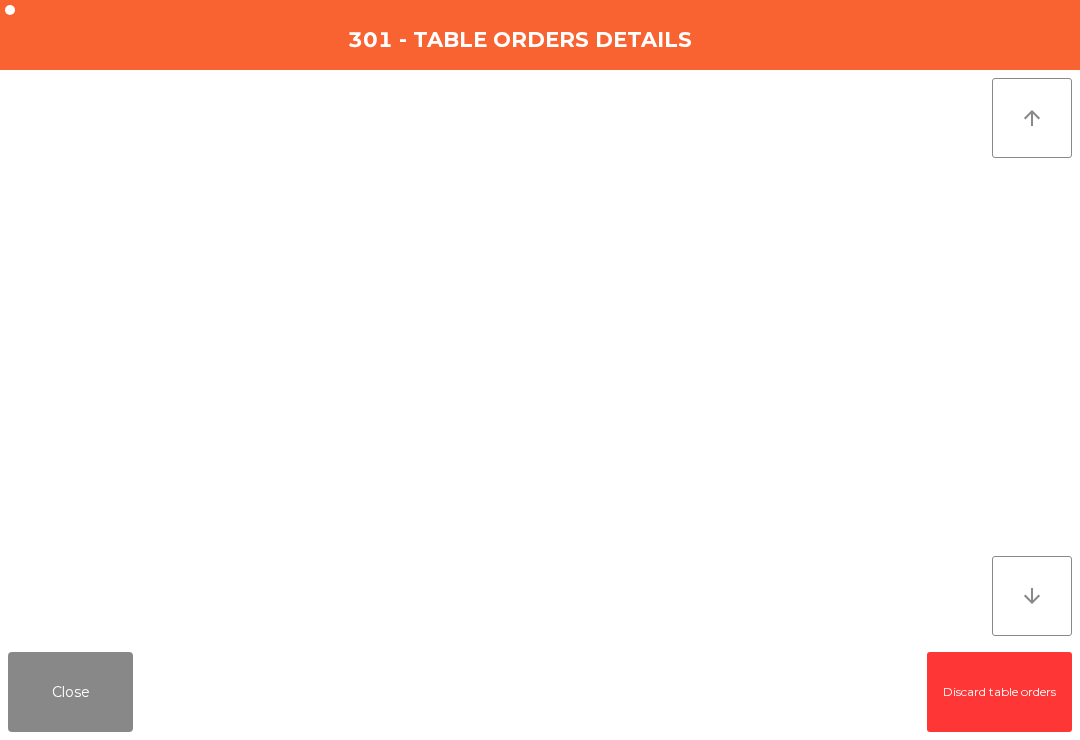 click on "Close" at bounding box center [70, 692] 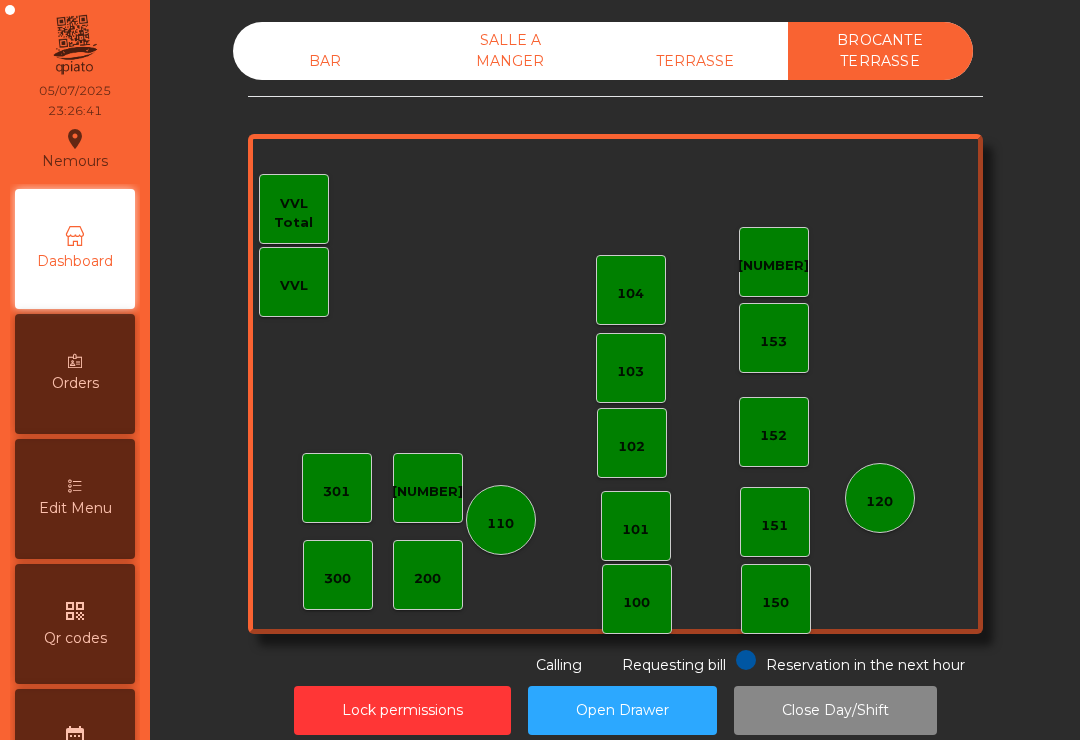 click on "Lock permissions" at bounding box center [402, 710] 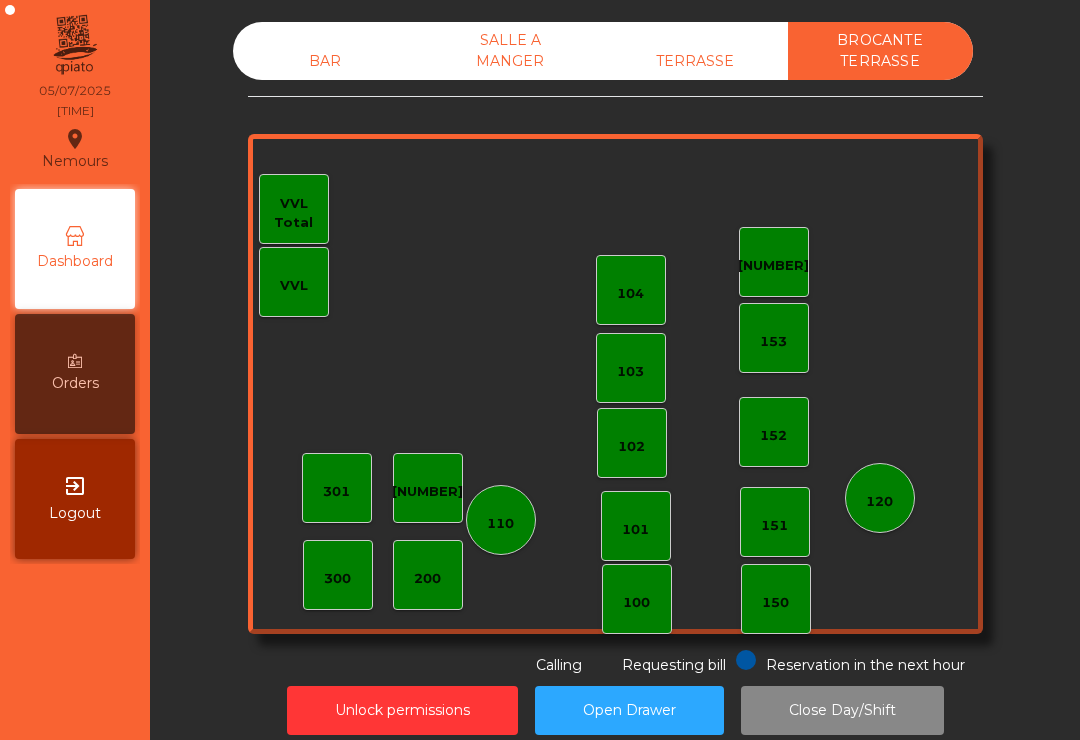 click on "Close Day/Shift" at bounding box center (842, 710) 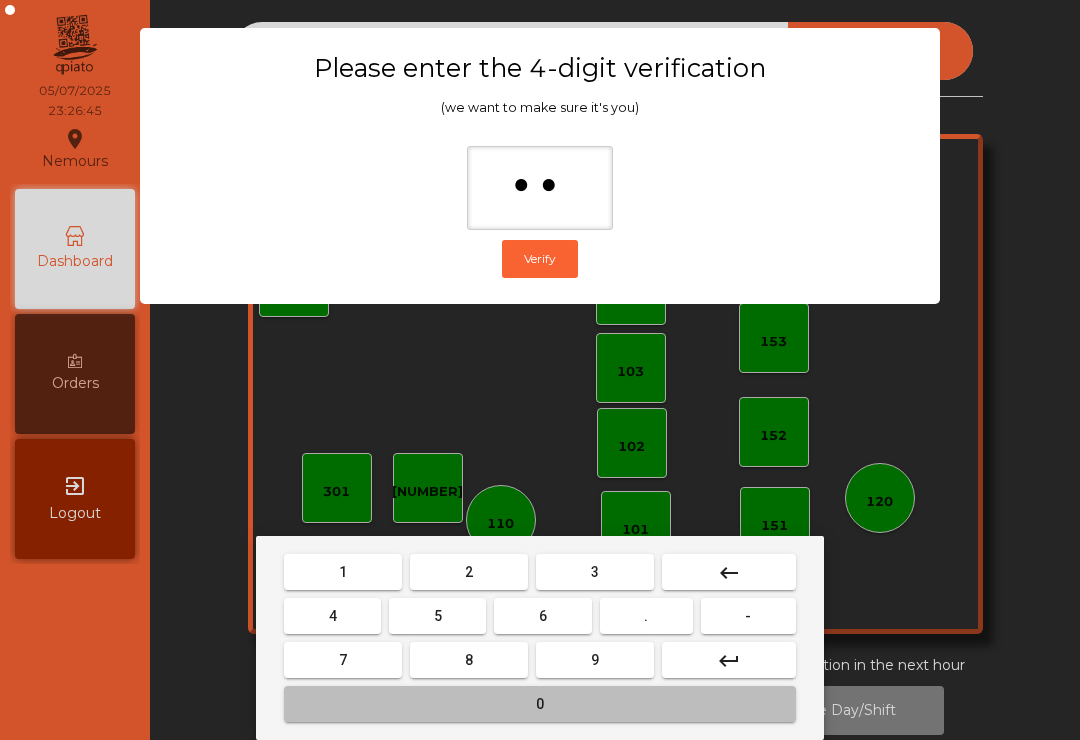 type on "***" 